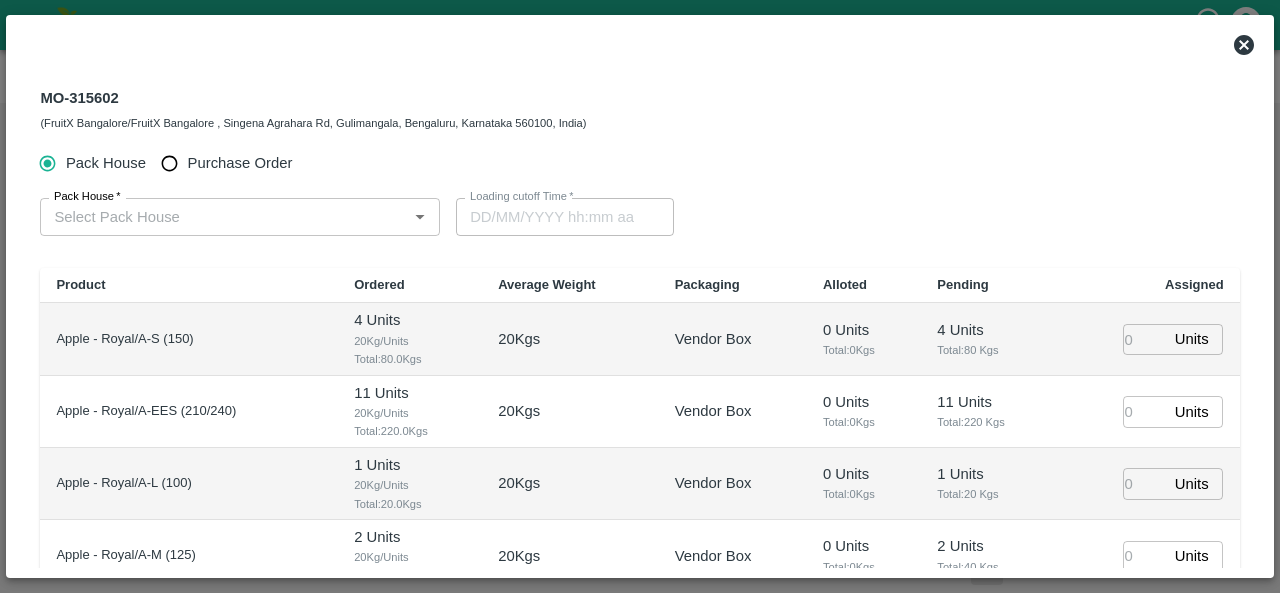 scroll, scrollTop: 0, scrollLeft: 0, axis: both 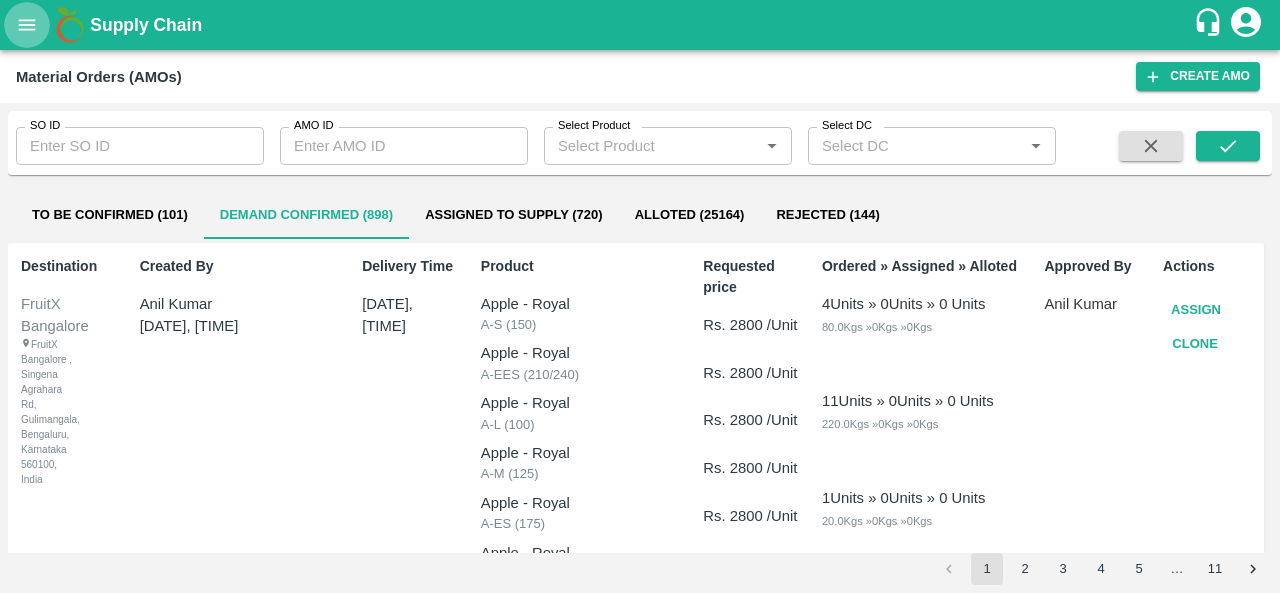 click 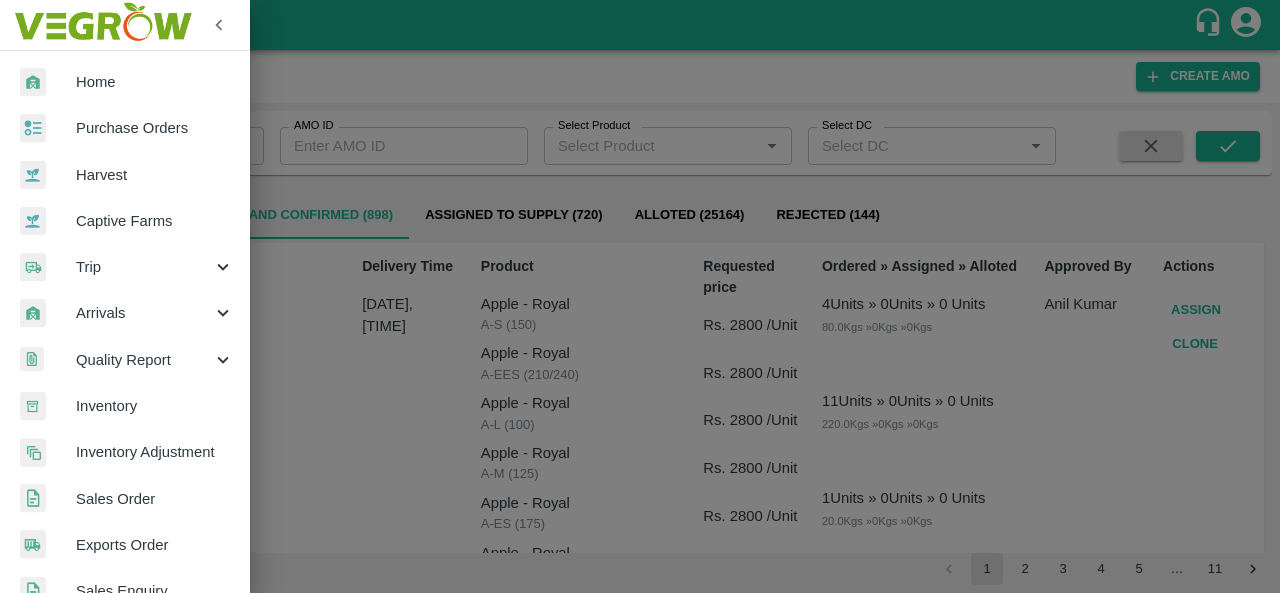 click on "Purchase Orders" at bounding box center (125, 128) 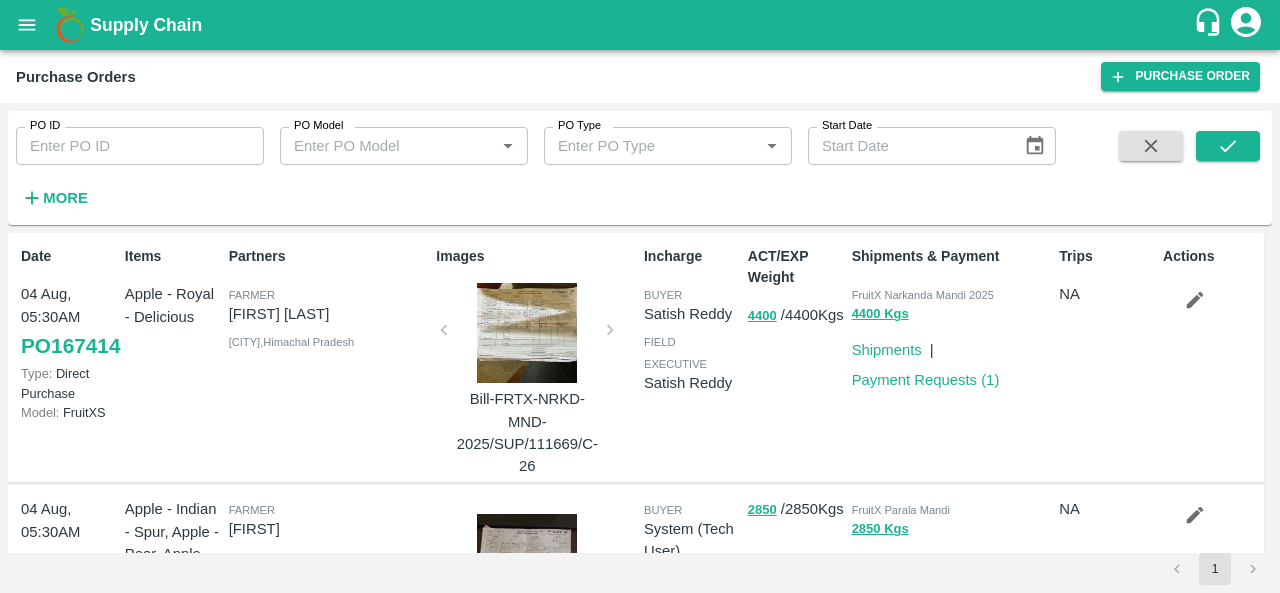 click on "More" at bounding box center [65, 198] 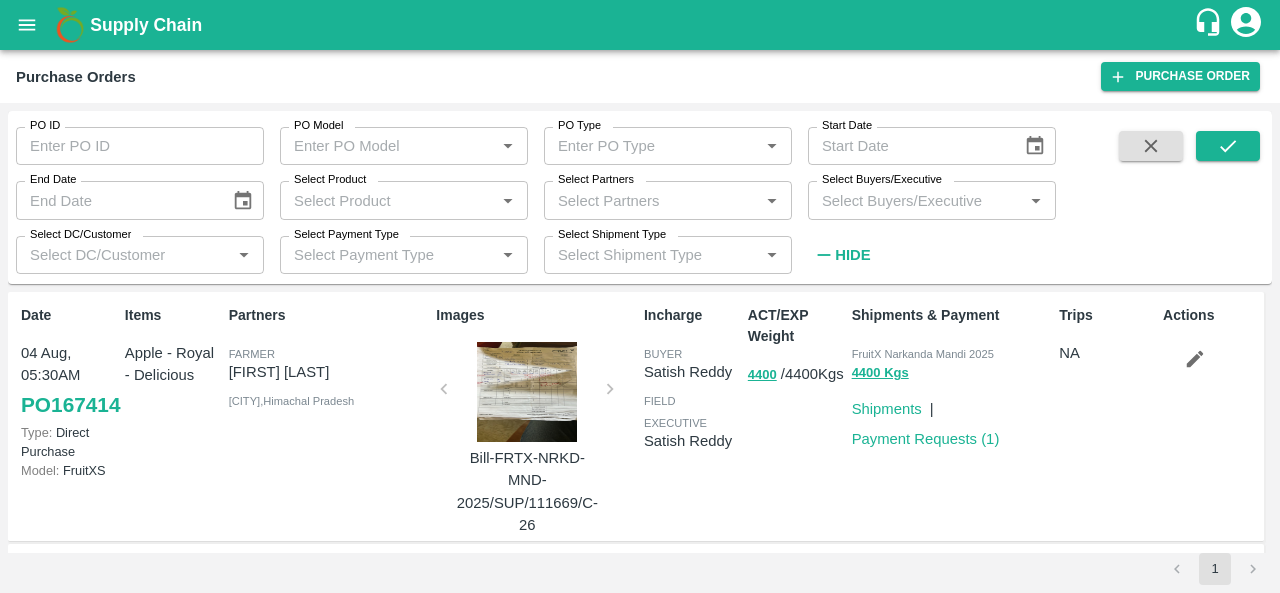 click on "Select Buyers/Executive" at bounding box center (915, 200) 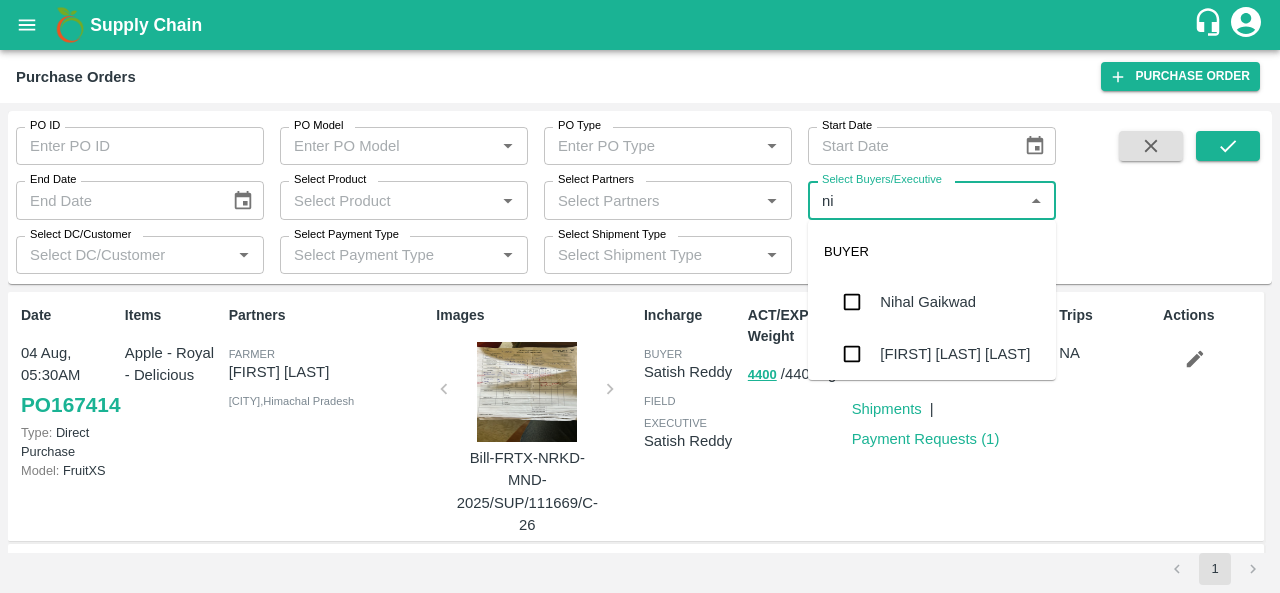 type on "nil" 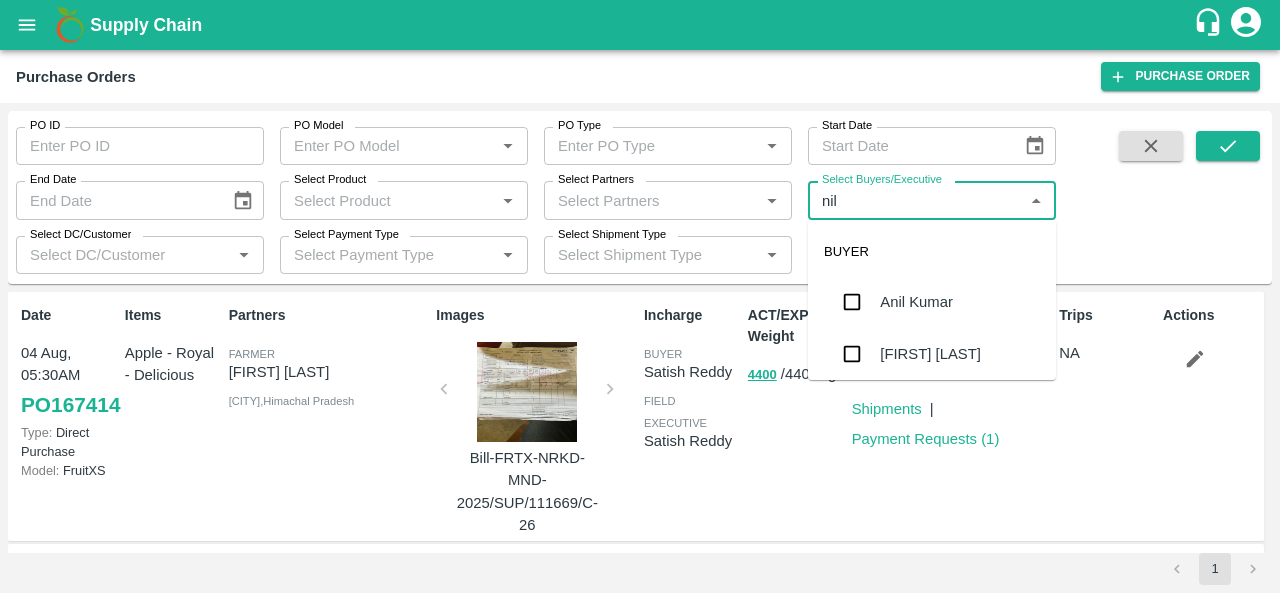 click on "Anil Kumar" at bounding box center [916, 302] 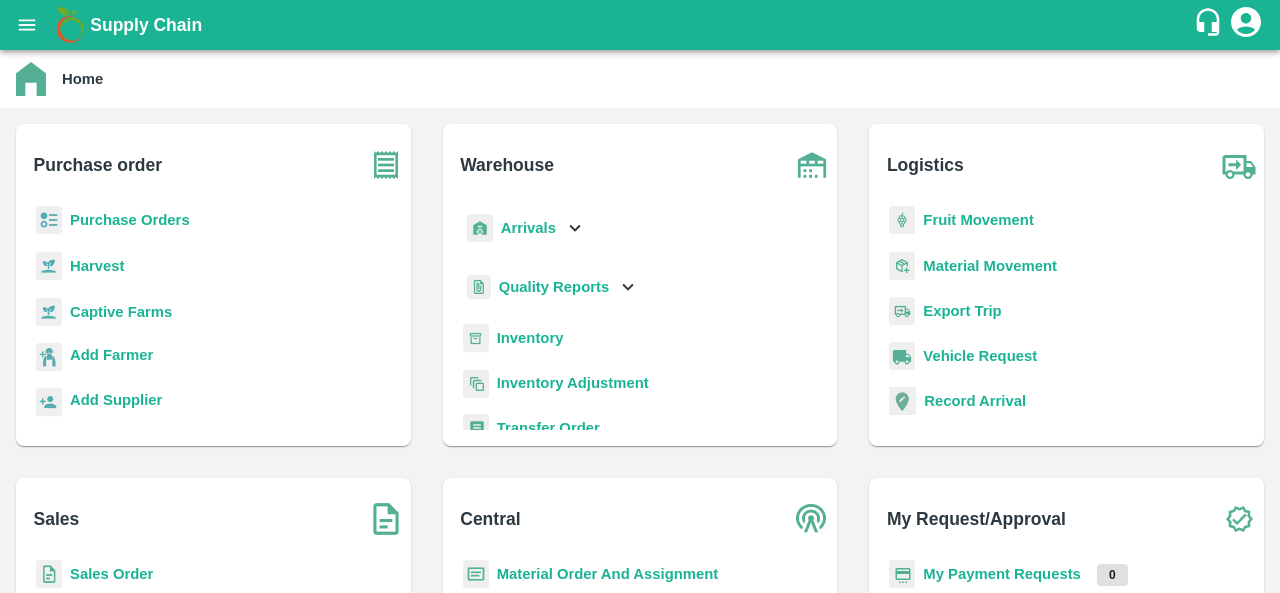 scroll, scrollTop: 0, scrollLeft: 0, axis: both 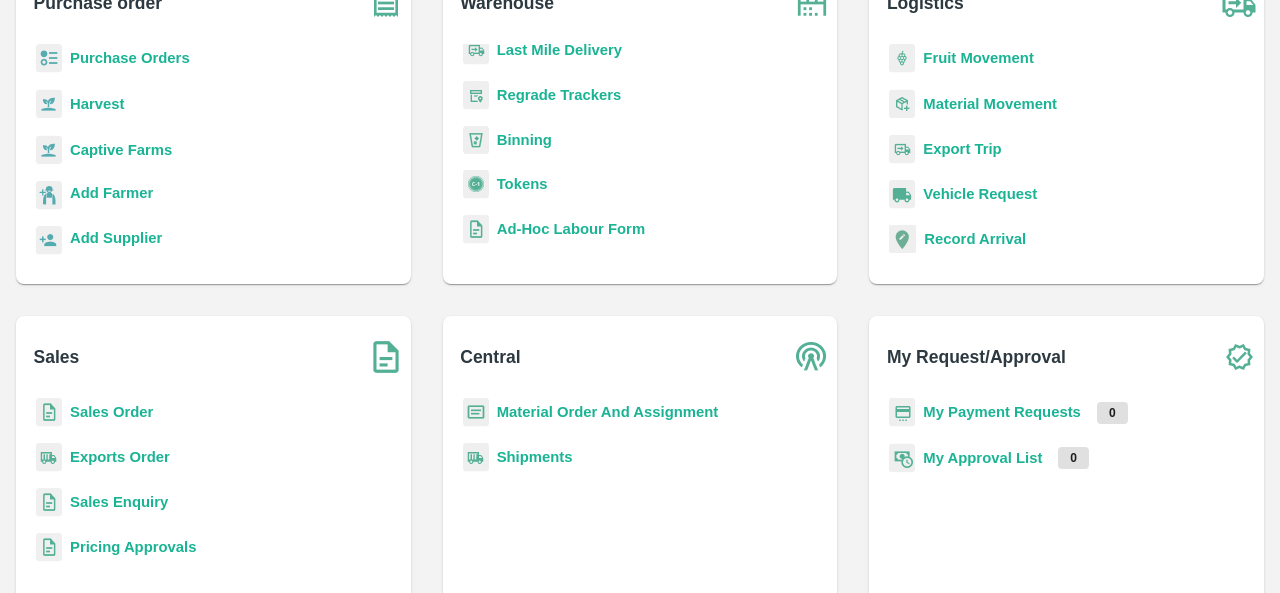 click on "Purchase Orders" at bounding box center (130, 58) 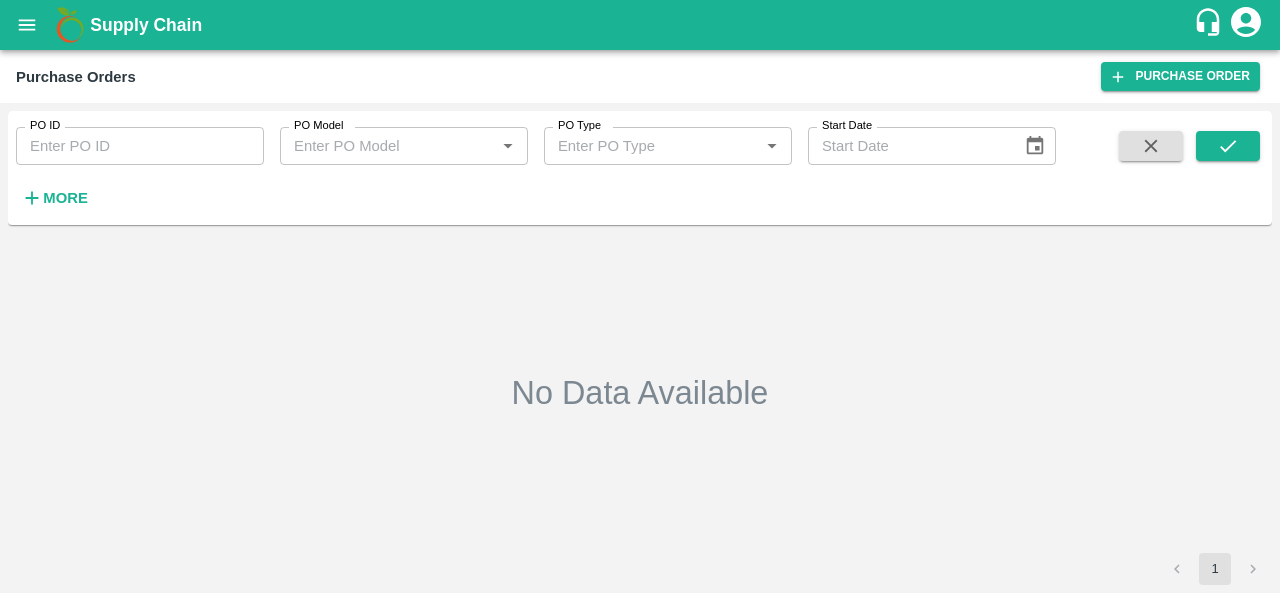 scroll, scrollTop: 0, scrollLeft: 0, axis: both 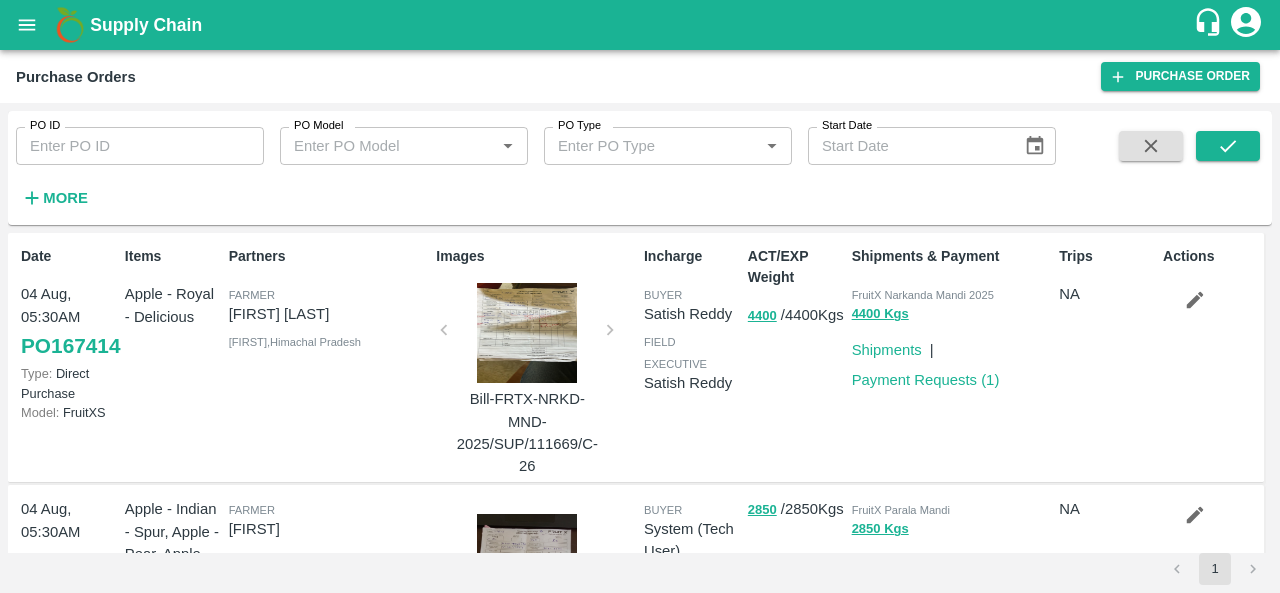 click on "More" at bounding box center (65, 198) 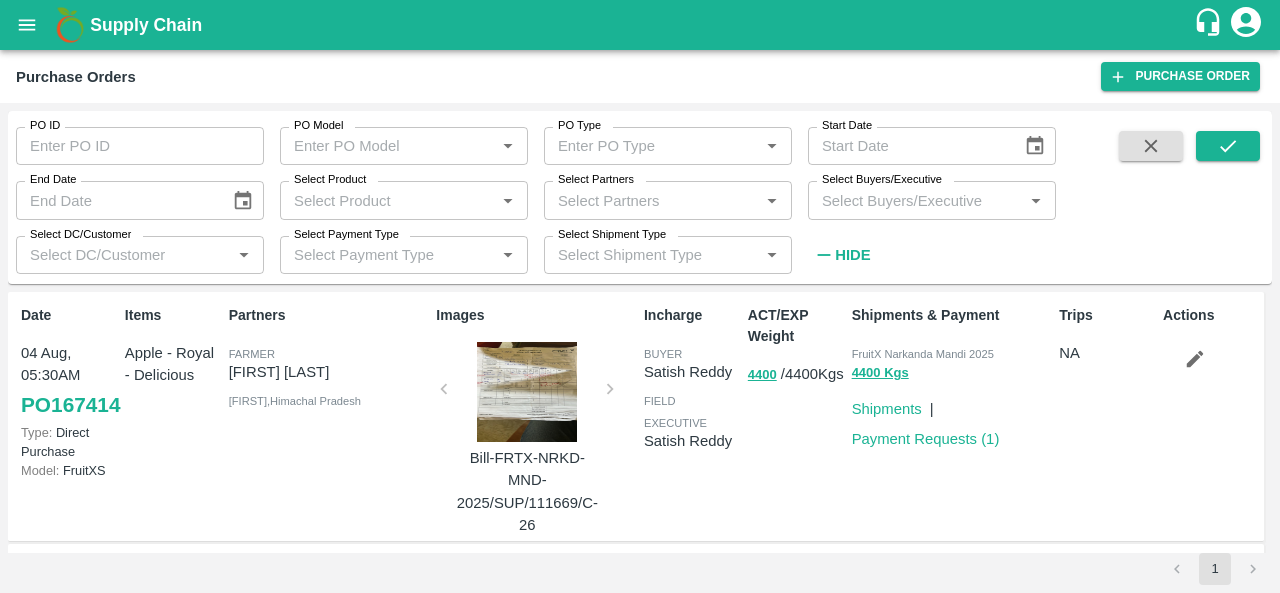 click on "Select Buyers/Executive" at bounding box center [915, 200] 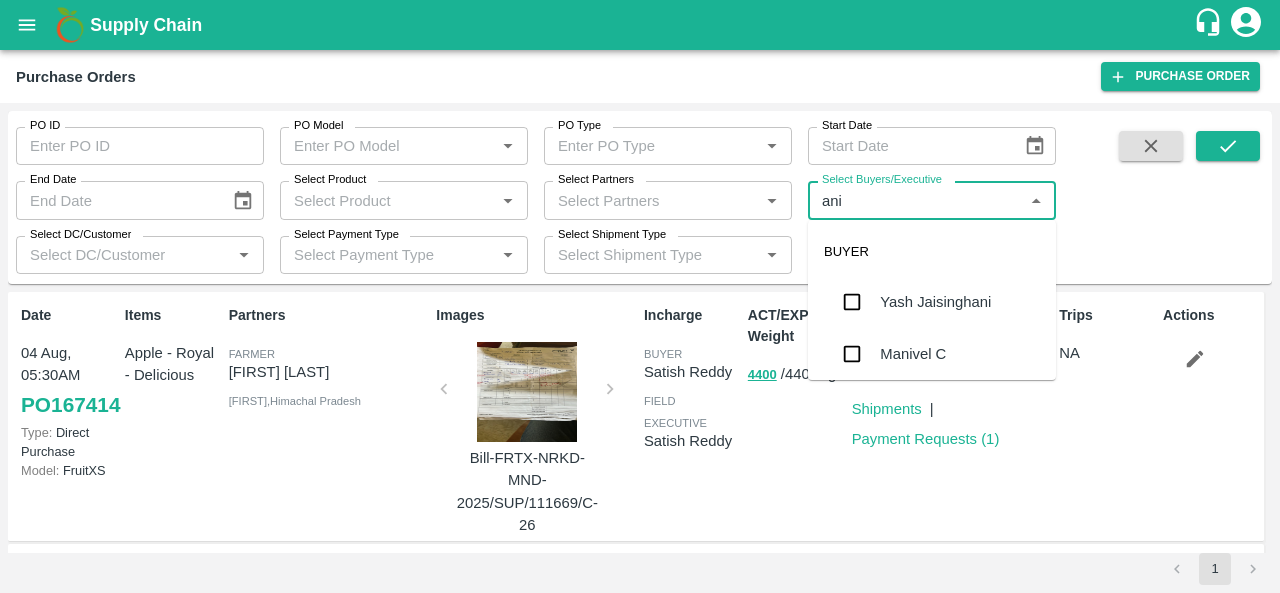 type on "anil" 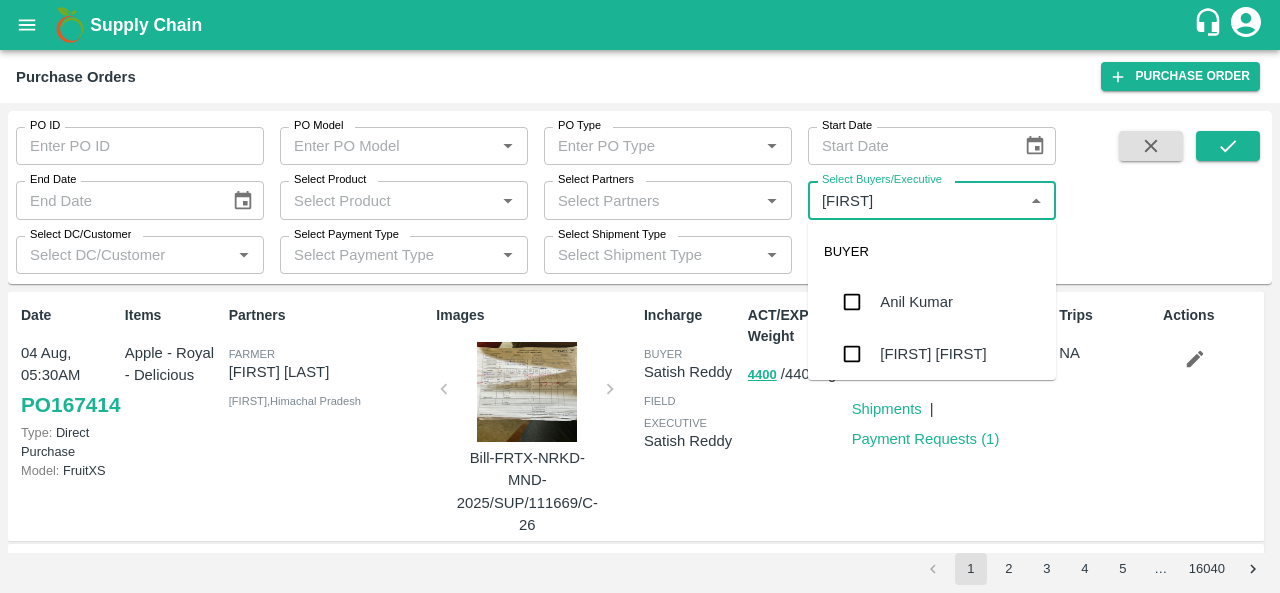 click on "Anil Kumar" at bounding box center (916, 302) 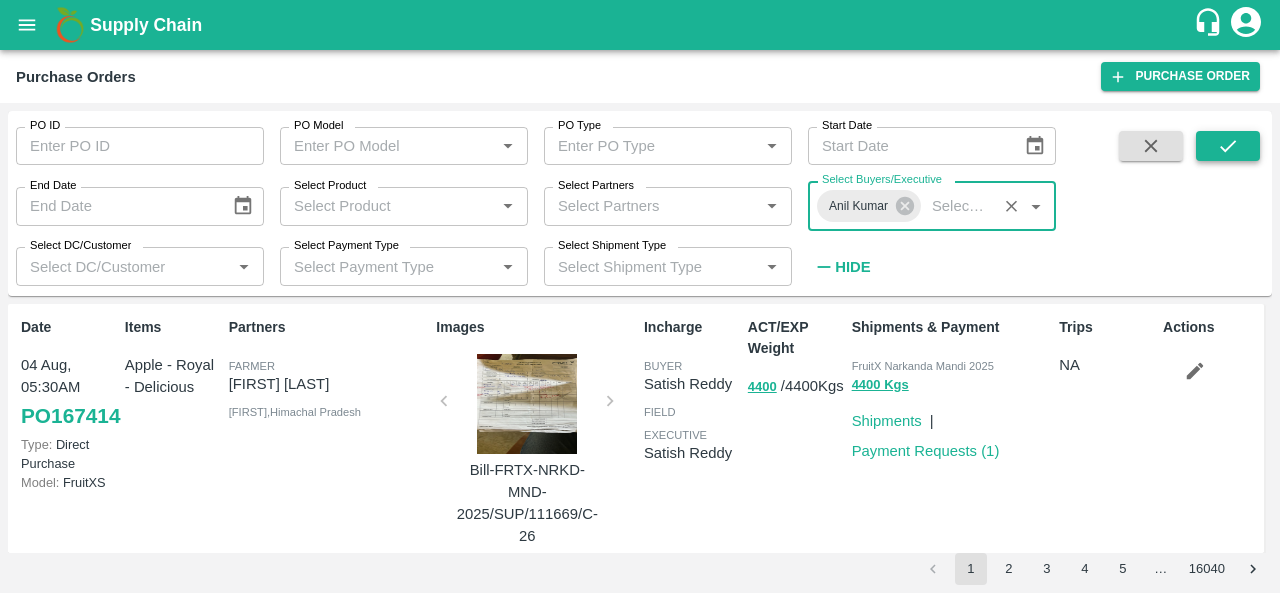 click 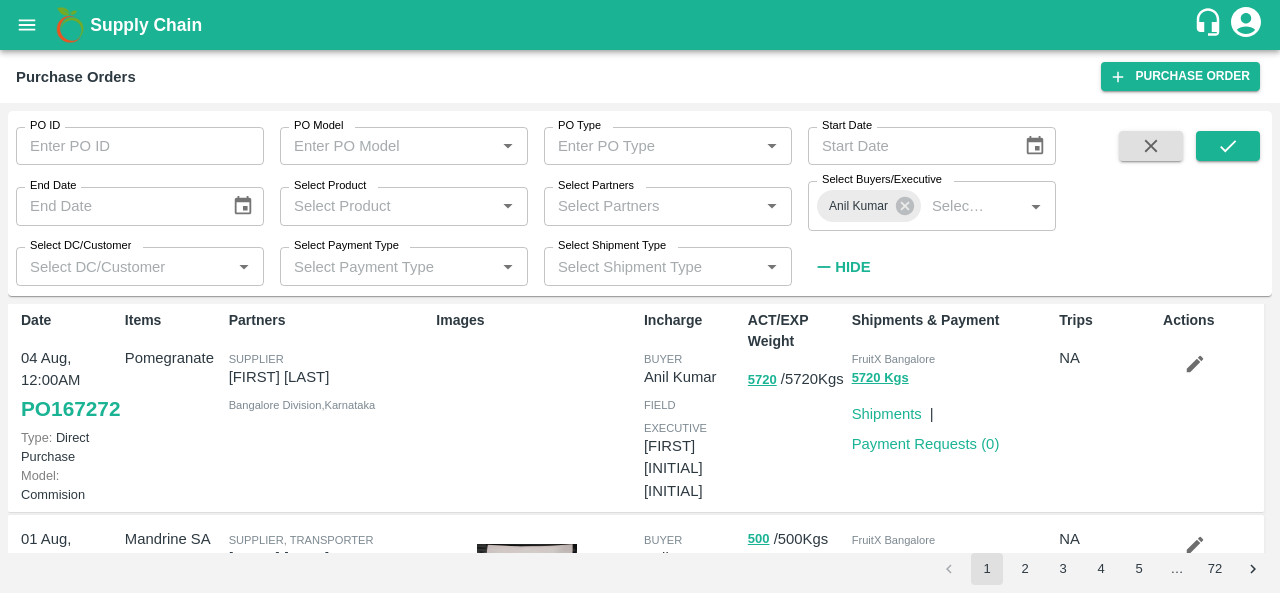 scroll, scrollTop: 0, scrollLeft: 0, axis: both 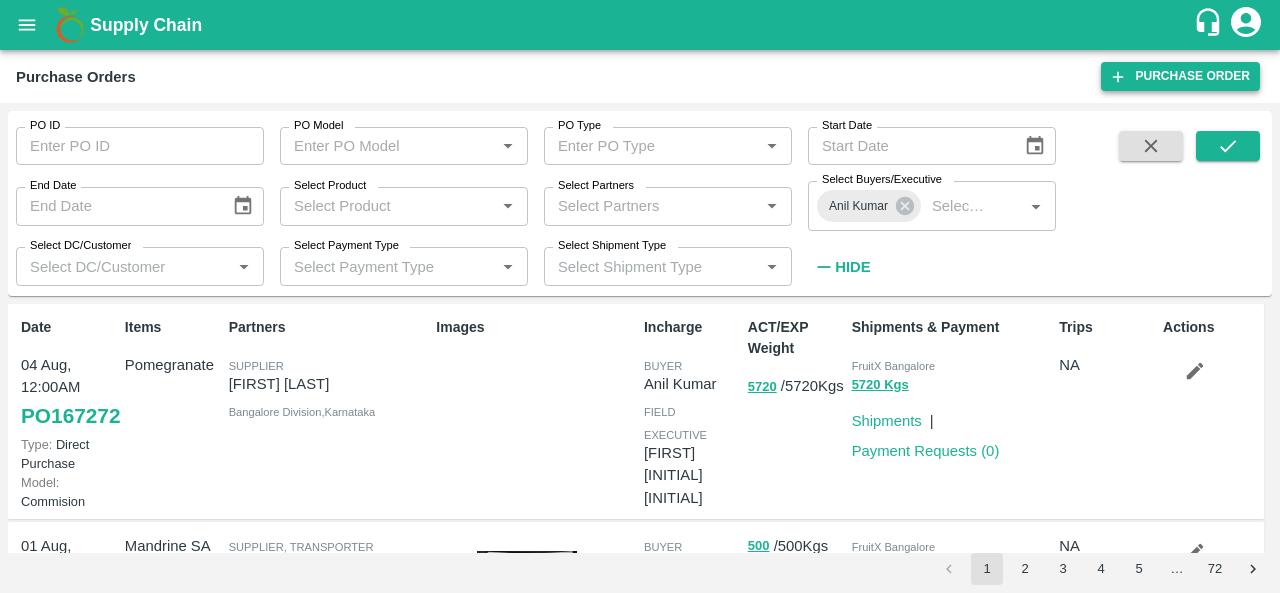 click on "Purchase Order" at bounding box center (1180, 76) 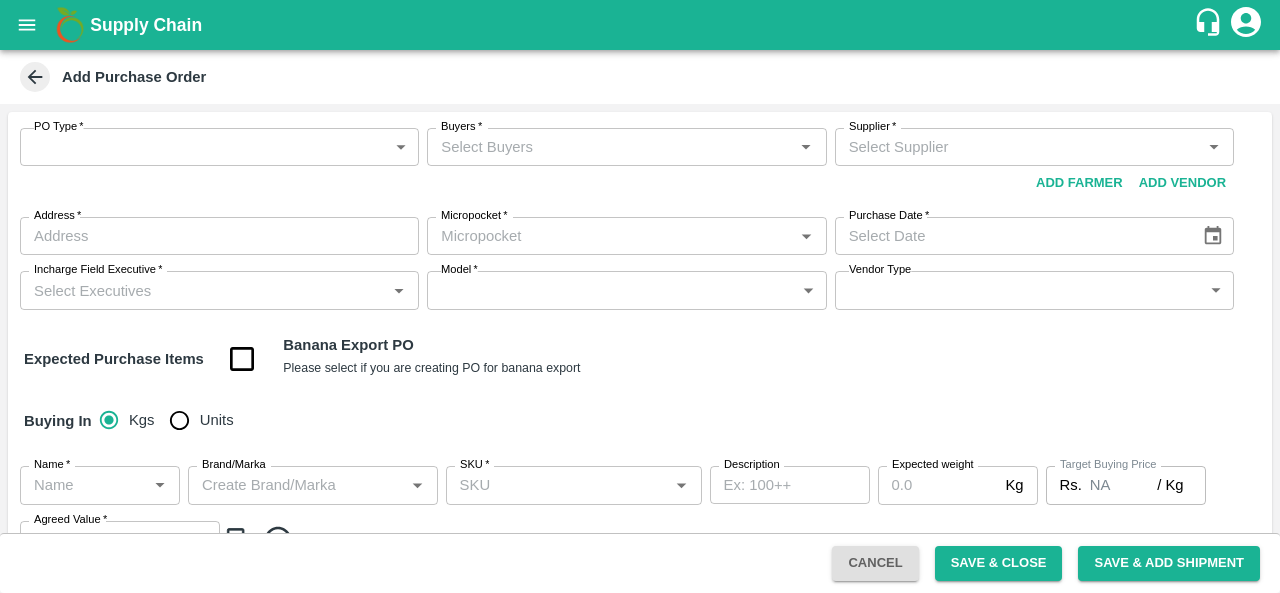 scroll, scrollTop: 0, scrollLeft: 0, axis: both 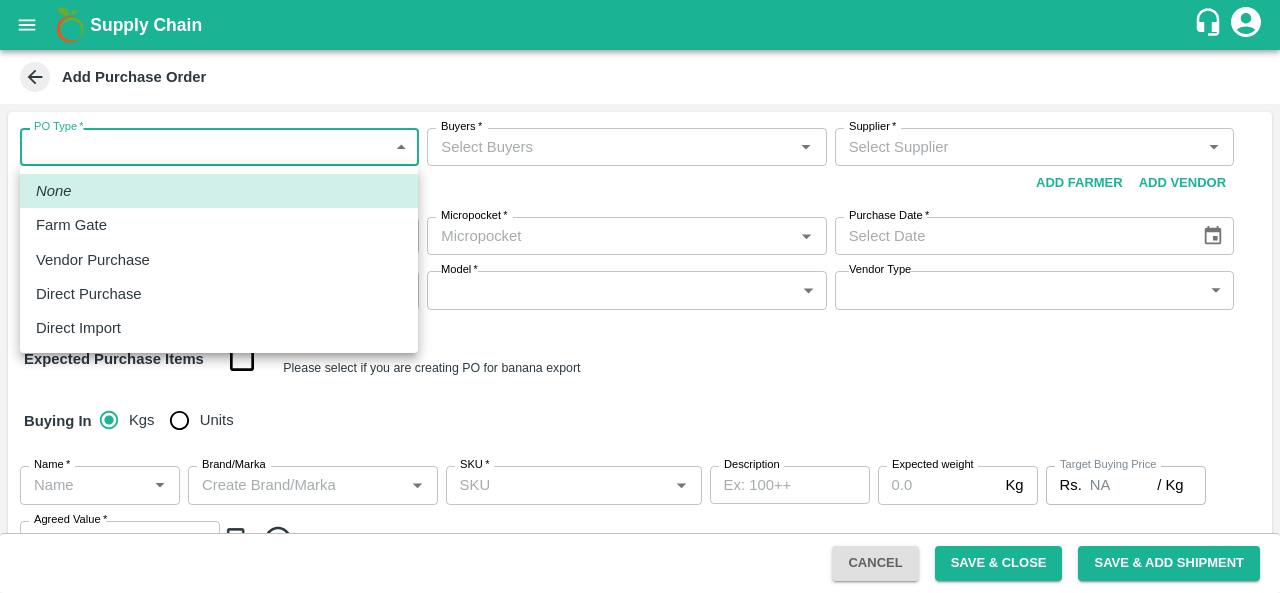 click on "Direct Purchase" at bounding box center (219, 294) 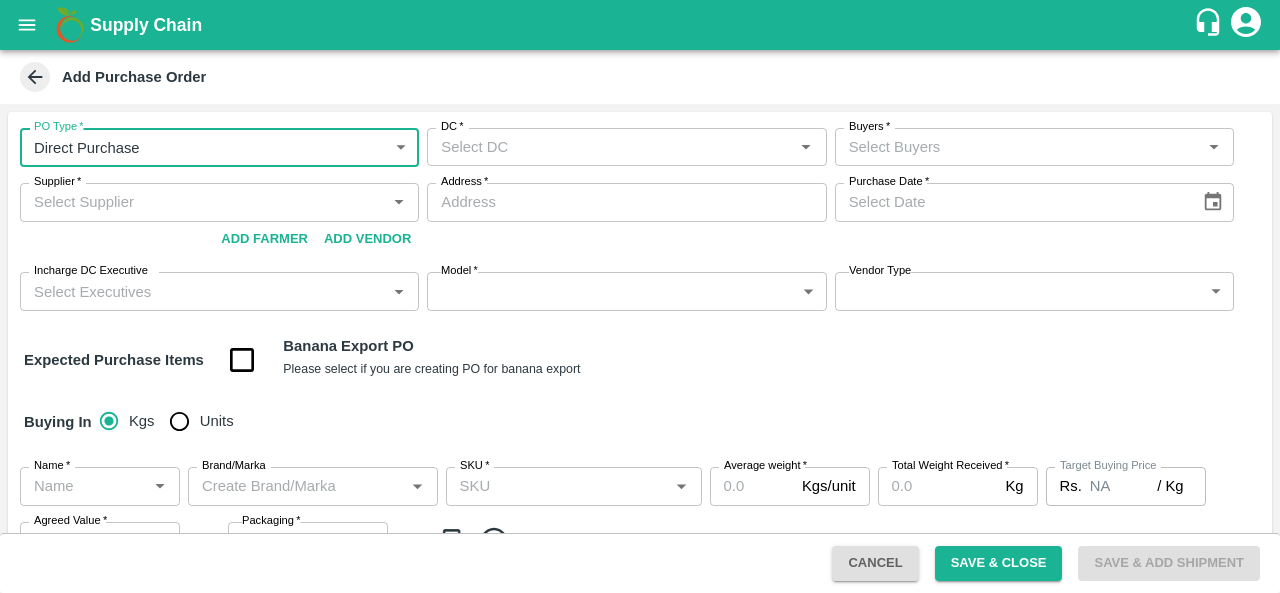 click on "DC   *" at bounding box center (610, 147) 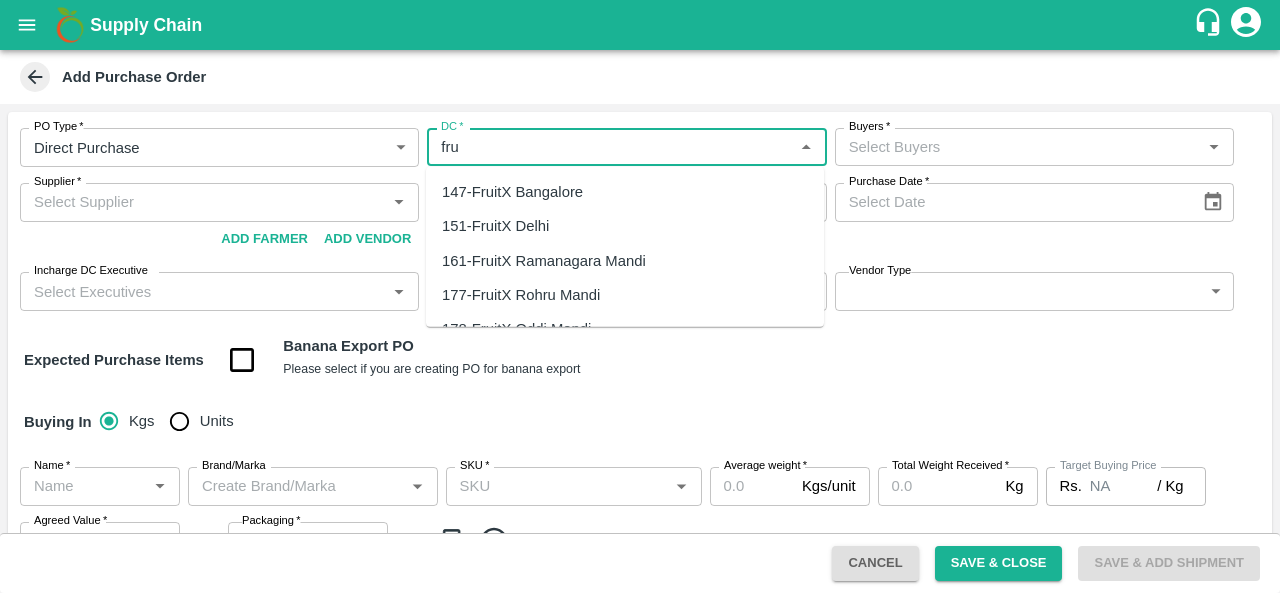 click on "147-FruitX Bangalore" at bounding box center [512, 192] 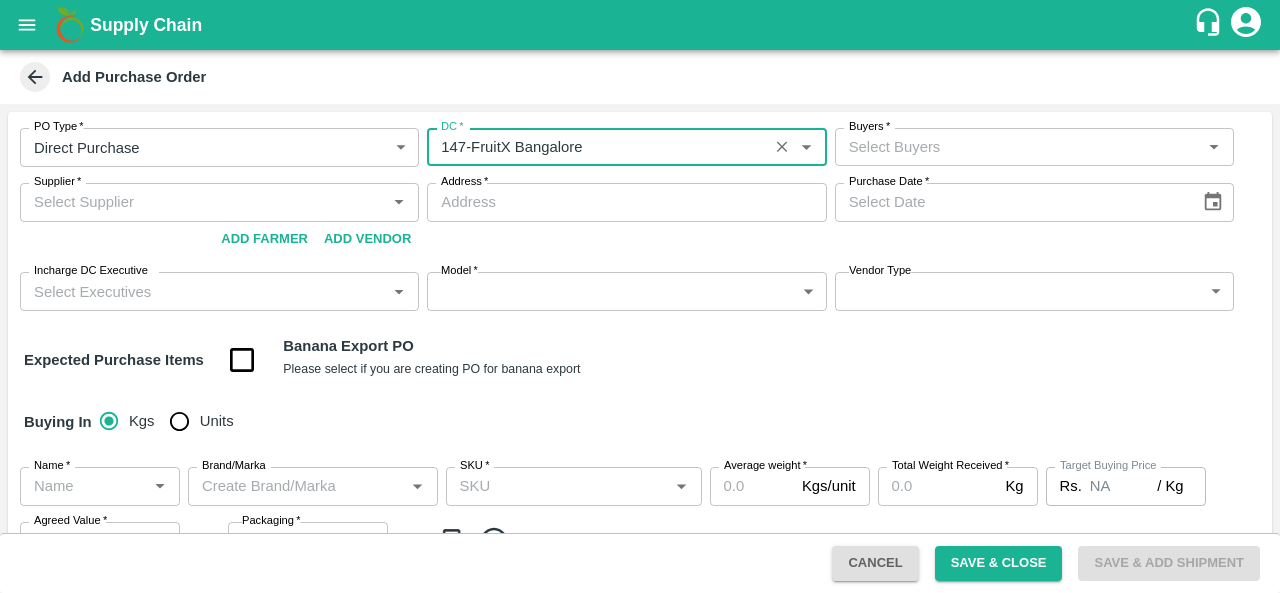 type on "147-FruitX Bangalore" 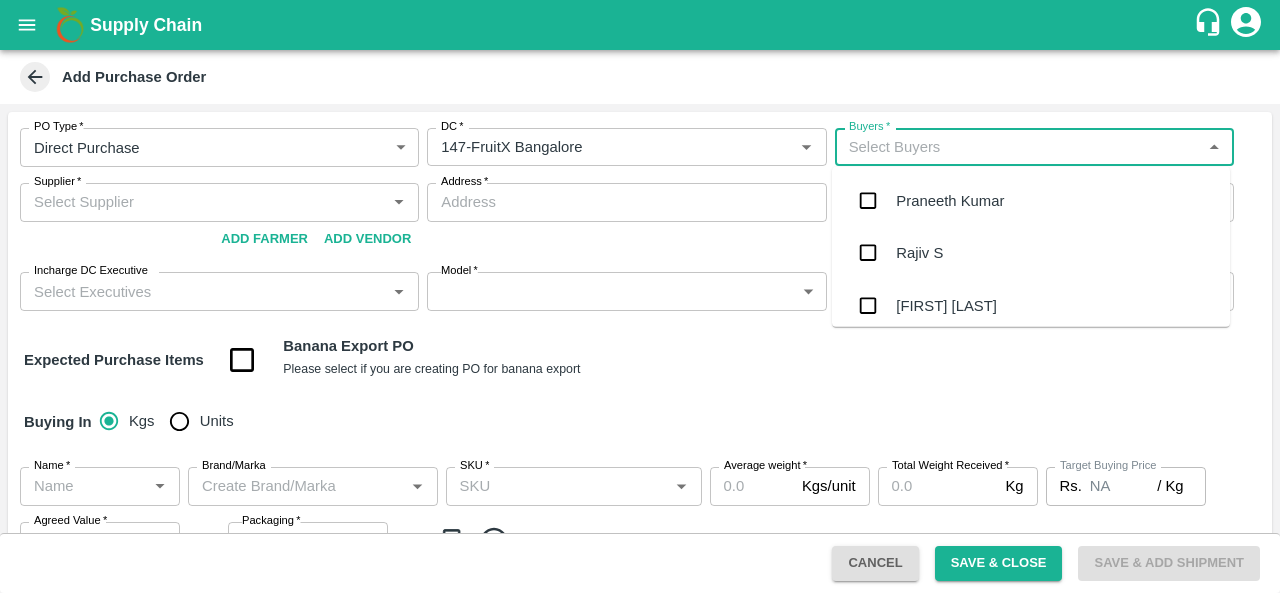 paste on "[FIRST] [LAST]" 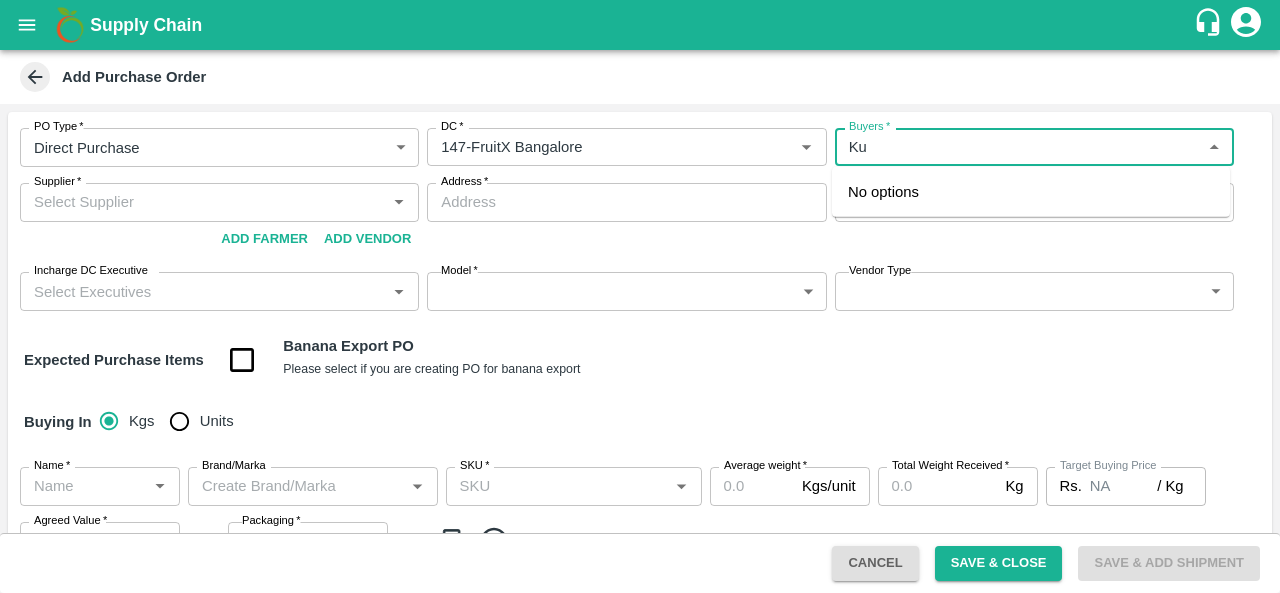 type on "K" 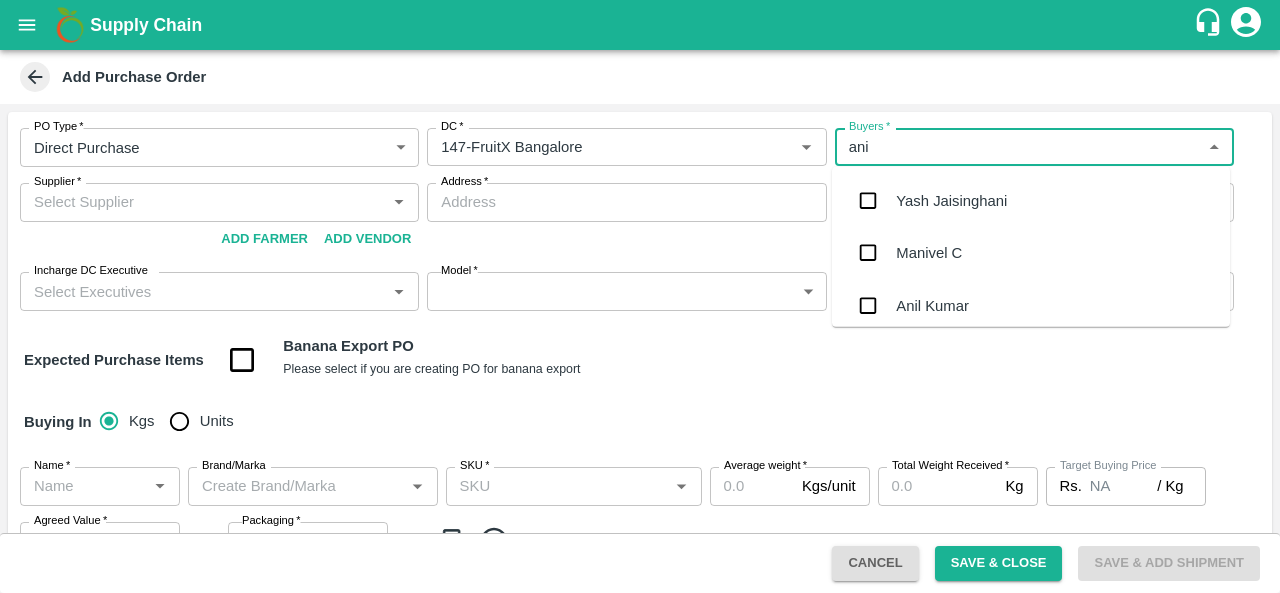 type on "[FIRST]" 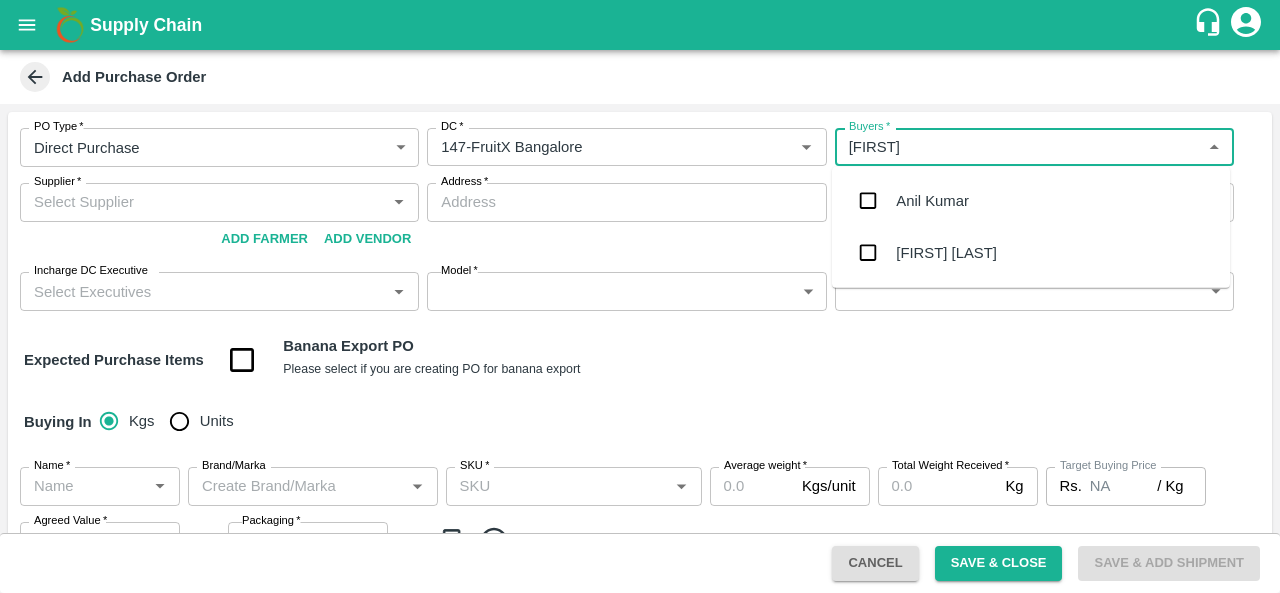 click on "Anil Kumar" at bounding box center (932, 201) 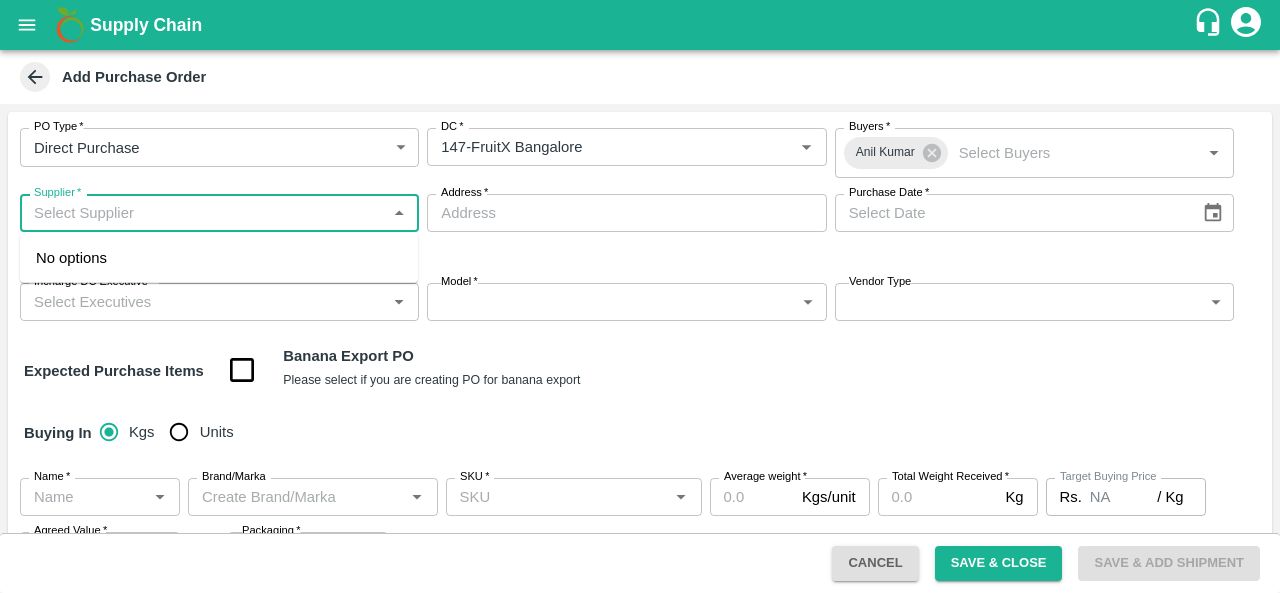 click on "Supplier   *" at bounding box center [203, 213] 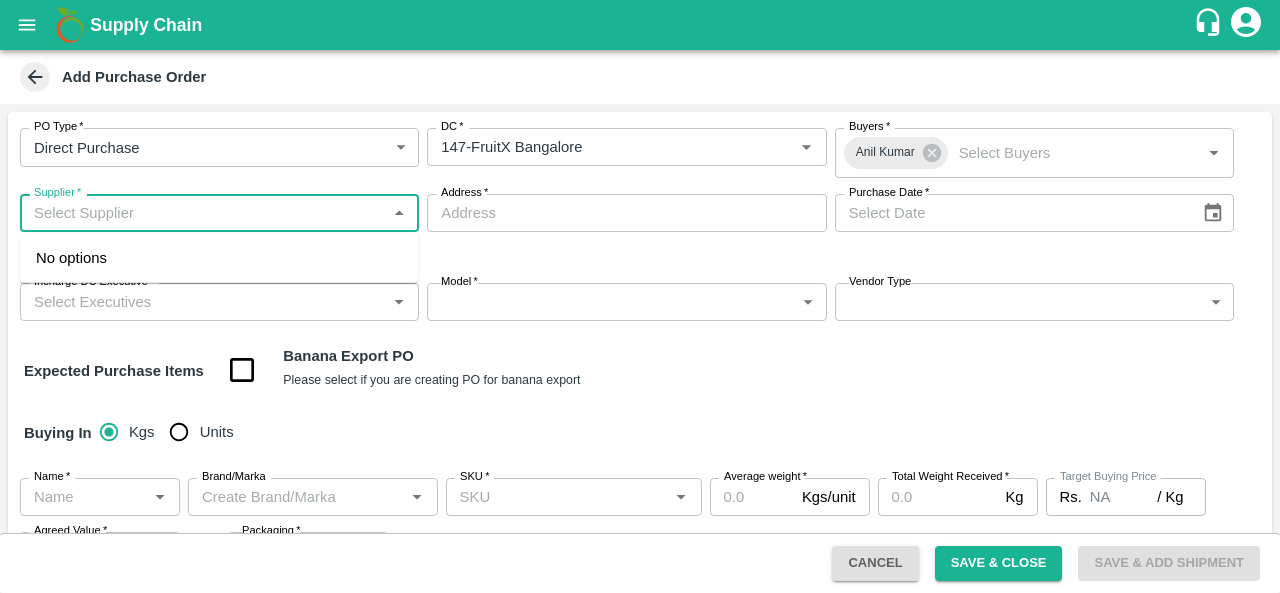 paste on "[FIRST] [LAST]" 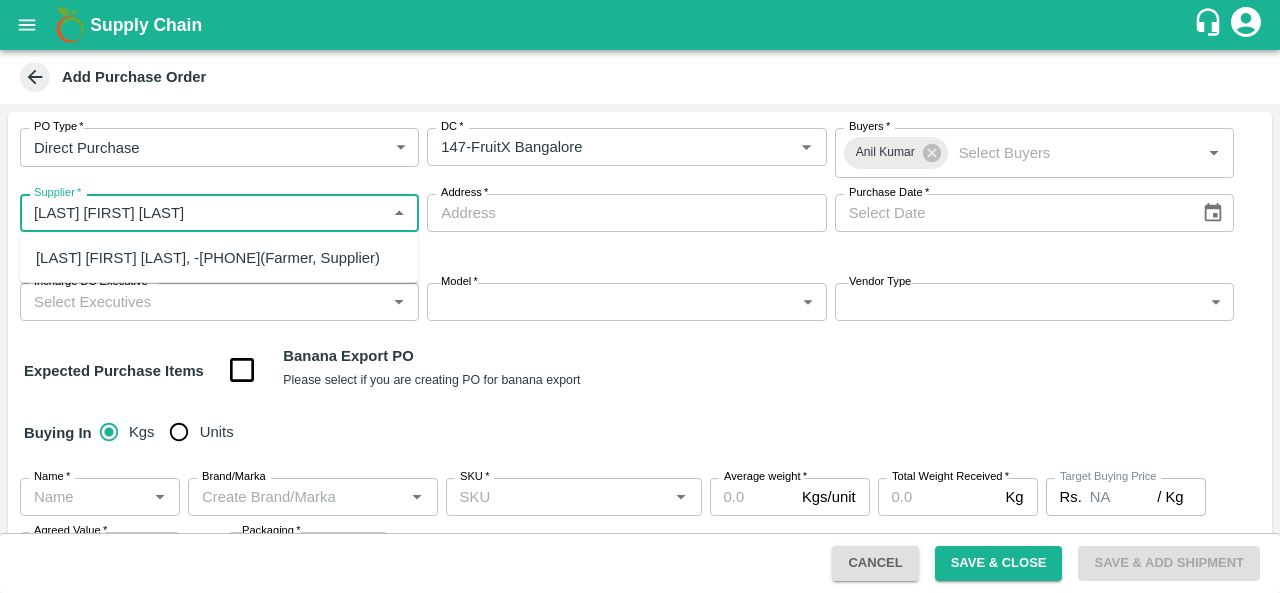 click on "[LAST] [FIRST]-, -[PHONE]([ROLE], [ROLE])" at bounding box center [208, 258] 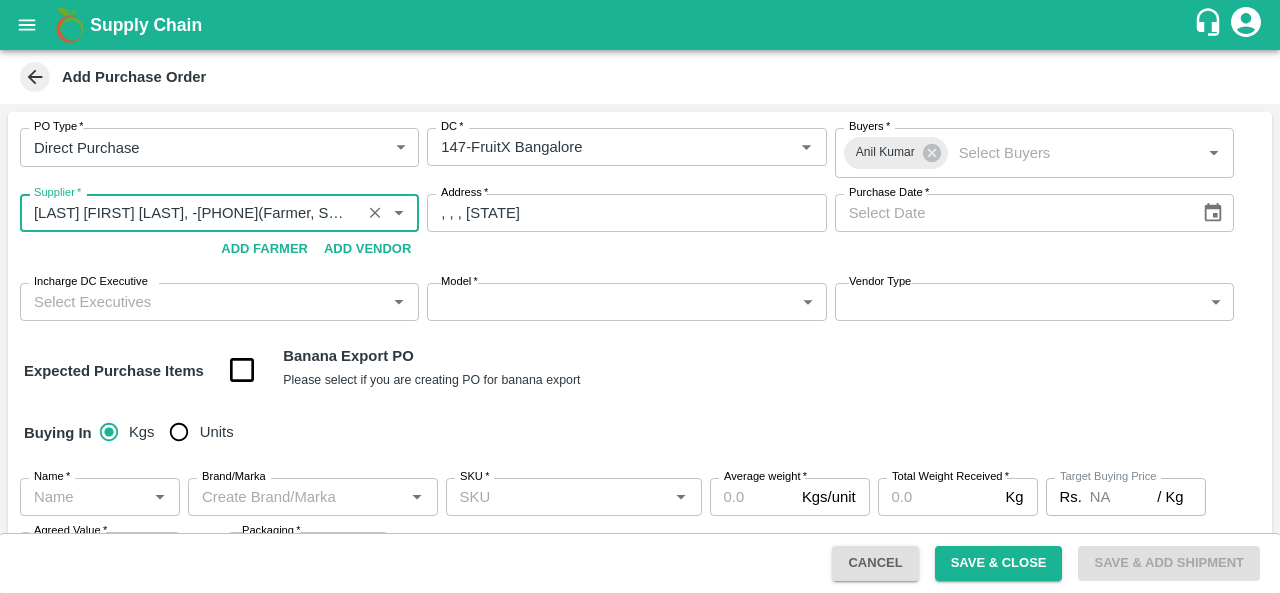 type on "[LAST] [FIRST]-, -[PHONE]([ROLE], [ROLE])" 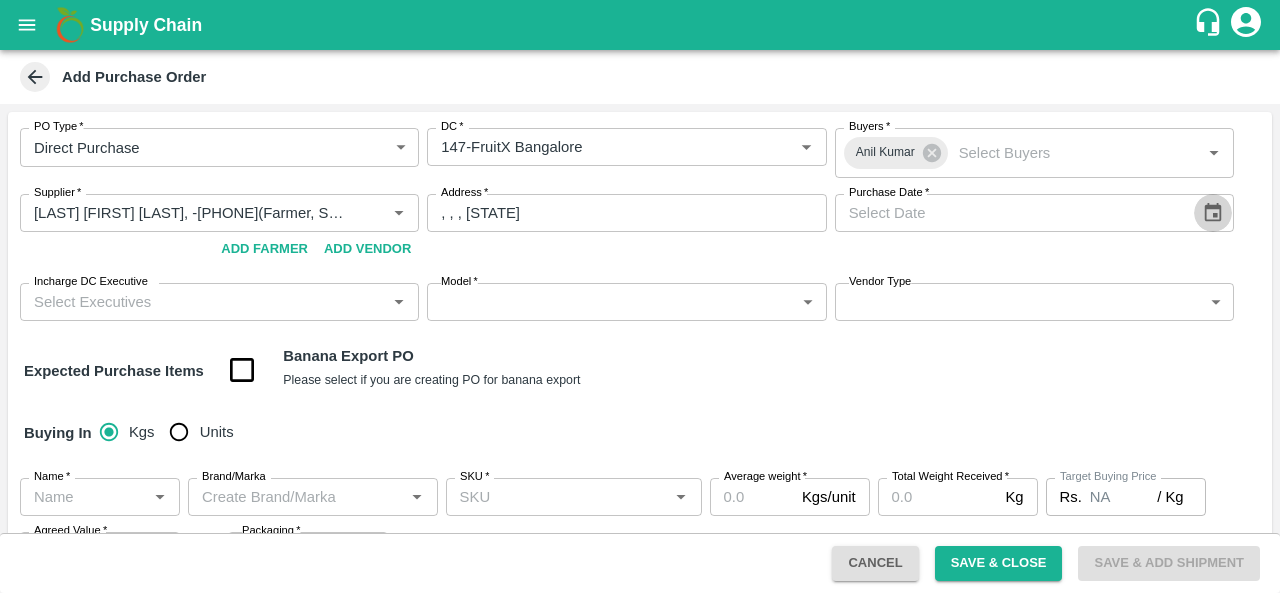 click 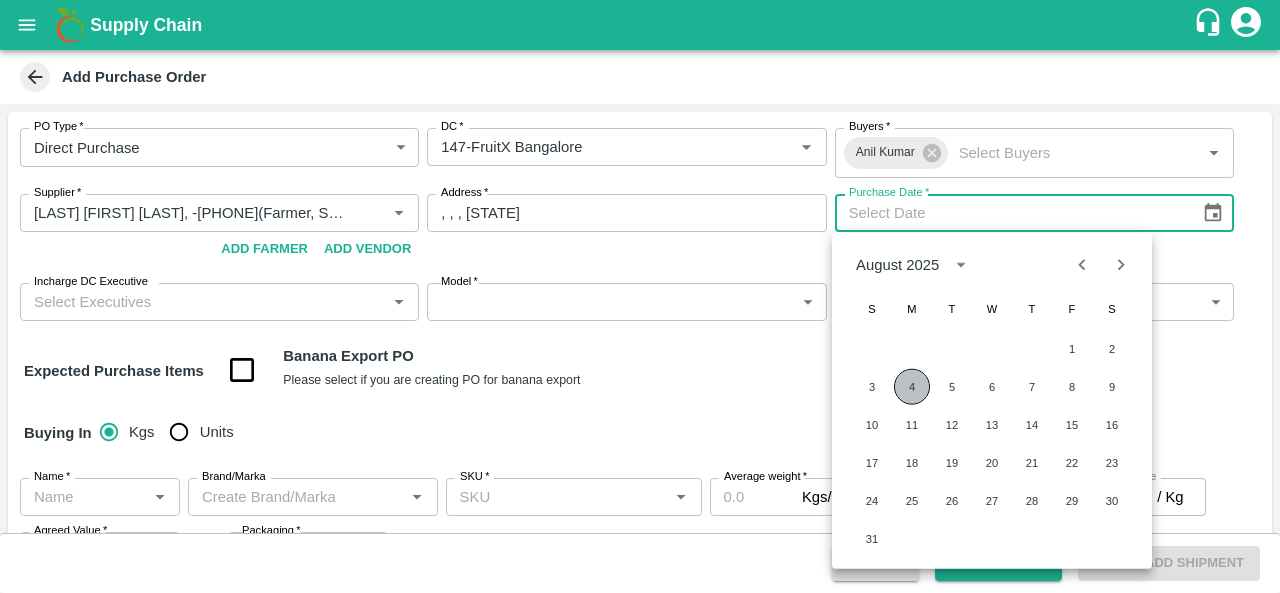 click on "4" at bounding box center [912, 387] 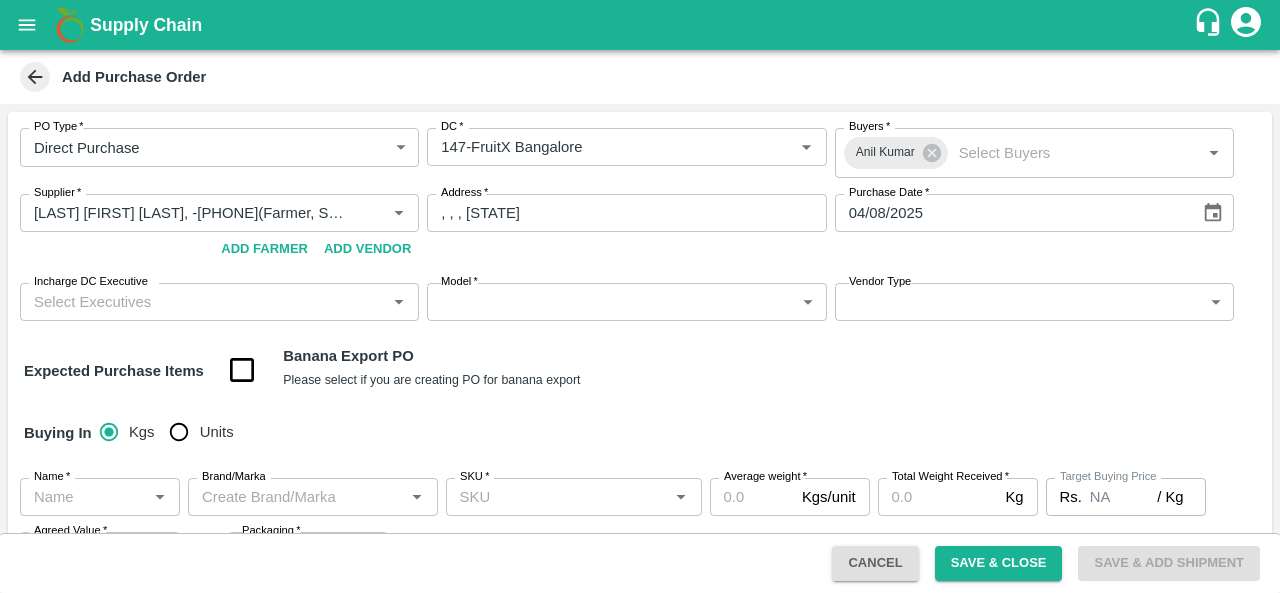 click on "Incharge DC Executive" at bounding box center [203, 302] 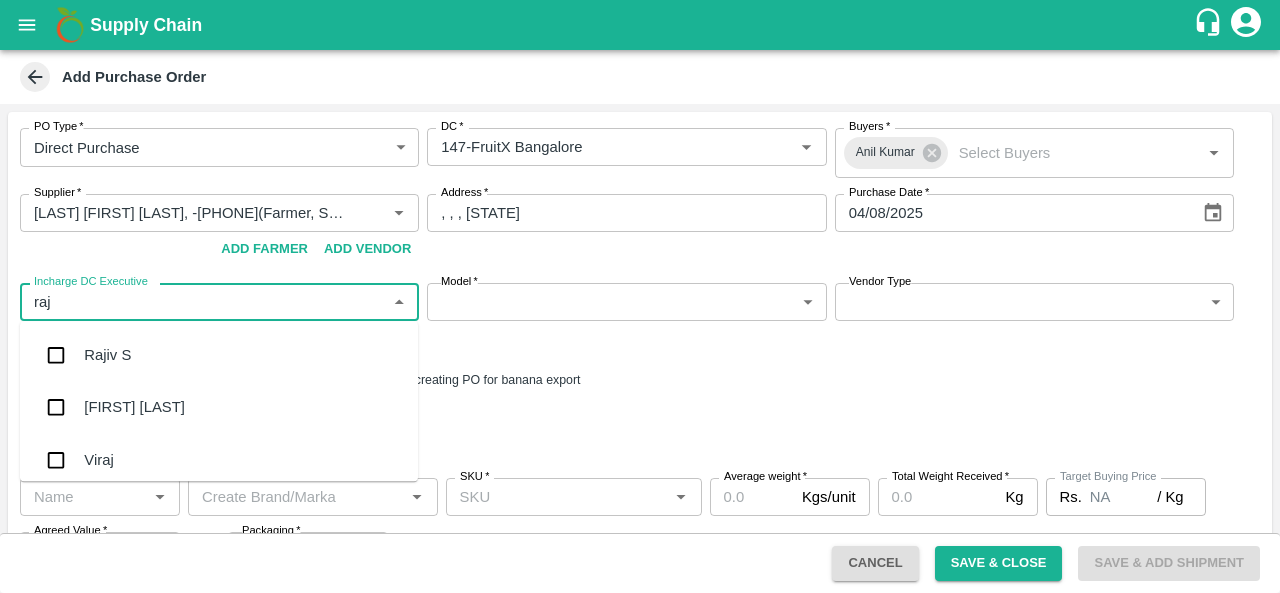 type on "raju" 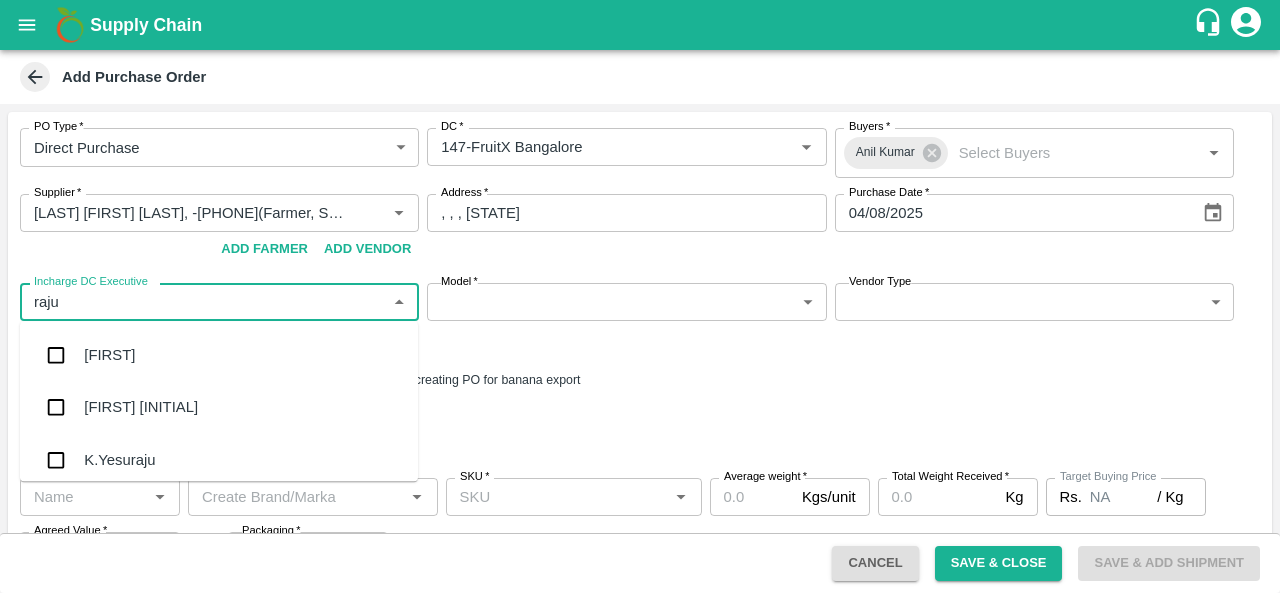 click on "[FIRST] [LAST]" at bounding box center [141, 408] 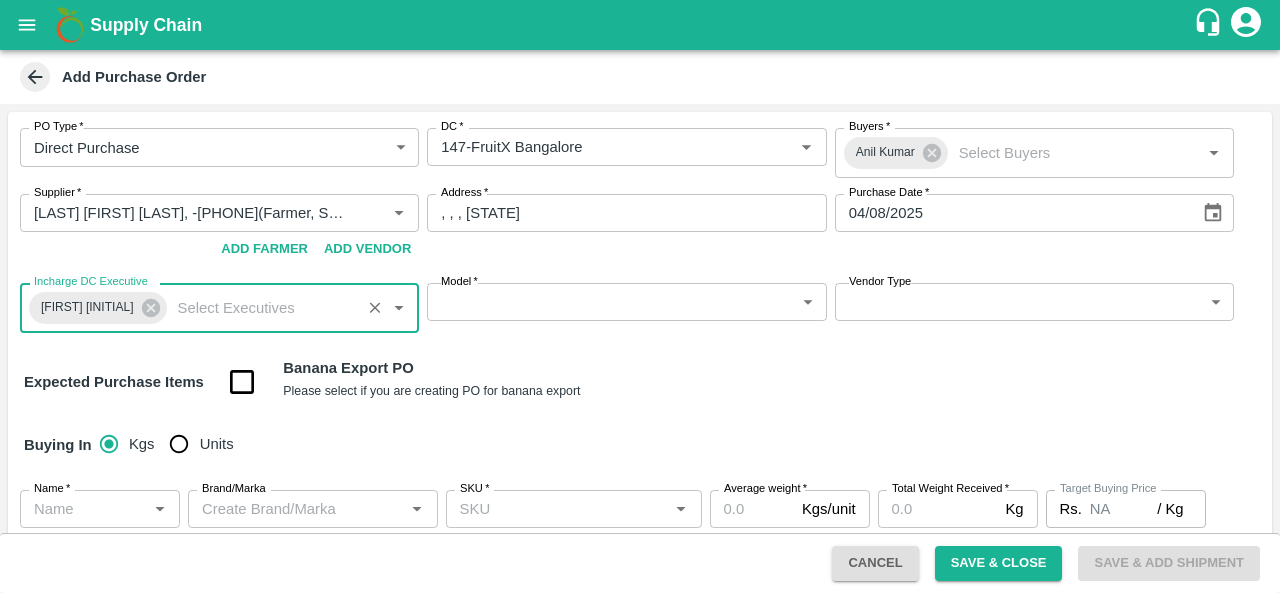click on "Supply Chain Add Purchase Order PO Type   * Direct Purchase 3 PO Type DC   * DC   * Buyers   * Anil Kumar Buyers   * Supplier   * Supplier   * Add Vendor Add Farmer Address   * , , , Andhra Pradesh Address Purchase Date   * 04/08/2025 Purchase Date Incharge DC Executive Raju KR Incharge DC Executive   * Model   * ​ Model Vendor Type ​ Vendor Type Expected Purchase Items Banana Export PO Please select if you are creating PO for banana export Buying In Kgs Units Name   * Name   * Brand/Marka Brand/Marka SKU   * SKU   * Average weight   * Kgs/unit Average weight Total Weight Received   * Kg Total Weight Received Target Buying Price Rs. NA / Kg Target Buying Price Agreed Value   * Rs. / Kg Agreed Value Packaging   * ​ Packaging Total Amount : ₹ 0 ( 0 x 0 ) Upload Agreement Upload Chute Percentage % Chute Percentage Cancel Save & Close Save & Add Shipment FXD LMD DC Direct Customer FruitX Bangalore FruitX Delhi FruitX Parala Mandi FruitX Narkanda Mandi 2025 Anil Kumar" at bounding box center (640, 296) 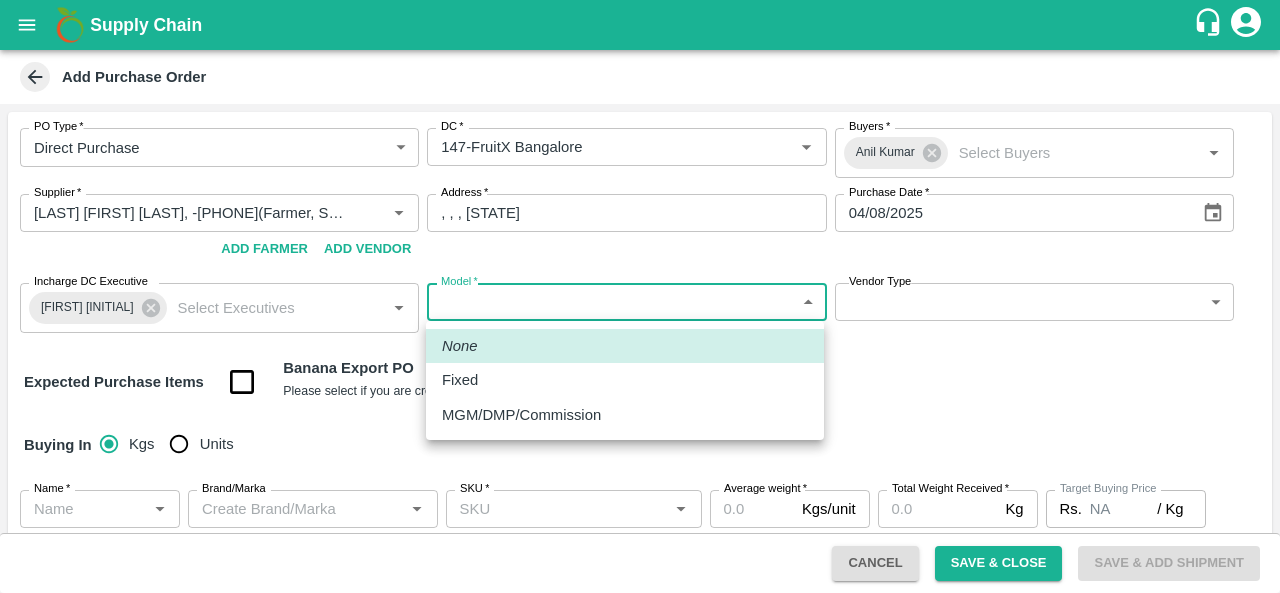 click on "MGM/DMP/Commission" at bounding box center [521, 415] 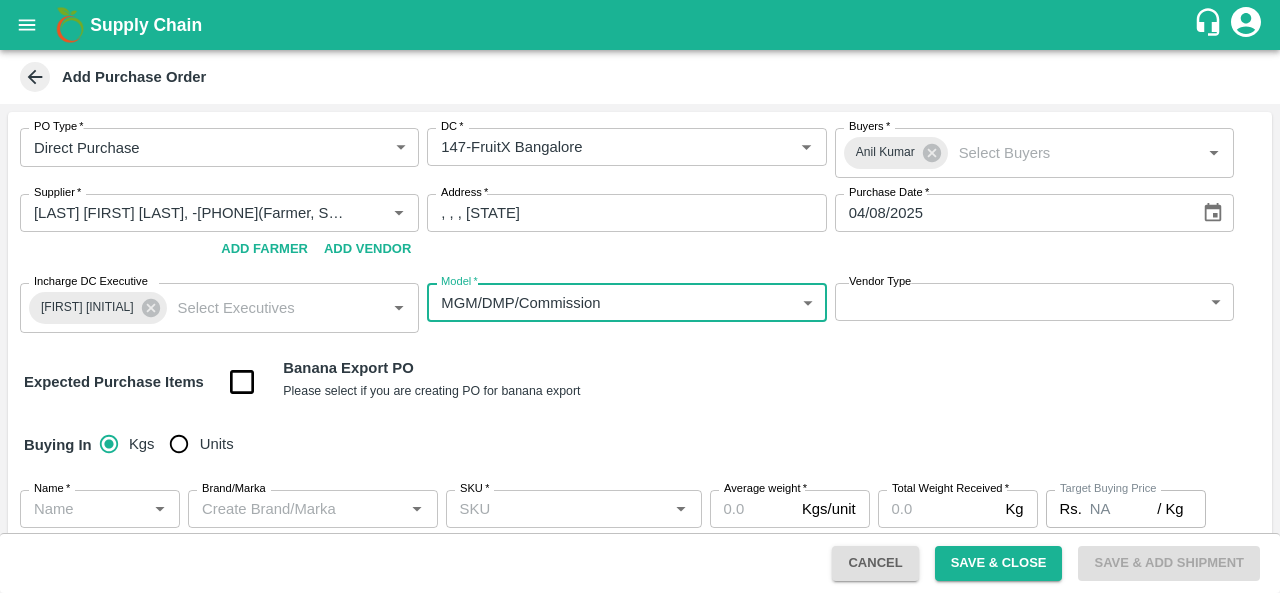 click on "Supply Chain Add Purchase Order PO Type   * Direct Purchase 3 PO Type DC   * DC   * Buyers   * Anil Kumar Buyers   * Supplier   * Supplier   * Add Vendor Add Farmer Address   * , , , Andhra Pradesh Address Purchase Date   * 04/08/2025 Purchase Date Incharge DC Executive Raju KR Incharge DC Executive   * Model   * MGM/DMP/Commission Commision Model Vendor Type ​ Vendor Type Expected Purchase Items Banana Export PO Please select if you are creating PO for banana export Buying In Kgs Units Name   * Name   * Brand/Marka Brand/Marka SKU   * SKU   * Average weight   * Kgs/unit Average weight Total Weight Received   * Kg Total Weight Received Target Buying Price Rs. NA / Kg Target Buying Price Agreed Value   * Rs. / Kg Agreed Value Packaging   * ​ Packaging Total Amount : ₹ 0 ( 0 x 0 ) Upload Agreement Upload Chute Percentage % Chute Percentage Cancel Save & Close Save & Add Shipment FXD LMD DC Direct Customer FruitX Bangalore FruitX Delhi FruitX Parala Mandi Anil Kumar" at bounding box center [640, 296] 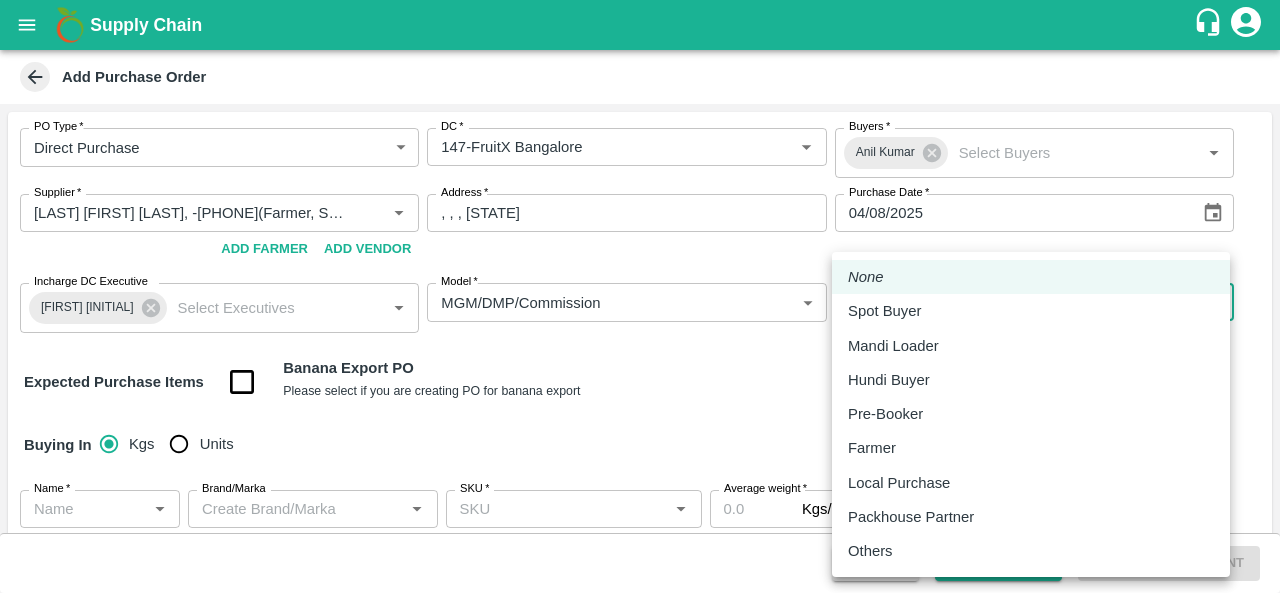 click on "Local Purchase" at bounding box center (899, 483) 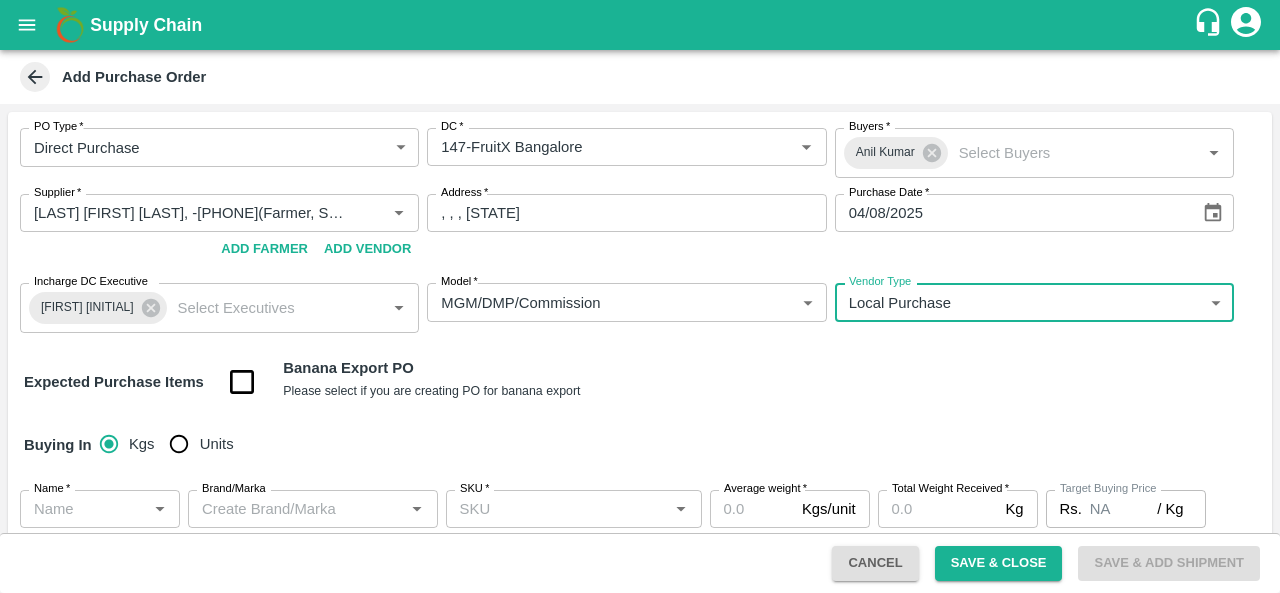type on "LOCAL_PURCHASE" 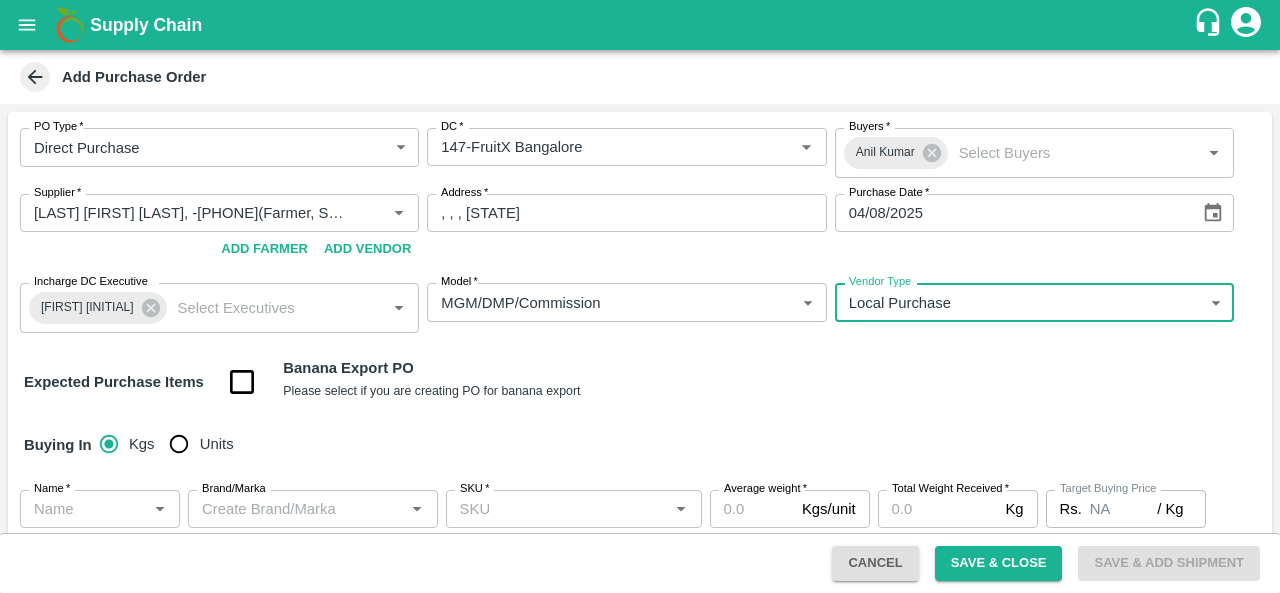 click on "Units" at bounding box center [179, 444] 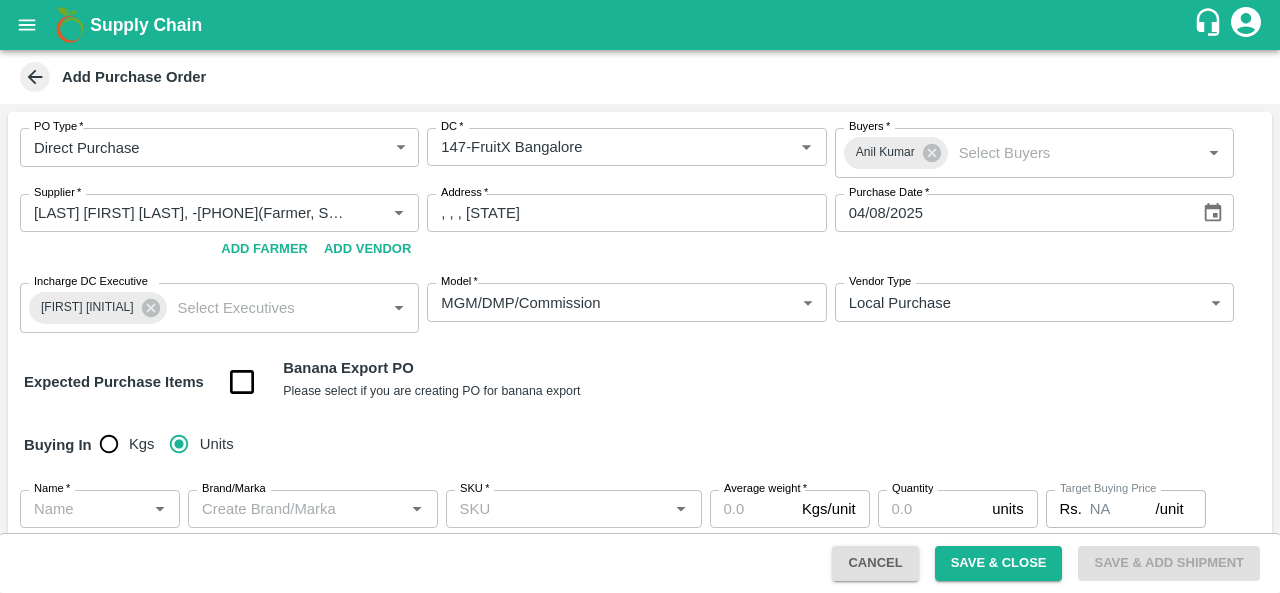 click on "Name   *" at bounding box center [83, 509] 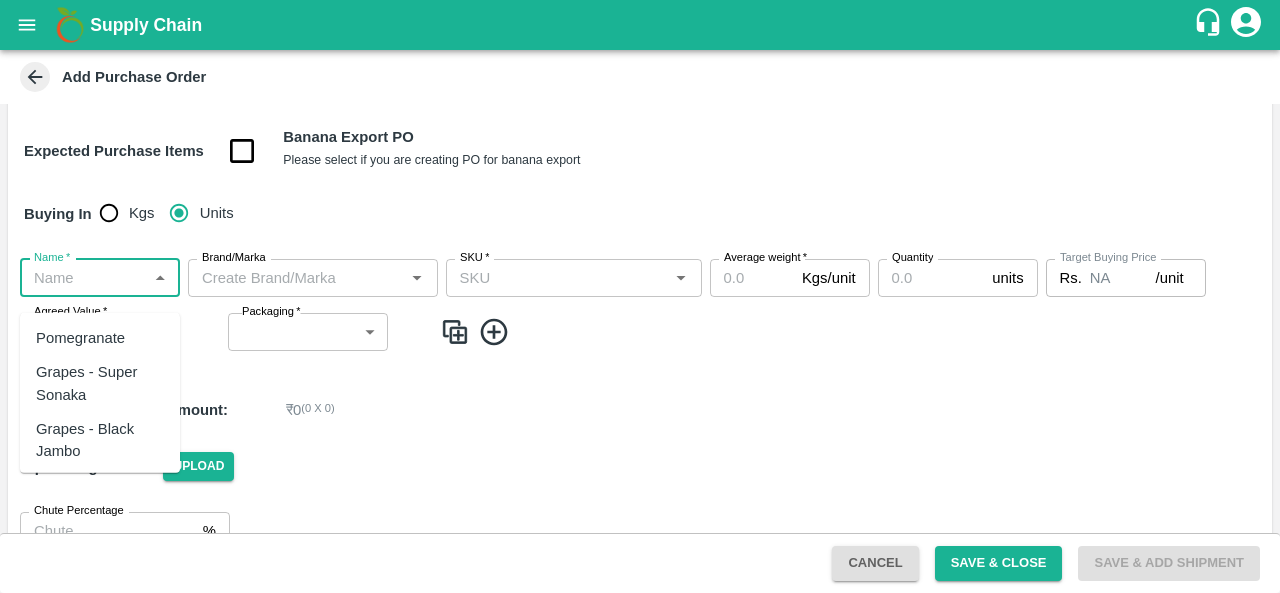 scroll, scrollTop: 235, scrollLeft: 0, axis: vertical 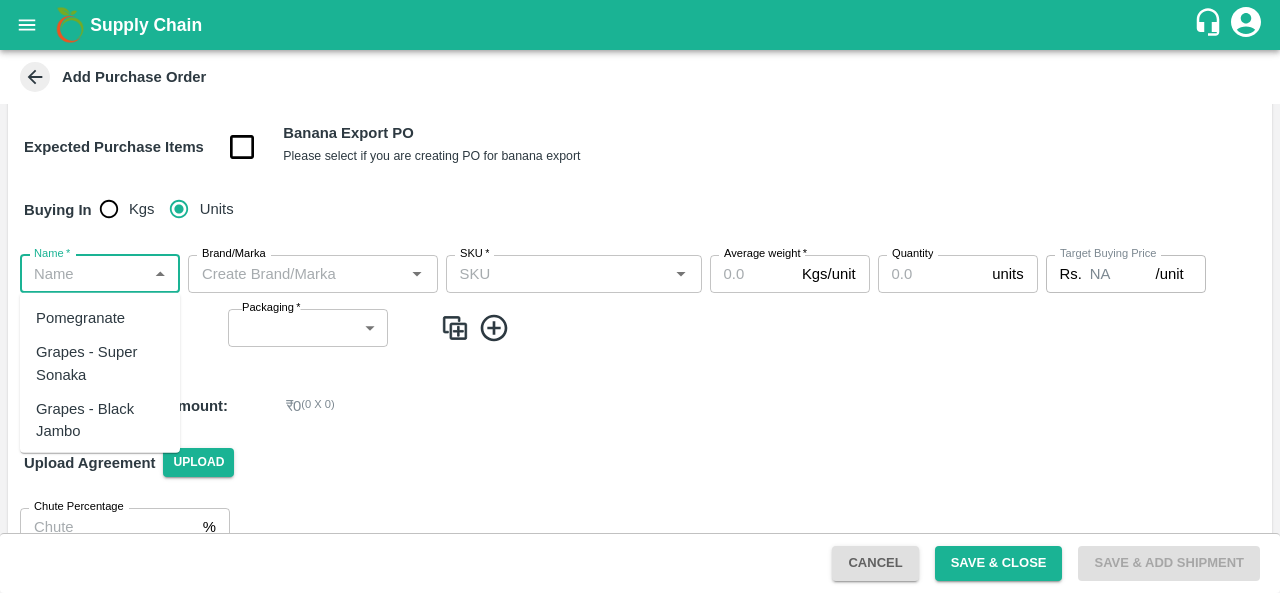 click on "Pomegranate" at bounding box center [80, 318] 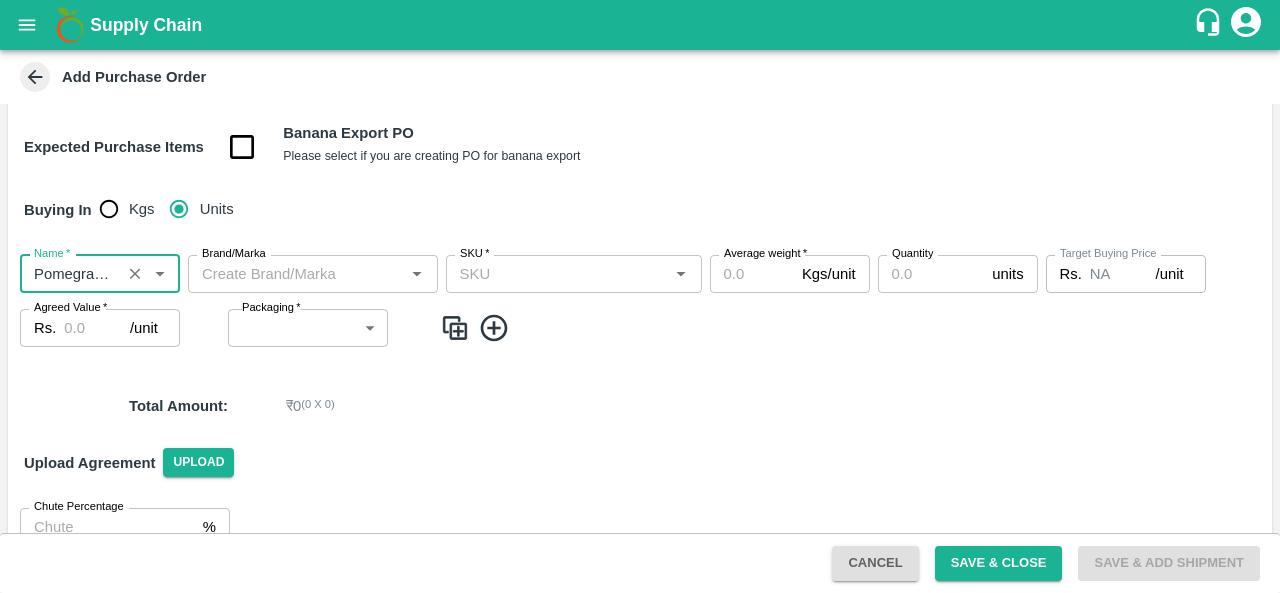 click on "Brand/Marka" at bounding box center [296, 274] 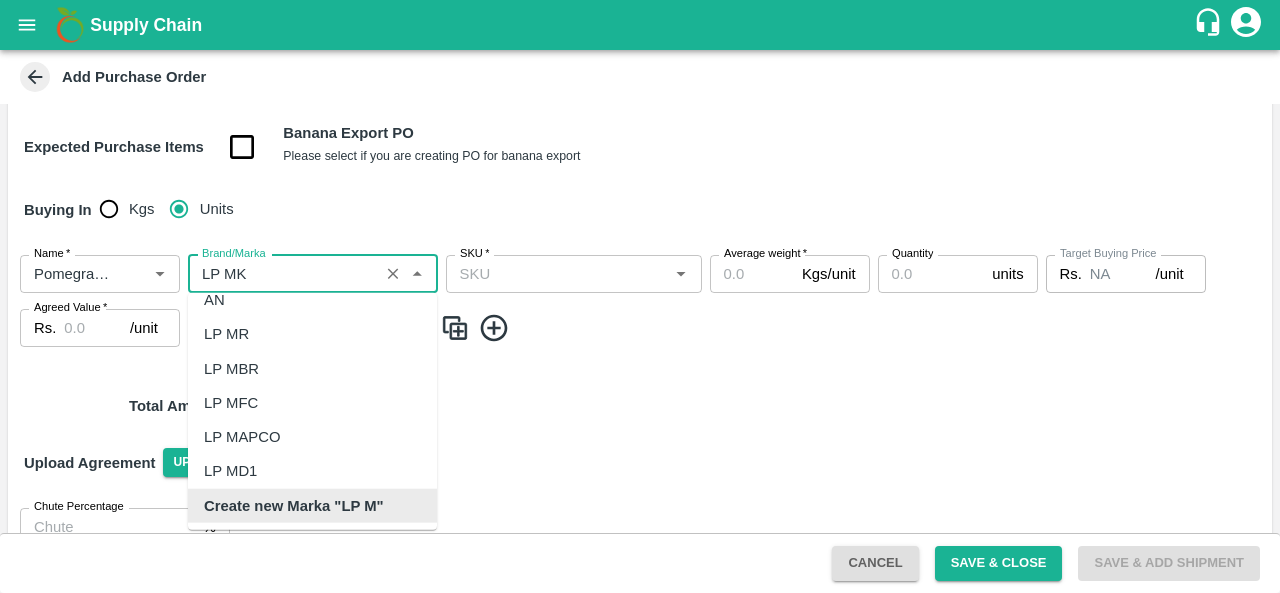 scroll, scrollTop: 0, scrollLeft: 0, axis: both 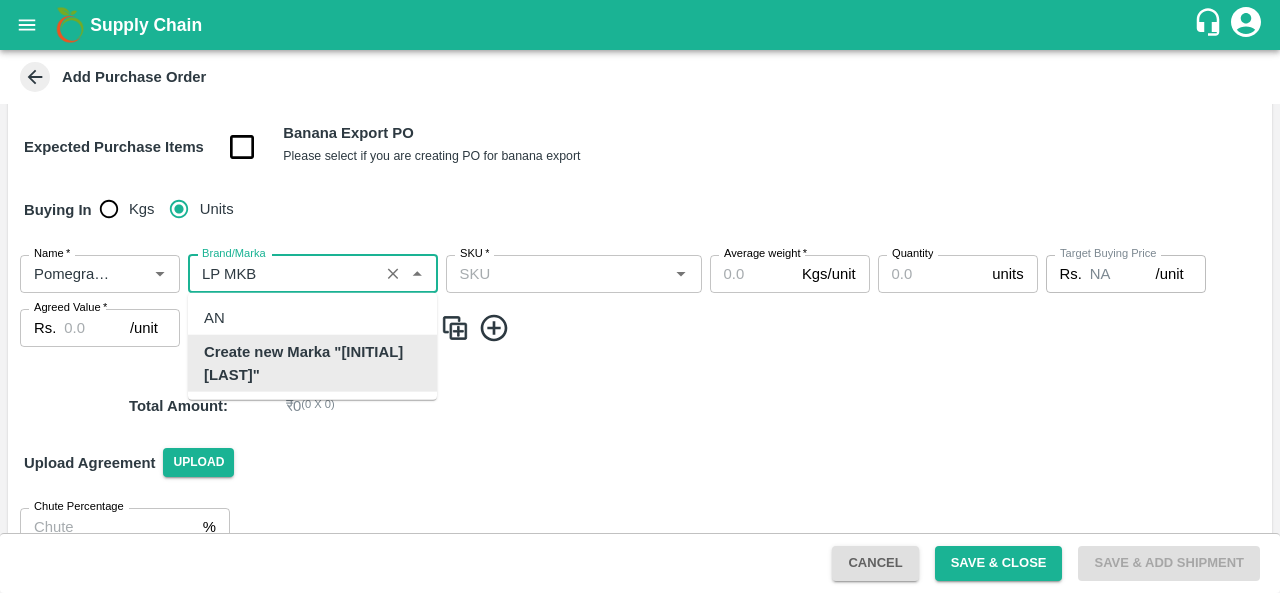 click on "Create new Marka "LP MKB"" at bounding box center (312, 363) 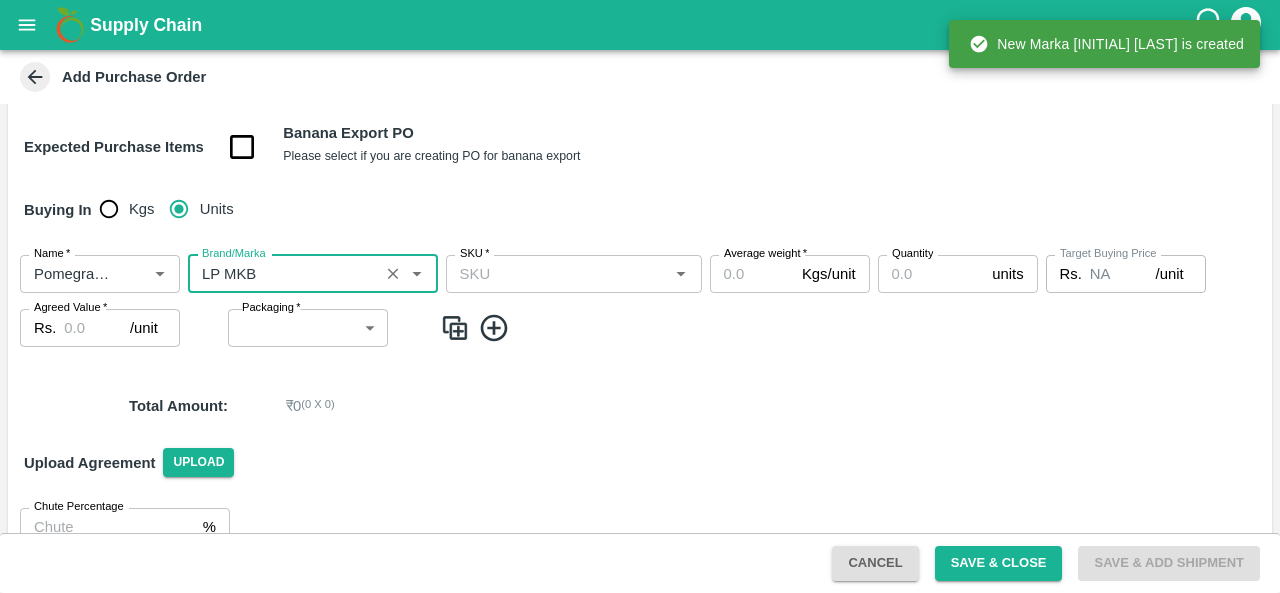 type on "LP MKB" 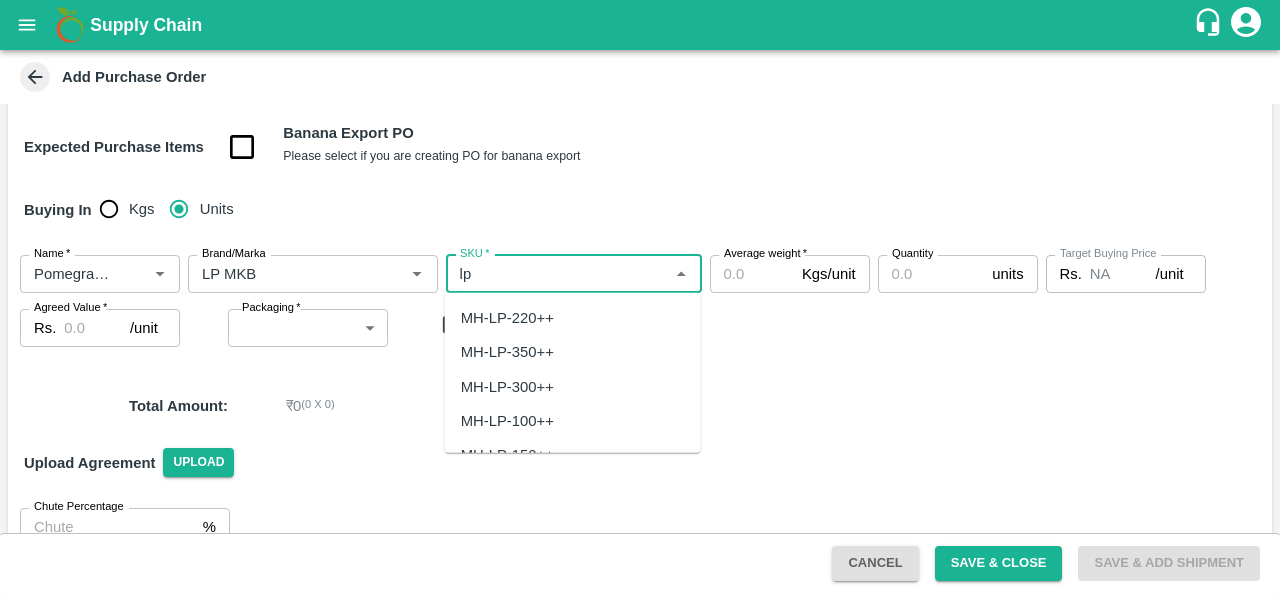 type on "l" 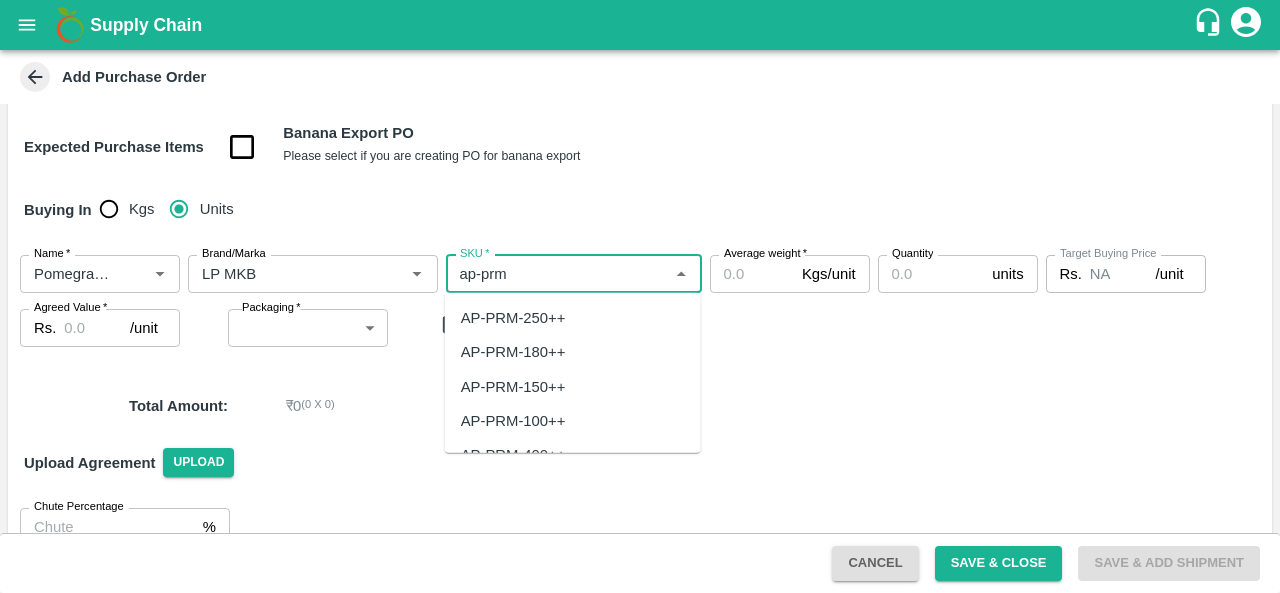 click on "AP-PRM-100++" at bounding box center (513, 421) 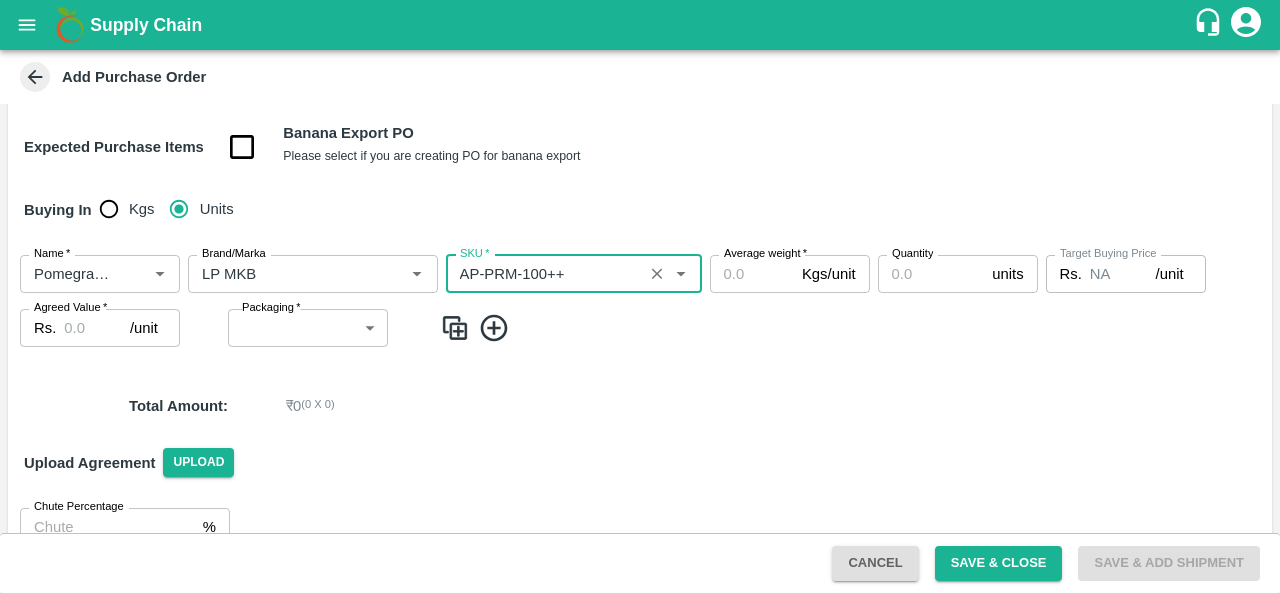 type on "AP-PRM-100++" 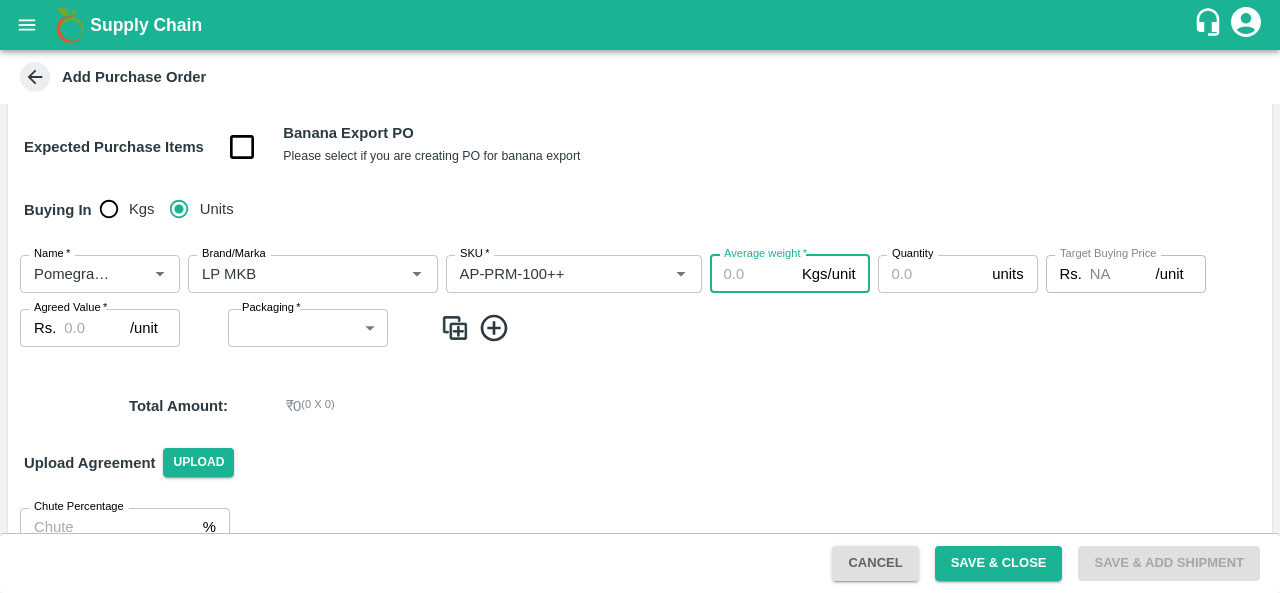 click on "Average weight   *" at bounding box center (752, 274) 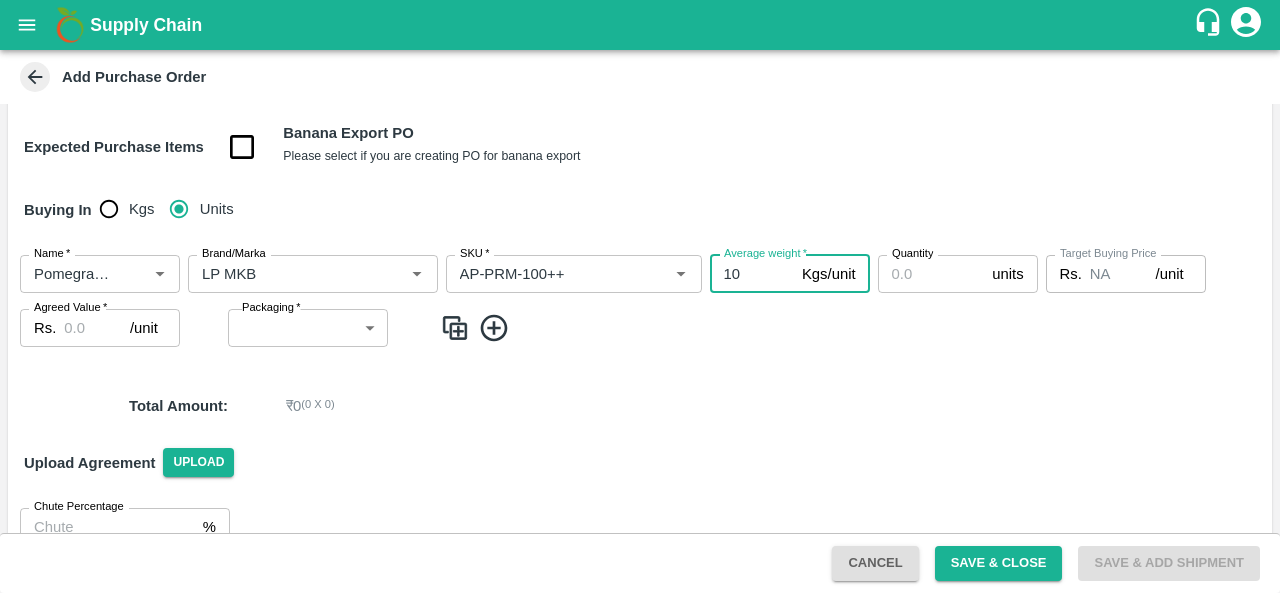 type on "10" 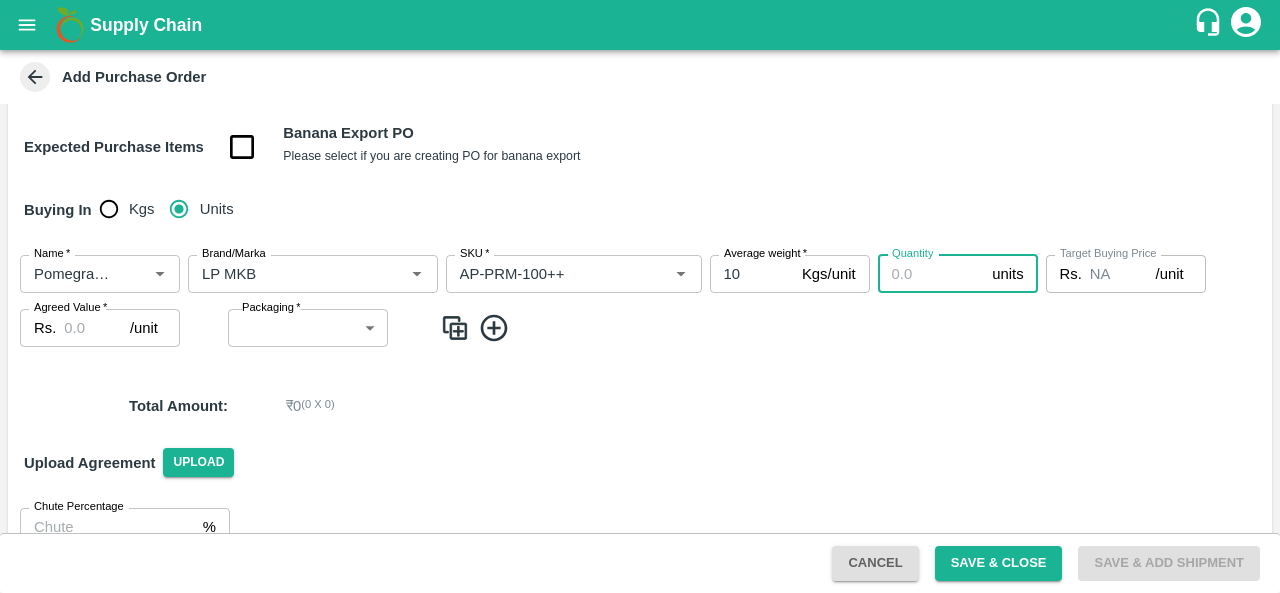 click on "Quantity" at bounding box center [931, 274] 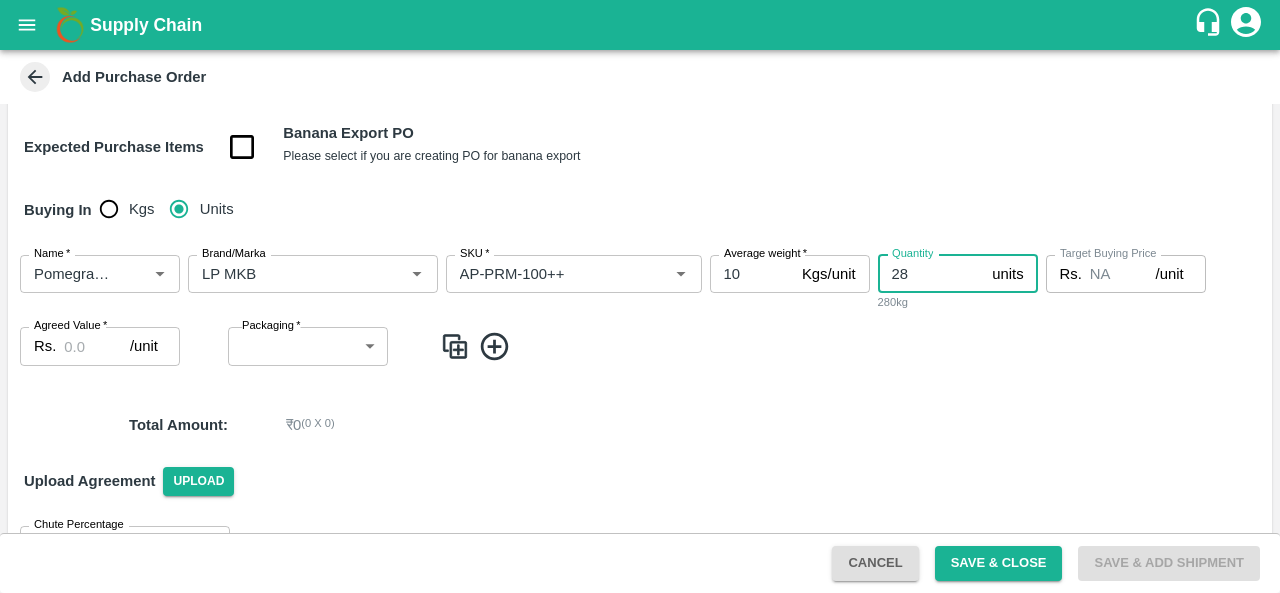 type on "28" 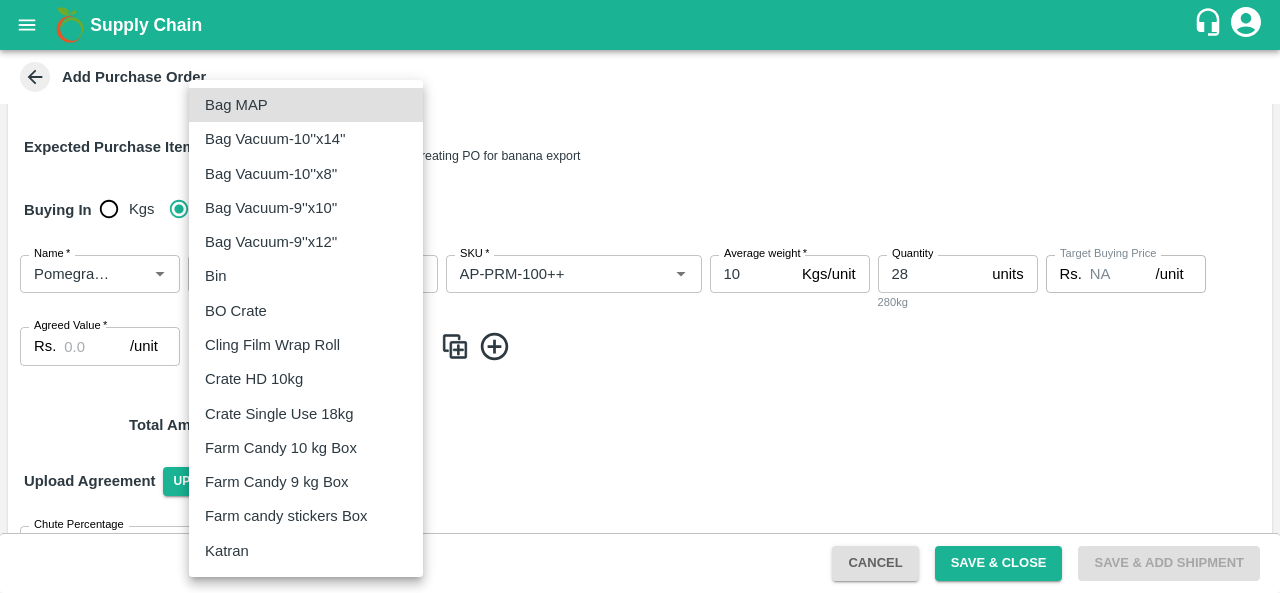 type 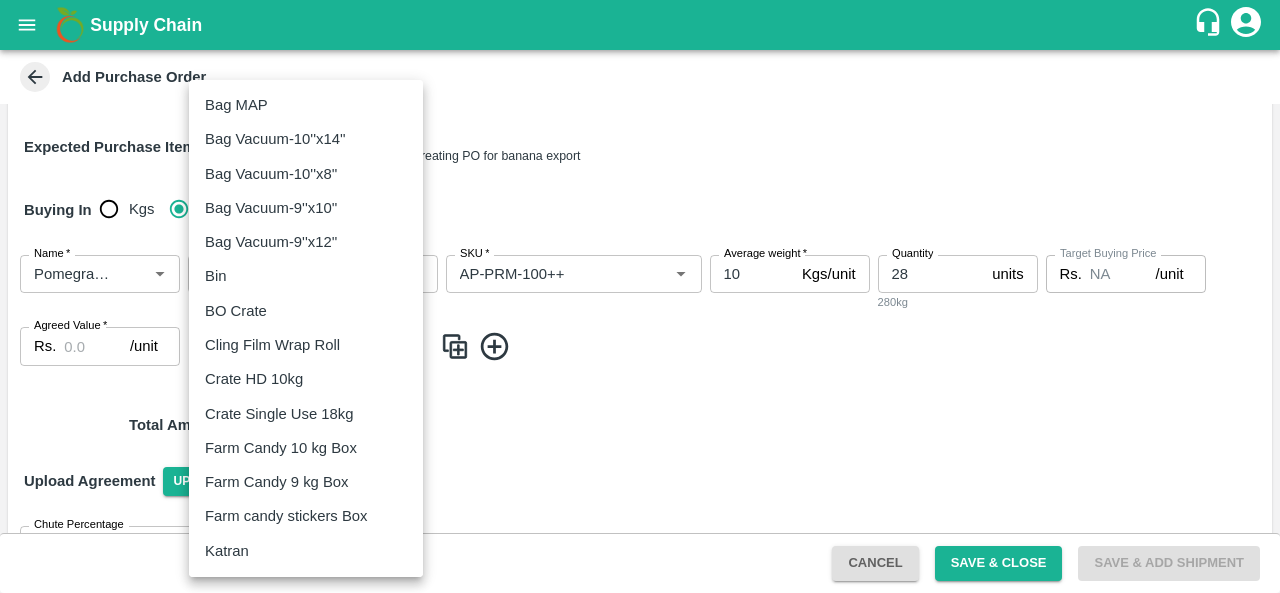 scroll, scrollTop: 376, scrollLeft: 0, axis: vertical 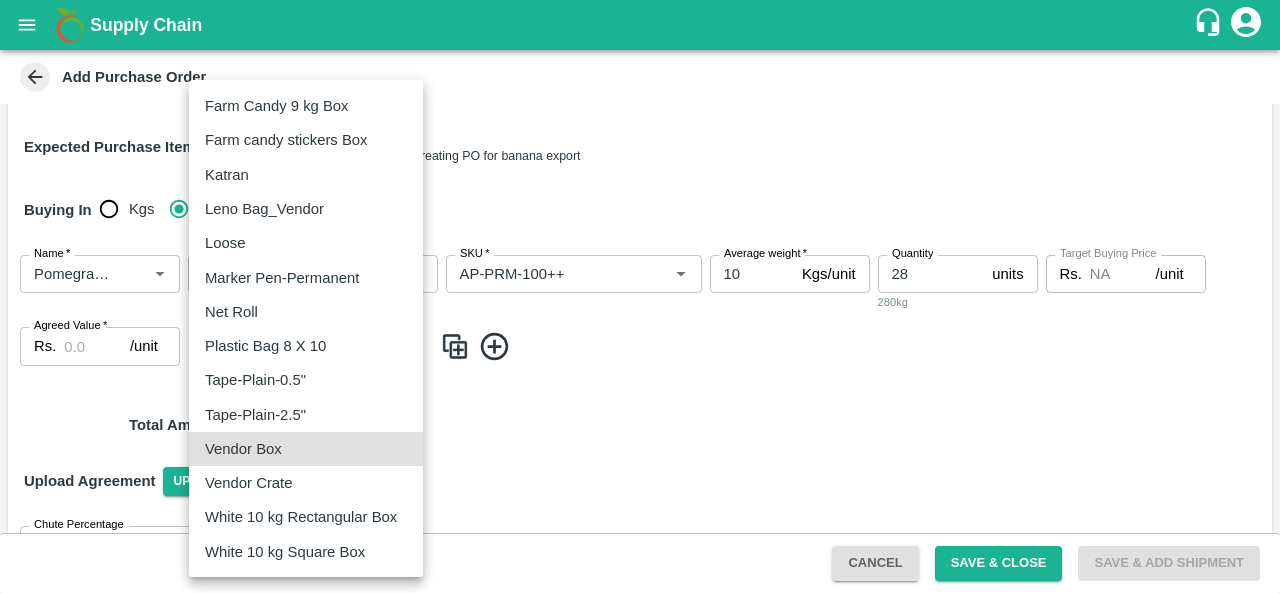 type on "276" 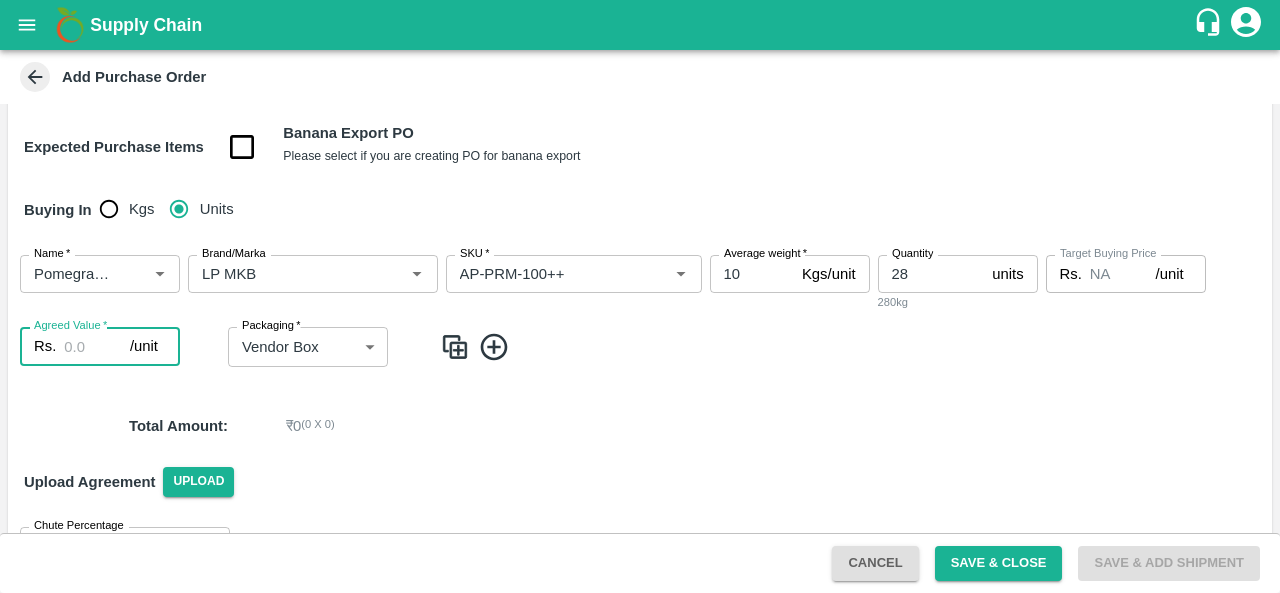 click on "Agreed Value   *" at bounding box center (97, 346) 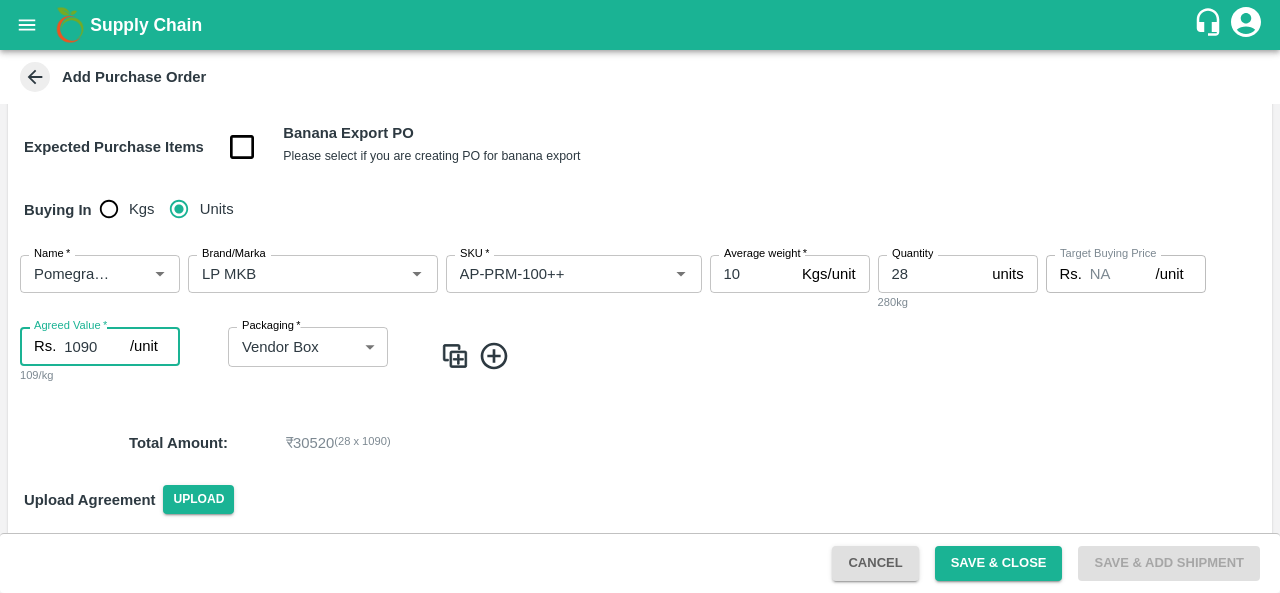 click on "1090" at bounding box center [97, 346] 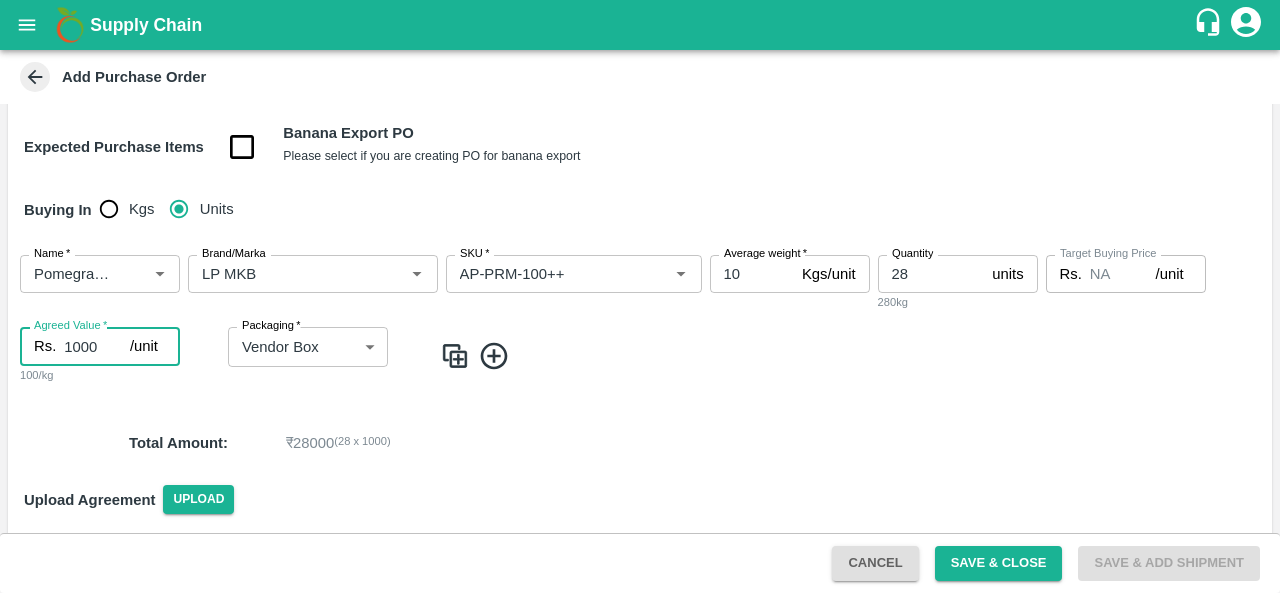 type on "1000" 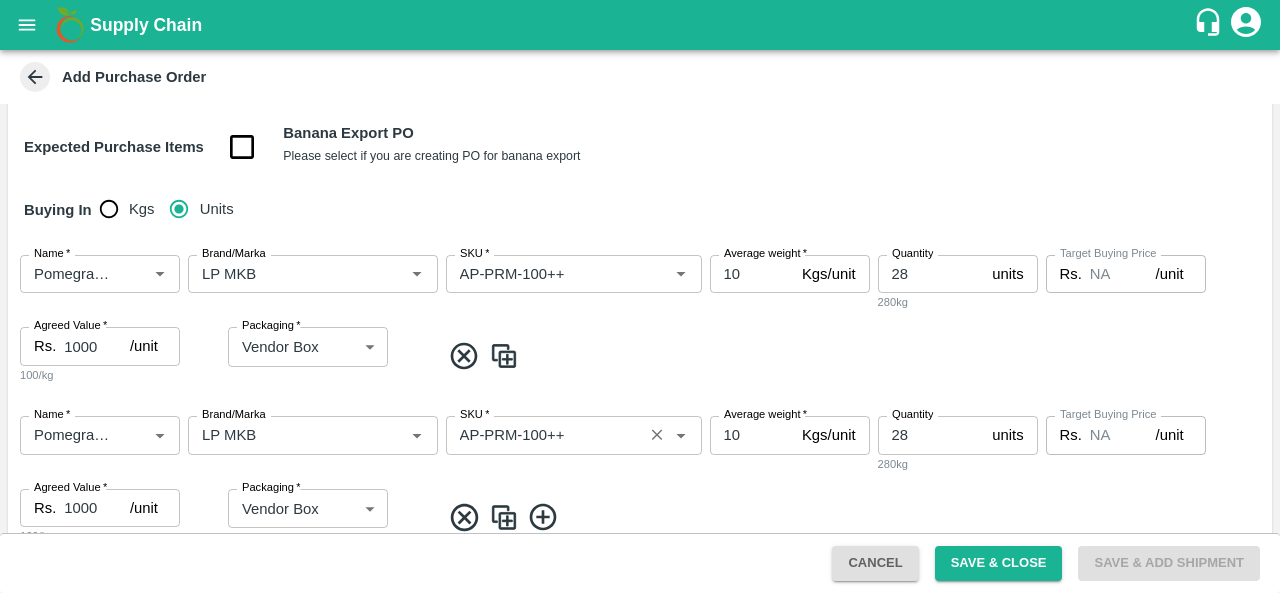 click on "SKU   *" at bounding box center (544, 435) 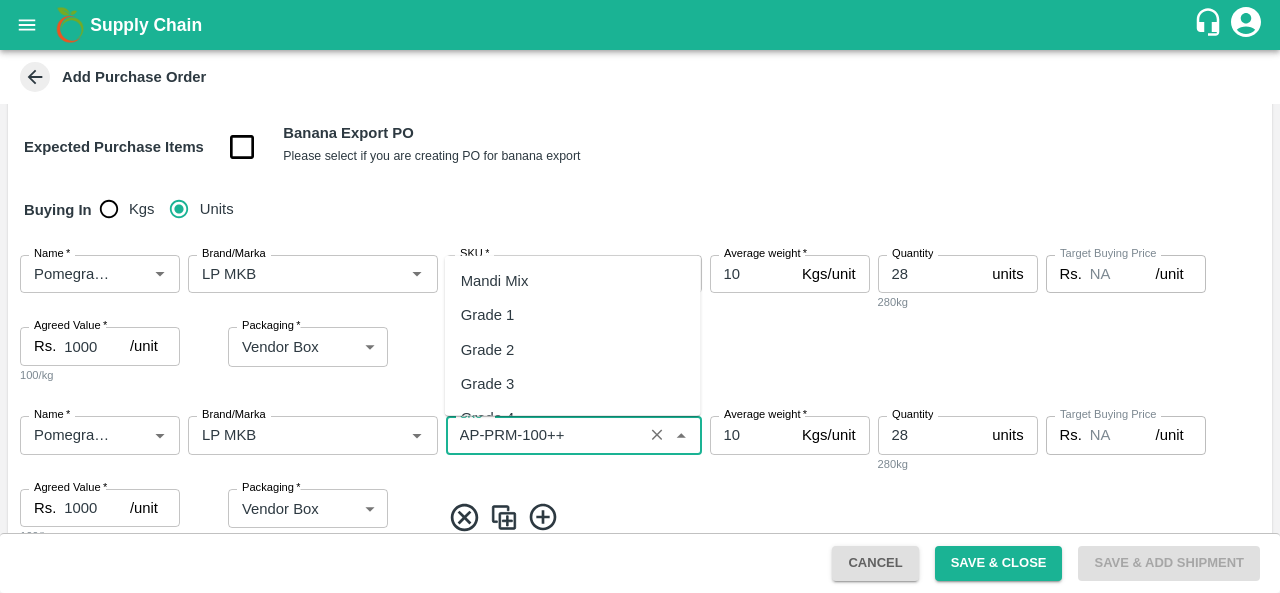 scroll, scrollTop: 9344, scrollLeft: 0, axis: vertical 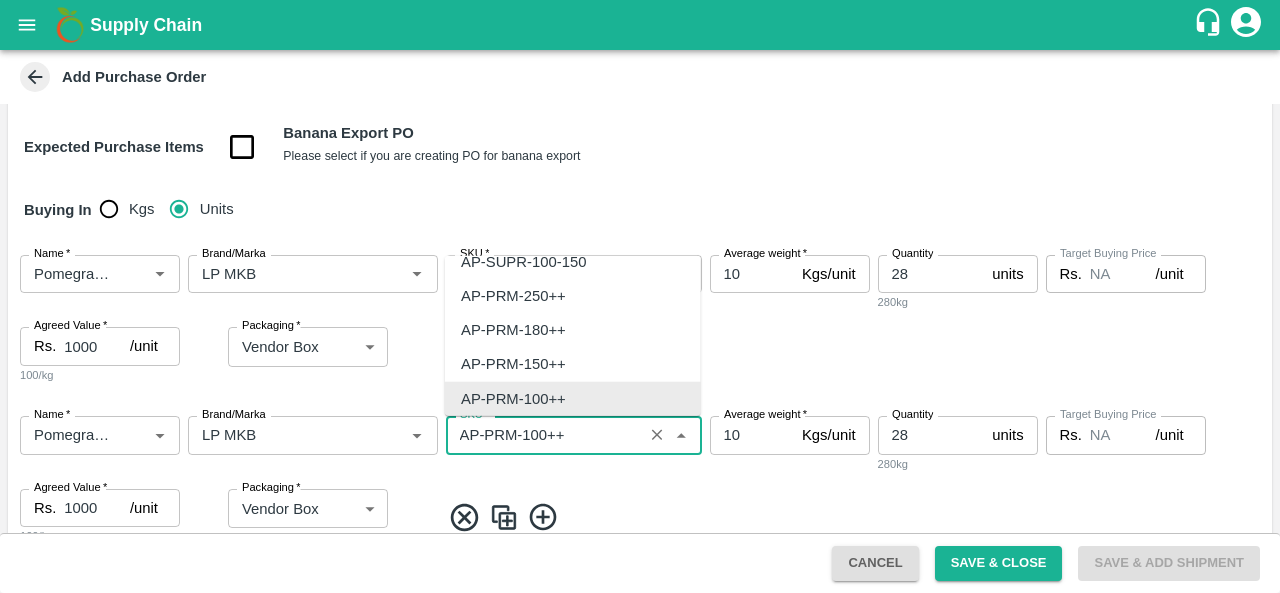 click on "SKU   *" at bounding box center (544, 435) 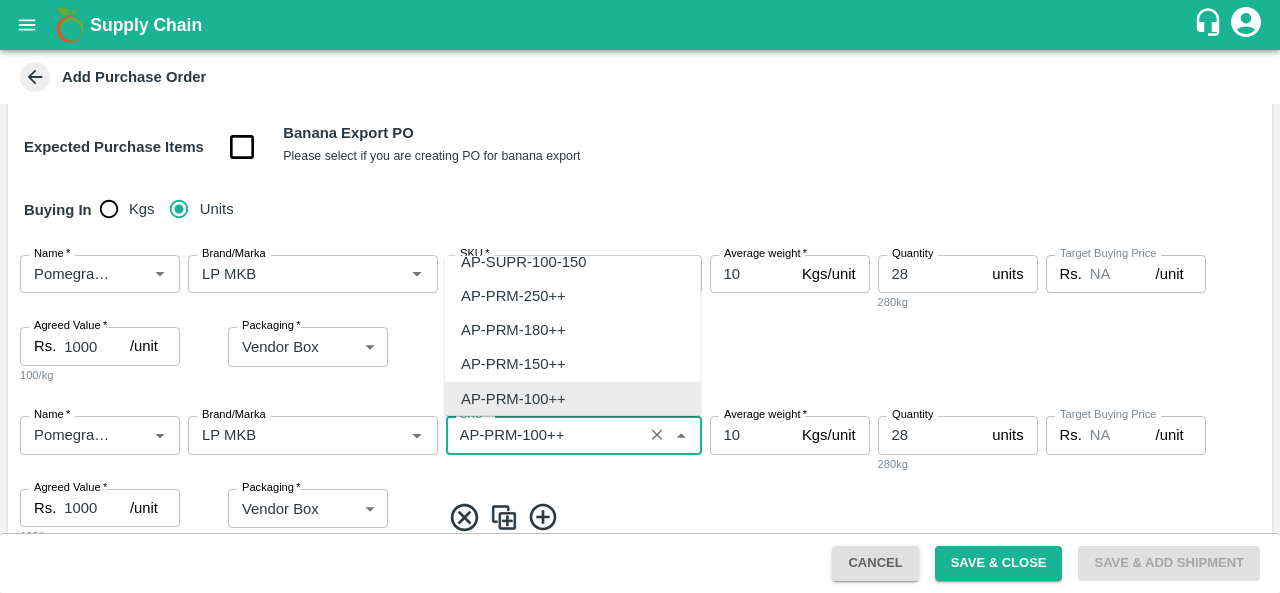 click on "SKU   *" at bounding box center [544, 435] 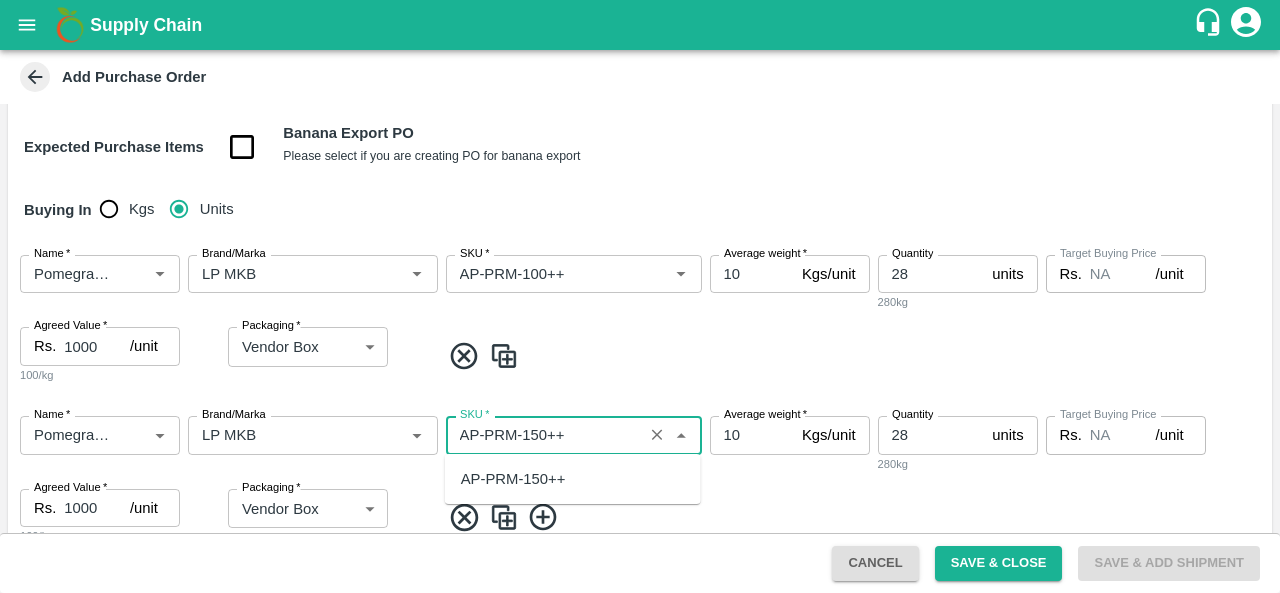 click on "AP-PRM-150++" at bounding box center (573, 479) 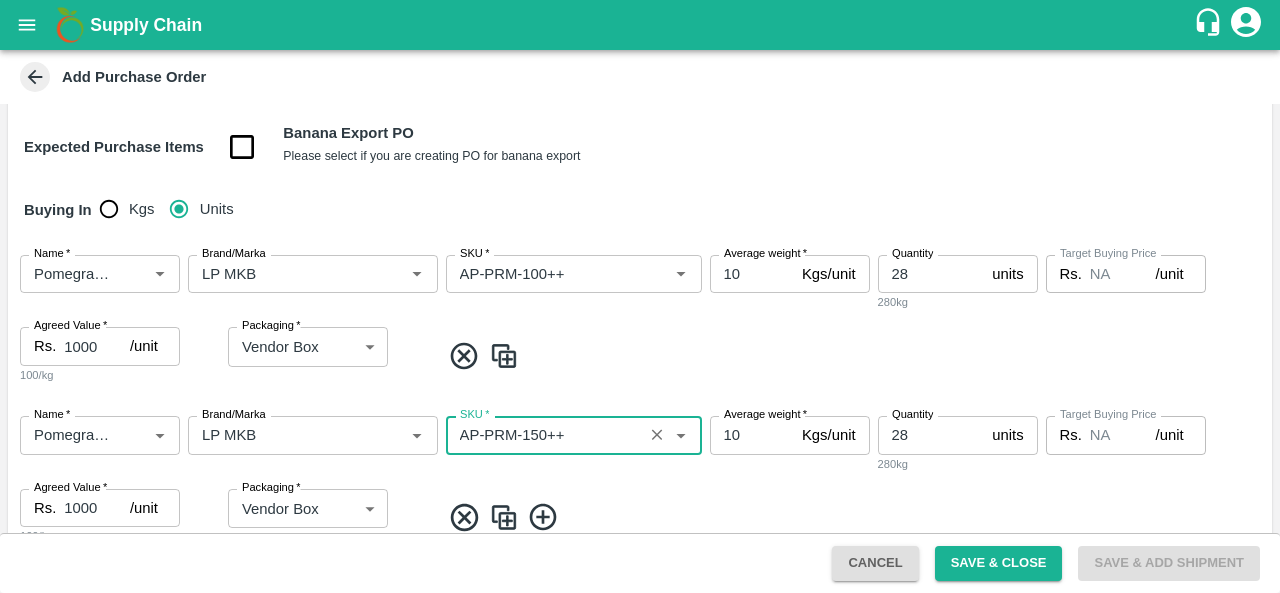 type on "AP-PRM-150++" 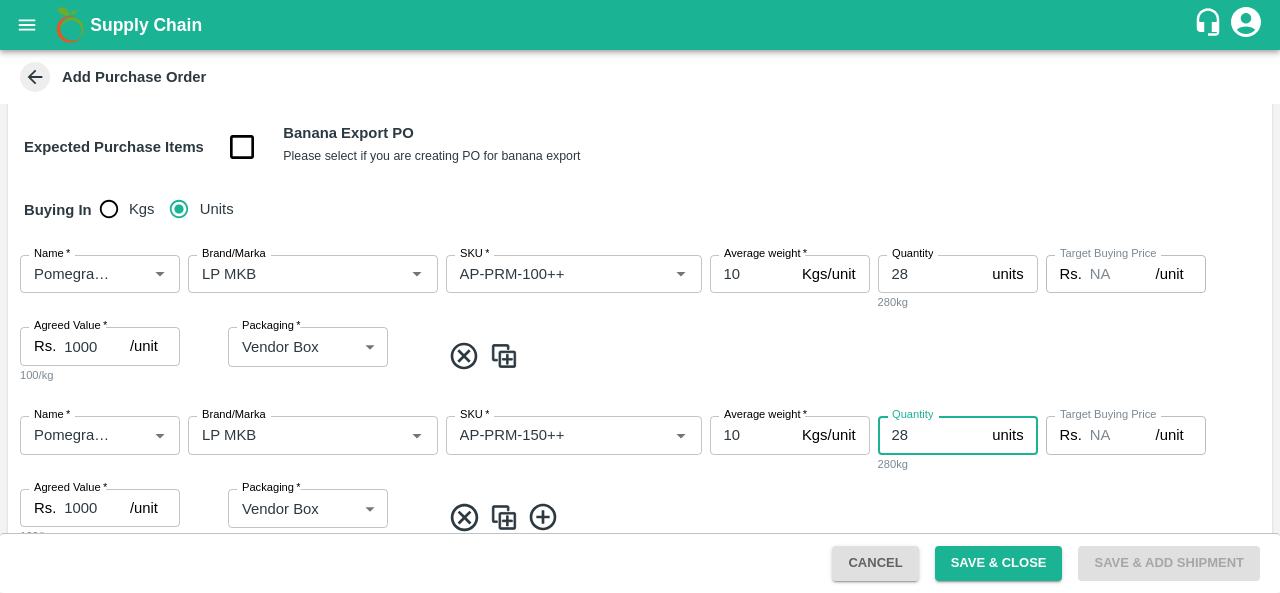 type on "2" 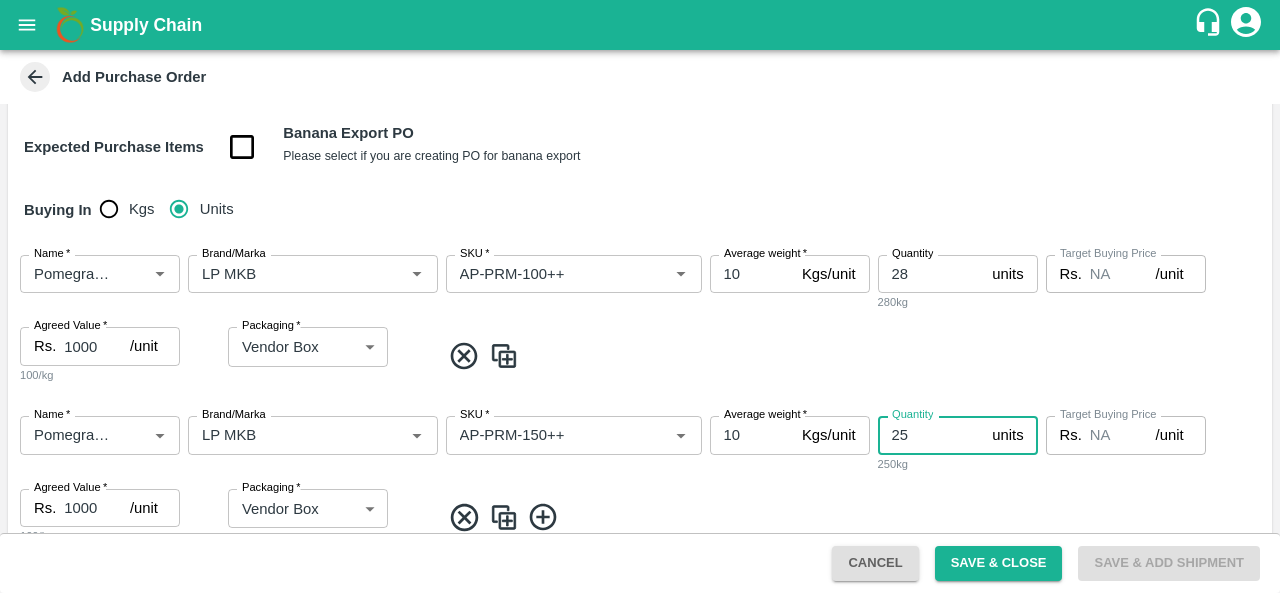 type on "25" 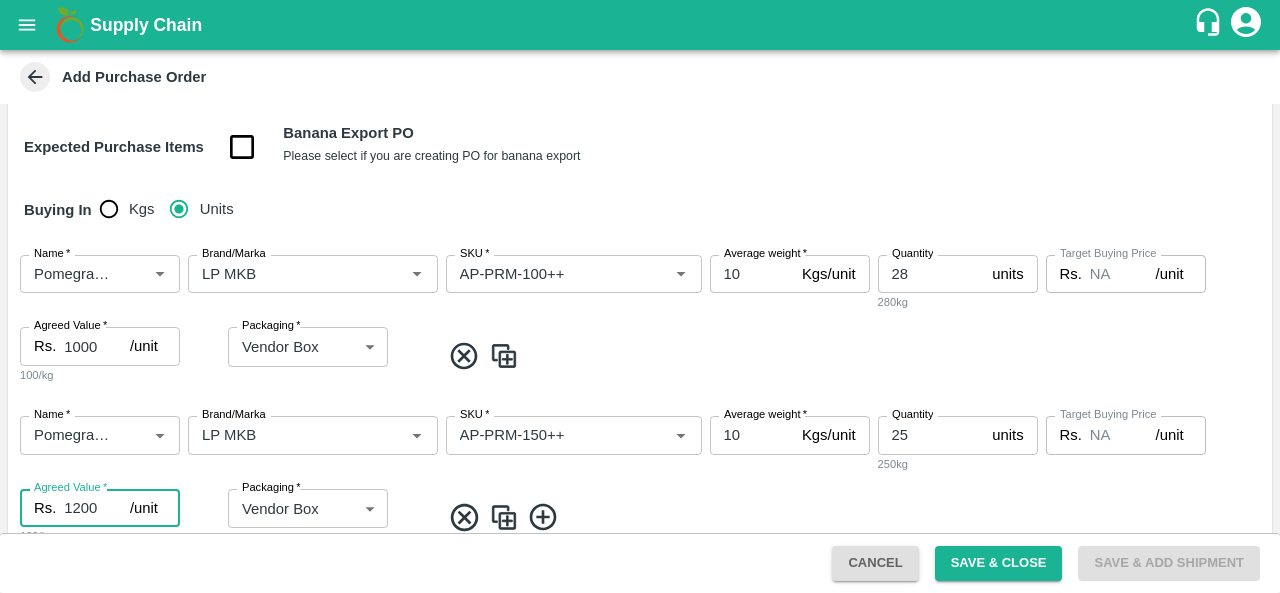 type on "1200" 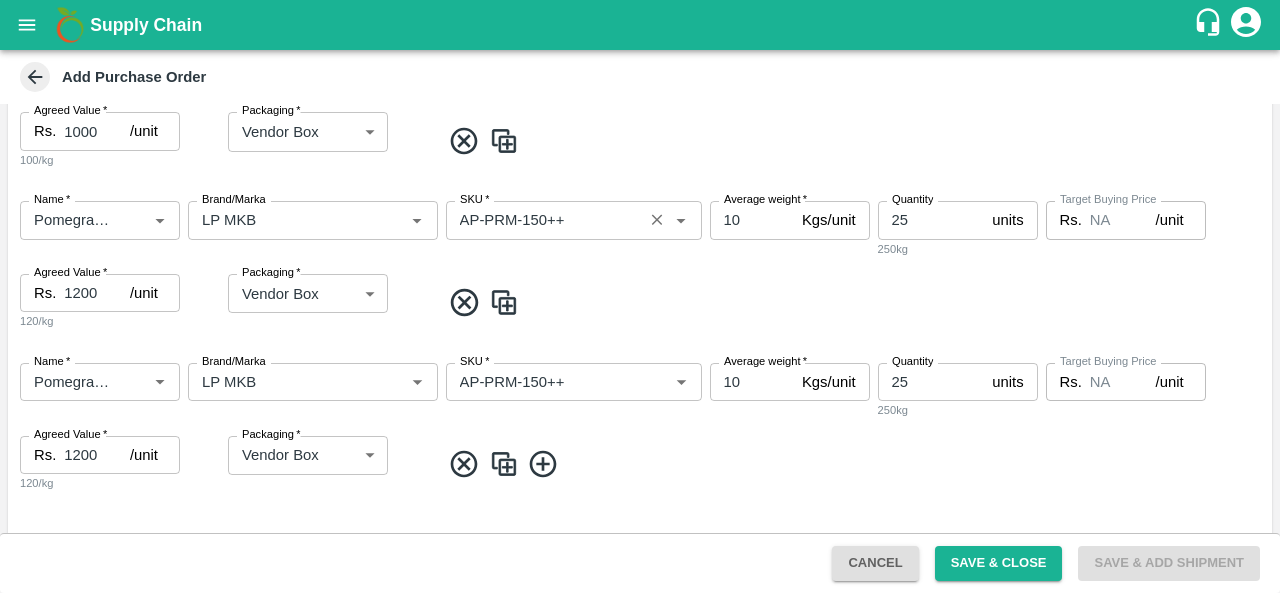scroll, scrollTop: 455, scrollLeft: 0, axis: vertical 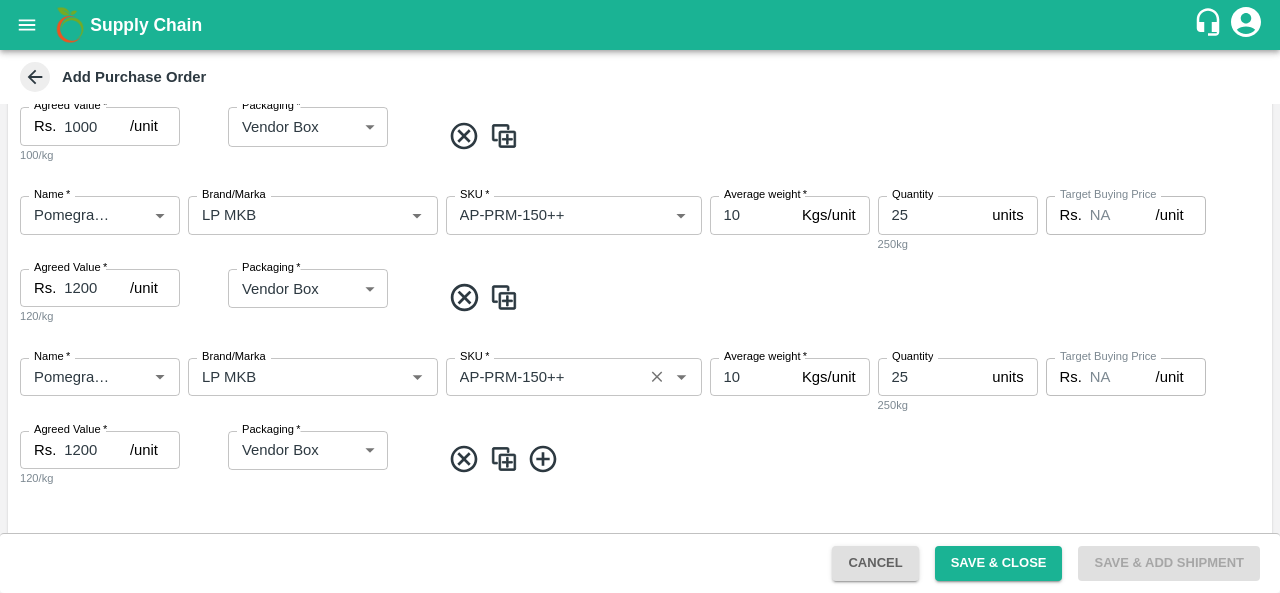 click on "SKU   *" at bounding box center [544, 377] 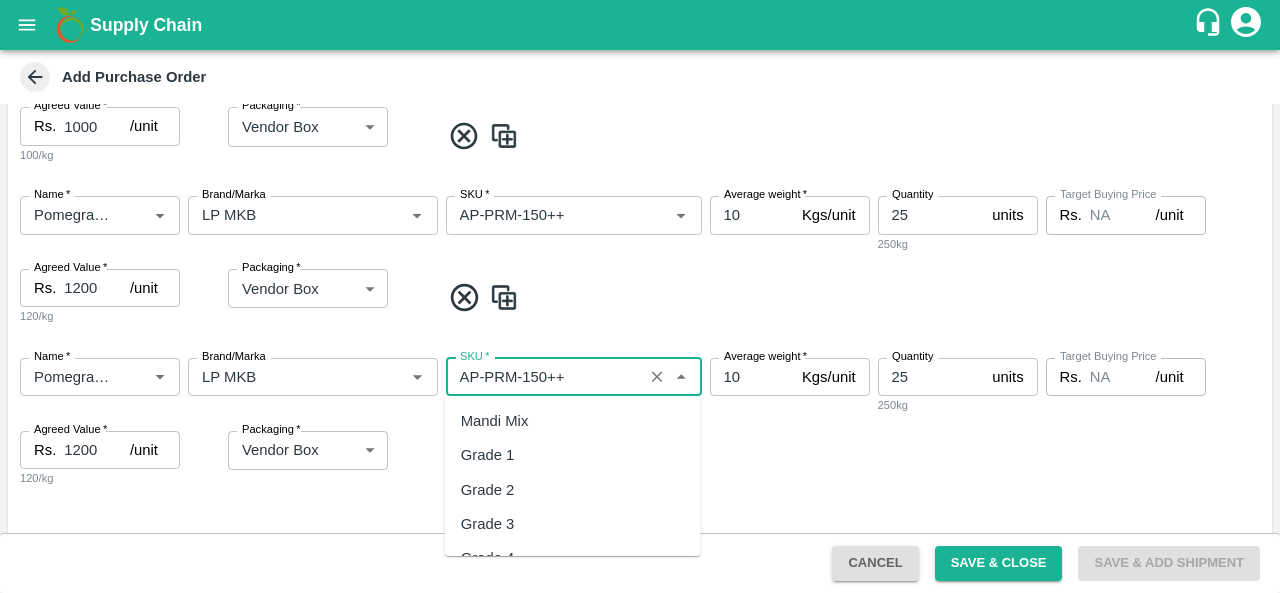 scroll, scrollTop: 9309, scrollLeft: 0, axis: vertical 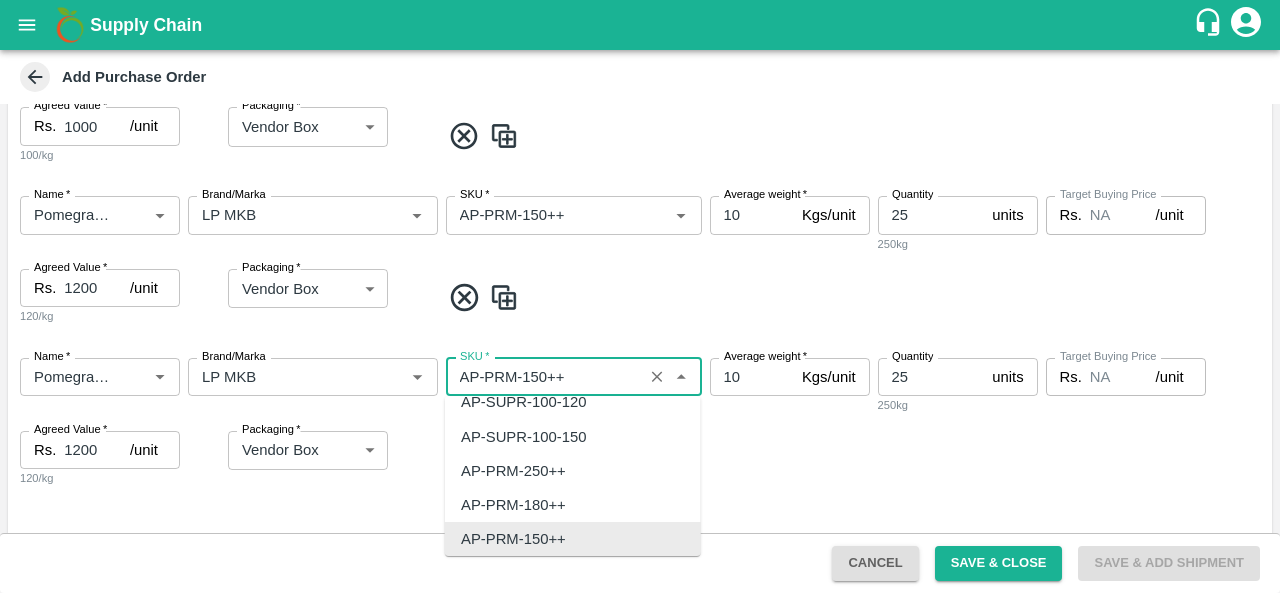 click on "SKU   *" at bounding box center [544, 377] 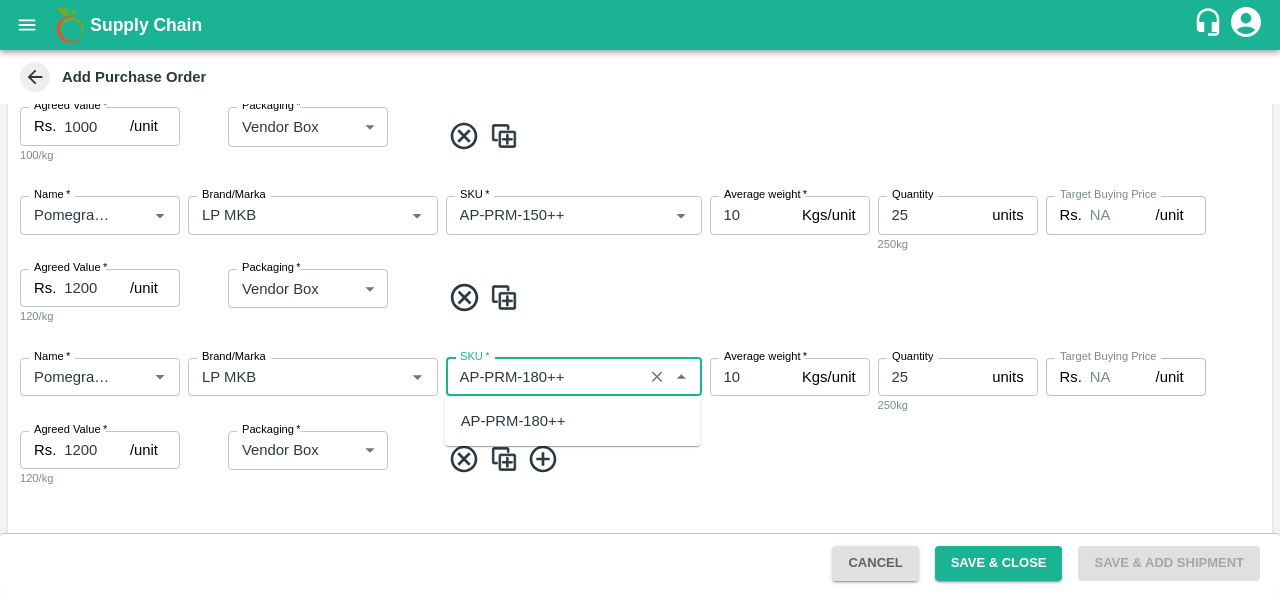 click on "AP-PRM-180++" at bounding box center [513, 421] 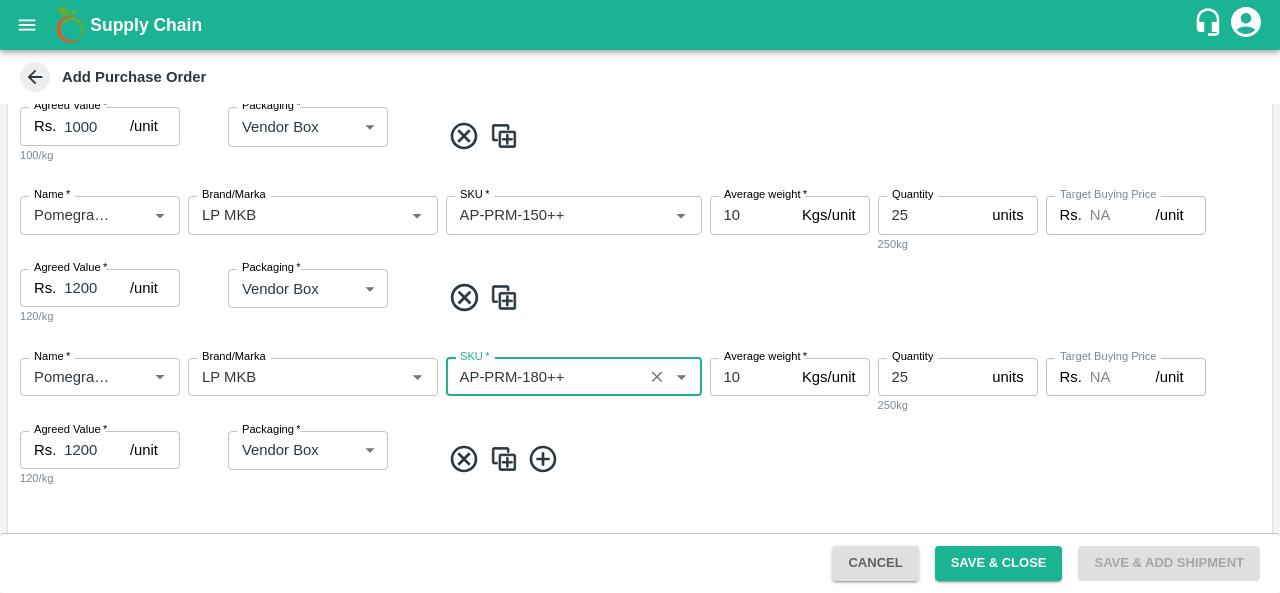 type on "AP-PRM-180++" 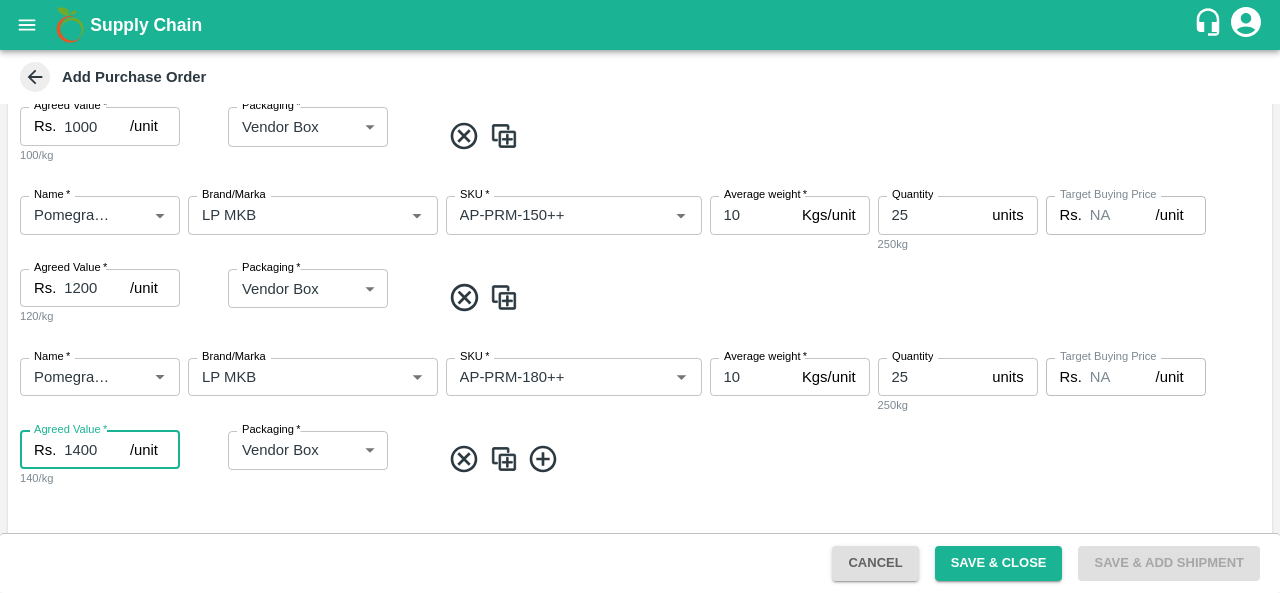 type on "1400" 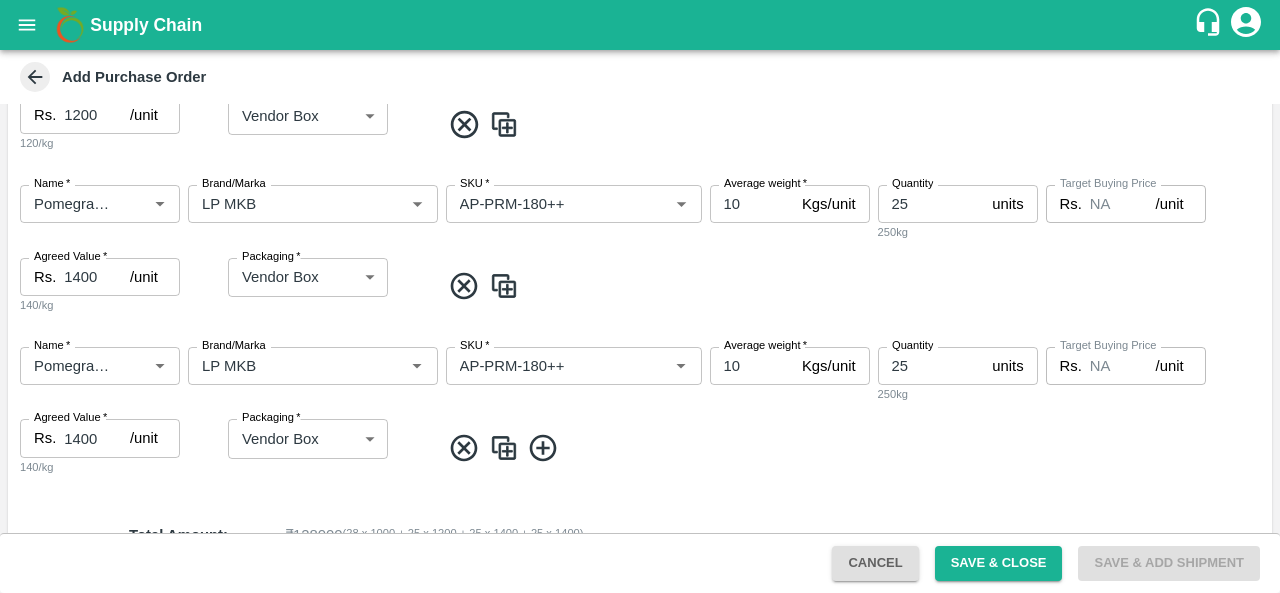 scroll, scrollTop: 634, scrollLeft: 0, axis: vertical 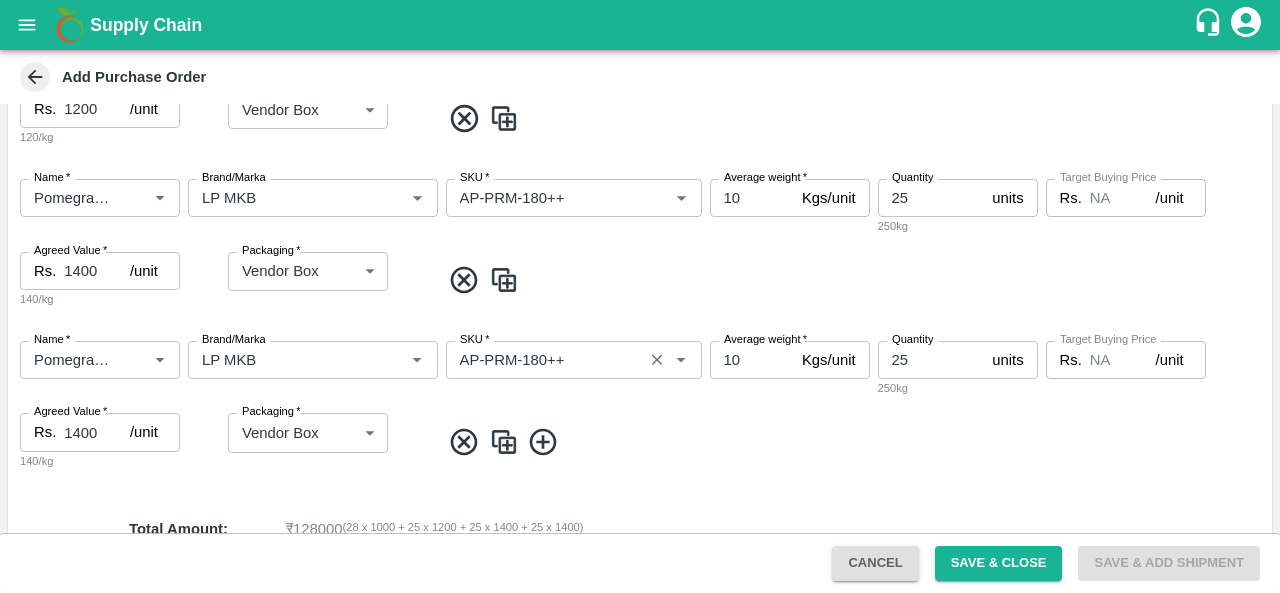 click on "SKU   *" at bounding box center [544, 360] 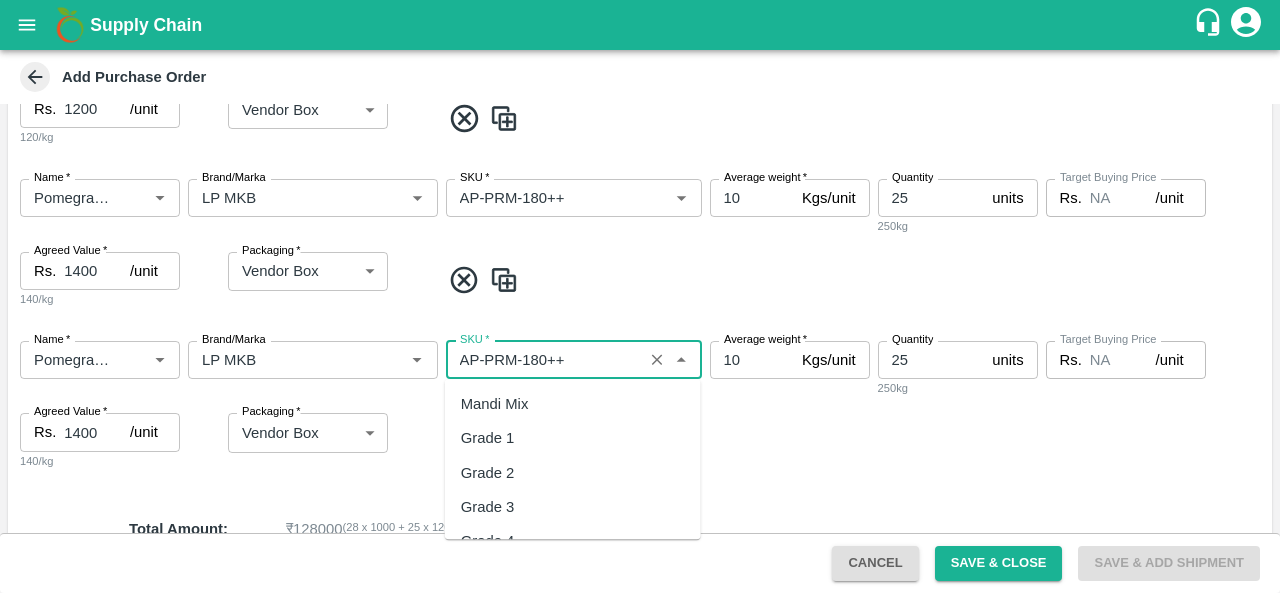 scroll, scrollTop: 9275, scrollLeft: 0, axis: vertical 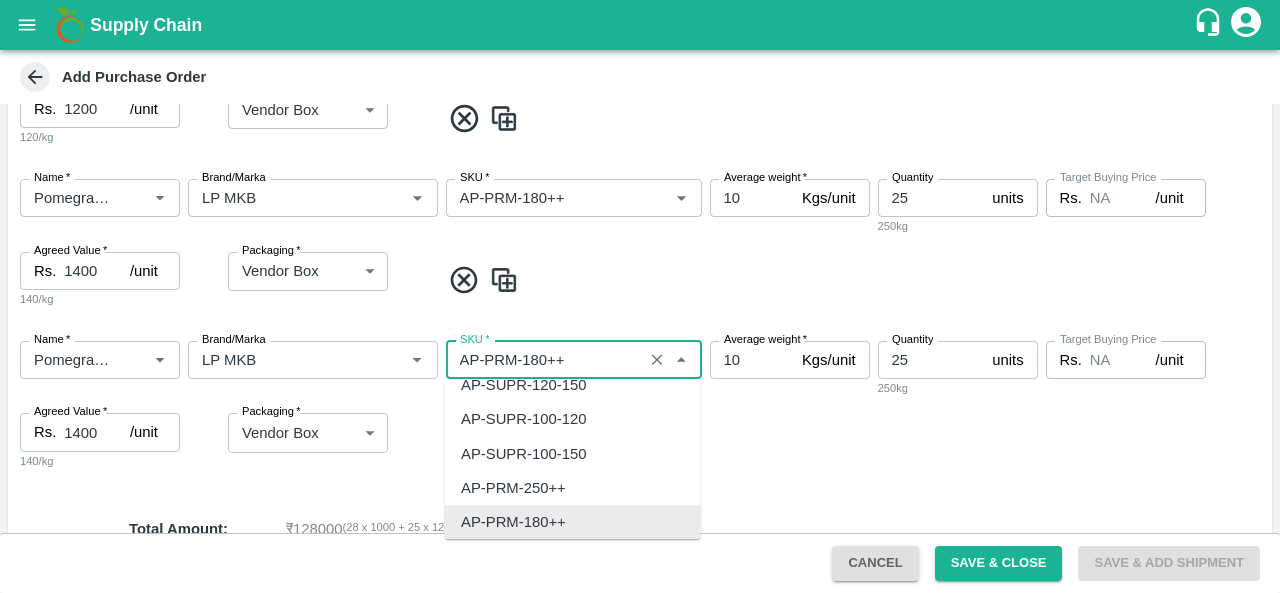 click on "SKU   *" at bounding box center (544, 360) 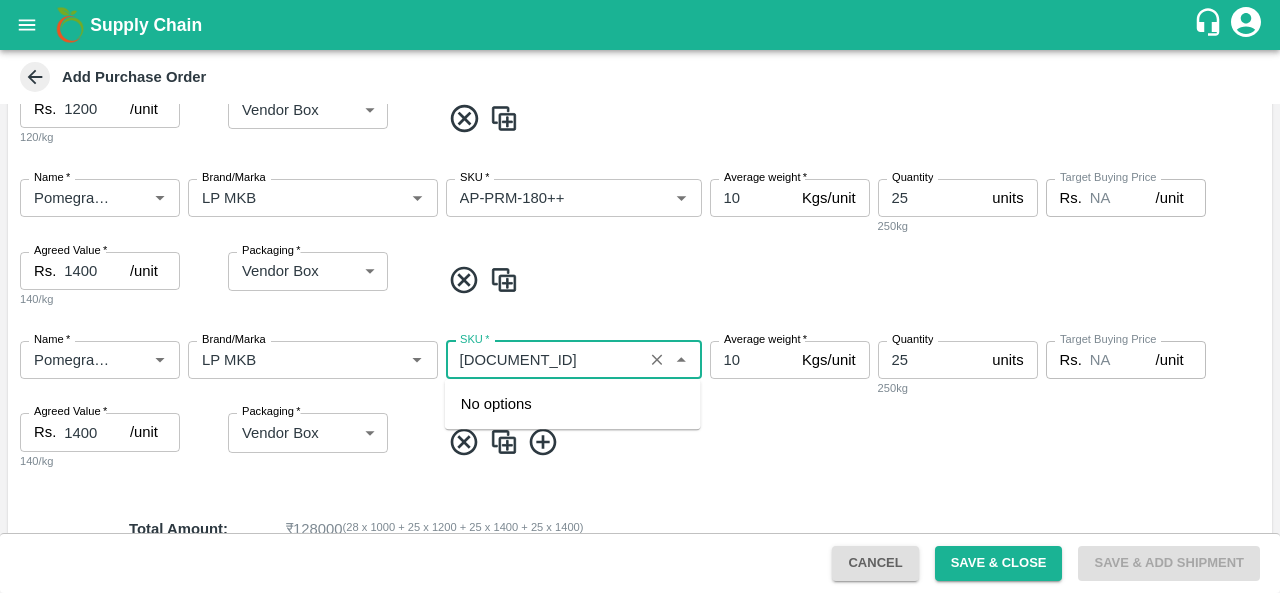 click on "SKU   *" at bounding box center (544, 360) 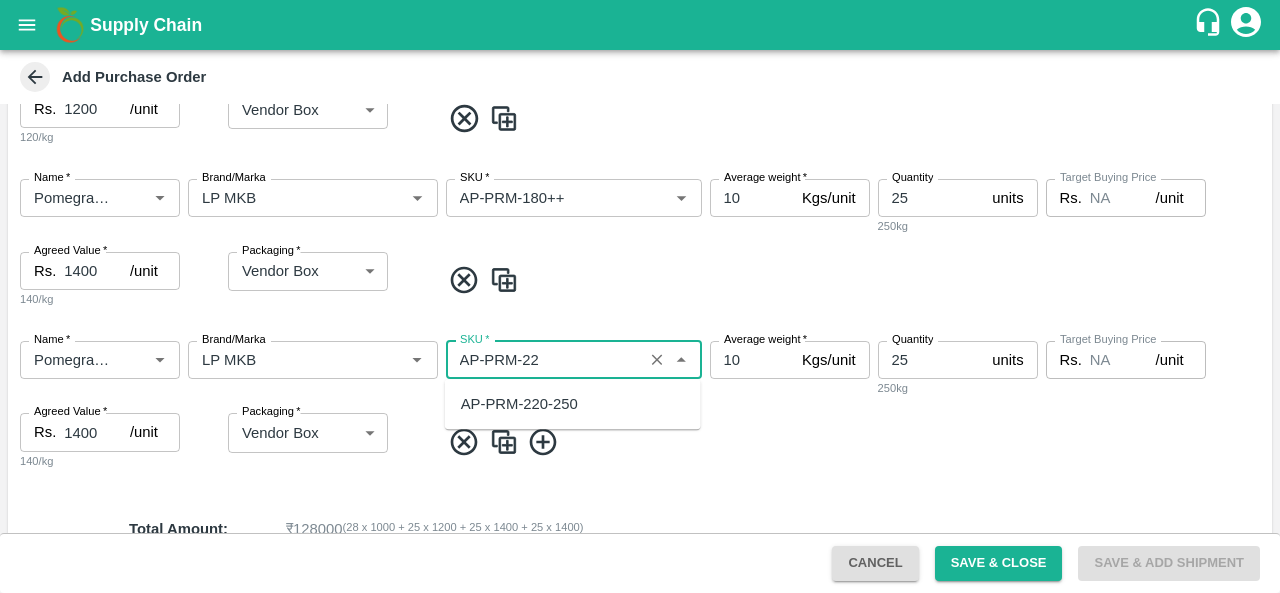 click on "AP-PRM-220-250" at bounding box center [519, 404] 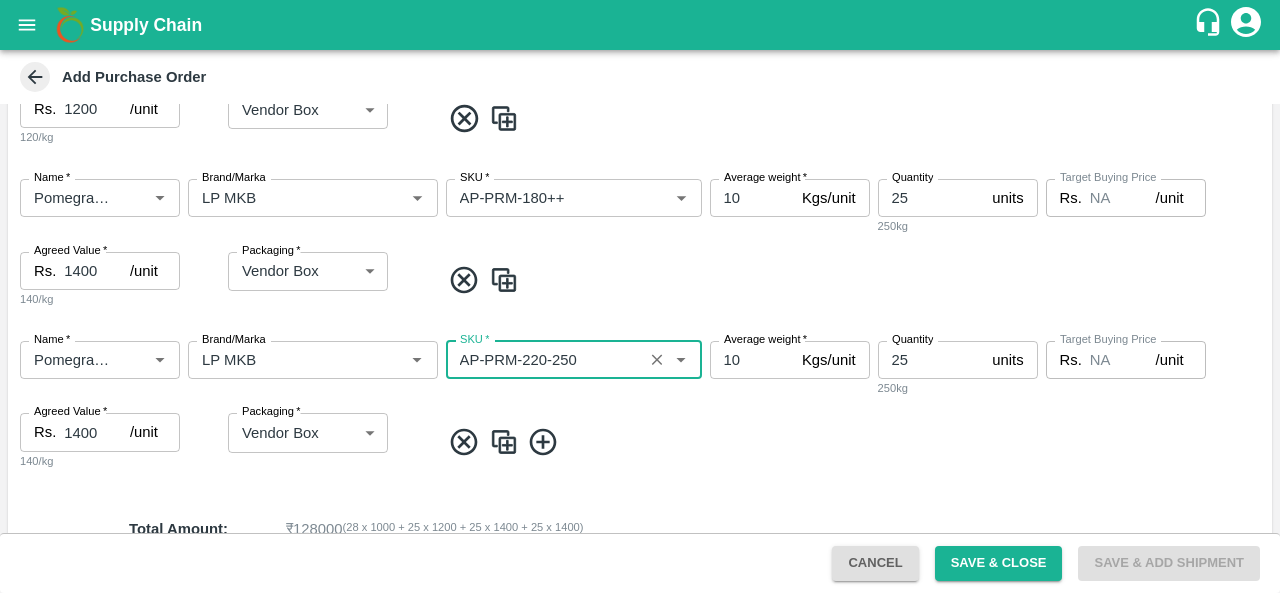 type on "AP-PRM-220-250" 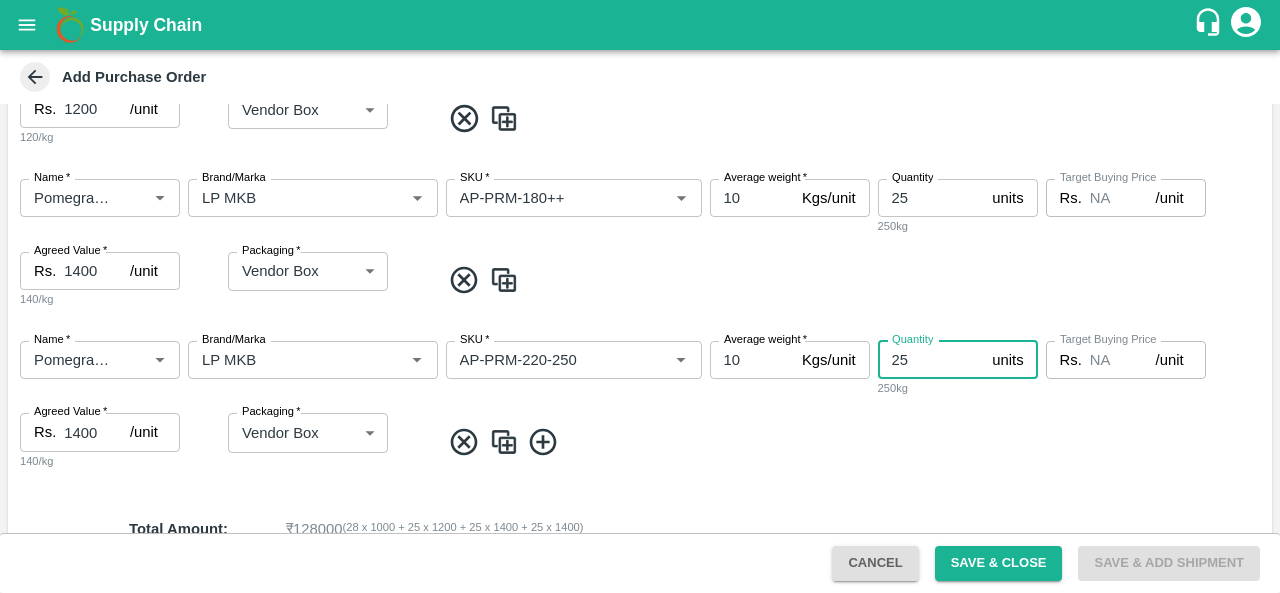 click on "25" at bounding box center (931, 360) 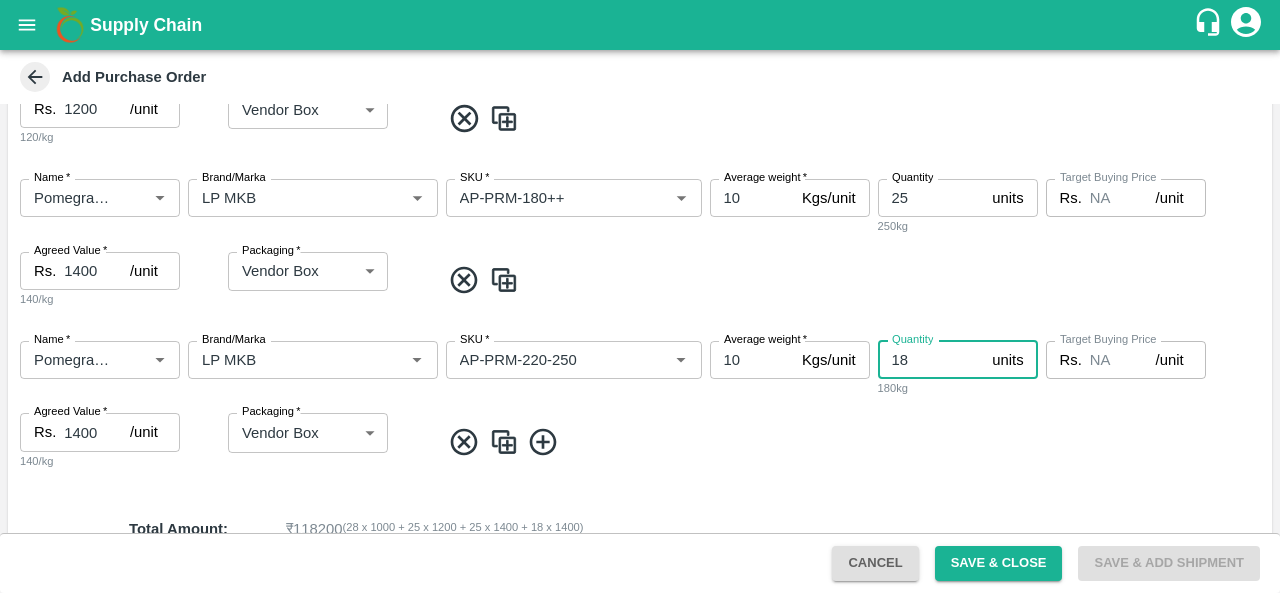type on "18" 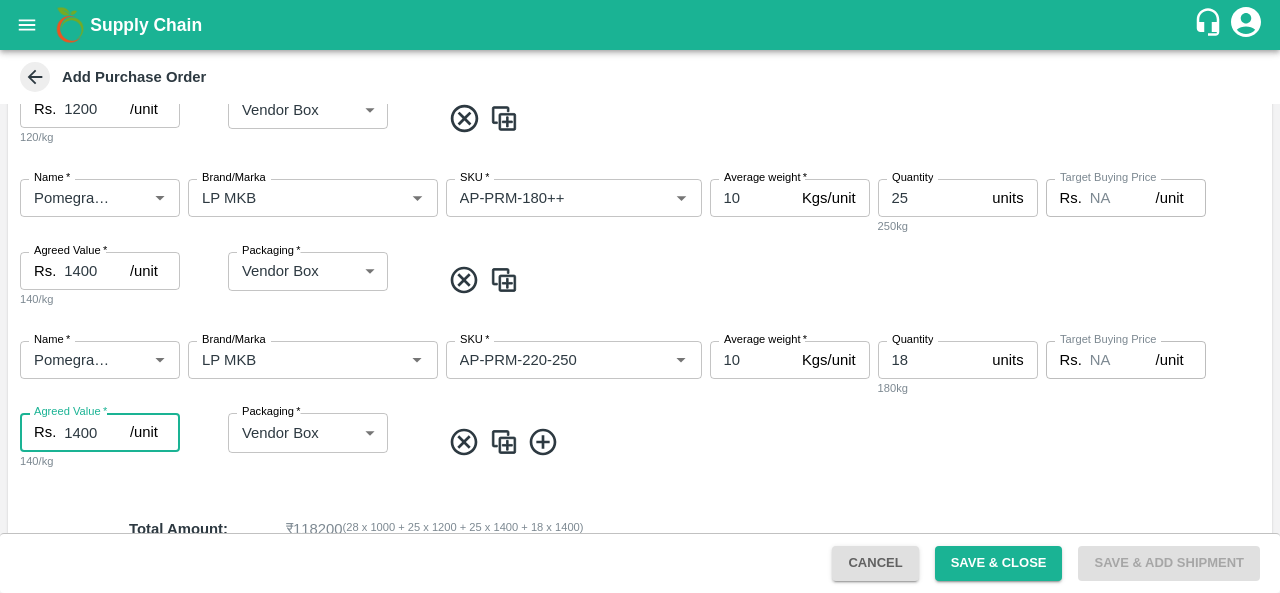 click on "1400" at bounding box center (97, 432) 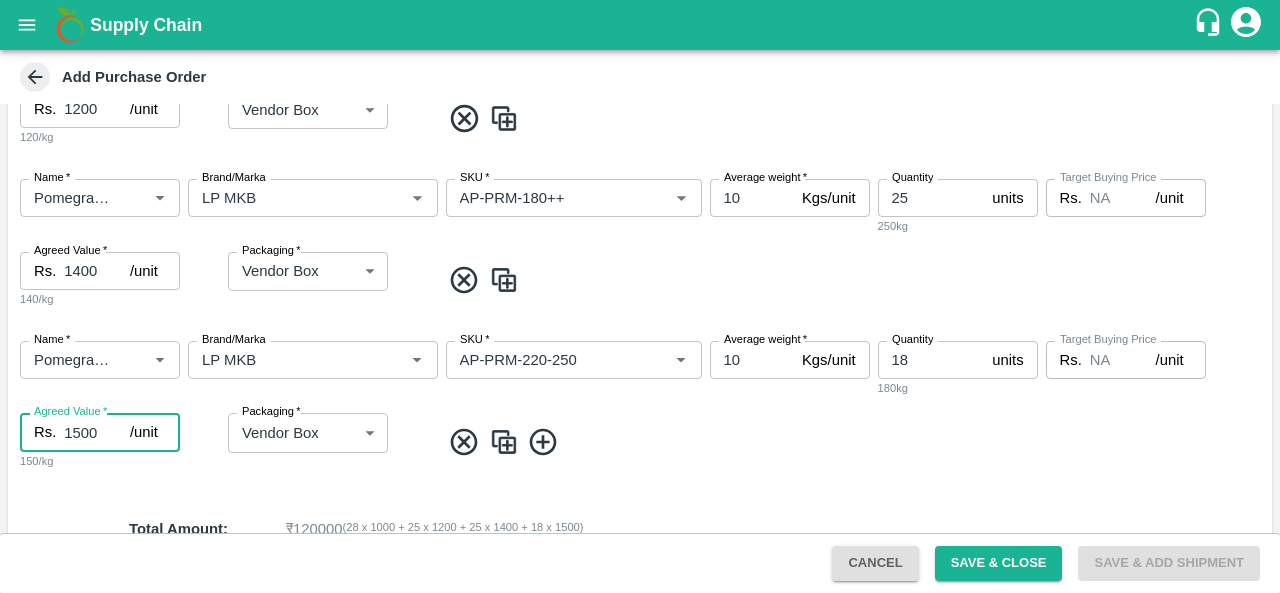 type on "1500" 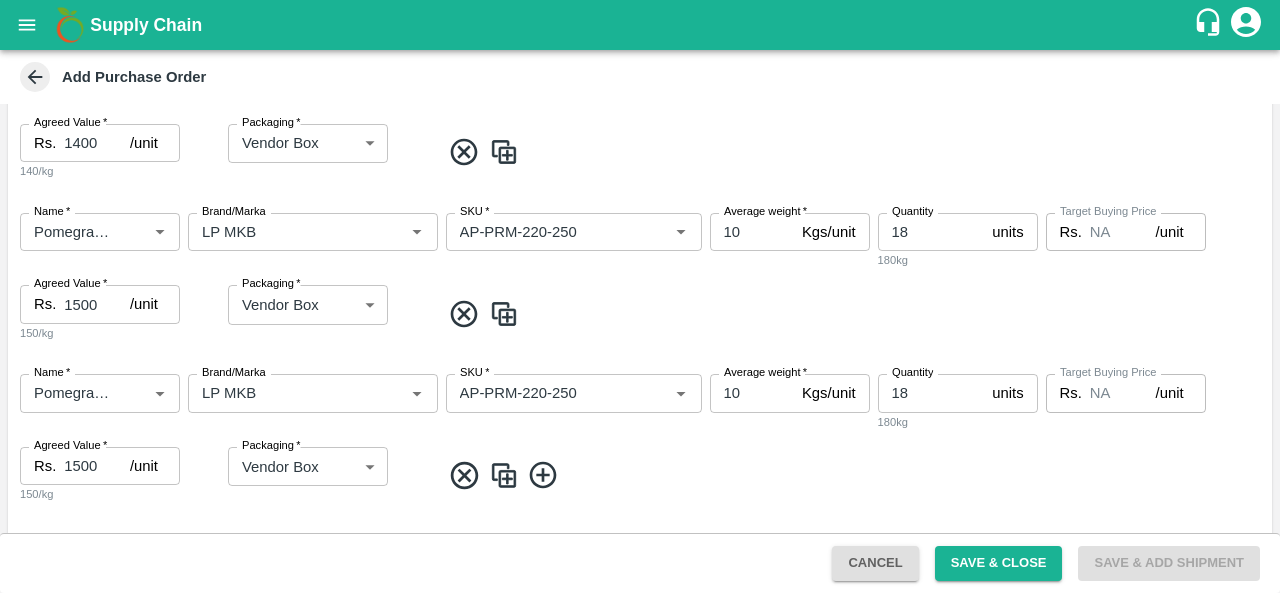 scroll, scrollTop: 763, scrollLeft: 0, axis: vertical 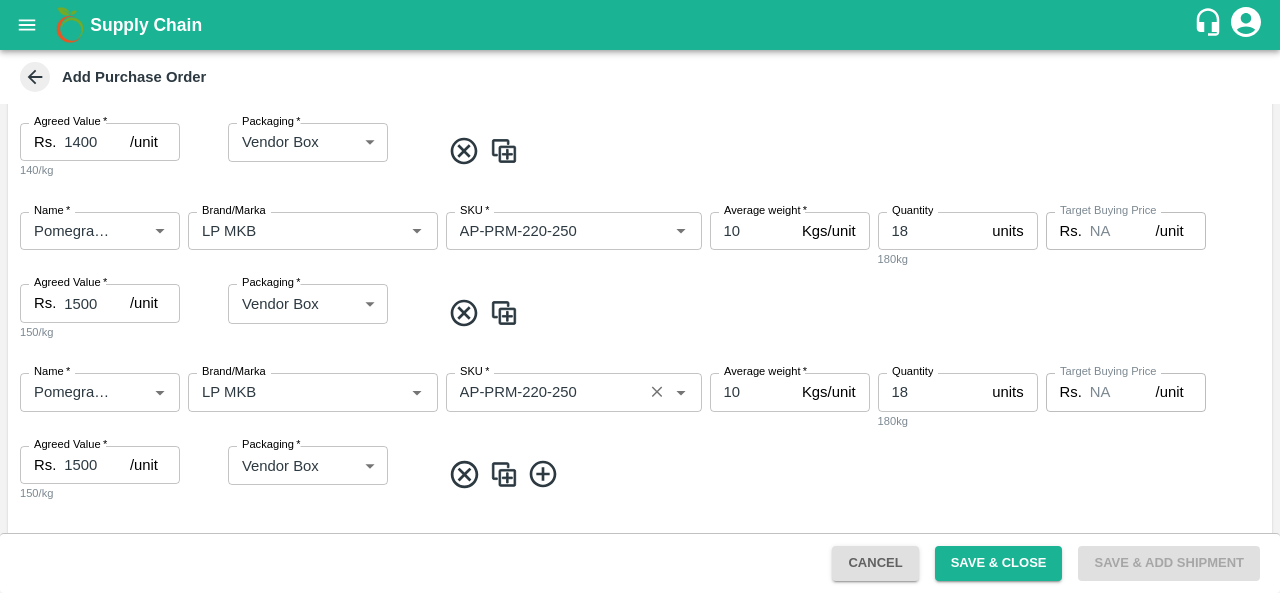 click on "SKU   *" at bounding box center [544, 392] 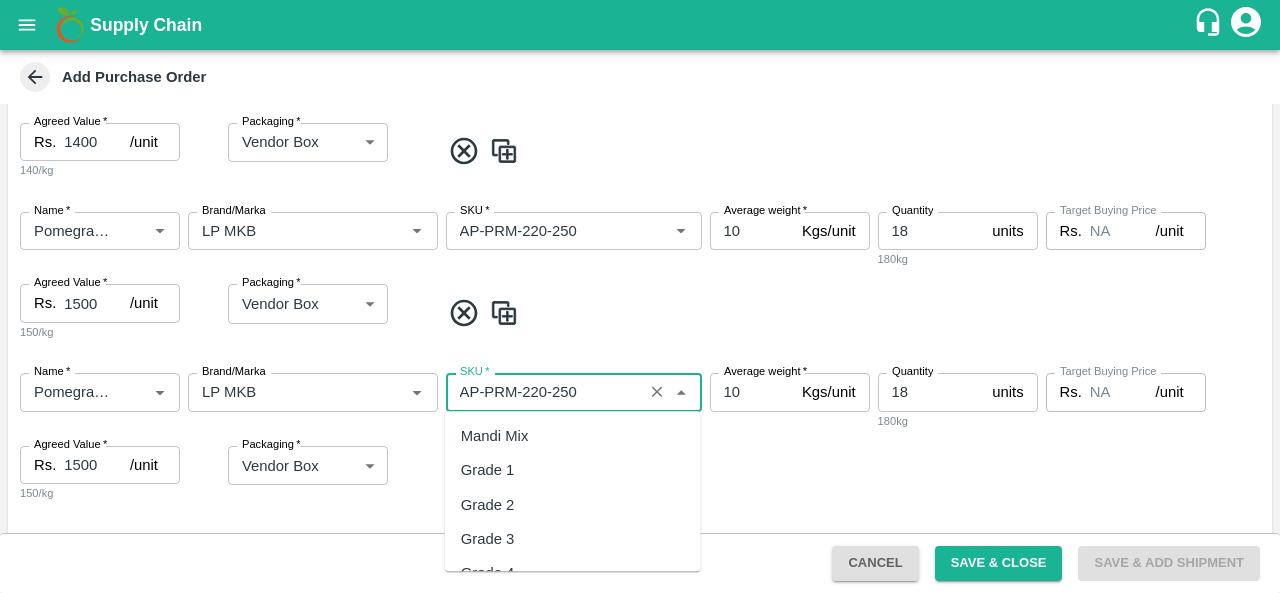scroll, scrollTop: 9515, scrollLeft: 0, axis: vertical 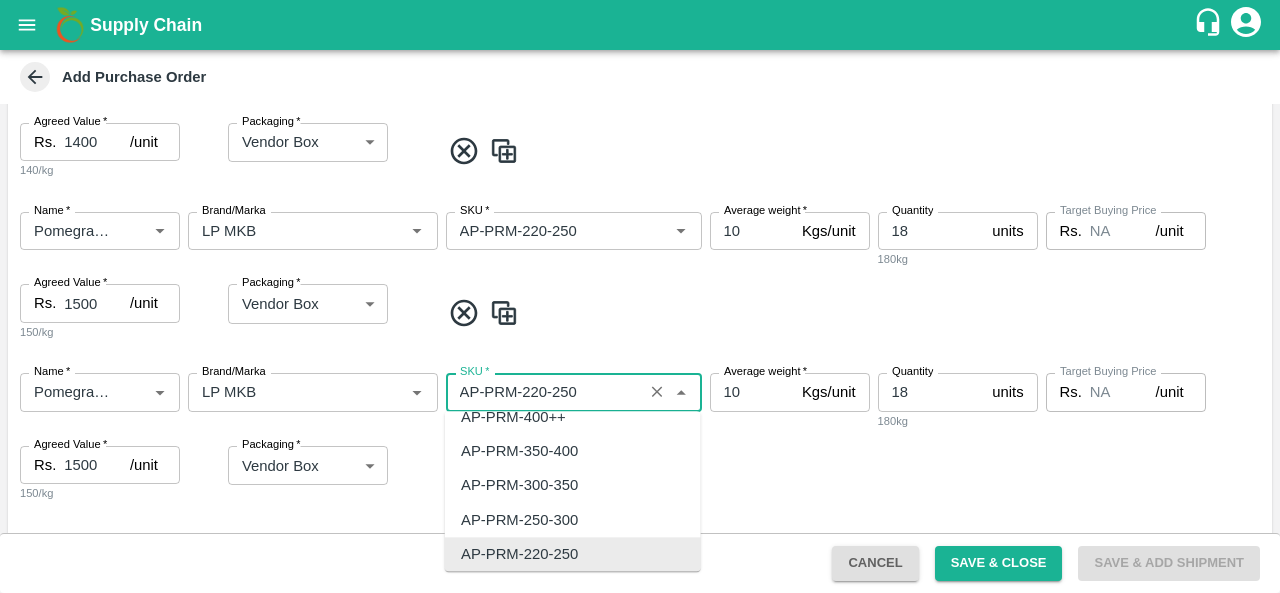 click on "SKU   *" at bounding box center [544, 392] 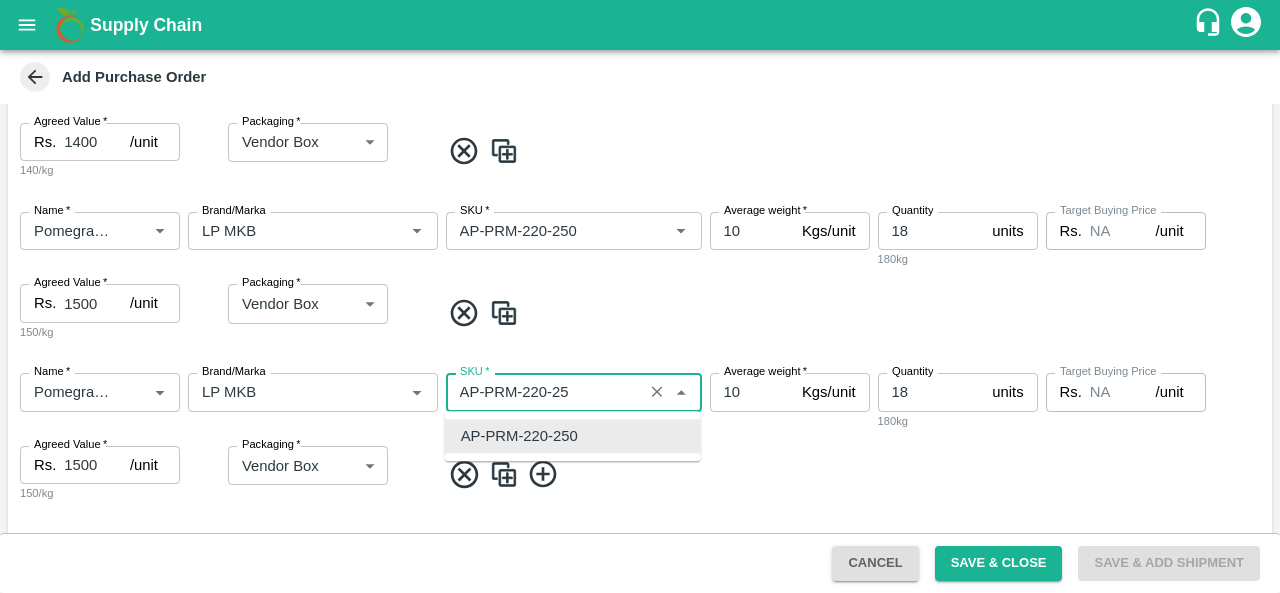 scroll, scrollTop: 0, scrollLeft: 0, axis: both 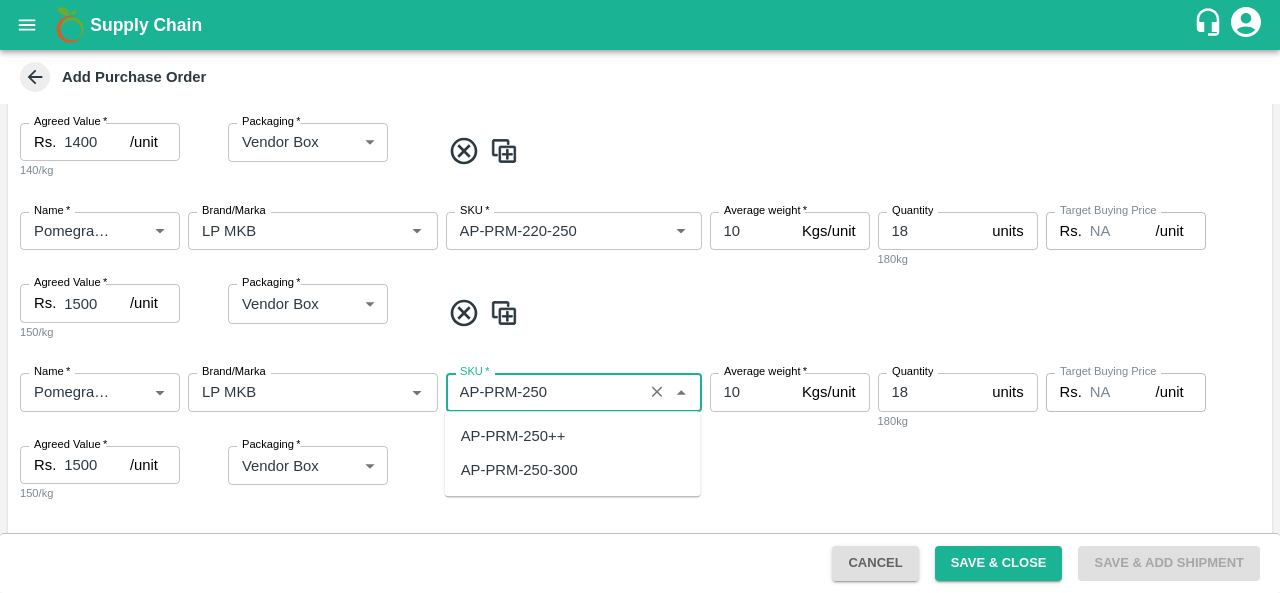 click on "AP-PRM-250-300" at bounding box center (519, 471) 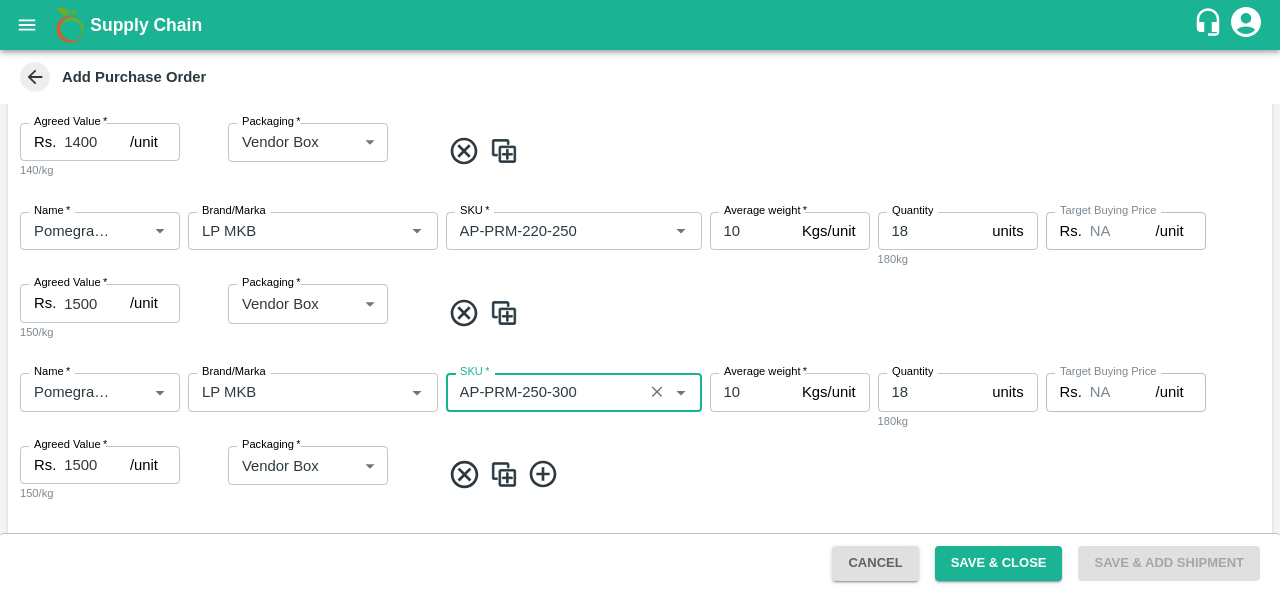 type on "AP-PRM-250-300" 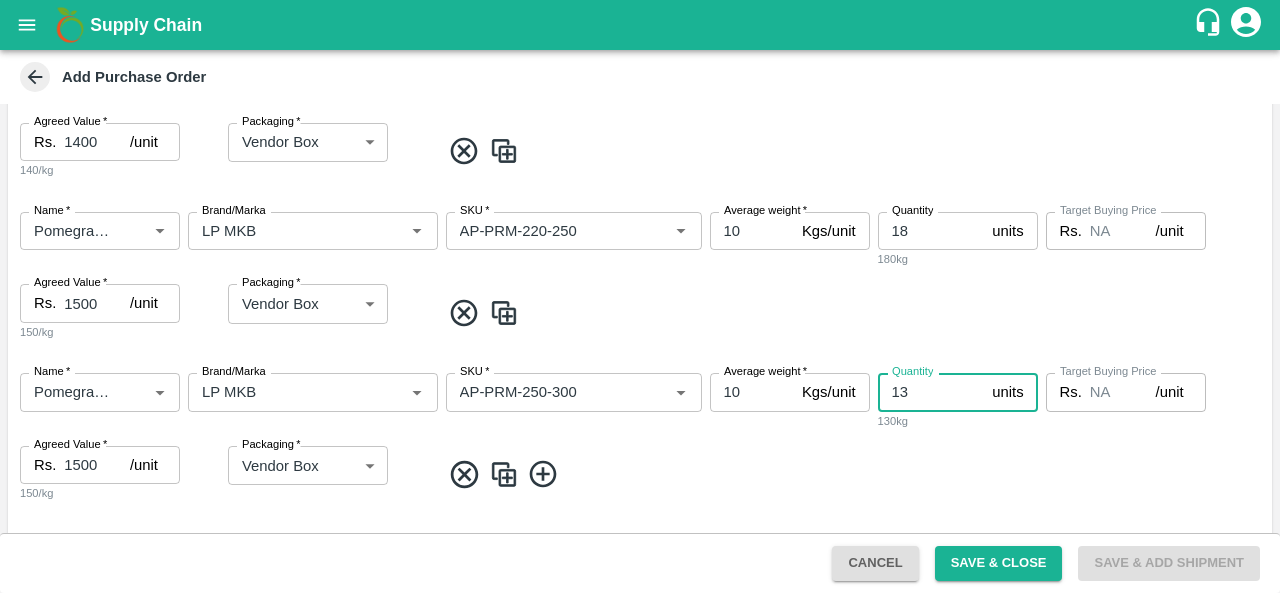 type on "13" 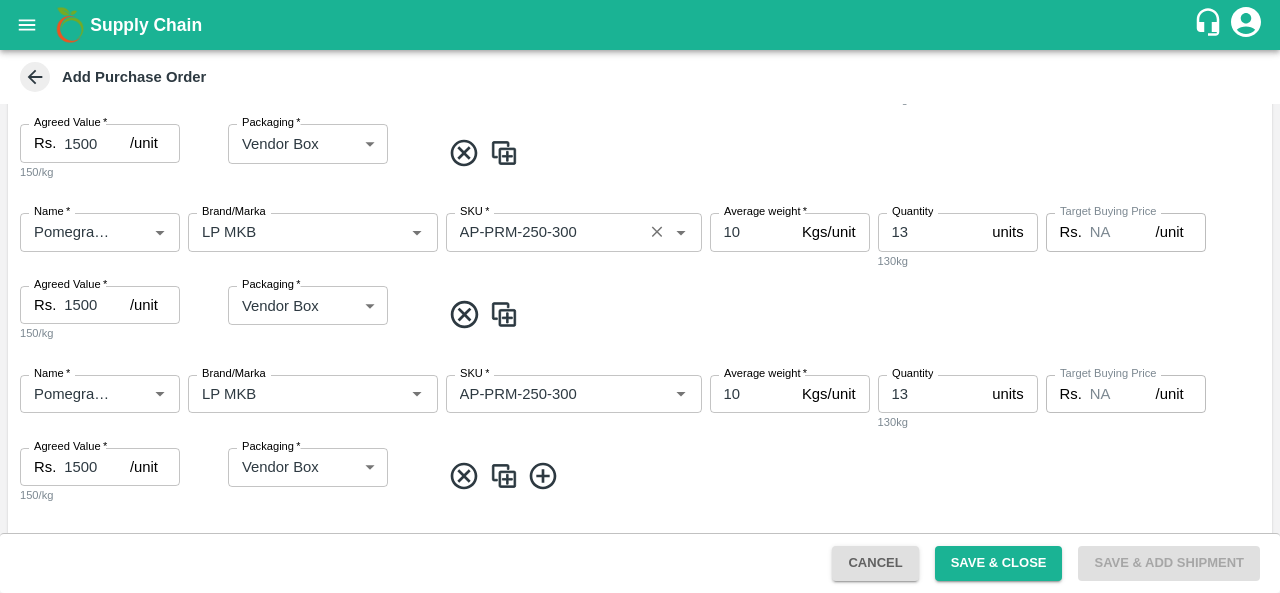 scroll, scrollTop: 926, scrollLeft: 0, axis: vertical 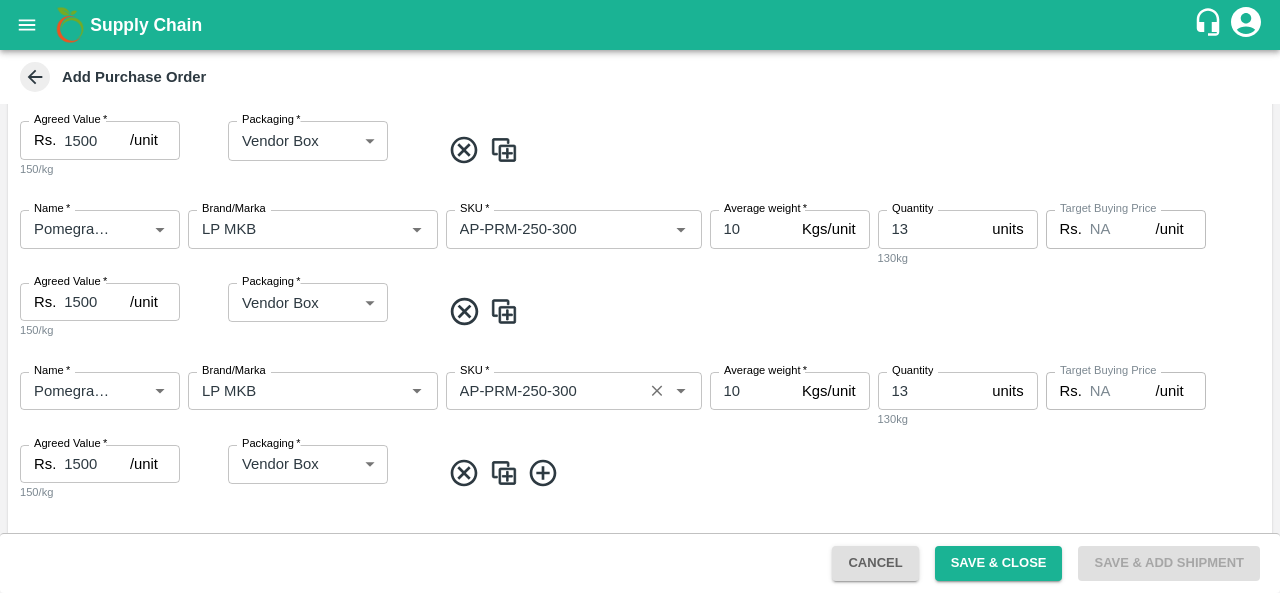 click on "SKU   *" at bounding box center [544, 391] 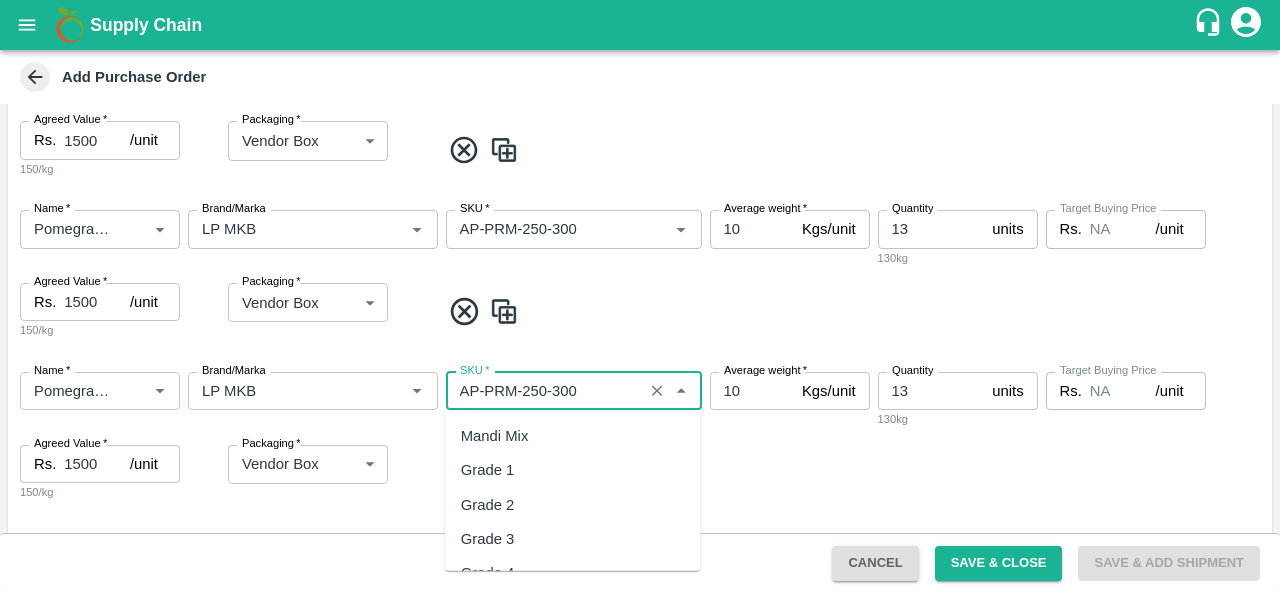 scroll, scrollTop: 9481, scrollLeft: 0, axis: vertical 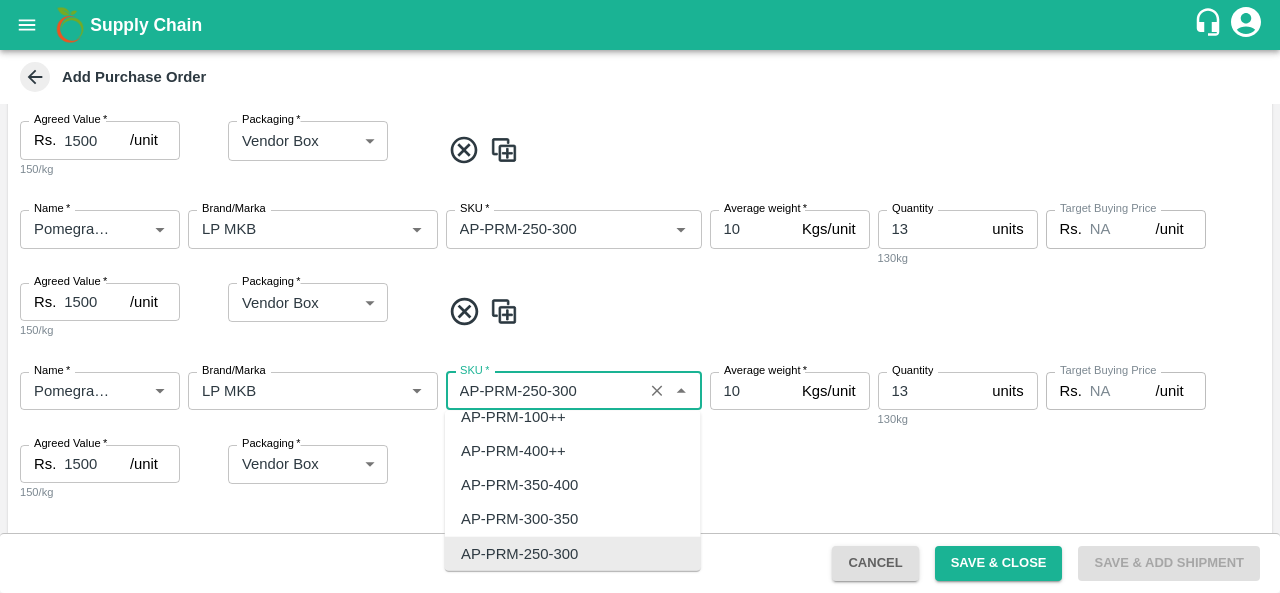 click on "SKU   *" at bounding box center (544, 391) 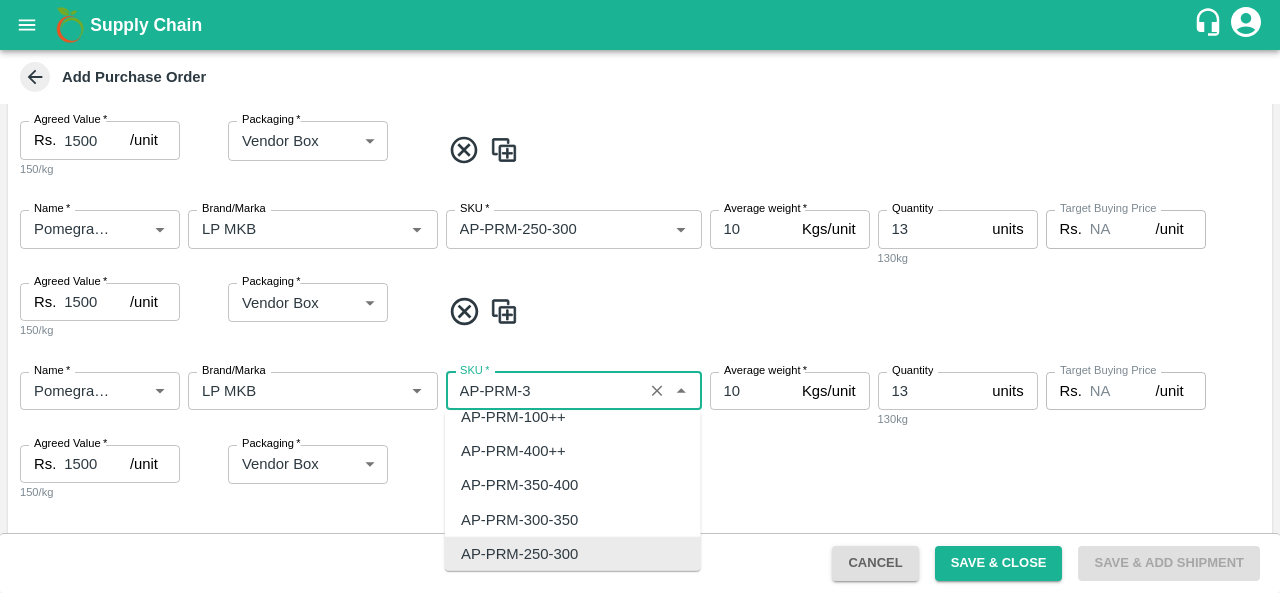 scroll, scrollTop: 0, scrollLeft: 0, axis: both 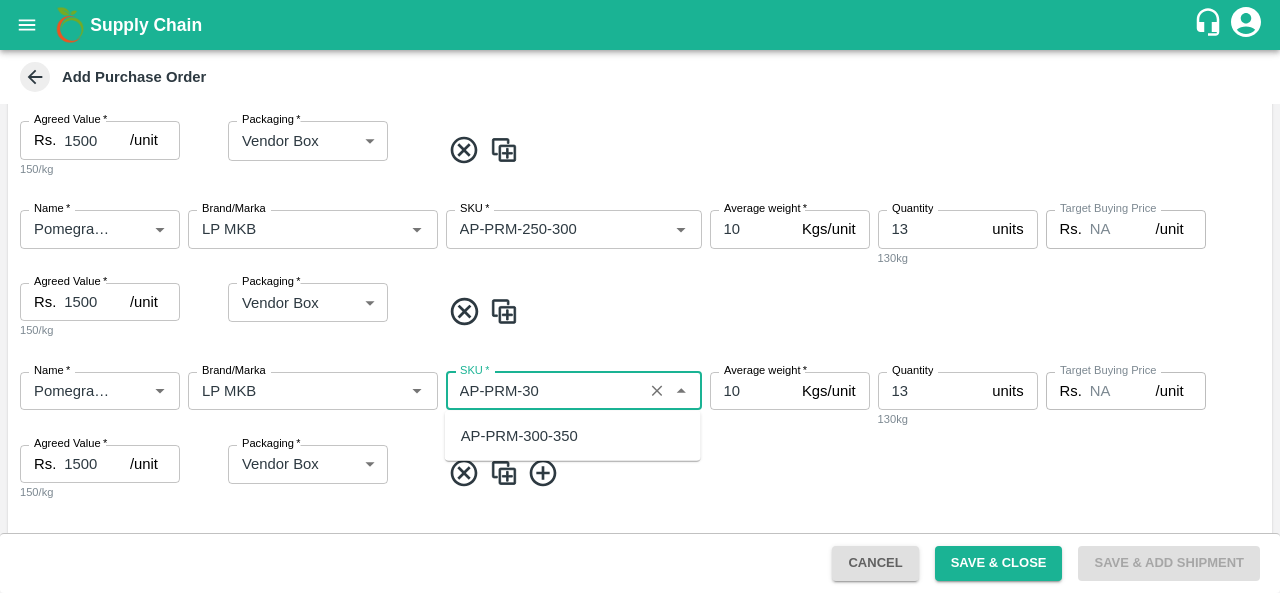 click on "1500" at bounding box center [97, 302] 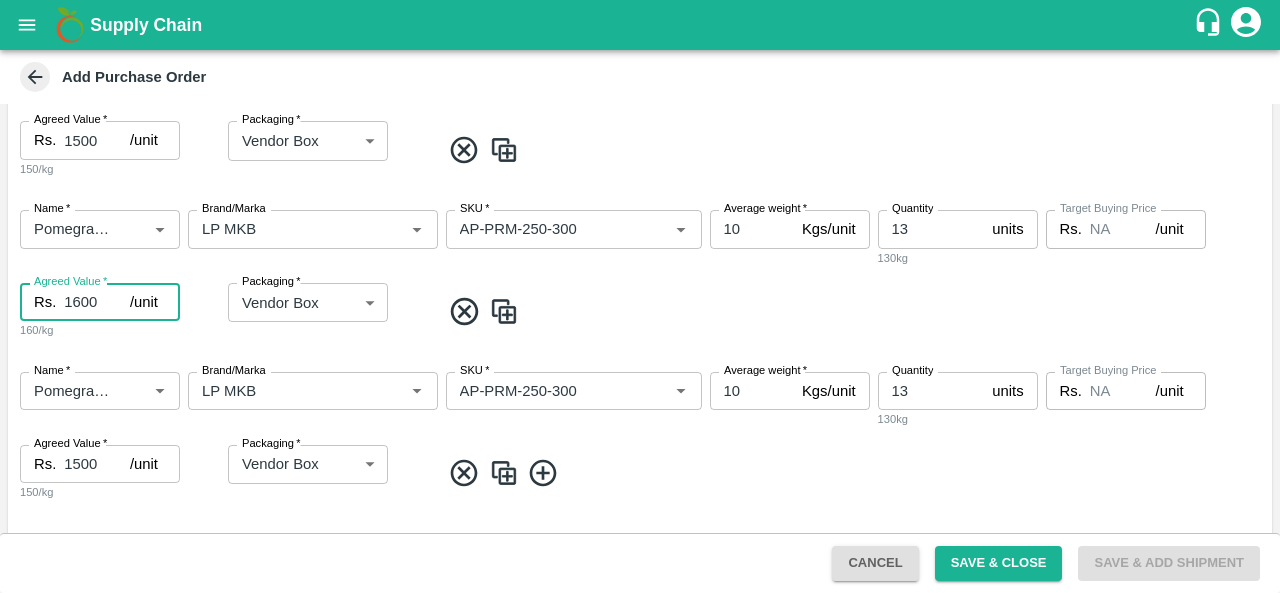 type on "1600" 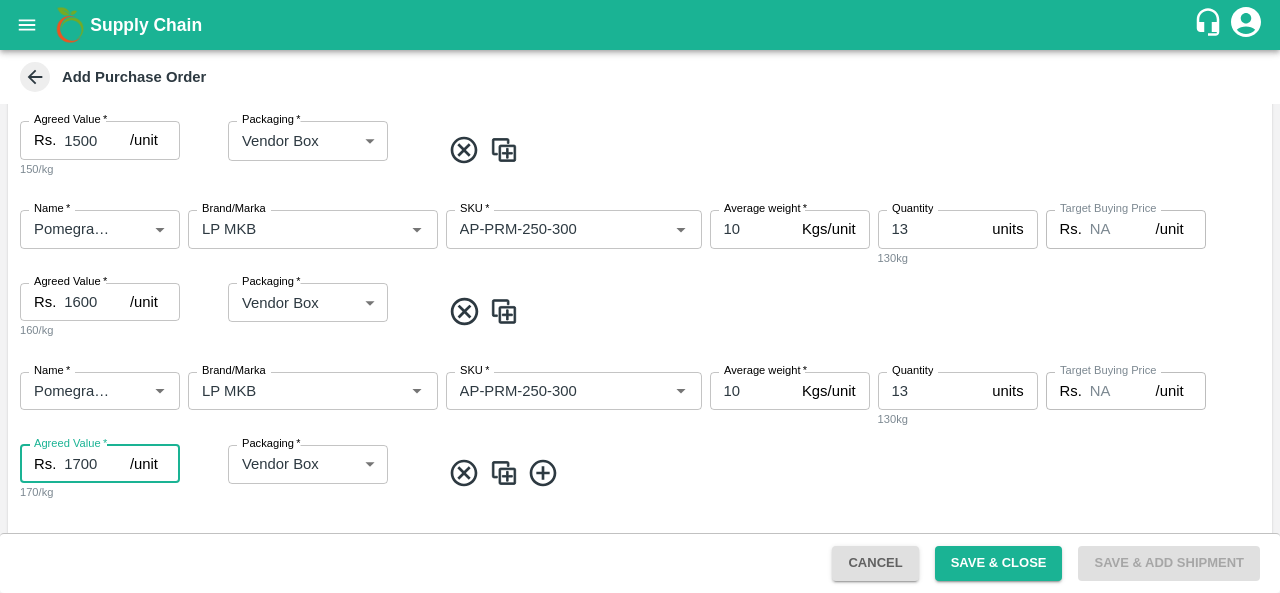 type on "1700" 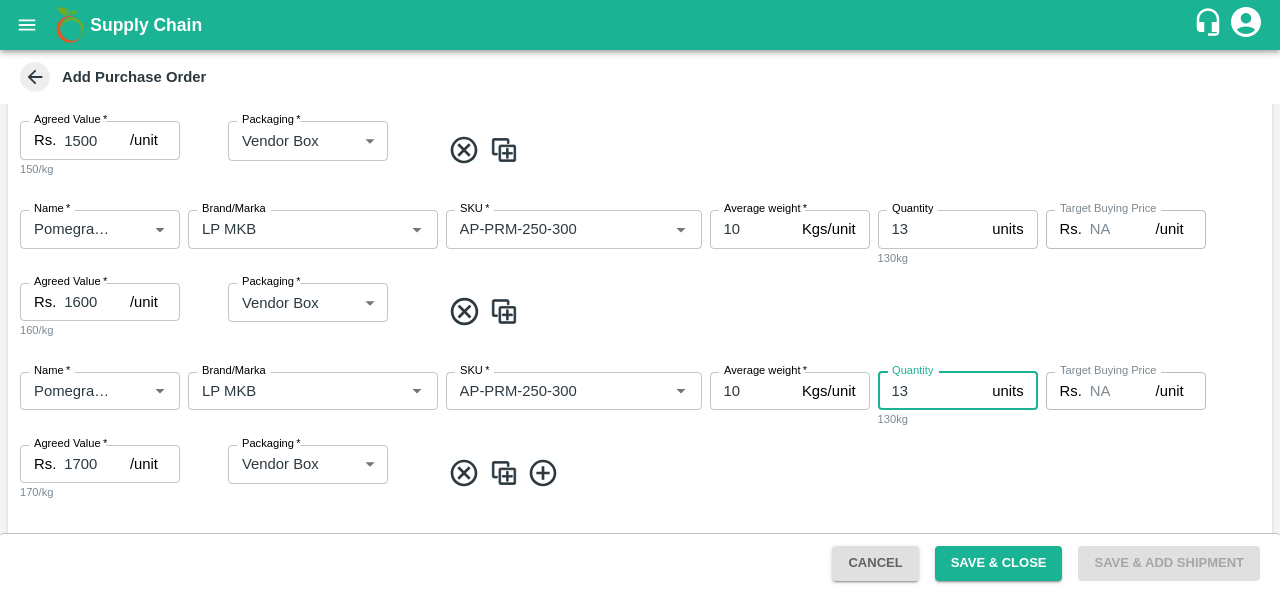 drag, startPoint x: 908, startPoint y: 393, endPoint x: 868, endPoint y: 392, distance: 40.012497 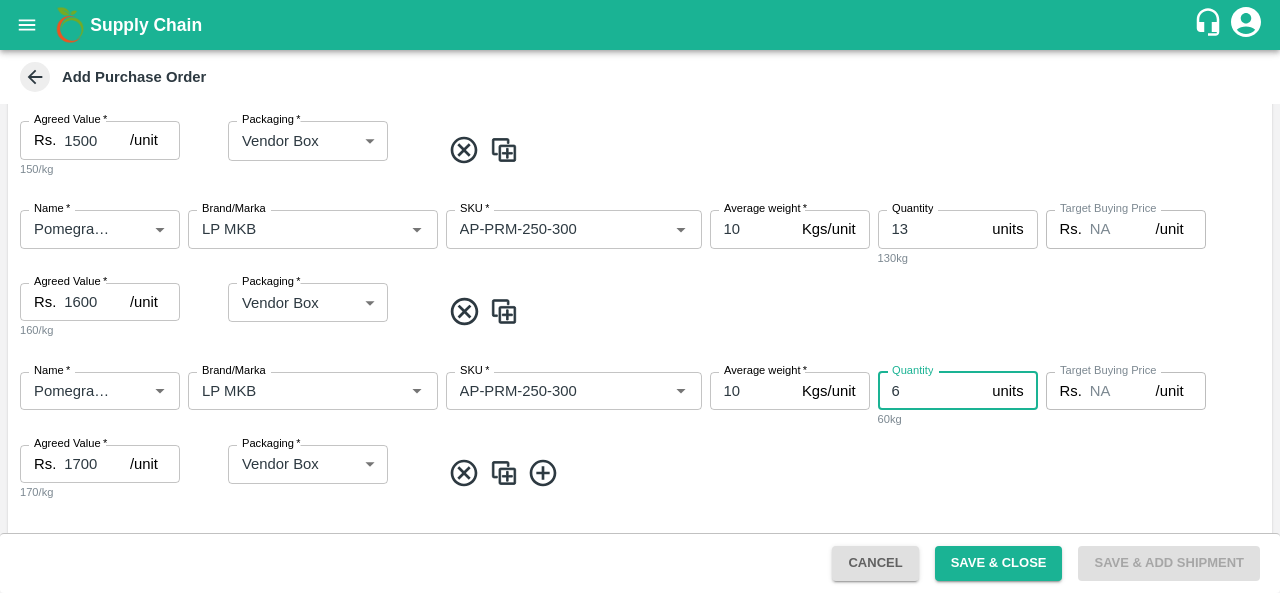 type on "6" 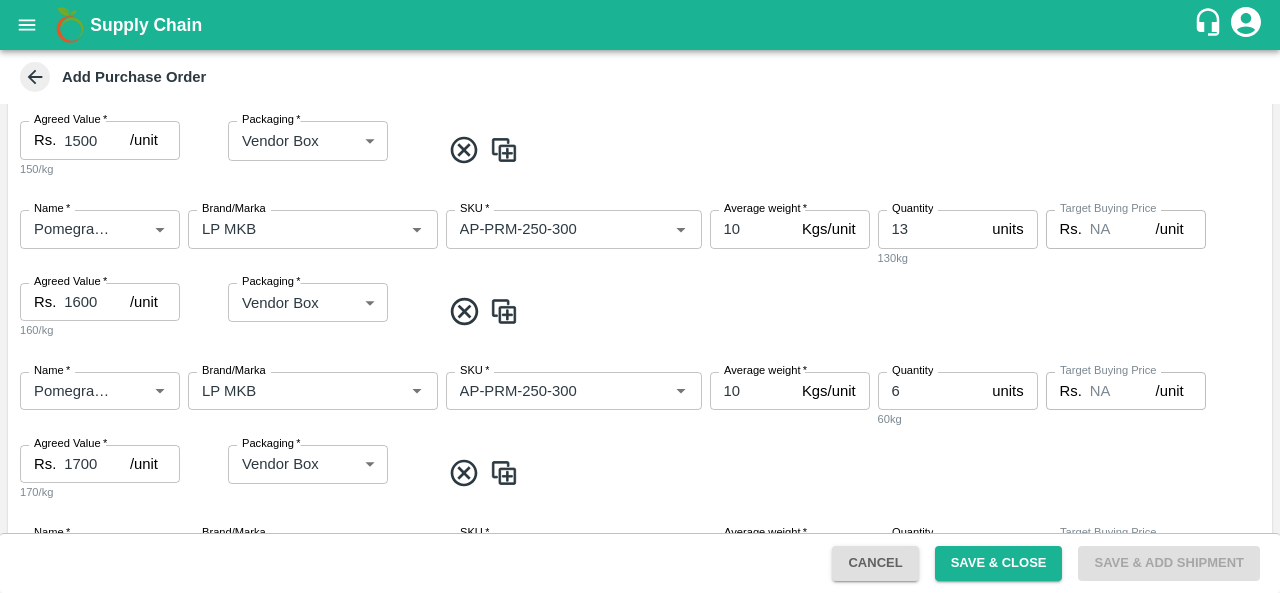 type on "Pomegranate" 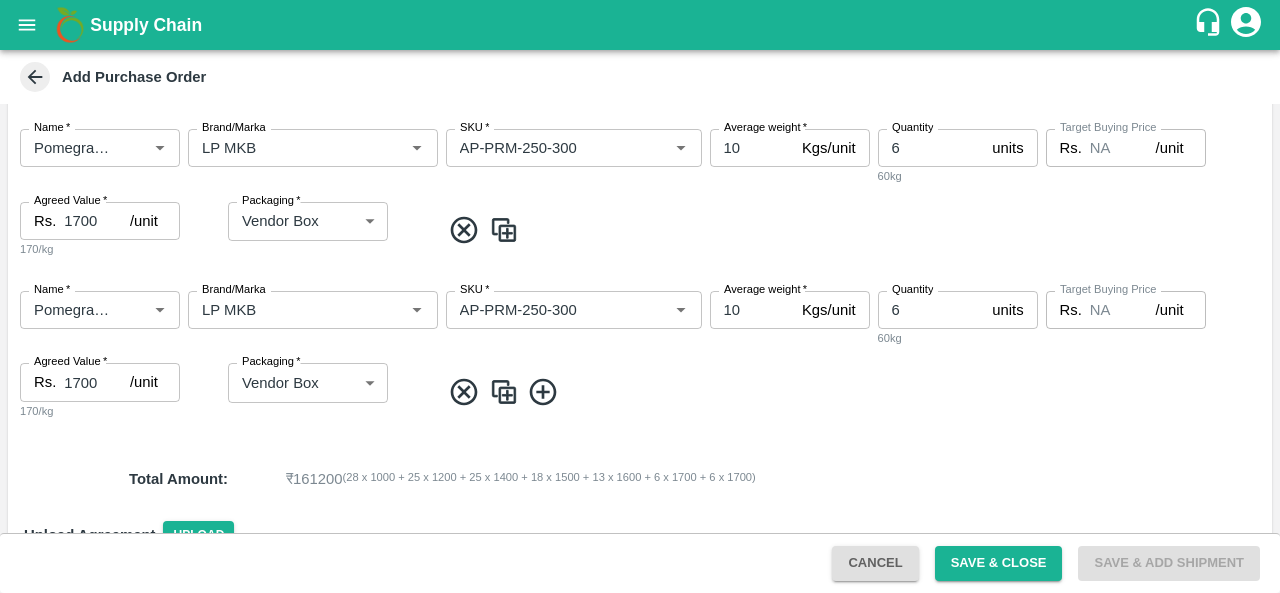 scroll, scrollTop: 1179, scrollLeft: 0, axis: vertical 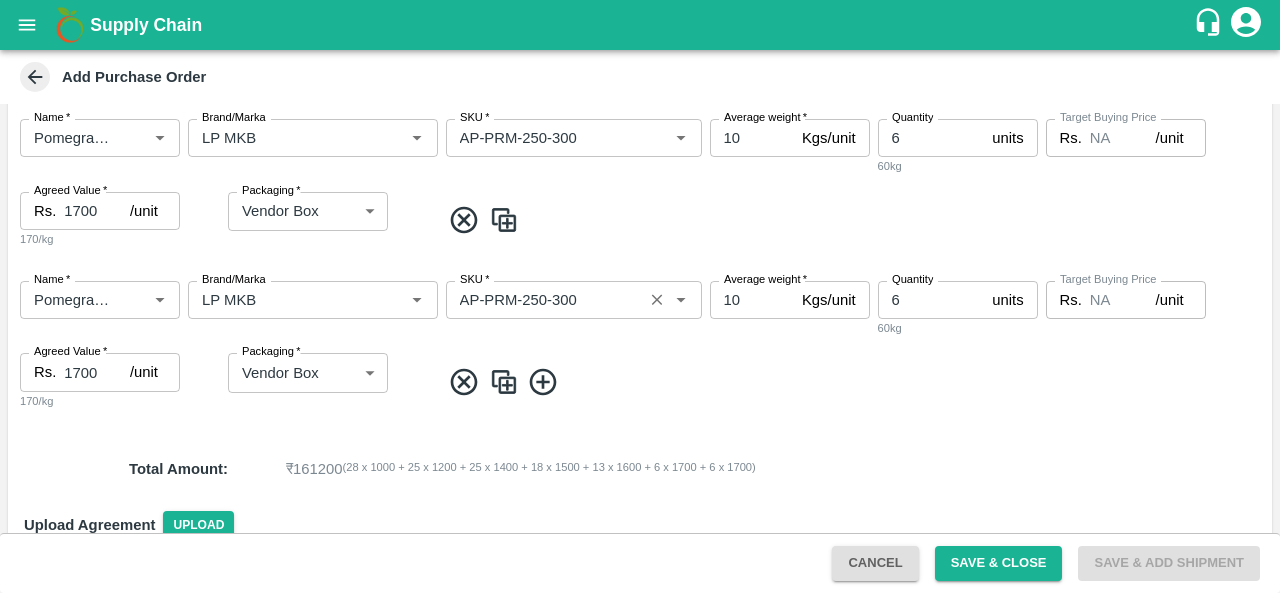 click on "SKU   *" at bounding box center (544, 300) 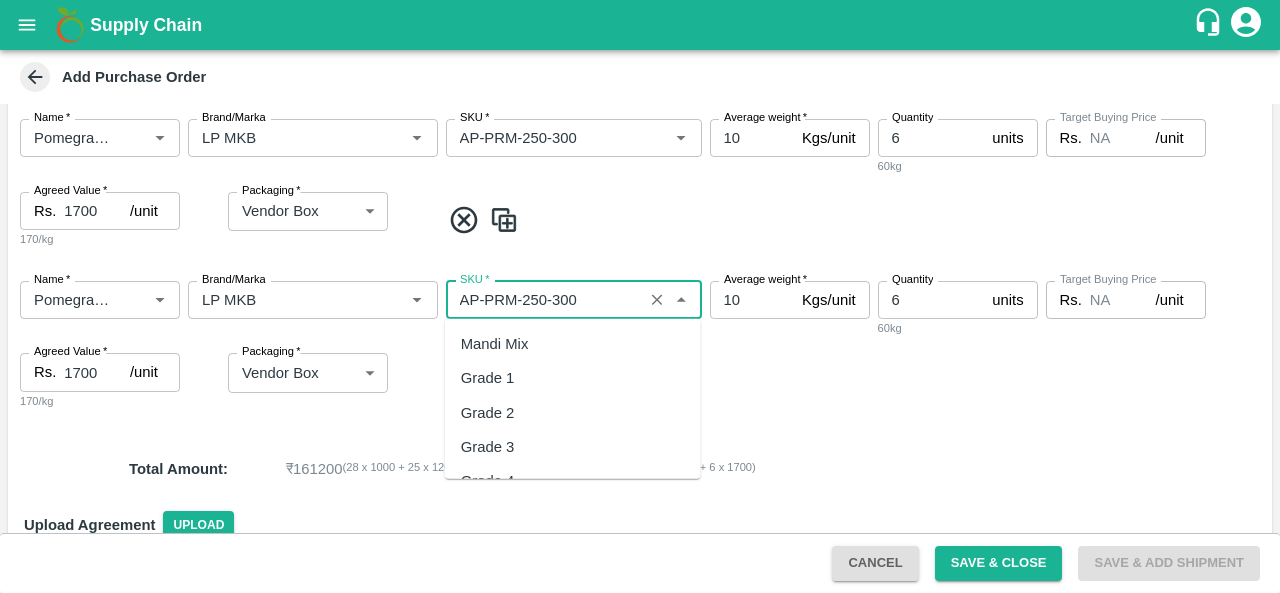 scroll, scrollTop: 9481, scrollLeft: 0, axis: vertical 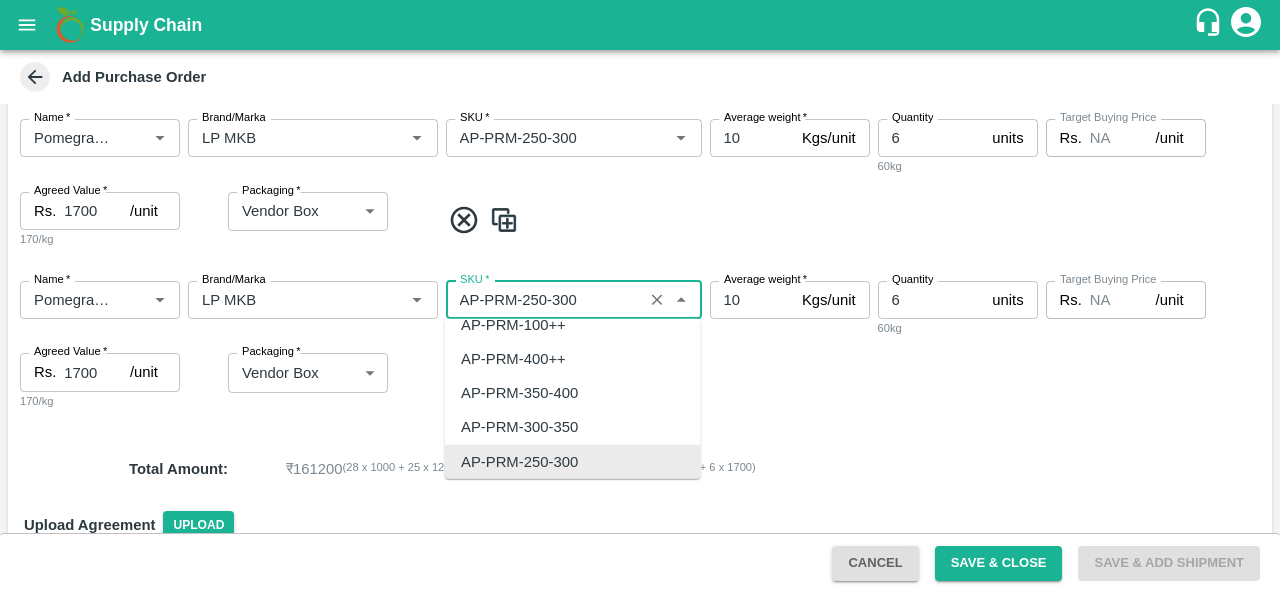 click on "SKU   *" at bounding box center [544, 300] 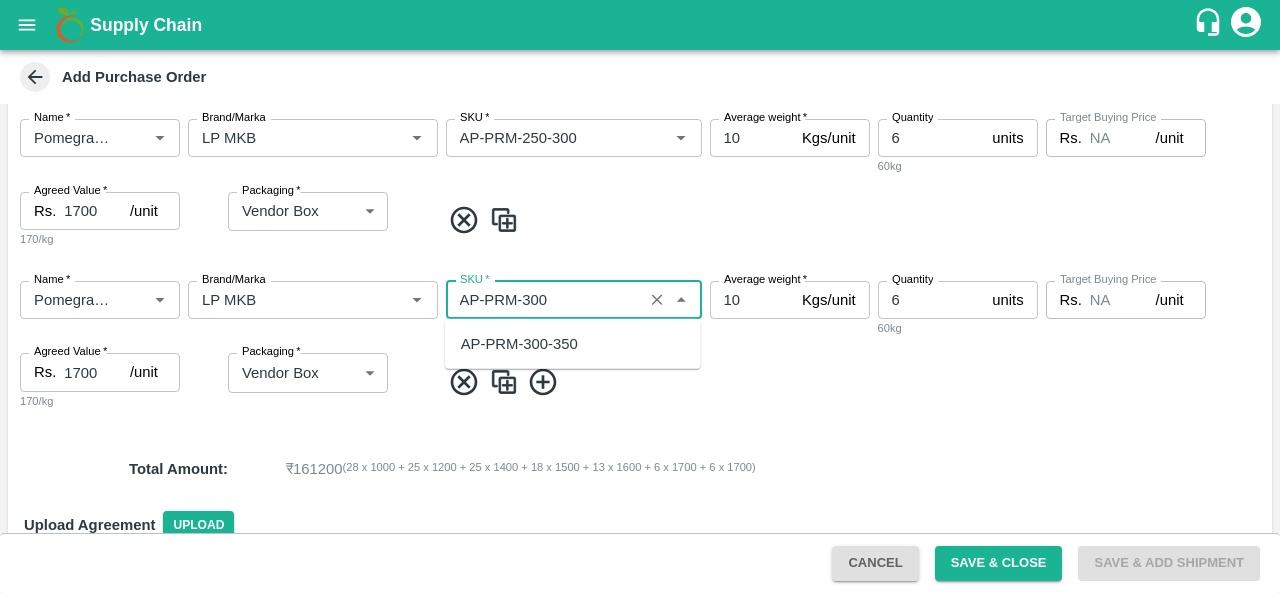 click on "AP-PRM-300-350" at bounding box center [519, 344] 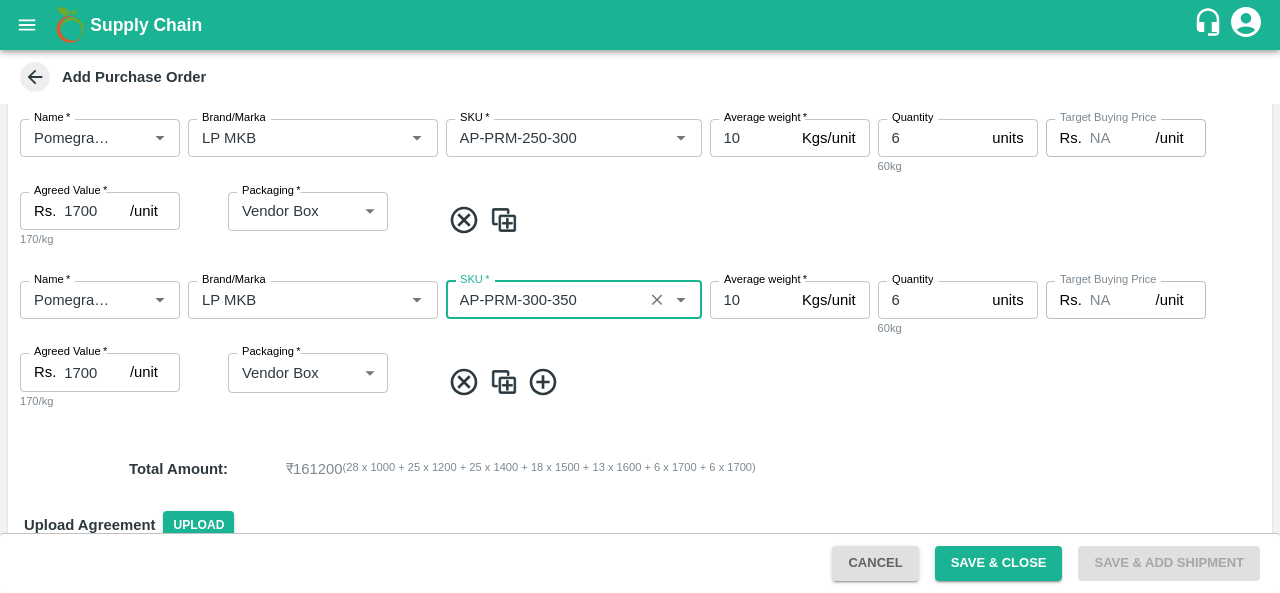 type on "AP-PRM-300-350" 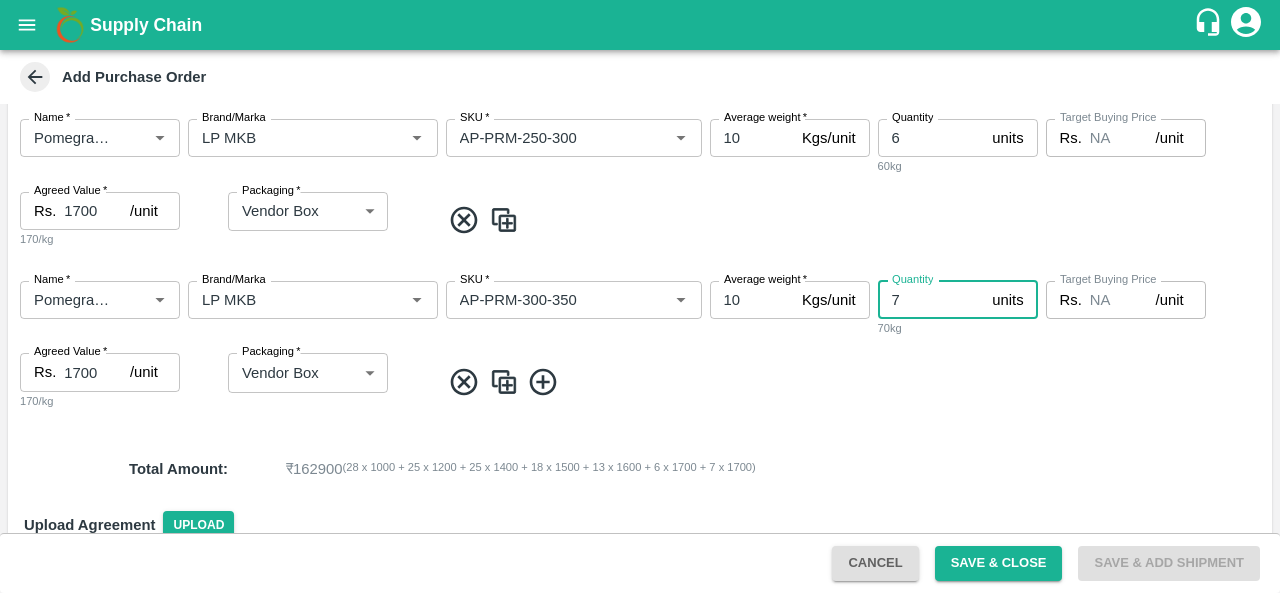 type on "7" 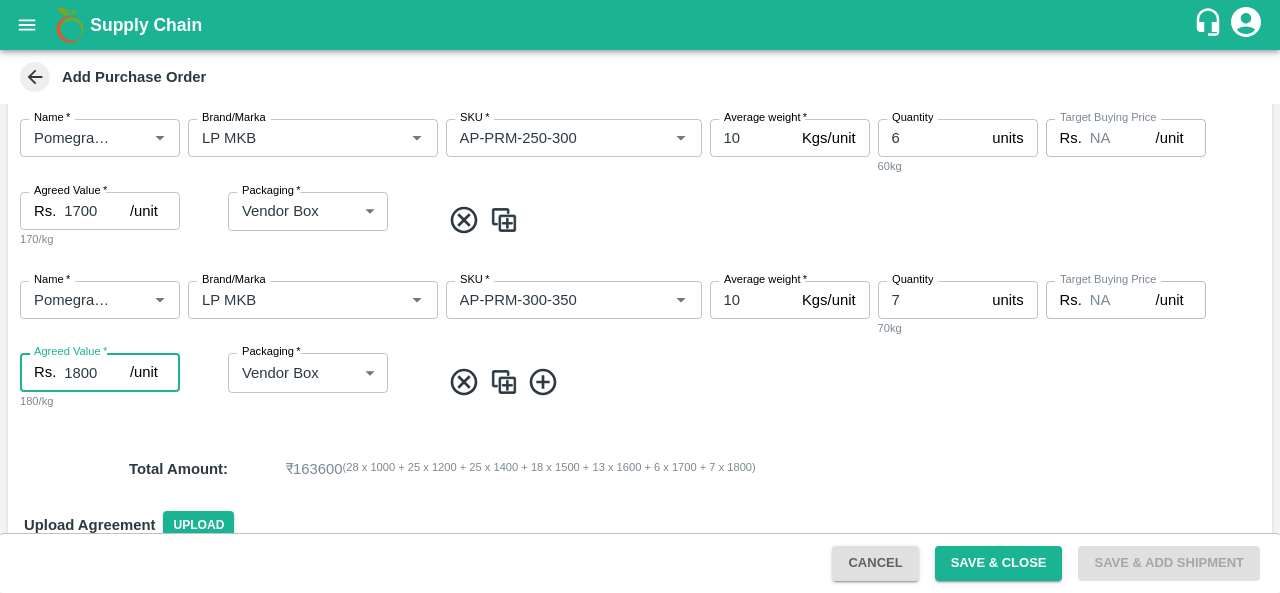type on "1800" 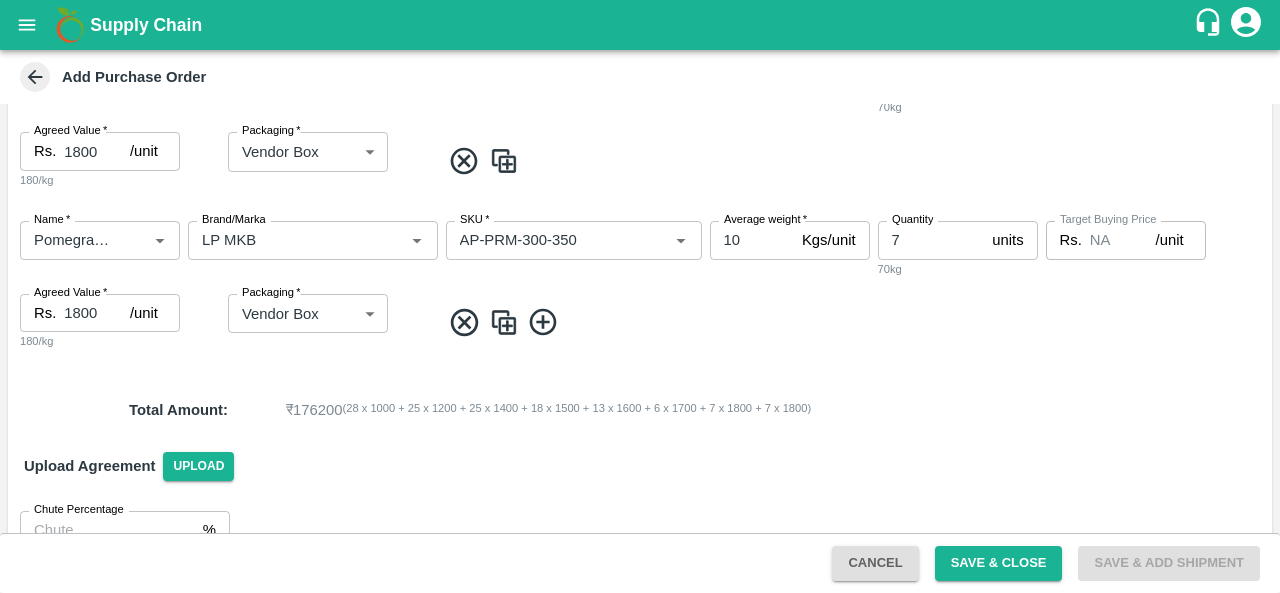 scroll, scrollTop: 1401, scrollLeft: 0, axis: vertical 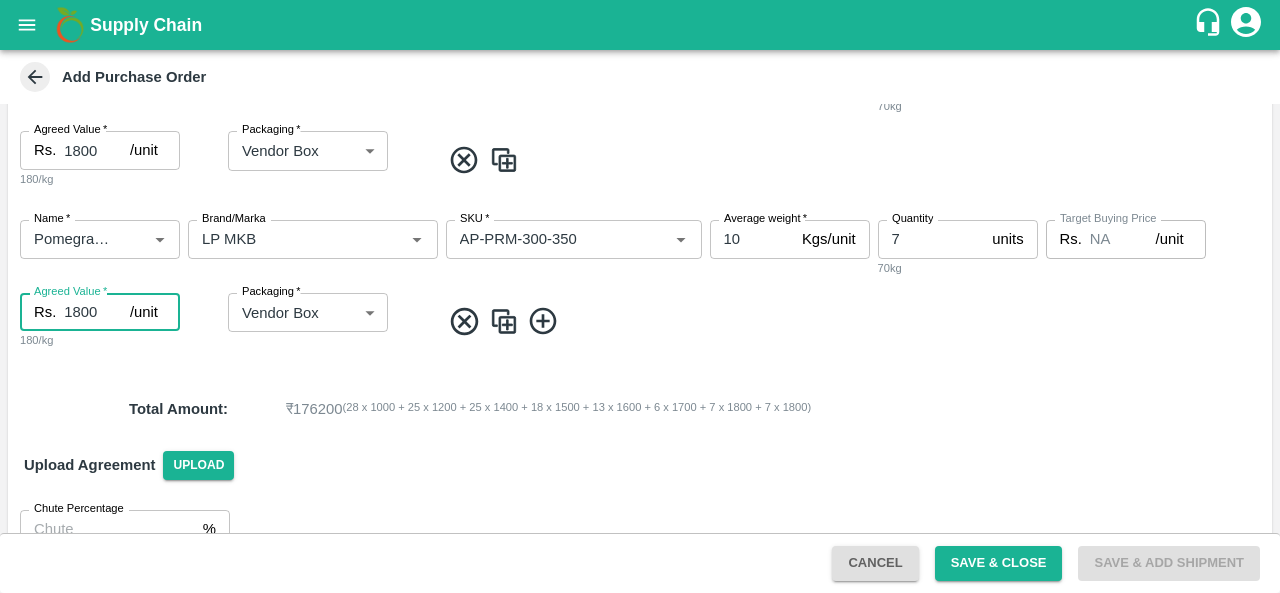 click on "1800" at bounding box center [97, 312] 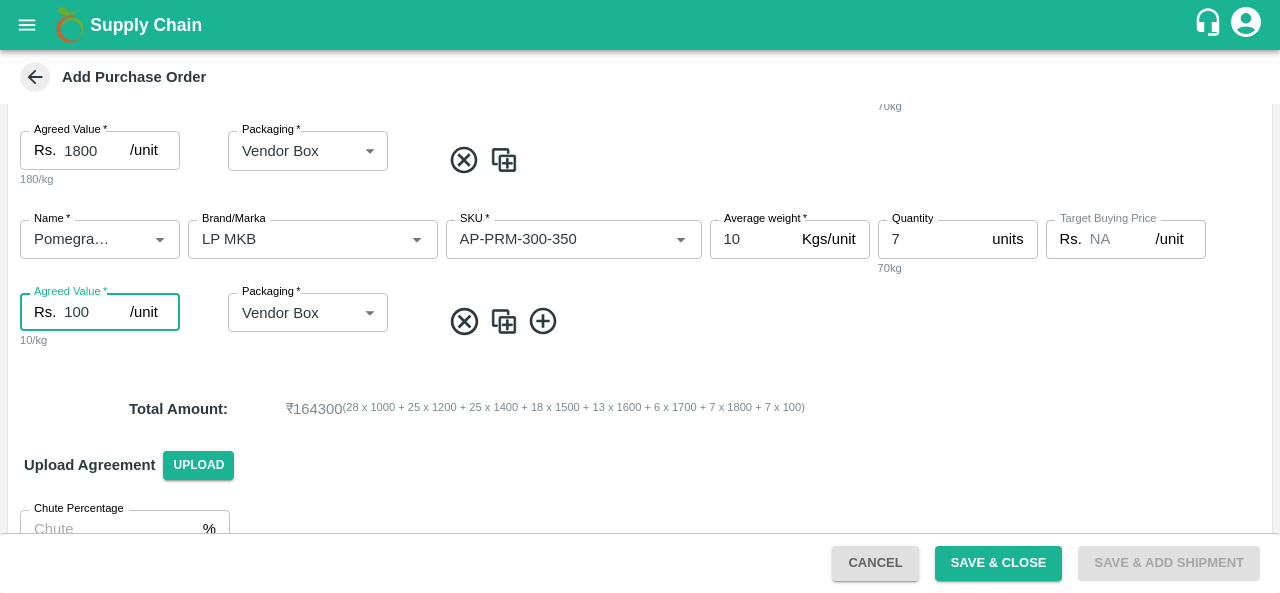 type on "1800" 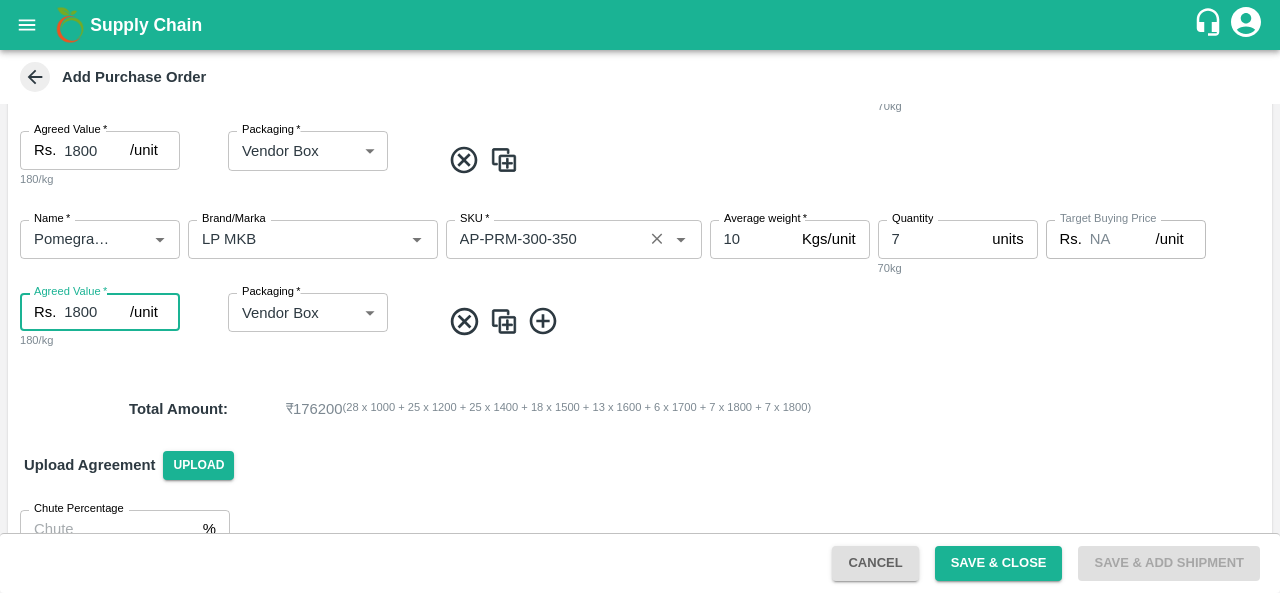 click on "SKU   *" at bounding box center [544, 239] 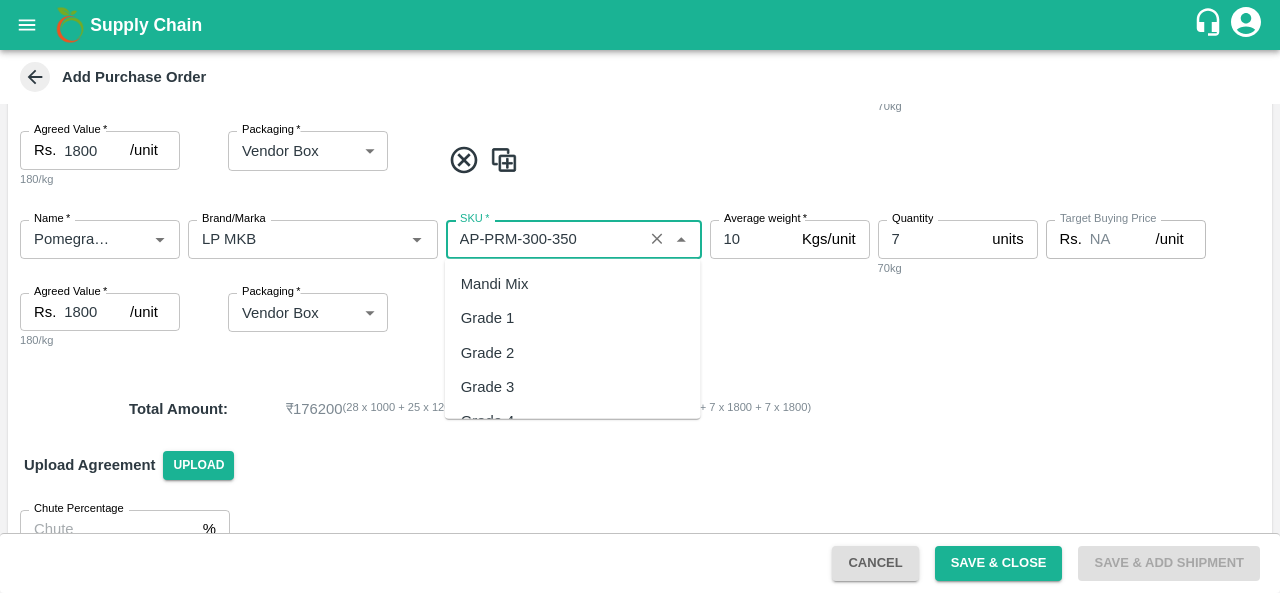 scroll, scrollTop: 9446, scrollLeft: 0, axis: vertical 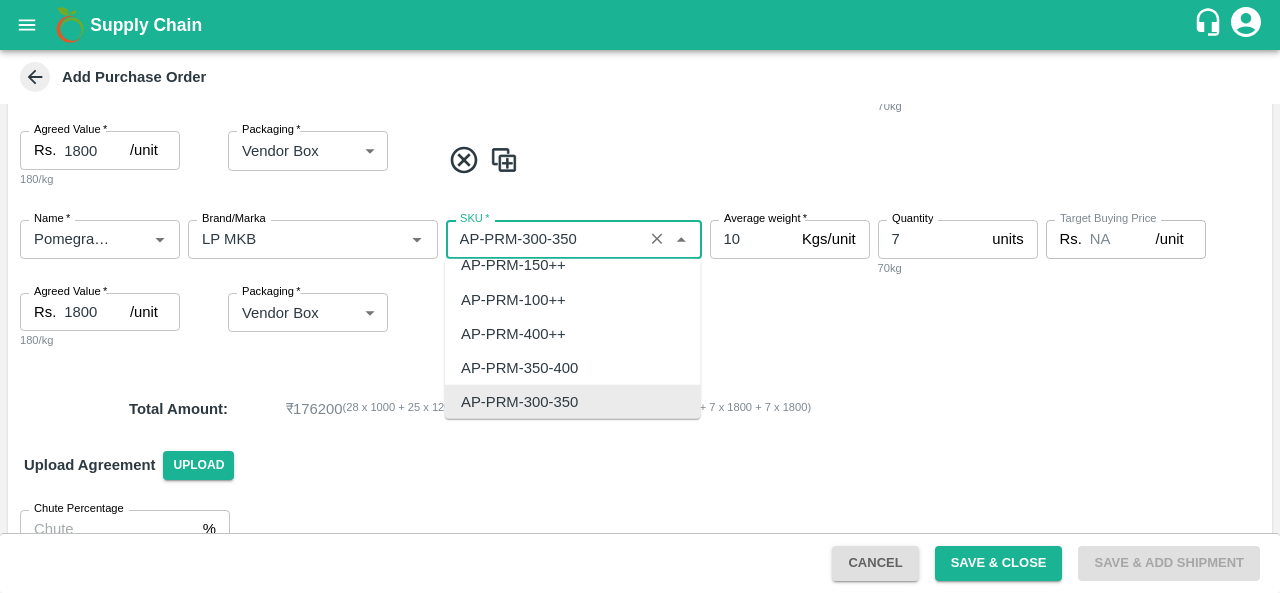 click on "SKU   *" at bounding box center (544, 239) 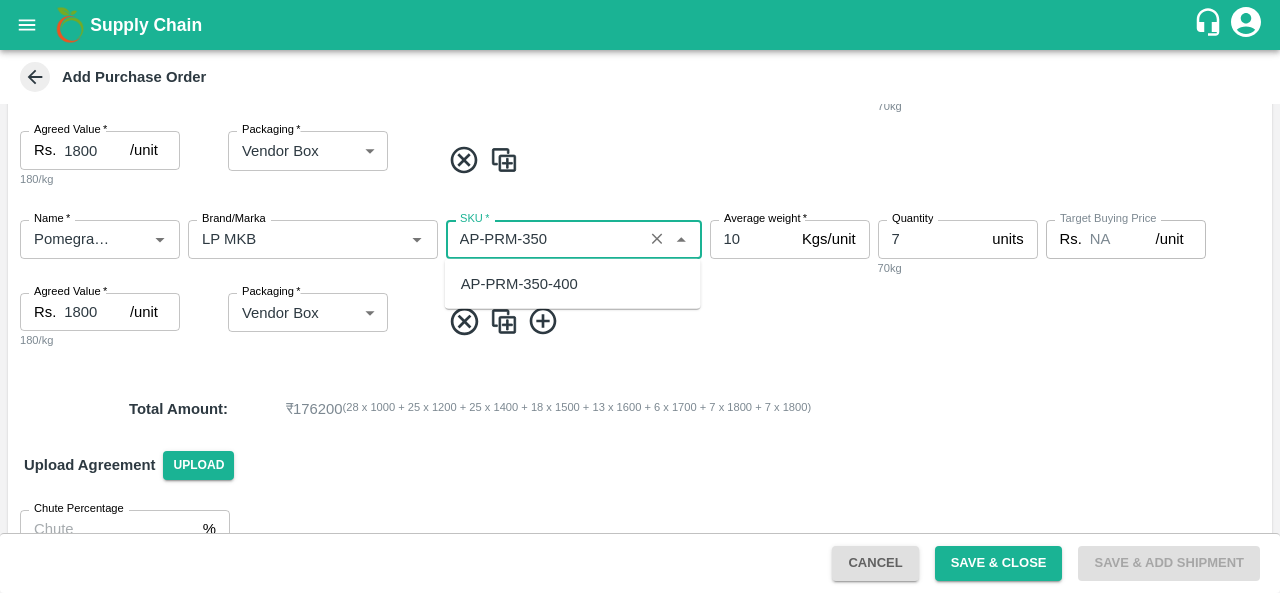 click on "AP-PRM-350-400" at bounding box center [519, 284] 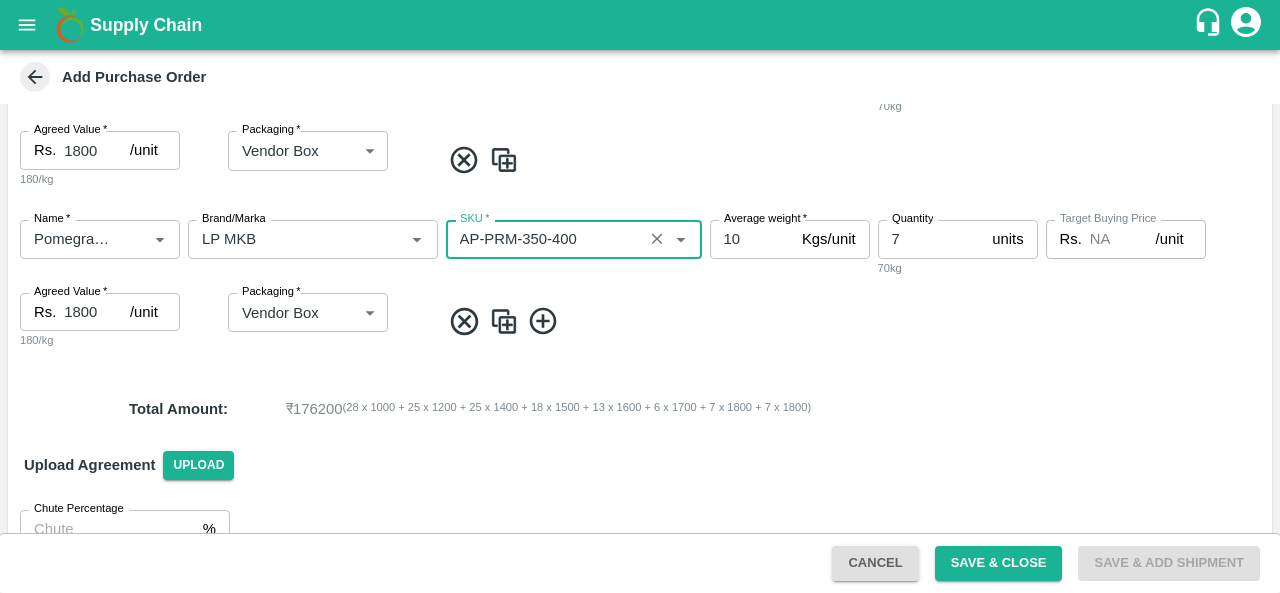 type on "AP-PRM-350-400" 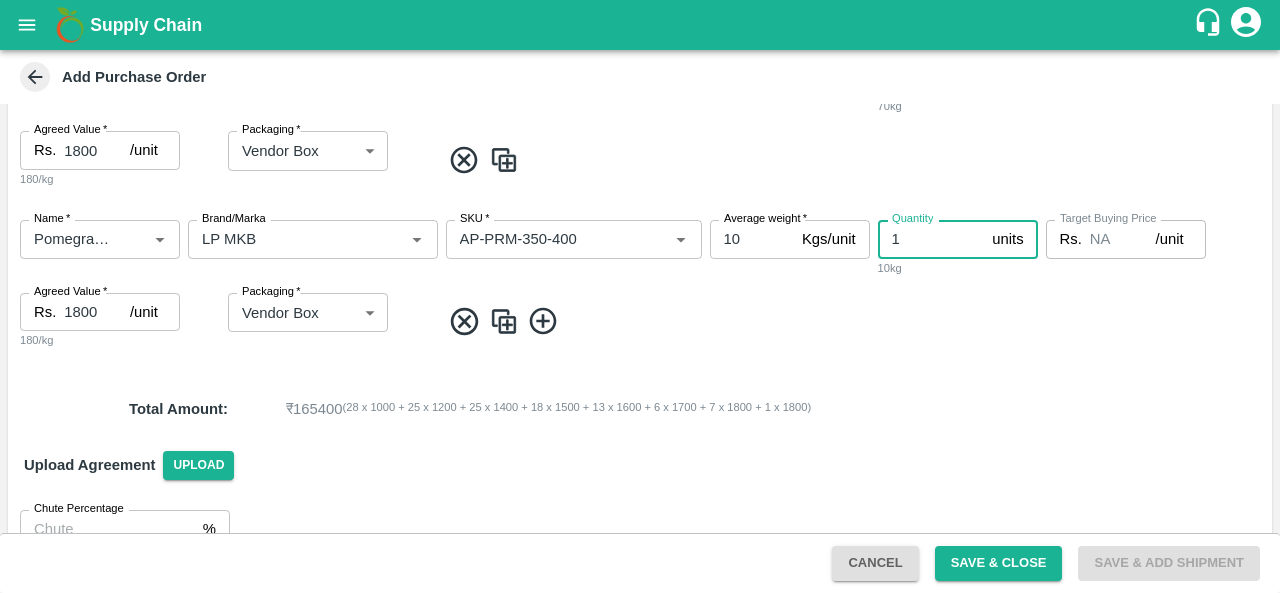 type on "1" 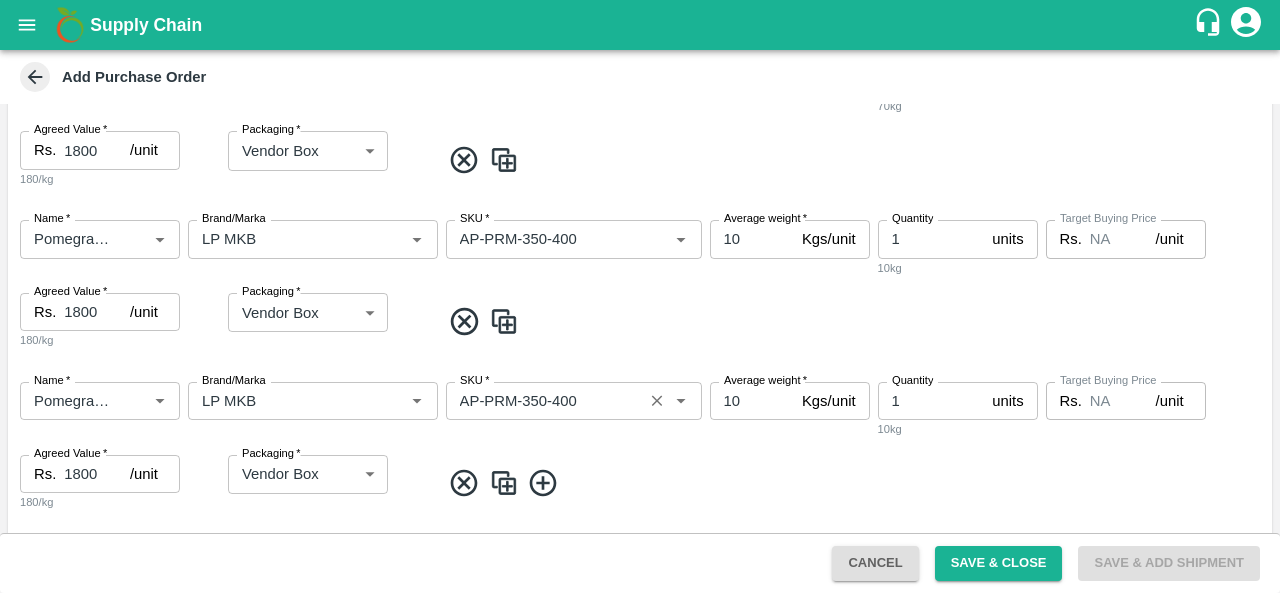 click on "SKU   *" at bounding box center (544, 401) 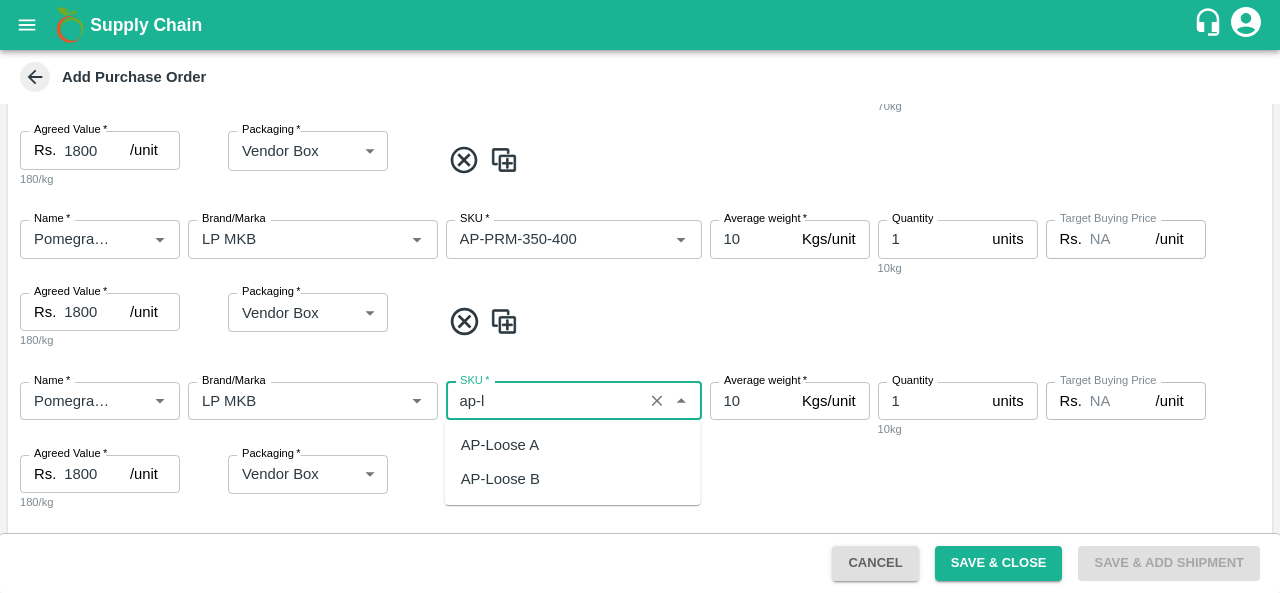 scroll, scrollTop: 0, scrollLeft: 0, axis: both 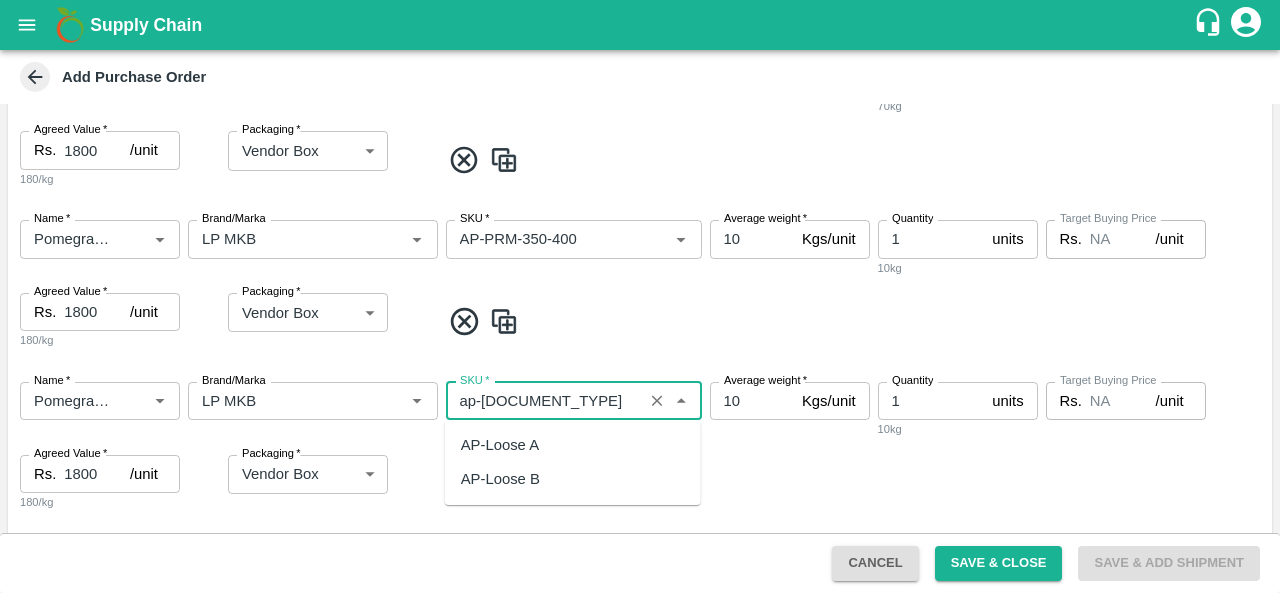 click on "AP-Loose A" at bounding box center [500, 445] 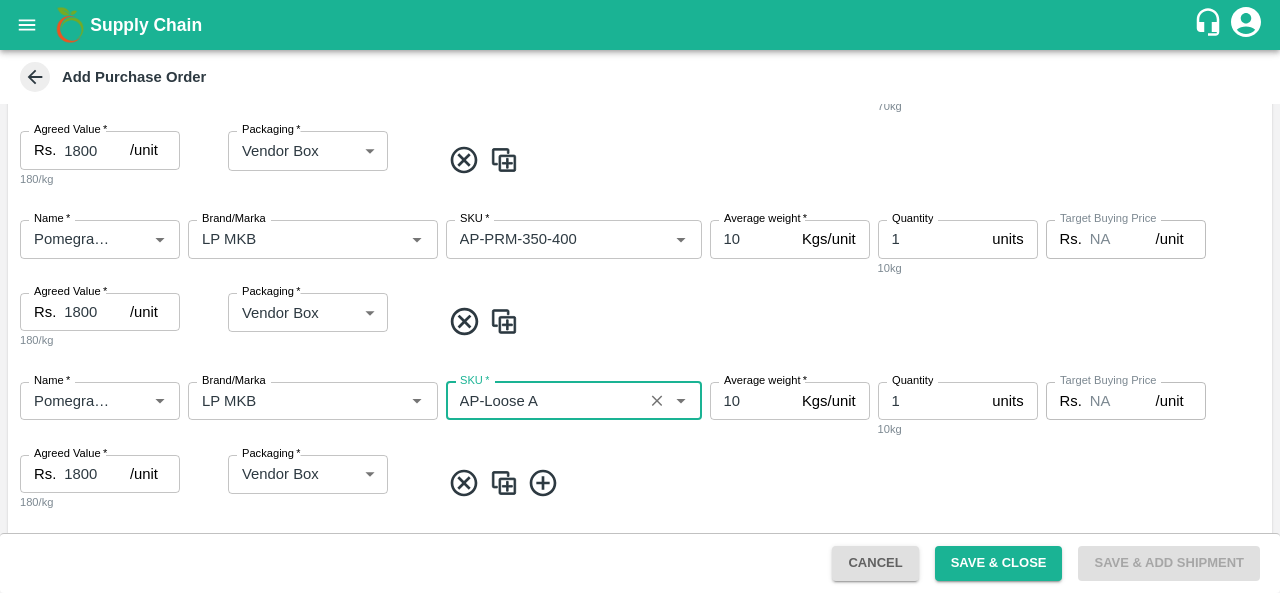 type on "AP-Loose A" 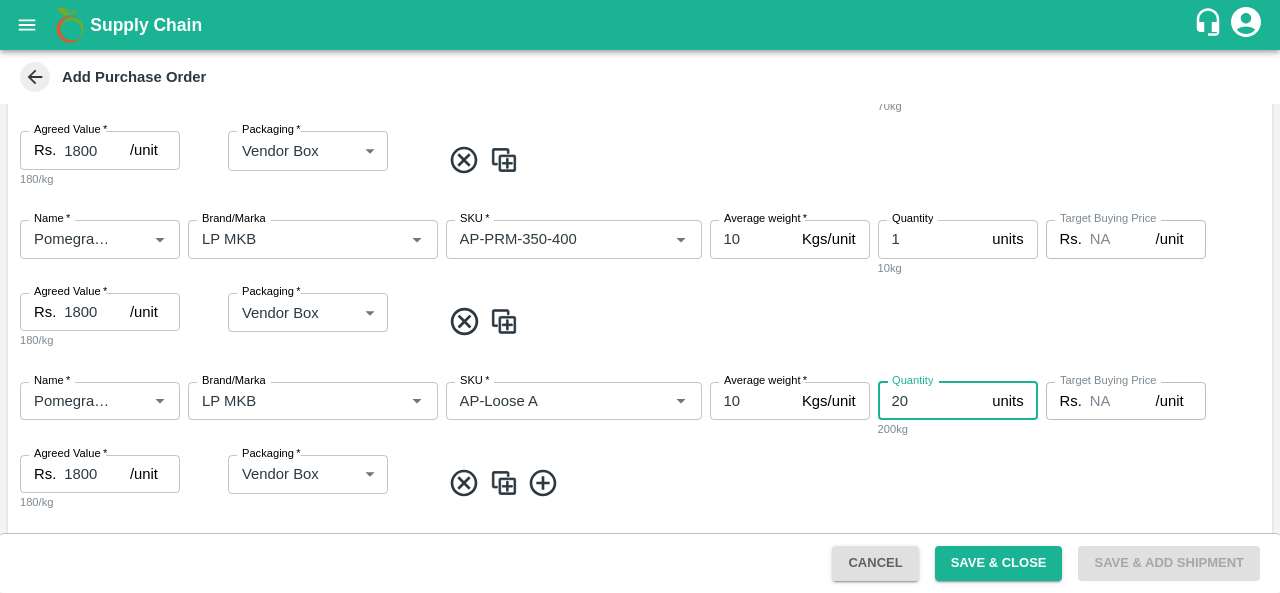 type on "20" 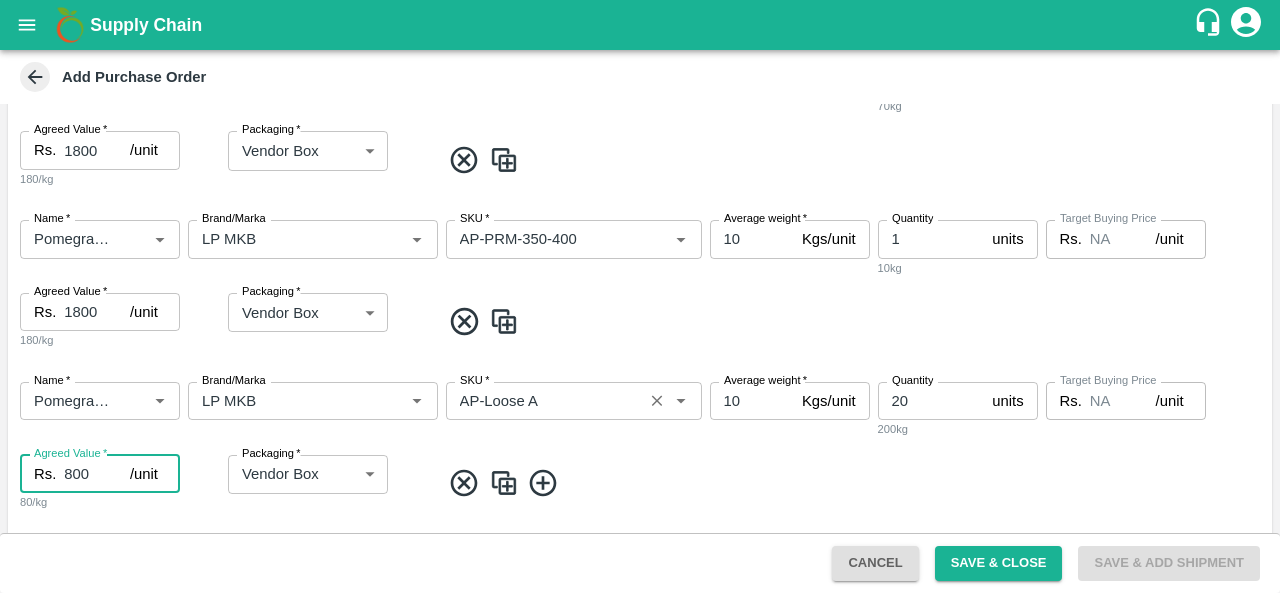 type on "800" 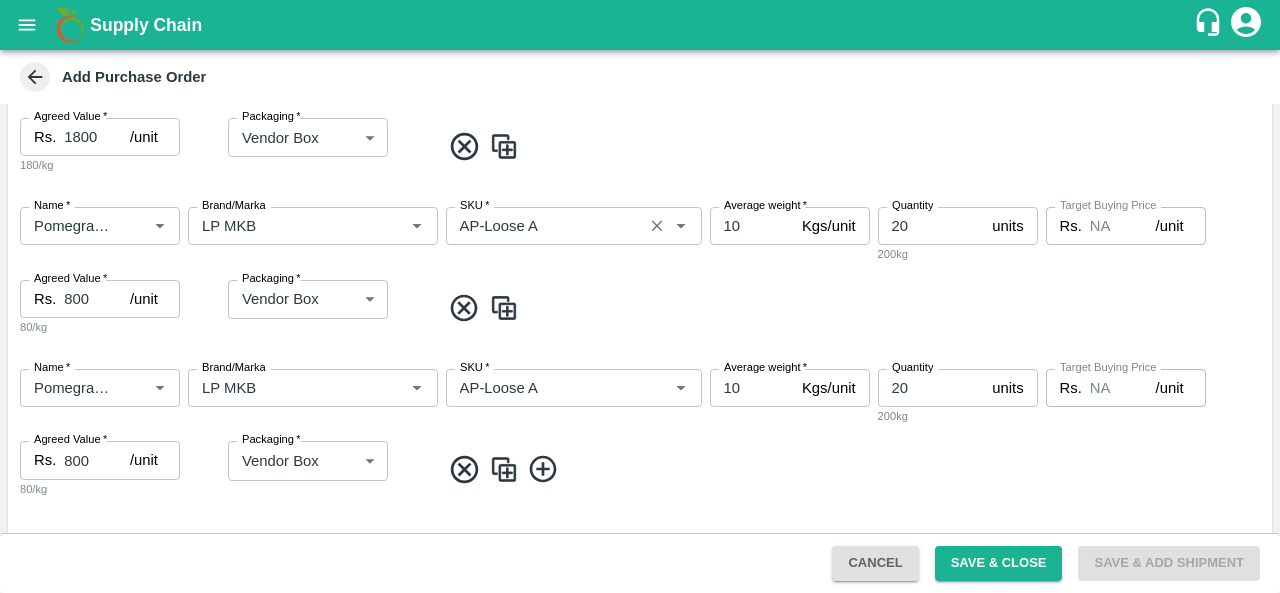 scroll, scrollTop: 1585, scrollLeft: 0, axis: vertical 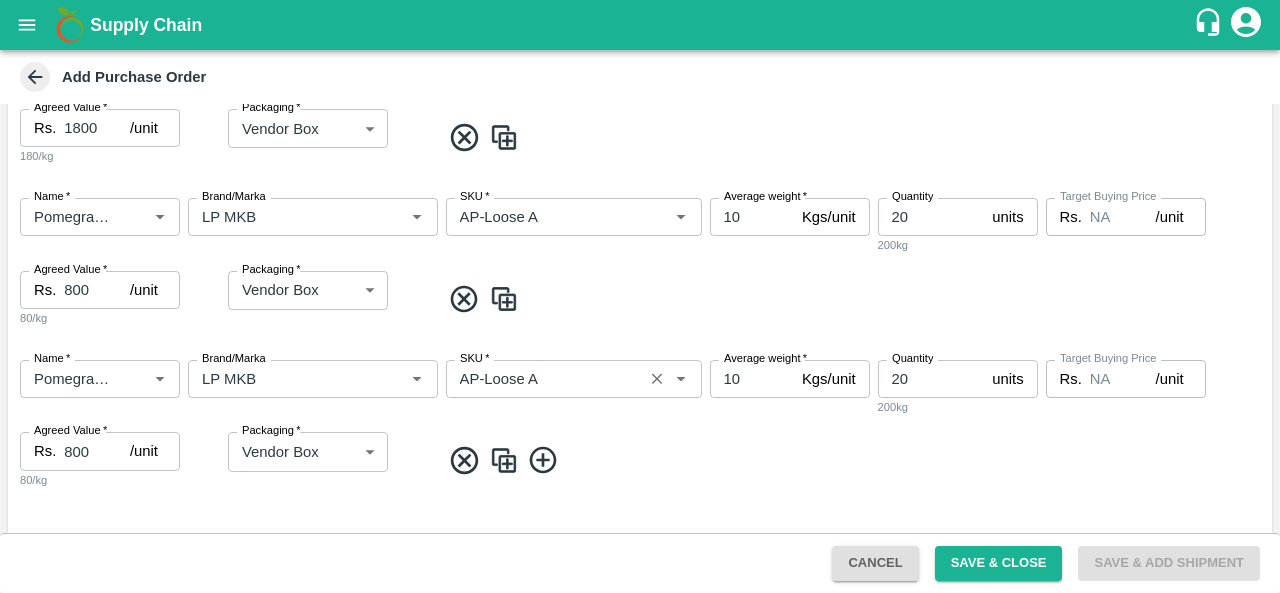 click on "SKU   *" at bounding box center [544, 379] 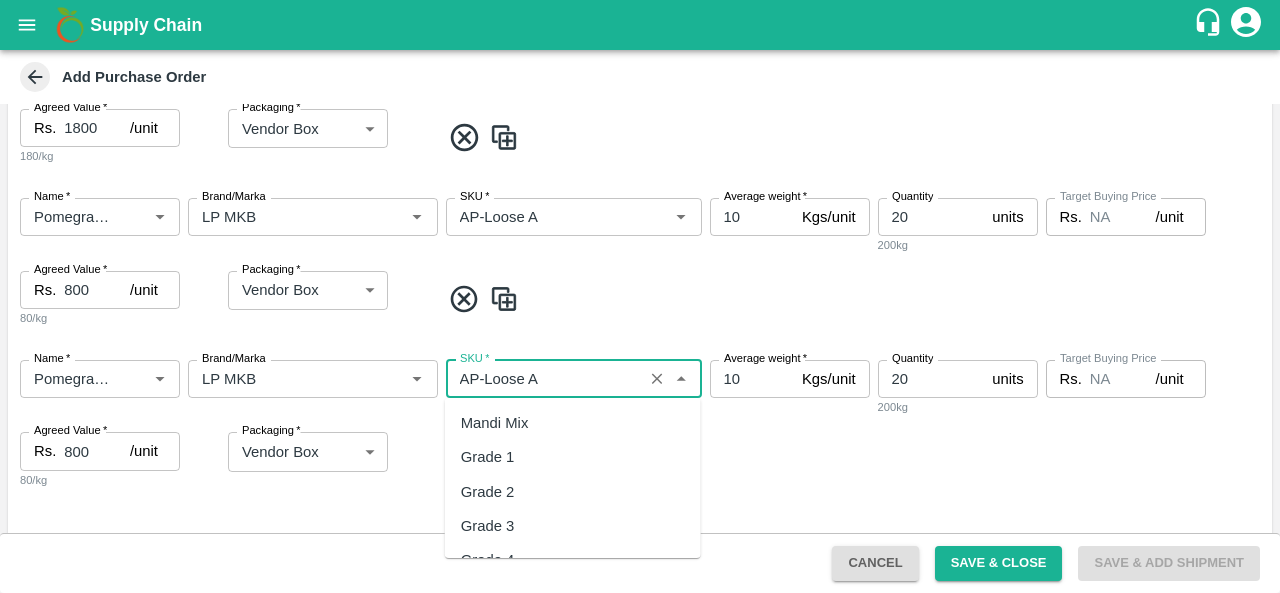 scroll, scrollTop: 13169, scrollLeft: 0, axis: vertical 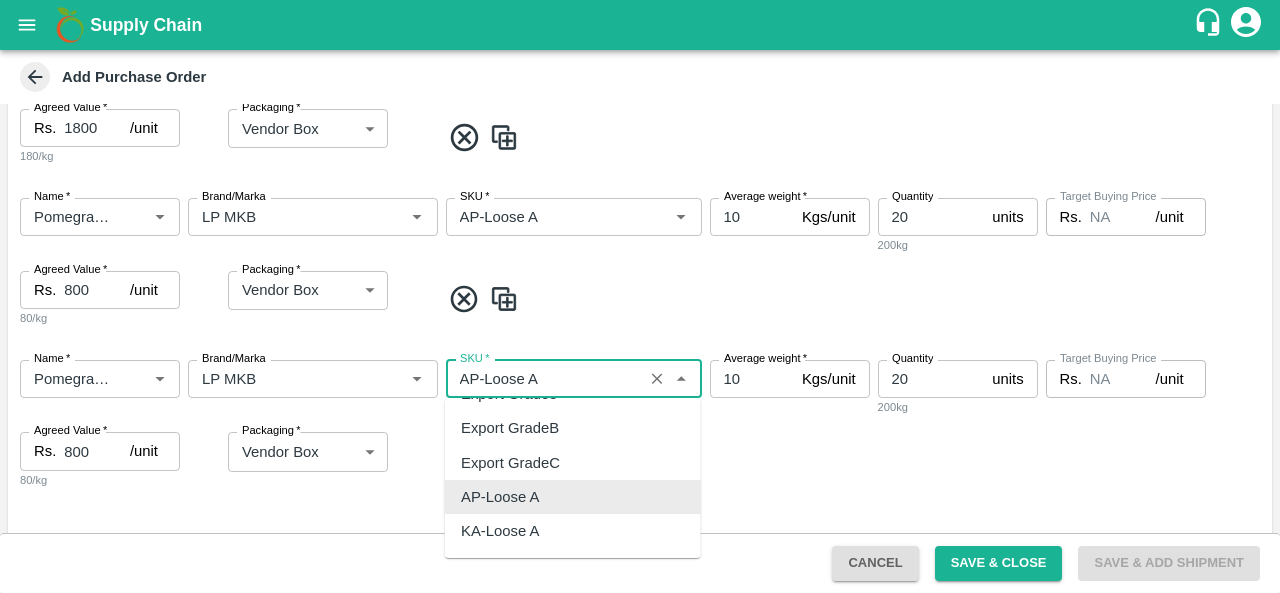 click on "SKU   *" at bounding box center (544, 379) 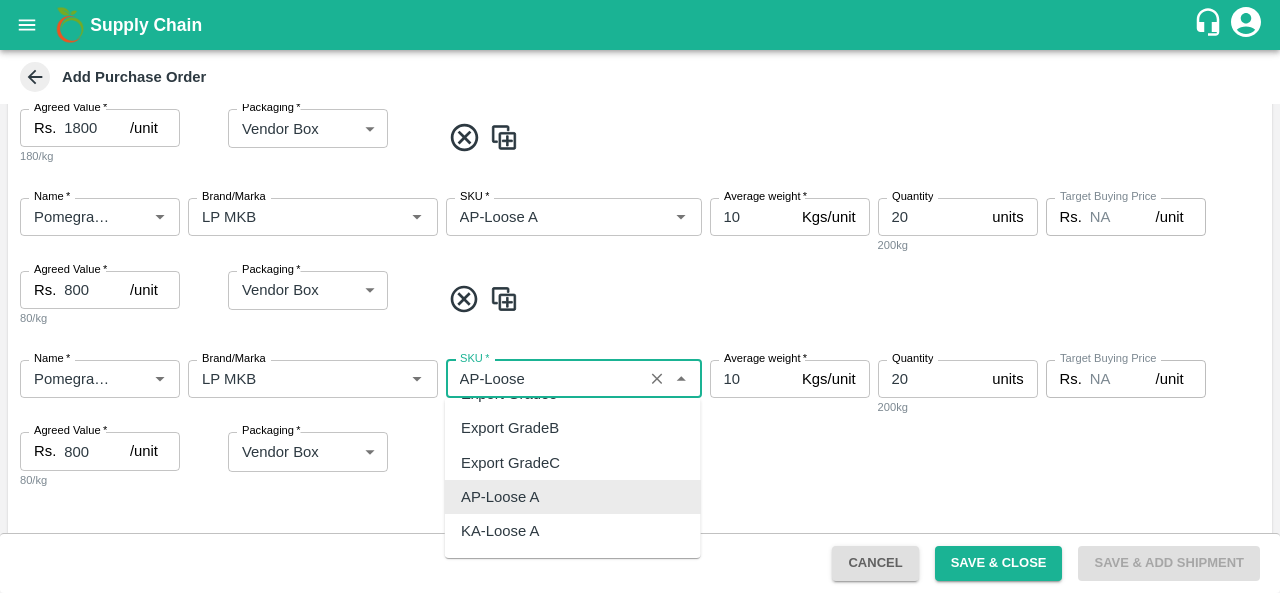scroll, scrollTop: 0, scrollLeft: 0, axis: both 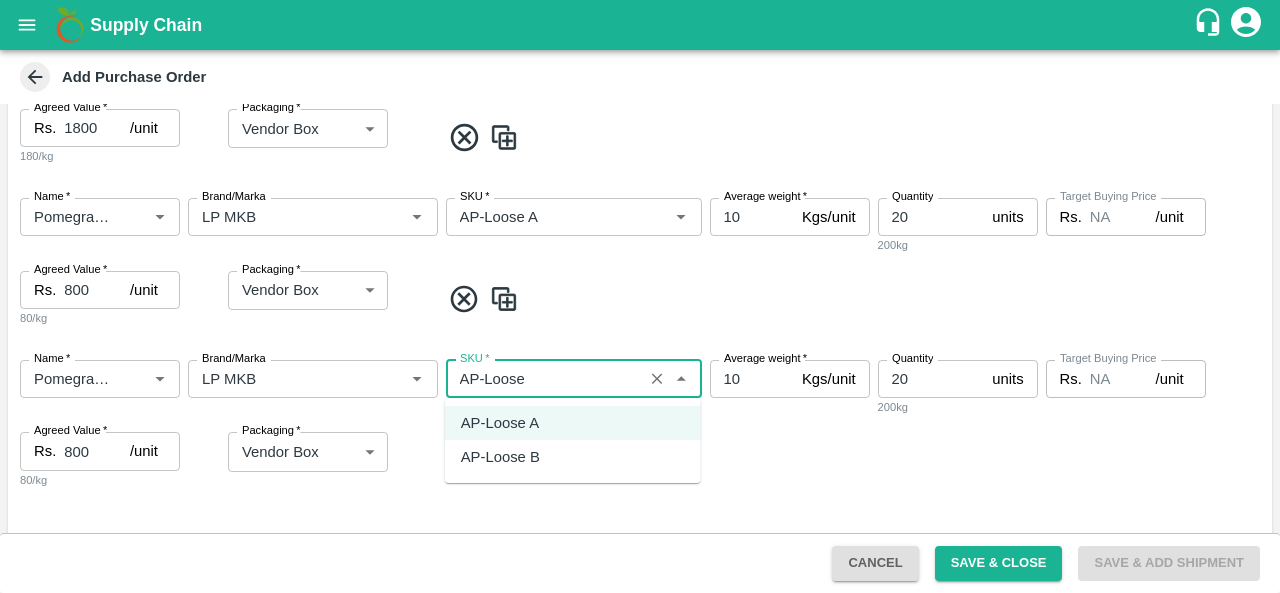 click on "AP-Loose B" at bounding box center (573, 457) 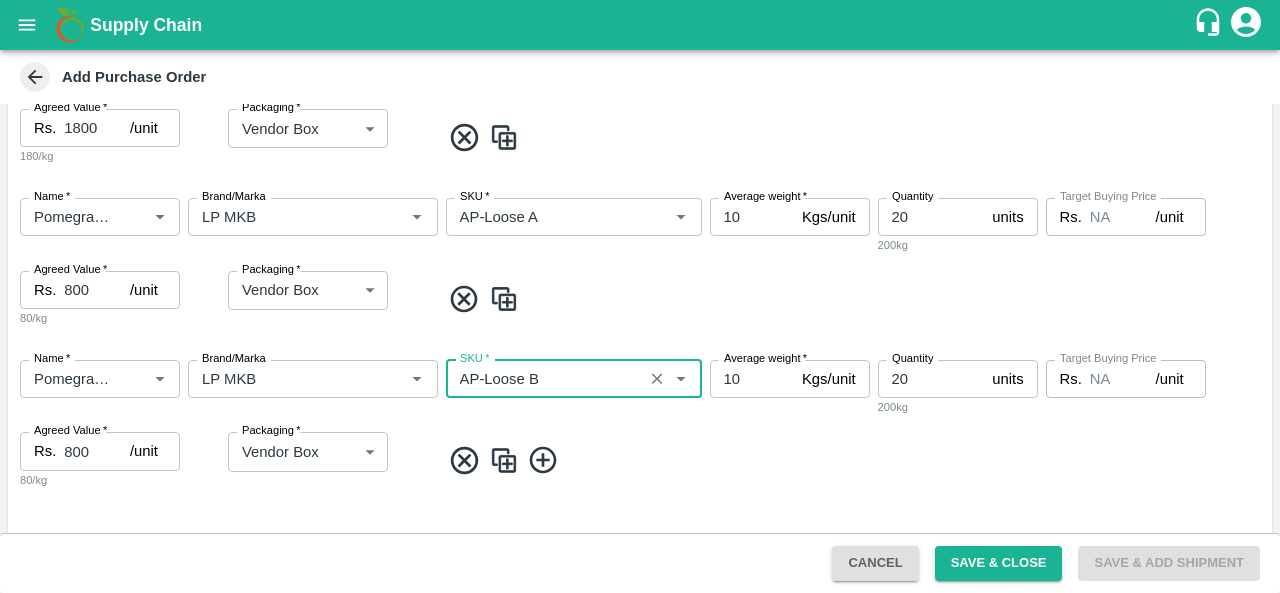 type on "AP-Loose B" 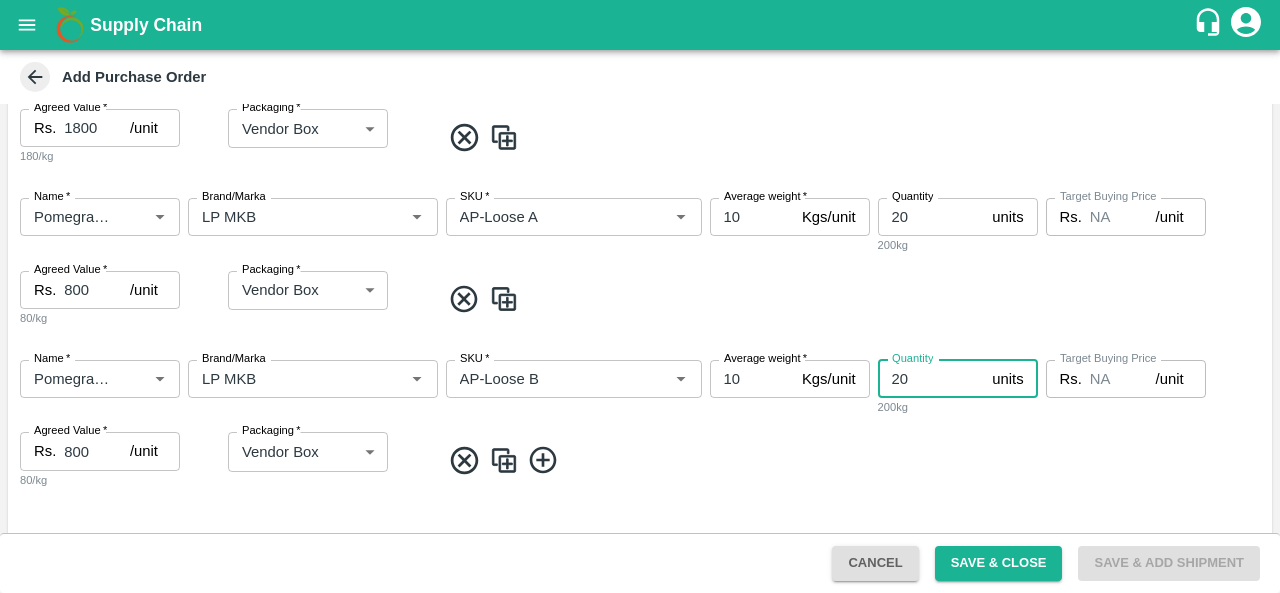 drag, startPoint x: 918, startPoint y: 373, endPoint x: 882, endPoint y: 381, distance: 36.878178 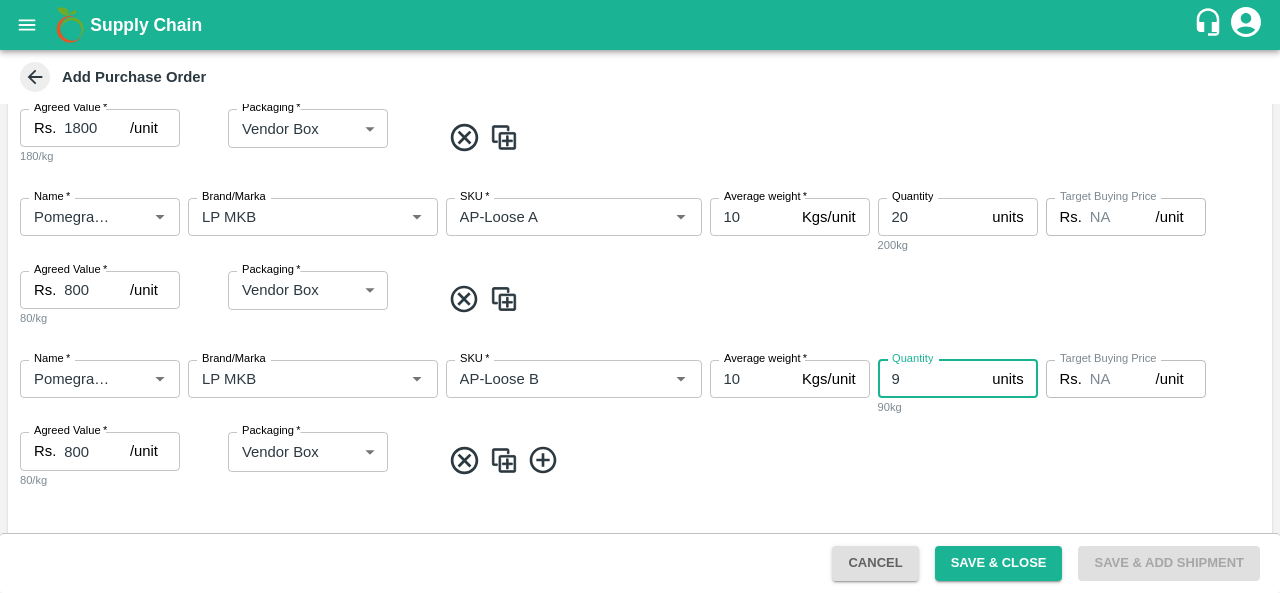 type on "9" 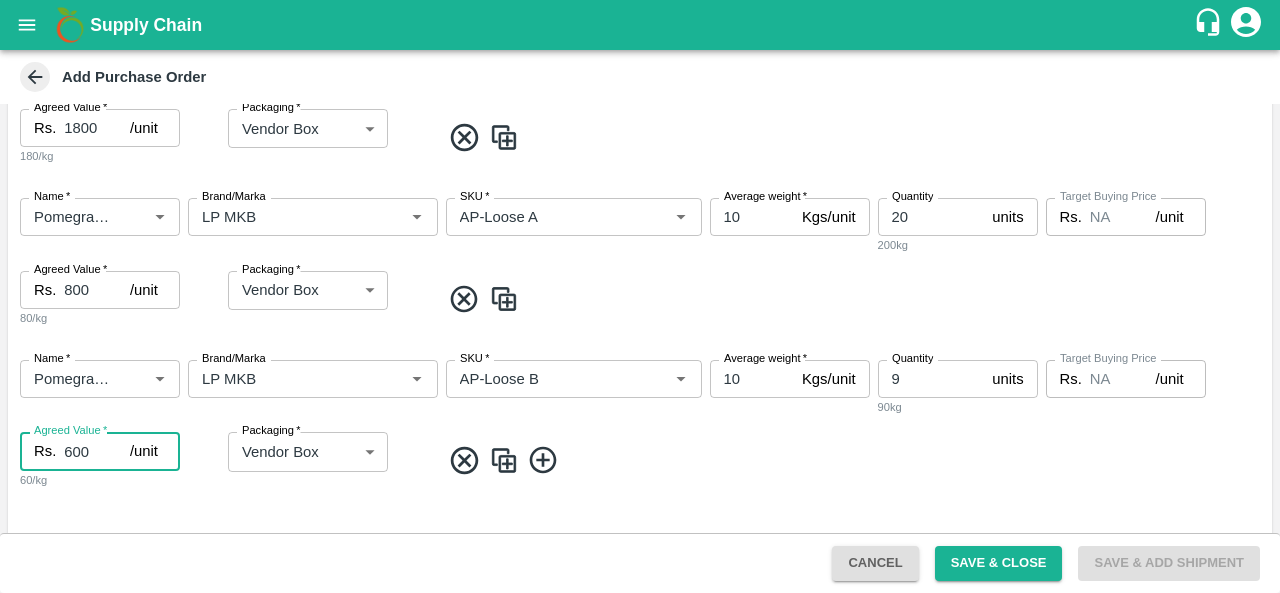 type on "600" 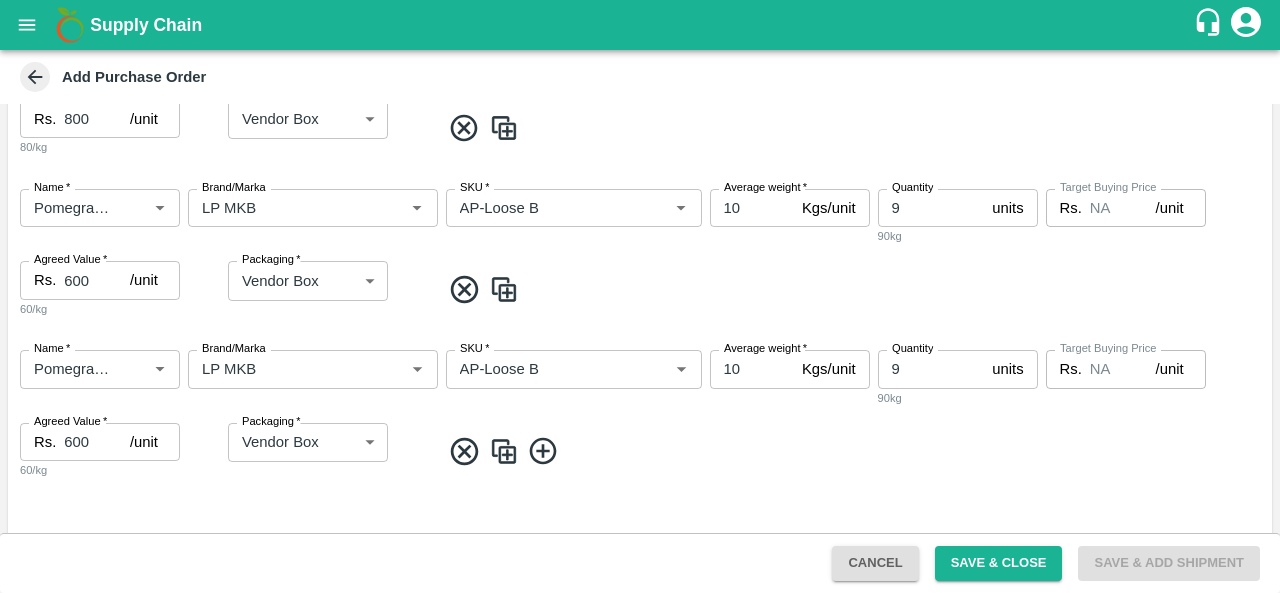 scroll, scrollTop: 1757, scrollLeft: 0, axis: vertical 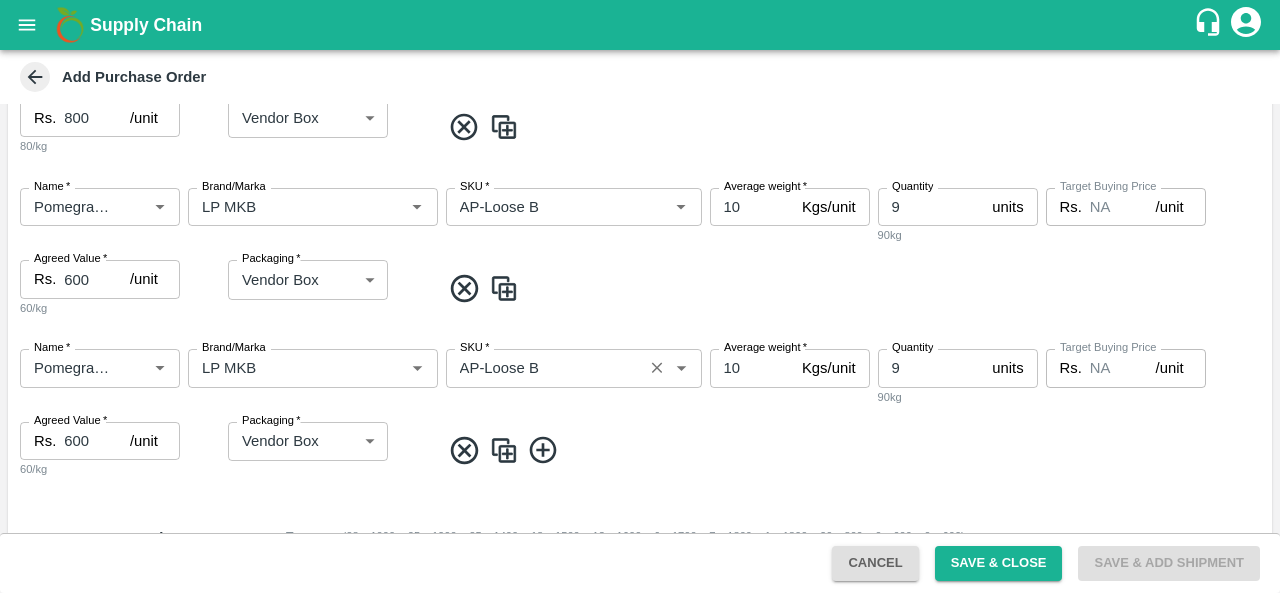 click on "SKU   *" at bounding box center (544, 368) 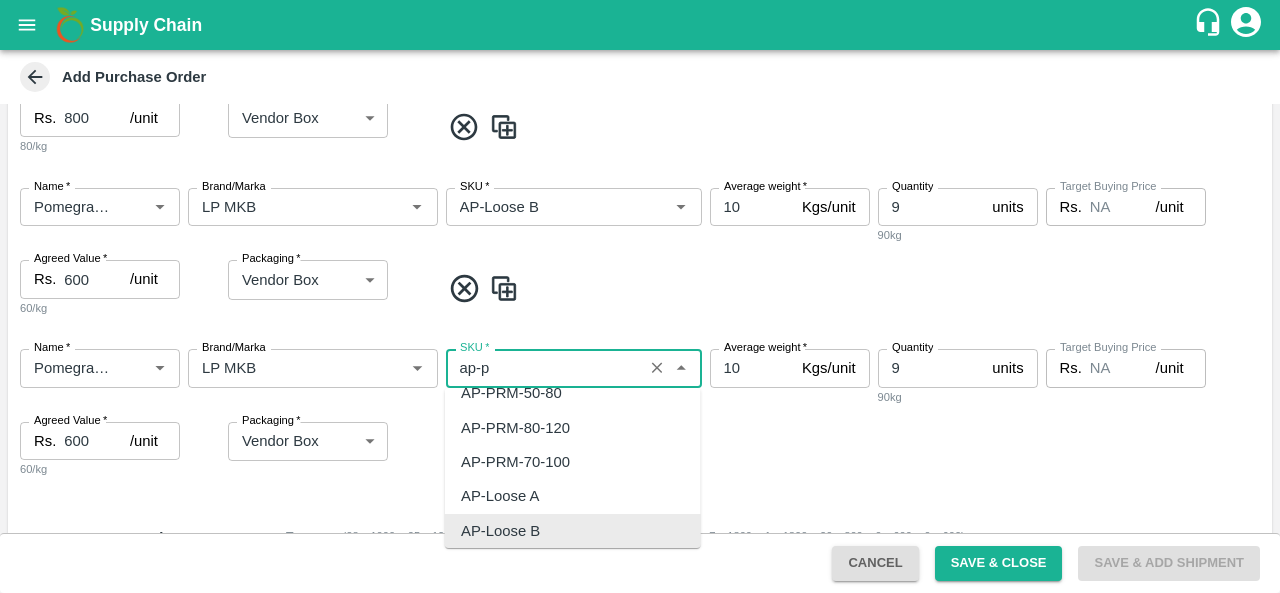 scroll, scrollTop: 0, scrollLeft: 0, axis: both 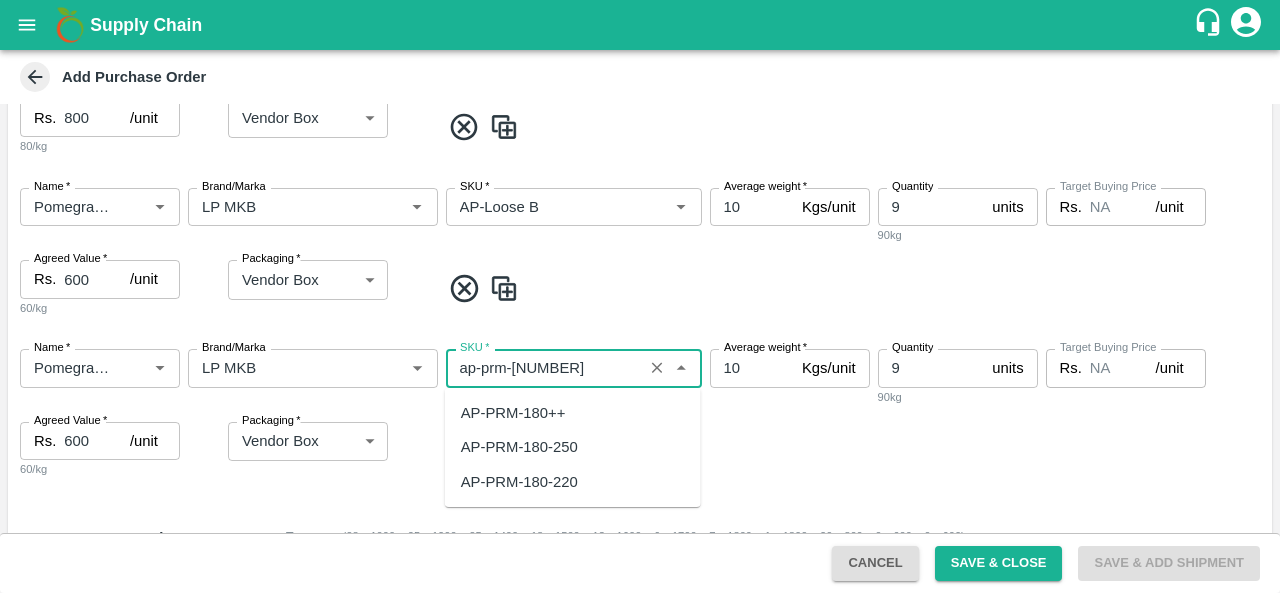 click on "AP-PRM-180++" at bounding box center [513, 413] 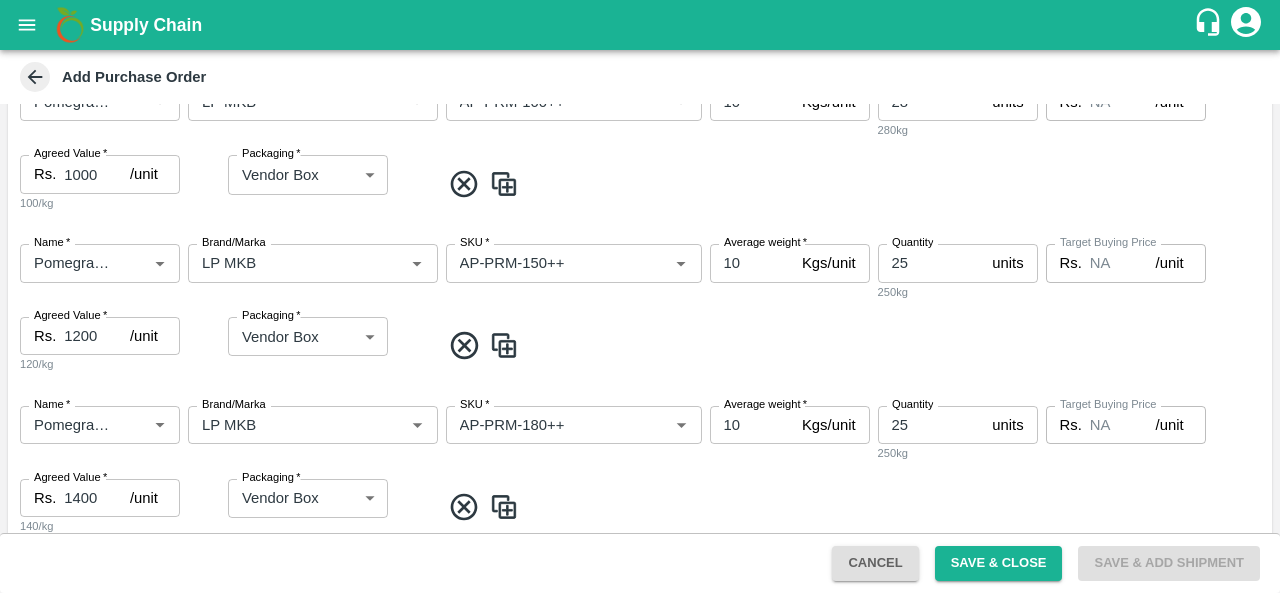scroll, scrollTop: 398, scrollLeft: 0, axis: vertical 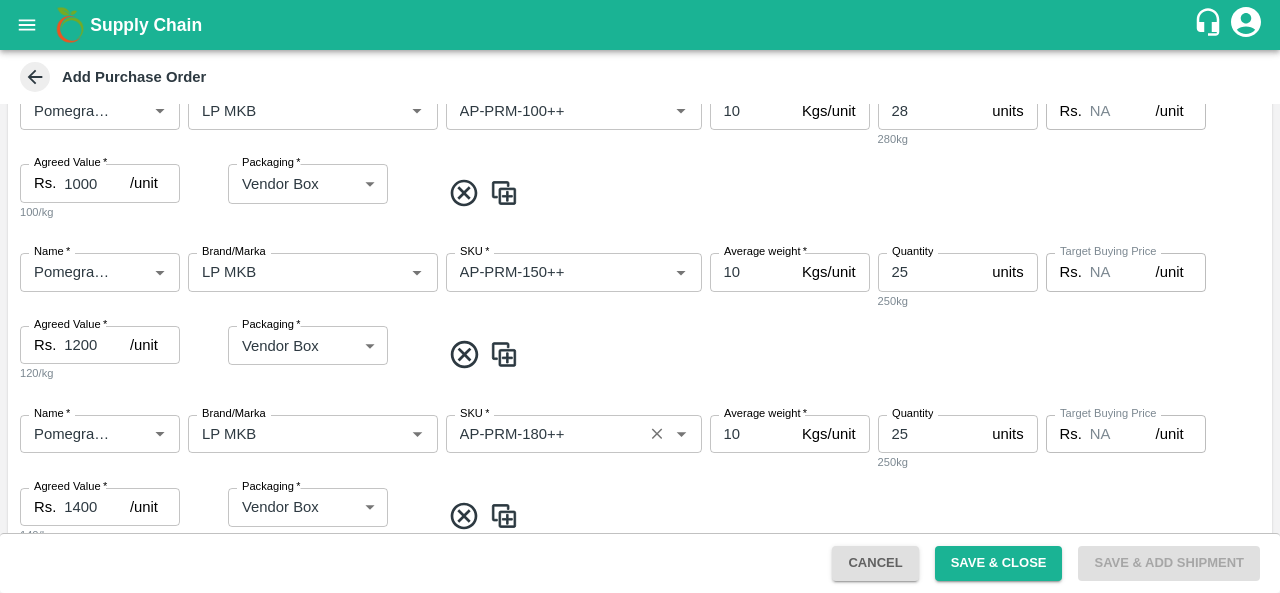 type on "AP-PRM-180++" 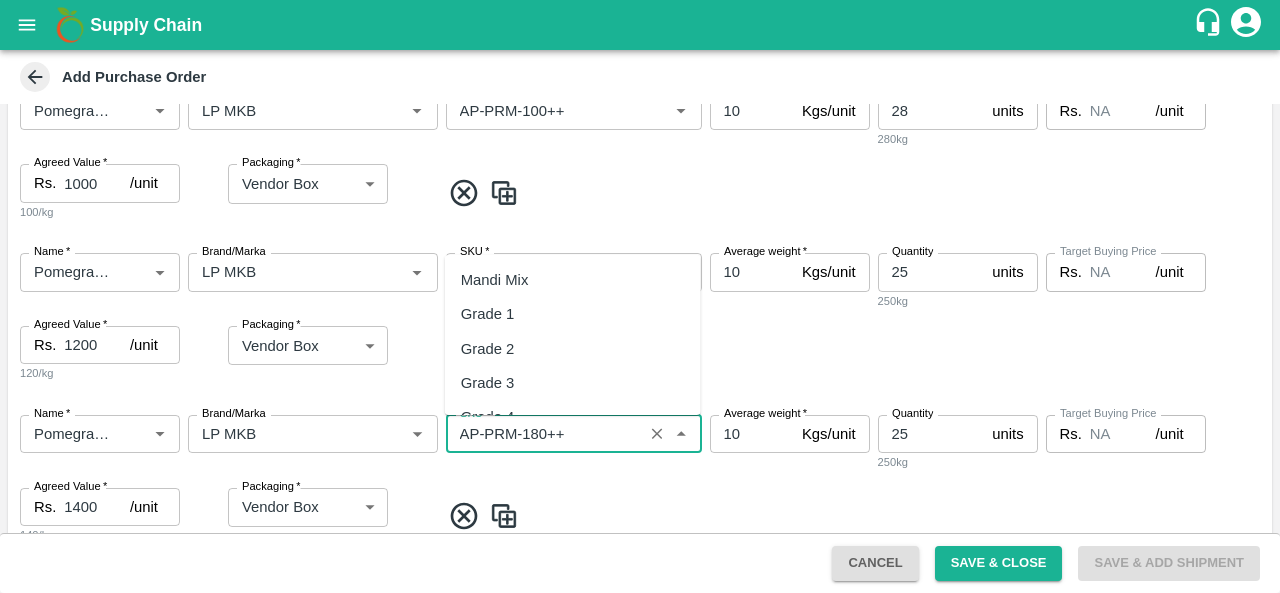 scroll, scrollTop: 9275, scrollLeft: 0, axis: vertical 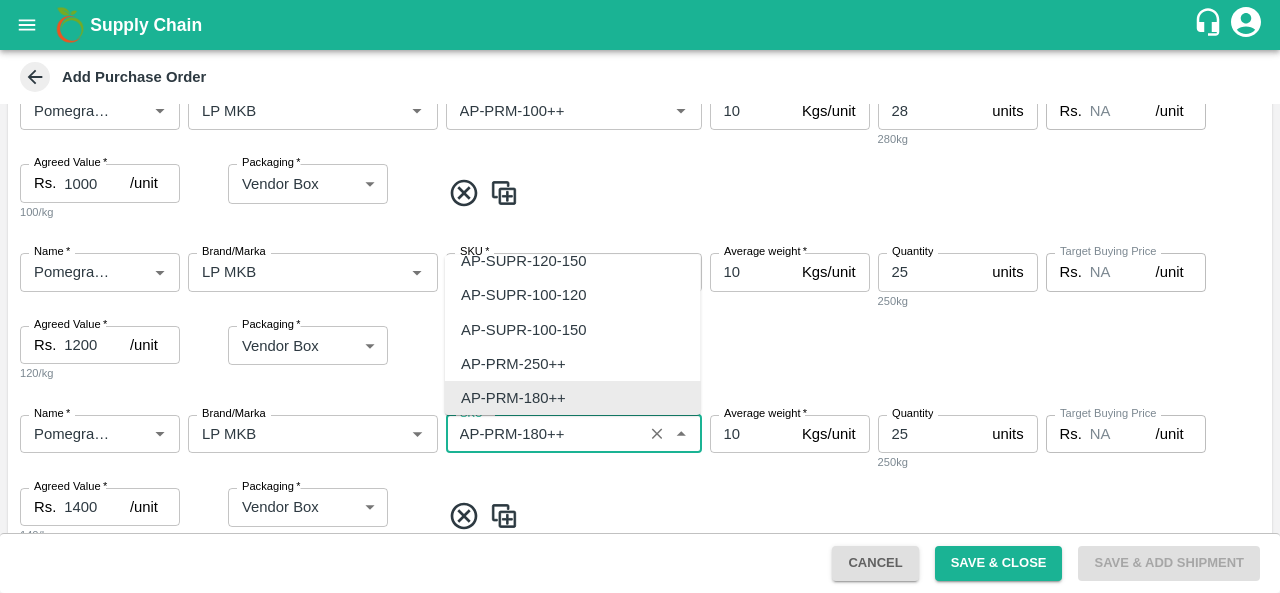 click on "SKU   *" at bounding box center [544, 434] 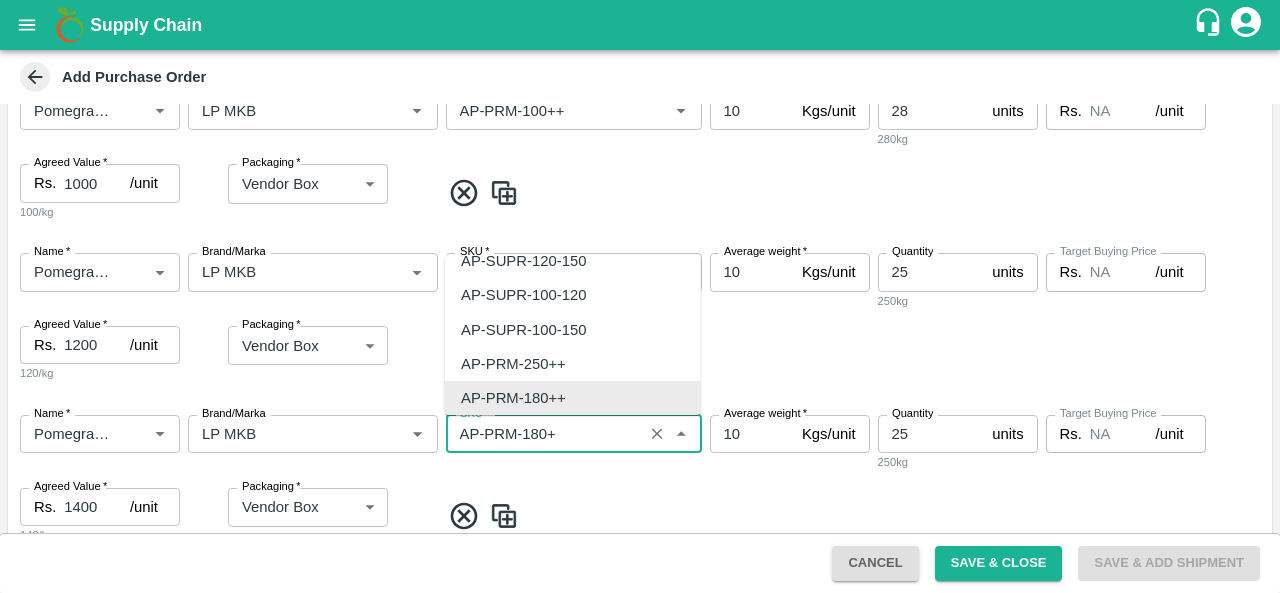scroll, scrollTop: 0, scrollLeft: 0, axis: both 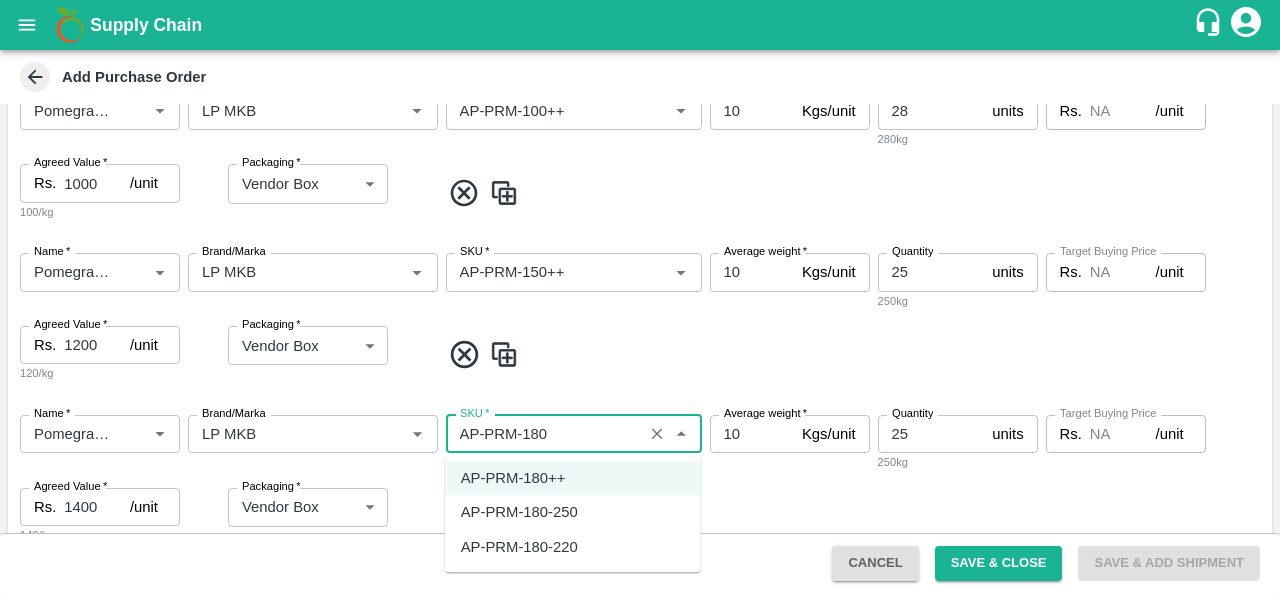 click on "AP-PRM-180-220" at bounding box center [573, 547] 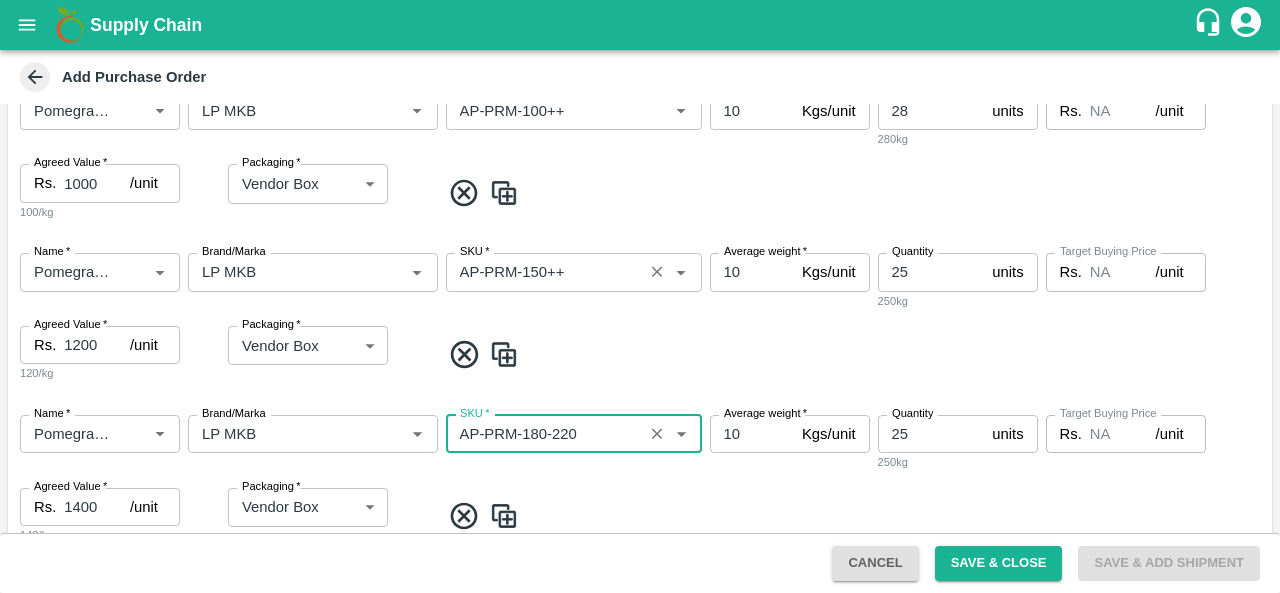 type on "AP-PRM-180-220" 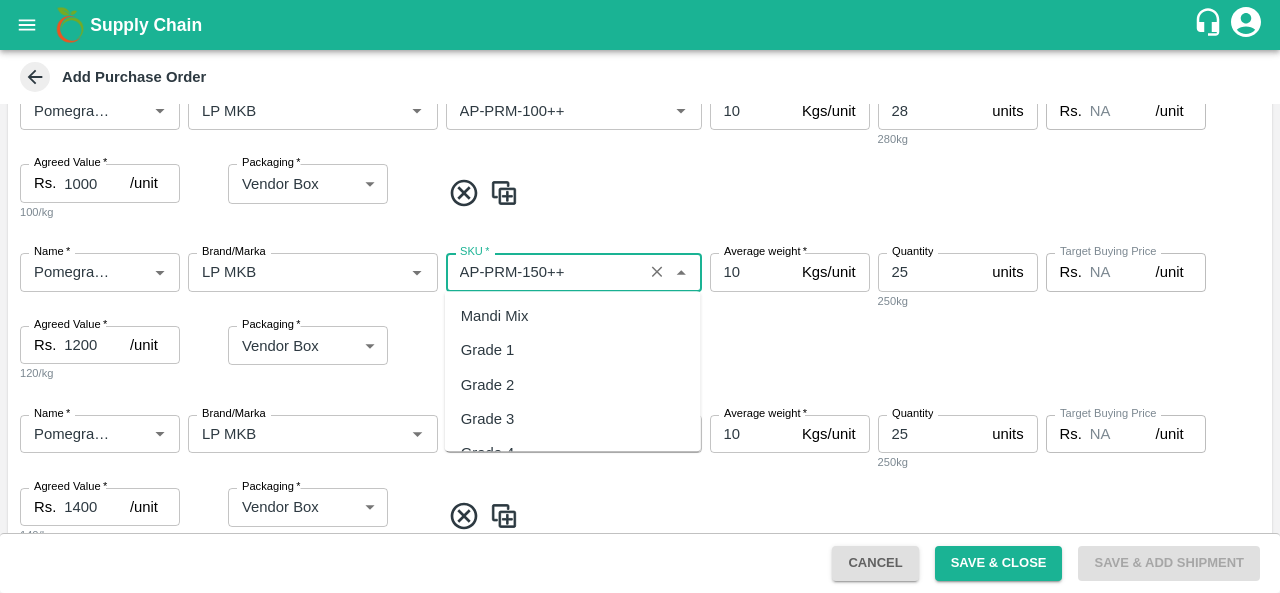 scroll, scrollTop: 9309, scrollLeft: 0, axis: vertical 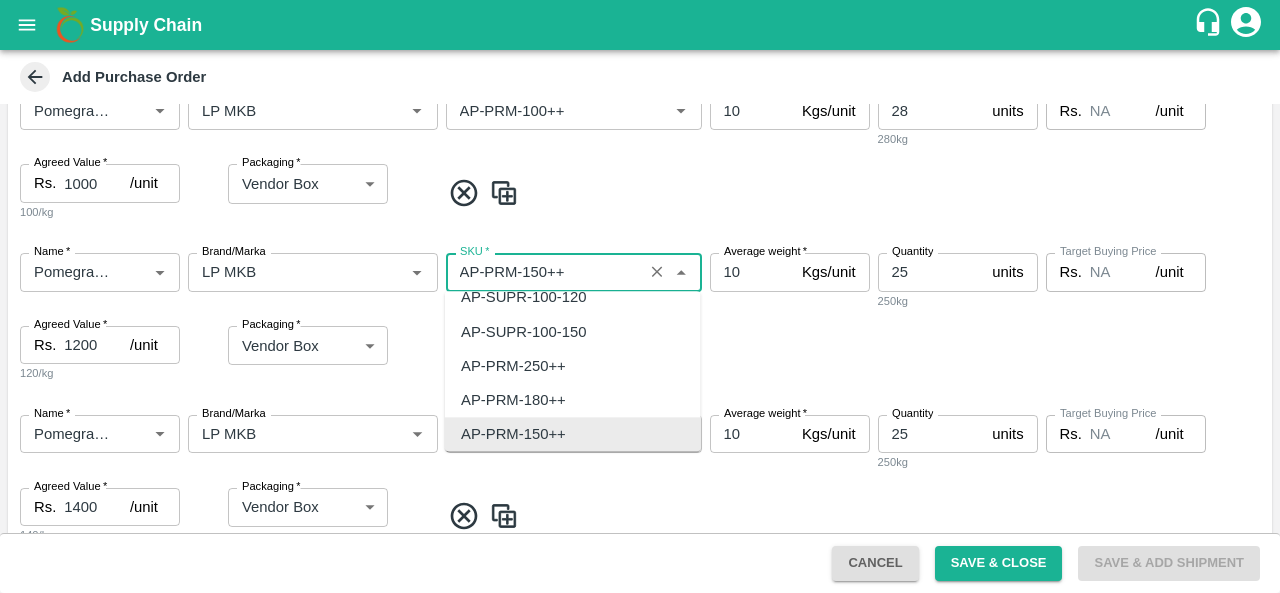 click on "SKU   *" at bounding box center [544, 272] 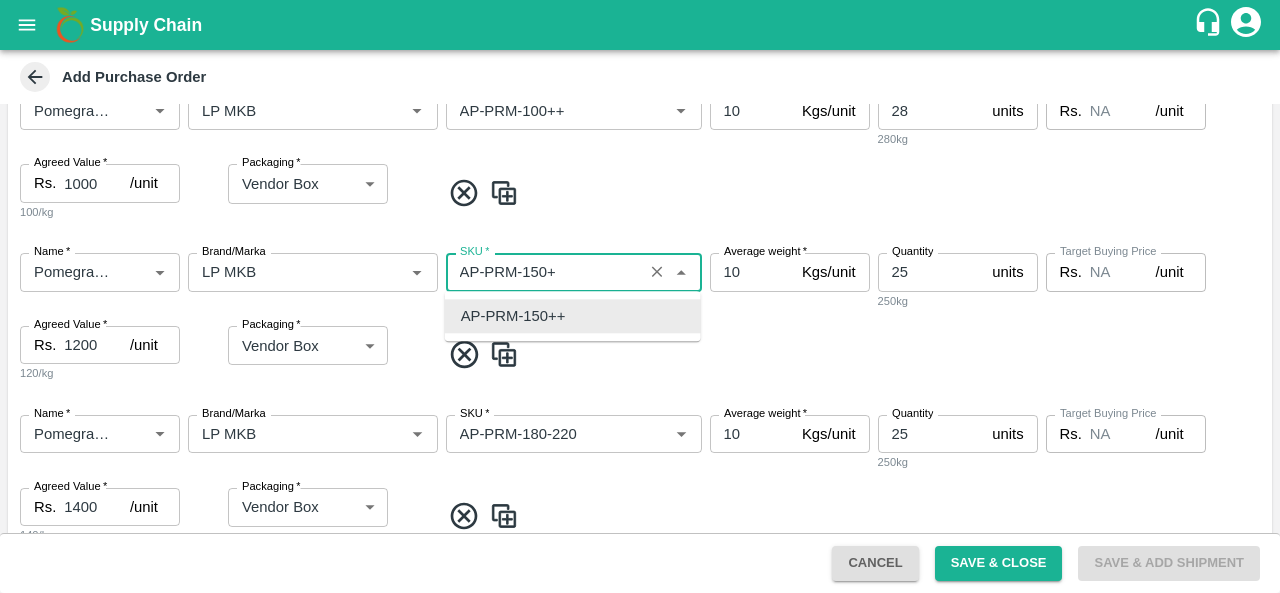 scroll, scrollTop: 0, scrollLeft: 0, axis: both 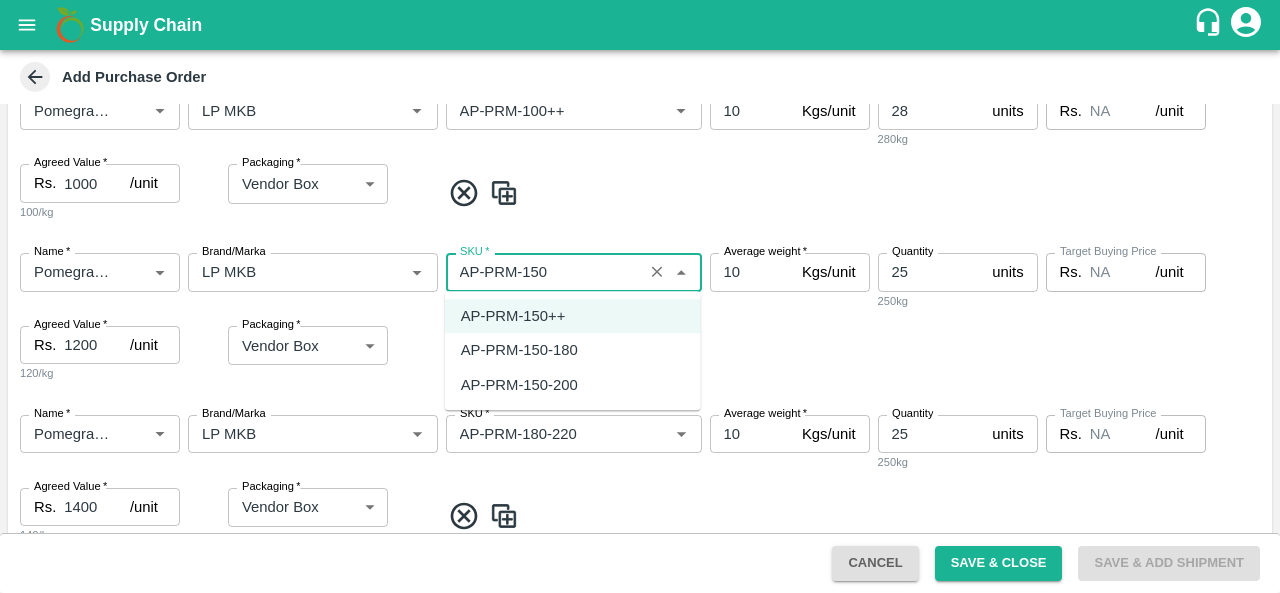 click on "AP-PRM-150-180" at bounding box center [519, 351] 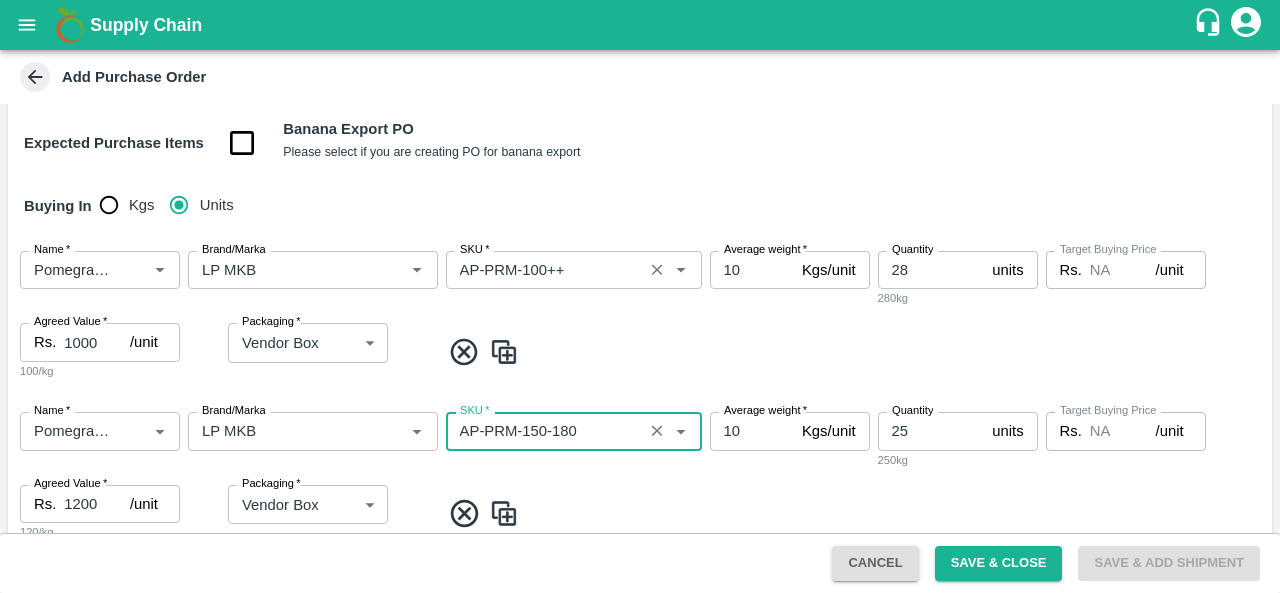 scroll, scrollTop: 238, scrollLeft: 0, axis: vertical 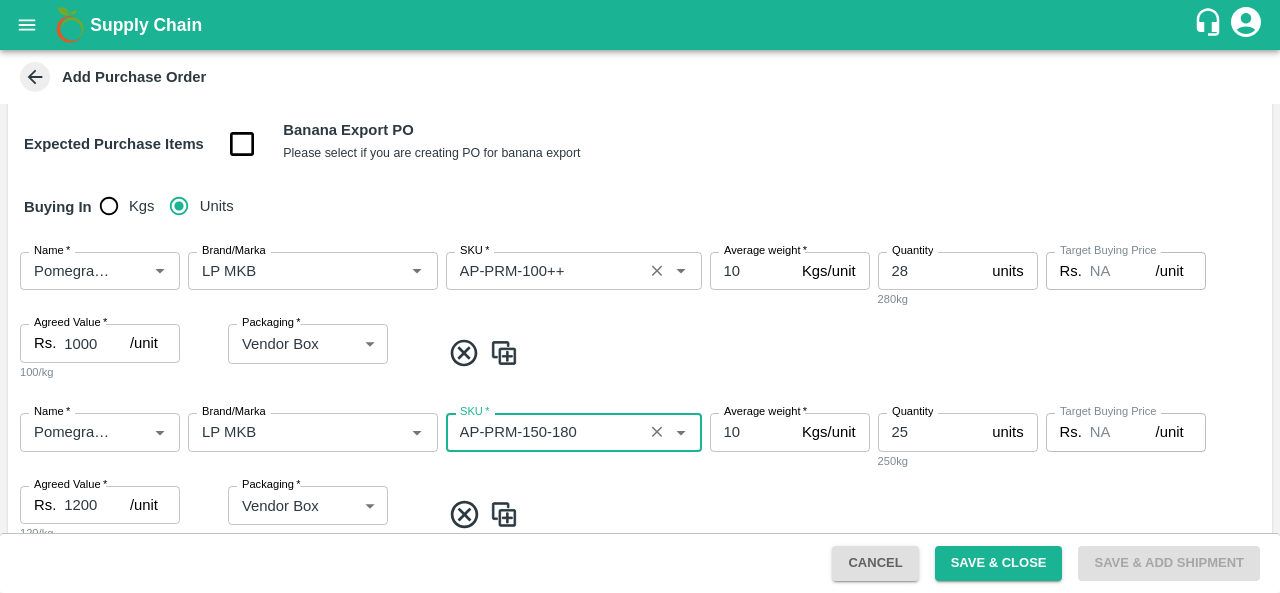 type on "AP-PRM-150-180" 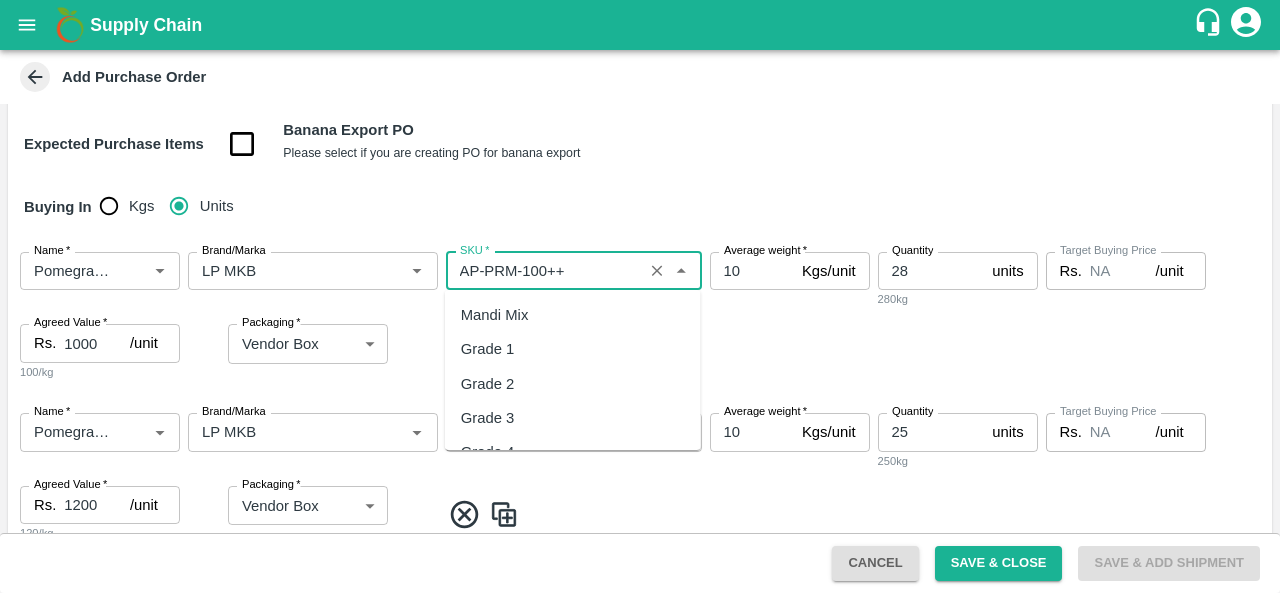 scroll, scrollTop: 9344, scrollLeft: 0, axis: vertical 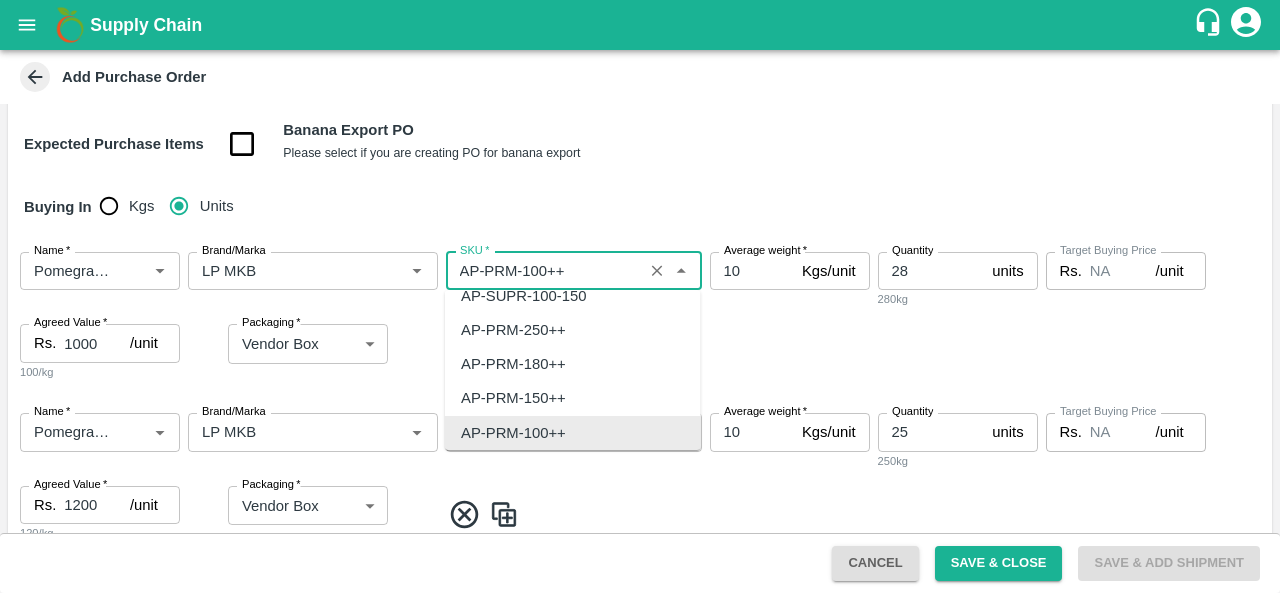click on "SKU   *" at bounding box center [544, 271] 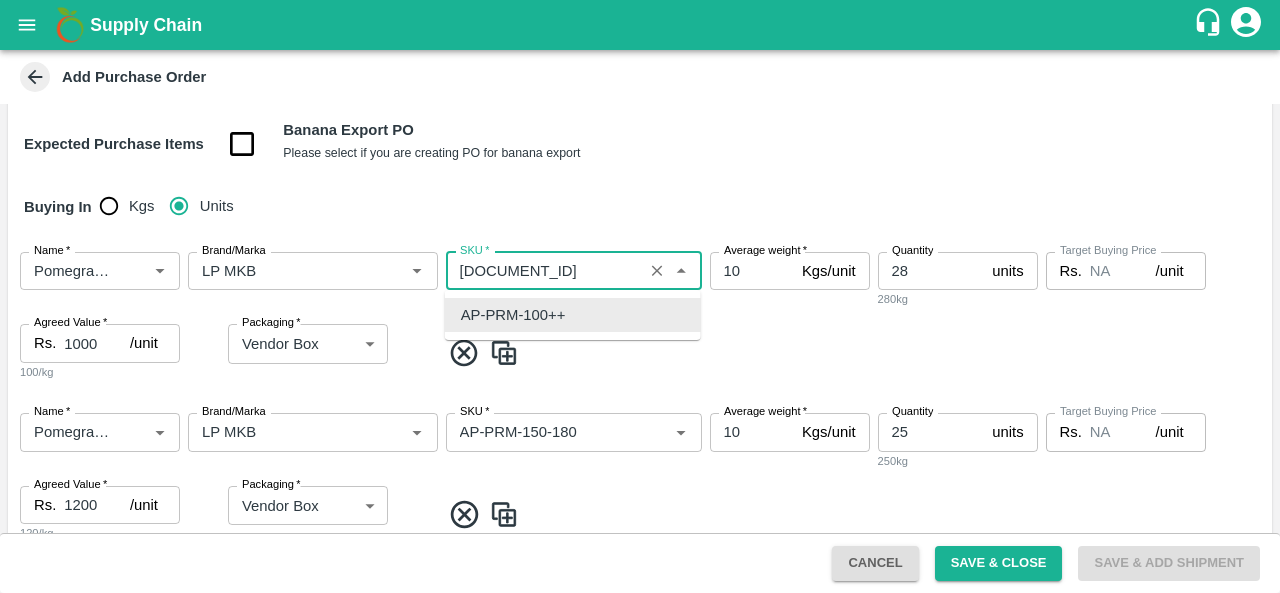 scroll, scrollTop: 0, scrollLeft: 0, axis: both 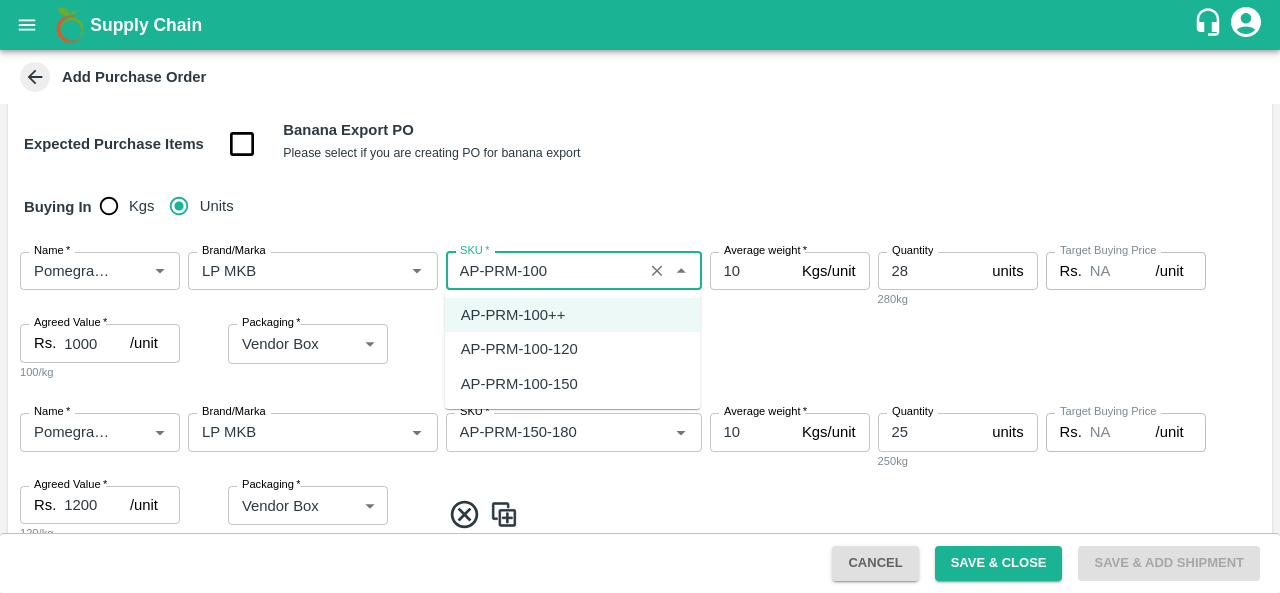 click on "AP-PRM-100-150" at bounding box center (573, 384) 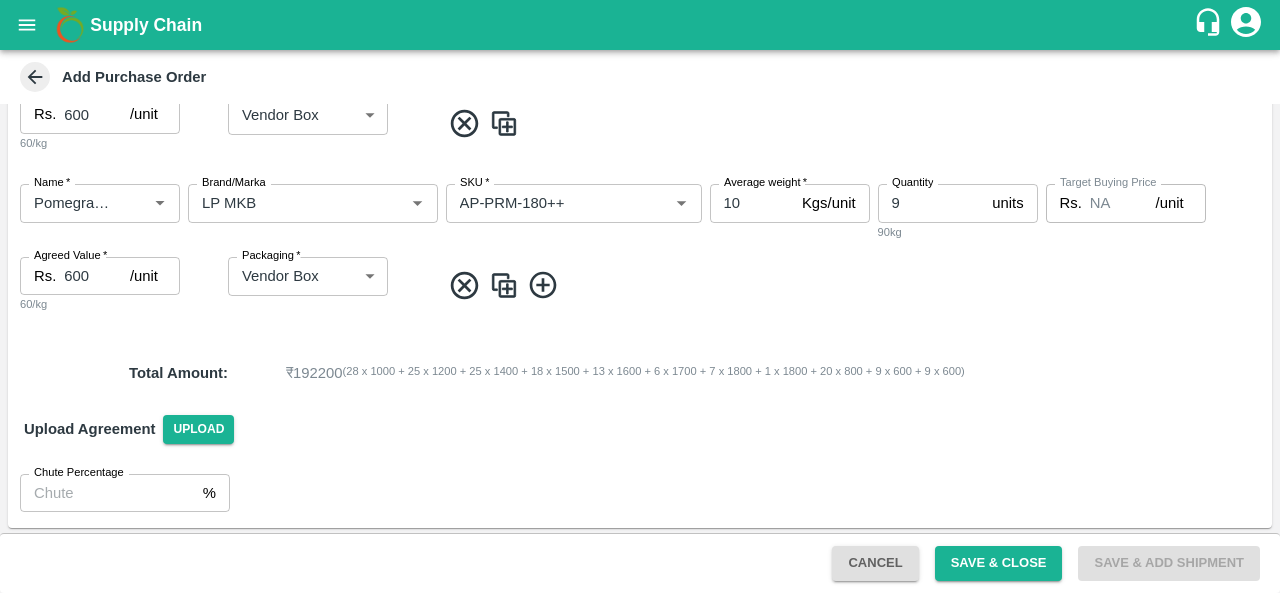 scroll, scrollTop: 1925, scrollLeft: 0, axis: vertical 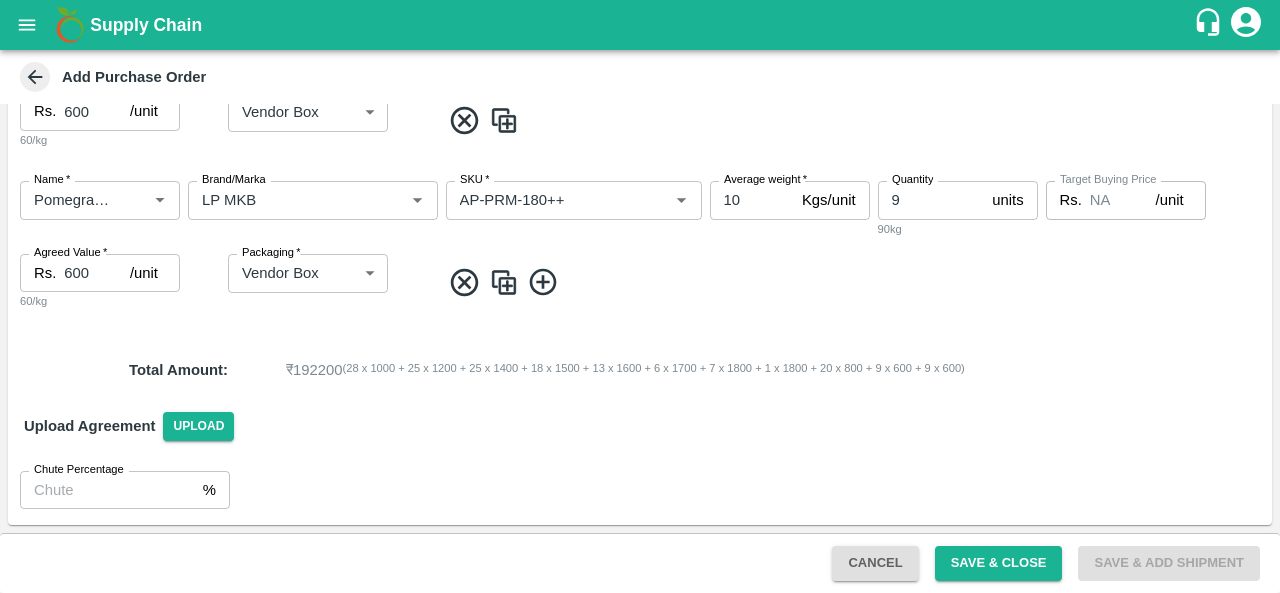 type on "AP-PRM-100-150" 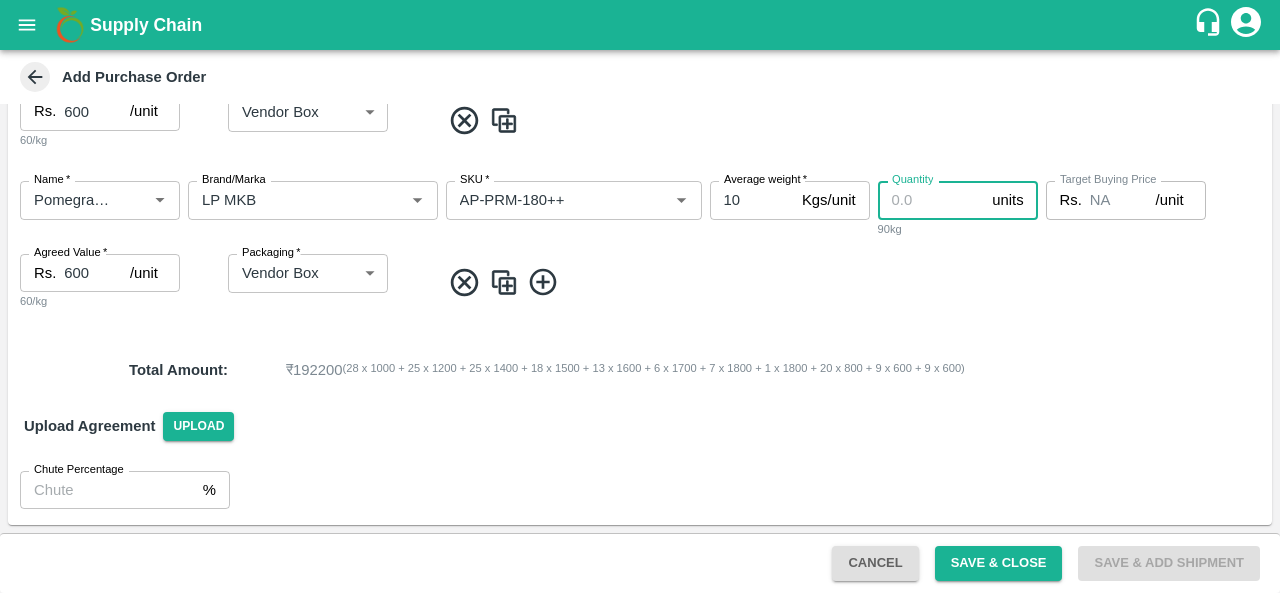 scroll, scrollTop: 1906, scrollLeft: 0, axis: vertical 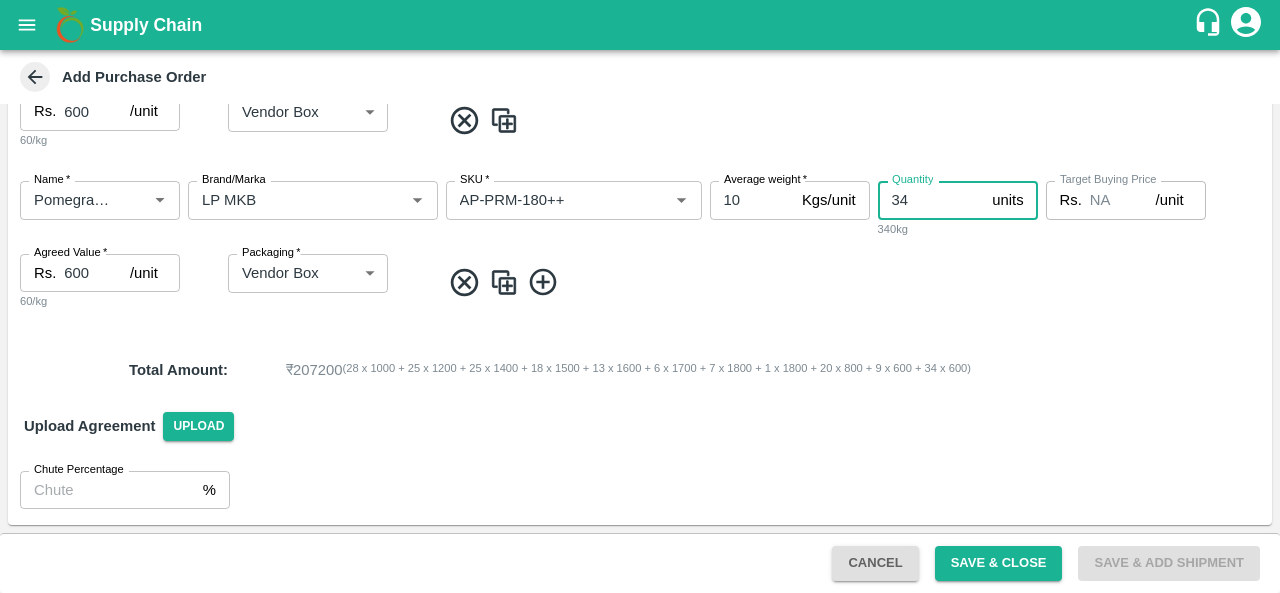type on "34" 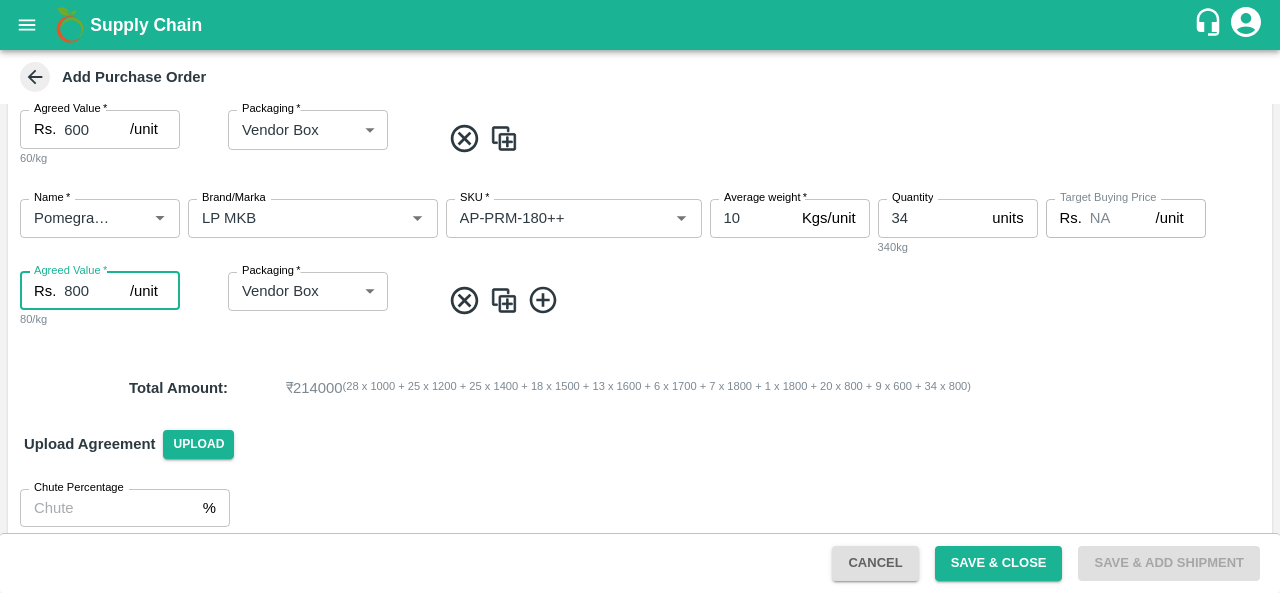 scroll, scrollTop: 1925, scrollLeft: 0, axis: vertical 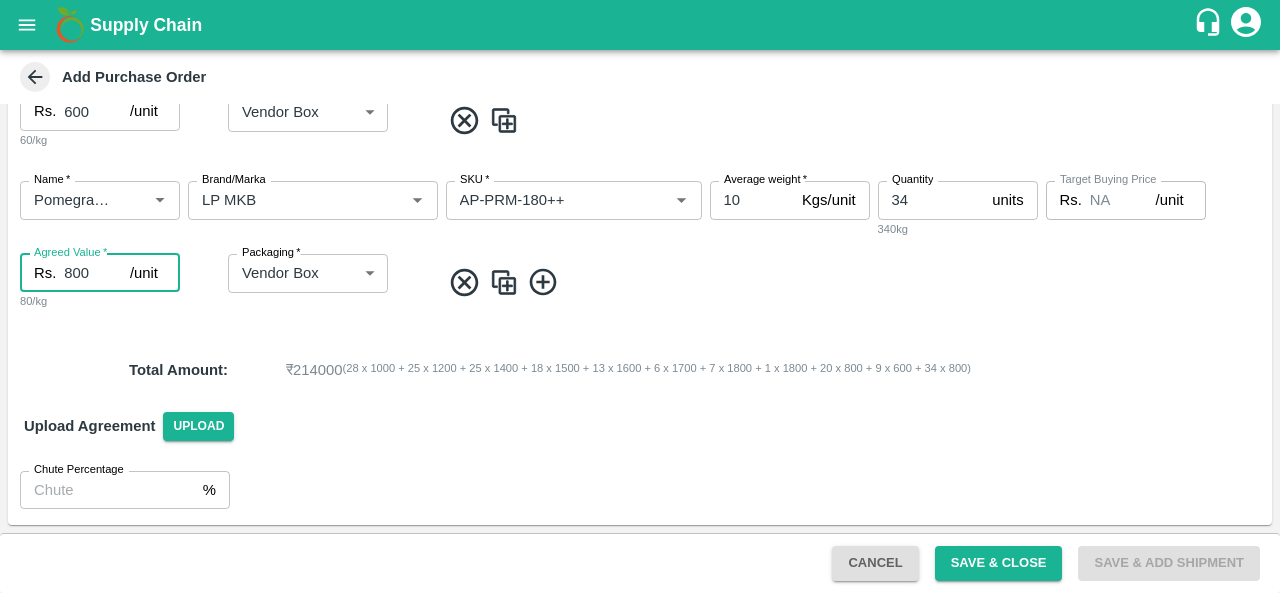 type on "800" 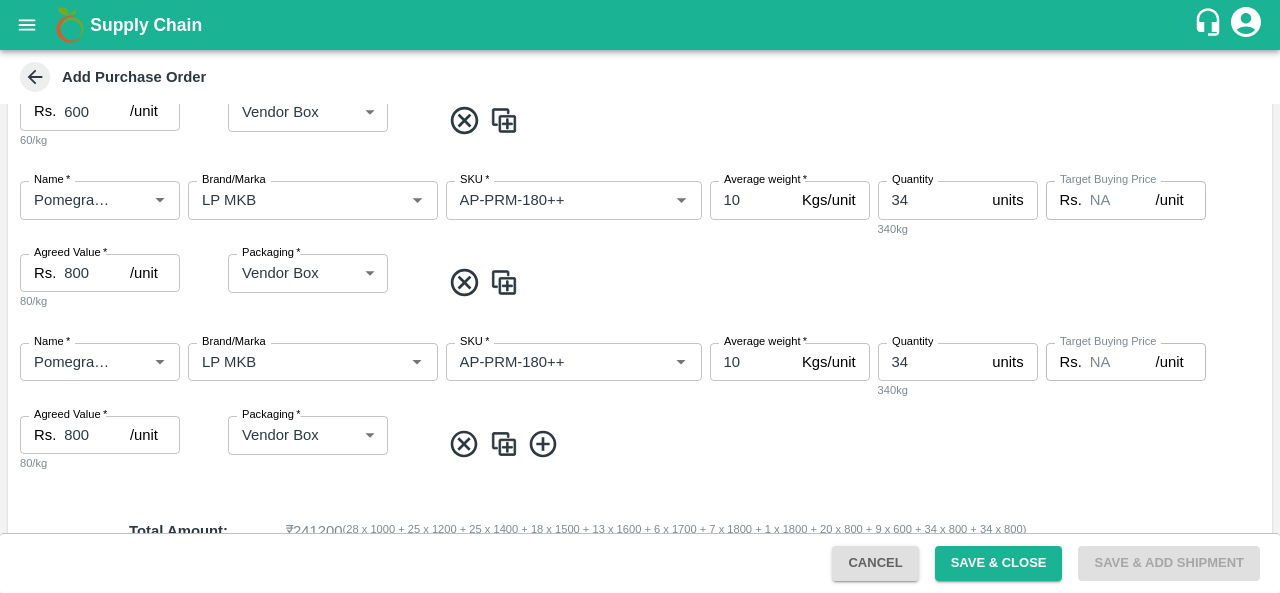 scroll, scrollTop: 1991, scrollLeft: 0, axis: vertical 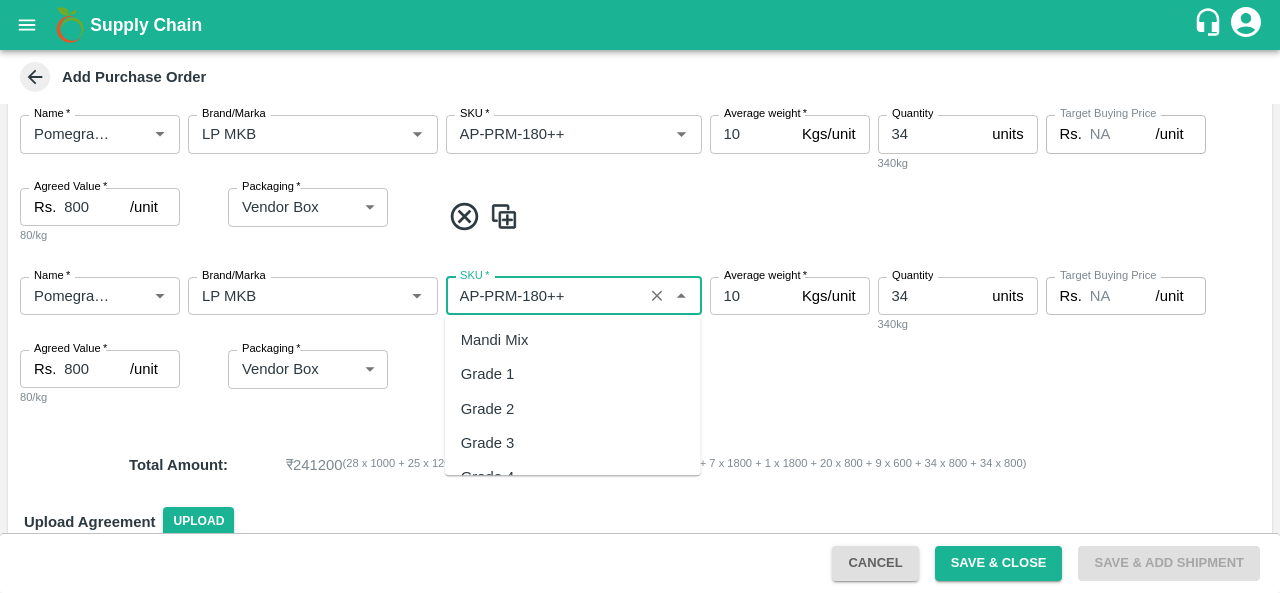 click on "SKU   *" at bounding box center (544, 296) 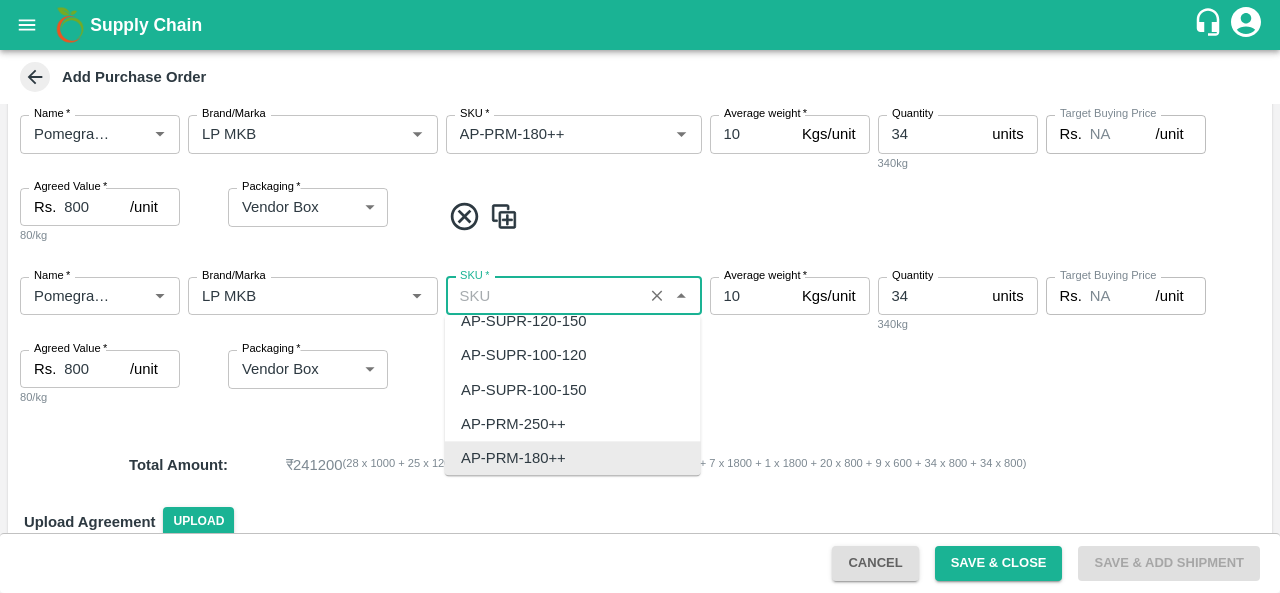 scroll, scrollTop: 0, scrollLeft: 0, axis: both 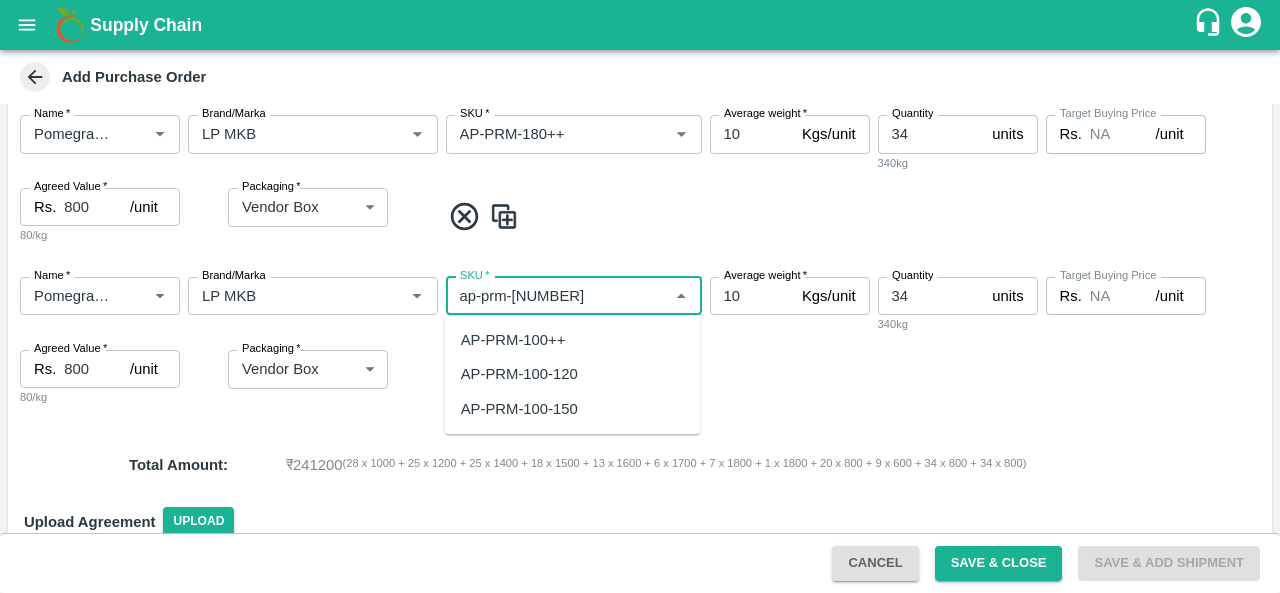 click on "AP-PRM-100++" at bounding box center (513, 340) 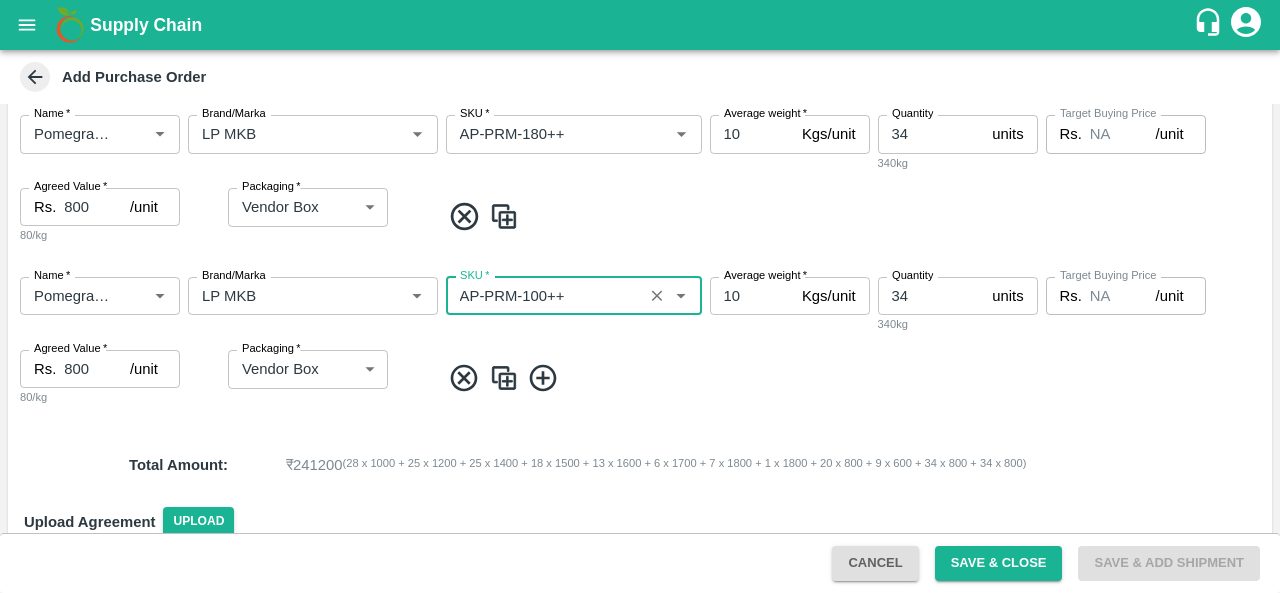 type on "AP-PRM-100++" 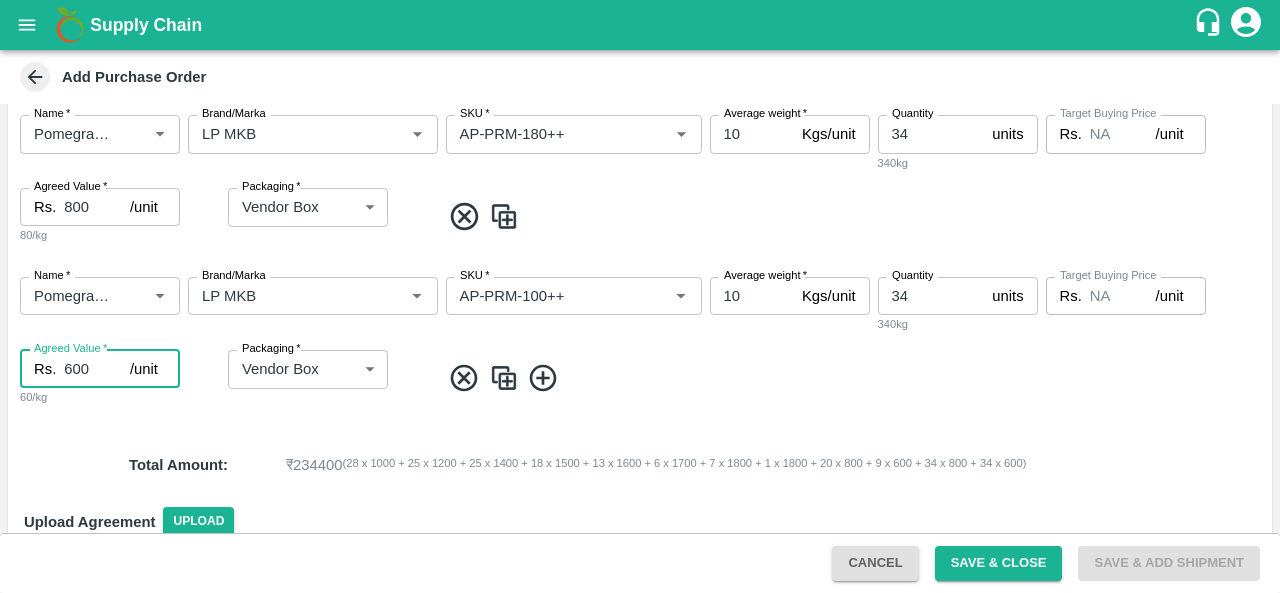 type on "600" 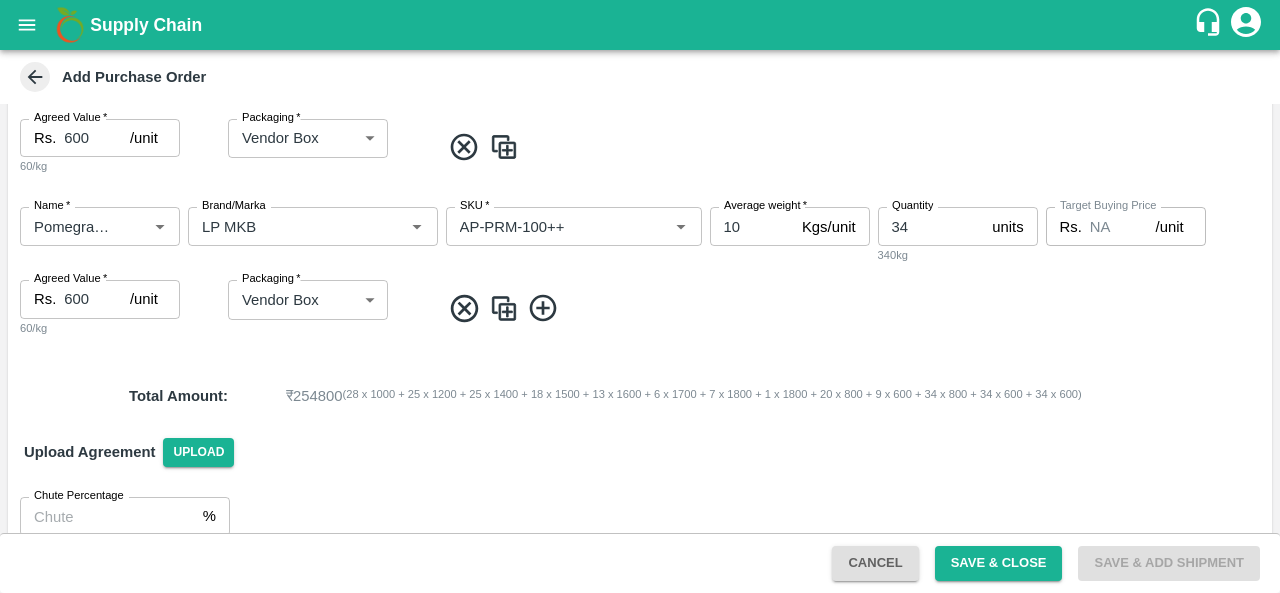 scroll, scrollTop: 2248, scrollLeft: 0, axis: vertical 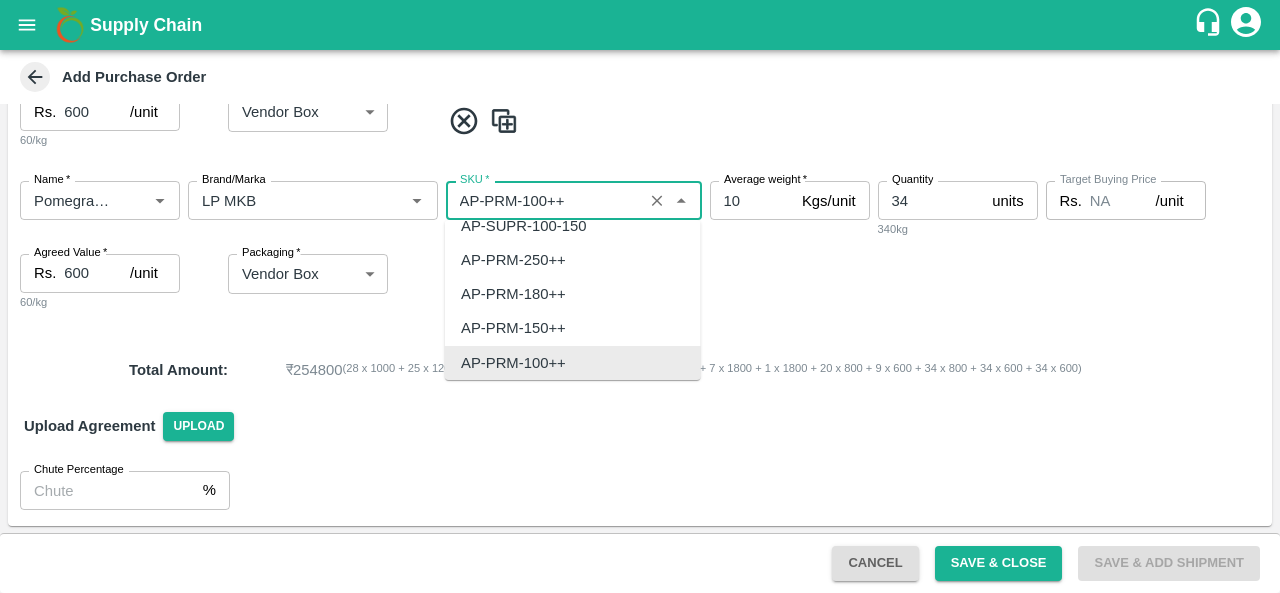 click on "SKU   *" at bounding box center (544, 200) 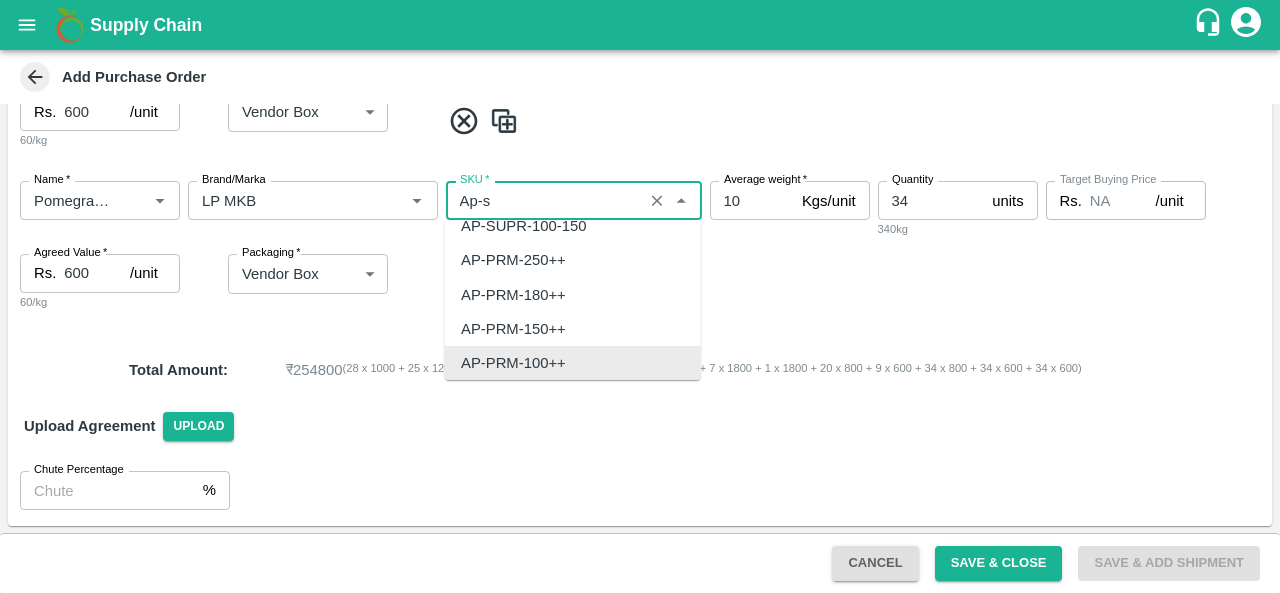 scroll, scrollTop: 0, scrollLeft: 0, axis: both 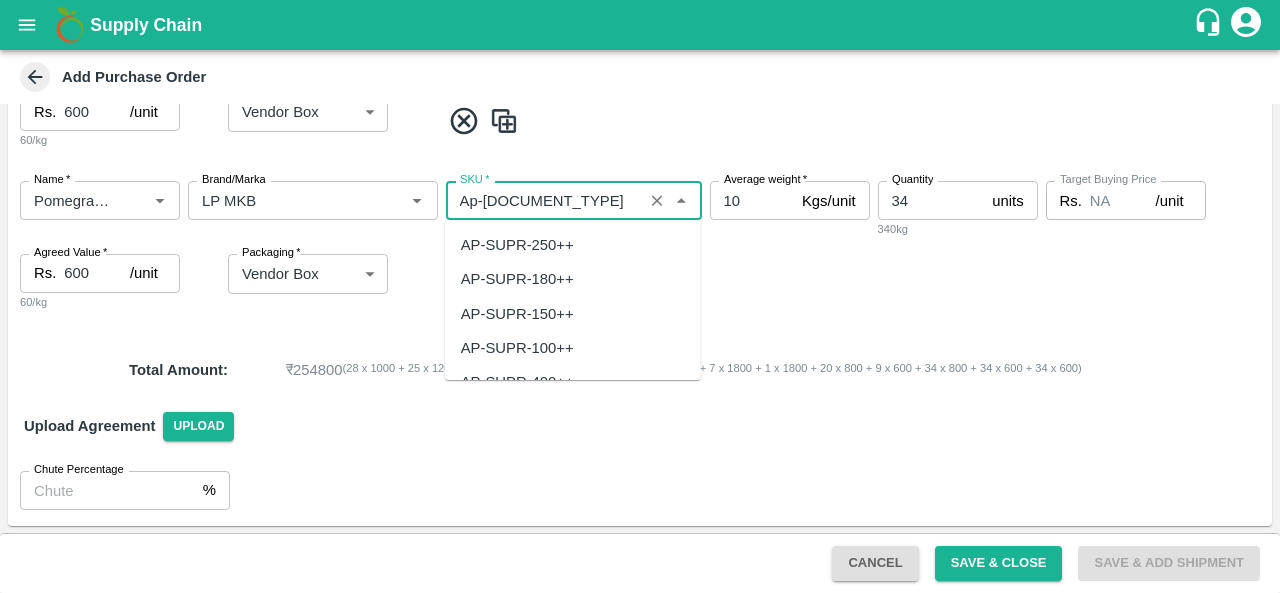 click on "AP-SUPR-180++" at bounding box center (517, 279) 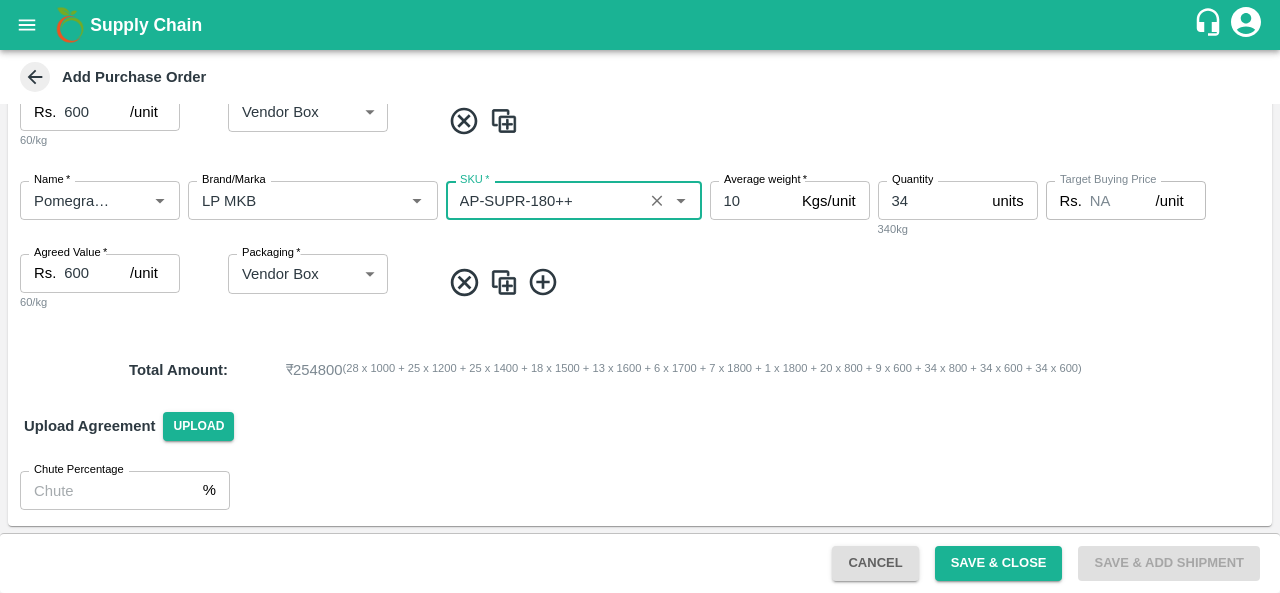type on "AP-SUPR-180++" 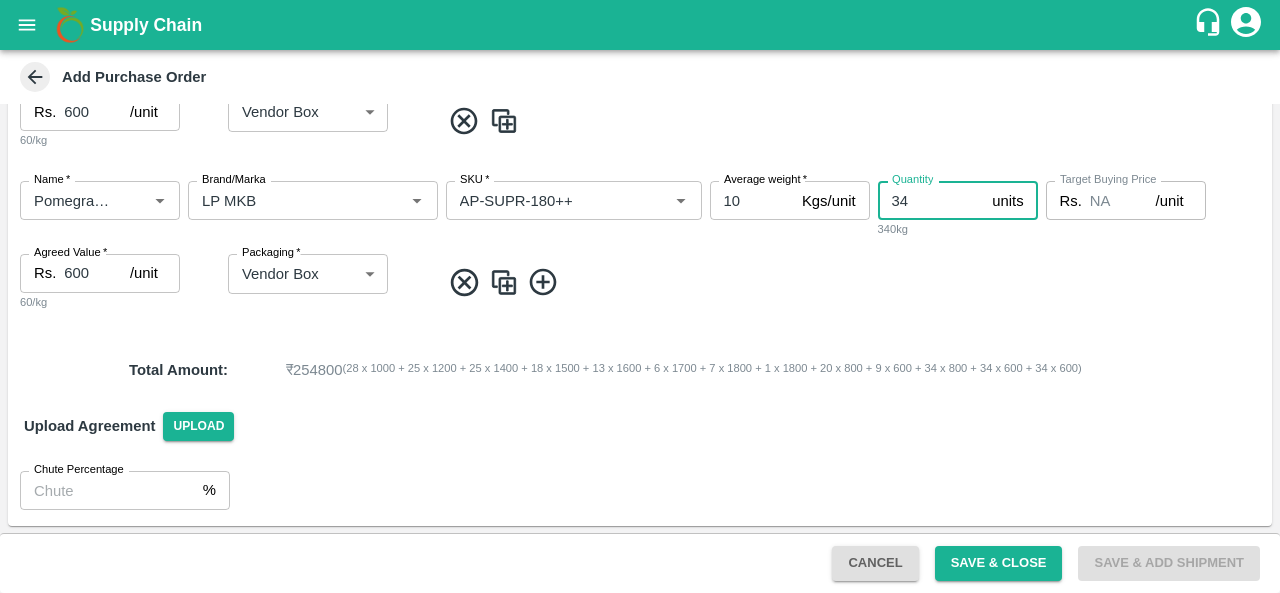 type on "3" 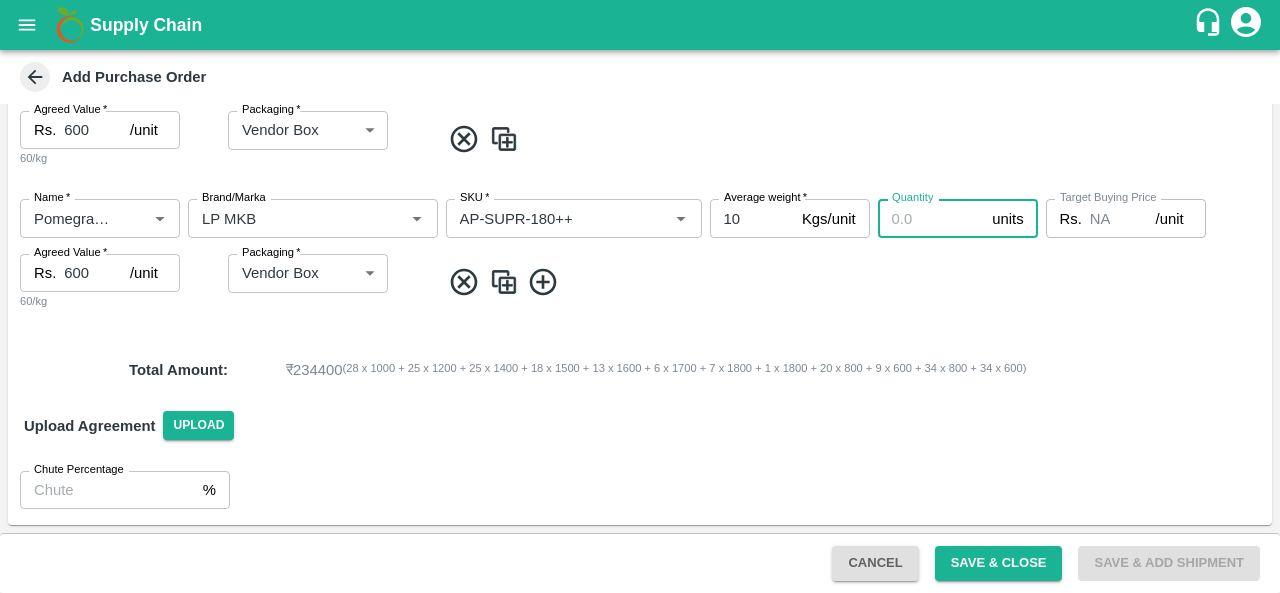 scroll, scrollTop: 2230, scrollLeft: 0, axis: vertical 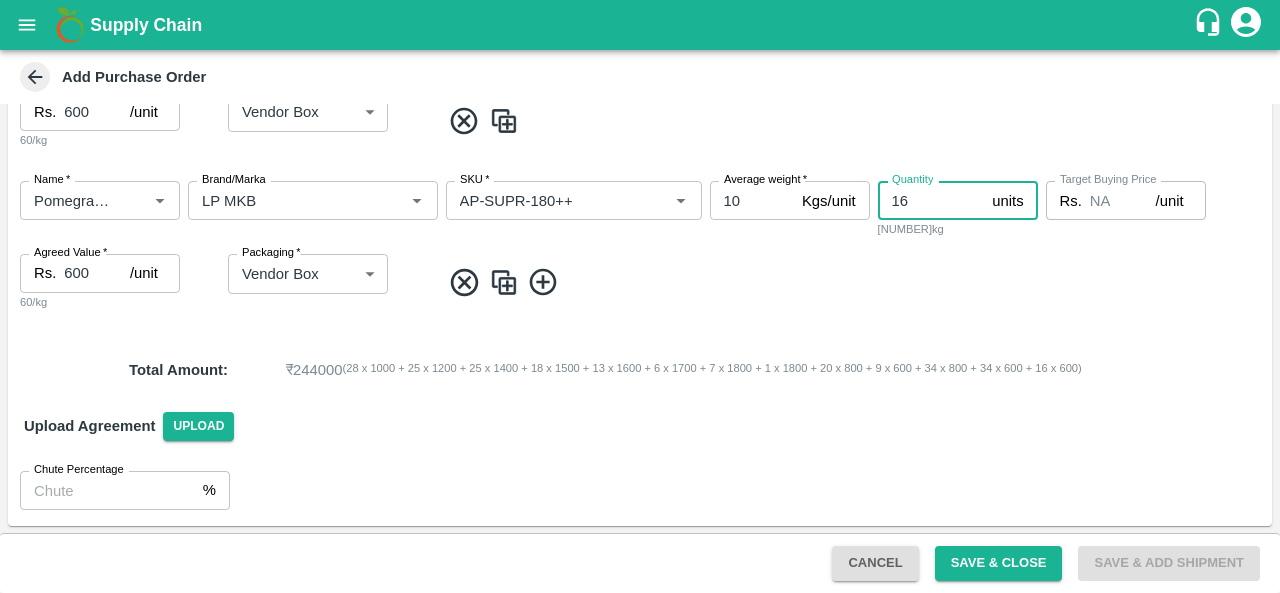 type on "16" 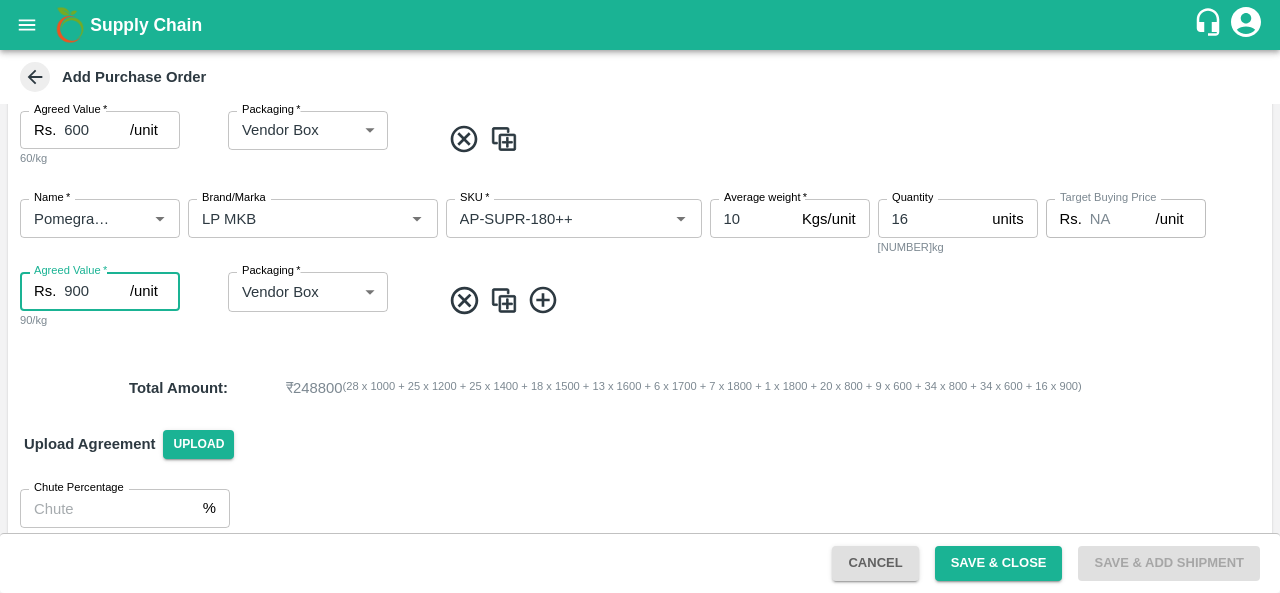 scroll, scrollTop: 2248, scrollLeft: 0, axis: vertical 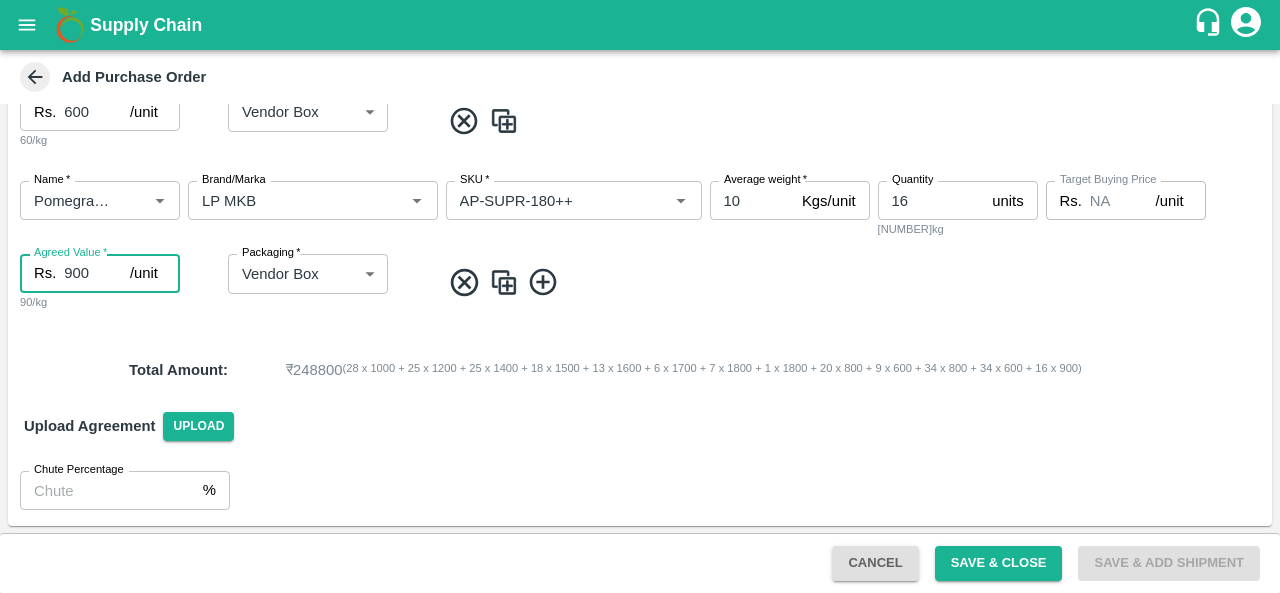 type on "900" 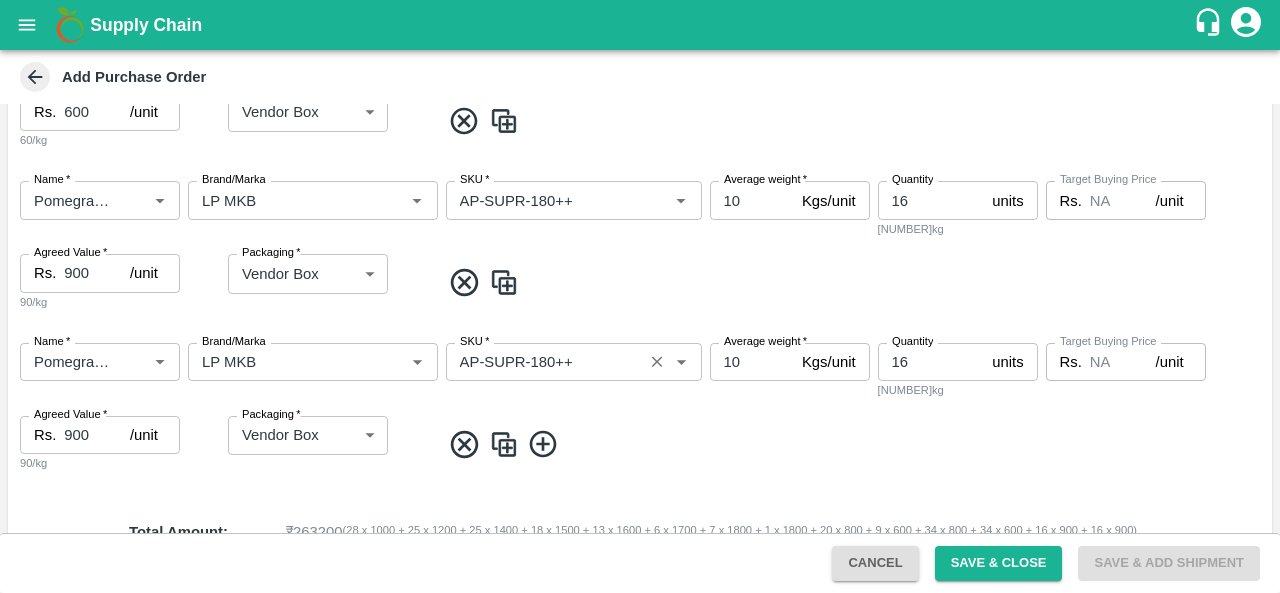 click on "SKU   *" at bounding box center [544, 362] 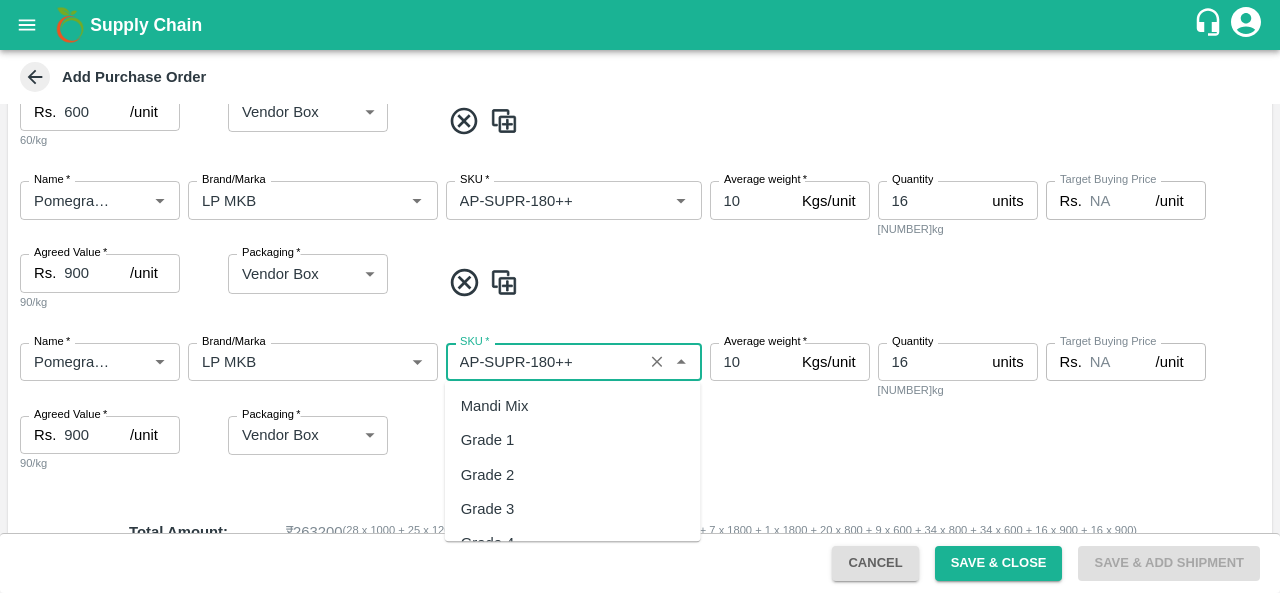 scroll, scrollTop: 8692, scrollLeft: 0, axis: vertical 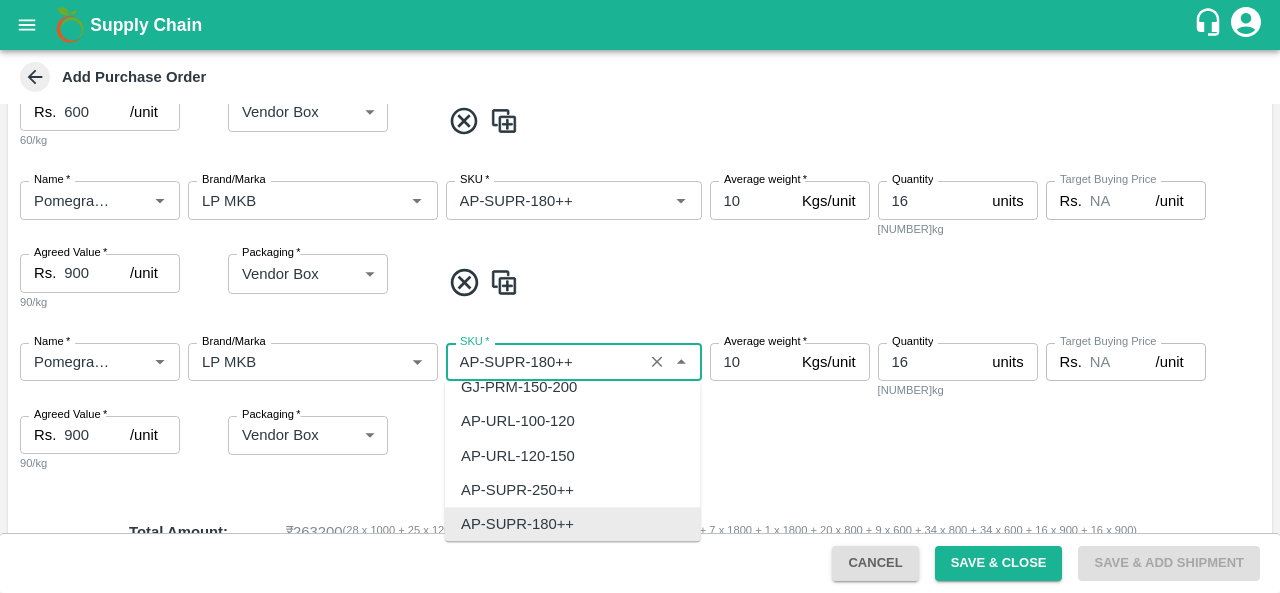 click on "SKU   *" at bounding box center [544, 362] 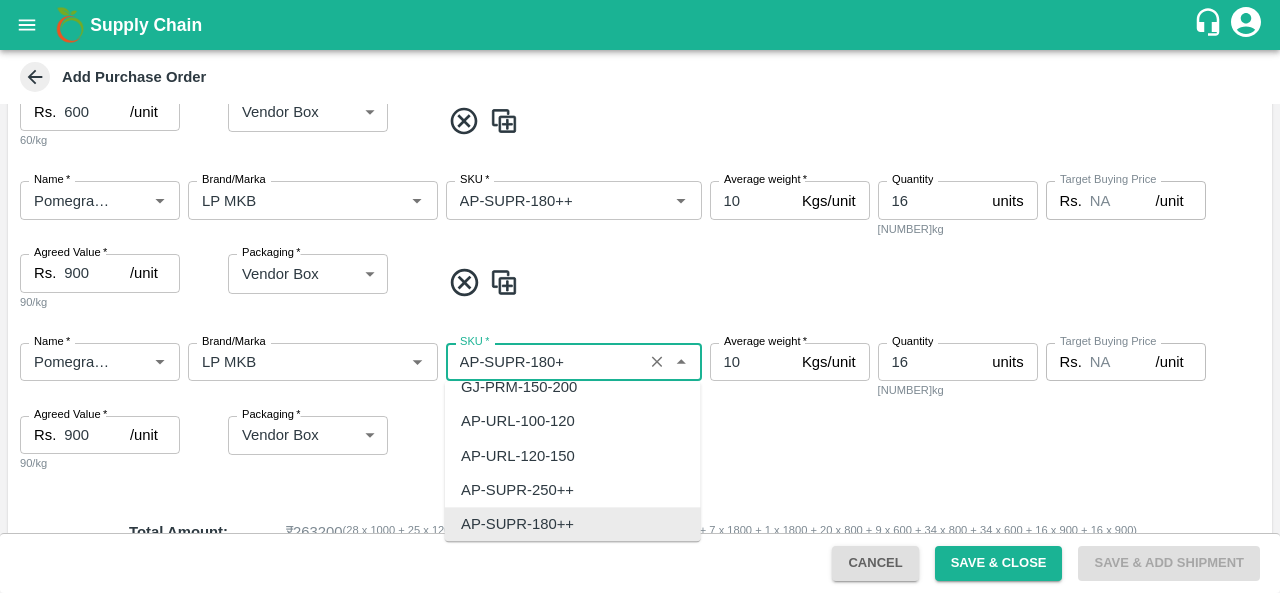 scroll, scrollTop: 0, scrollLeft: 0, axis: both 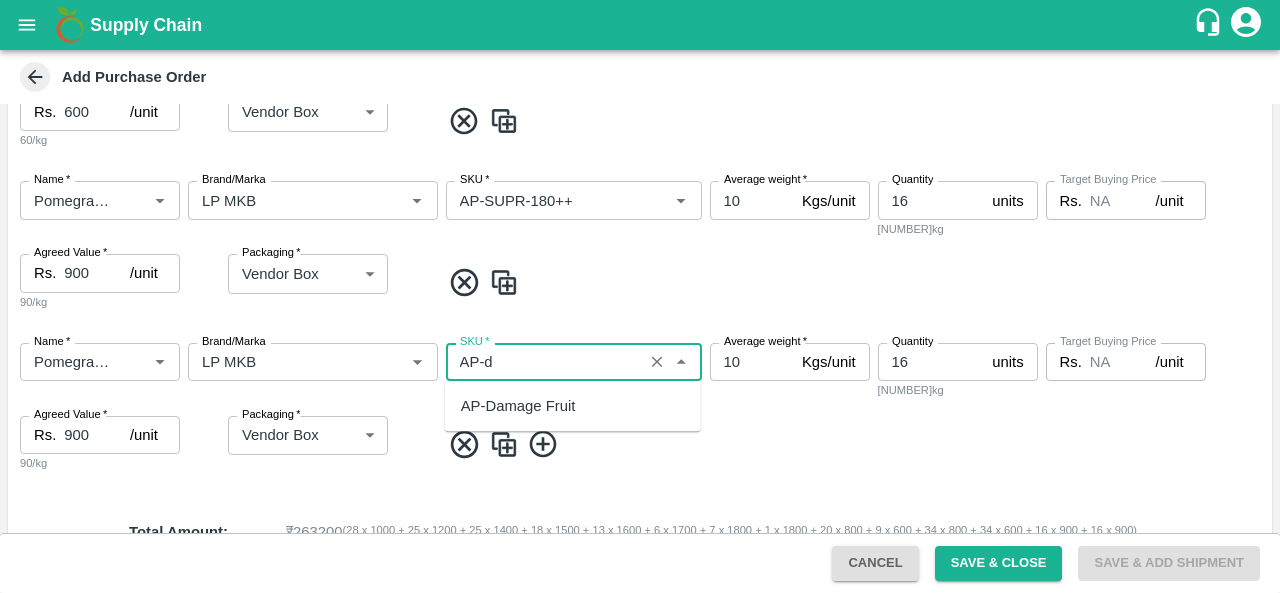 click on "AP-Damage Fruit" at bounding box center [573, 406] 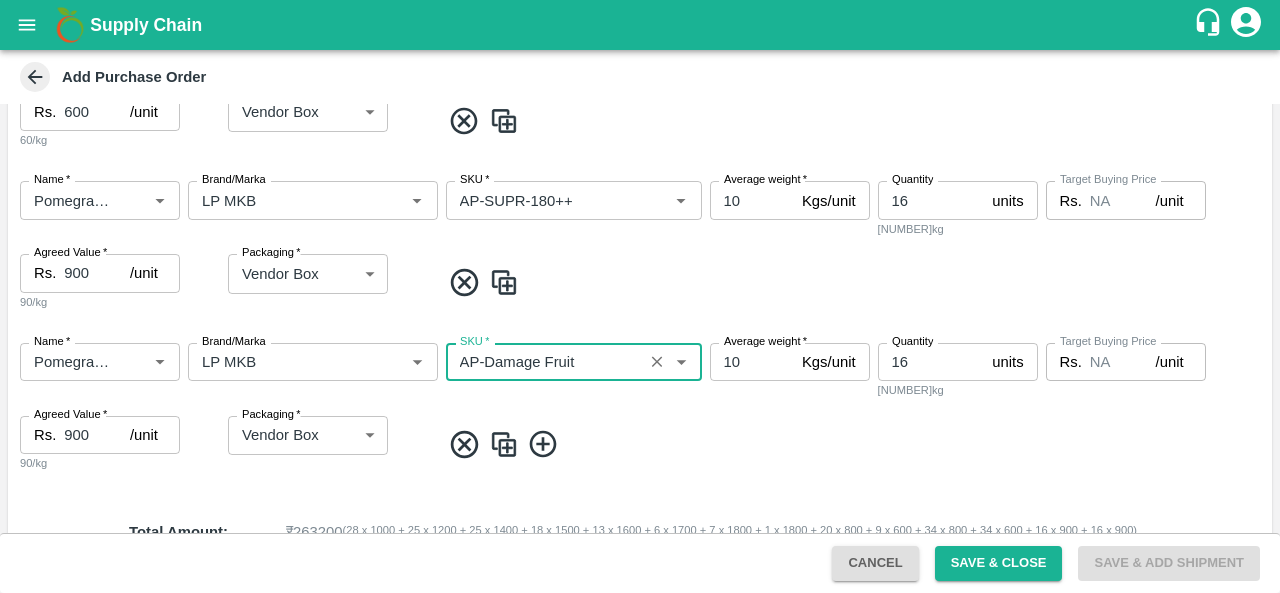 type on "AP-Damage Fruit" 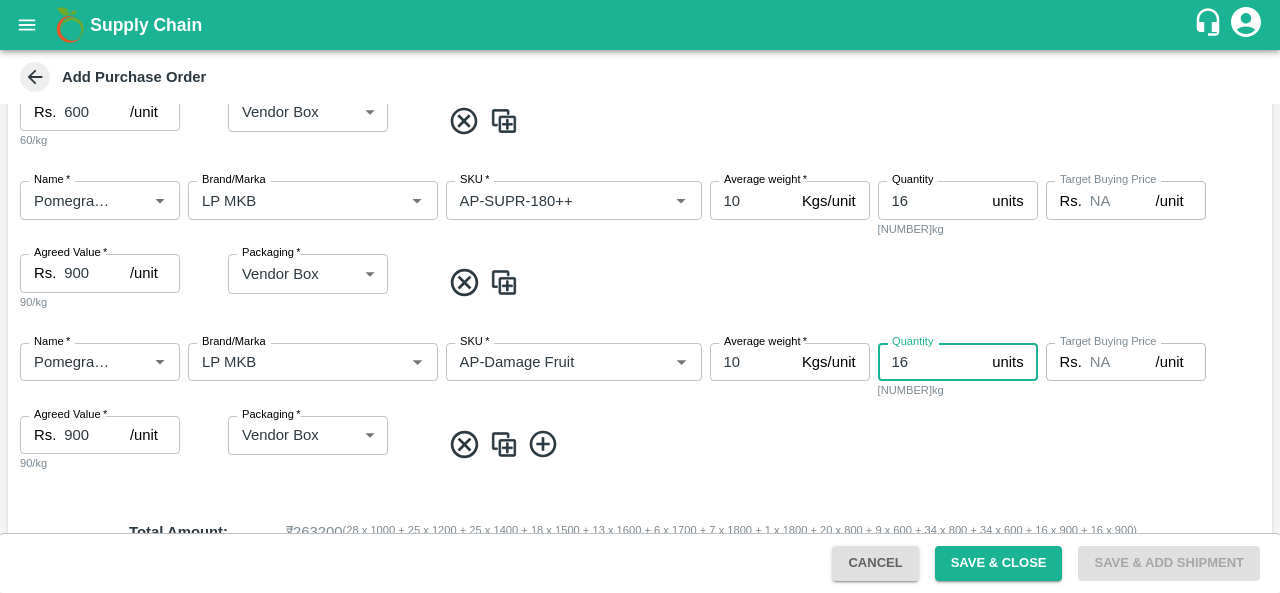 type on "1" 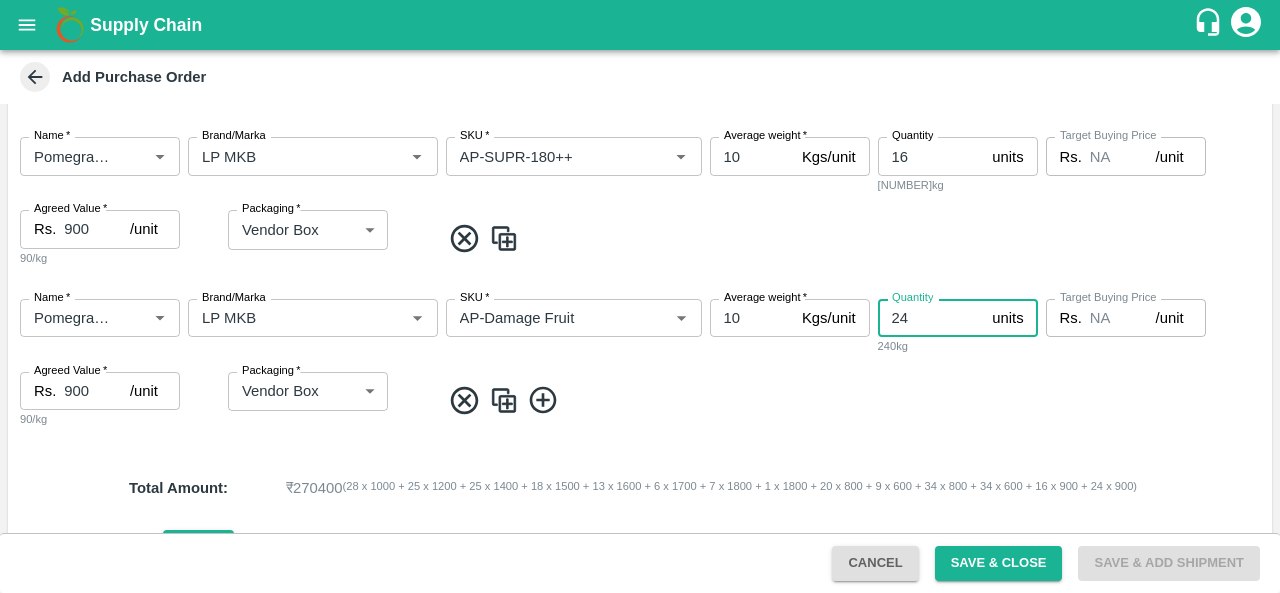 scroll, scrollTop: 2292, scrollLeft: 0, axis: vertical 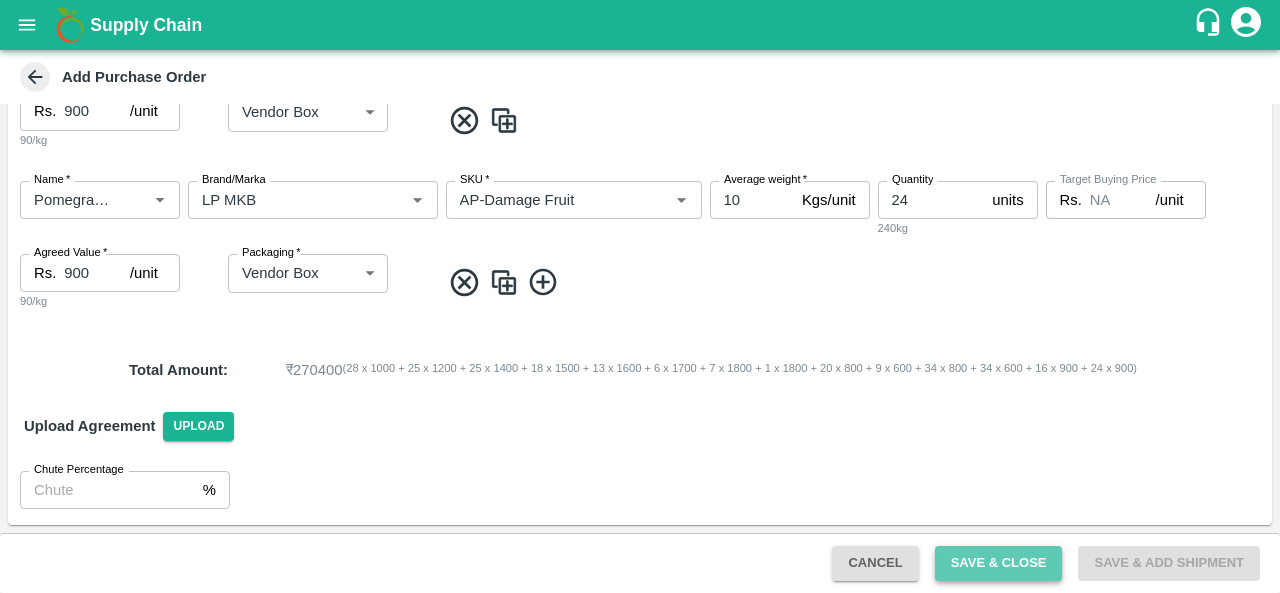 click on "Save & Close" at bounding box center [999, 563] 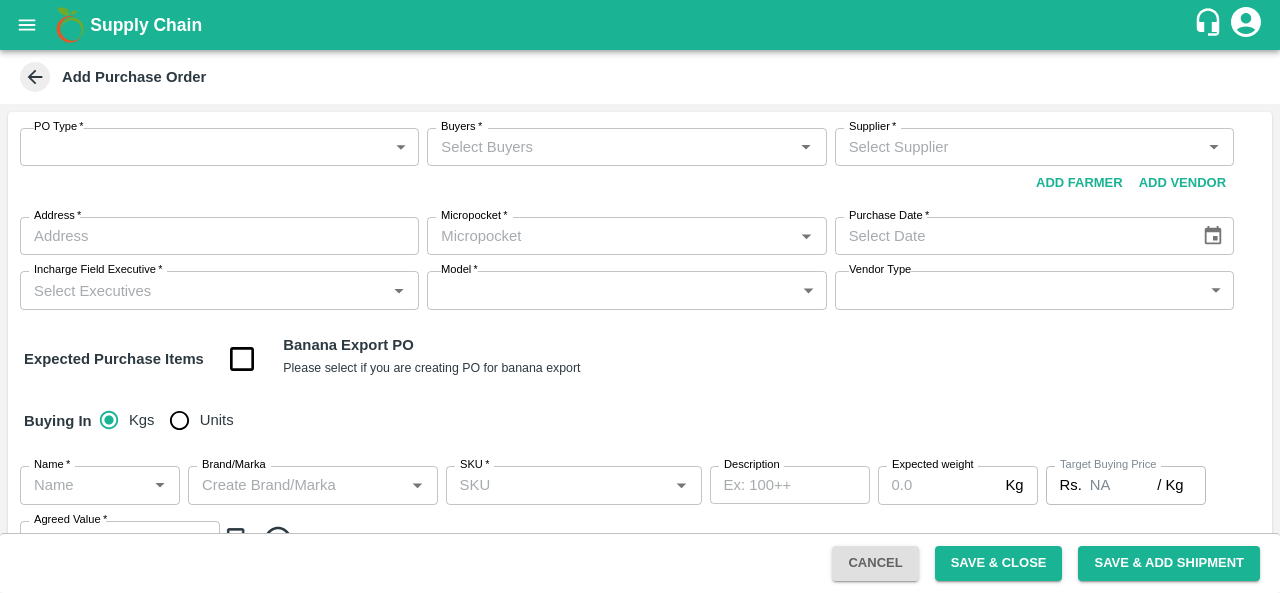 scroll, scrollTop: 0, scrollLeft: 0, axis: both 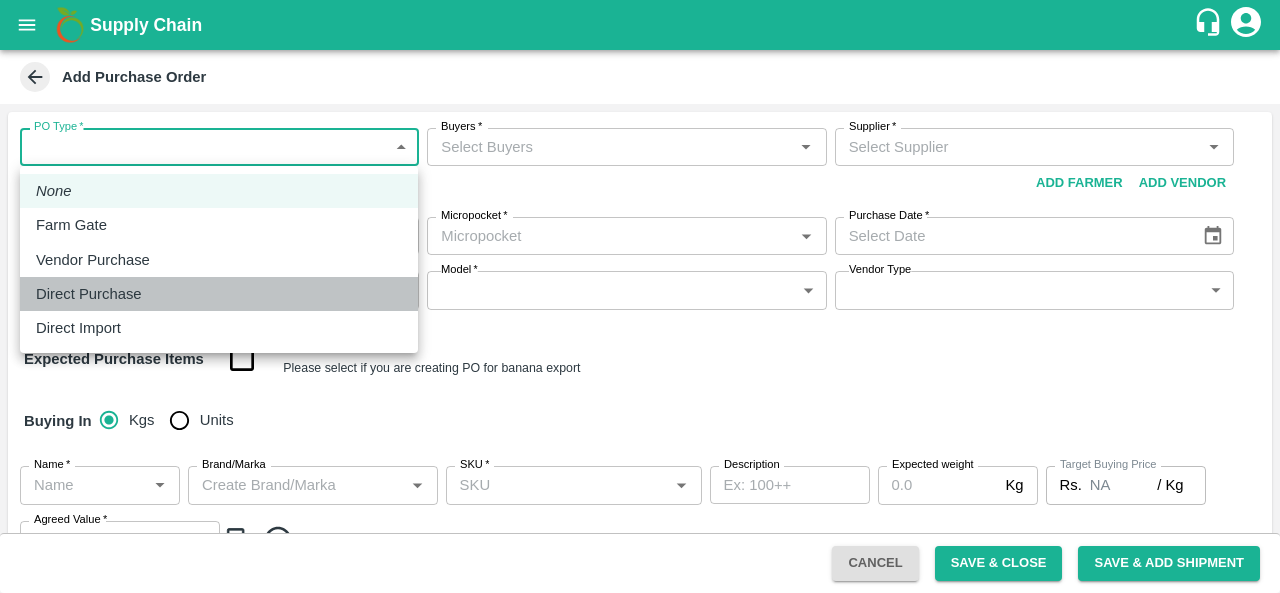 click on "Direct Purchase" at bounding box center (89, 294) 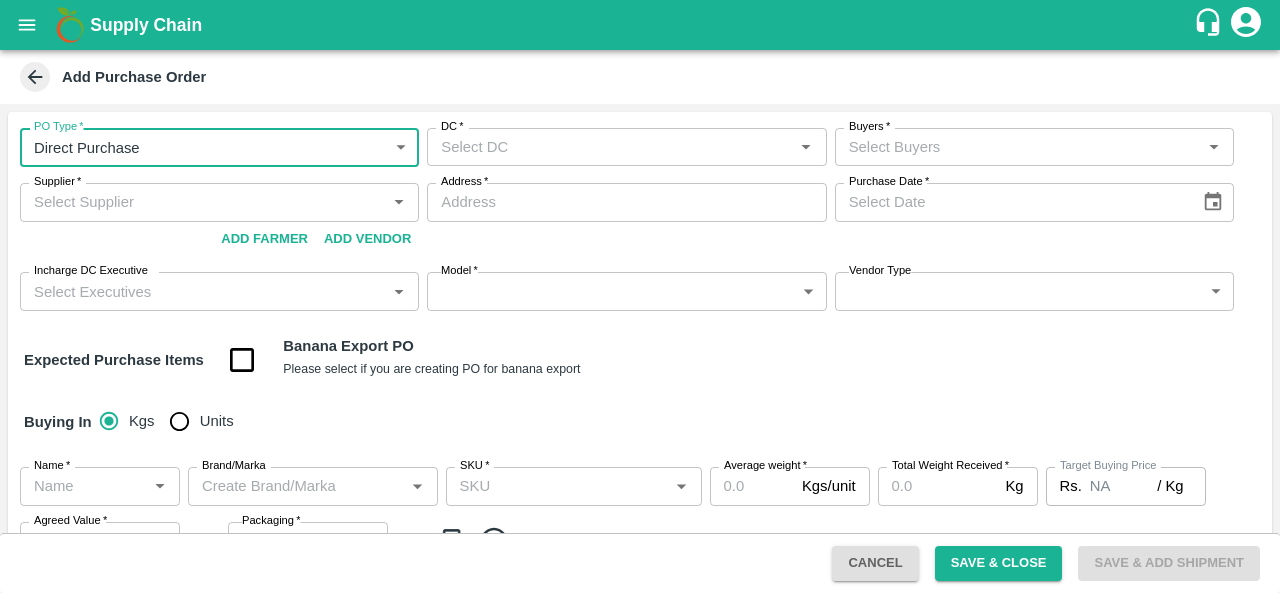 click on "DC   *" at bounding box center [610, 147] 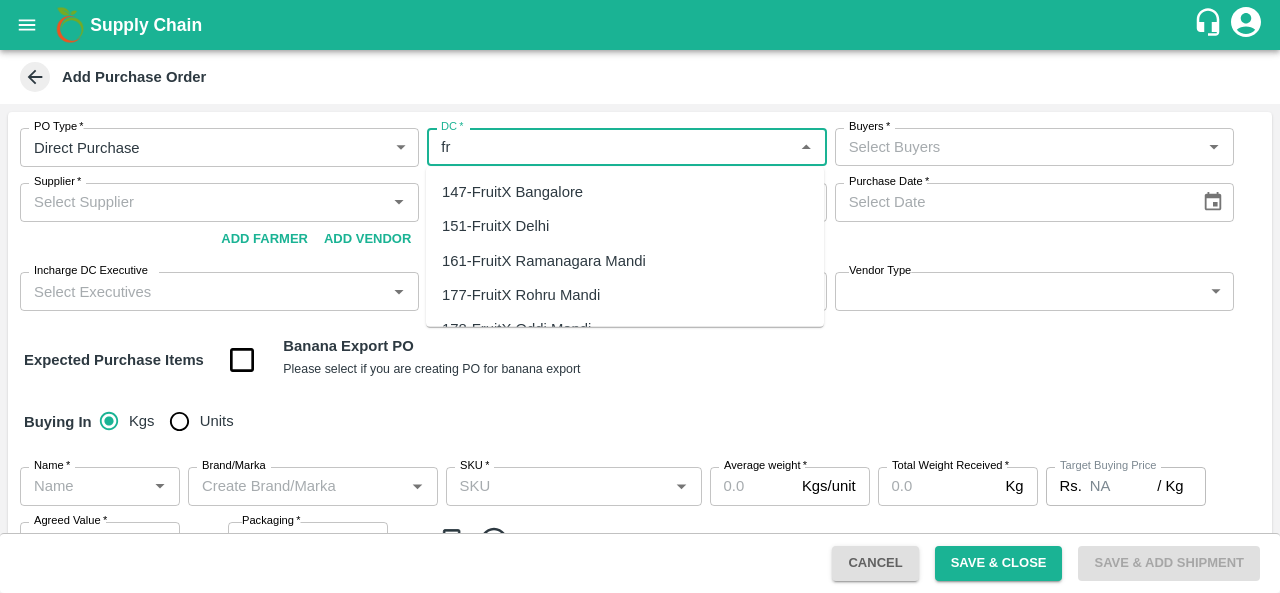 click on "147-FruitX Bangalore" at bounding box center [512, 192] 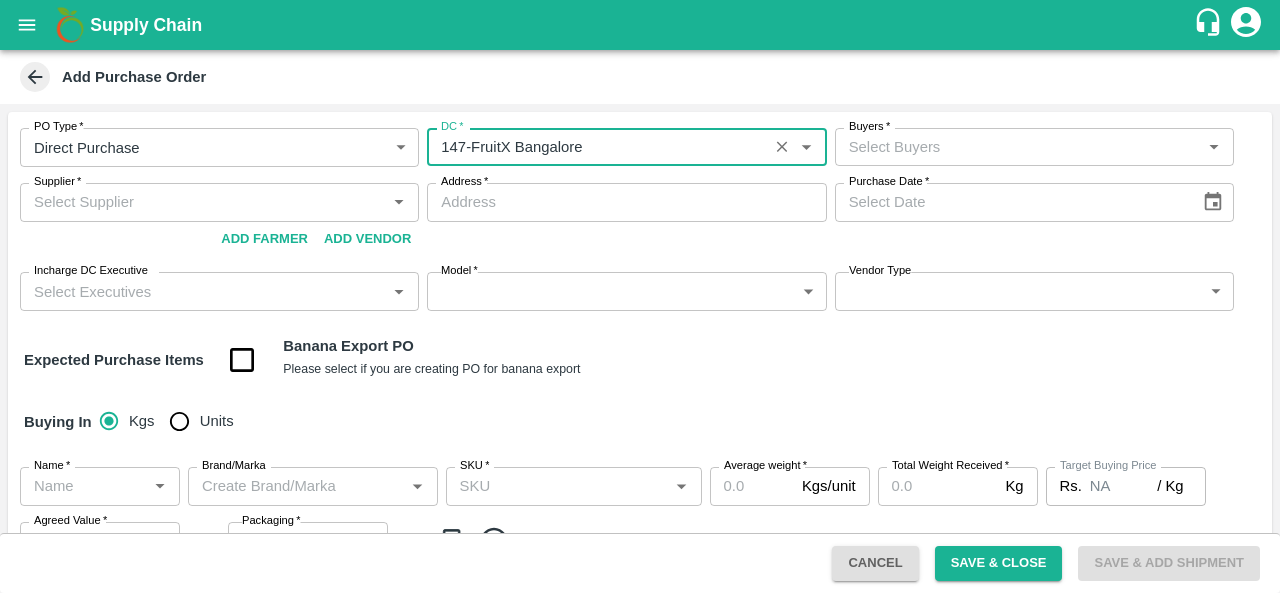 type on "147-FruitX Bangalore" 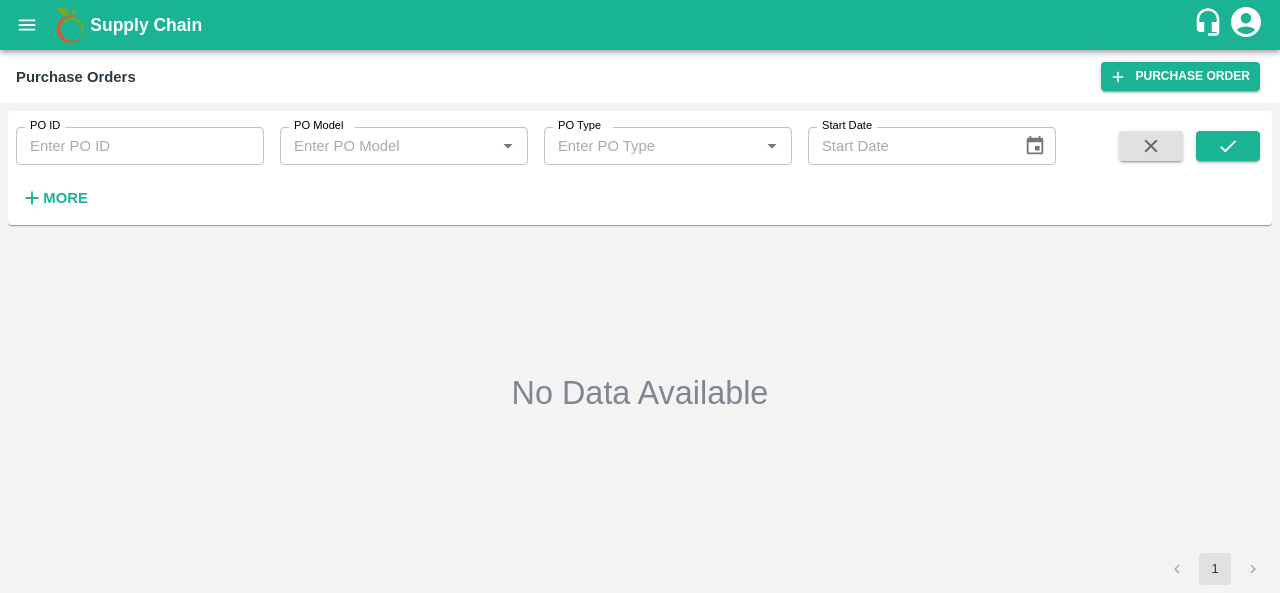 scroll, scrollTop: 0, scrollLeft: 0, axis: both 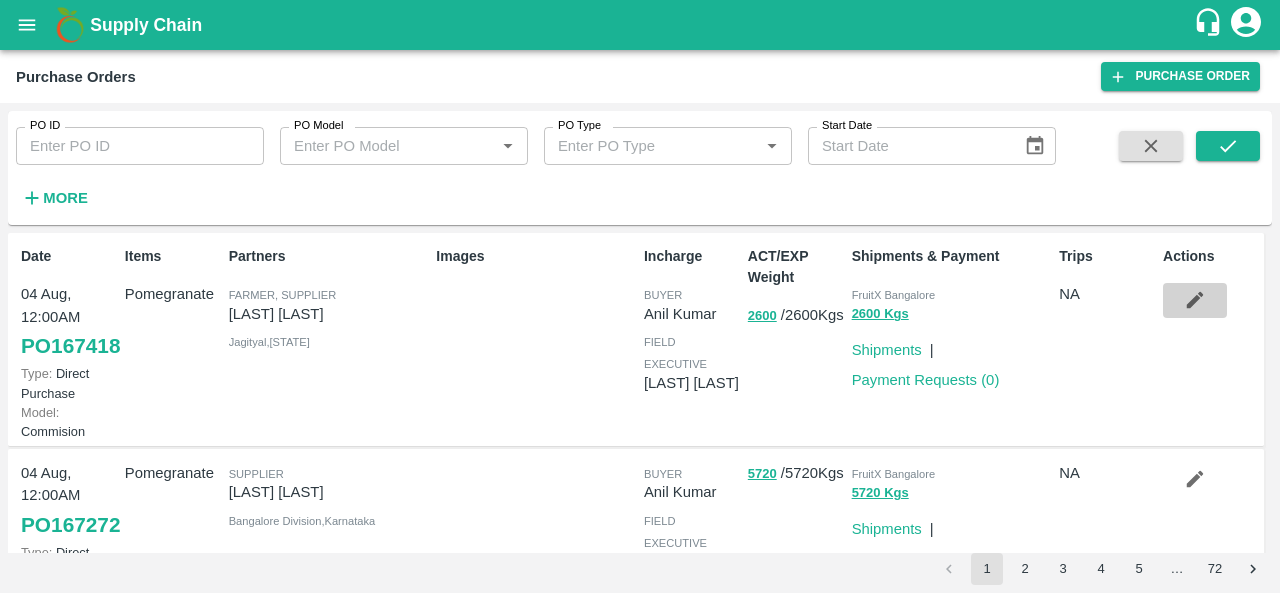 click 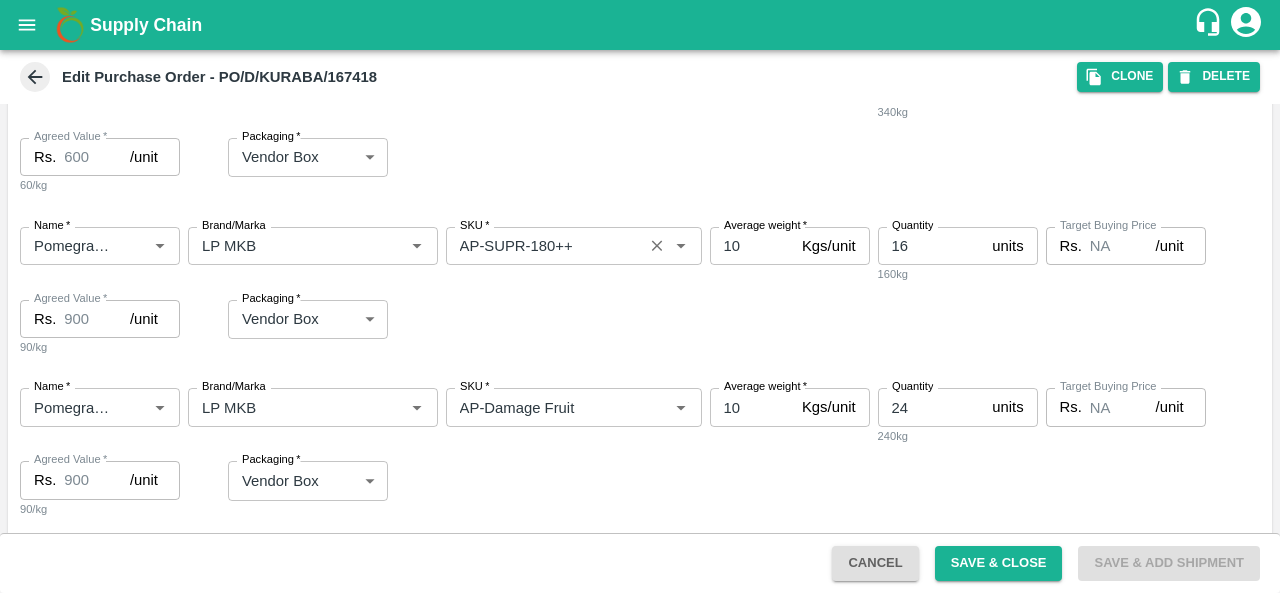 scroll, scrollTop: 2329, scrollLeft: 0, axis: vertical 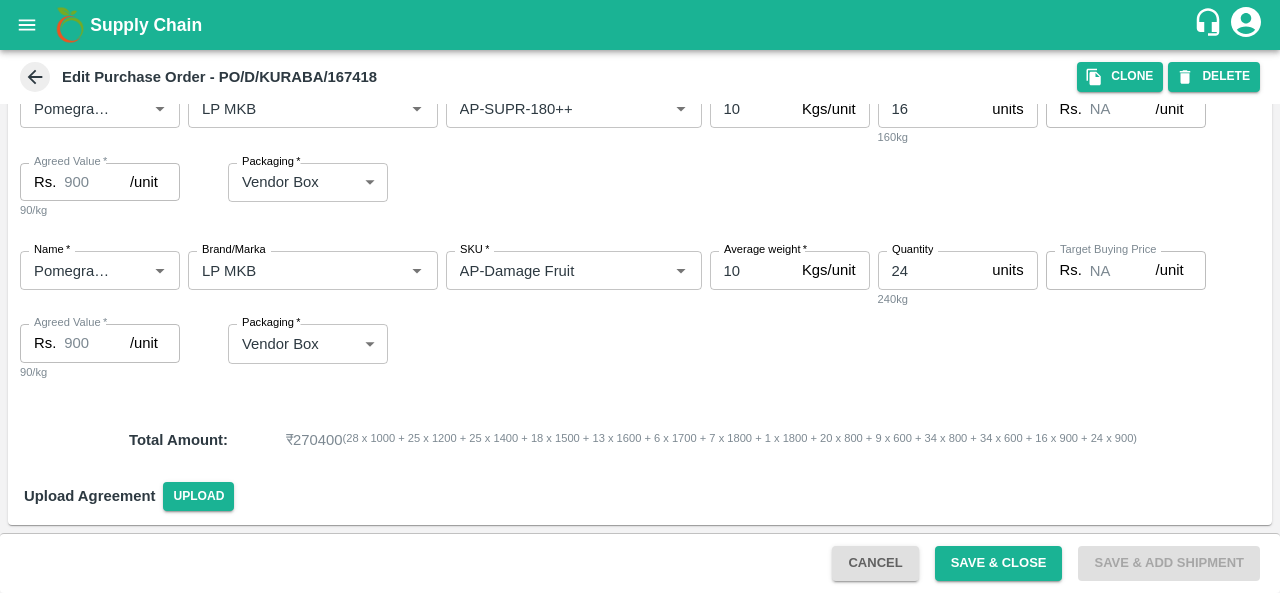 click 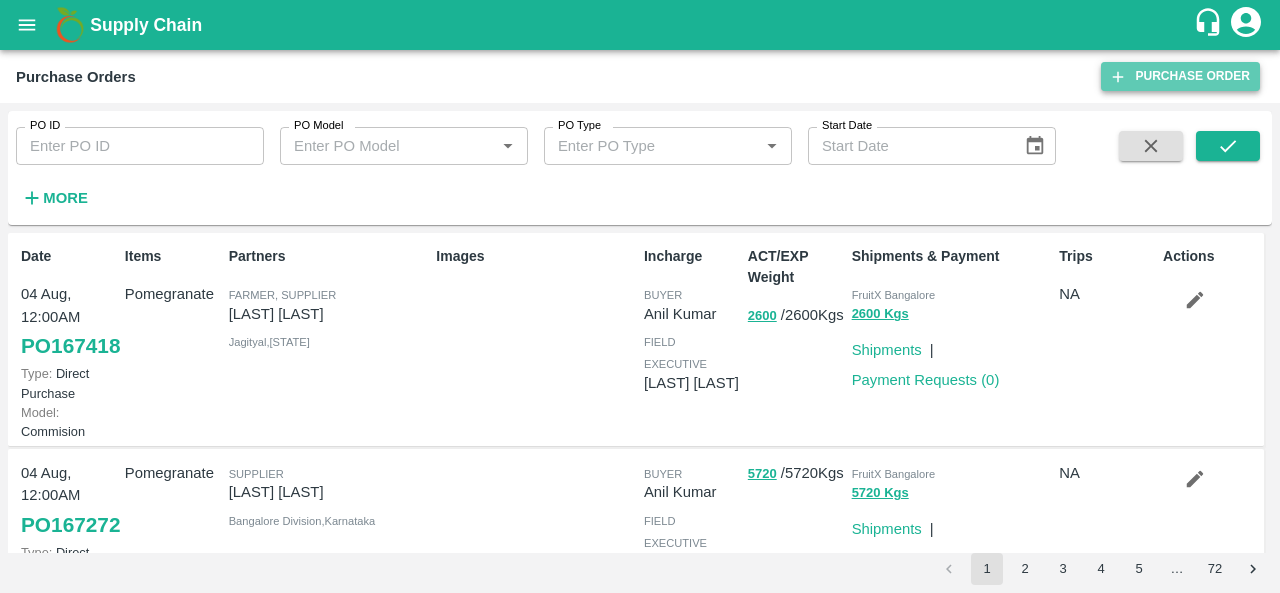 click on "Purchase Order" at bounding box center [1180, 76] 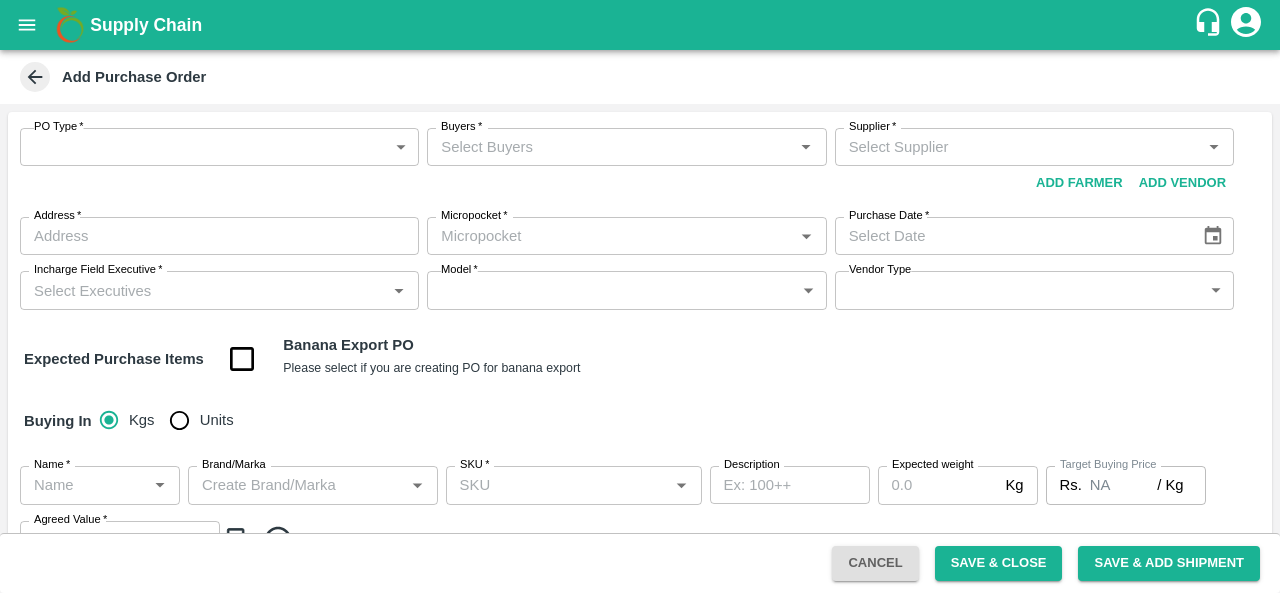 scroll, scrollTop: 0, scrollLeft: 0, axis: both 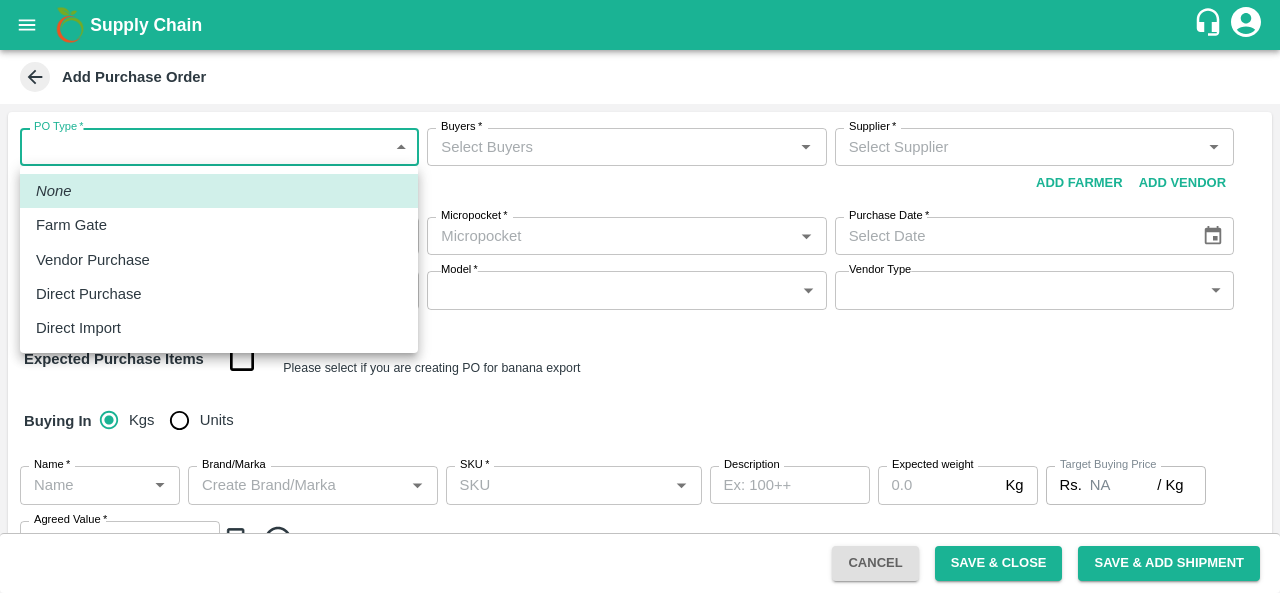 click on "Direct Purchase" at bounding box center (219, 294) 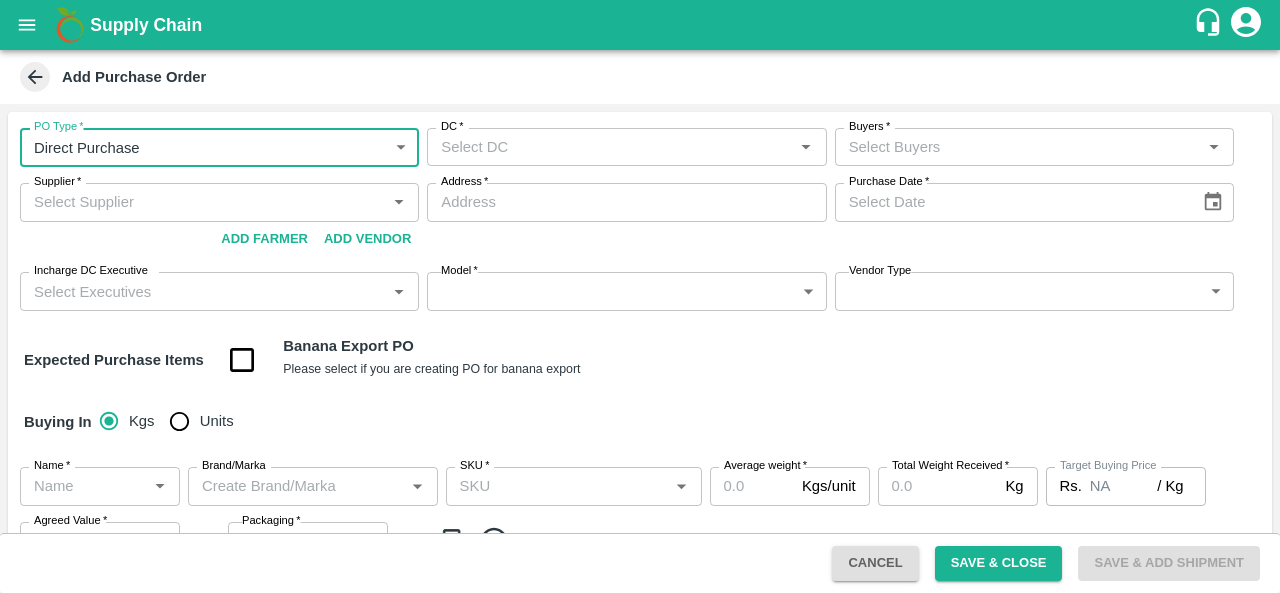 click on "DC   *" at bounding box center [610, 147] 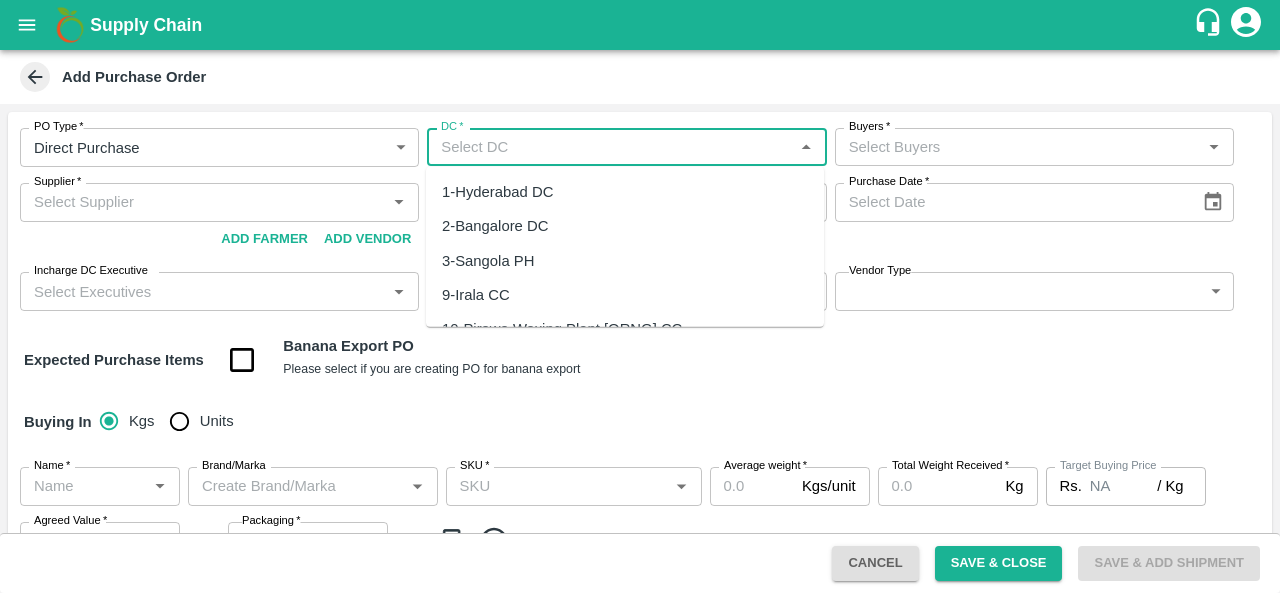 paste on "[FIRST] [LAST]" 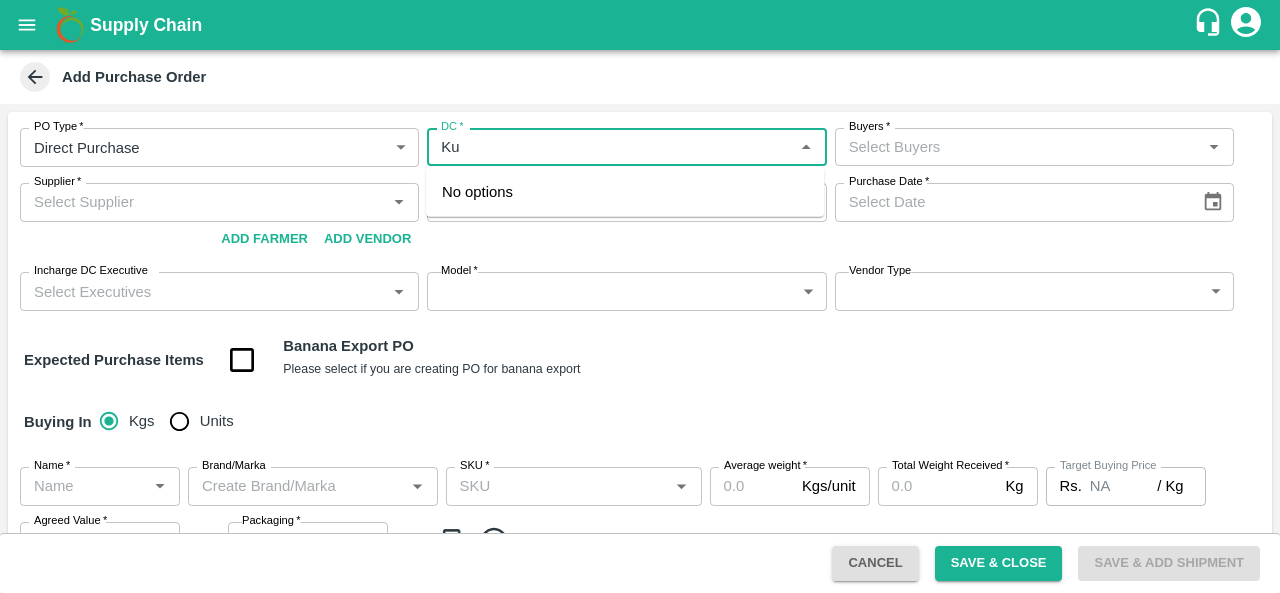 type on "K" 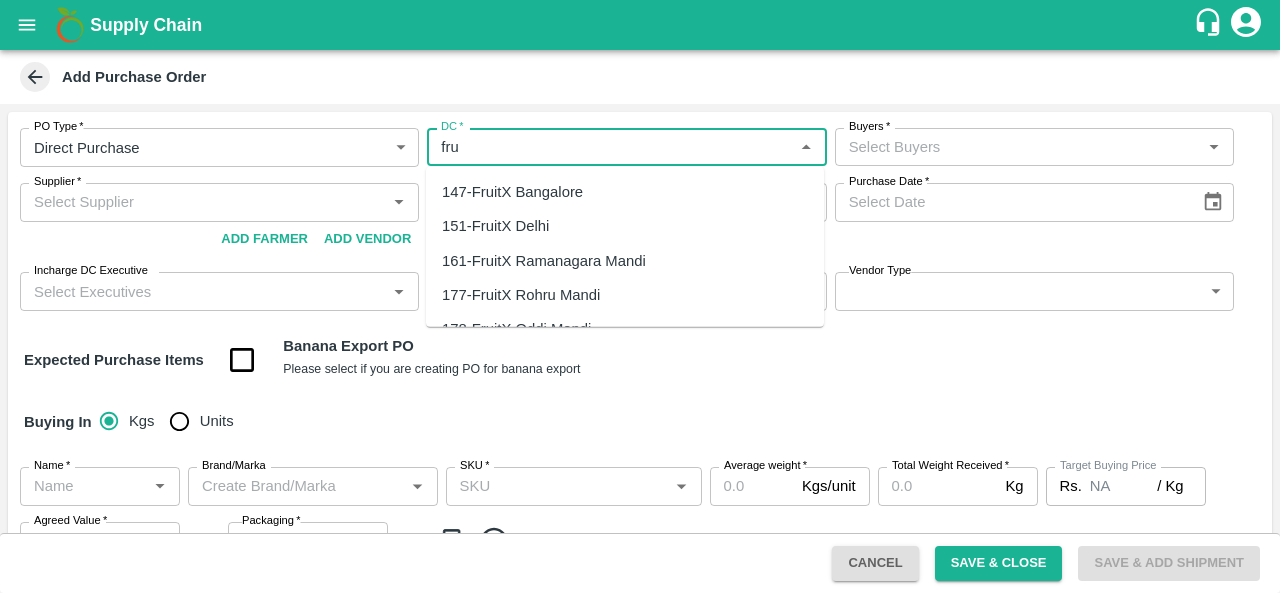 click on "147-FruitX Bangalore" at bounding box center [512, 192] 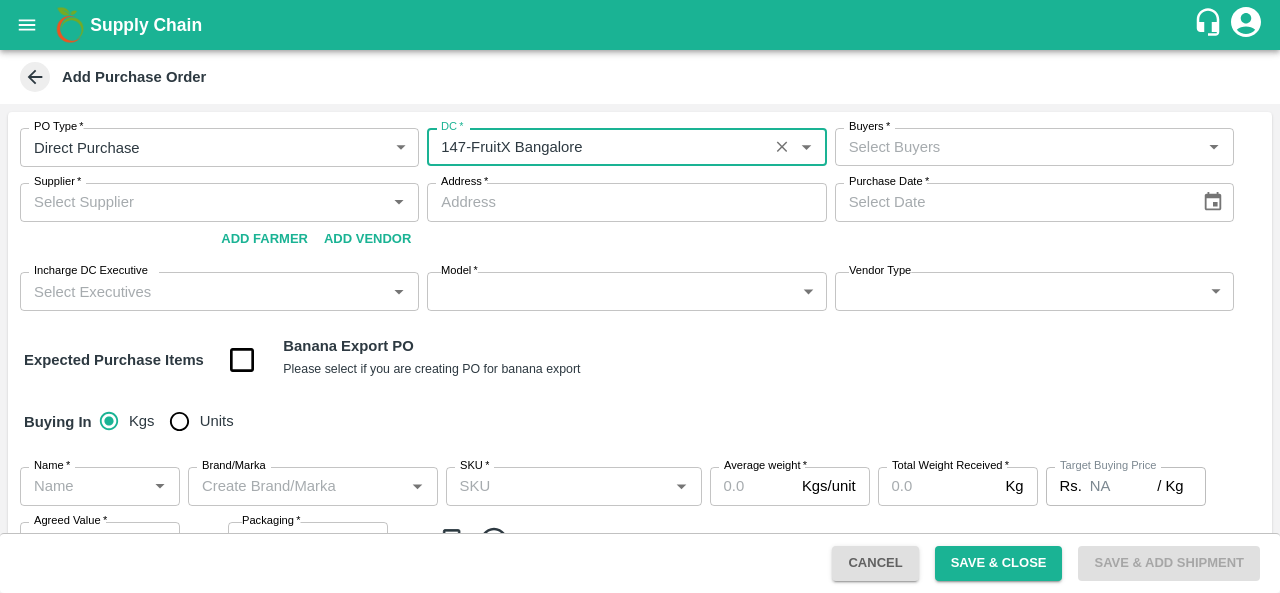 type on "147-FruitX Bangalore" 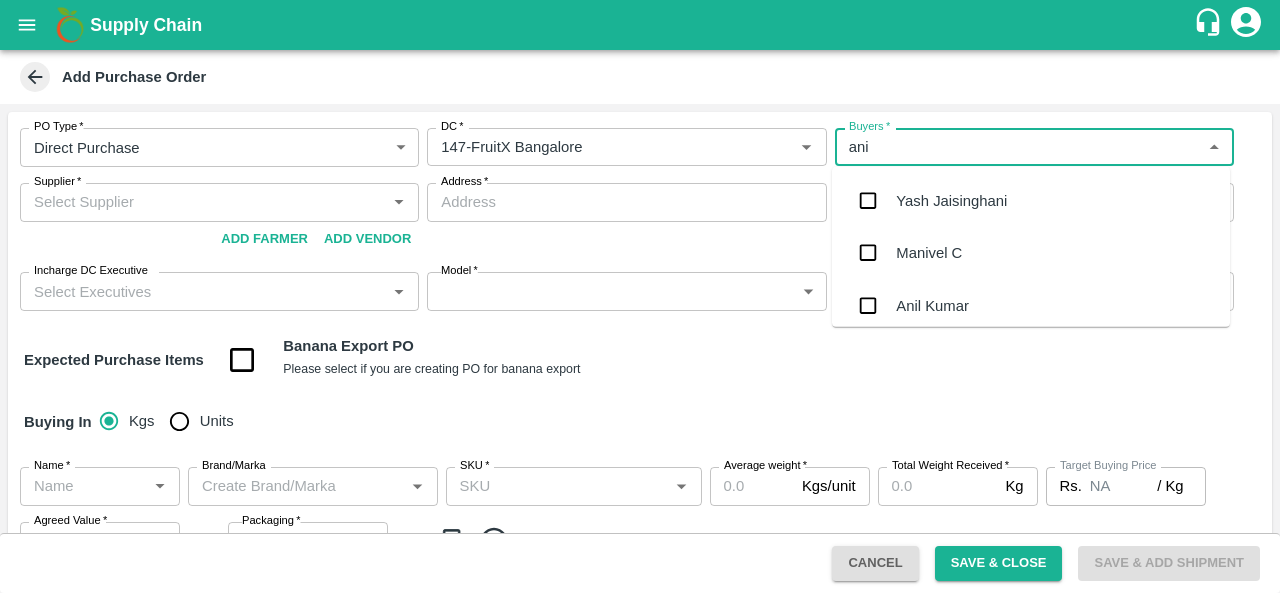 type on "[FIRST]" 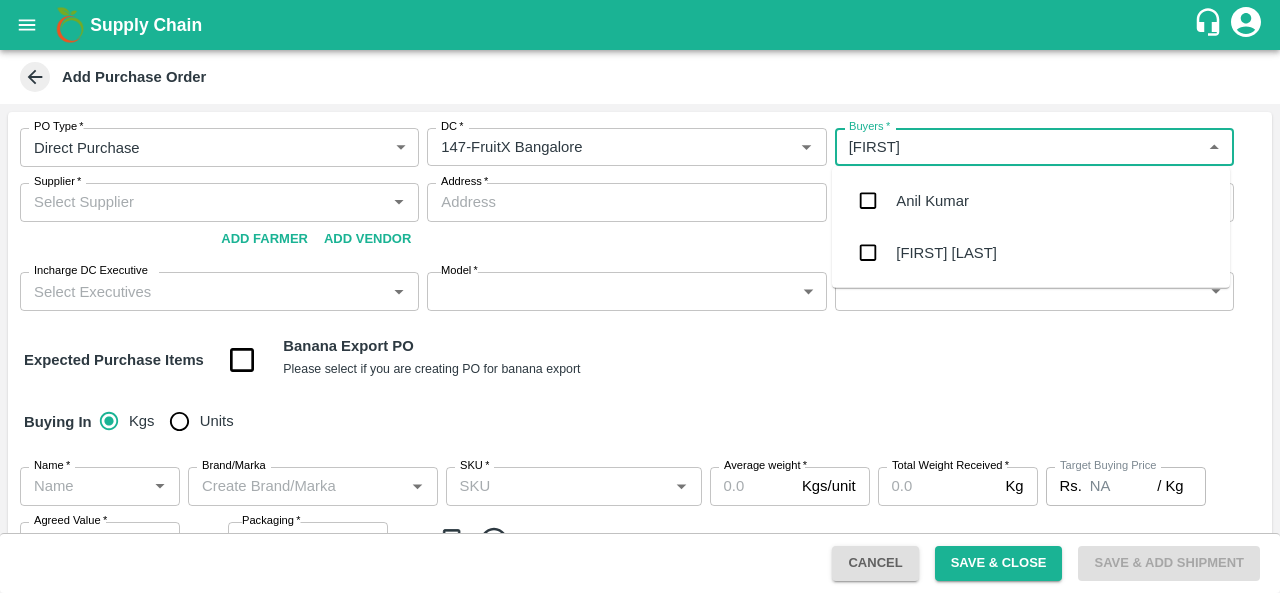click on "Anil Kumar" at bounding box center (932, 201) 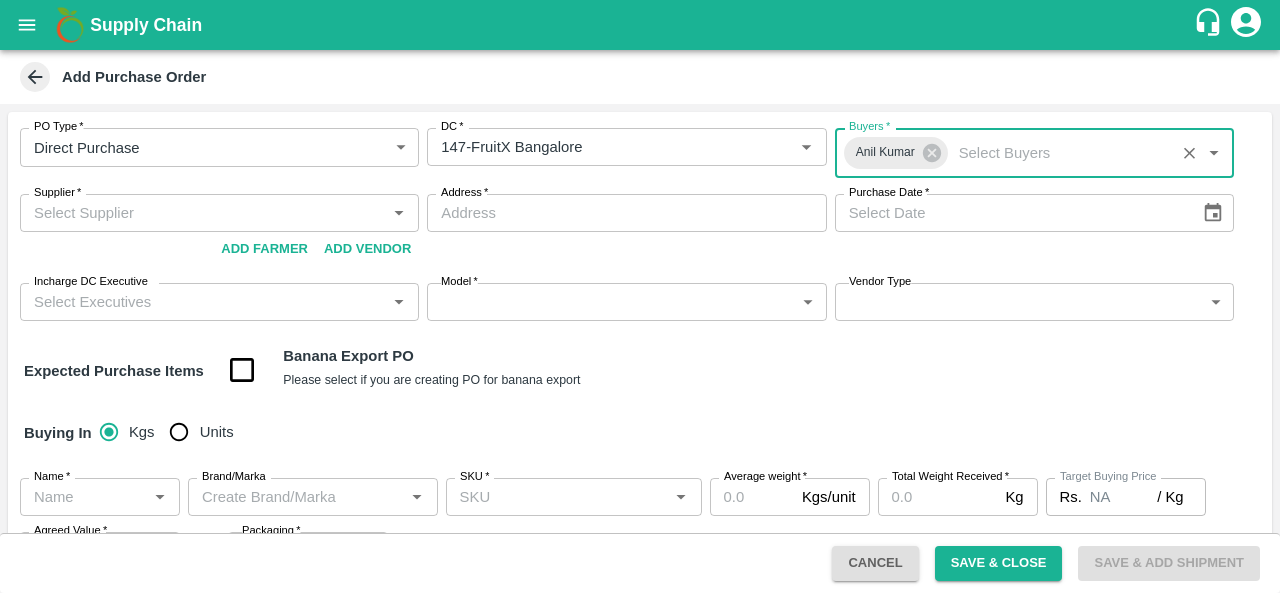 click on "Supplier   *" at bounding box center (203, 213) 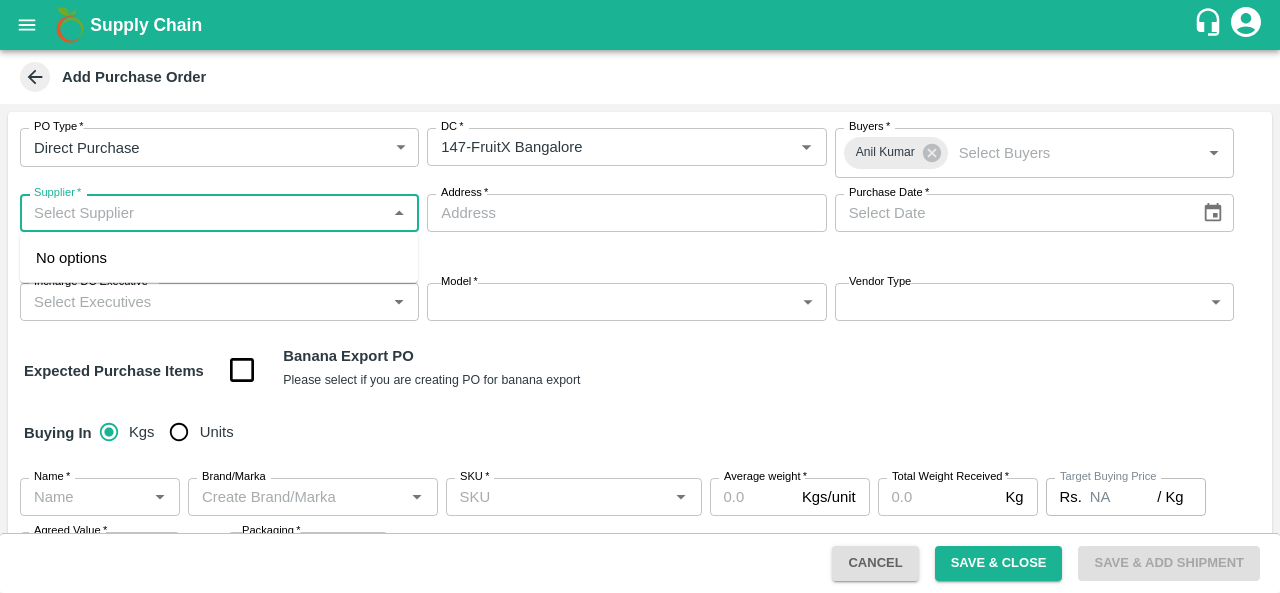 paste on "[FIRST] [LAST]" 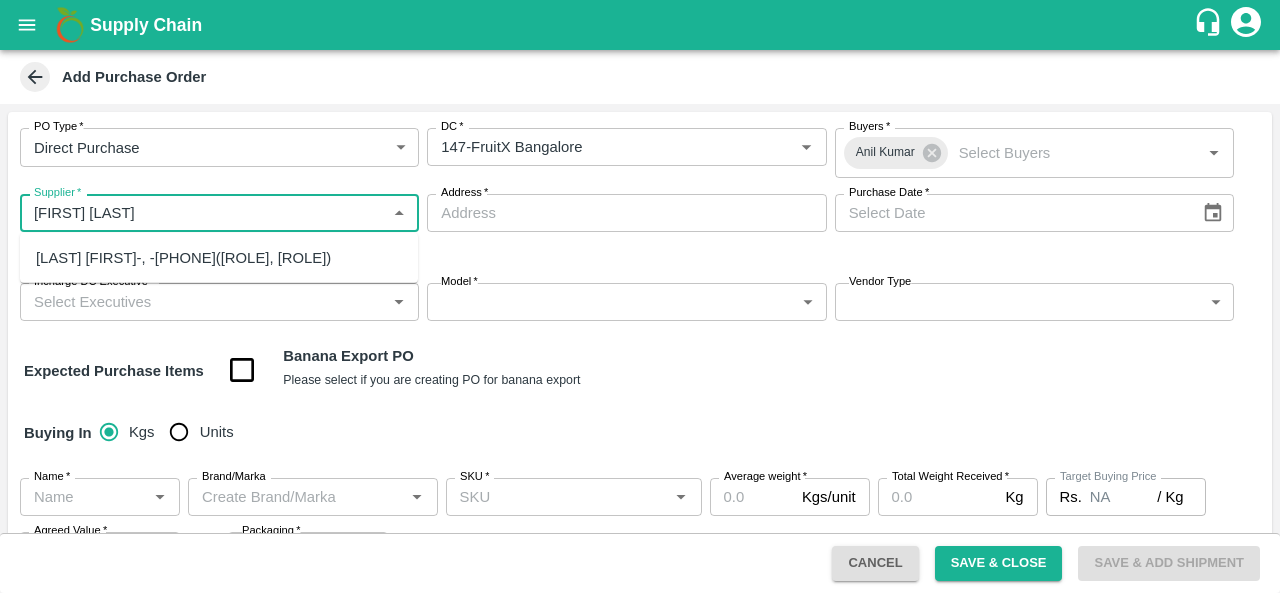 click on "[LAST] [FIRST]-, -[PHONE]([ROLE], [ROLE])" at bounding box center (183, 258) 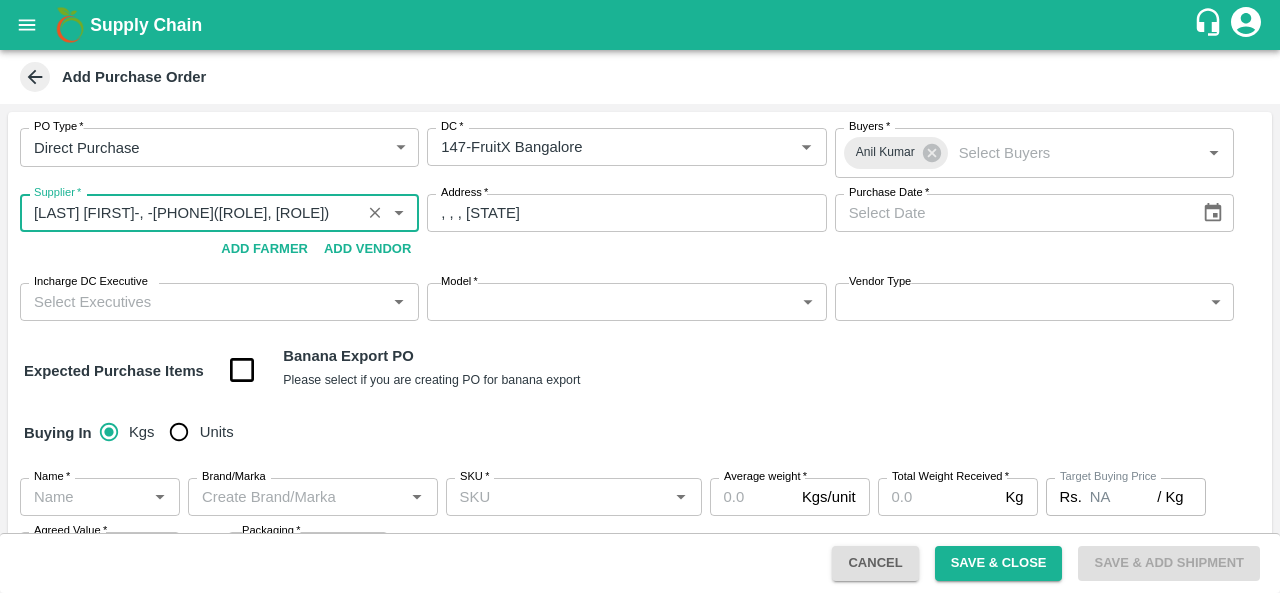 type on "[LAST] [FIRST]-, -[PHONE]([ROLE], [ROLE])" 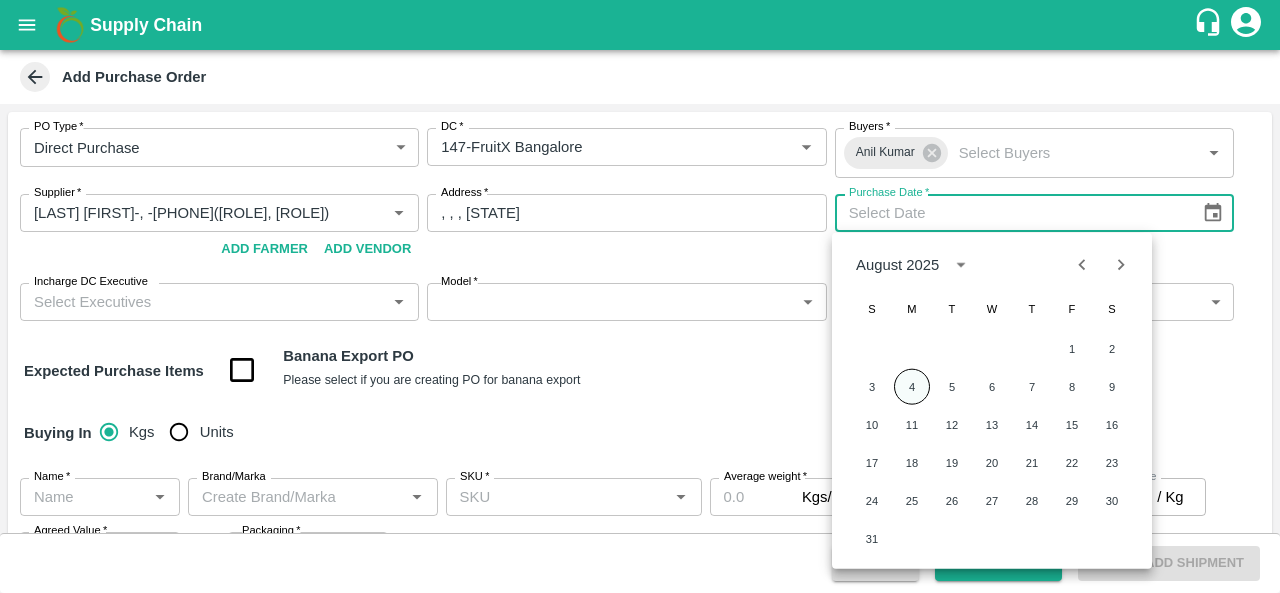 click on "4" at bounding box center (912, 387) 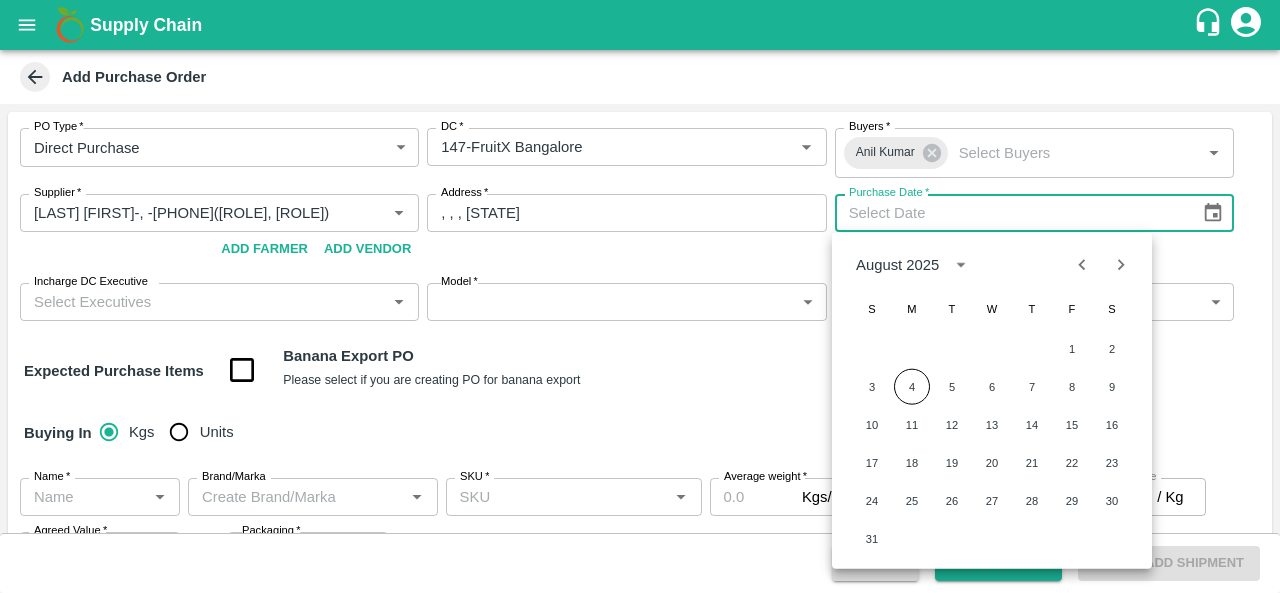 type on "04/08/2025" 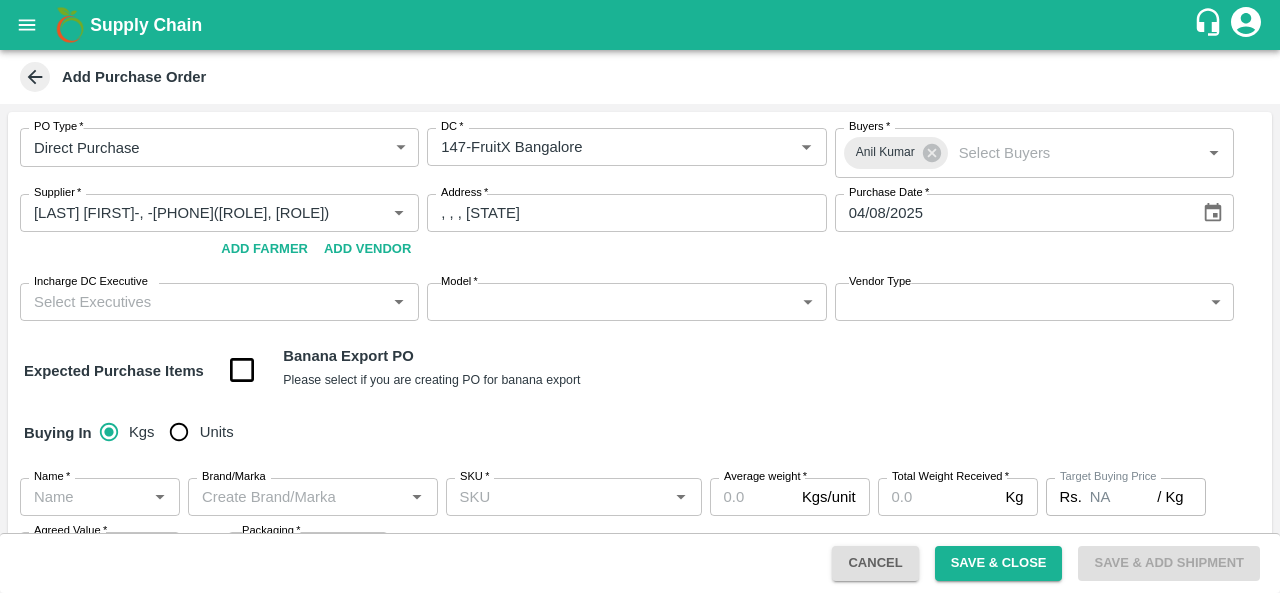 click on "Incharge DC Executive" at bounding box center (203, 302) 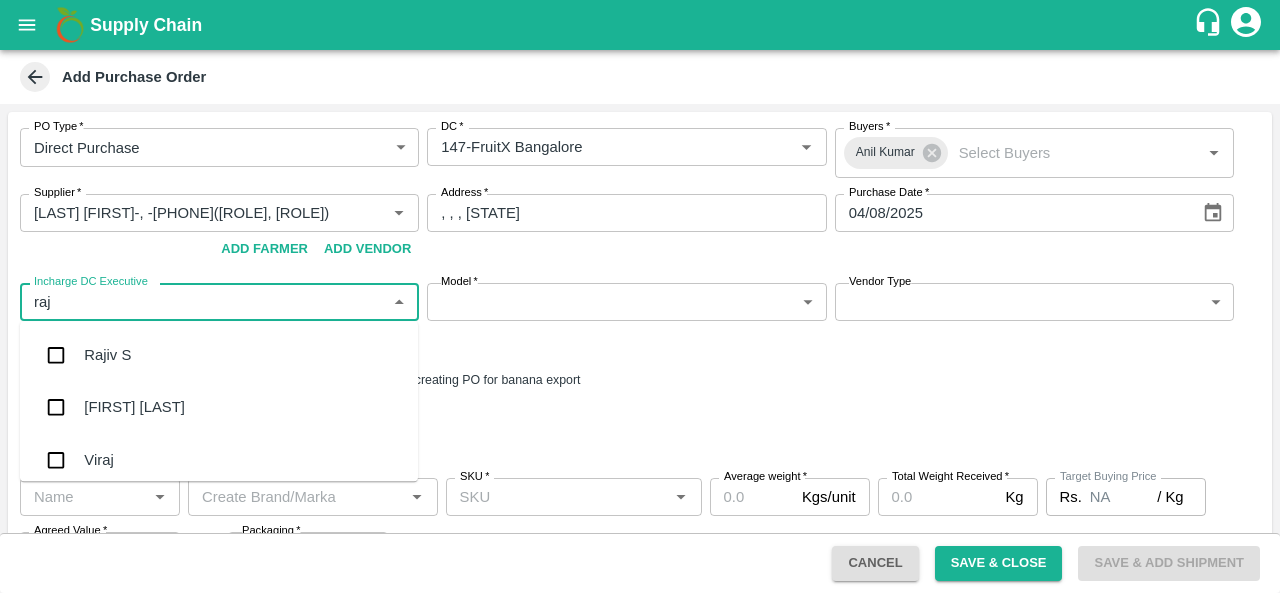 type on "raju" 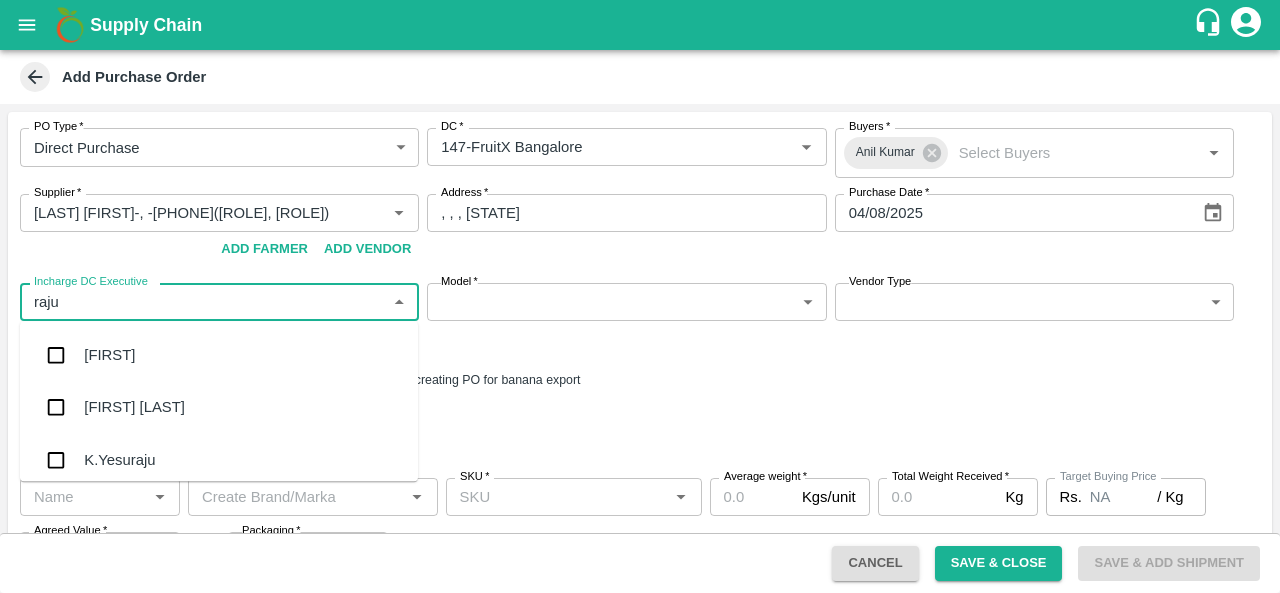 click on "[FIRST] [LAST]" at bounding box center (134, 408) 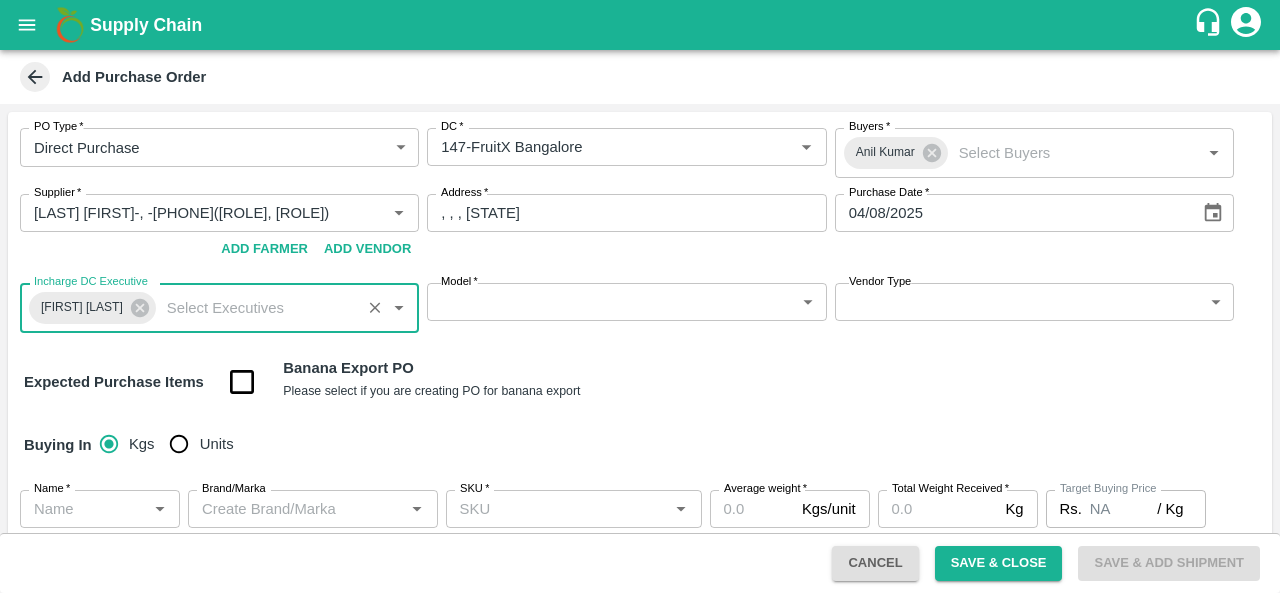 click on "Supply Chain Add Purchase Order PO Type   * Direct Purchase 3 PO Type DC   * DC   * Buyers   * [FIRST] [LAST] Buyers   * Supplier   * Supplier   * Add Vendor Add Farmer Address   * , , , [STATE] Address Purchase Date   * 04/08/2025 Purchase Date Incharge DC Executive [FIRST] [LAST] Incharge DC Executive   * Model   * ​ Model Vendor Type ​ Vendor Type Expected Purchase Items Banana Export PO Please select if you are creating PO for banana export Buying In Kgs Units Name   * Name   * Brand/Marka Brand/Marka SKU   * SKU   * Average weight   * Kgs/unit Average weight Total Weight Received   * Kg Total Weight Received Target Buying Price Rs. NA / Kg Target Buying Price Agreed Value   * Rs. / Kg Agreed Value Packaging   * ​ Packaging Total Amount : ₹ 0 ( 0 x 0 ) Upload Agreement Upload Chute Percentage % Chute Percentage Cancel Save & Close Save & Add Shipment FXD LMD DC Direct Customer FruitX Bangalore FruitX Delhi FruitX Parala Mandi 2025 [FIRST] [LAST]" at bounding box center [640, 296] 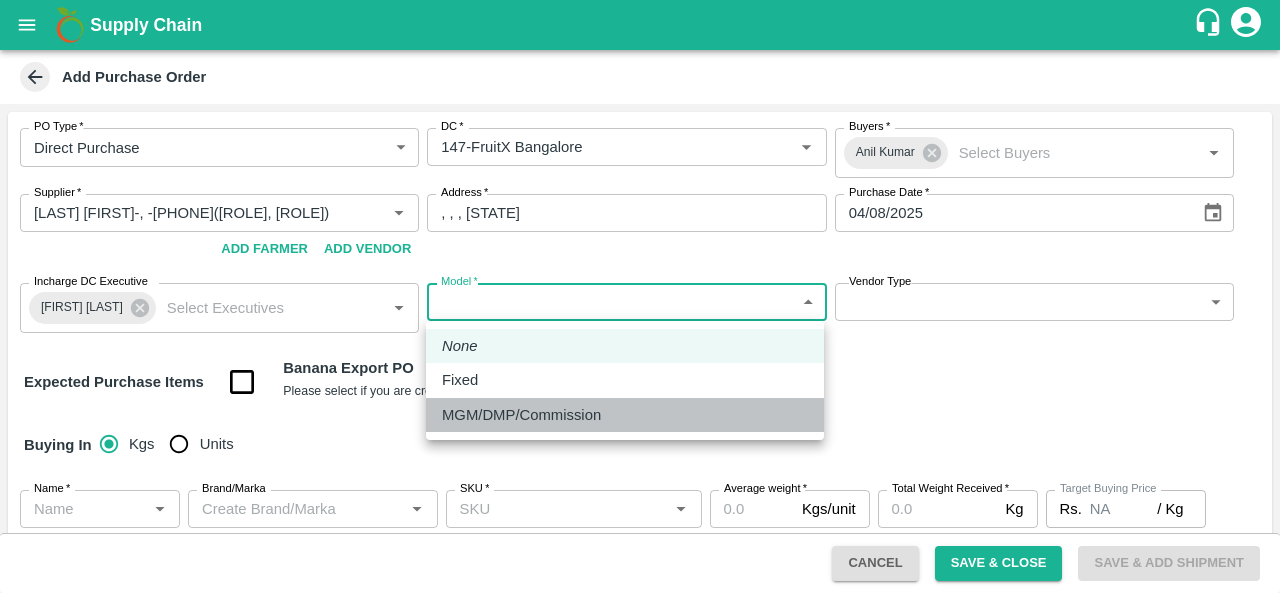 click on "MGM/DMP/Commission" at bounding box center [521, 415] 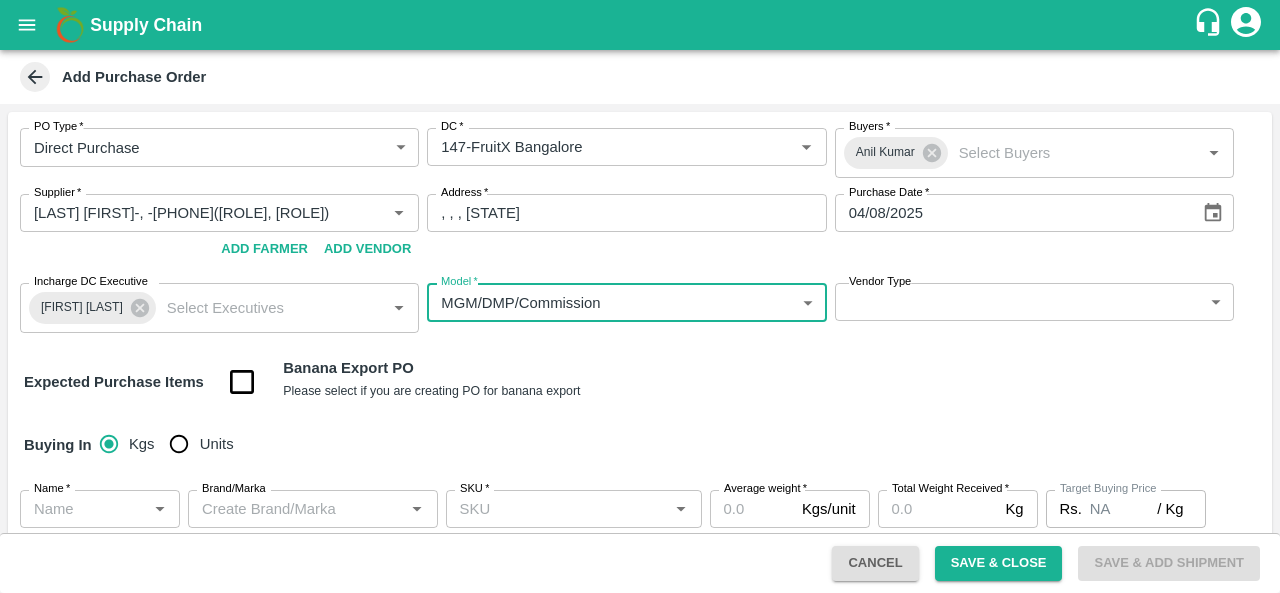 click on "Supply Chain Add Purchase Order PO Type   * Direct Purchase 3 PO Type DC   * DC   * Buyers   * [FIRST] [LAST] Buyers   * Supplier   * Supplier   * Add Vendor Add Farmer Address   * , , , [STATE] Address Purchase Date   * 04/08/2025 Purchase Date Incharge DC Executive [FIRST] [LAST] Incharge DC Executive   * Model   * MGM/DMP/Commission Commision Model Vendor Type ​ Vendor Type Expected Purchase Items Banana Export PO Please select if you are creating PO for banana export Buying In Kgs Units Name   * Name   * Brand/Marka Brand/Marka SKU   * SKU   * Average weight   * Kgs/unit Average weight Total Weight Received   * Kg Total Weight Received Target Buying Price Rs. NA / Kg Target Buying Price Agreed Value   * Rs. / Kg Agreed Value Packaging   * ​ Packaging Total Amount : ₹ 0 ( 0 x 0 ) Upload Agreement Upload Chute Percentage % Chute Percentage Cancel Save & Close Save & Add Shipment FXD LMD DC Direct Customer FruitX Bangalore FruitX Delhi FruitX Parala Mandi [FIRST] [LAST]" at bounding box center (640, 296) 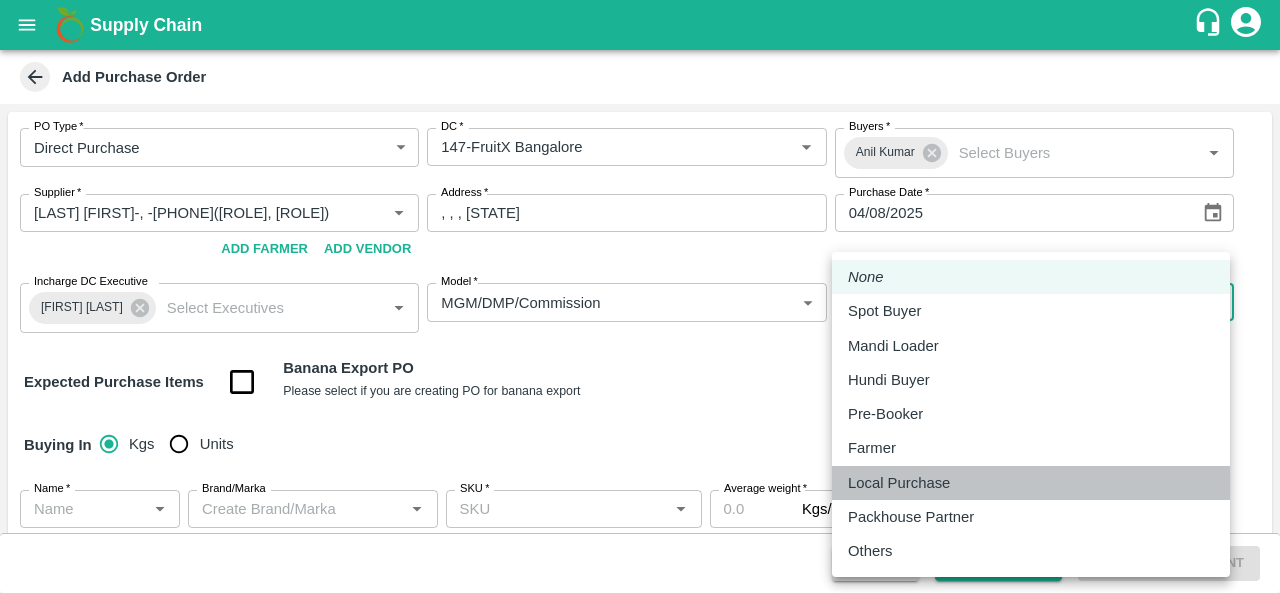 click on "Local Purchase" at bounding box center [899, 483] 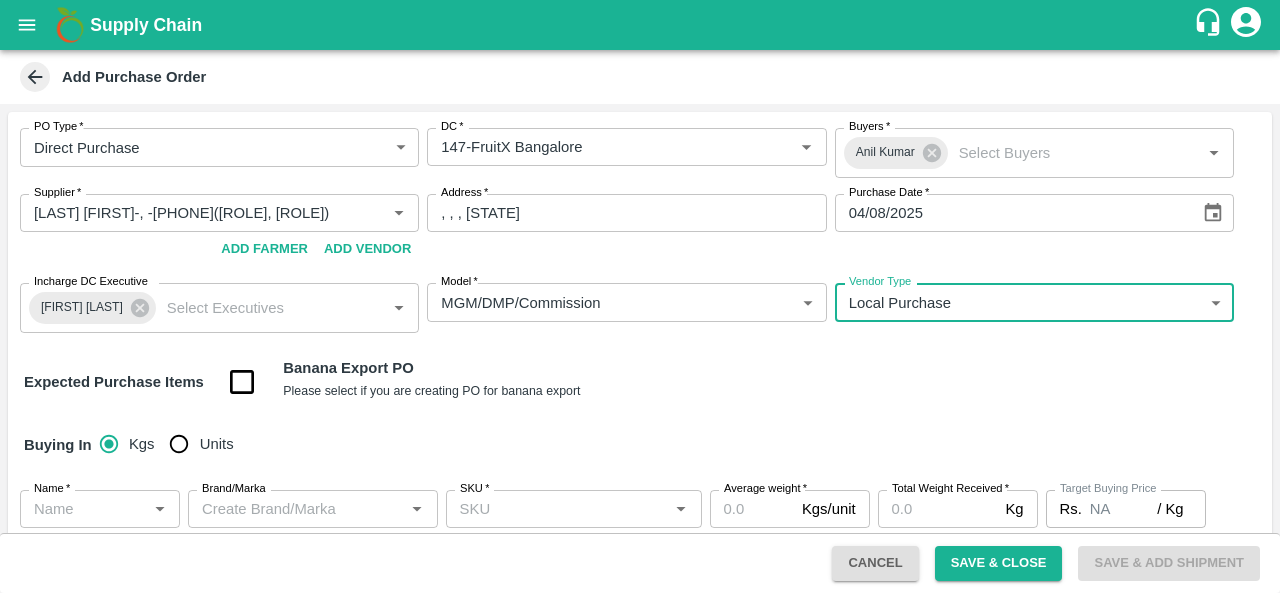 click on "Units" at bounding box center (179, 444) 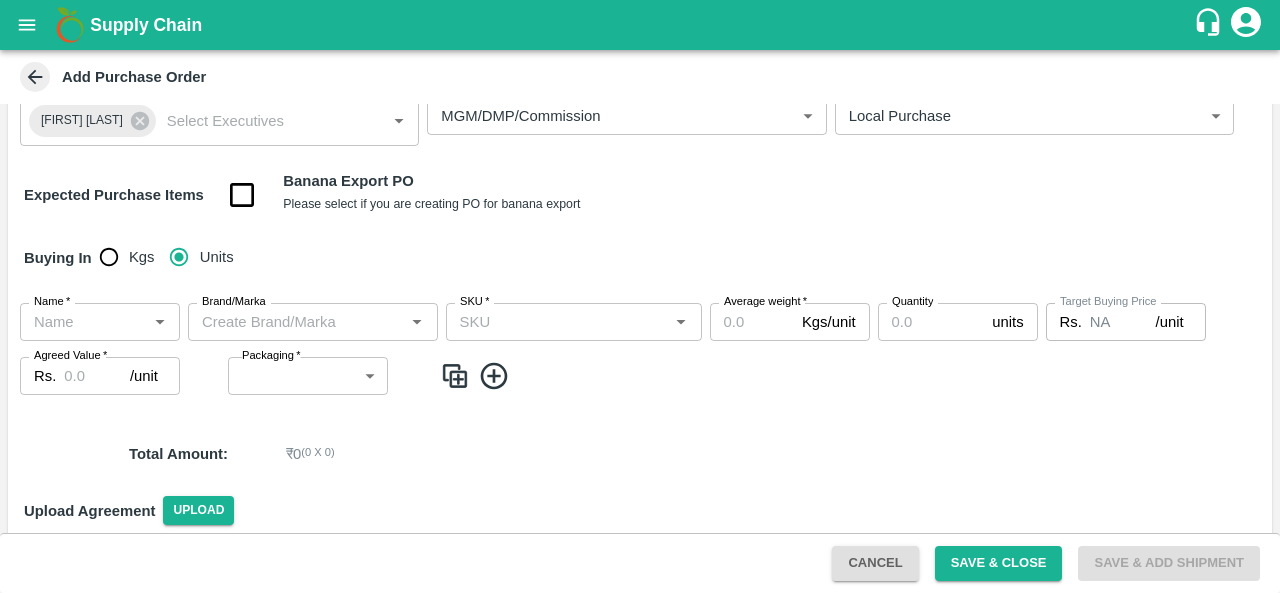 scroll, scrollTop: 188, scrollLeft: 0, axis: vertical 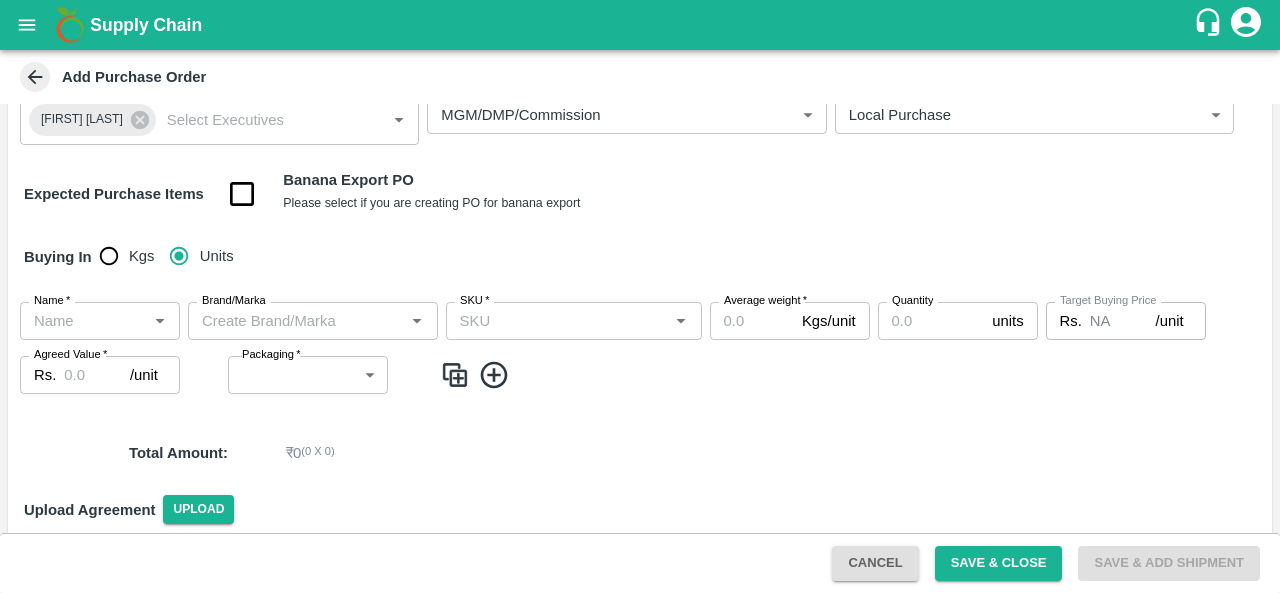 click on "Name   * Name   * Brand/Marka Brand/Marka SKU   * SKU   * Average weight   * Kgs/unit Average weight Quantity units Quantity Target Buying Price Rs. NA /unit Target Buying Price Agreed Value   * Rs. /unit Agreed Value Packaging   * ​ Packaging" at bounding box center [640, 348] 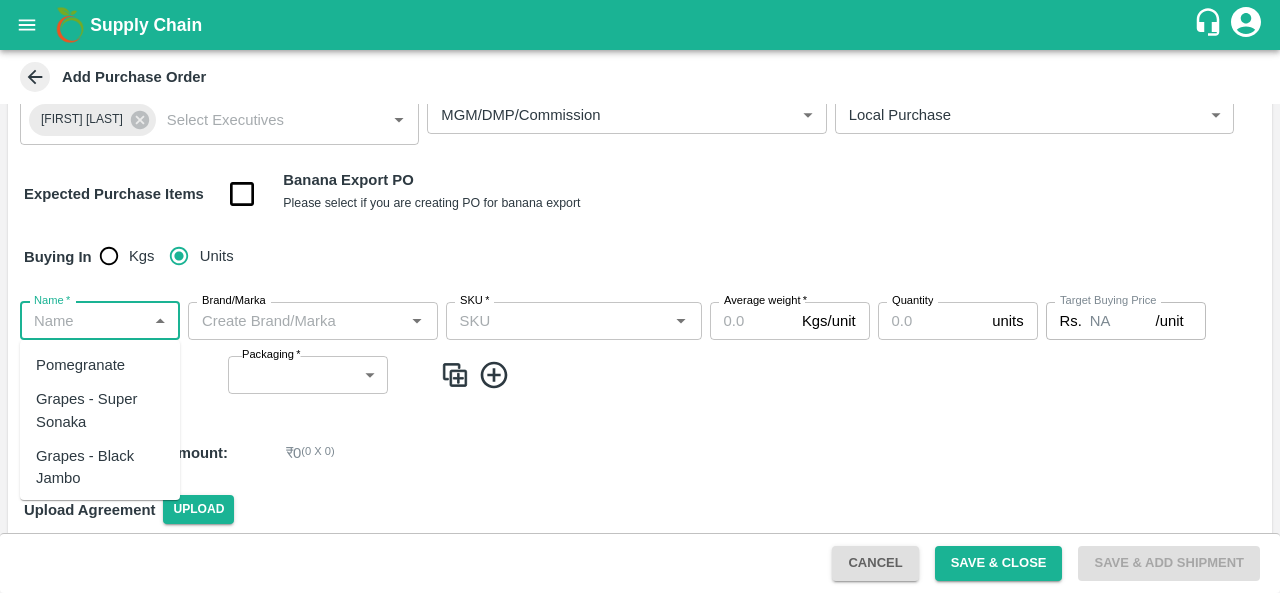 click on "Name   *" at bounding box center (83, 321) 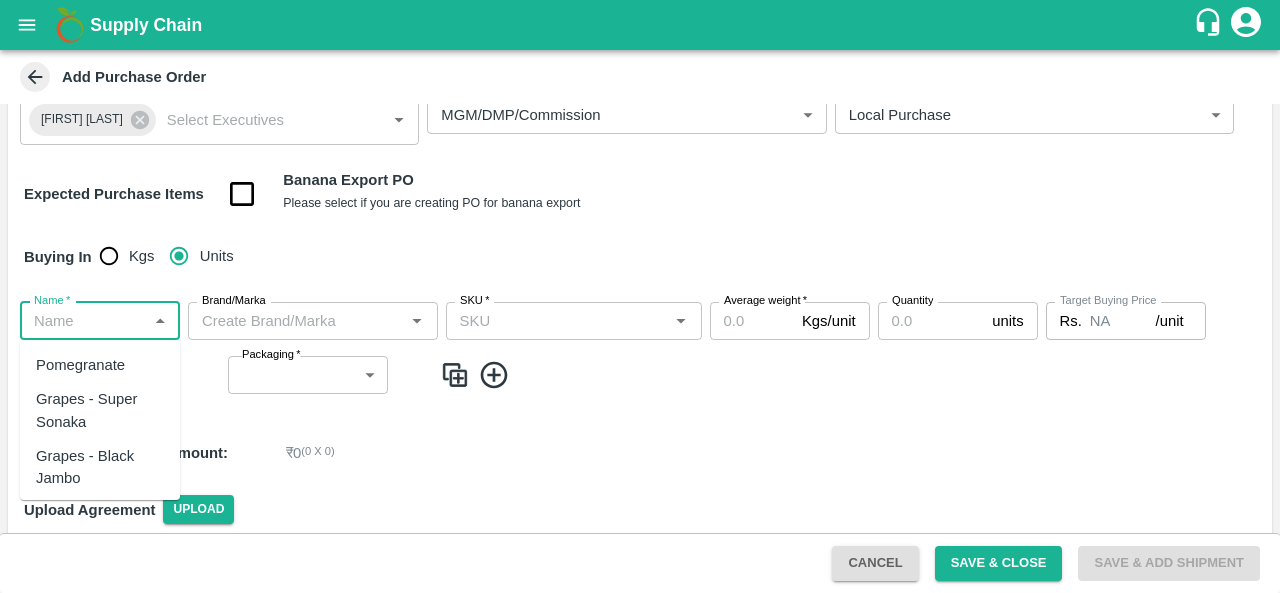click on "Pomegranate" at bounding box center (80, 365) 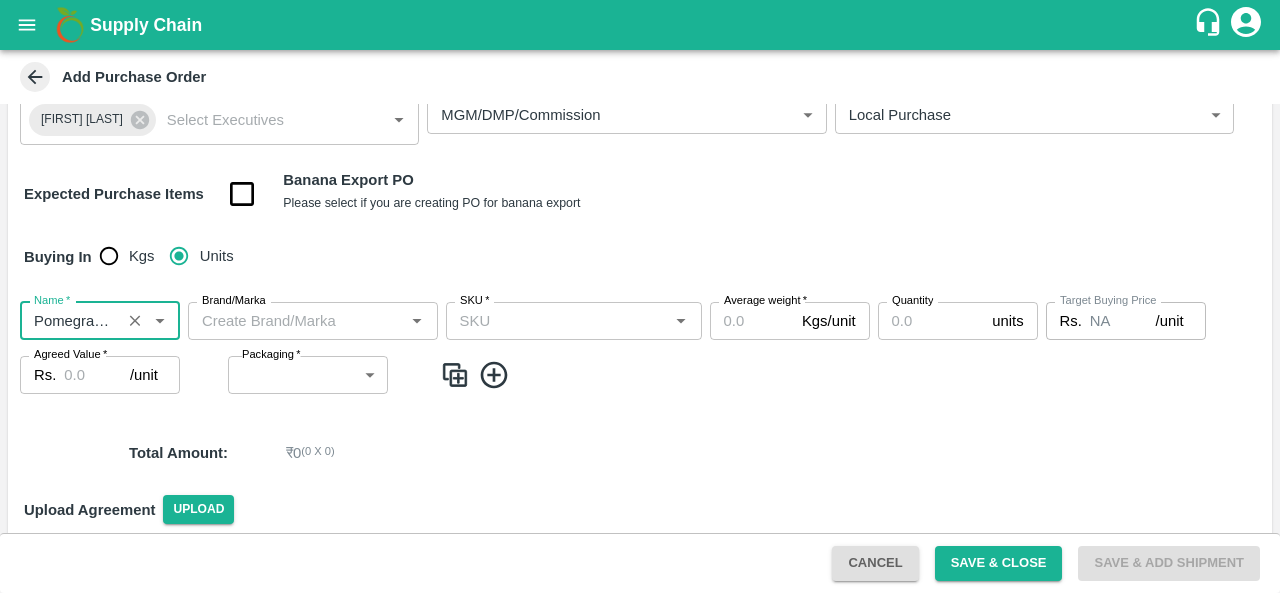 click on "Brand/Marka" at bounding box center (296, 321) 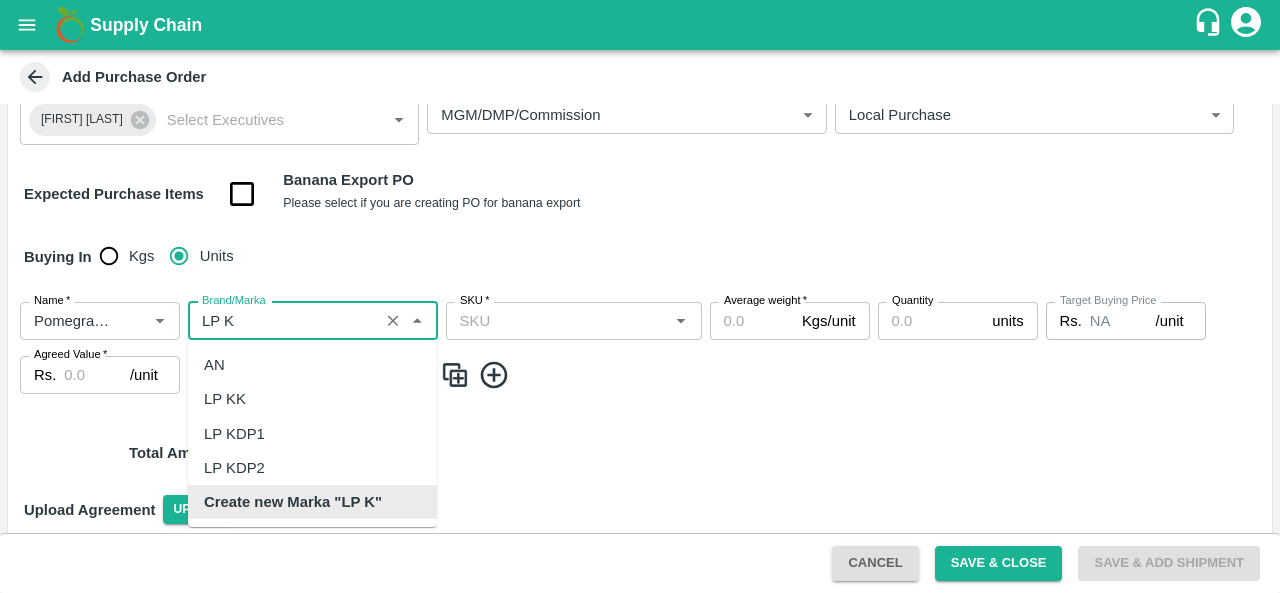 scroll, scrollTop: 0, scrollLeft: 0, axis: both 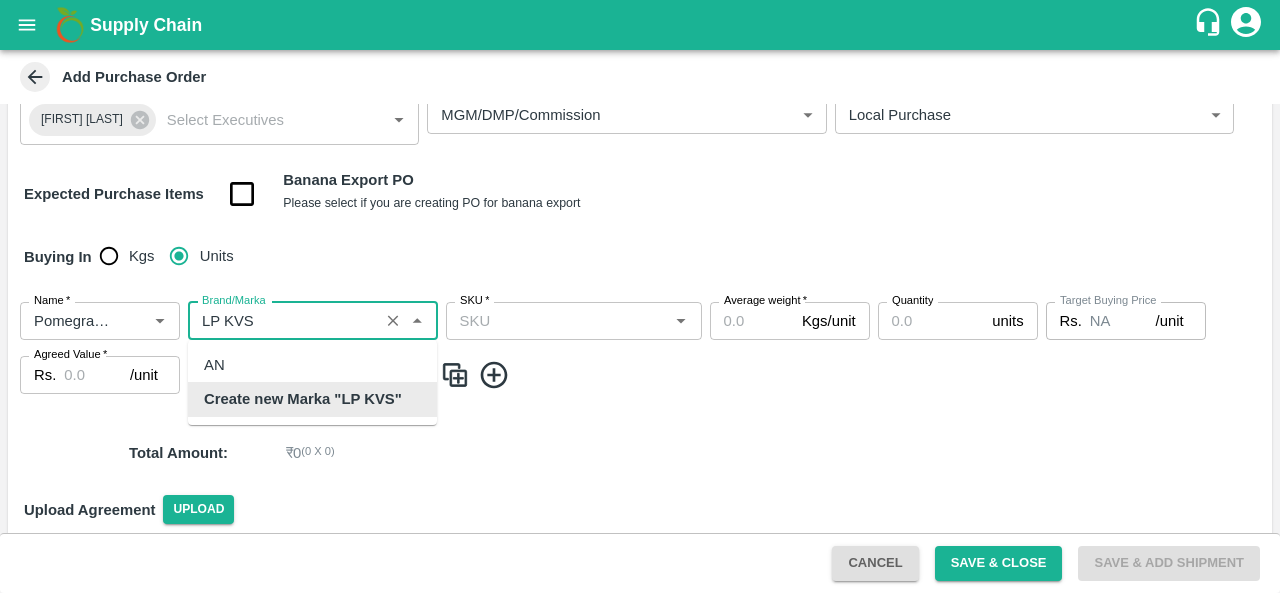 click on "Create new Marka "LP KVS"" at bounding box center [303, 399] 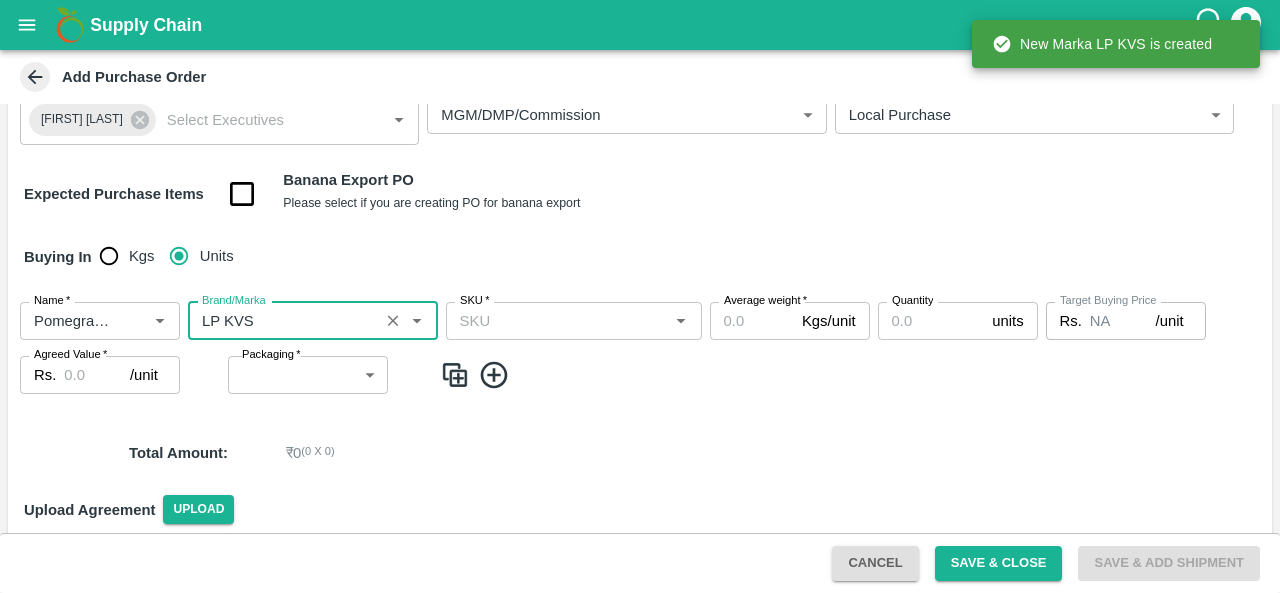 type on "LP KVS" 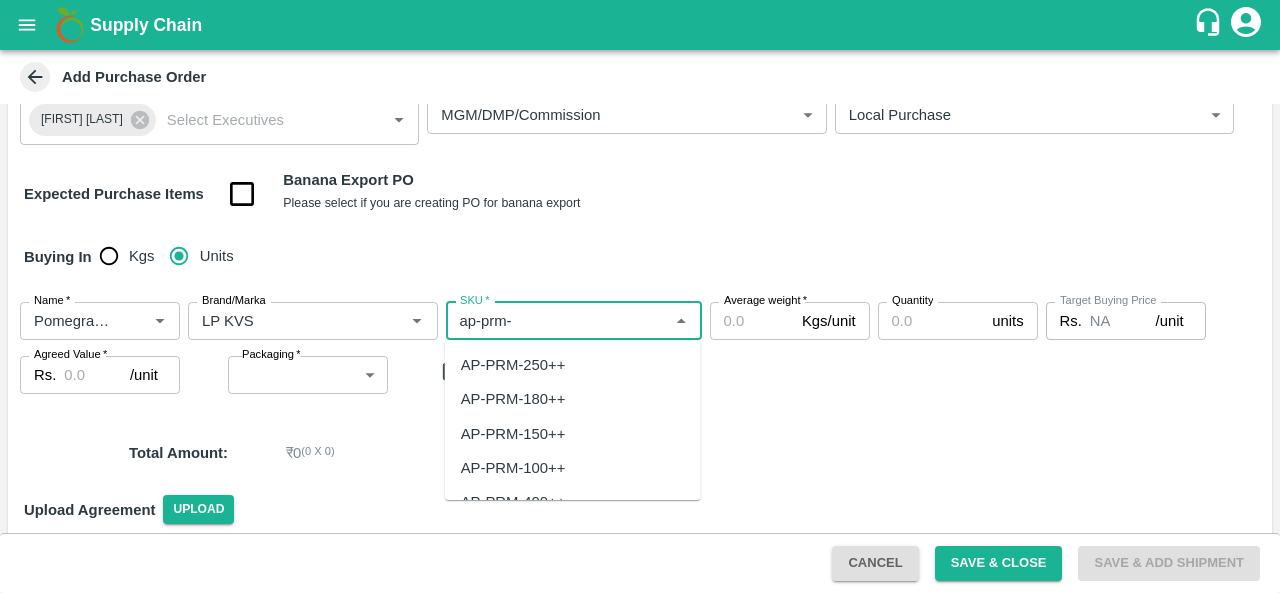 click on "AP-PRM-180++" at bounding box center (513, 399) 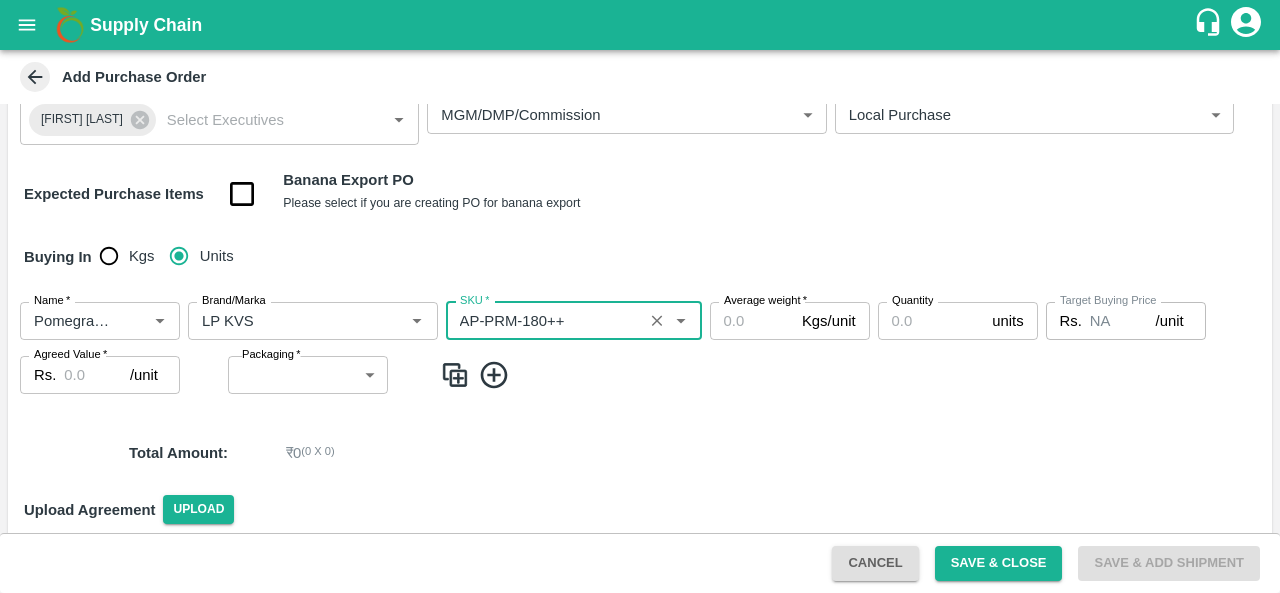 type on "AP-PRM-180++" 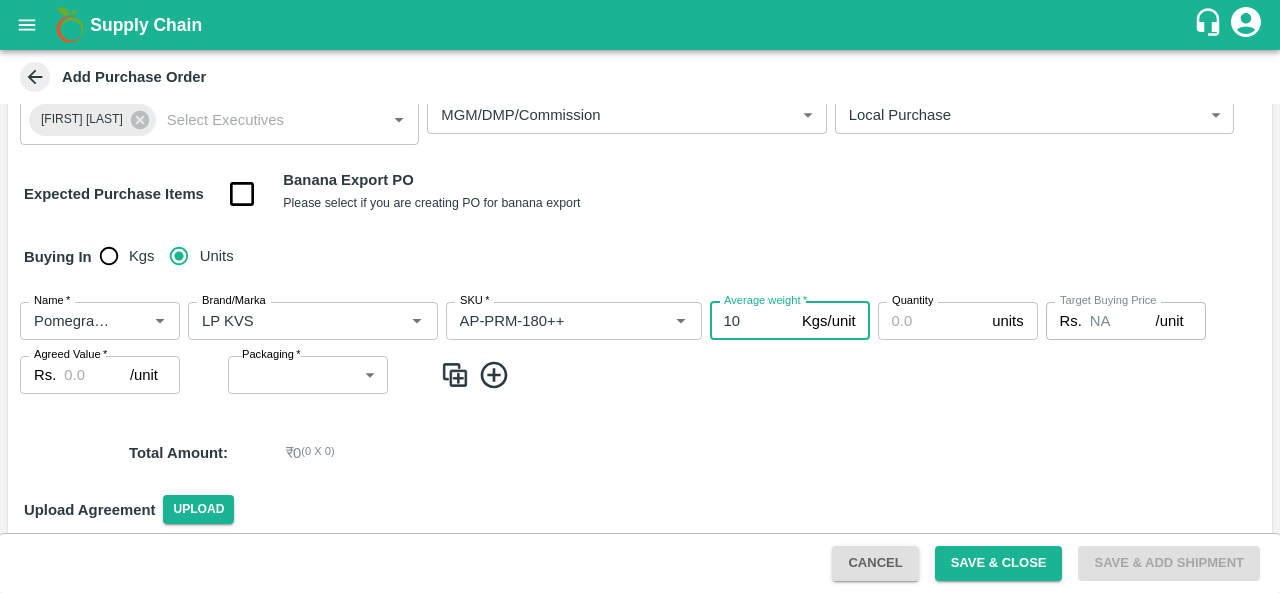 type on "10" 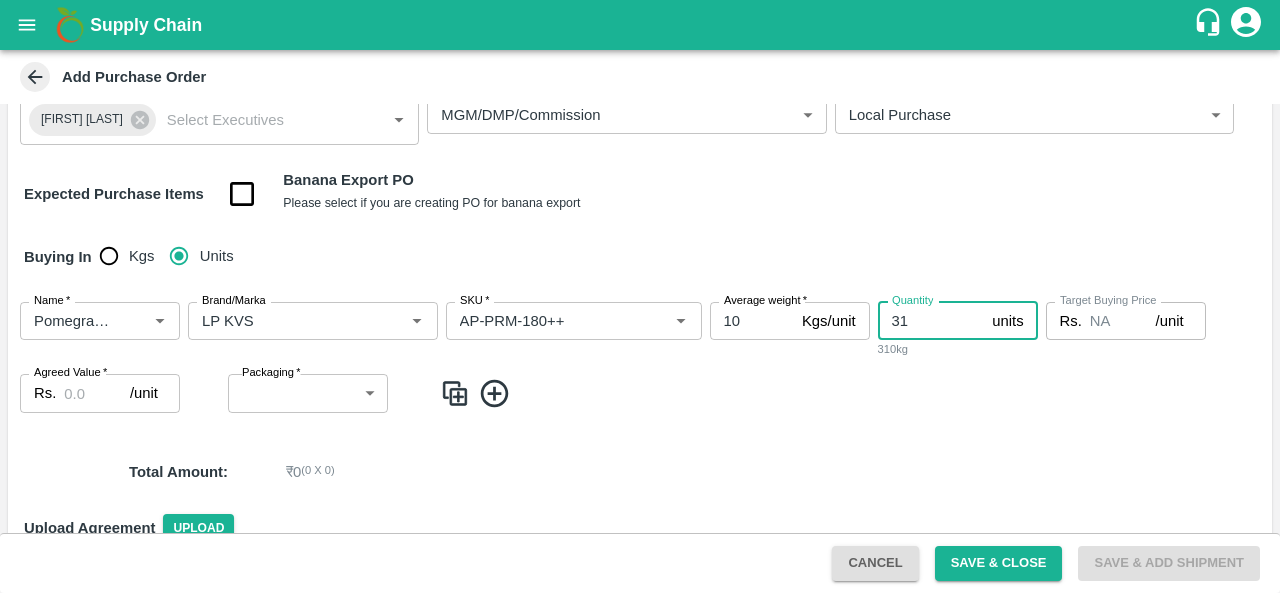 type on "31" 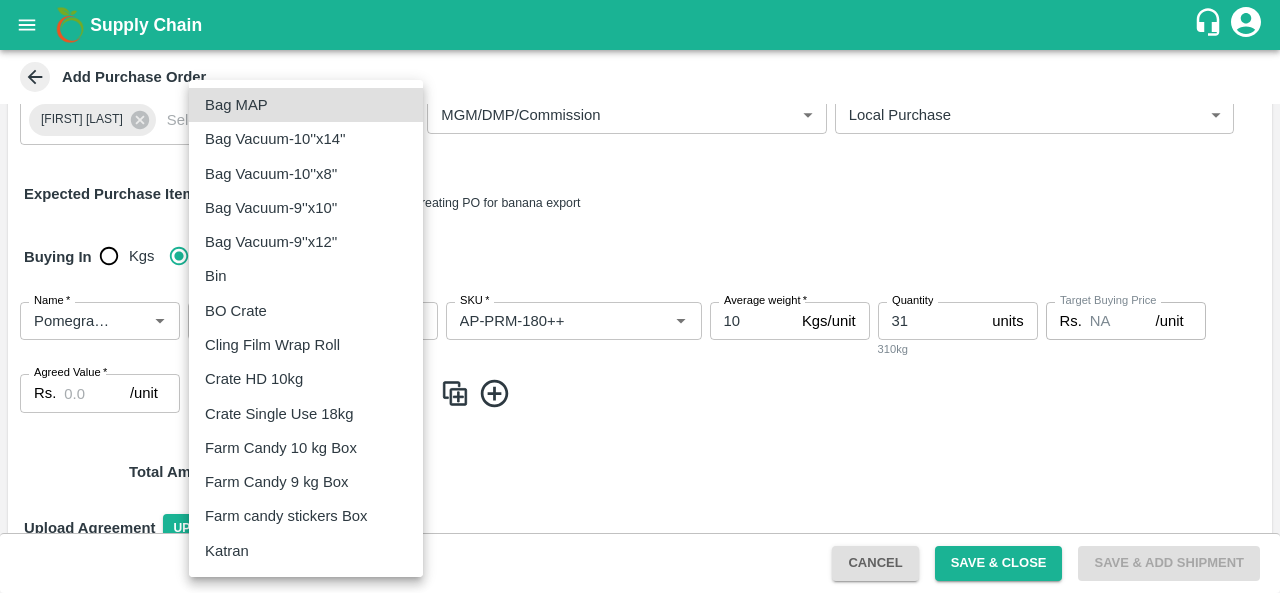 type 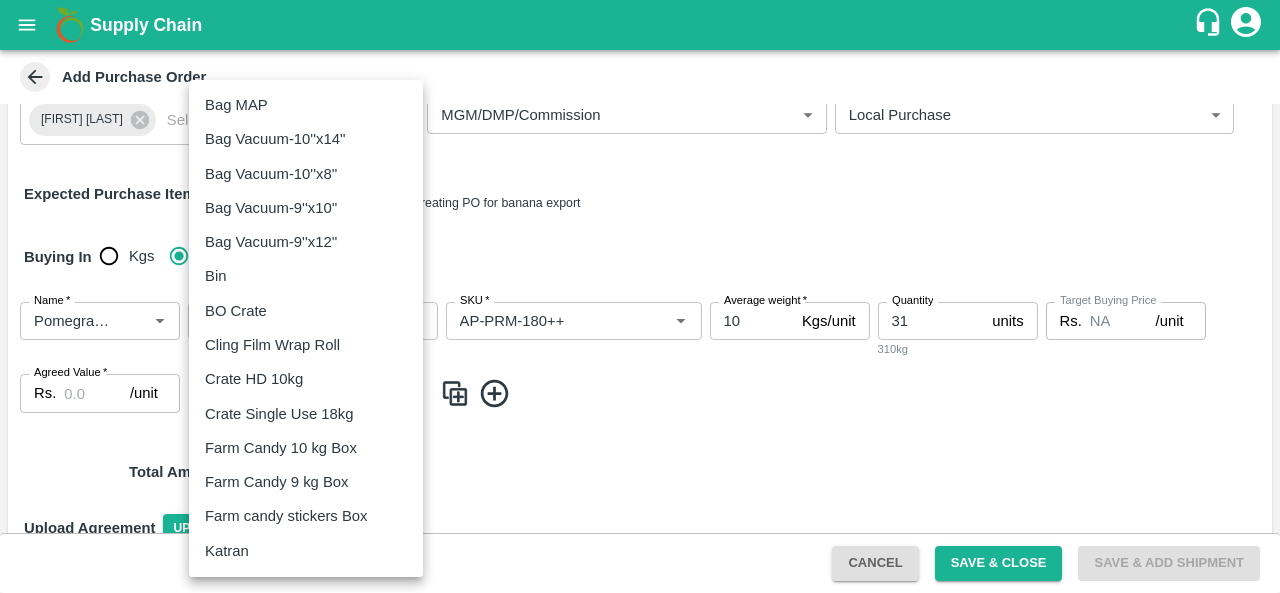 type 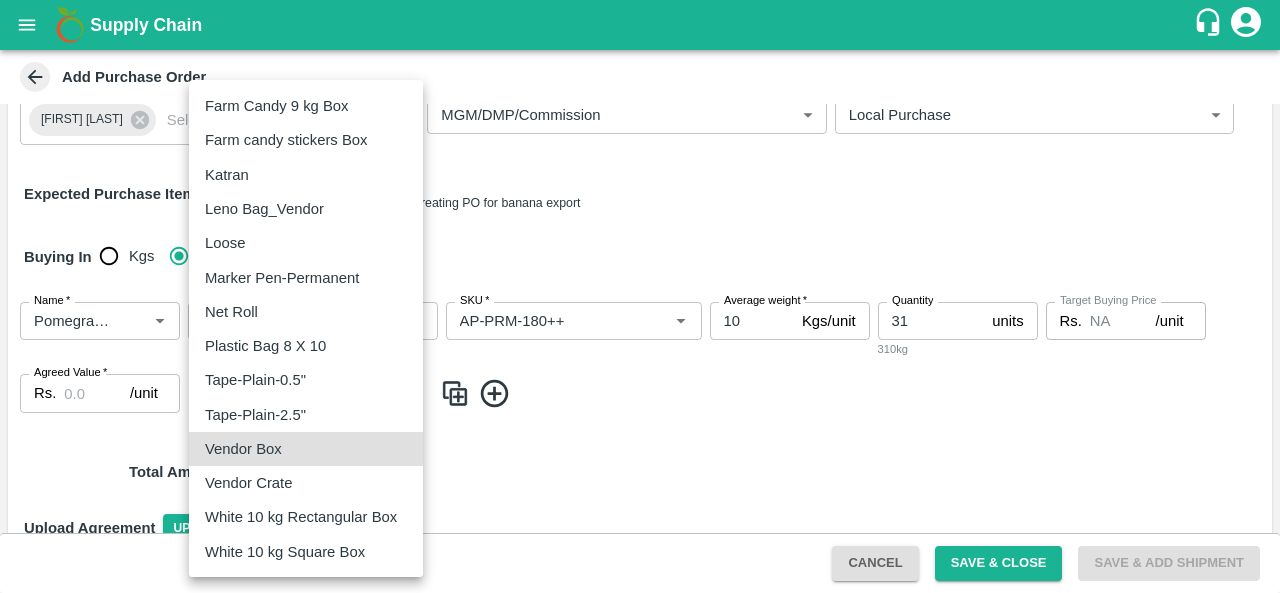 type on "276" 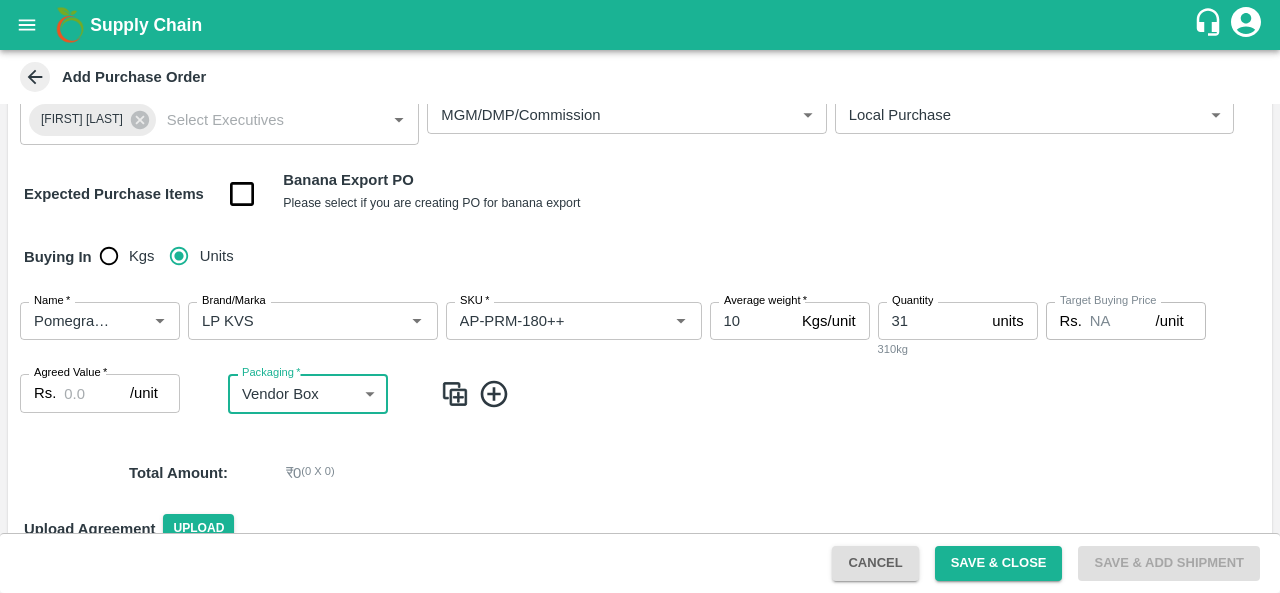 click at bounding box center (455, 394) 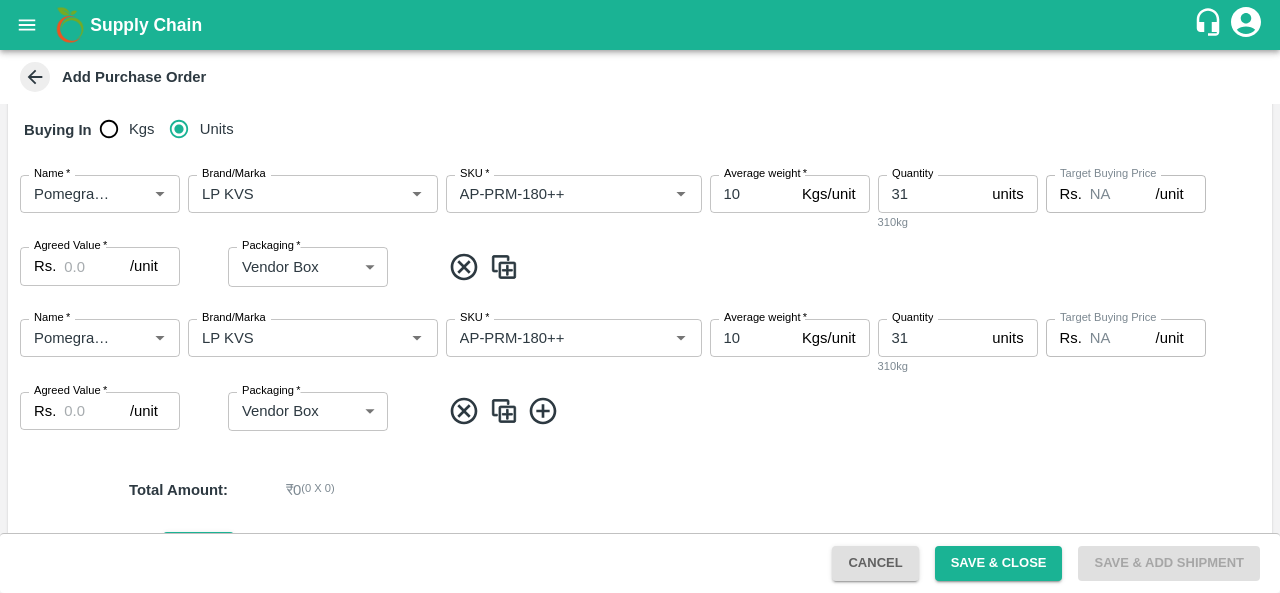 scroll, scrollTop: 316, scrollLeft: 0, axis: vertical 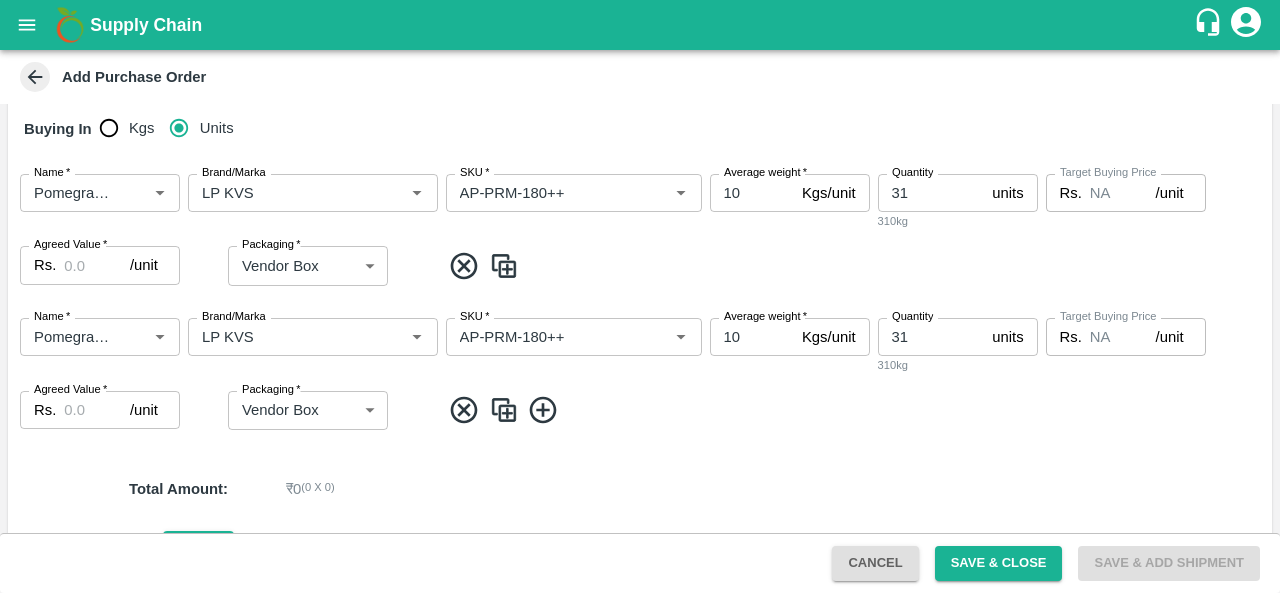 click on "Agreed Value   *" at bounding box center (97, 265) 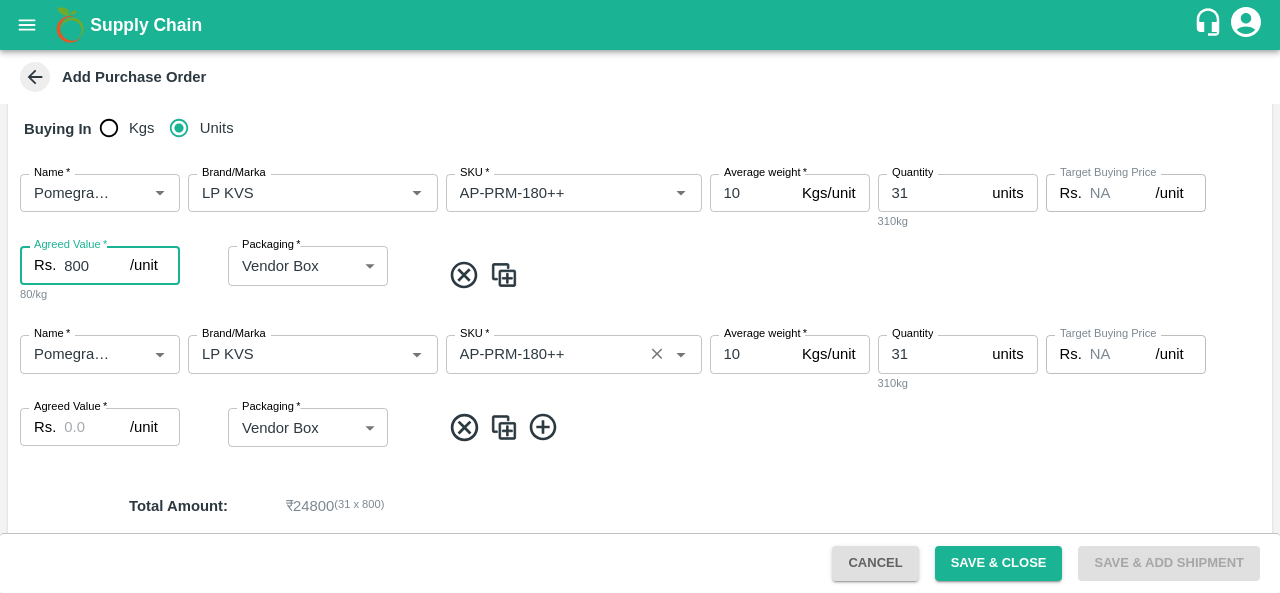 type on "800" 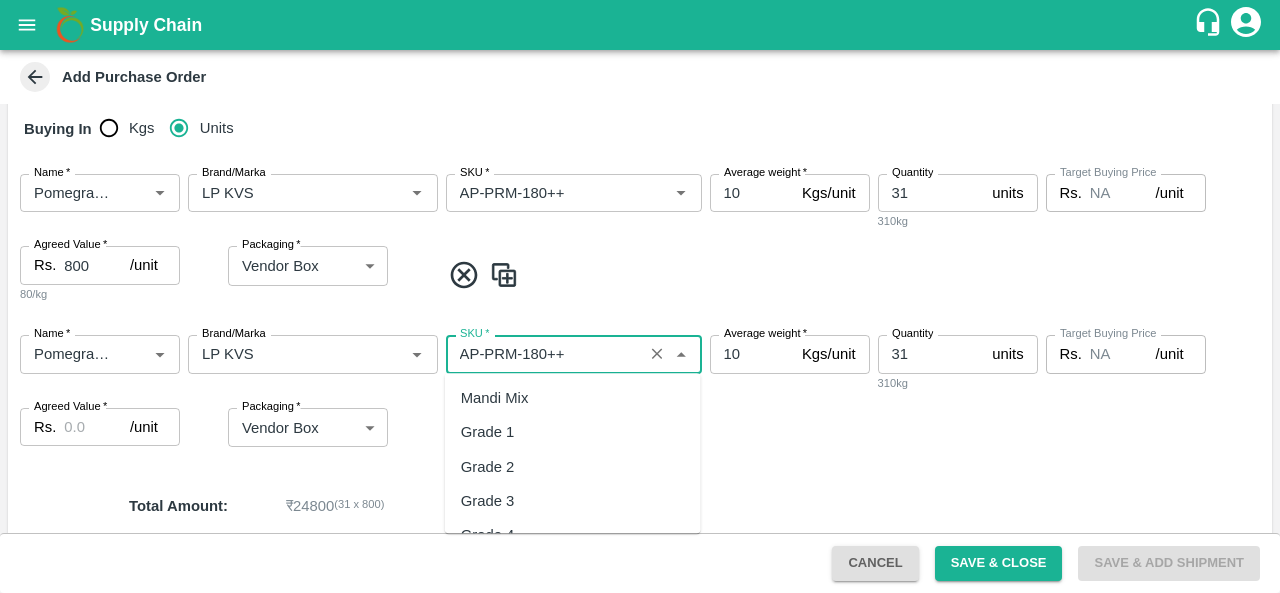 scroll, scrollTop: 9275, scrollLeft: 0, axis: vertical 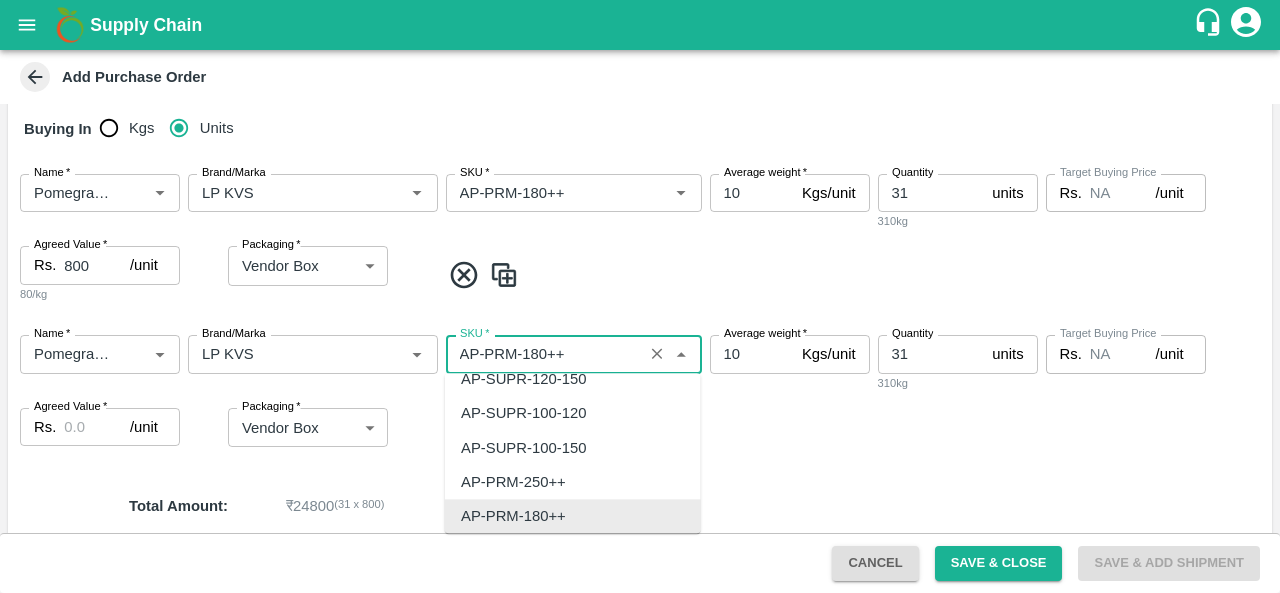 click on "SKU   *" at bounding box center (544, 354) 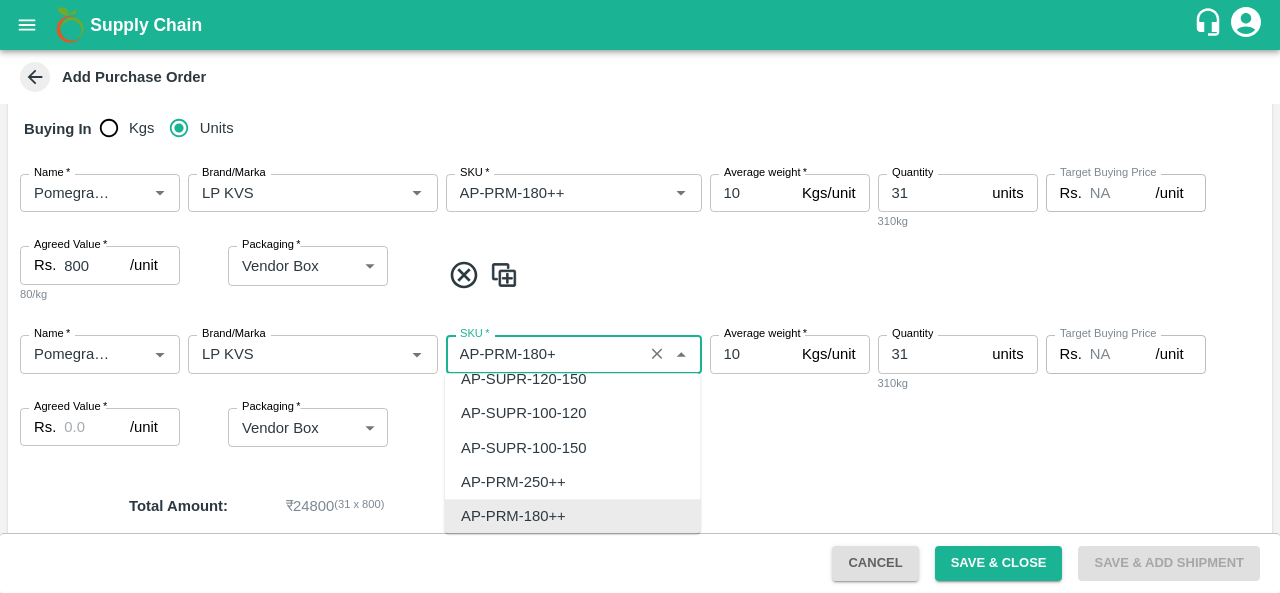 scroll, scrollTop: 0, scrollLeft: 0, axis: both 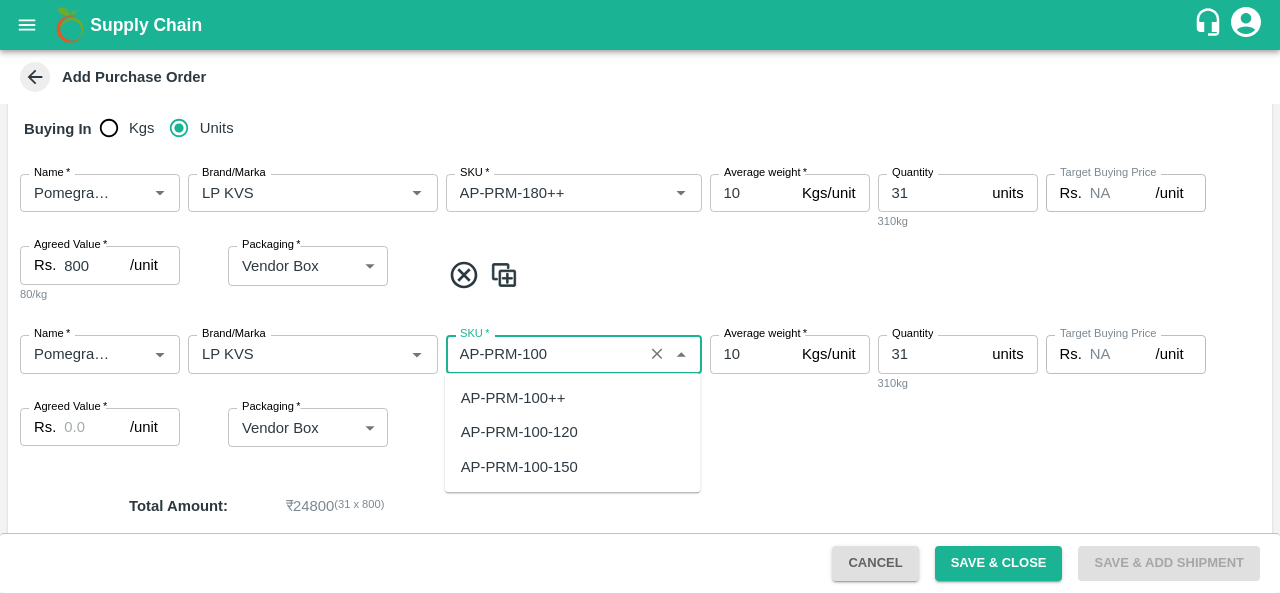 click on "AP-PRM-100++" at bounding box center [513, 398] 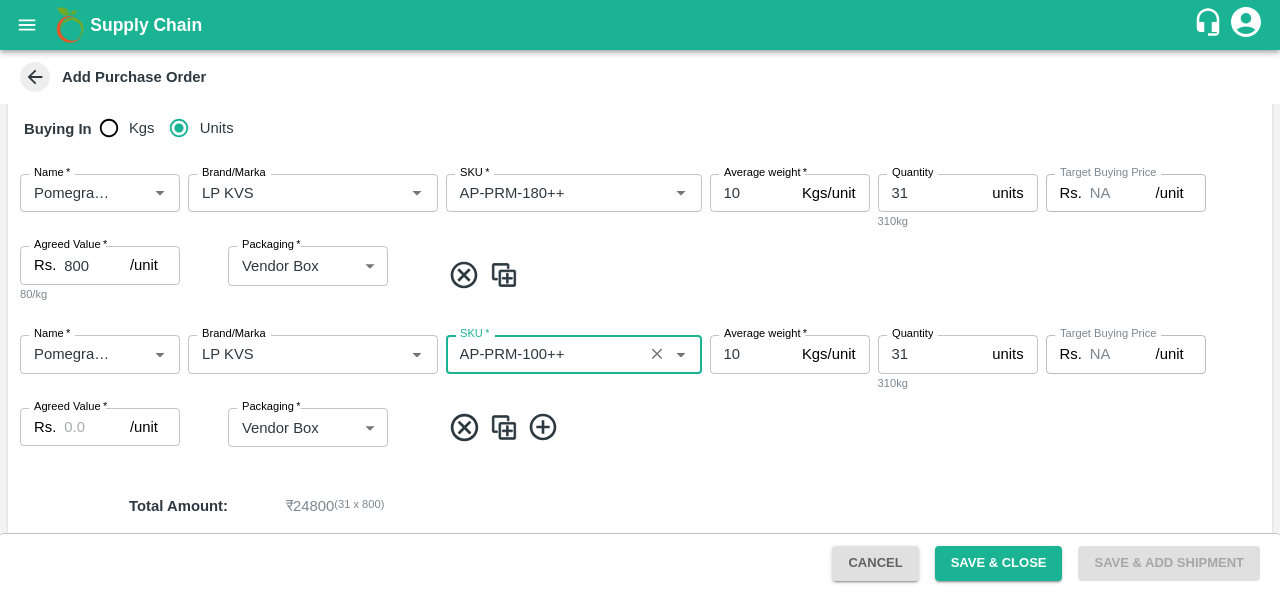type on "AP-PRM-100++" 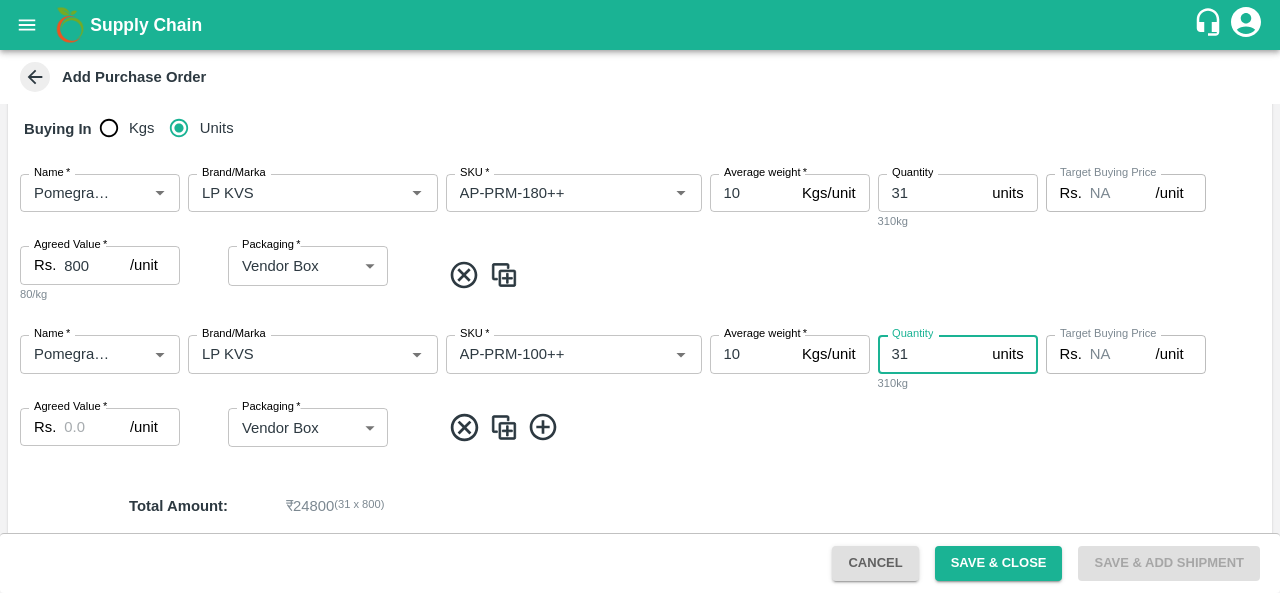 type on "3" 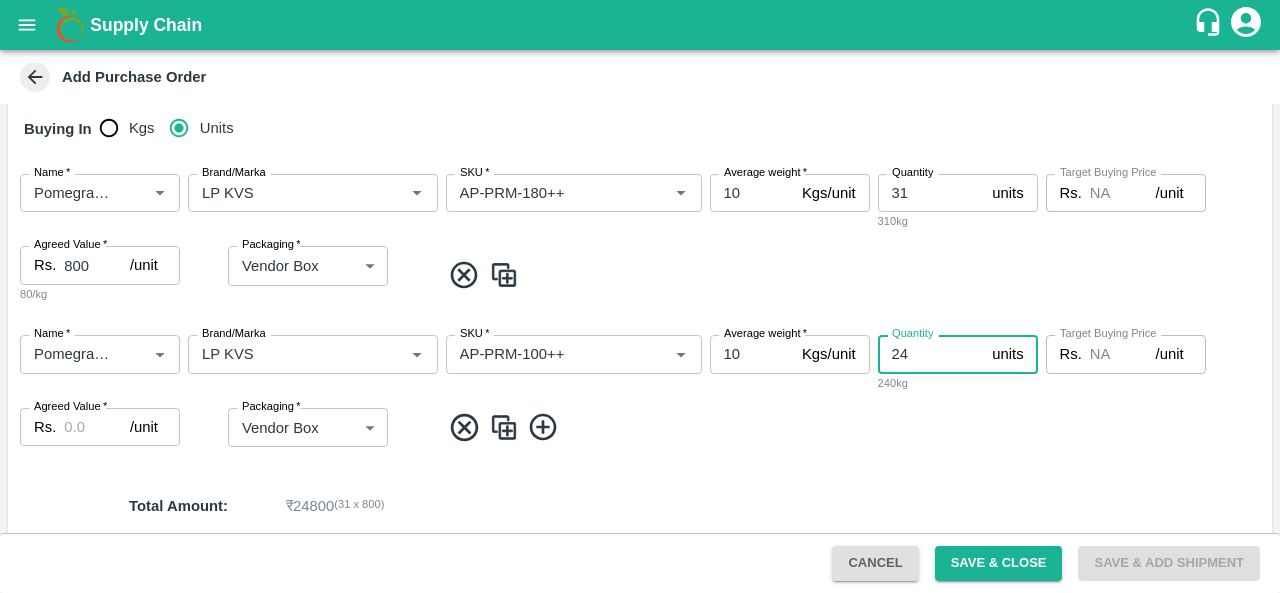 type on "24" 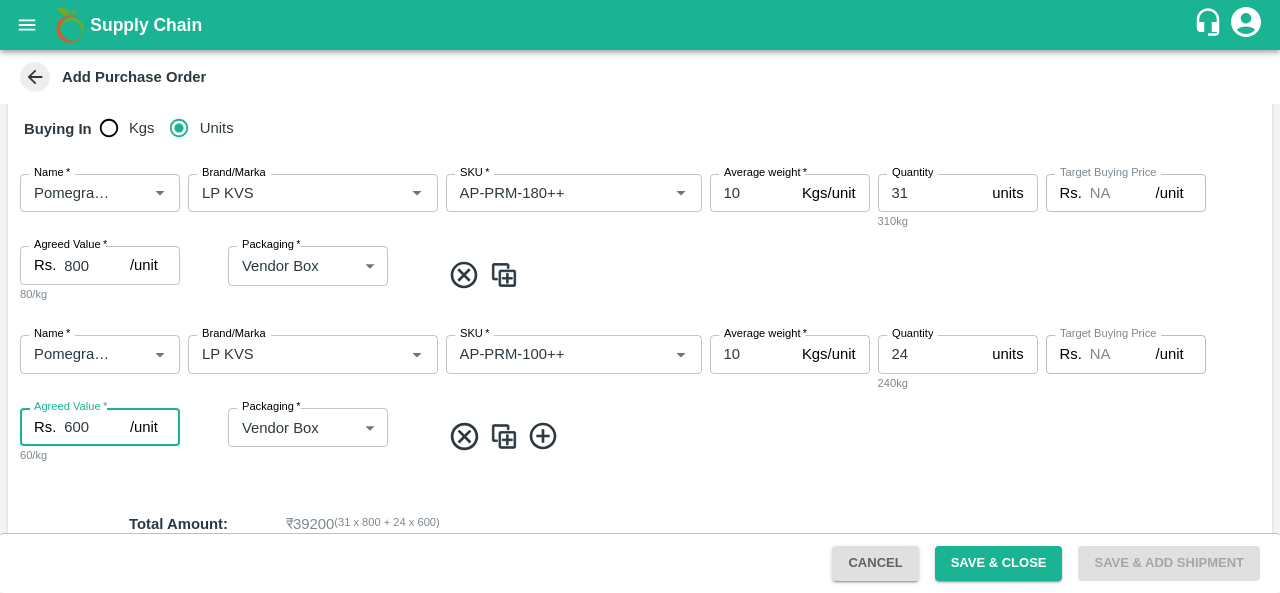 type on "600" 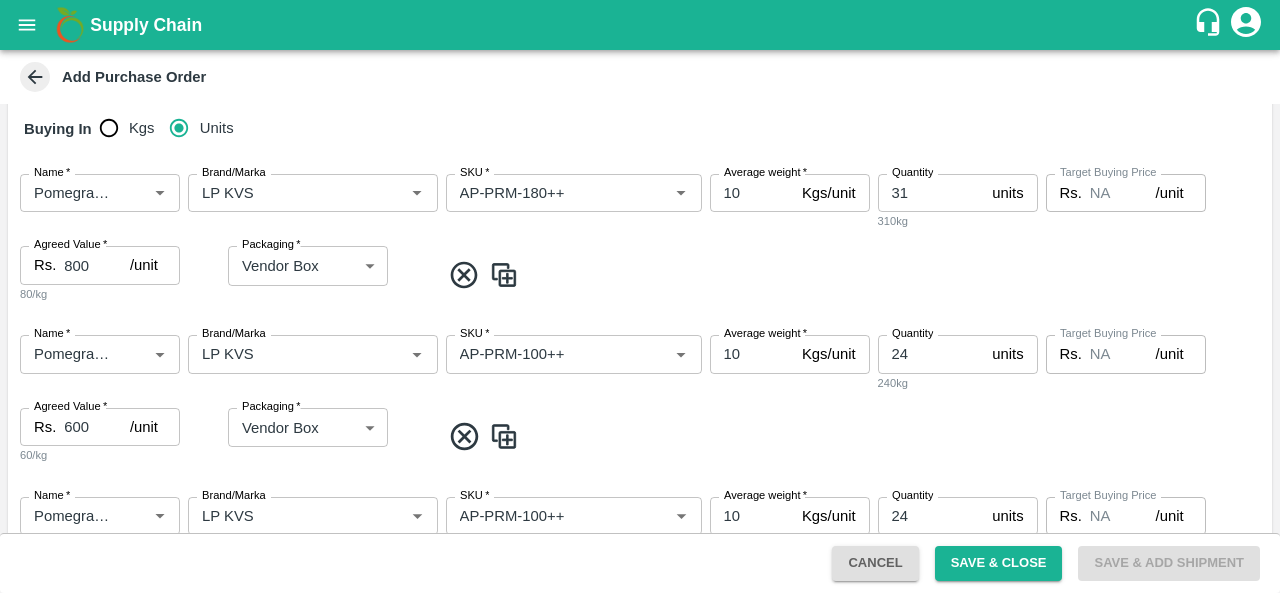 scroll, scrollTop: 429, scrollLeft: 0, axis: vertical 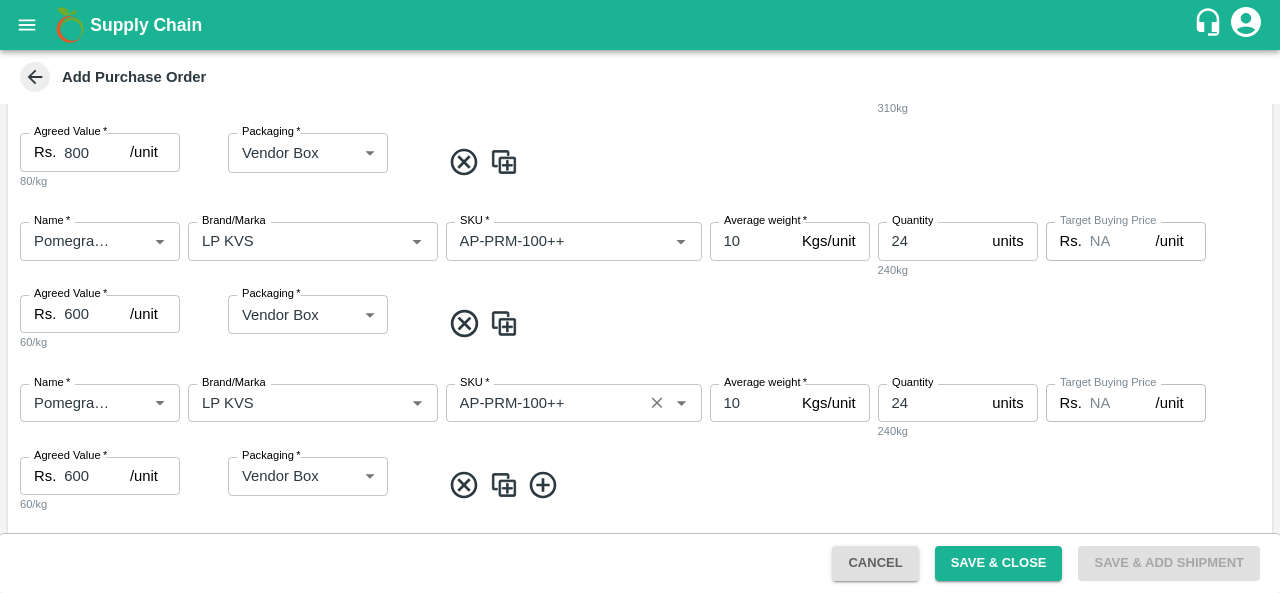 click on "SKU   *" at bounding box center (544, 403) 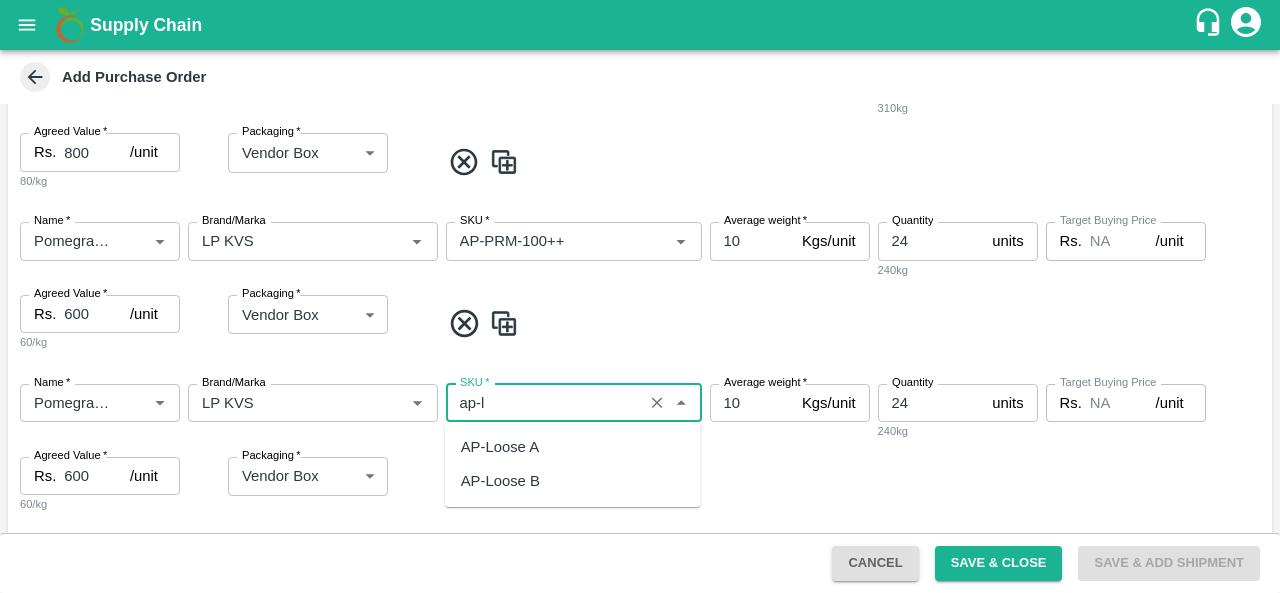 scroll, scrollTop: 0, scrollLeft: 0, axis: both 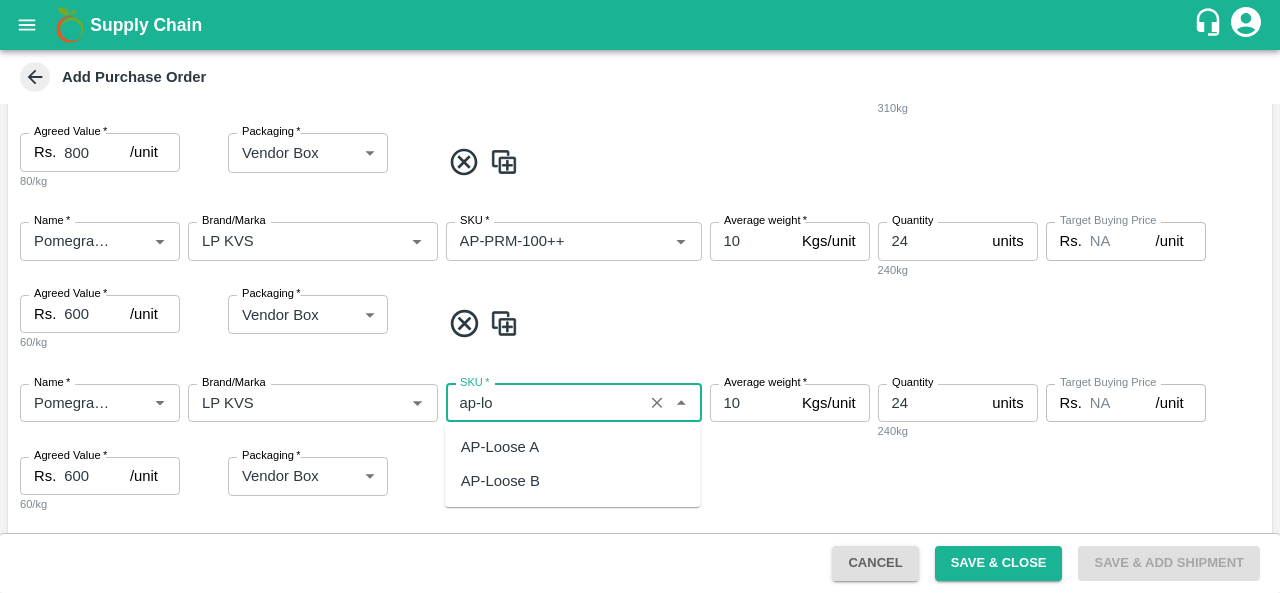 click on "AP-Loose A" at bounding box center [573, 447] 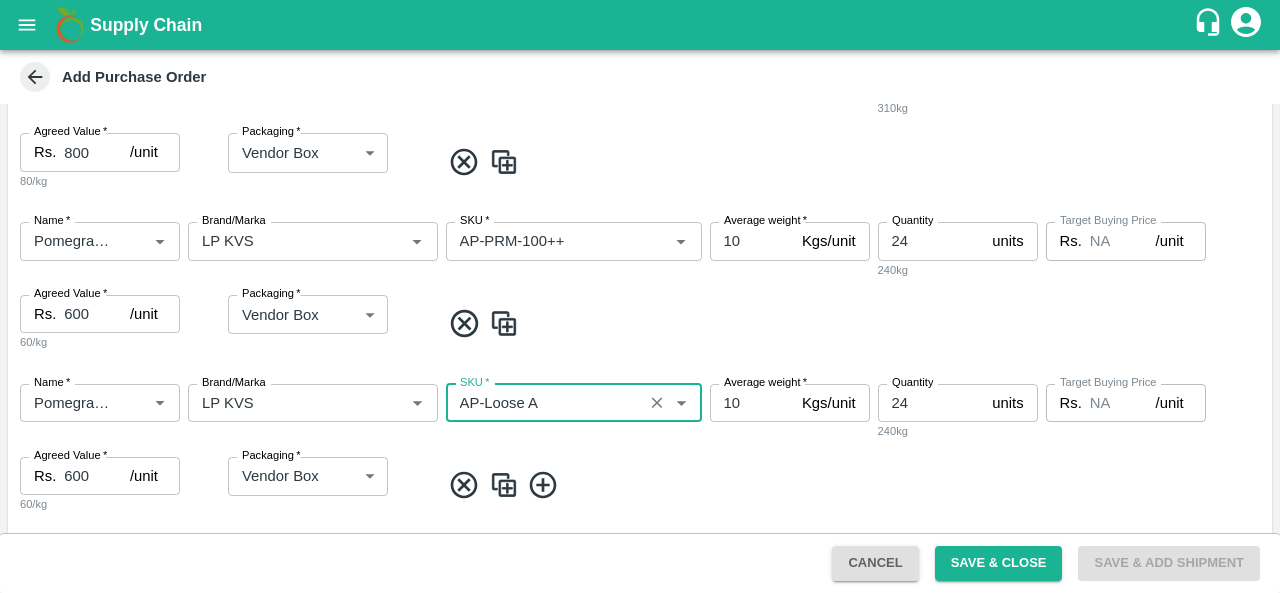 type on "AP-Loose A" 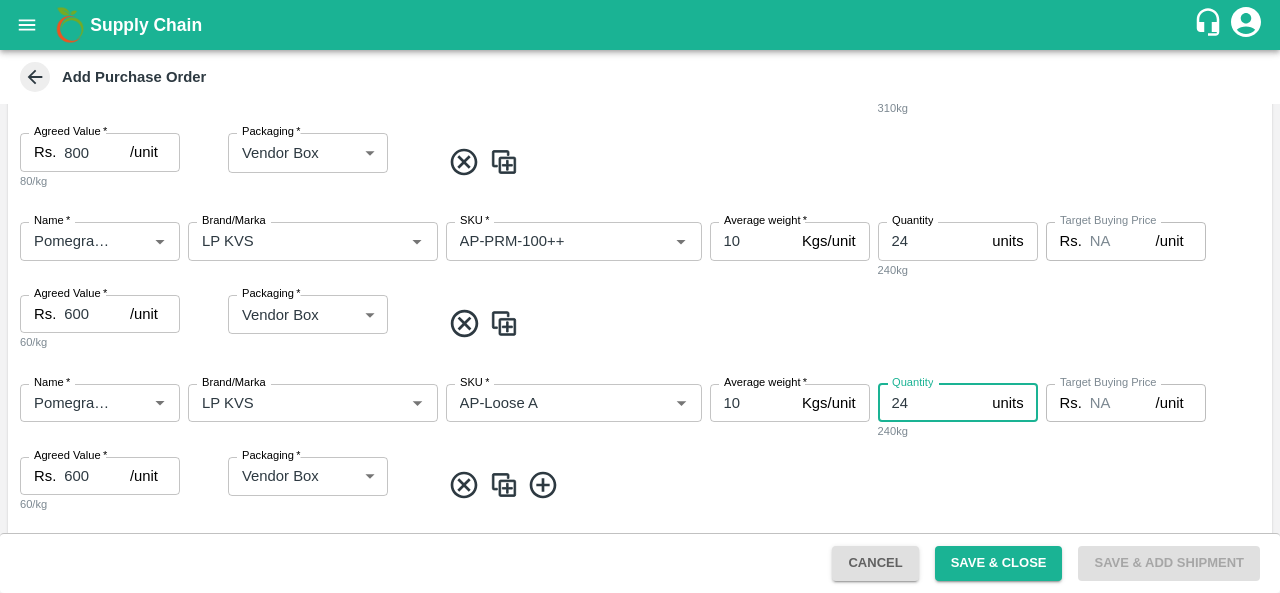 type on "2" 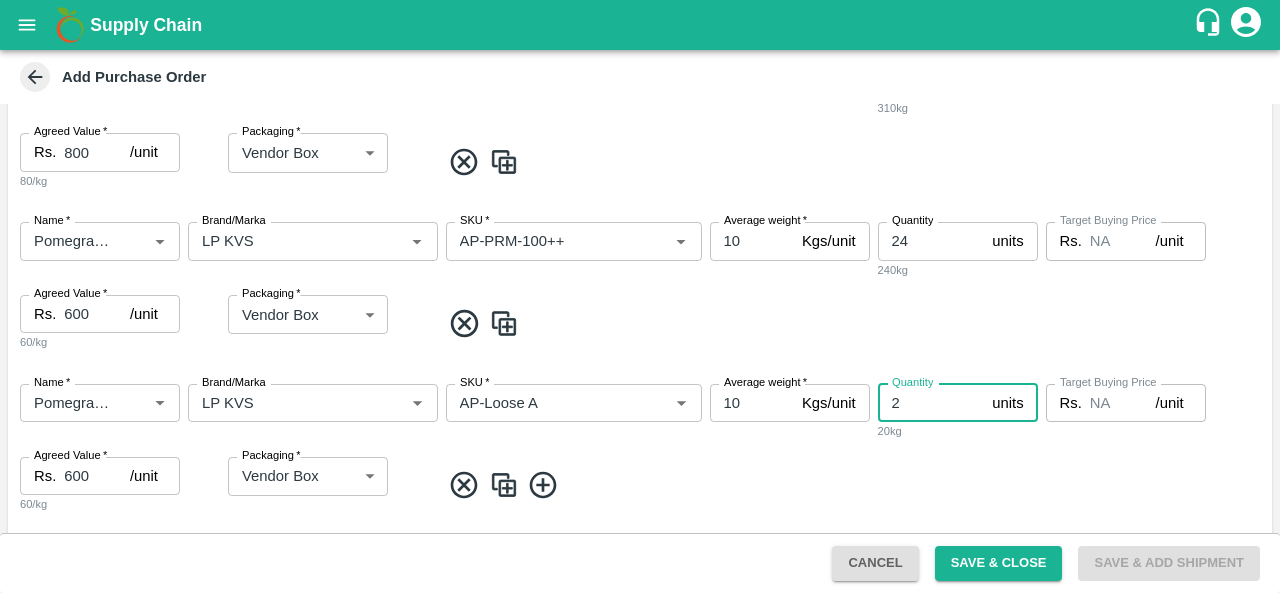 type on "2" 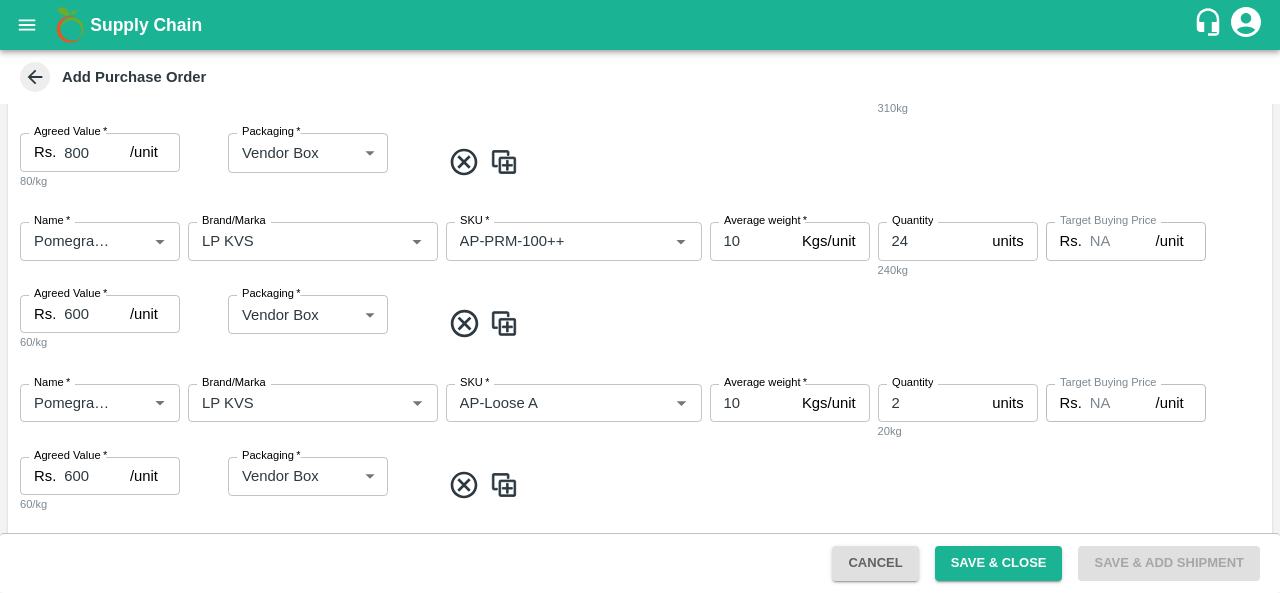 scroll, scrollTop: 625, scrollLeft: 0, axis: vertical 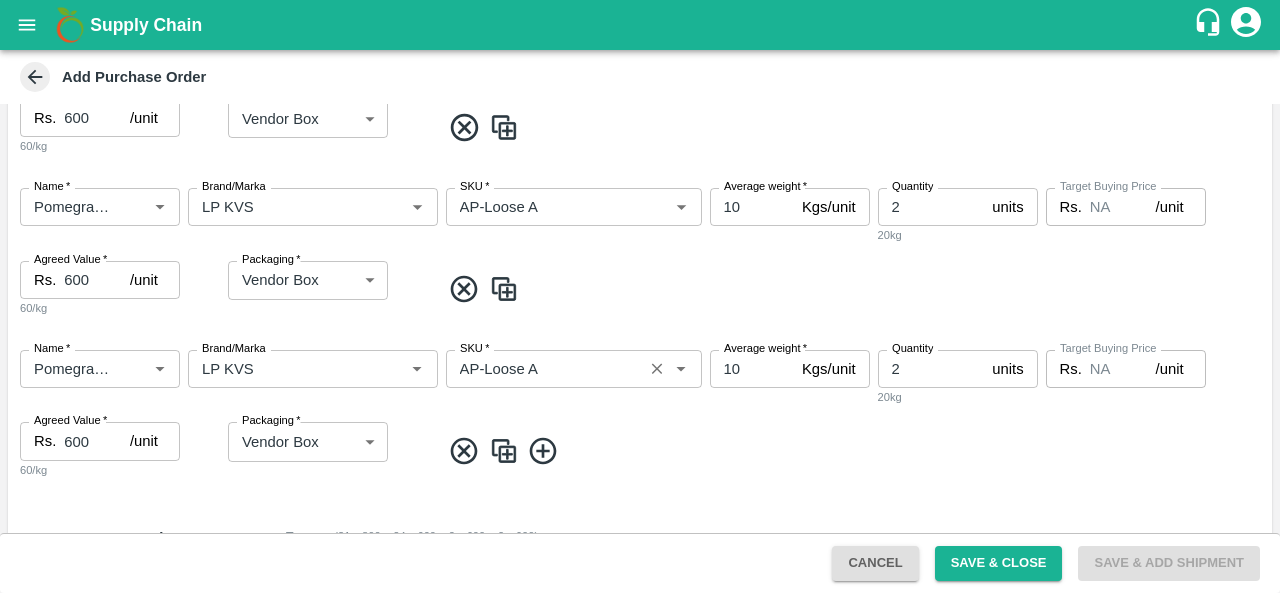 click on "SKU   *" at bounding box center [544, 369] 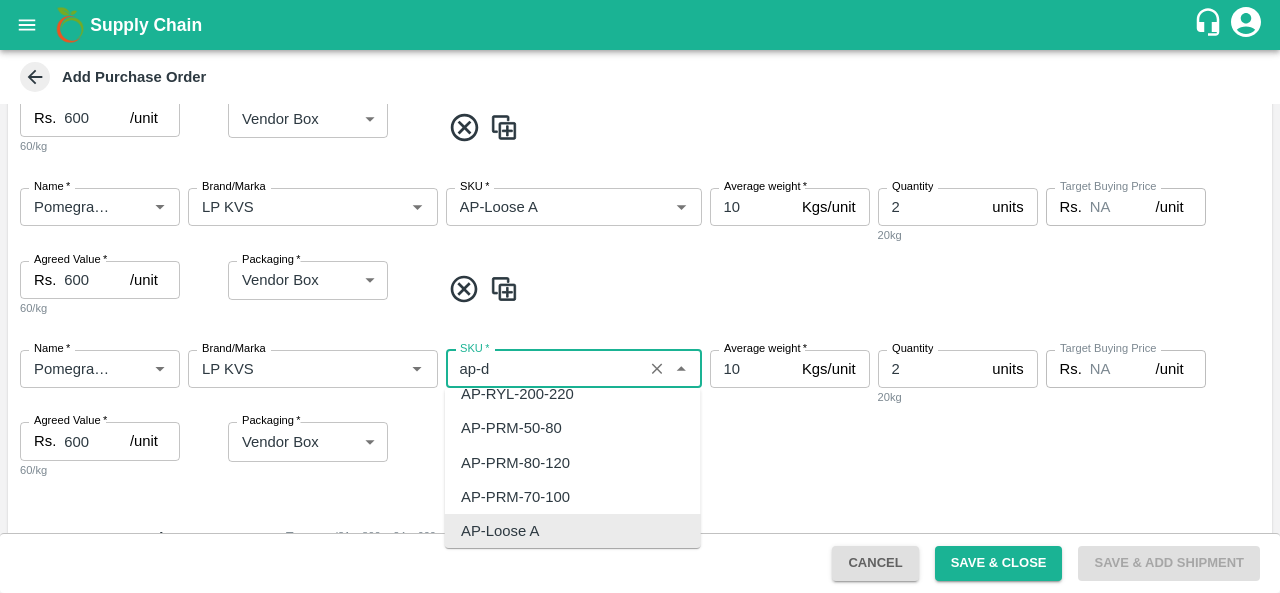 scroll, scrollTop: 0, scrollLeft: 0, axis: both 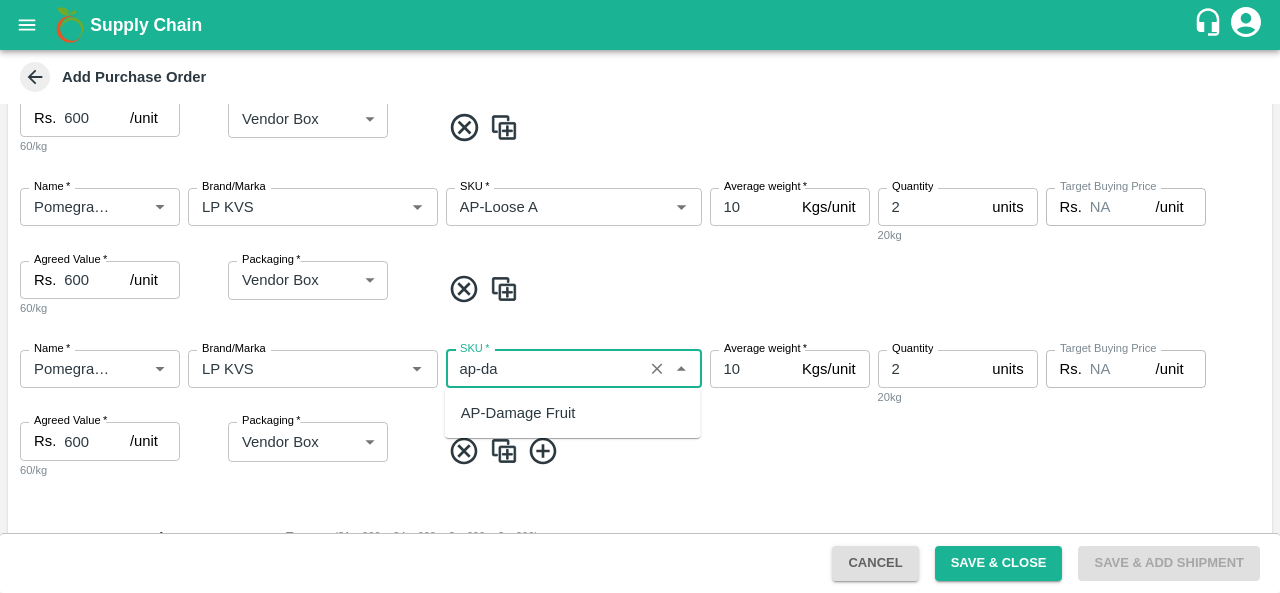 click on "AP-Damage Fruit" at bounding box center (518, 413) 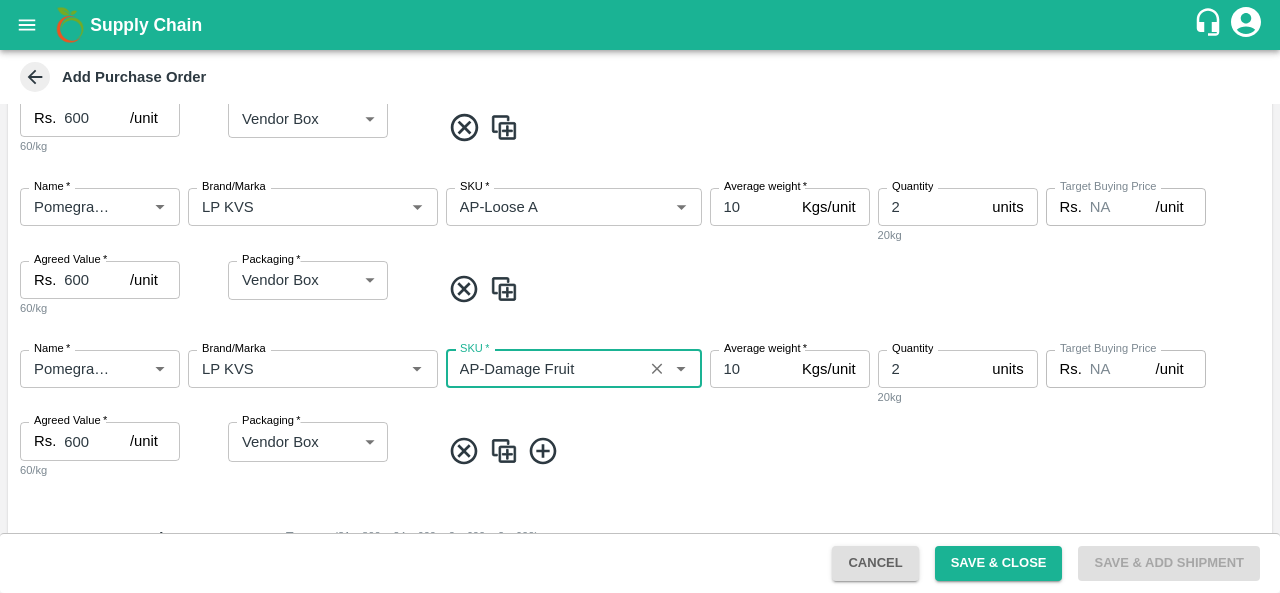 type on "AP-Damage Fruit" 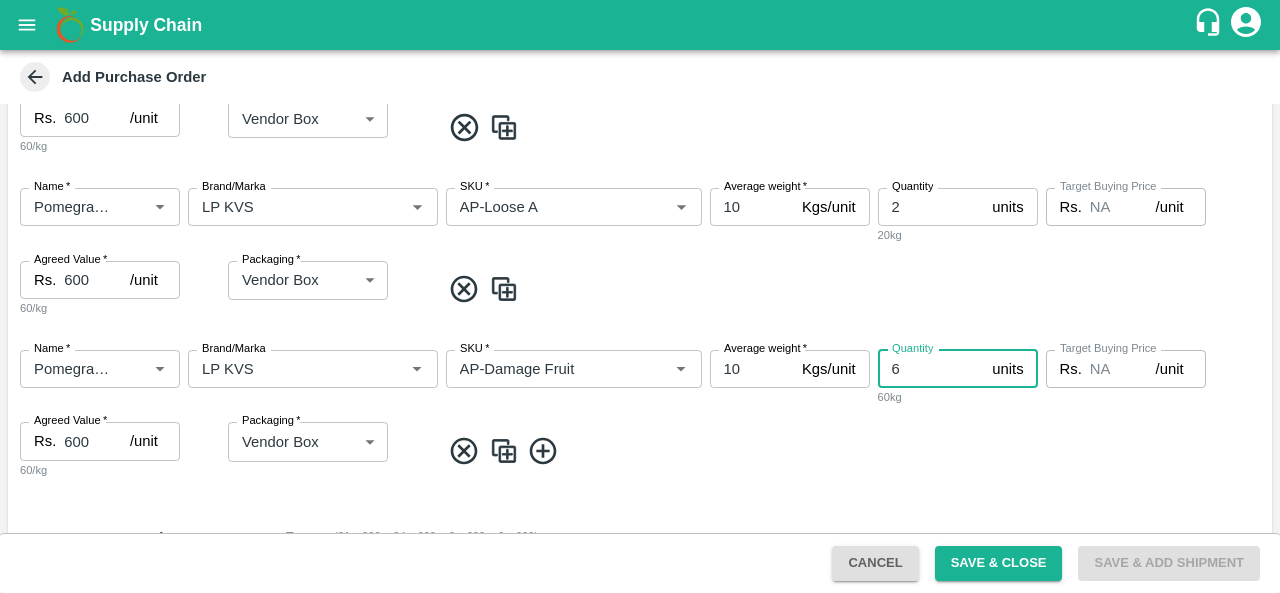 type on "6" 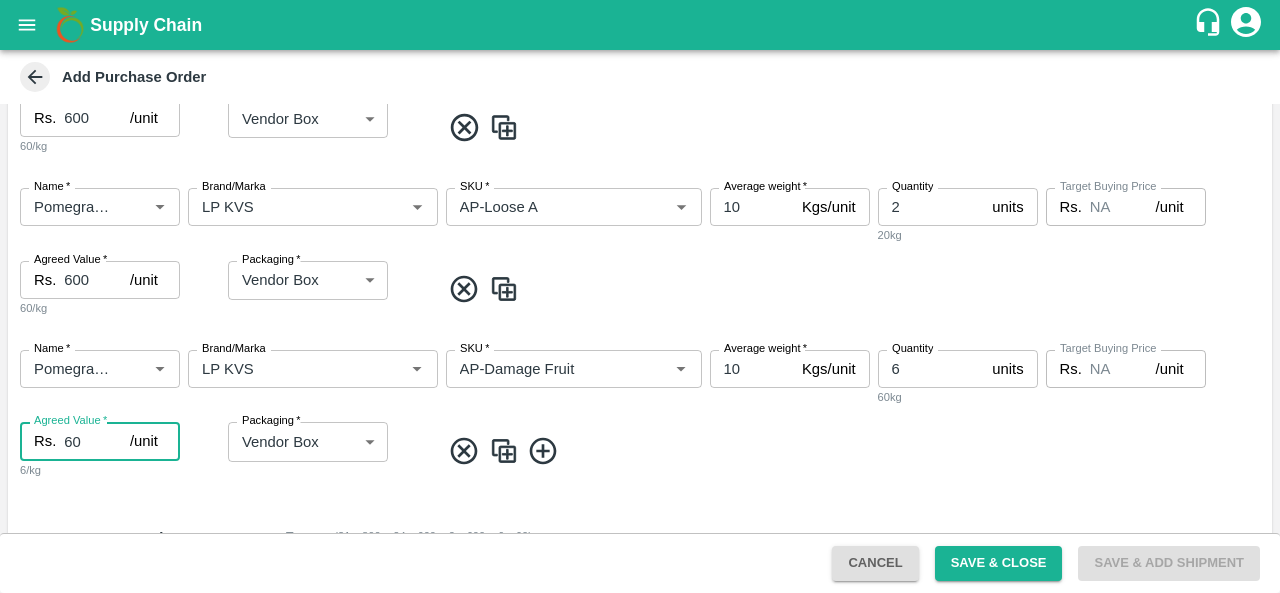 type on "6" 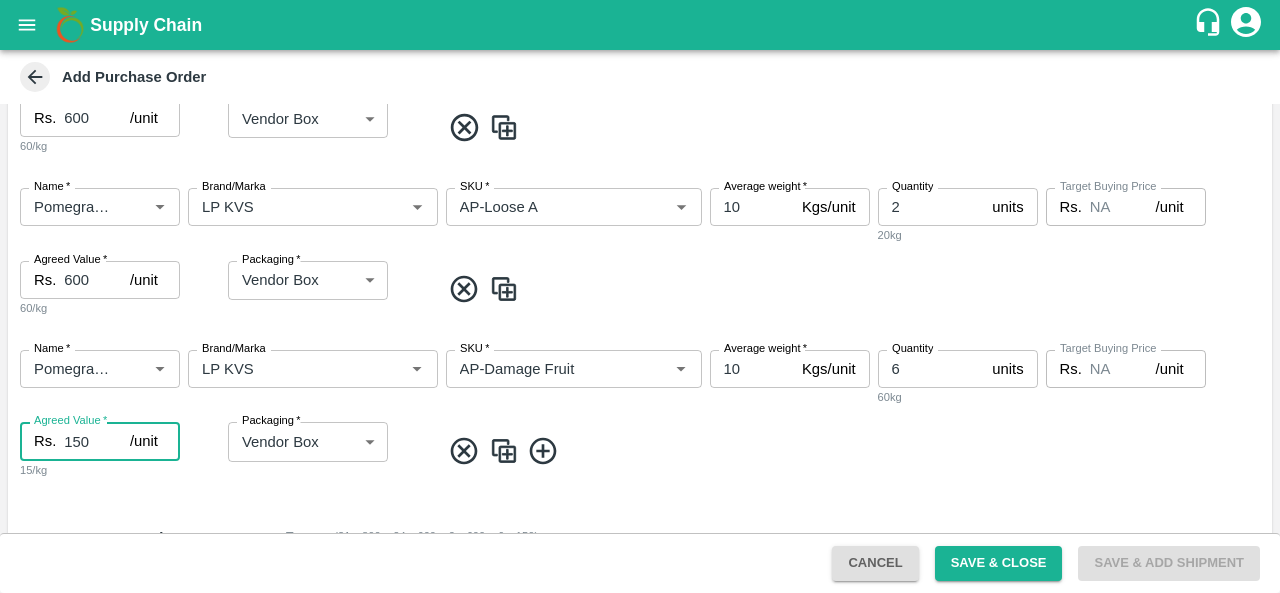 type on "150" 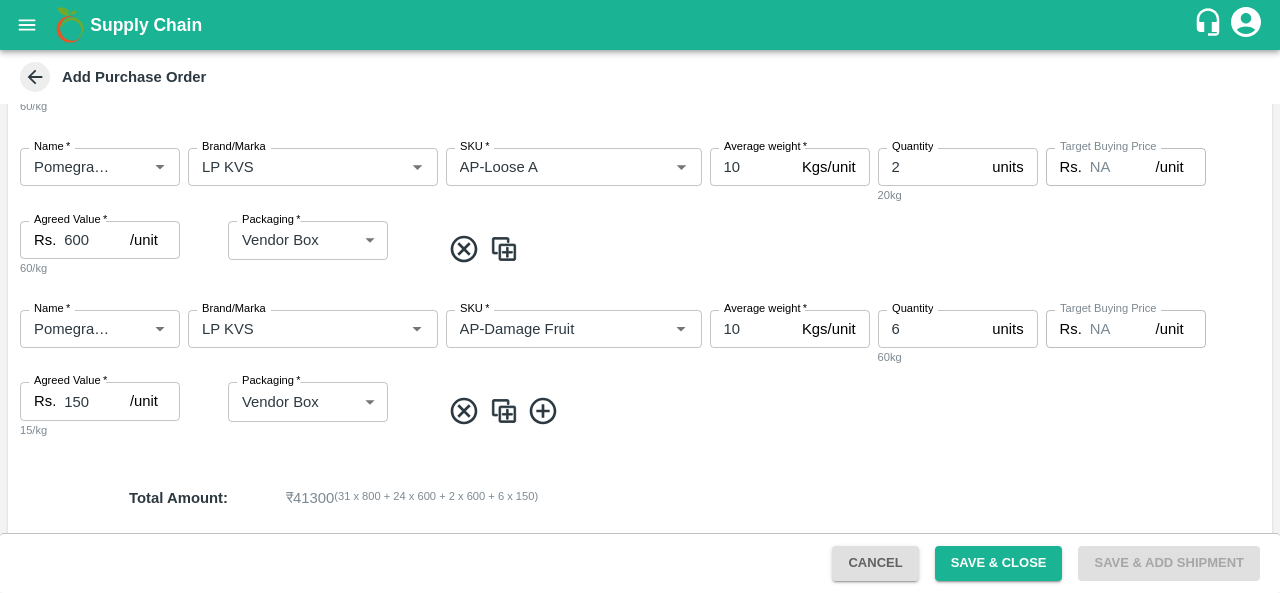 scroll, scrollTop: 666, scrollLeft: 0, axis: vertical 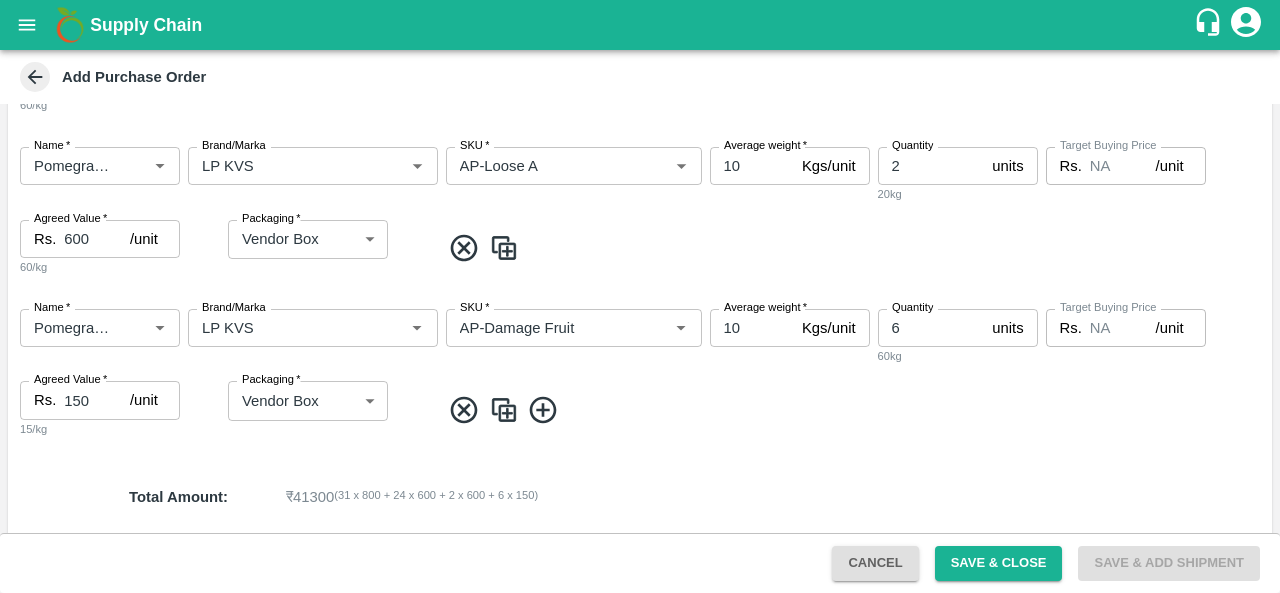 click on "Save & Close" at bounding box center (999, 563) 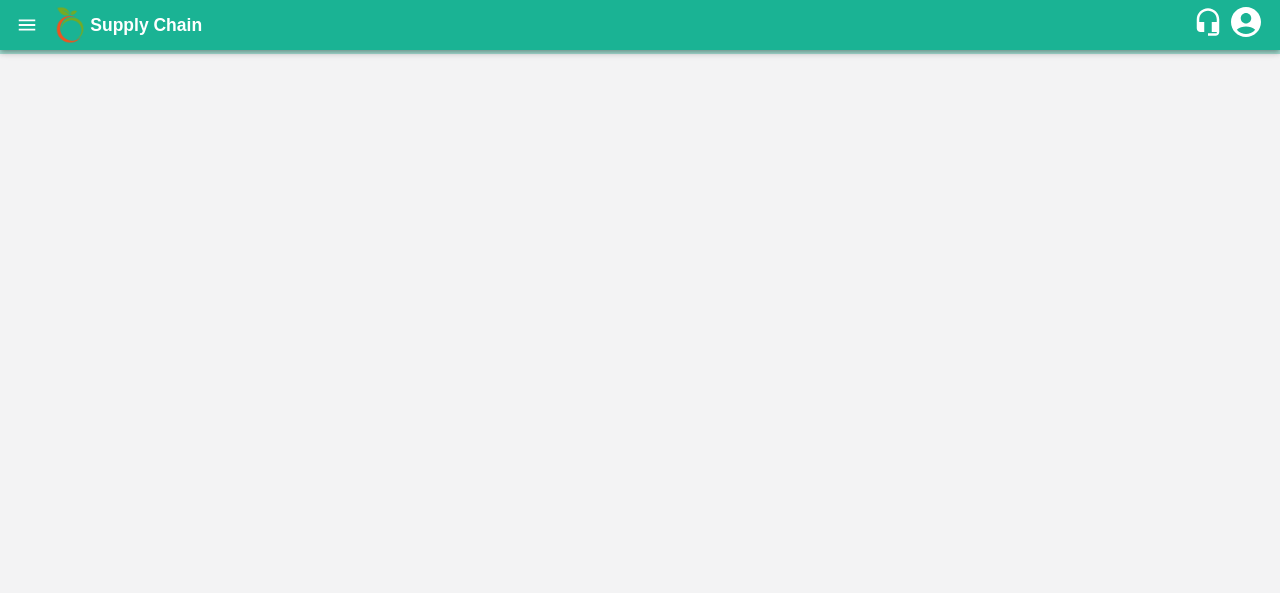 scroll, scrollTop: 0, scrollLeft: 0, axis: both 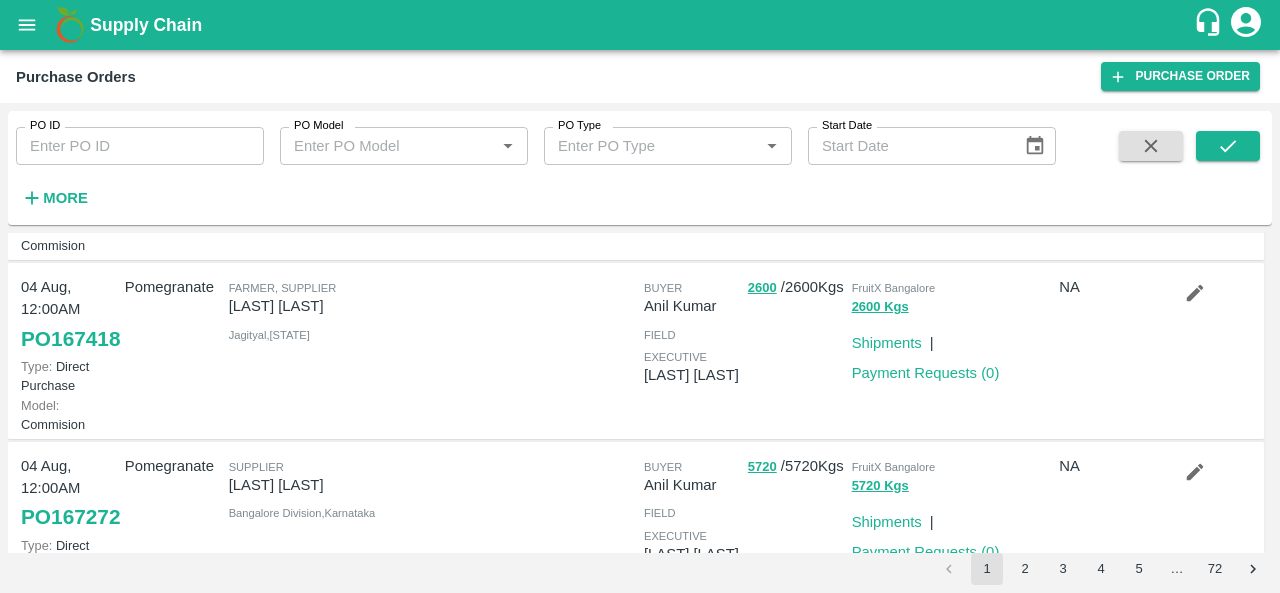 click on "PO  167418" at bounding box center (70, 339) 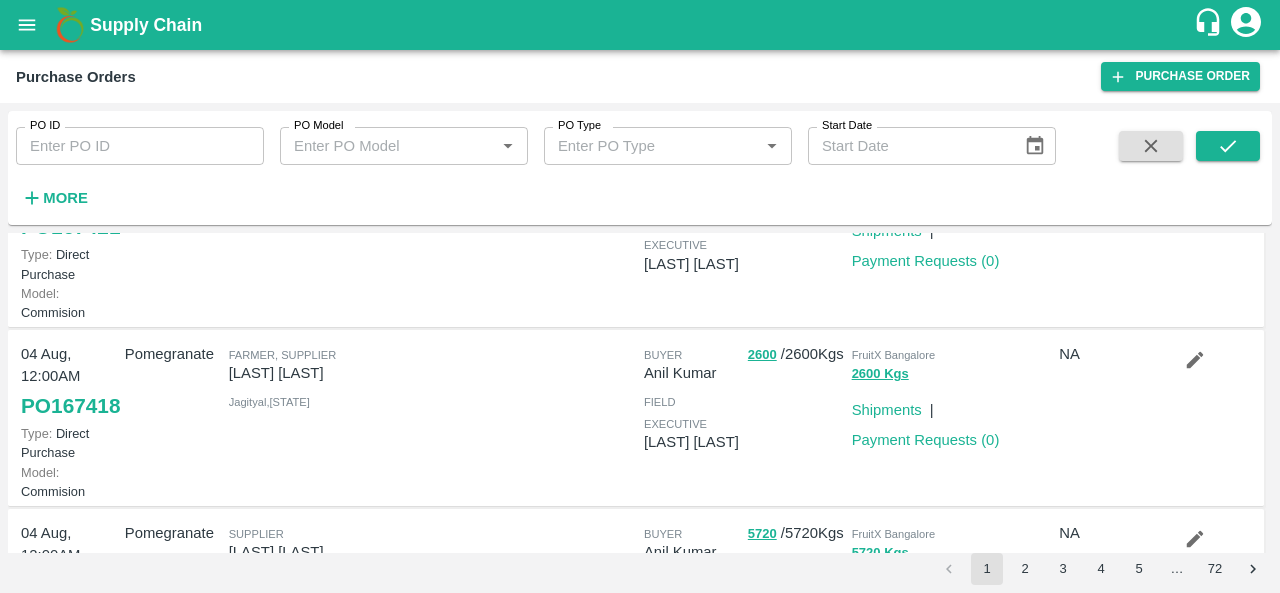scroll, scrollTop: 120, scrollLeft: 0, axis: vertical 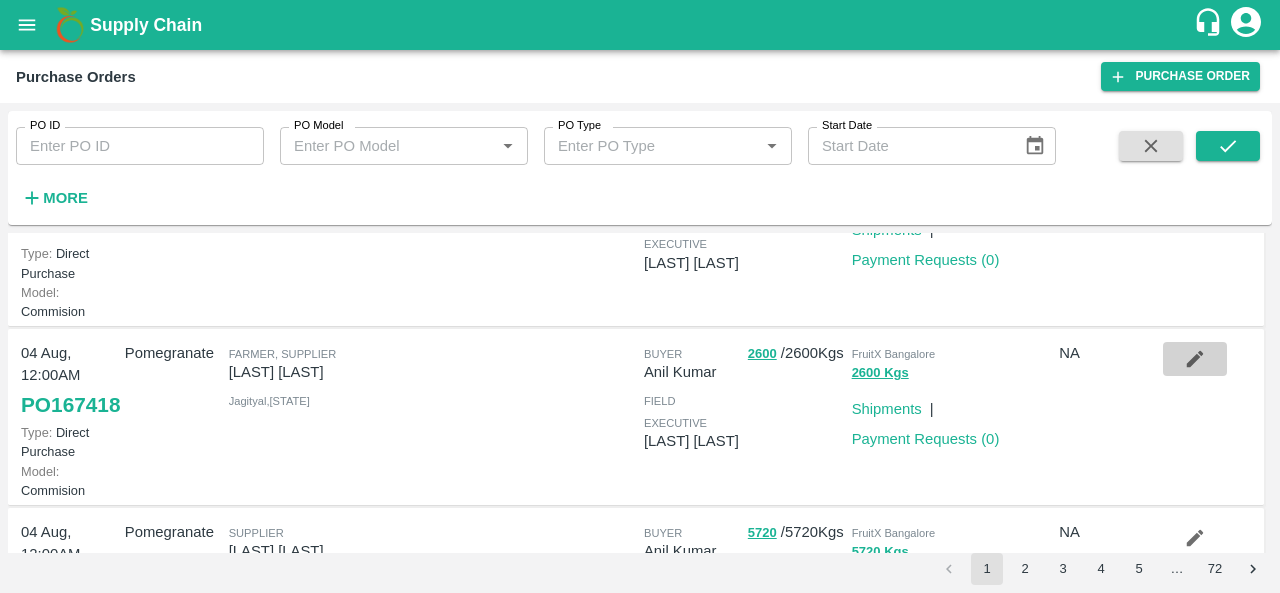 click 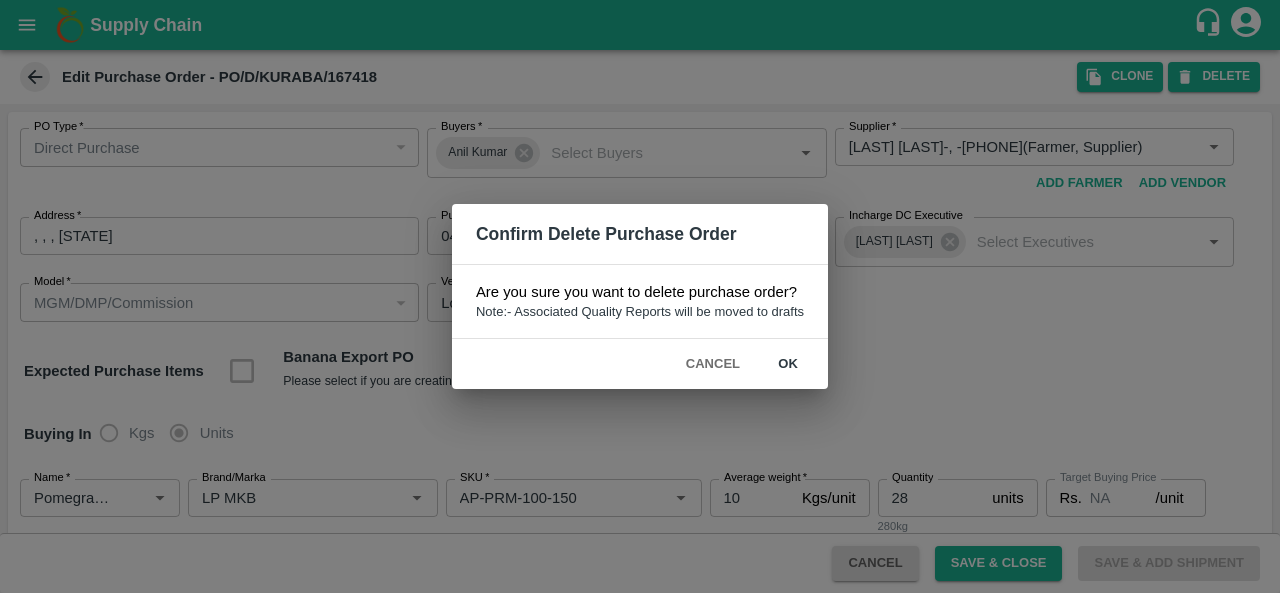 click on "ok" at bounding box center (788, 364) 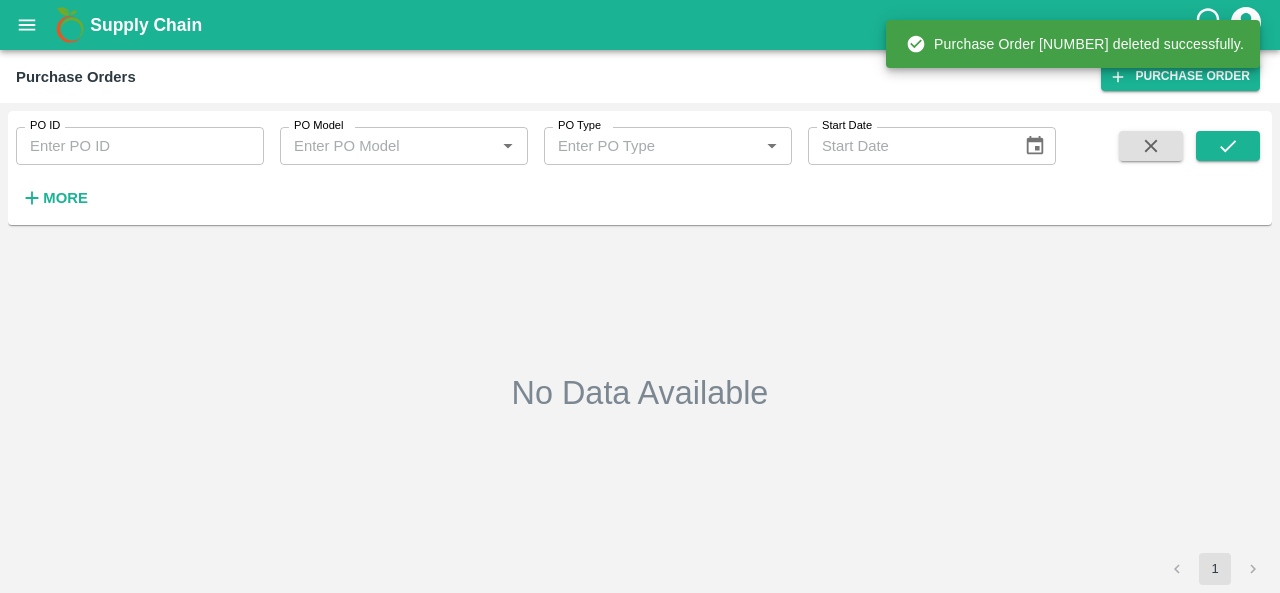 click on "No Data Available" at bounding box center [640, 393] 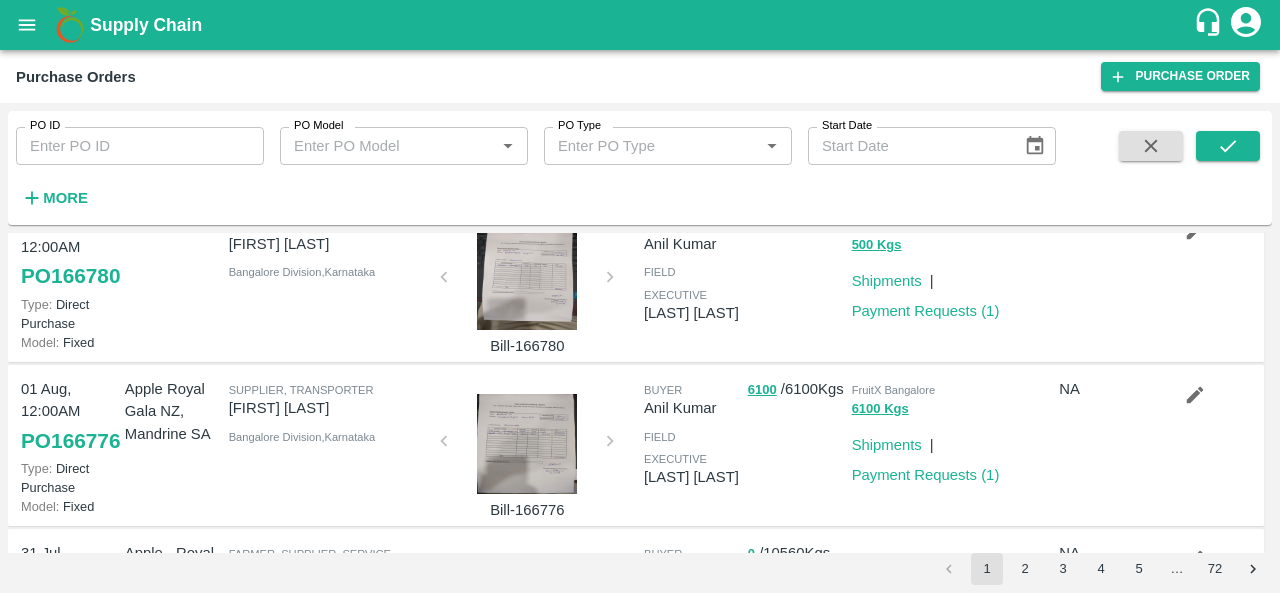 scroll, scrollTop: 0, scrollLeft: 0, axis: both 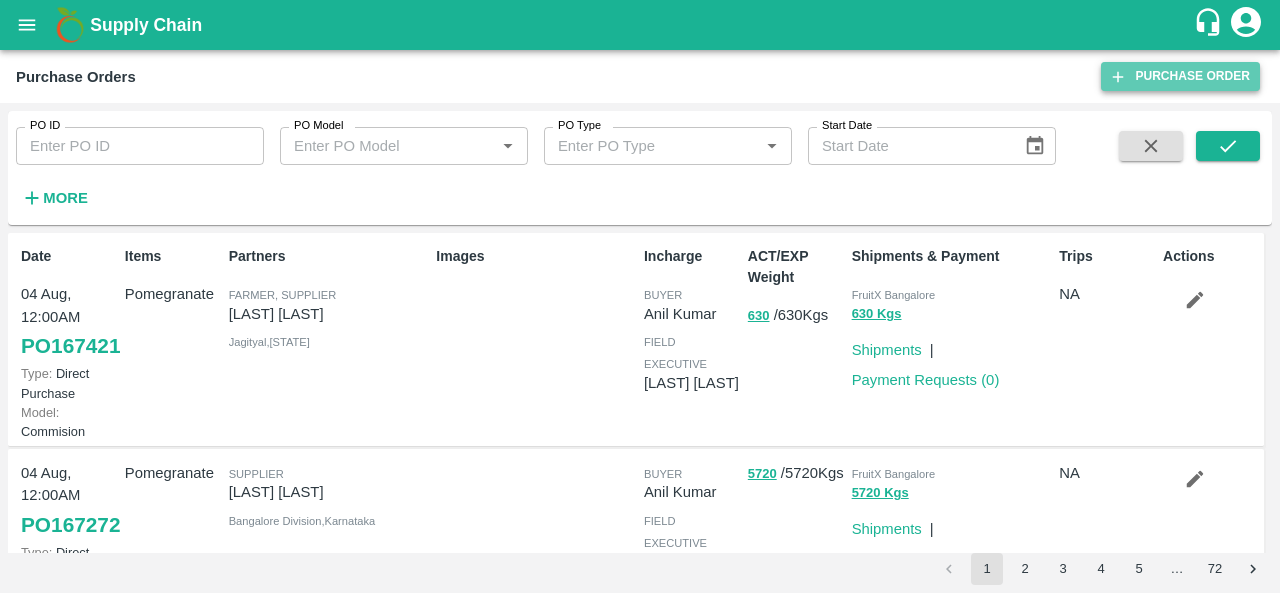 click on "Purchase Order" at bounding box center (1180, 76) 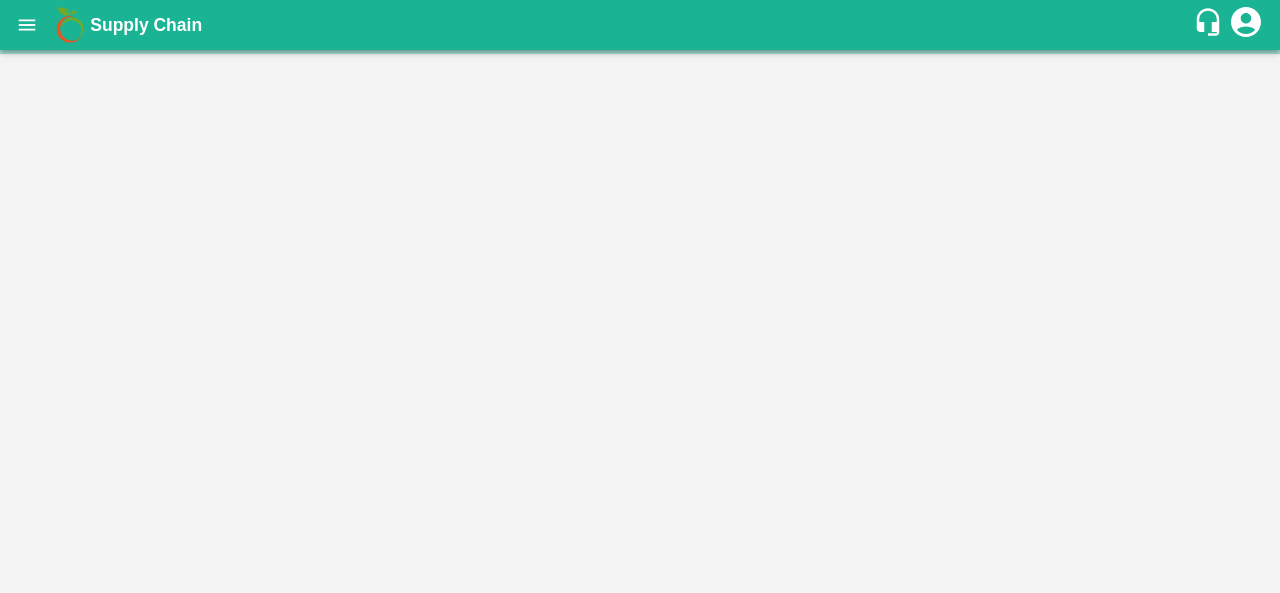 scroll, scrollTop: 0, scrollLeft: 0, axis: both 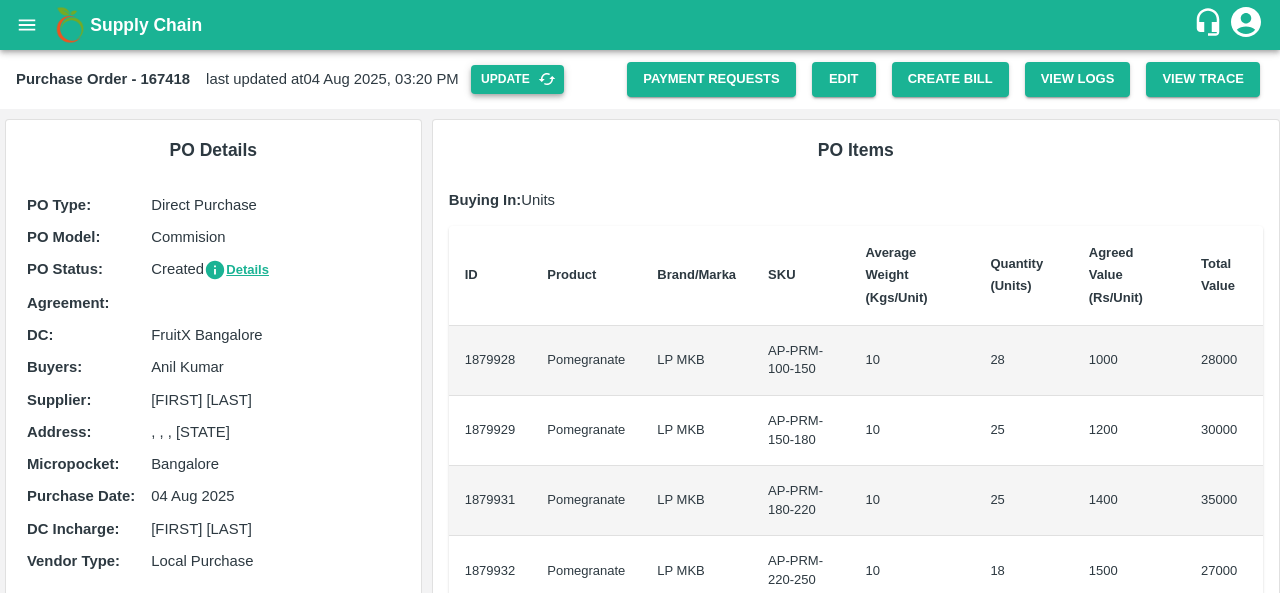 click on "Update" at bounding box center (517, 79) 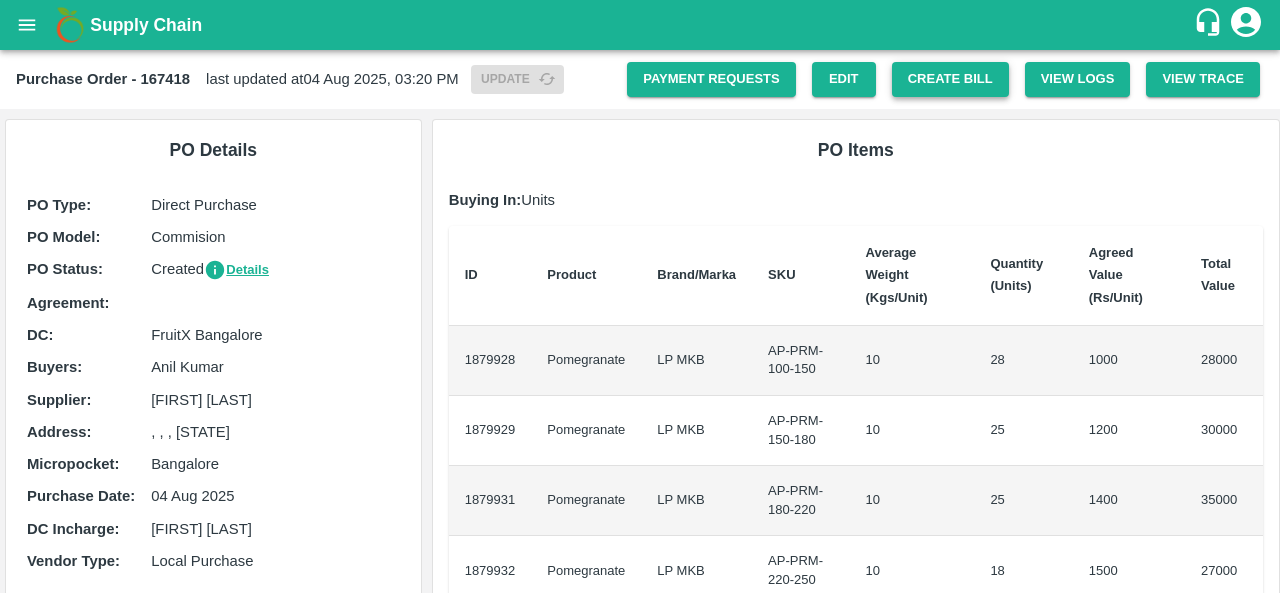 click on "Create Bill" at bounding box center (950, 79) 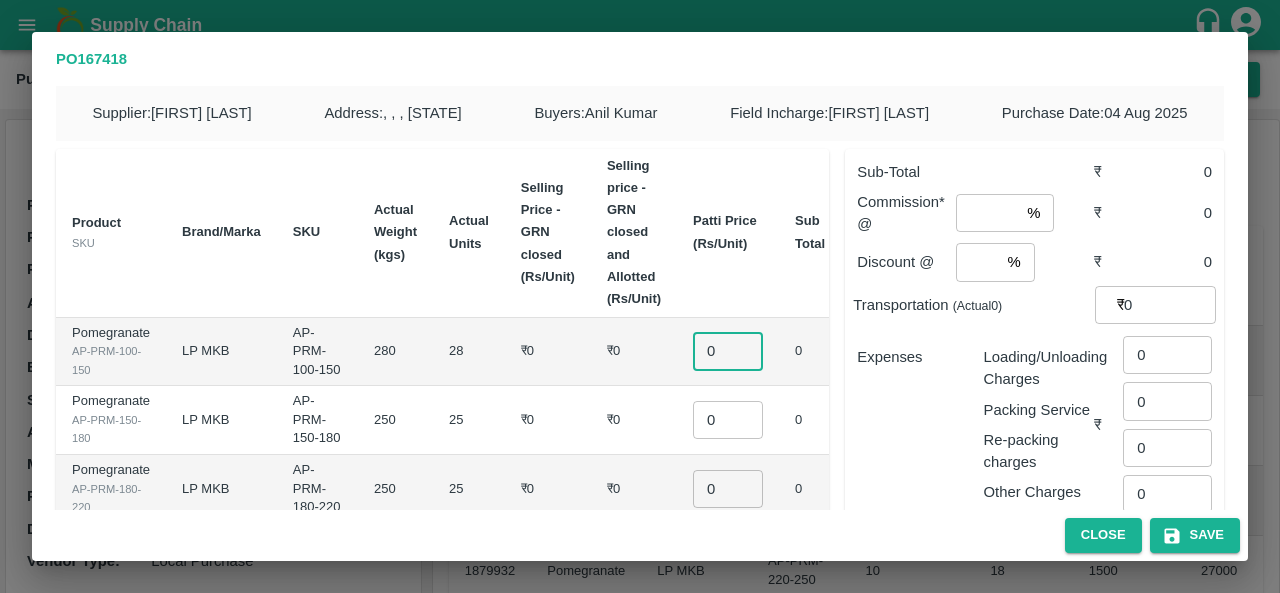 click on "0" at bounding box center (728, 351) 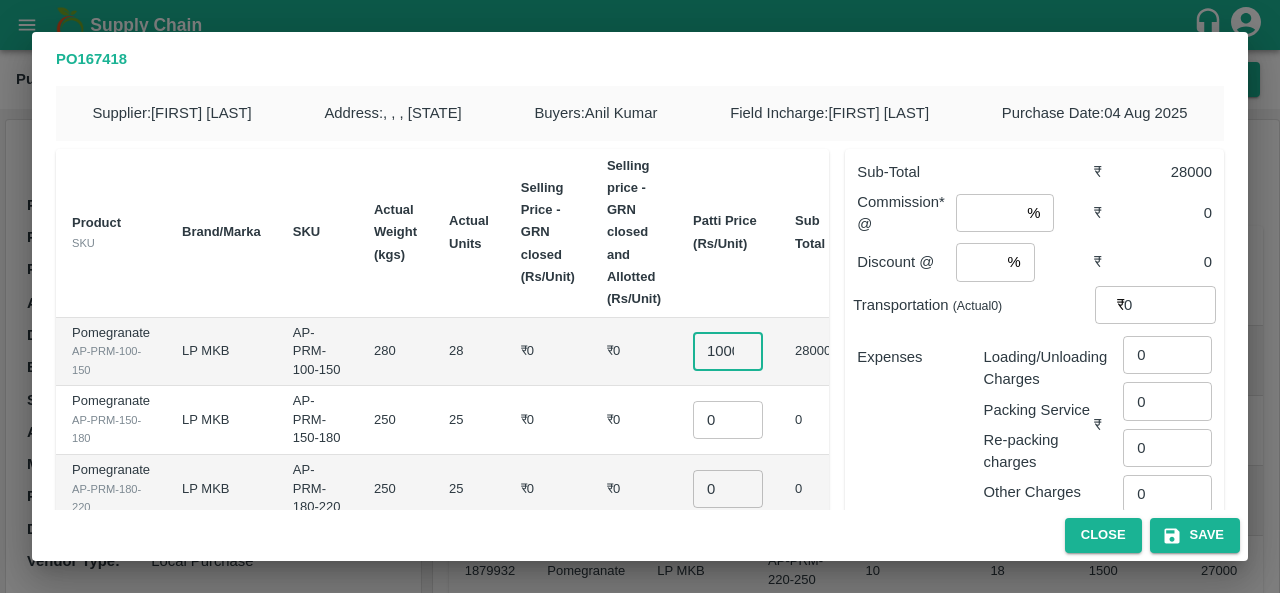 scroll, scrollTop: 0, scrollLeft: 6, axis: horizontal 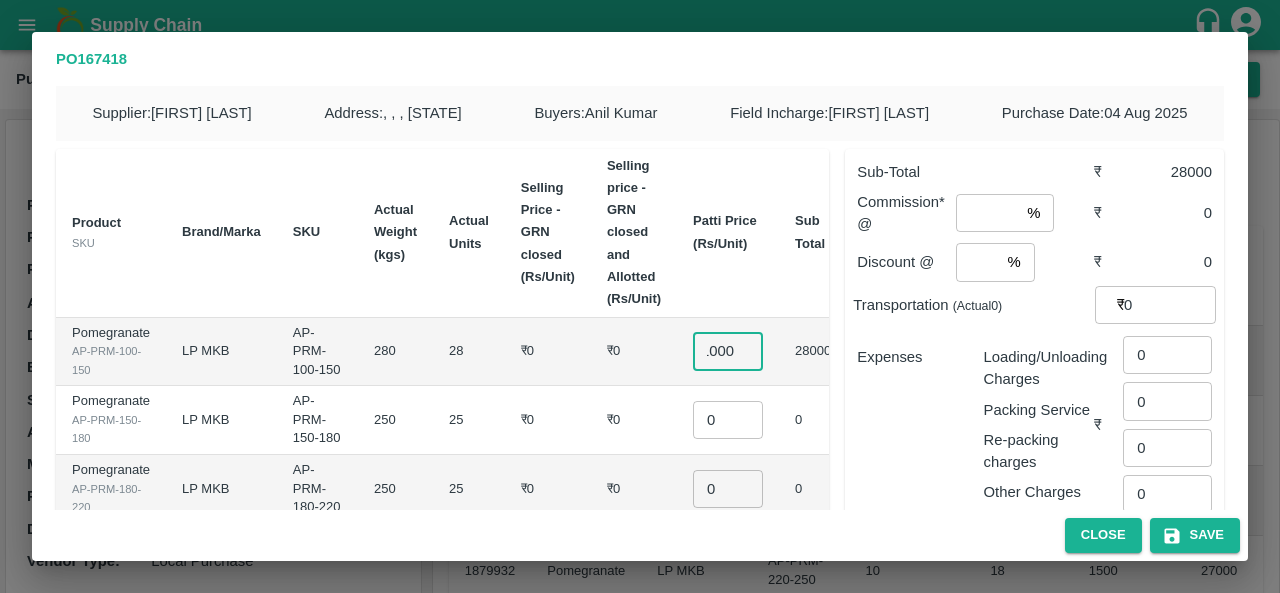 type on "1000" 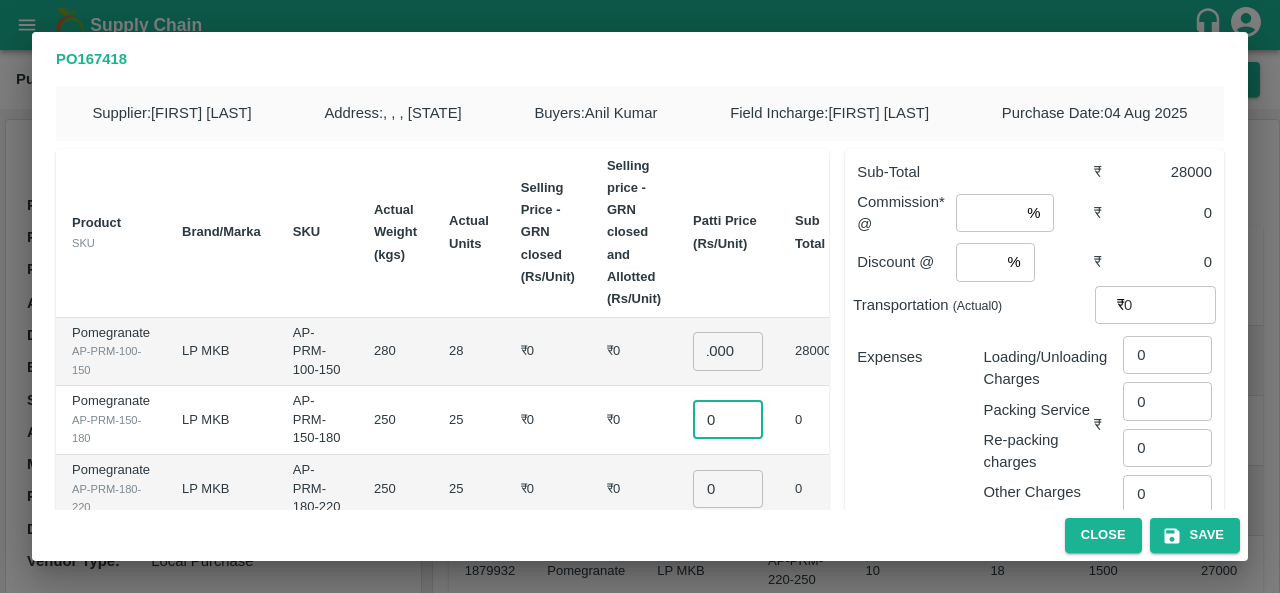 scroll, scrollTop: 0, scrollLeft: 0, axis: both 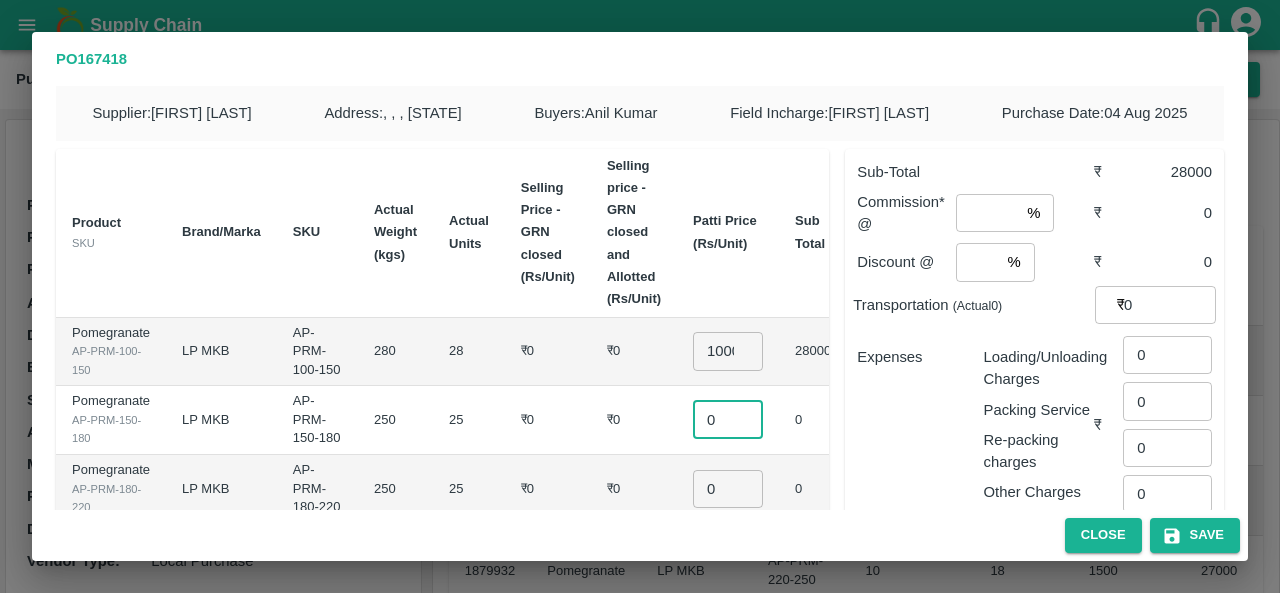 click on "0" at bounding box center (728, 420) 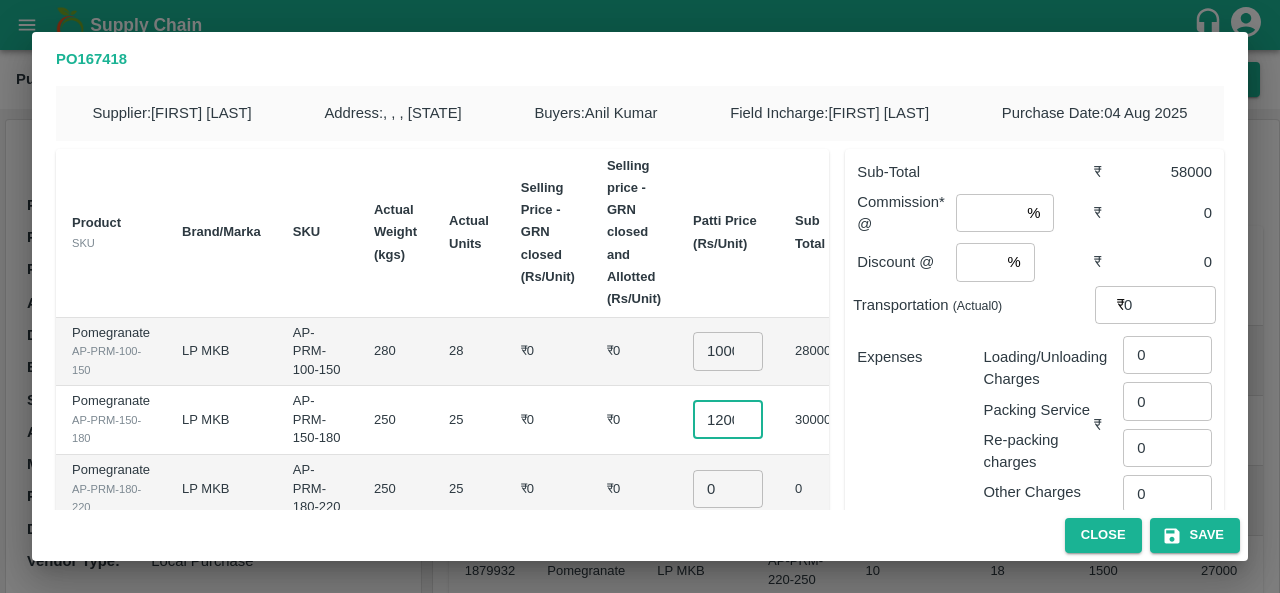 scroll, scrollTop: 0, scrollLeft: 6, axis: horizontal 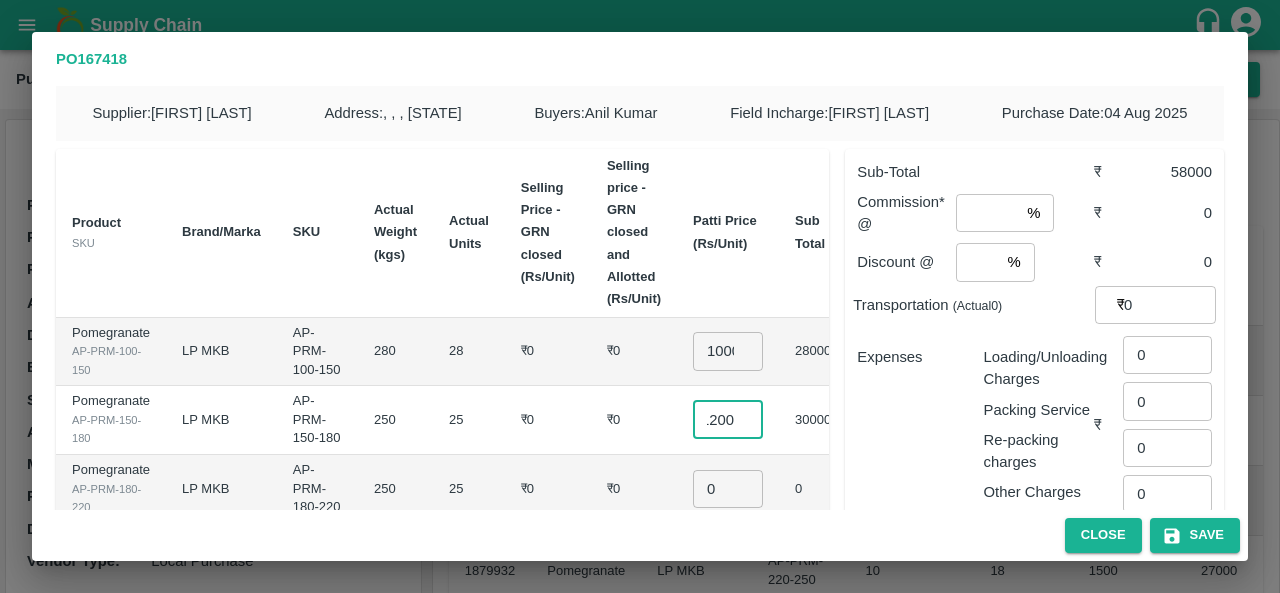 type on "1200" 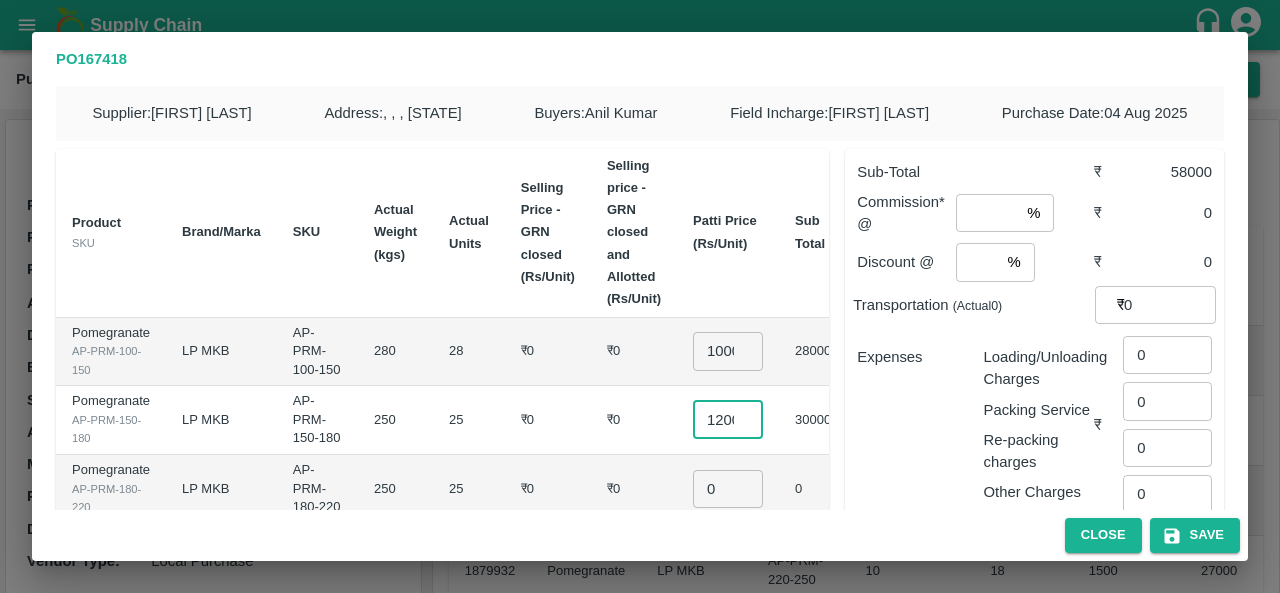 click on "0" at bounding box center [728, 489] 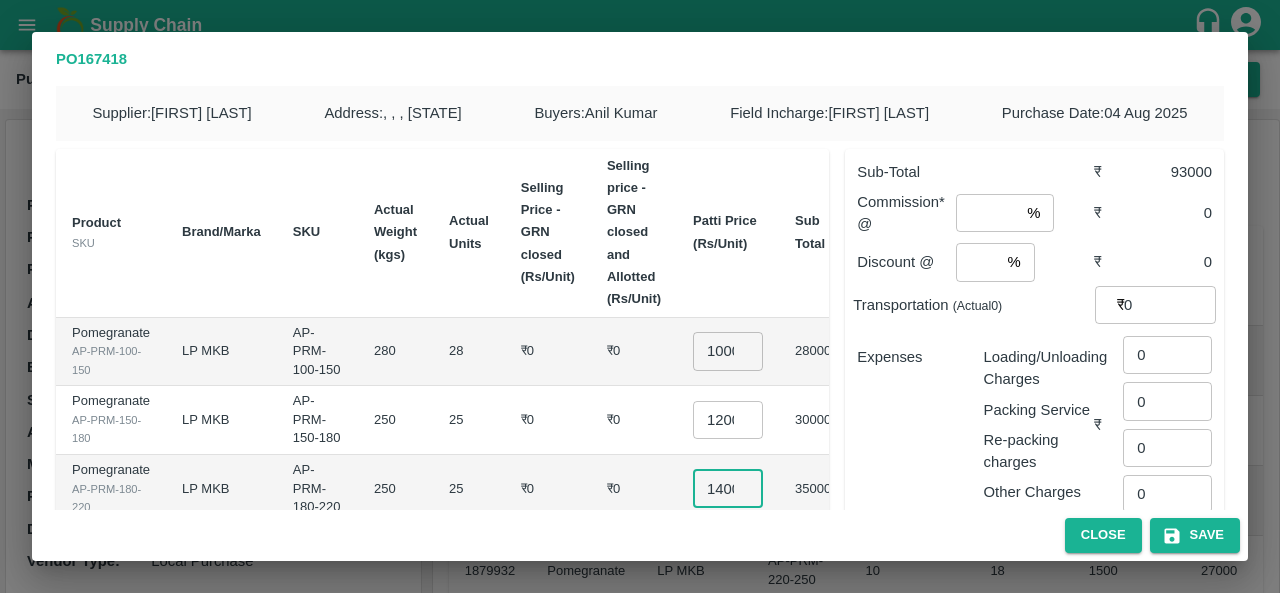 scroll, scrollTop: 0, scrollLeft: 6, axis: horizontal 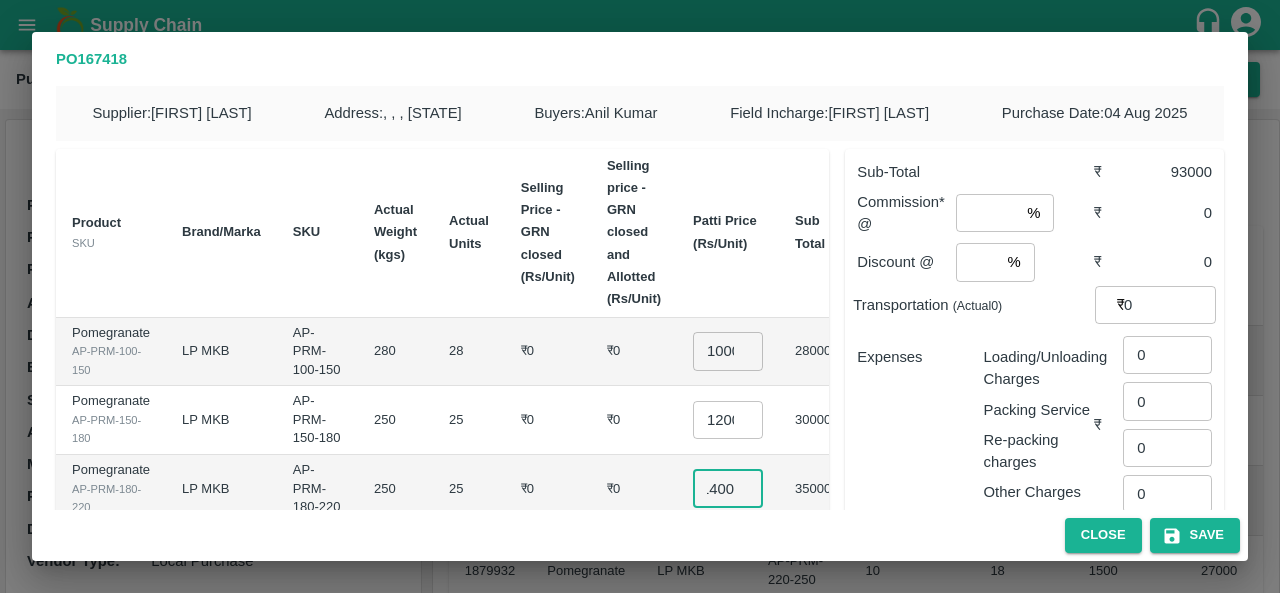 type on "1400" 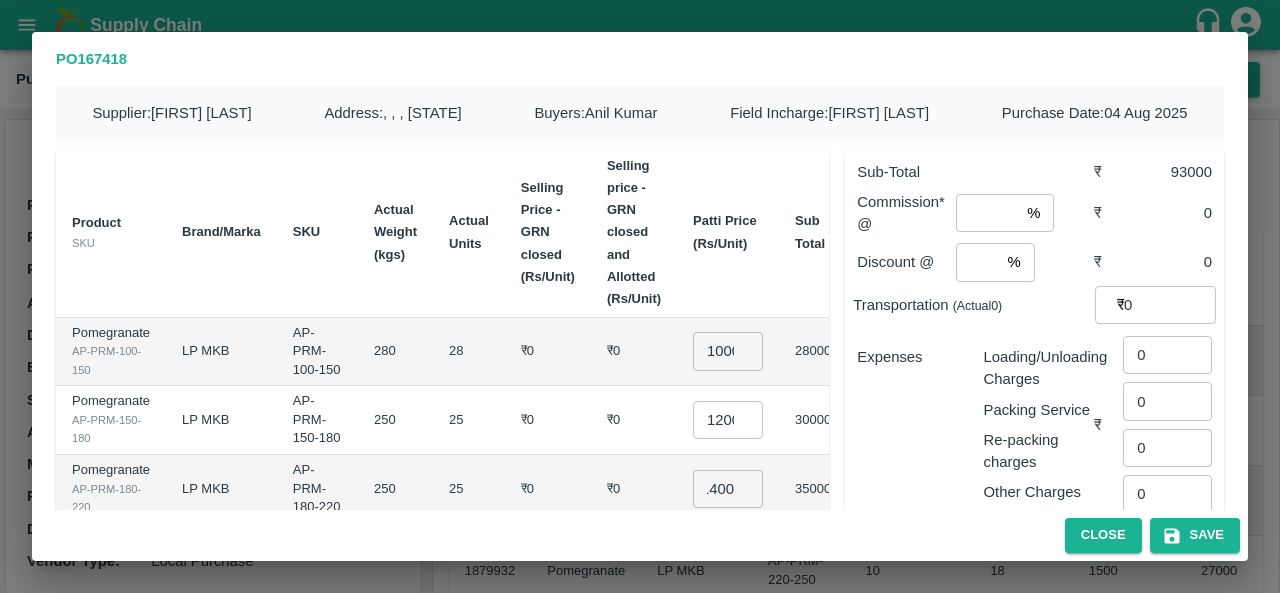 scroll, scrollTop: 0, scrollLeft: 0, axis: both 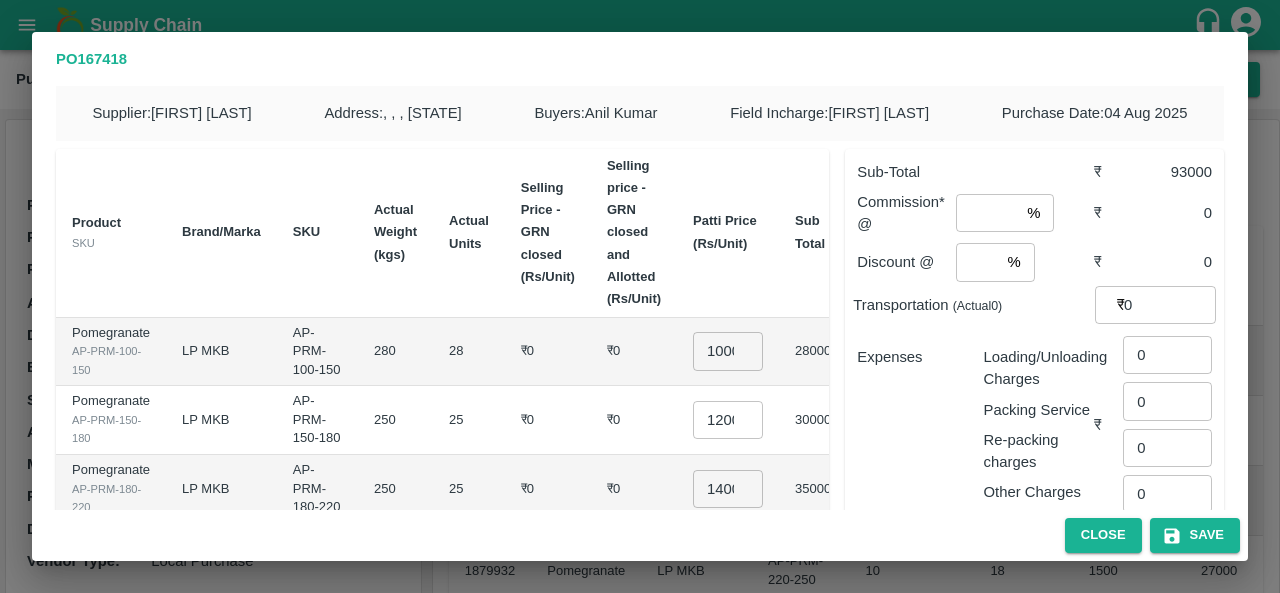 click on "₹0" at bounding box center (634, 489) 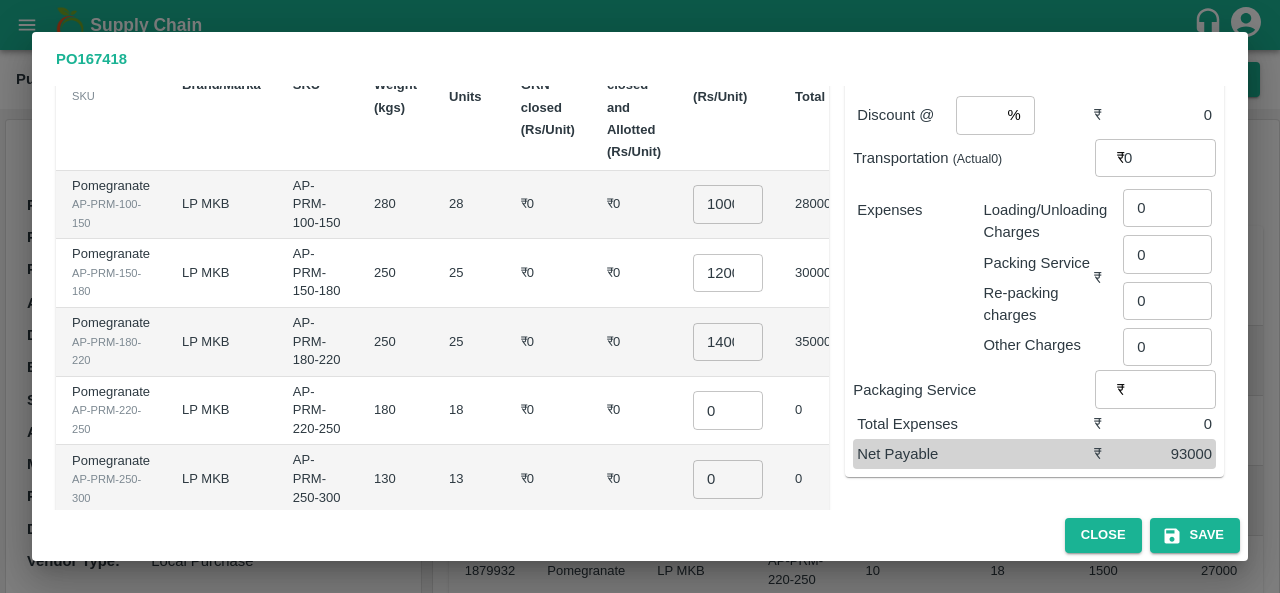 scroll, scrollTop: 151, scrollLeft: 0, axis: vertical 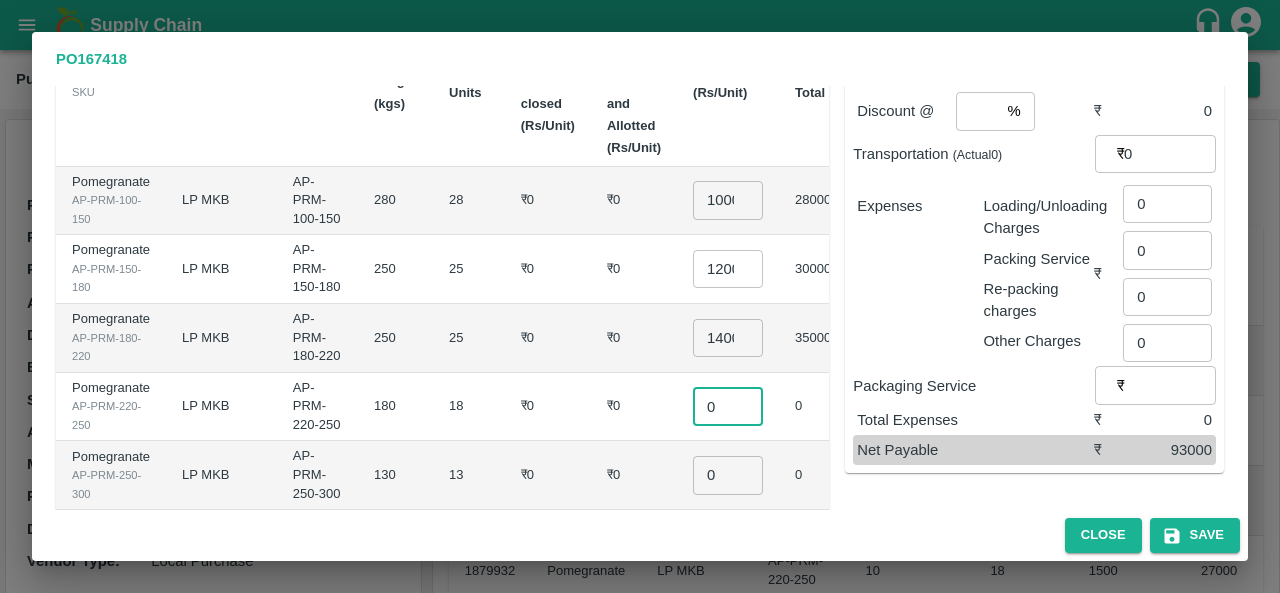 click on "0" at bounding box center [728, 406] 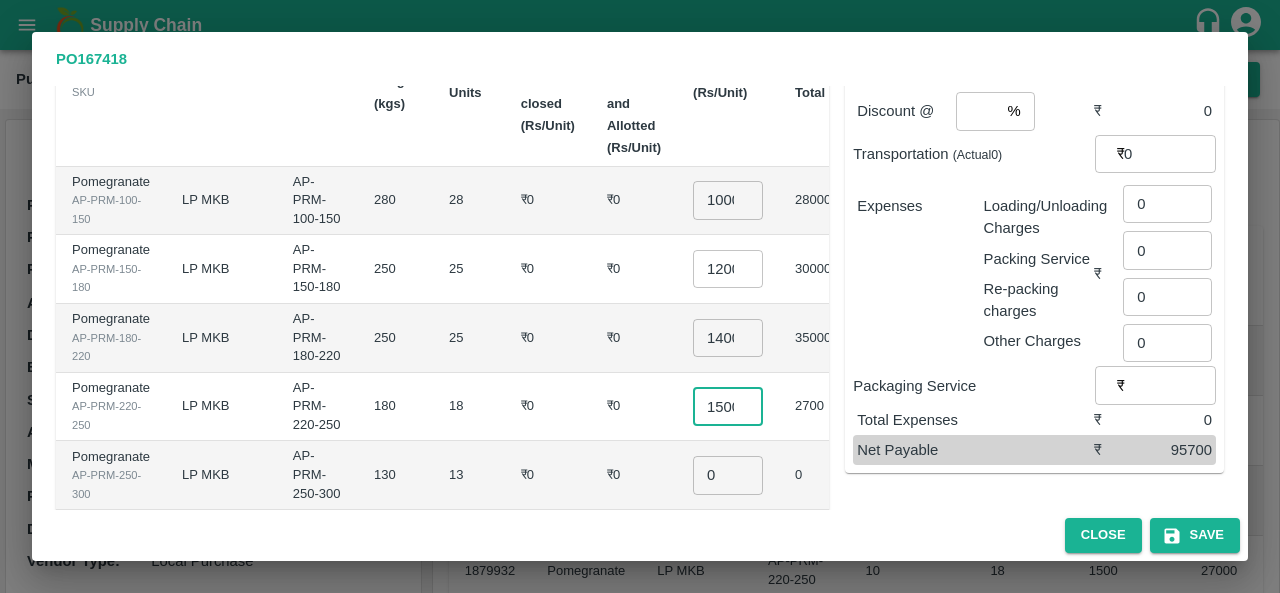 scroll, scrollTop: 0, scrollLeft: 6, axis: horizontal 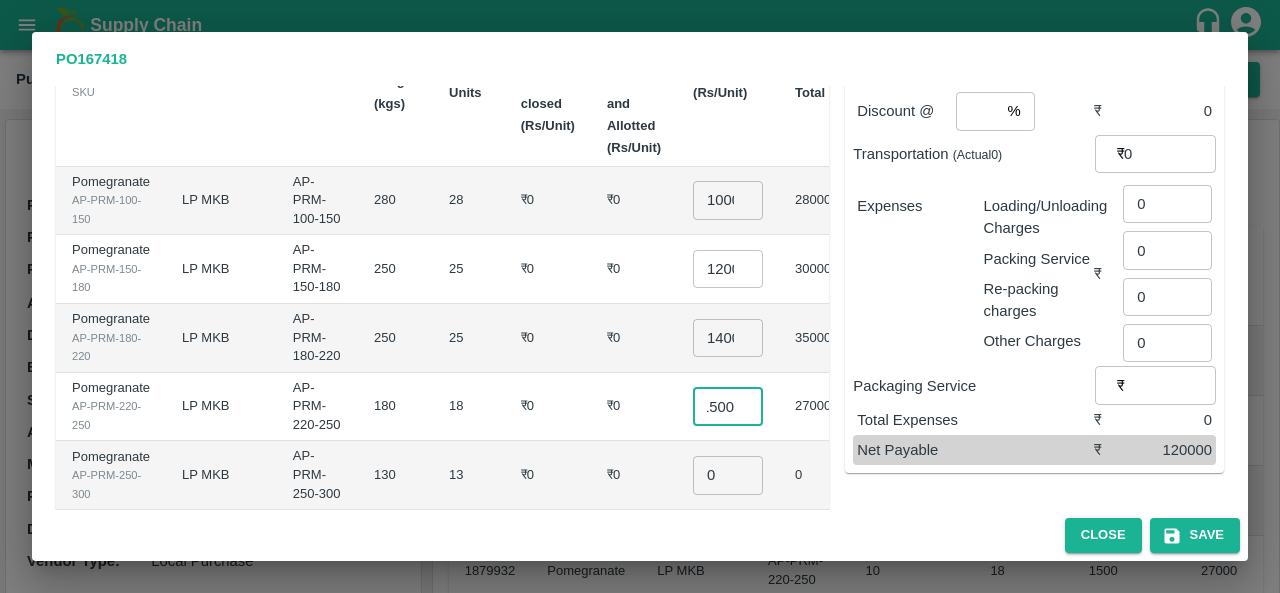 type on "1500" 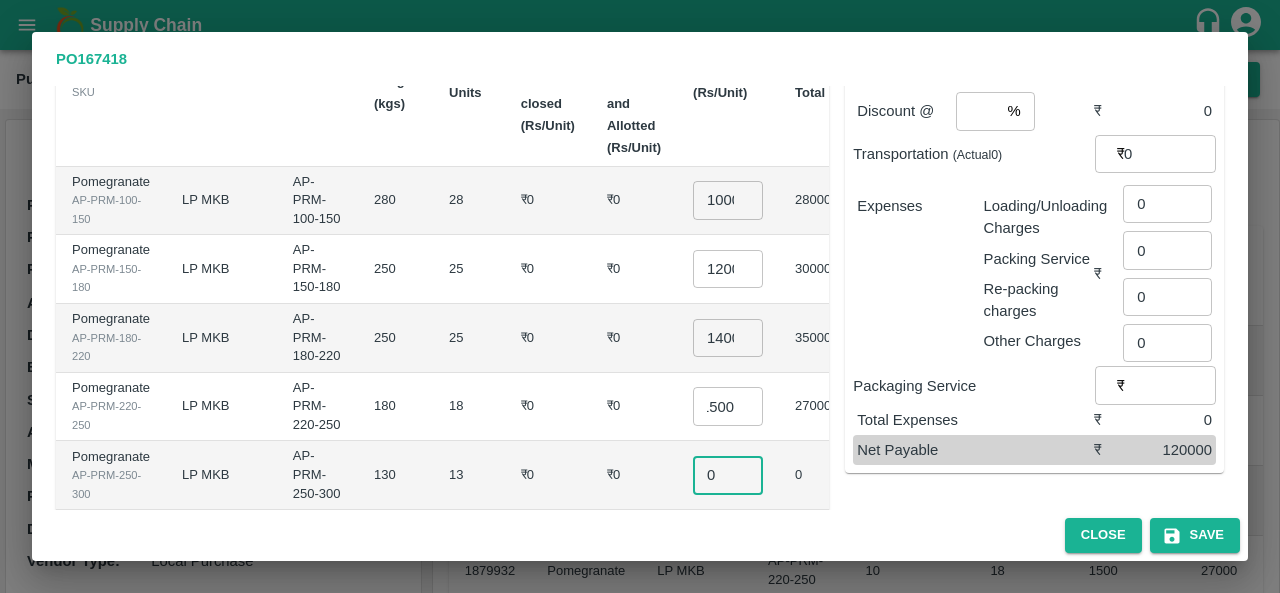 scroll, scrollTop: 0, scrollLeft: 0, axis: both 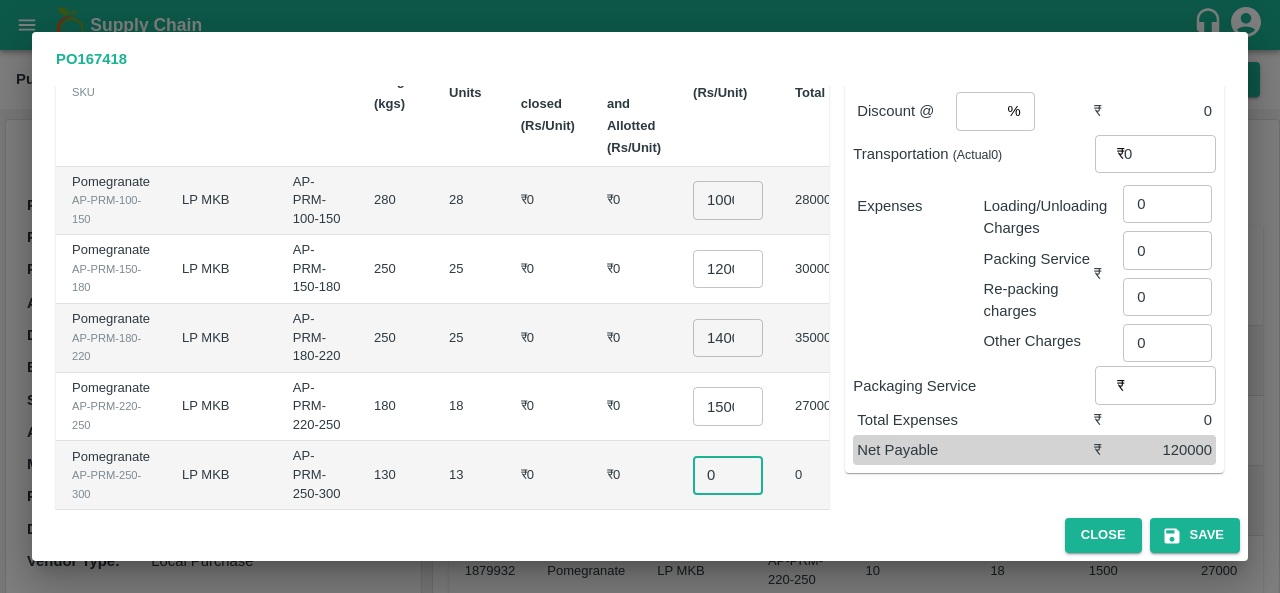 click on "0" at bounding box center (728, 475) 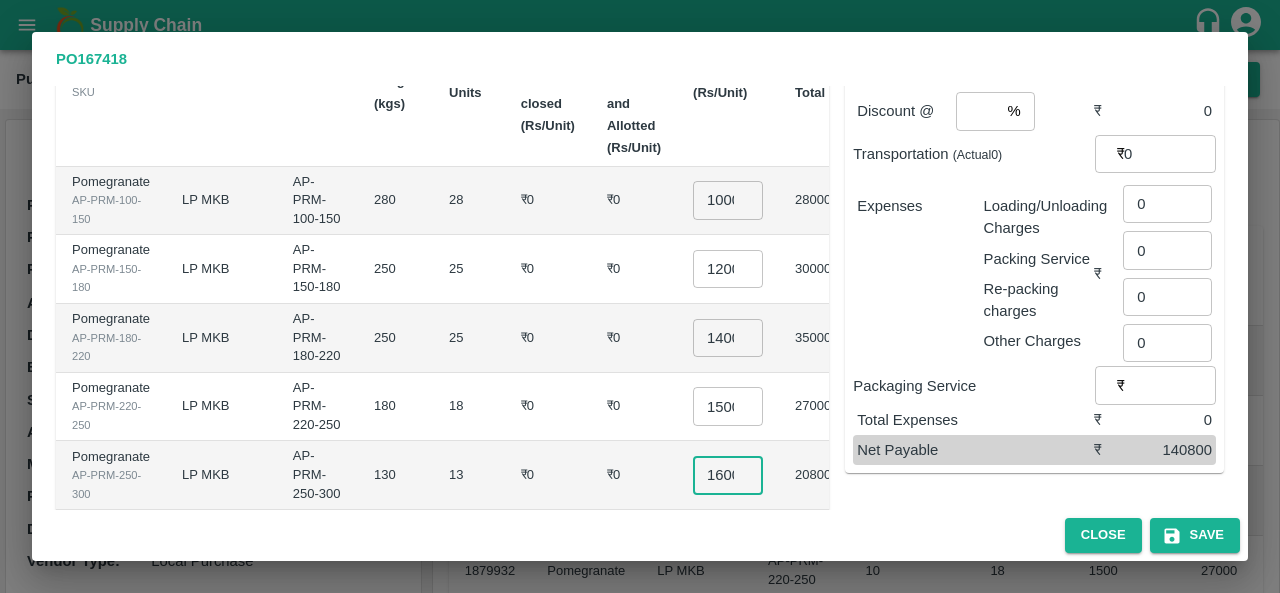 scroll, scrollTop: 0, scrollLeft: 6, axis: horizontal 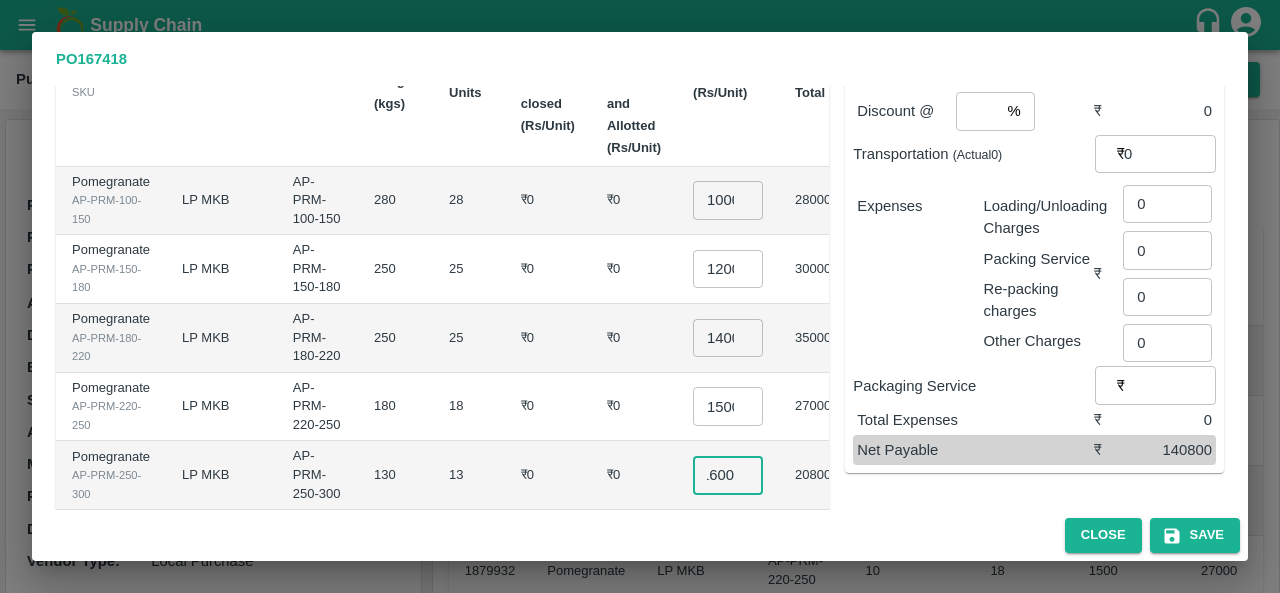type on "1600" 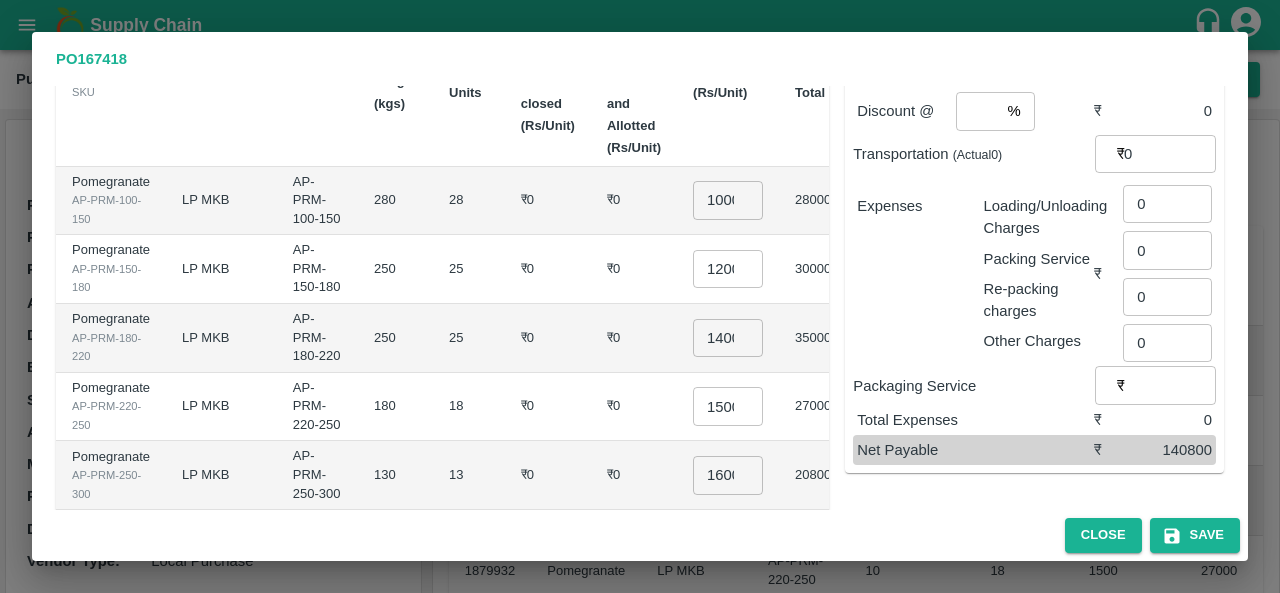 click on "1600 ​" at bounding box center (728, 475) 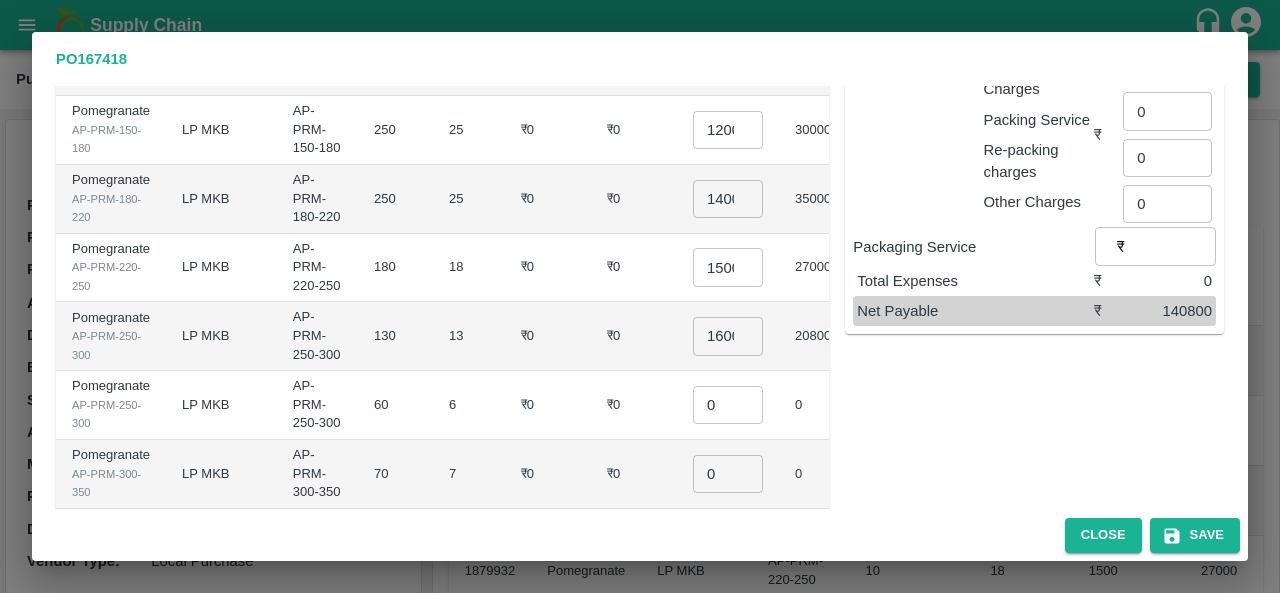scroll, scrollTop: 317, scrollLeft: 0, axis: vertical 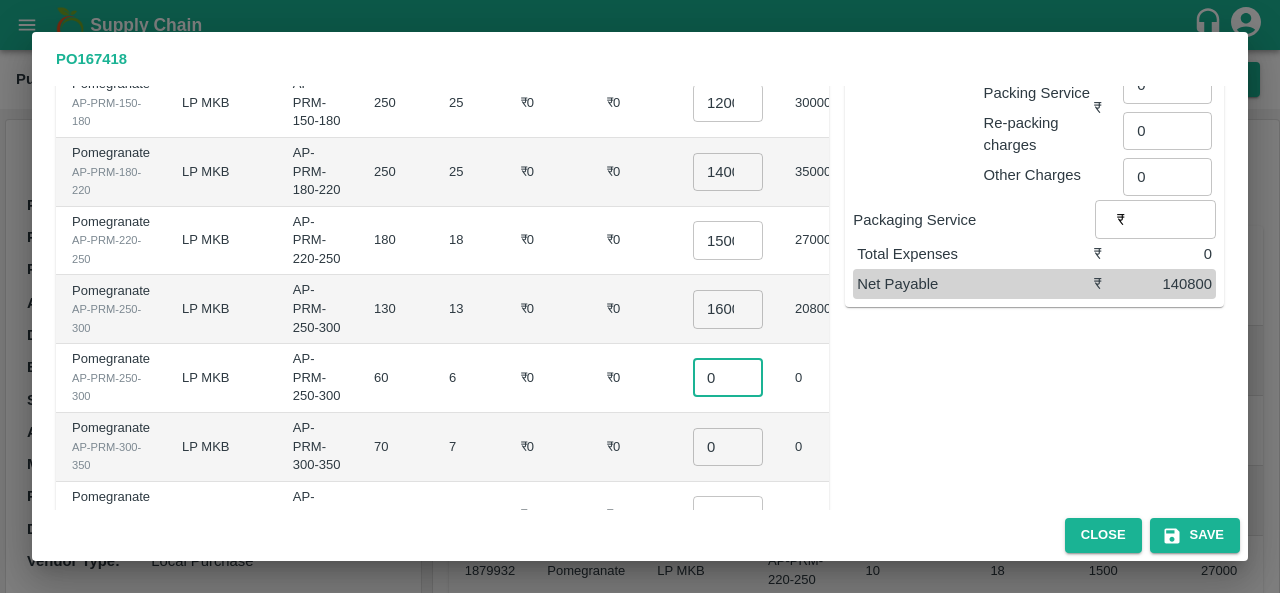 click on "0" at bounding box center [728, 378] 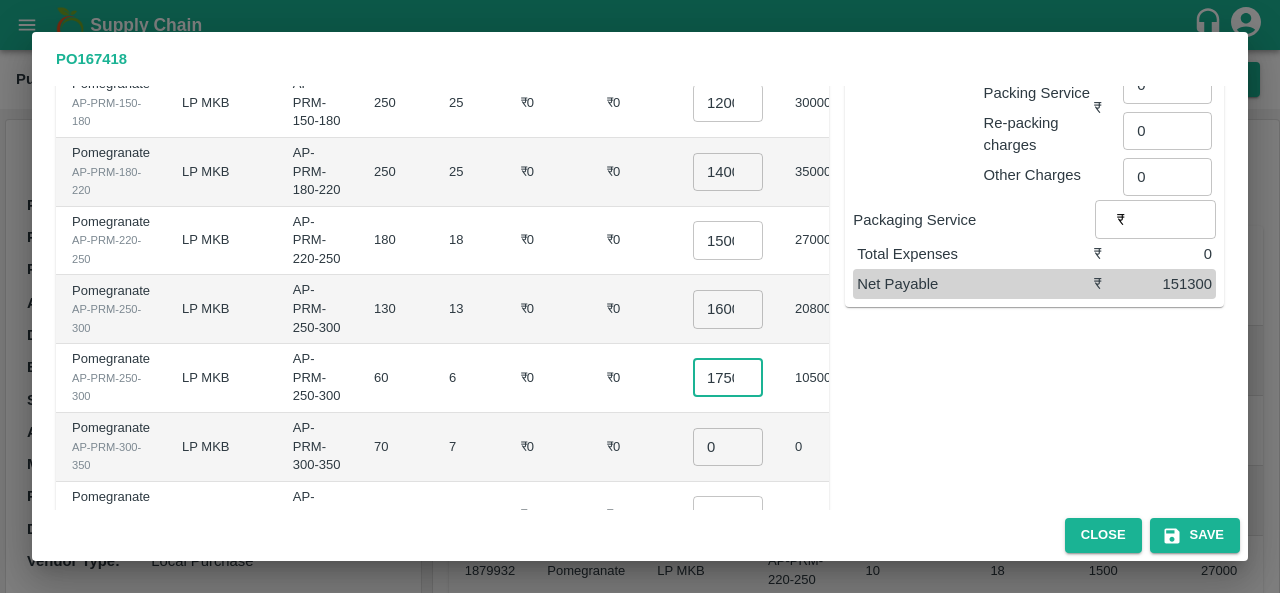 scroll, scrollTop: 0, scrollLeft: 6, axis: horizontal 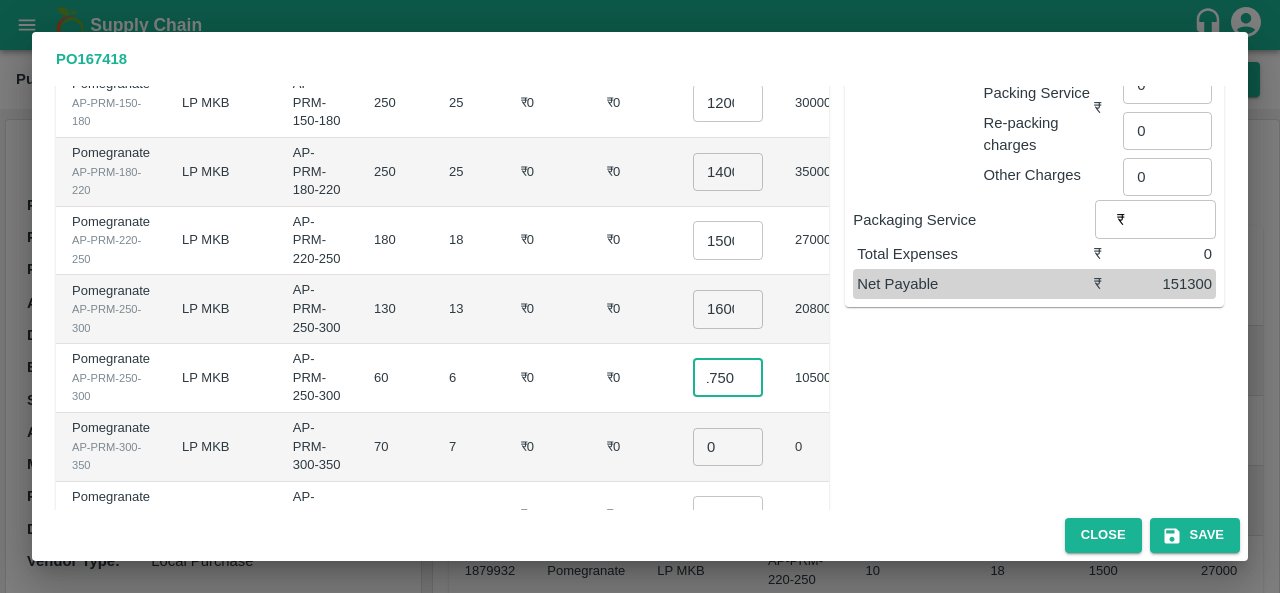 type on "1750" 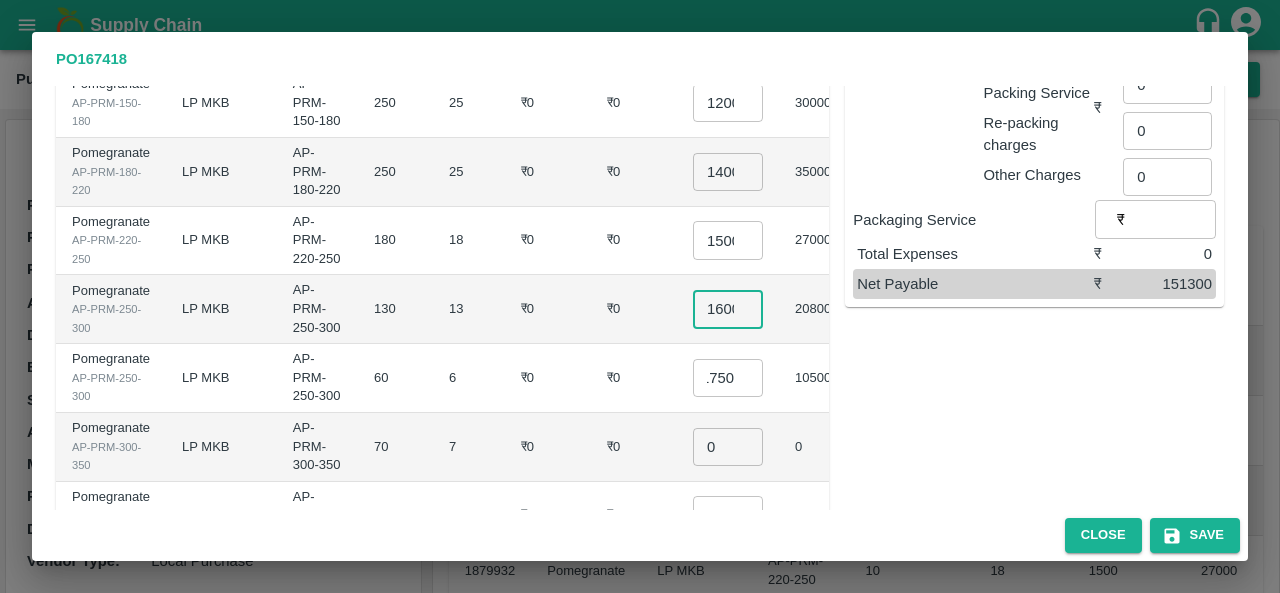 scroll, scrollTop: 0, scrollLeft: 0, axis: both 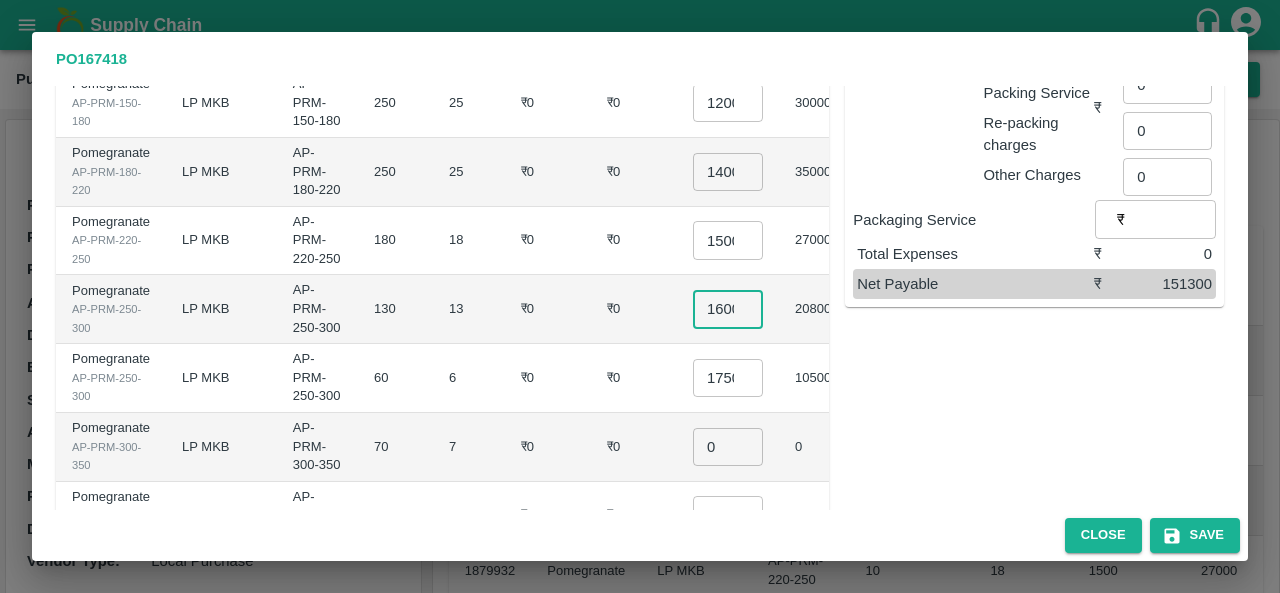 click on "1600" at bounding box center (728, 309) 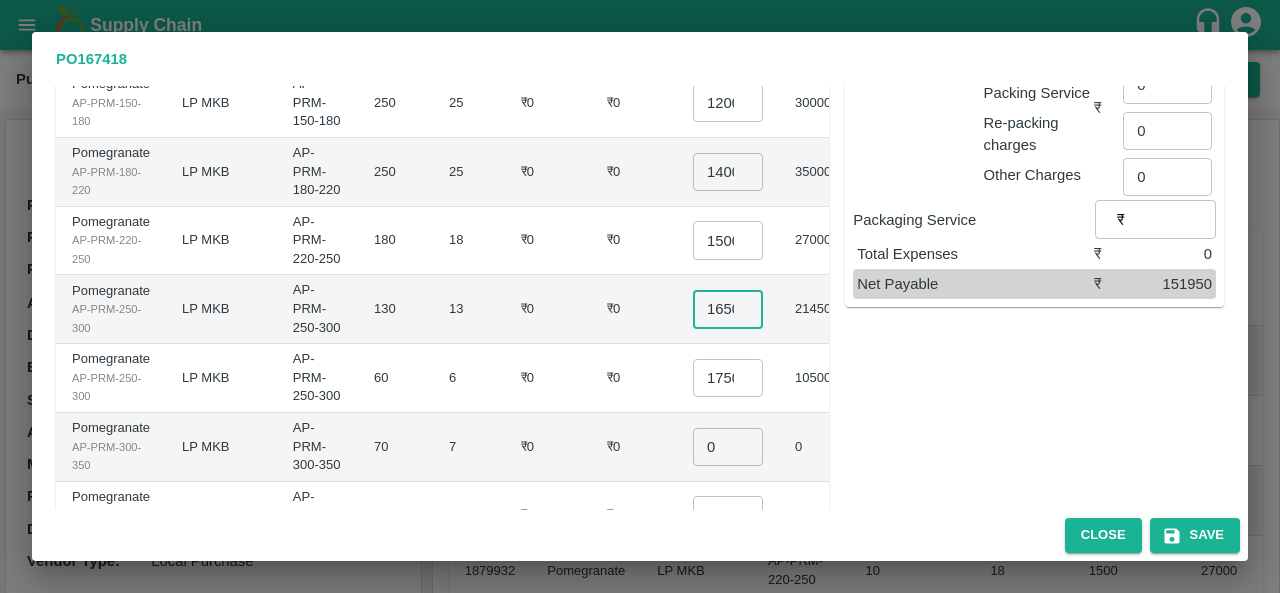 scroll, scrollTop: 0, scrollLeft: 6, axis: horizontal 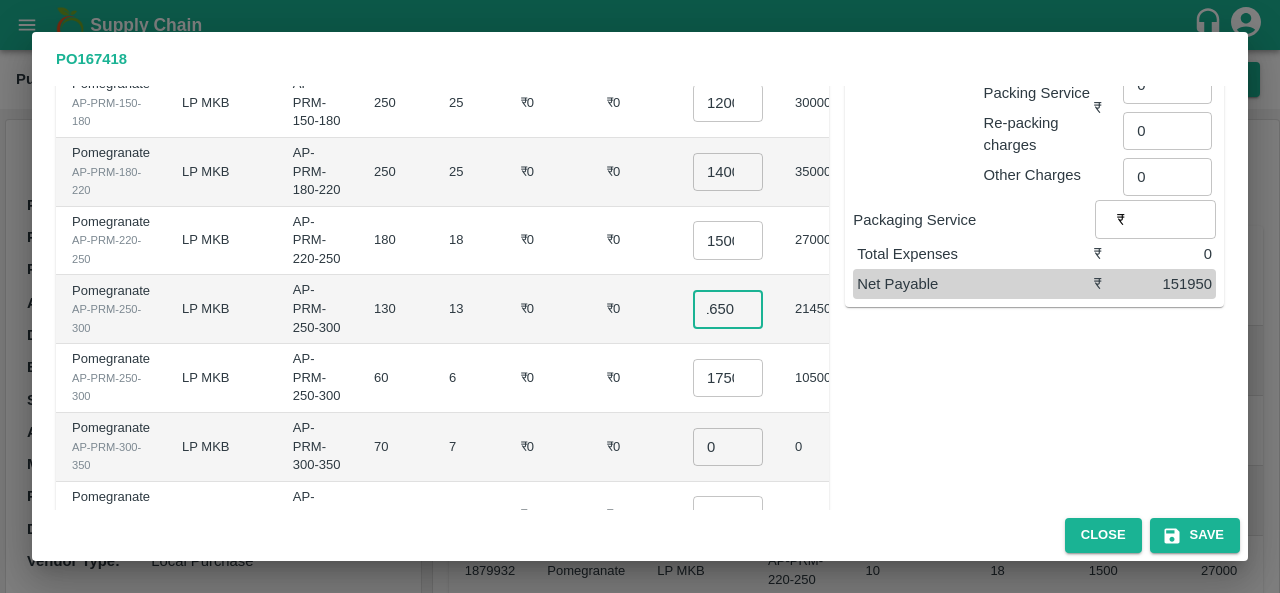 type on "1650" 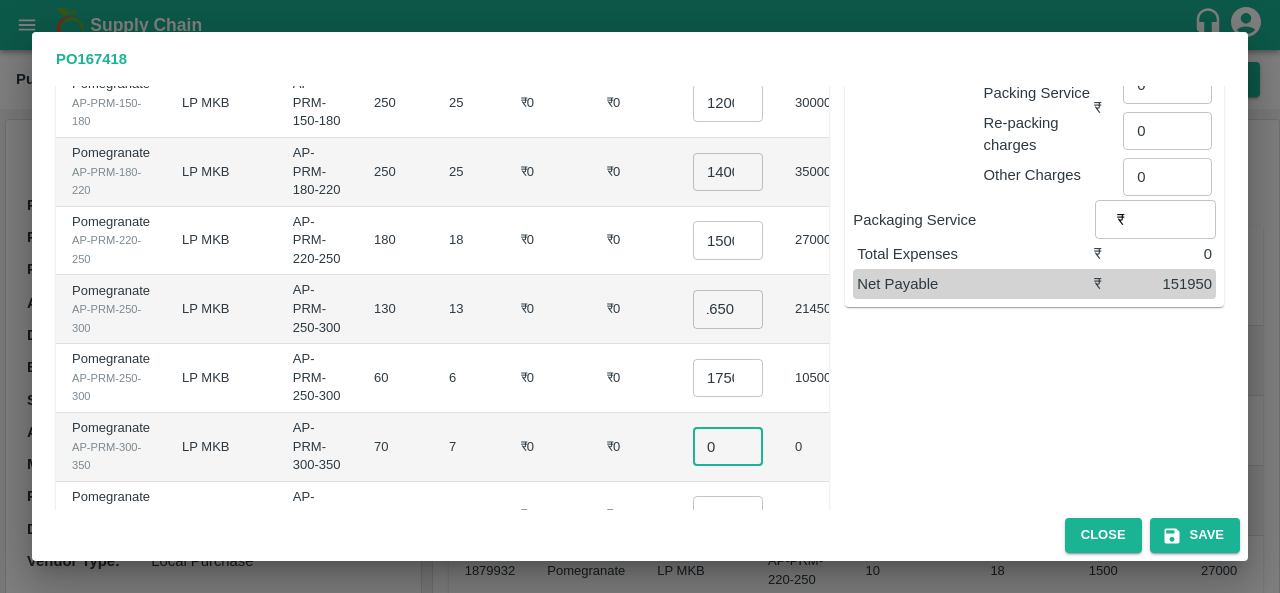 scroll, scrollTop: 0, scrollLeft: 0, axis: both 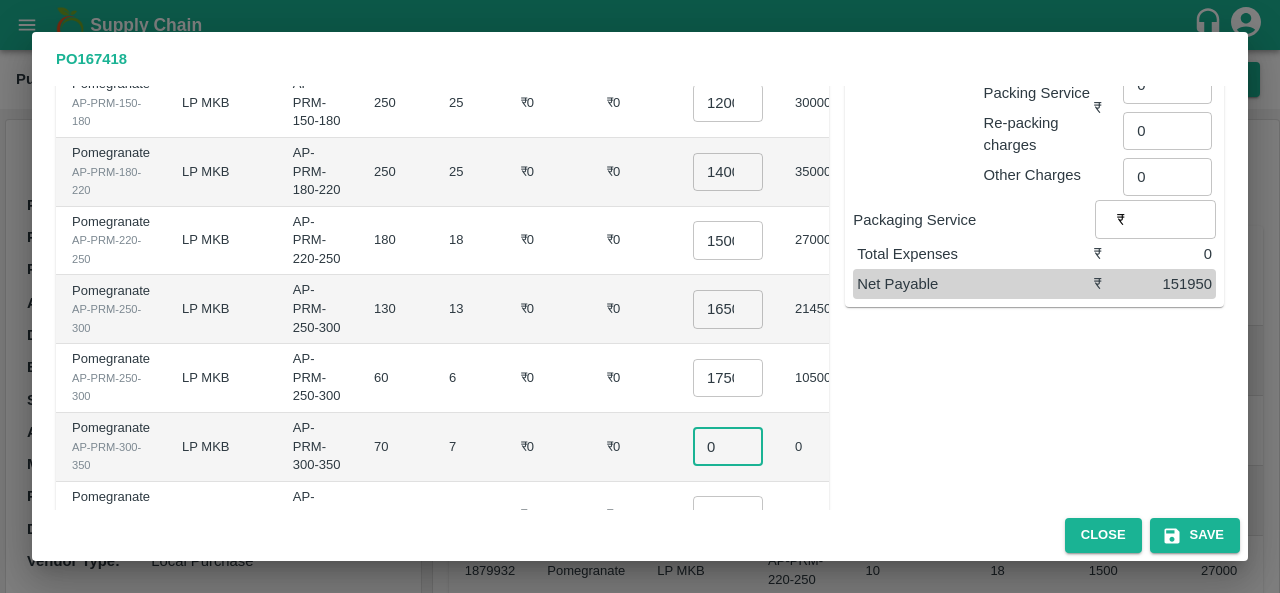 click on "0" at bounding box center [728, 447] 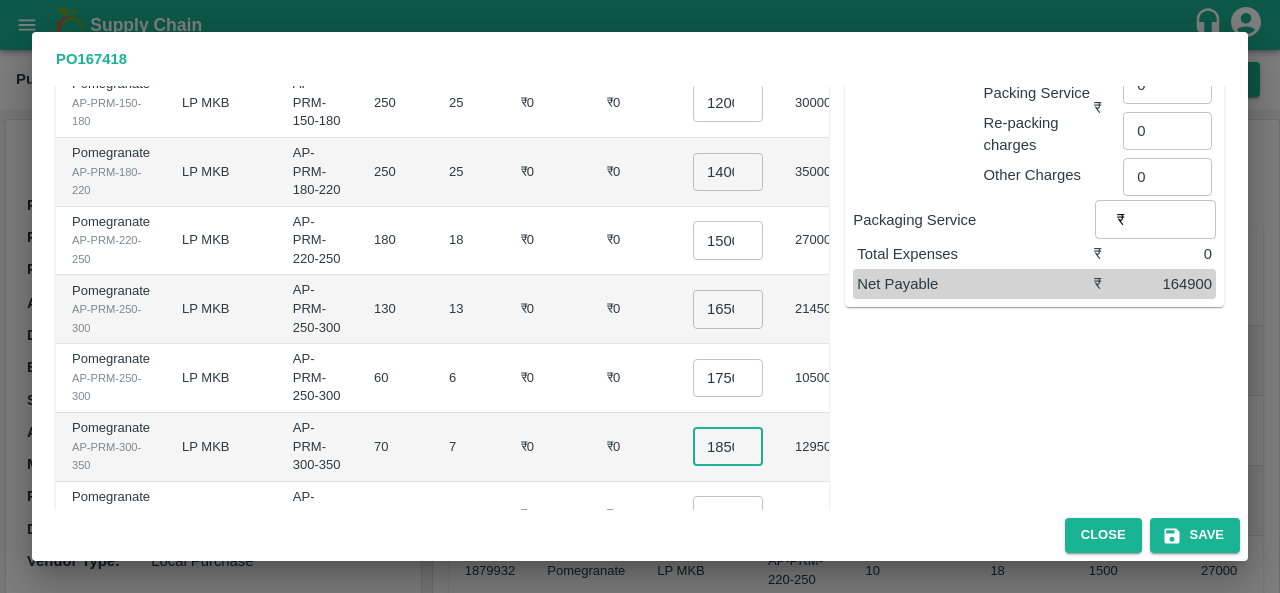 scroll, scrollTop: 0, scrollLeft: 6, axis: horizontal 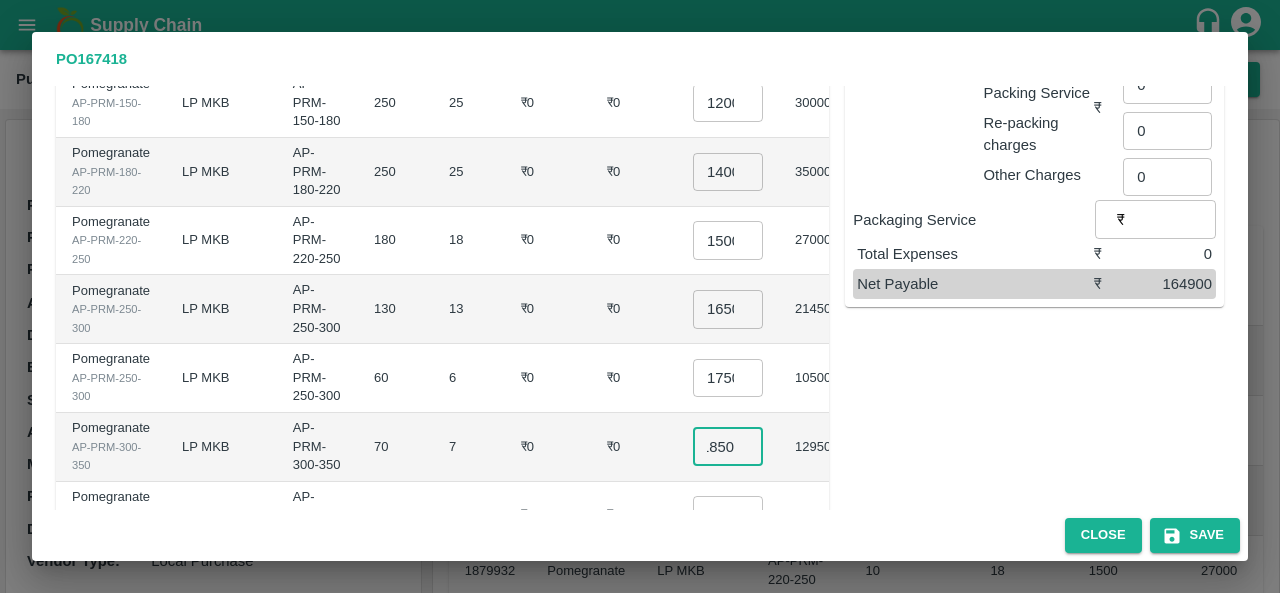 type on "1850" 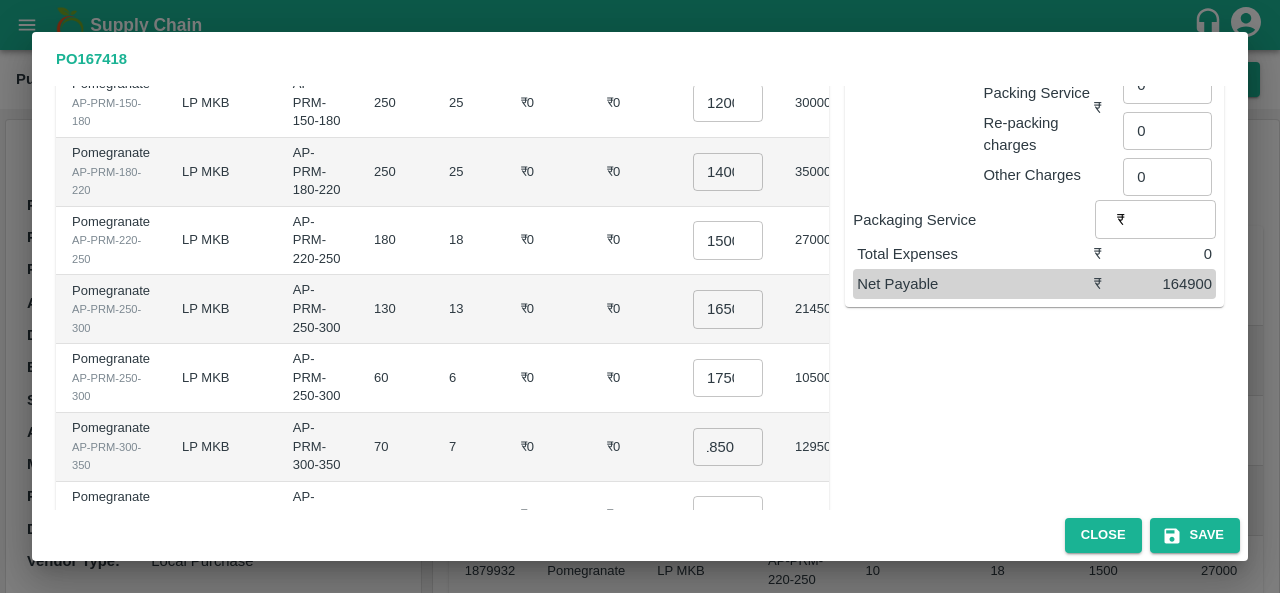 scroll, scrollTop: 0, scrollLeft: 0, axis: both 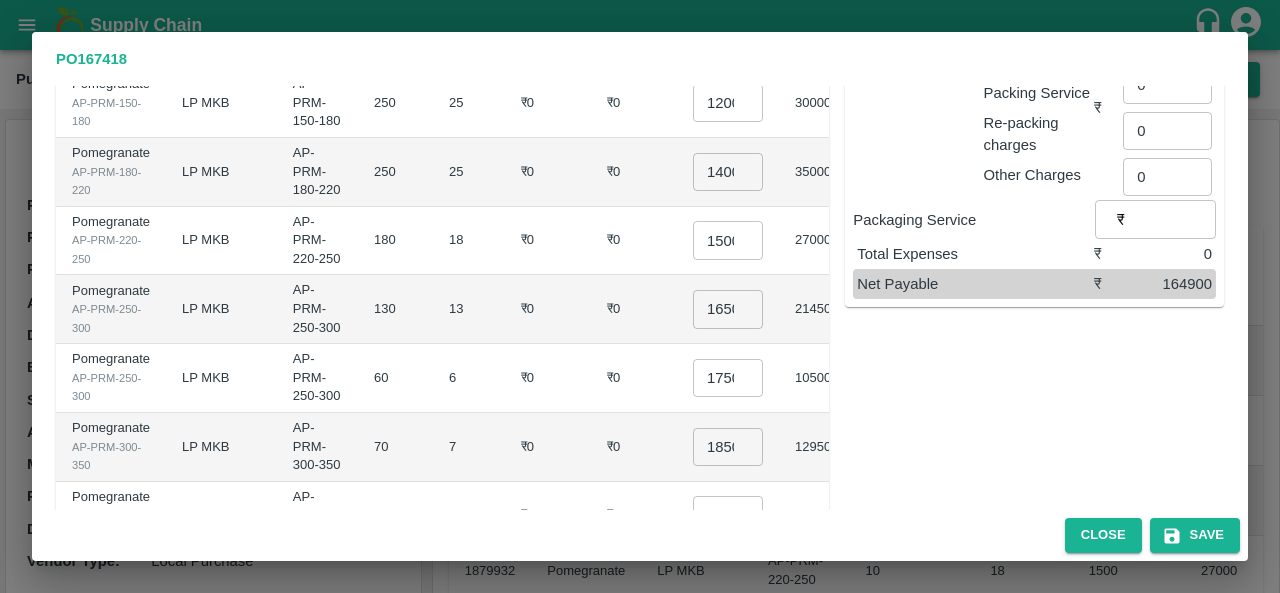 click on "₹0" at bounding box center [634, 516] 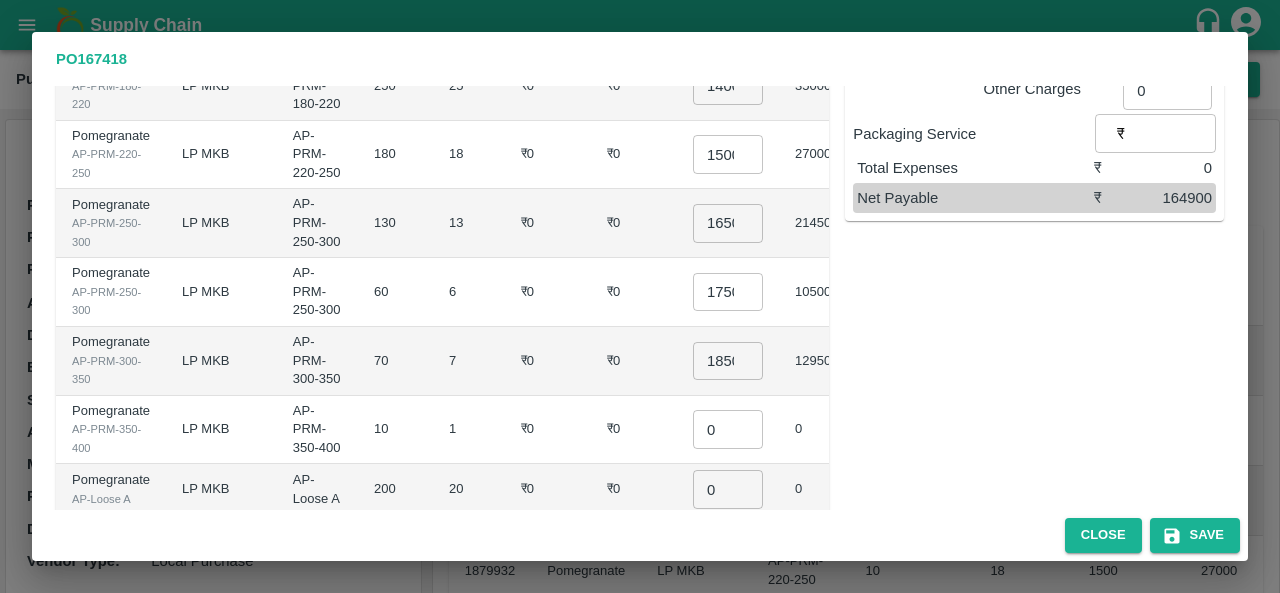 scroll, scrollTop: 459, scrollLeft: 0, axis: vertical 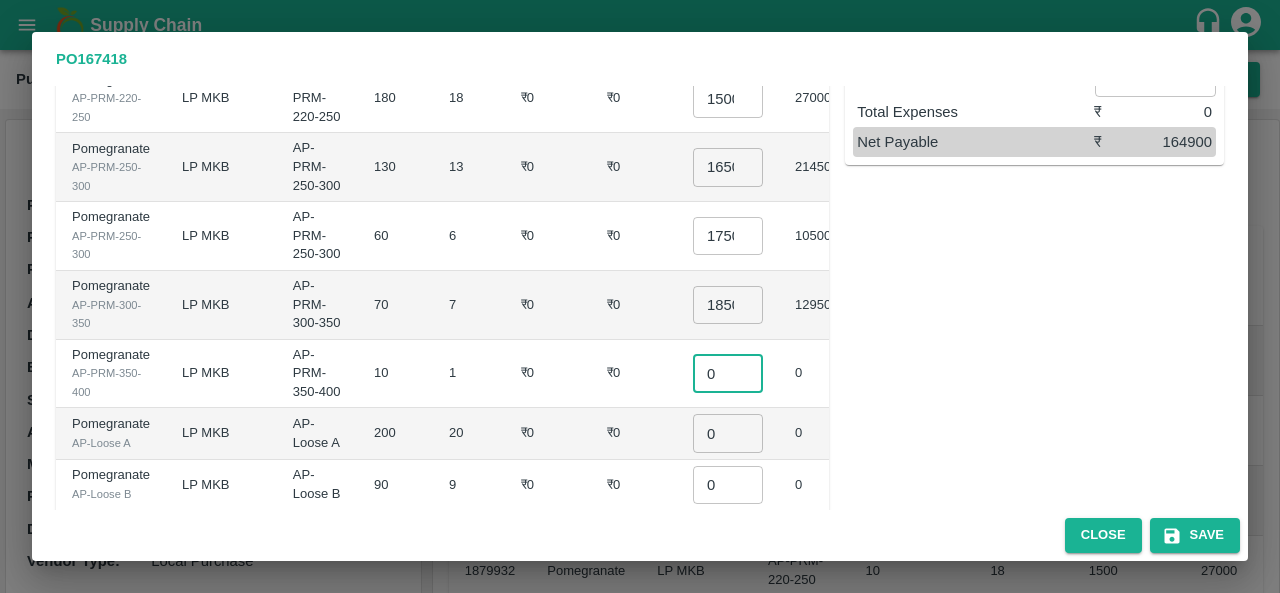 click on "0" at bounding box center [728, 373] 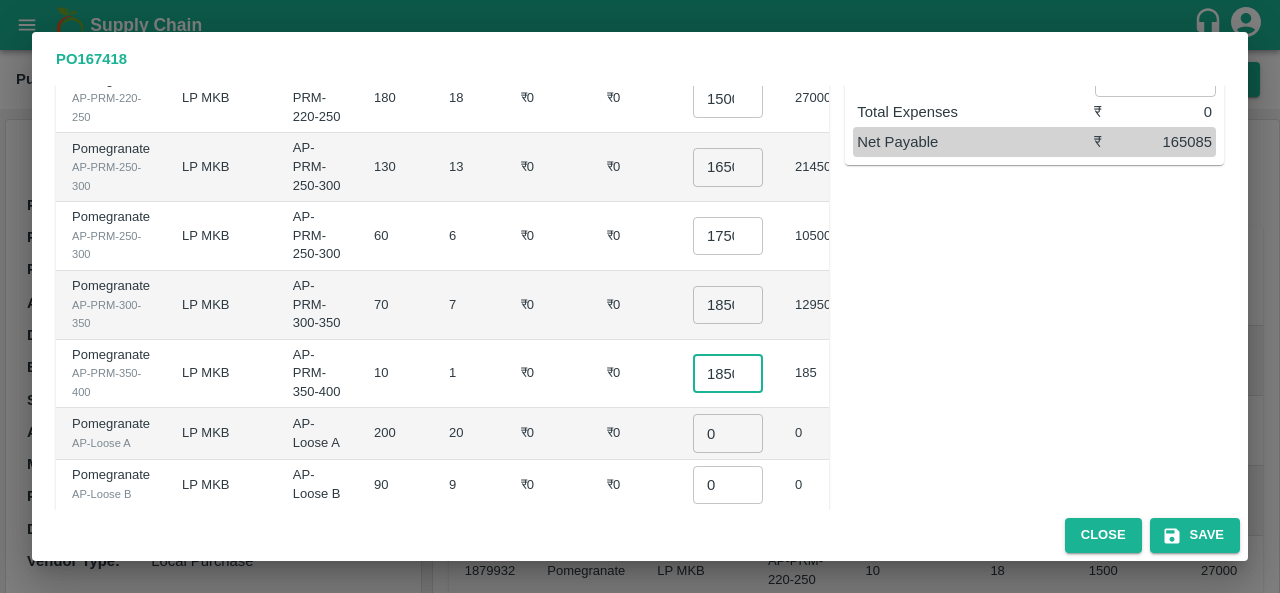scroll, scrollTop: 0, scrollLeft: 6, axis: horizontal 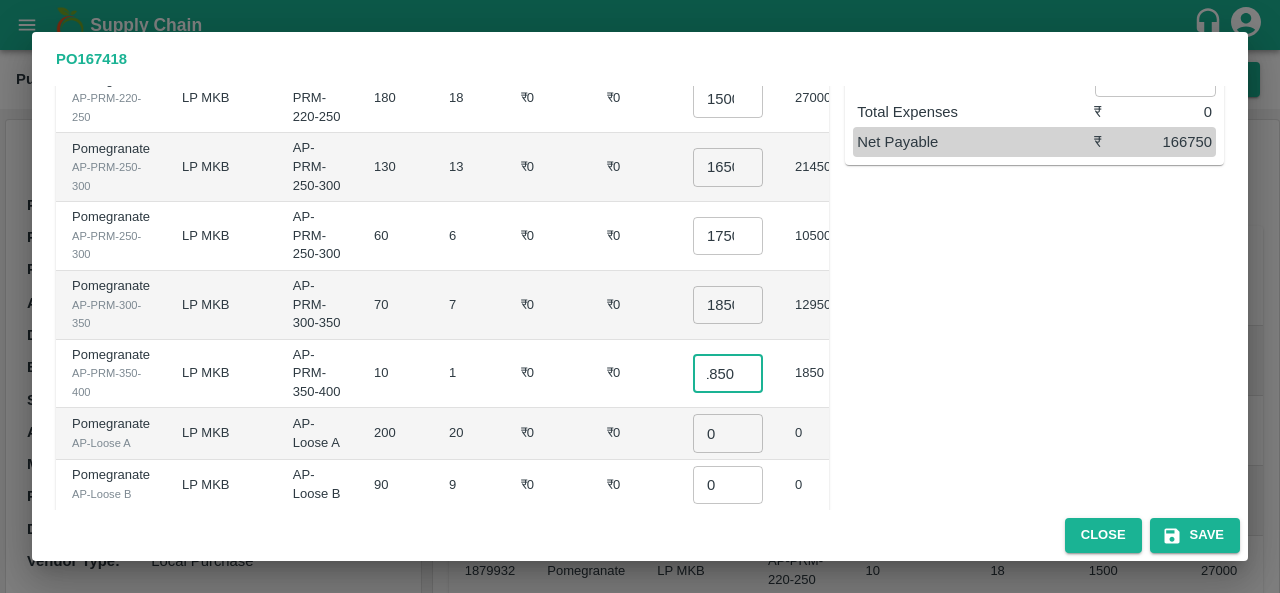 type on "1850" 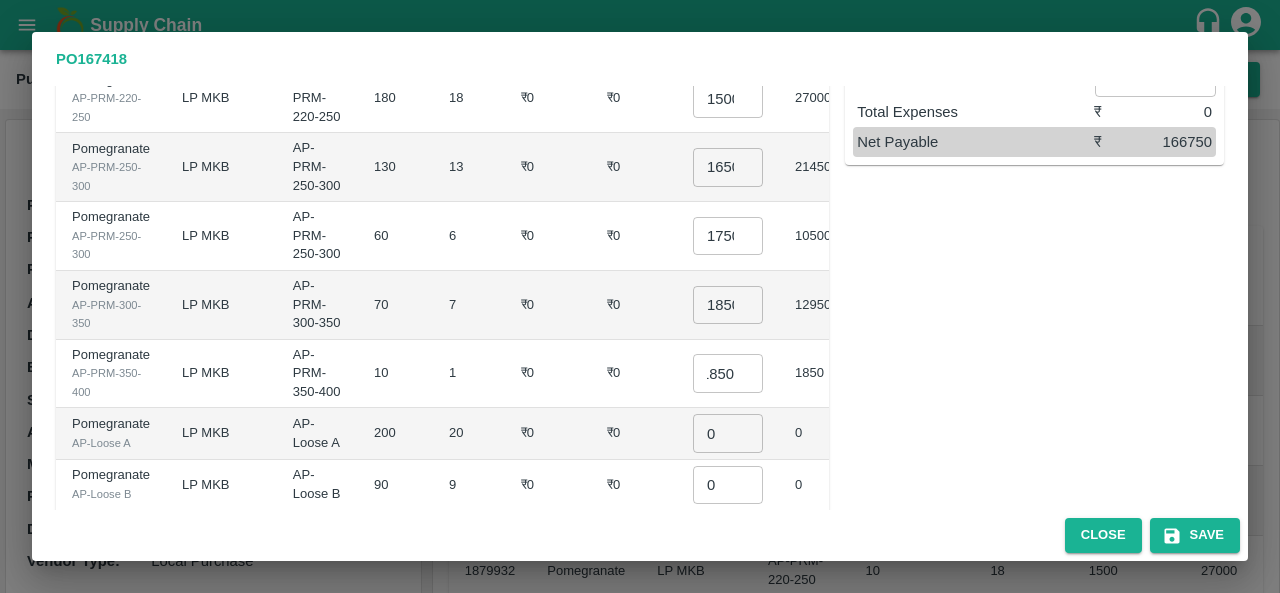 scroll, scrollTop: 0, scrollLeft: 0, axis: both 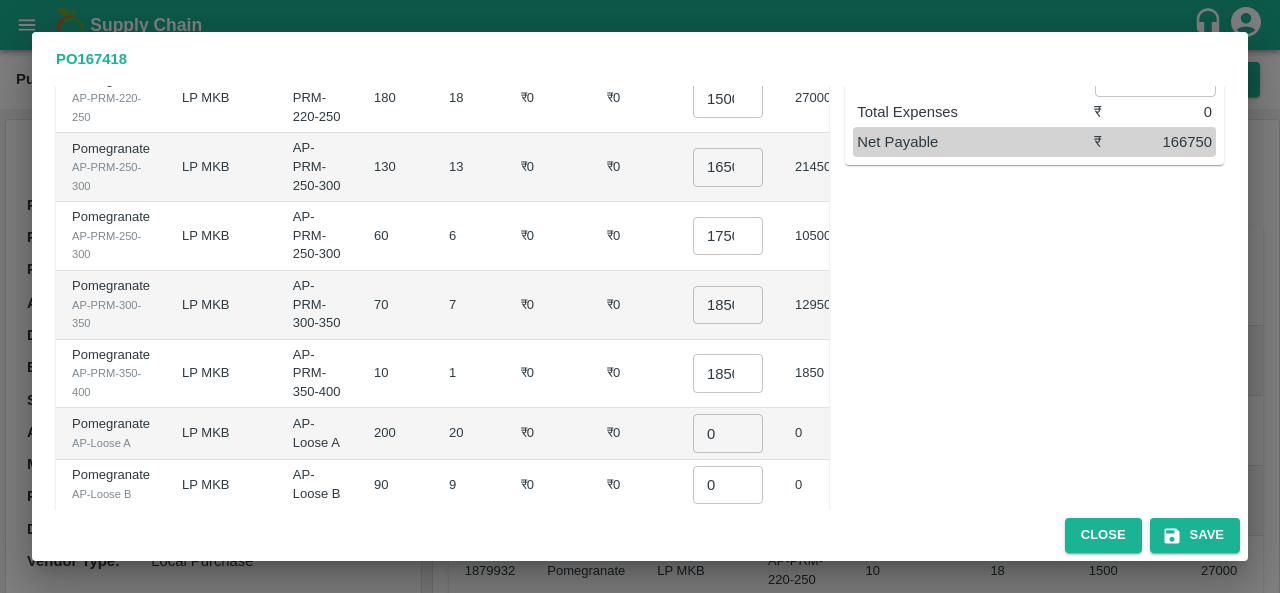 click on "₹0" at bounding box center [634, 374] 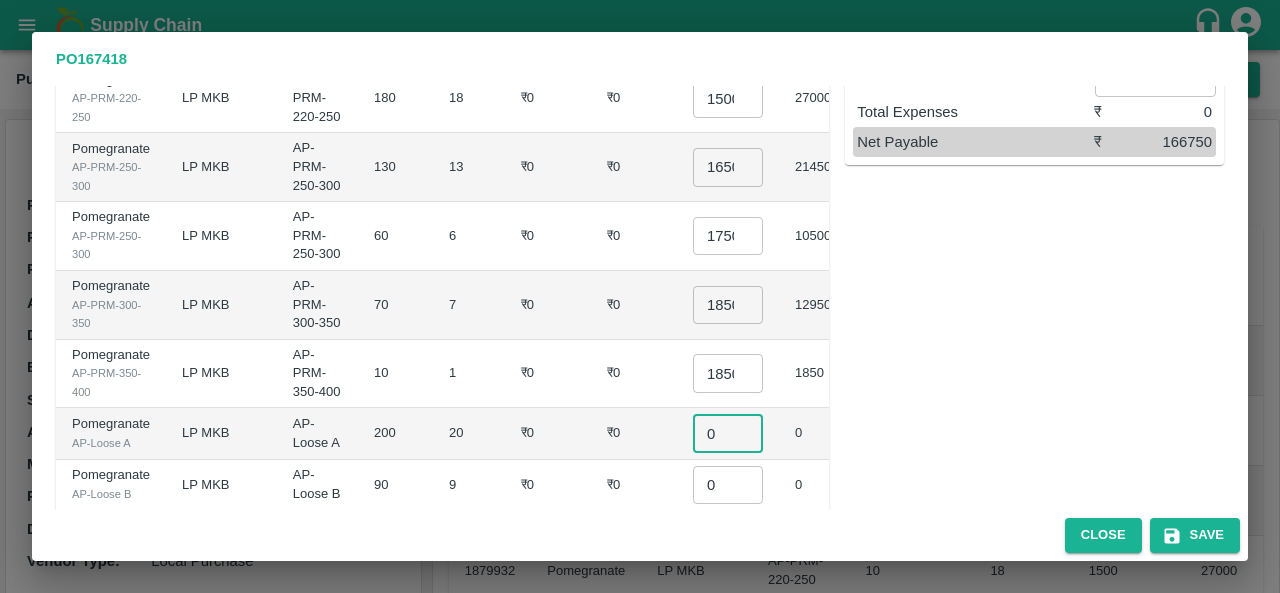 click on "0" at bounding box center (728, 433) 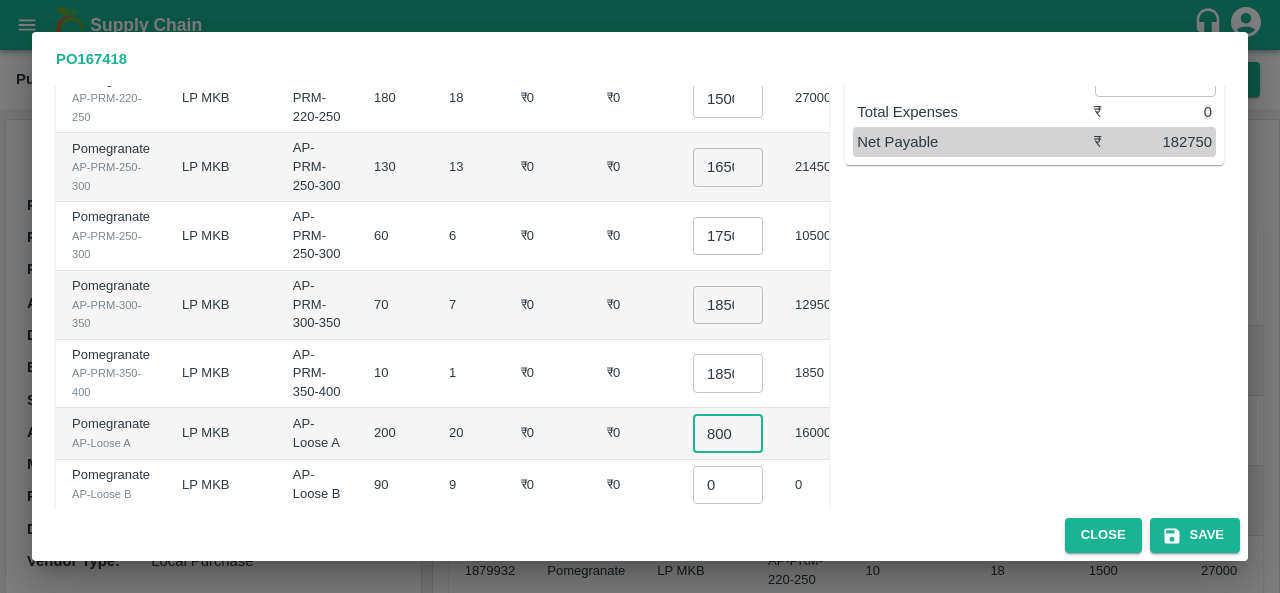 type on "800" 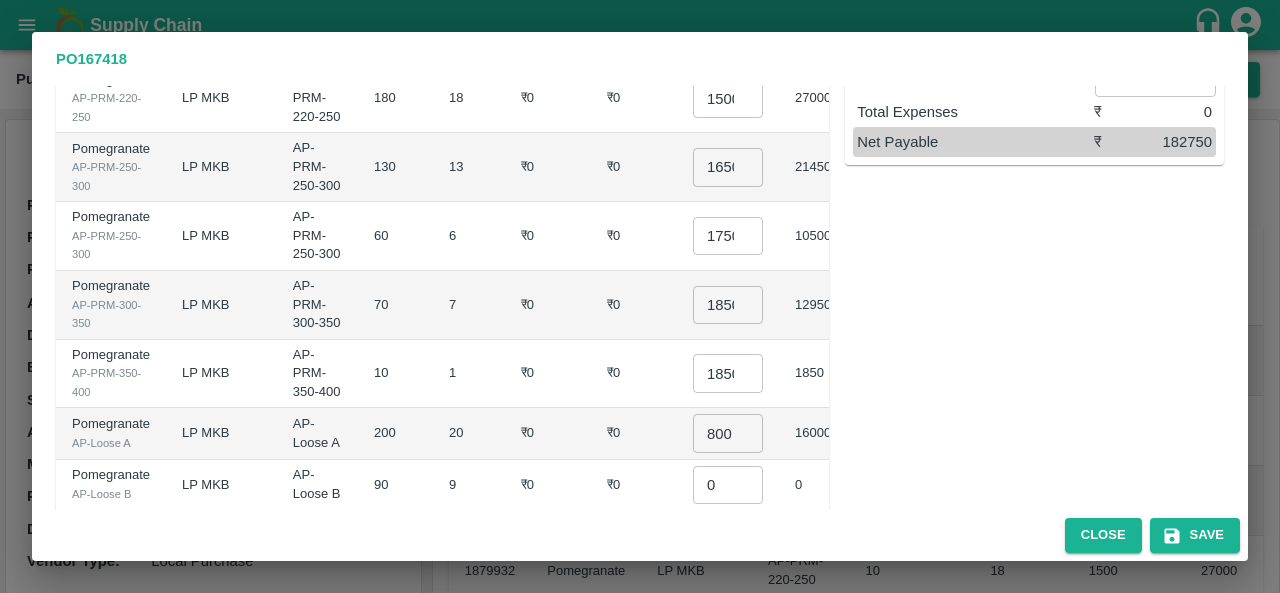 click on "₹0" at bounding box center (634, 433) 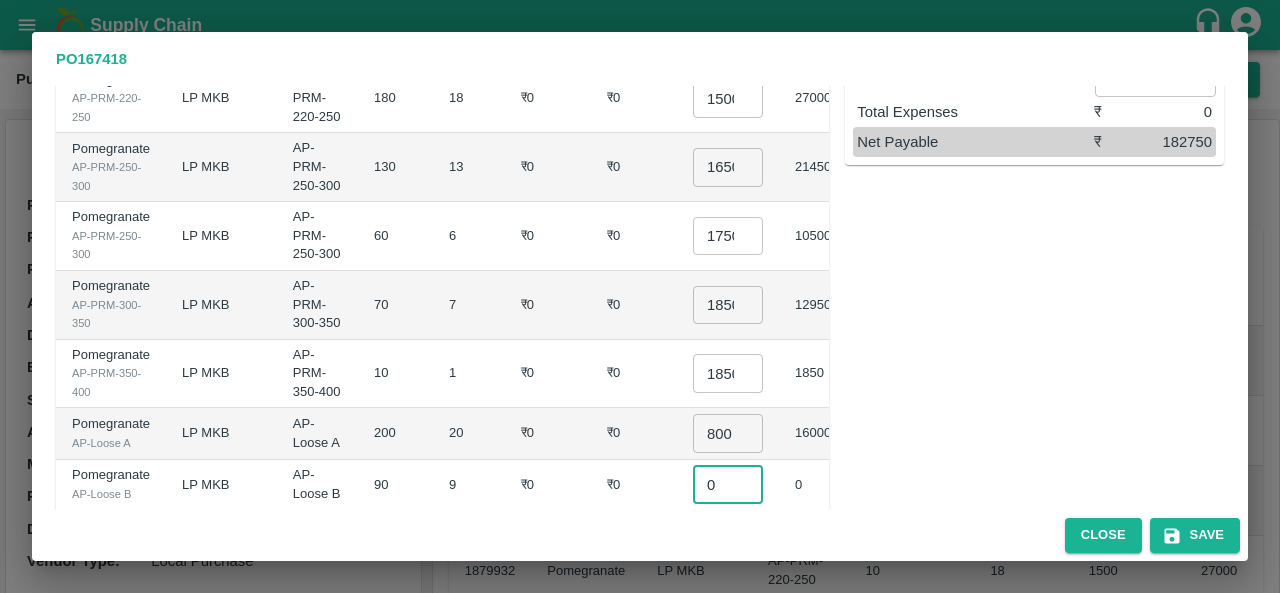 click on "0" at bounding box center [728, 485] 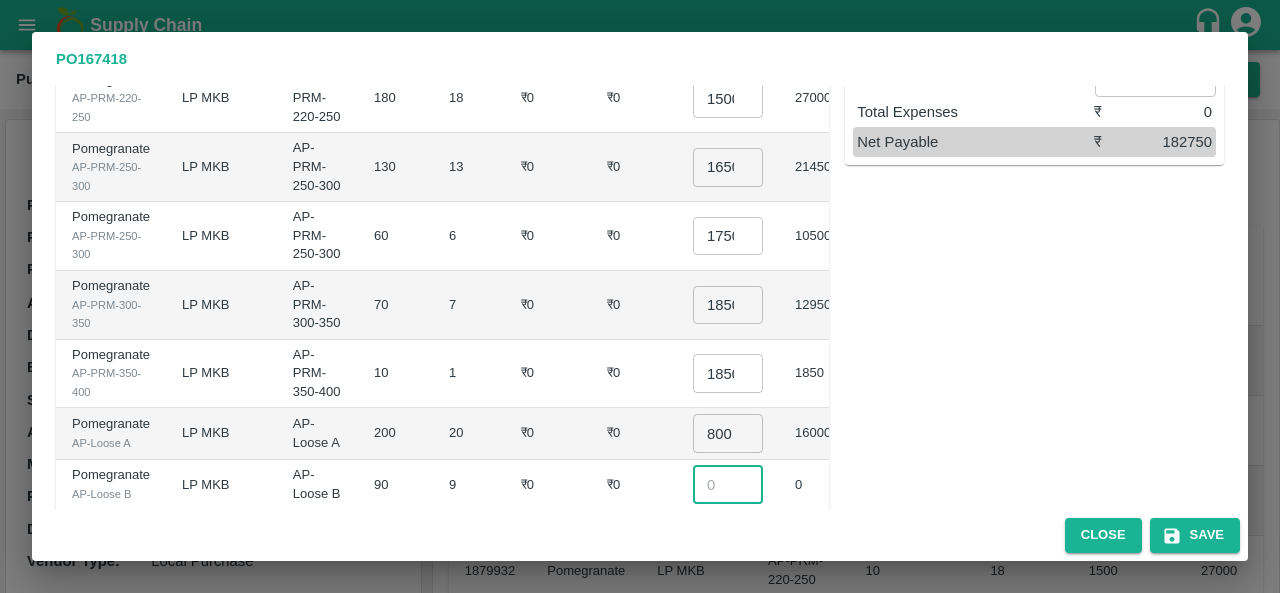 click at bounding box center (728, 485) 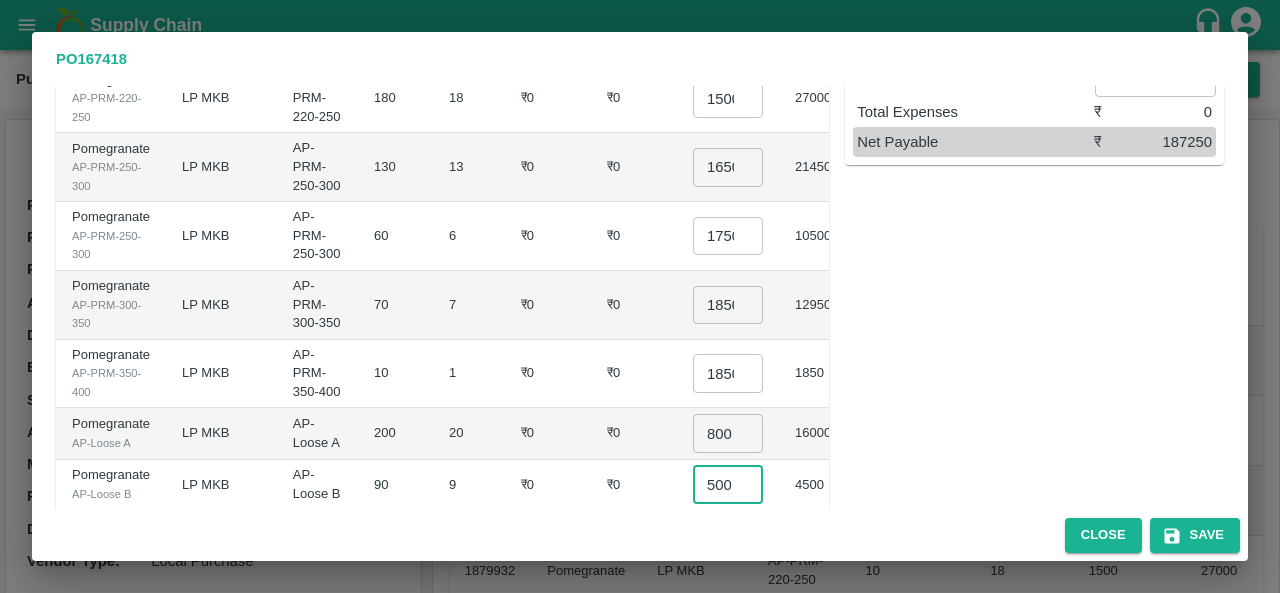 type on "500" 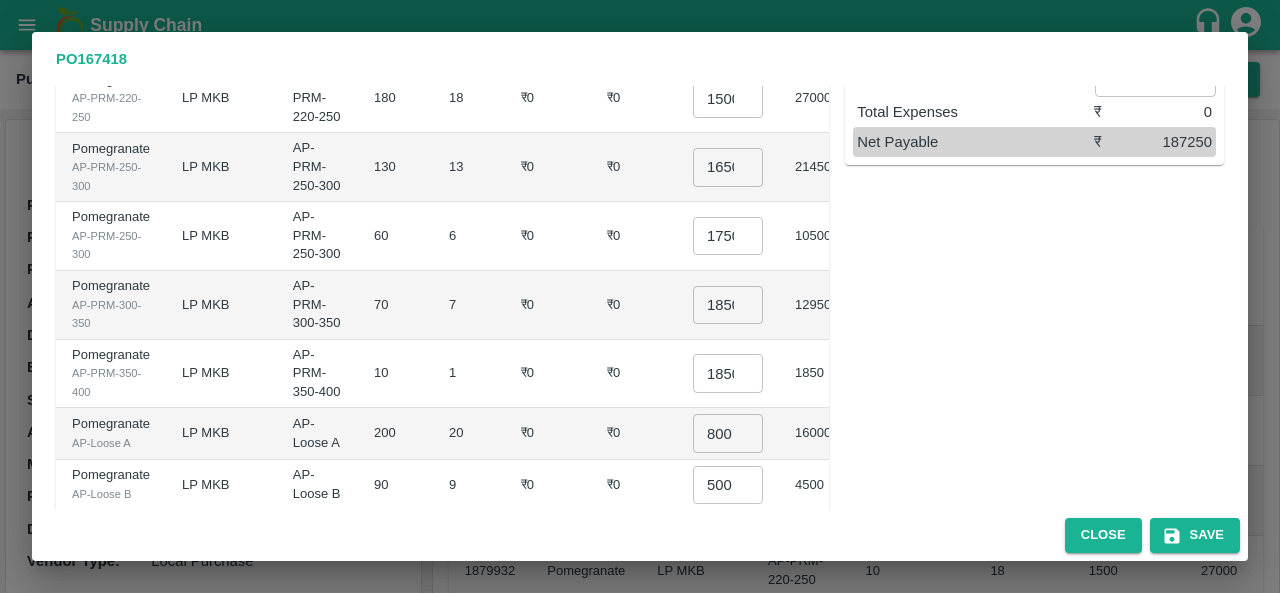 click on "₹0" at bounding box center (634, 485) 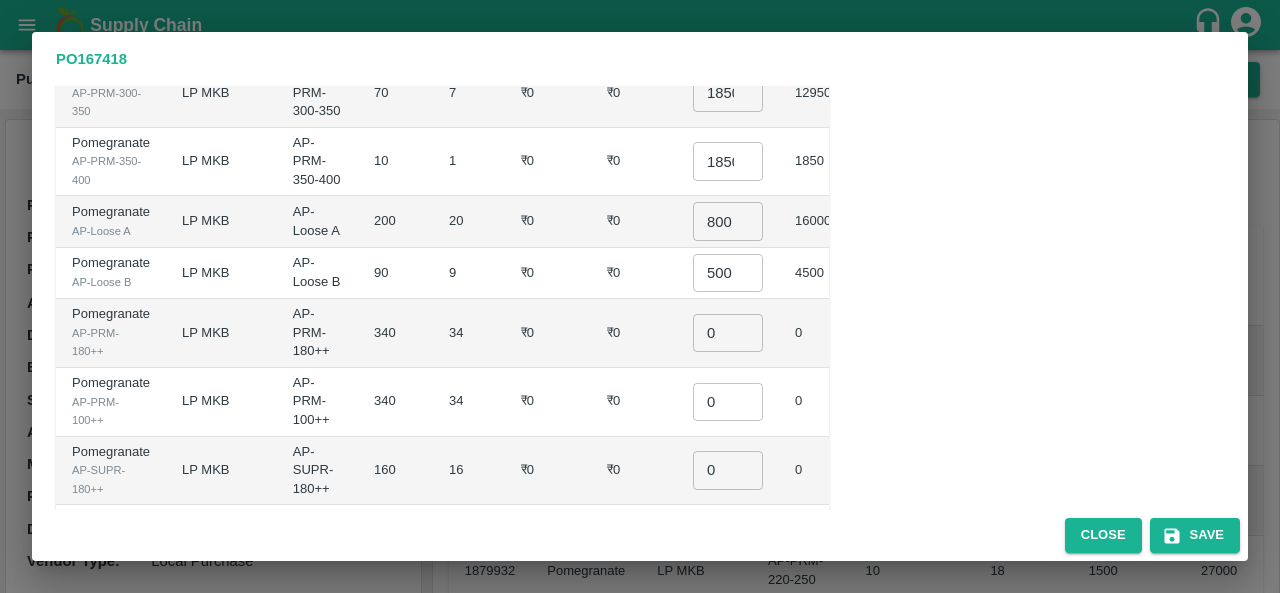 scroll, scrollTop: 673, scrollLeft: 0, axis: vertical 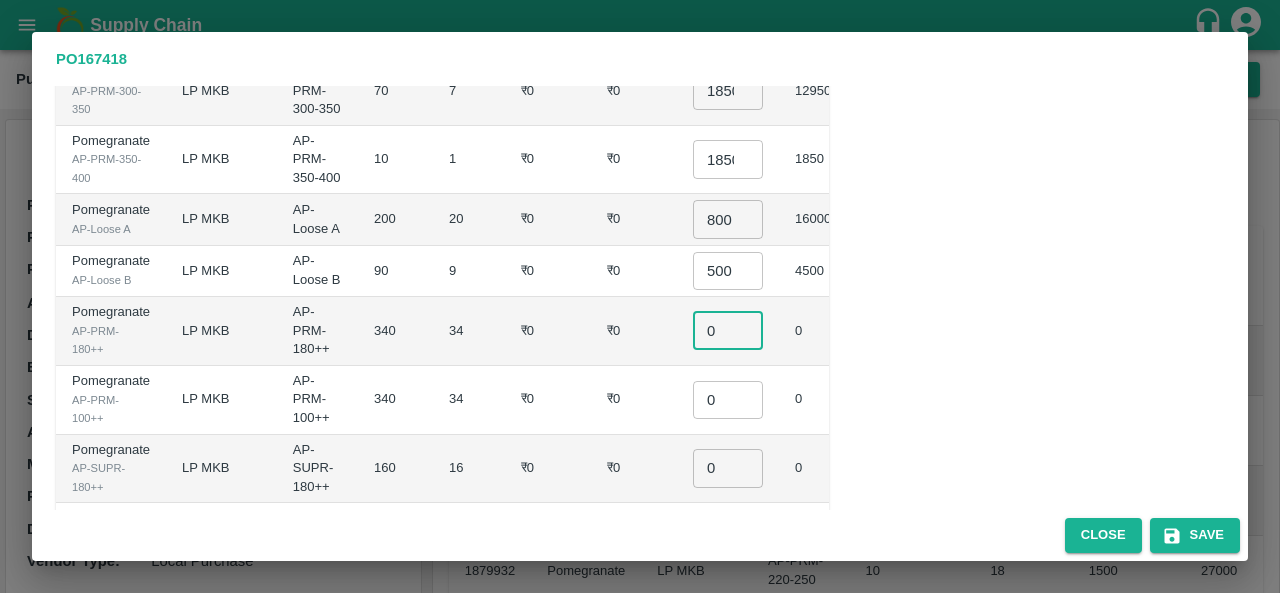 click on "0" at bounding box center (728, 331) 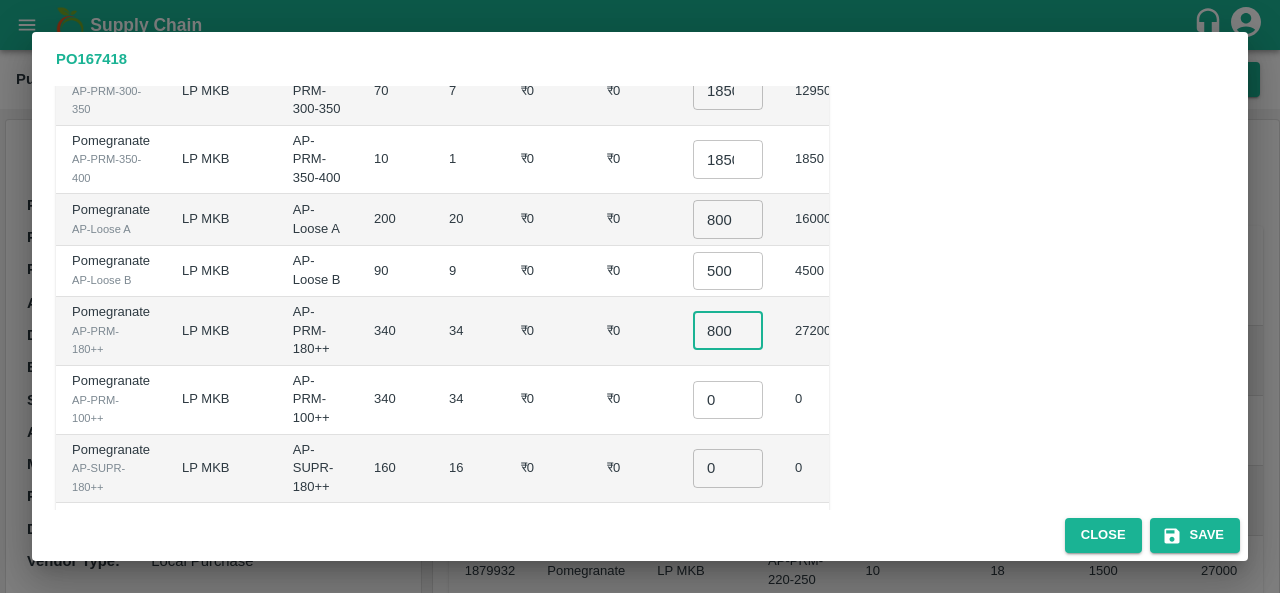 type on "800" 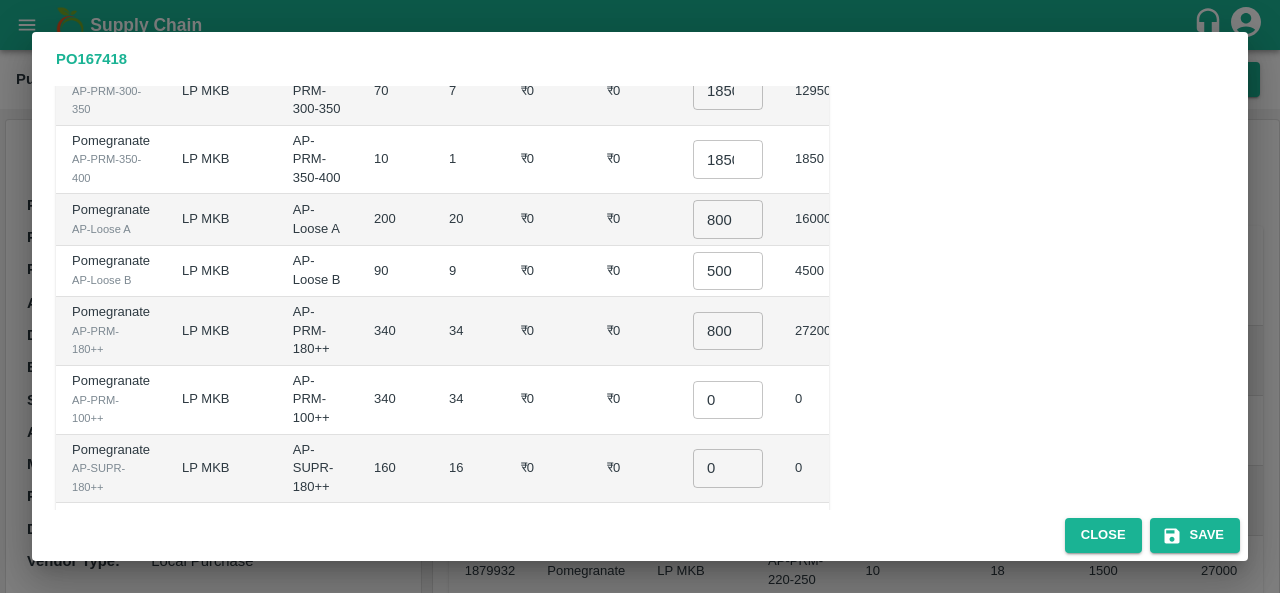click on "₹0" at bounding box center (634, 400) 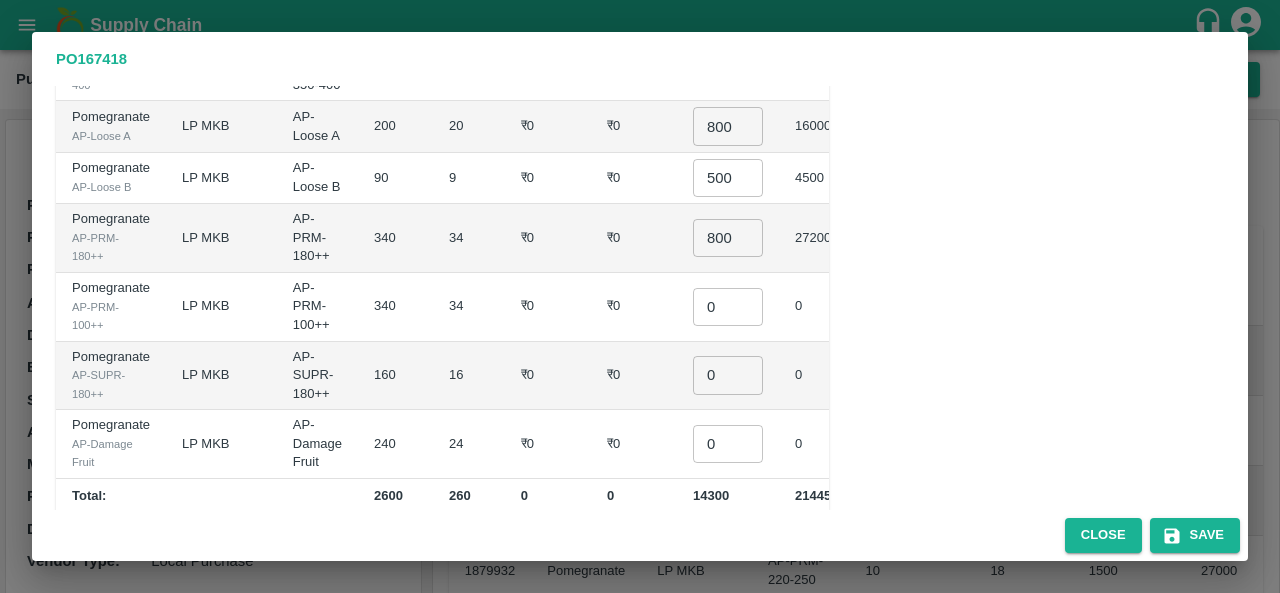 scroll, scrollTop: 766, scrollLeft: 0, axis: vertical 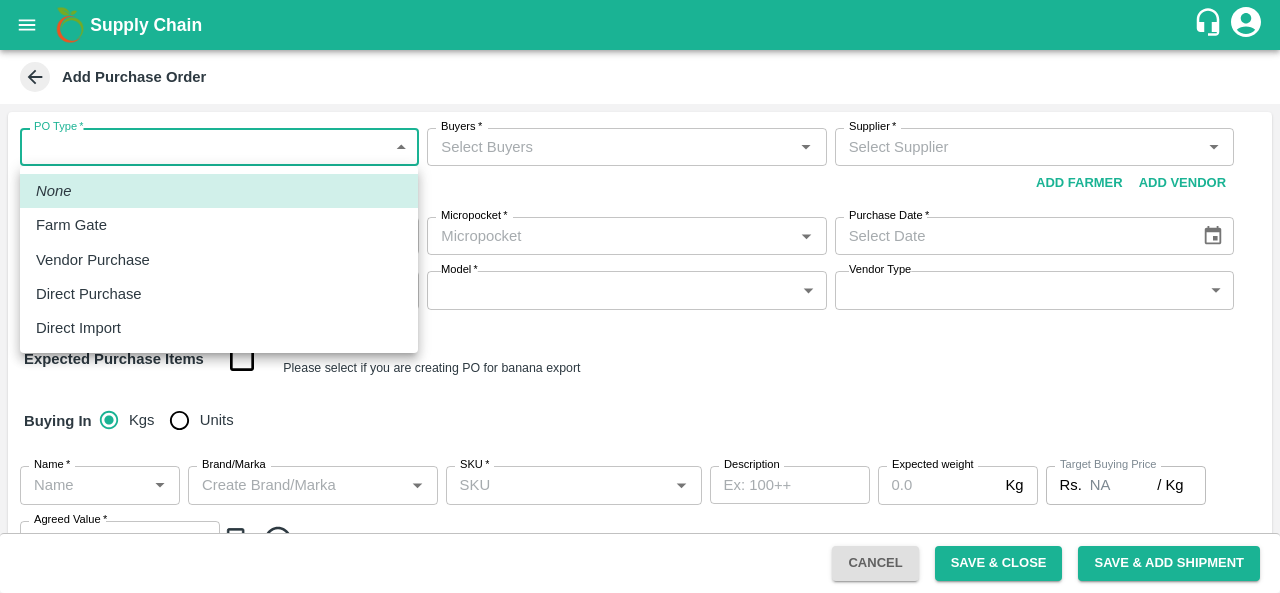 click on "Supply Chain Add Purchase Order PO Type   * ​ PO Type Buyers   * Buyers   * Supplier   * Supplier   * Add Vendor Add Farmer Address   * Address Micropocket   * Micropocket   * Purchase Date   * Purchase Date Incharge Field Executive   * Incharge Field Executive   * Model   * ​ Model Vendor Type ​ Vendor Type Expected Purchase Items Banana Export PO Please select if you are creating PO for banana export Buying In Kgs Units Name   * Name   * Brand/Marka Brand/Marka SKU   * SKU   * Description x Description Expected weight Kg Expected weight Target Buying Price Rs. NA / Kg Target Buying Price Agreed Value   * Rs. / Kg Agreed Value Upload Agreement Upload Chute Percentage % Chute Percentage Cancel Save & Close Save & Add Shipment FXD LMD DC Direct Customer FruitX Bangalore FruitX Delhi FruitX Parala Mandi FruitX Narkanda Mandi [YEAR] [FIRST] [LAST] Logout None Farm Gate Vendor Purchase Direct Purchase Direct Import" at bounding box center (640, 296) 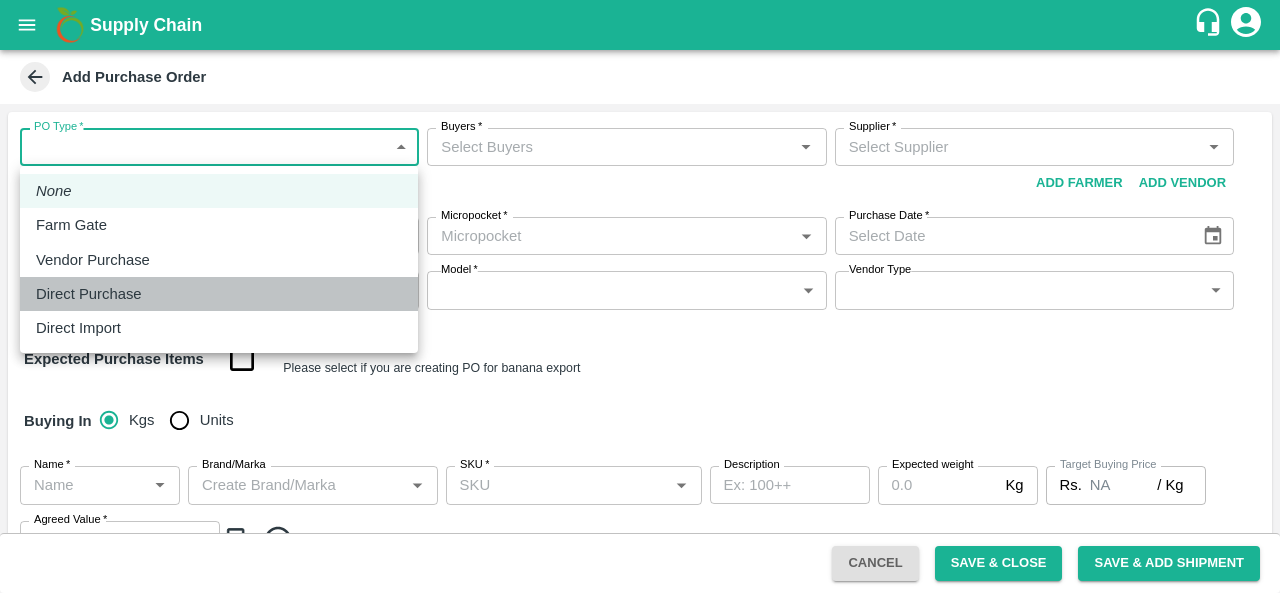 click on "Direct Purchase" at bounding box center (89, 294) 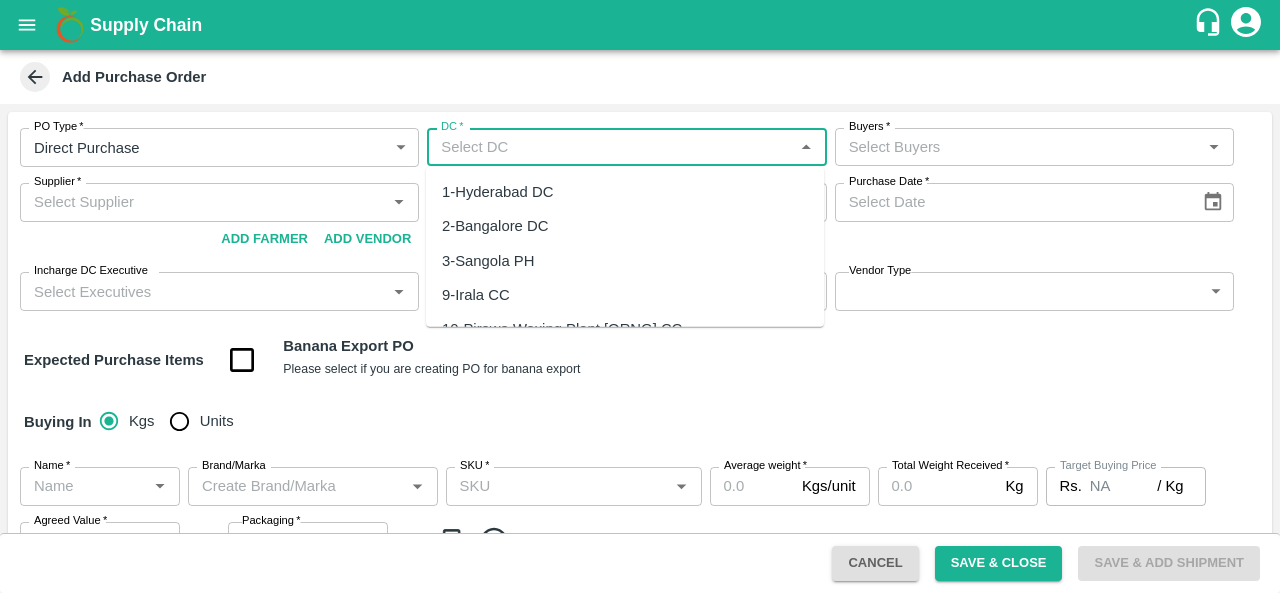 click on "DC   *" at bounding box center [610, 147] 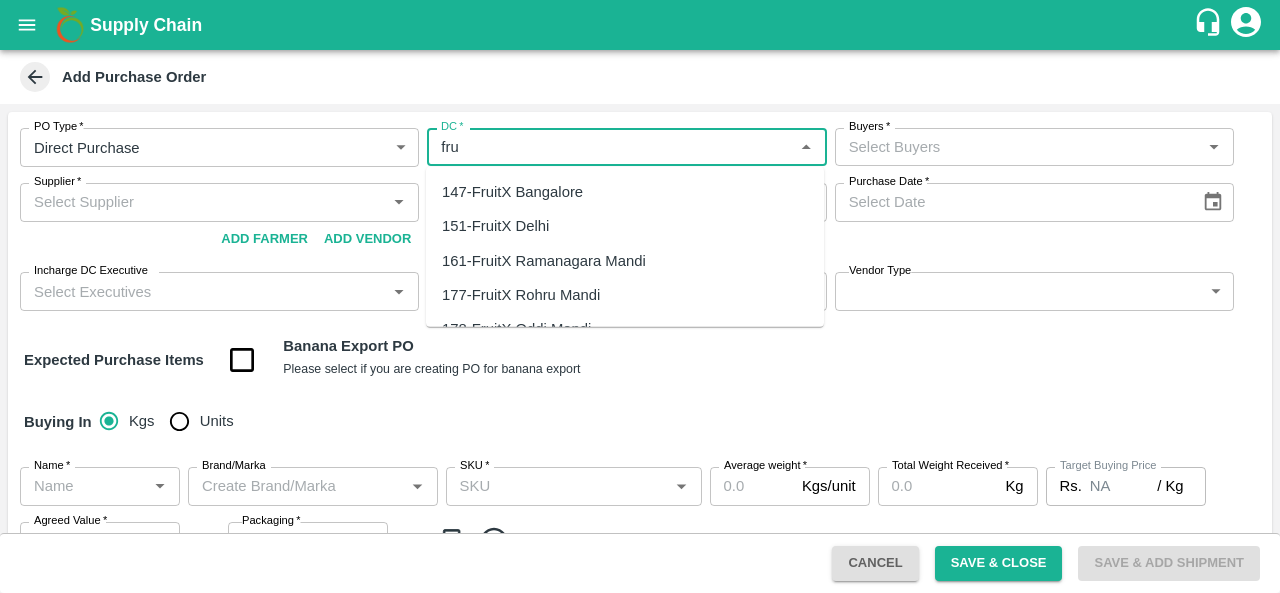 click on "147-FruitX Bangalore" at bounding box center [512, 192] 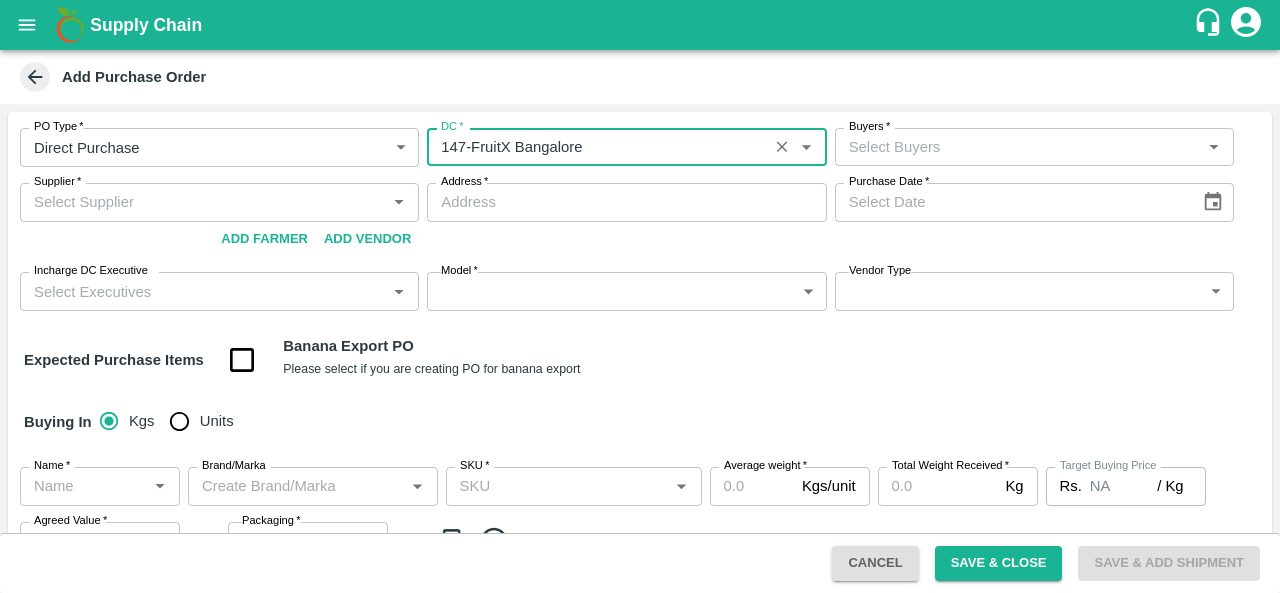 type on "147-FruitX Bangalore" 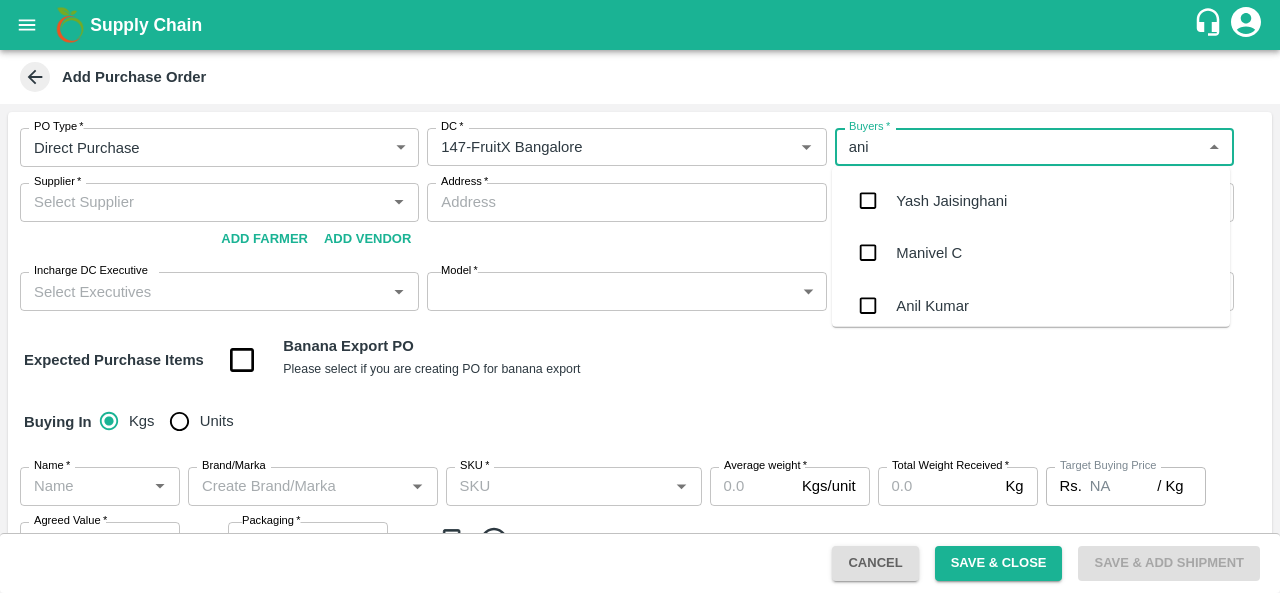 type on "anil" 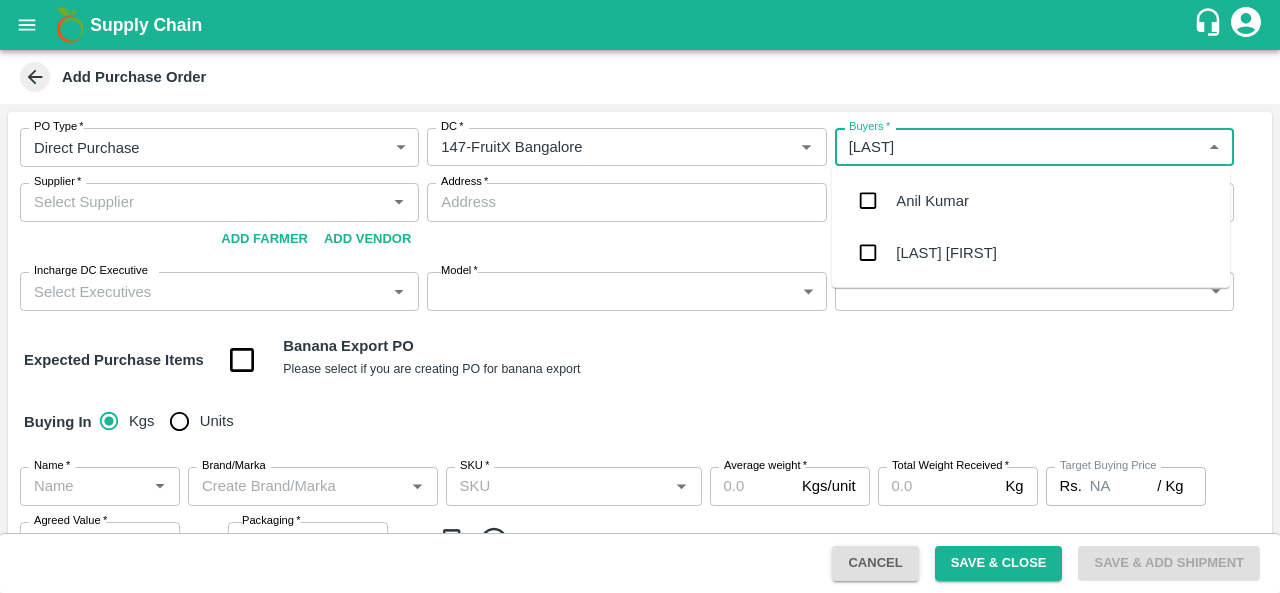 click on "Anil Kumar" at bounding box center (932, 201) 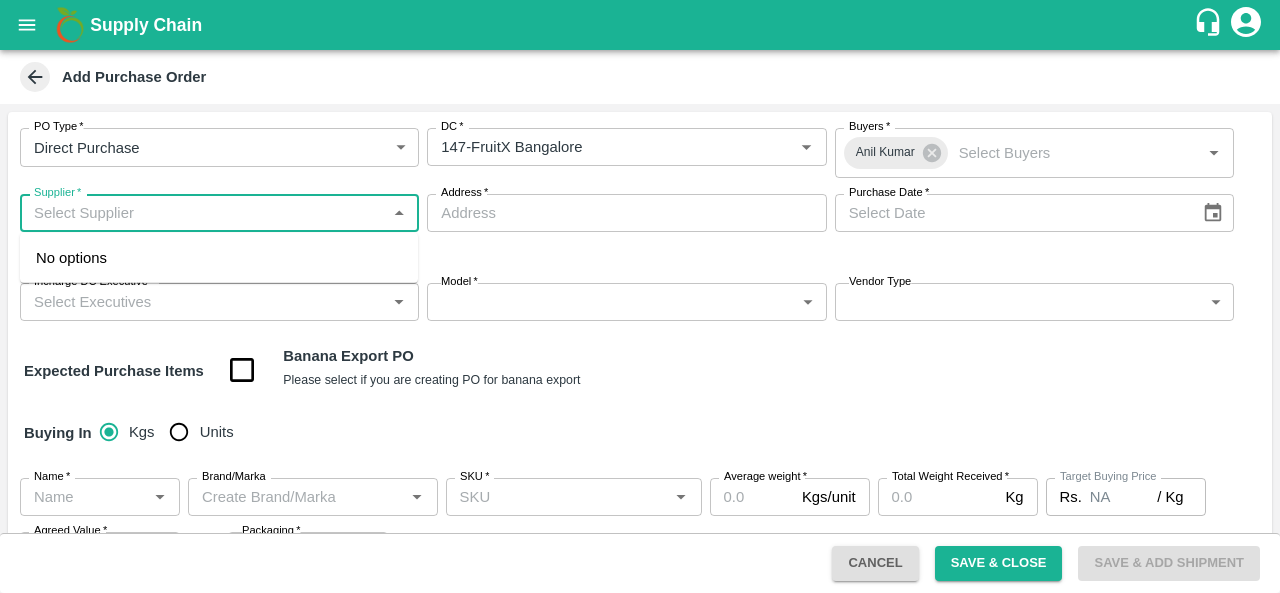 click on "Supplier   *" at bounding box center [203, 213] 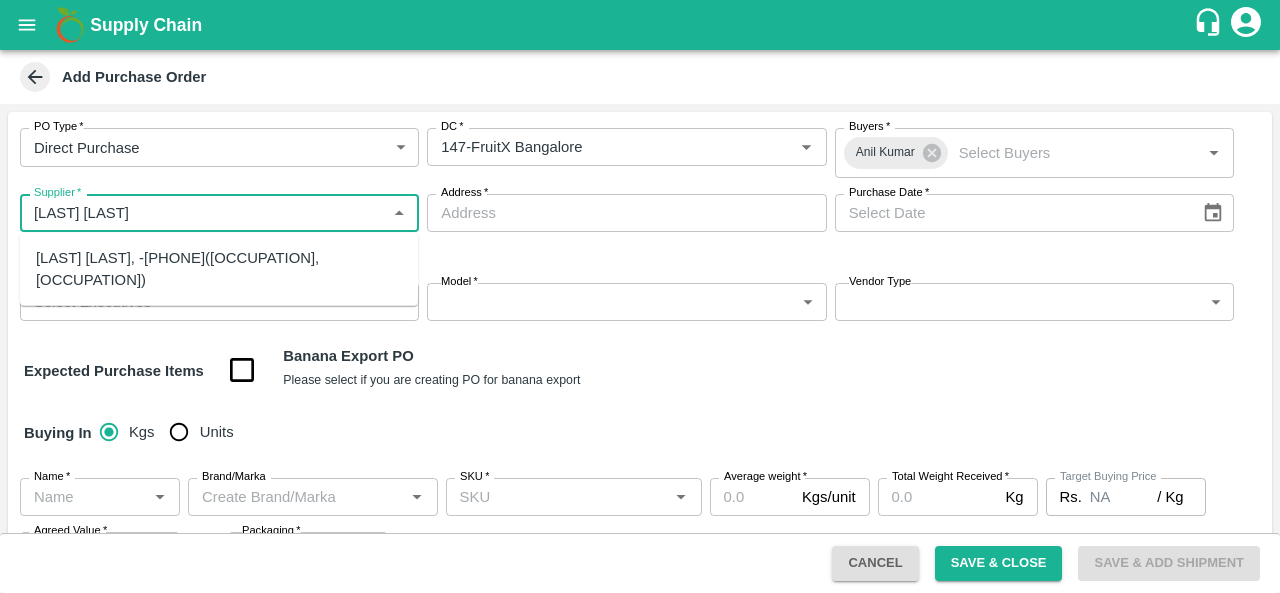 click on "Kuraba Sandeep kumar-, -7032520452(Farmer, Supplier)" at bounding box center [219, 269] 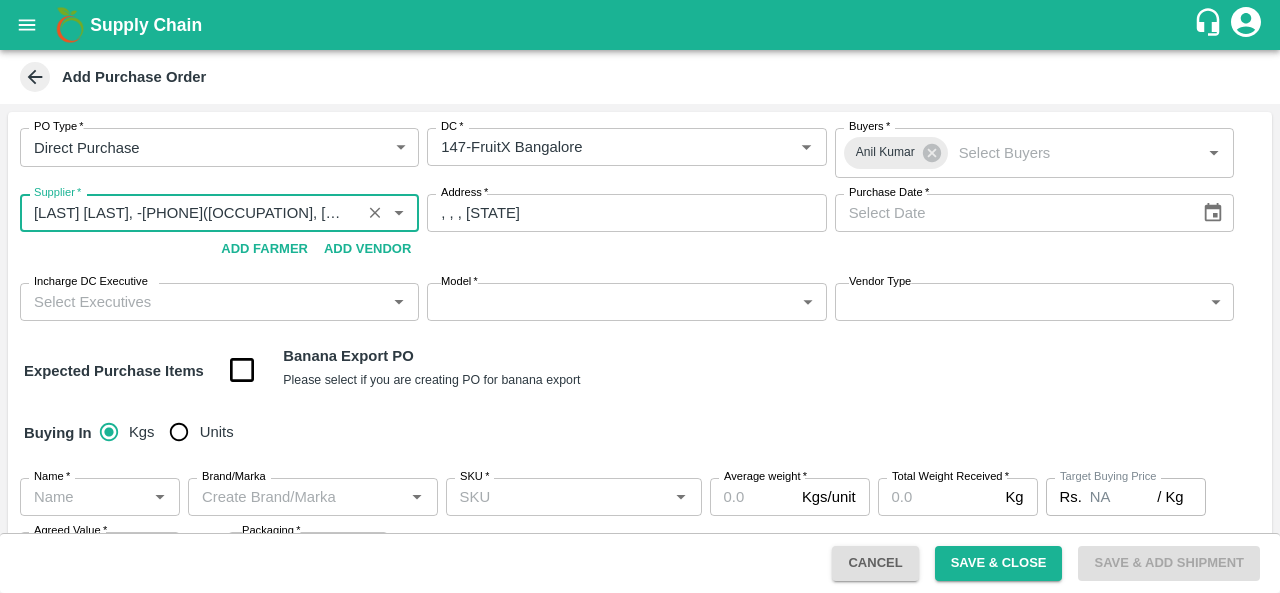 type on "Kuraba Sandeep kumar-, -7032520452(Farmer, Supplier)" 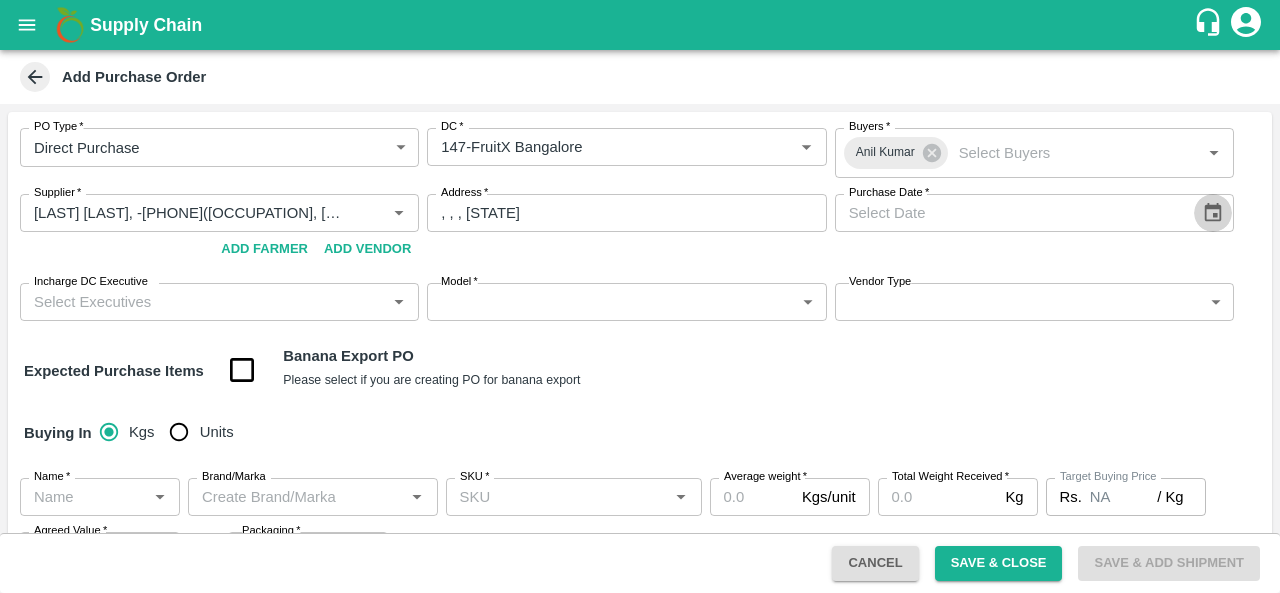 click 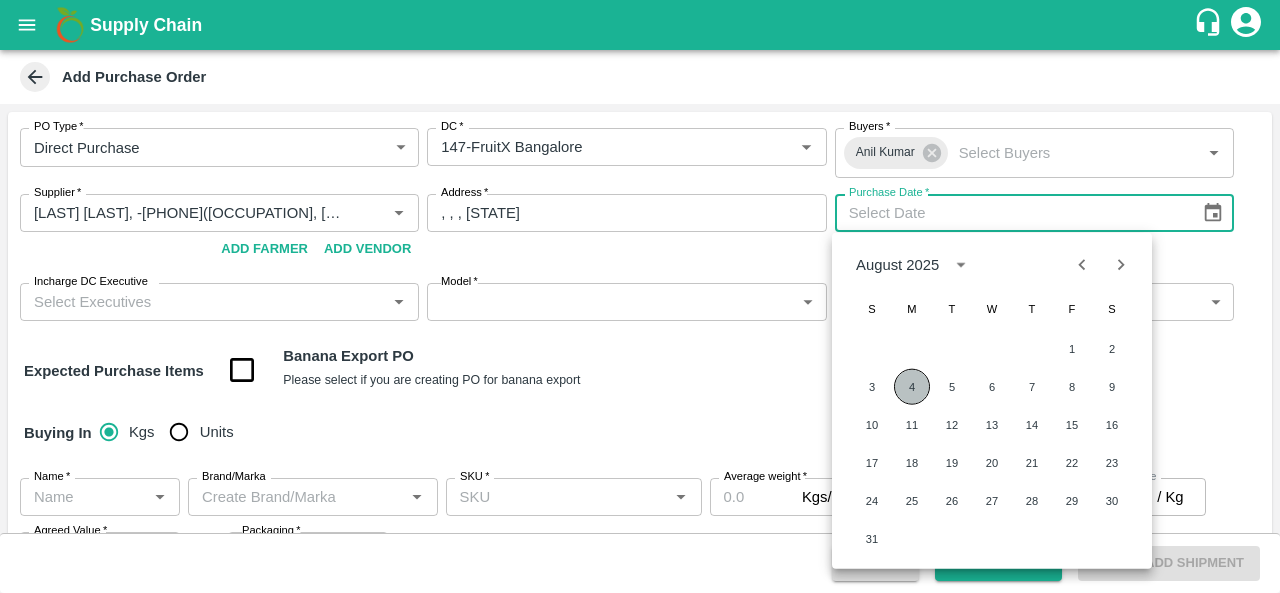 click on "4" at bounding box center [912, 387] 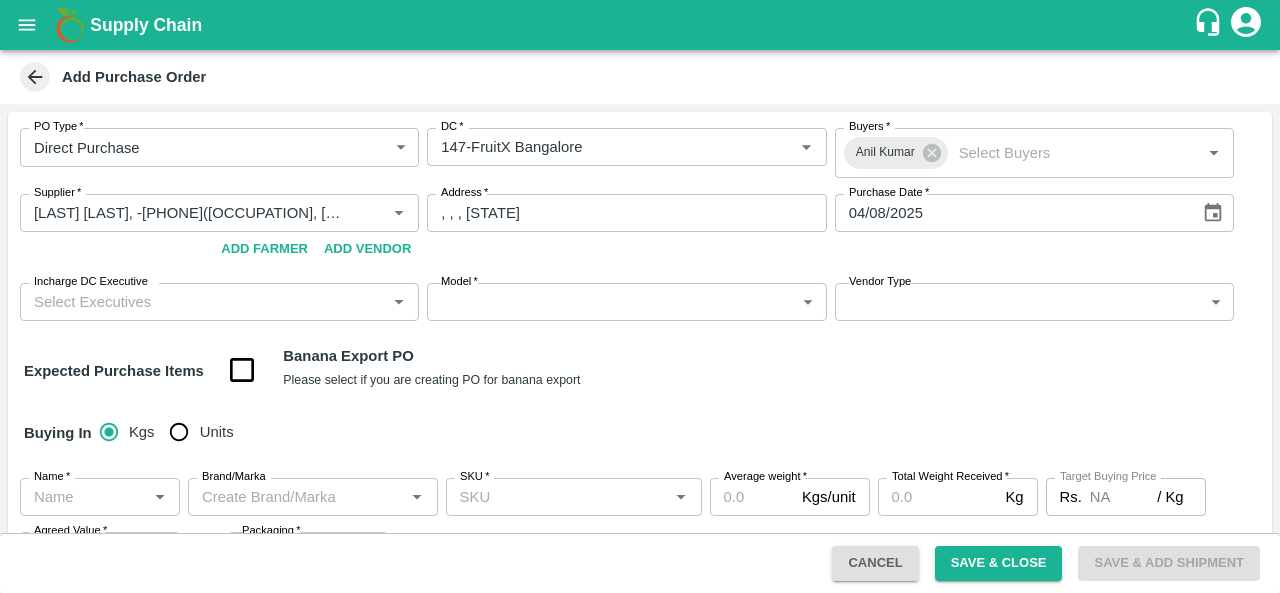 click on "Incharge DC Executive" at bounding box center [203, 302] 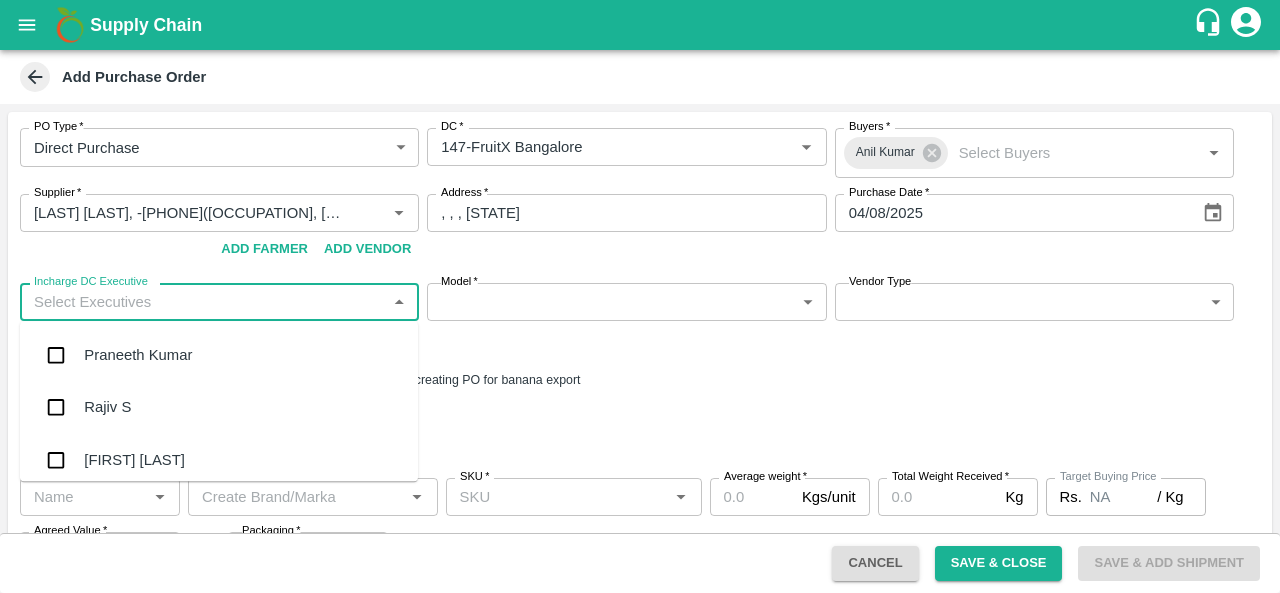 click on "Incharge DC Executive" at bounding box center (203, 302) 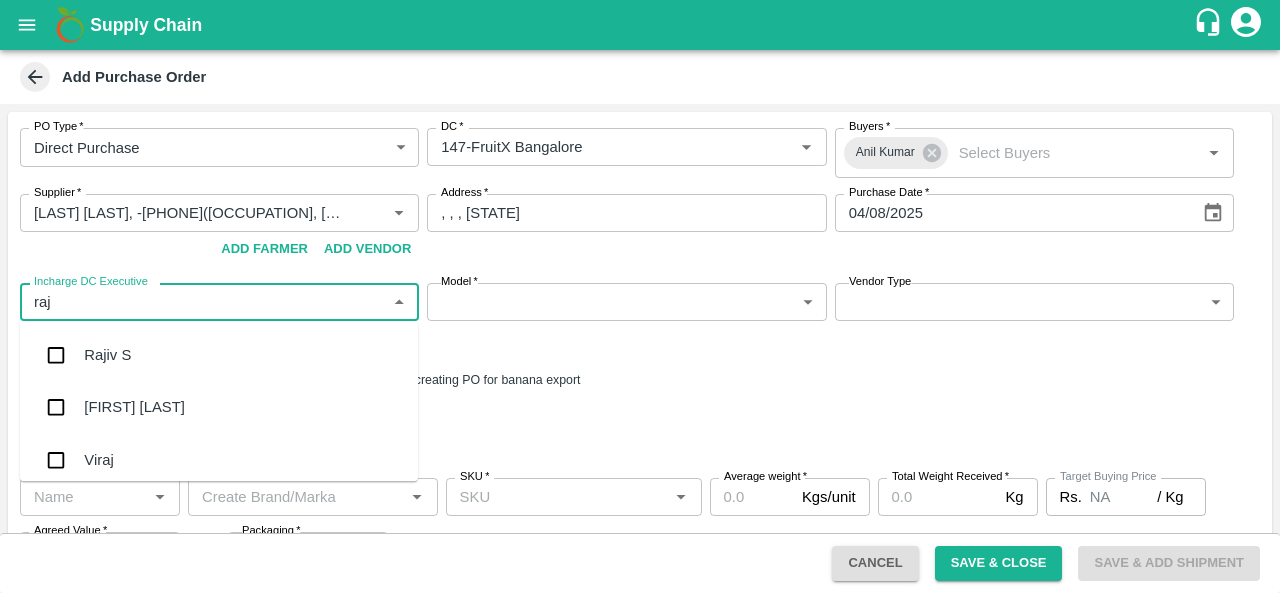 type on "raju" 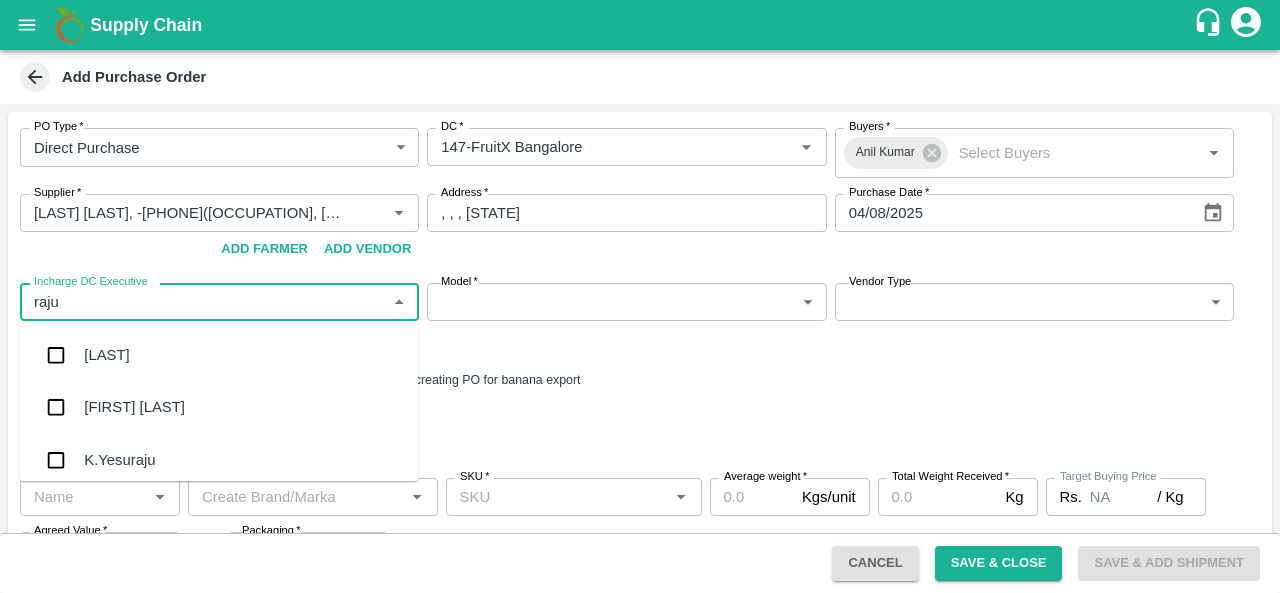 click on "[FIRST] [LAST]" at bounding box center [219, 408] 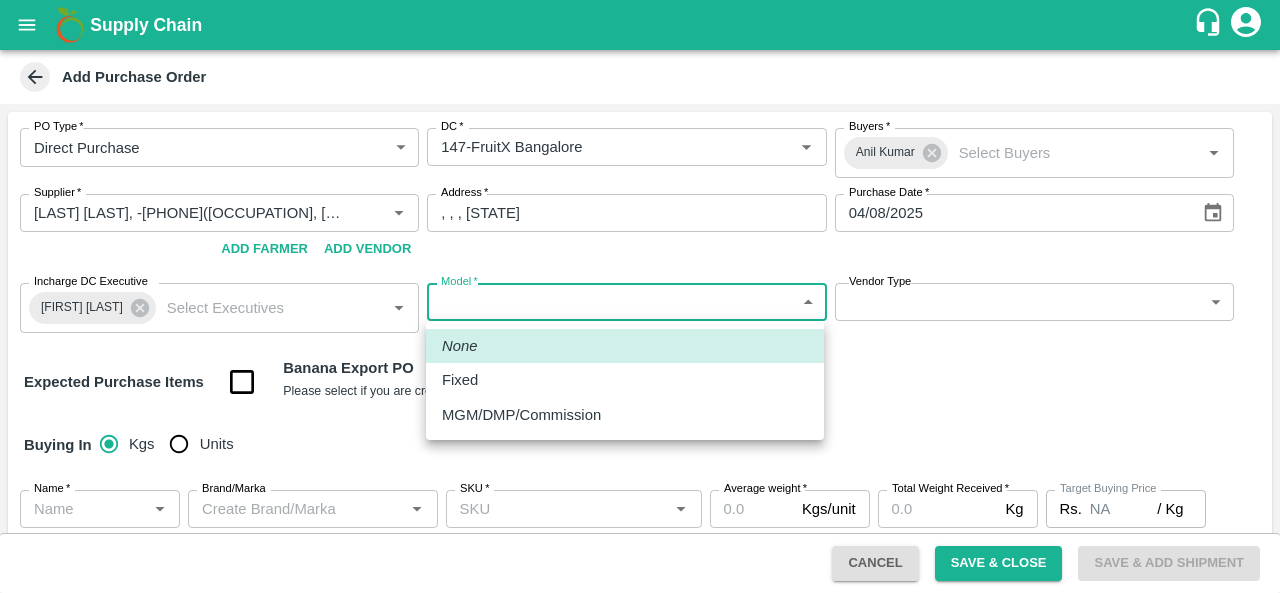click on "Supply Chain Add Purchase Order PO Type   * Direct Purchase 3 PO Type DC   * DC   * Buyers   * Anil Kumar Buyers   * Supplier   * Supplier   * Add Vendor Add Farmer Address   * , , , Andhra Pradesh Address Purchase Date   * 04/08/2025 Purchase Date Incharge DC Executive Raju KR Incharge DC Executive   * Model   * ​ Model Vendor Type ​ Vendor Type Expected Purchase Items Banana Export PO Please select if you are creating PO for banana export Buying In Kgs Units Name   * Name   * Brand/Marka Brand/Marka SKU   * SKU   * Average weight   * Kgs/unit Average weight Total Weight Received   * Kg Total Weight Received Target Buying Price Rs. NA / Kg Target Buying Price Agreed Value   * Rs. / Kg Agreed Value Packaging   * ​ Packaging Total Amount : ₹ 0 ( 0 x 0 ) Upload Agreement Upload Chute Percentage % Chute Percentage Cancel Save & Close Save & Add Shipment FXD LMD DC Direct Customer FruitX Bangalore FruitX Delhi FruitX Parala Mandi FruitX Narkanda Mandi 2025 Anil Kumar" at bounding box center (640, 296) 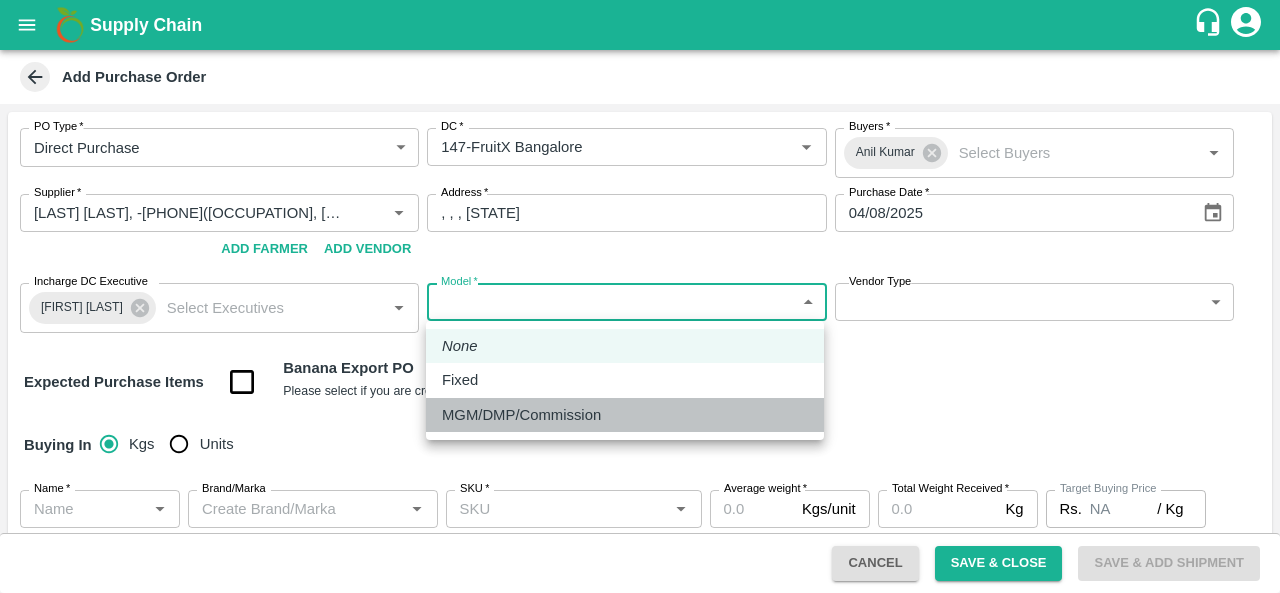 click on "MGM/DMP/Commission" at bounding box center (521, 415) 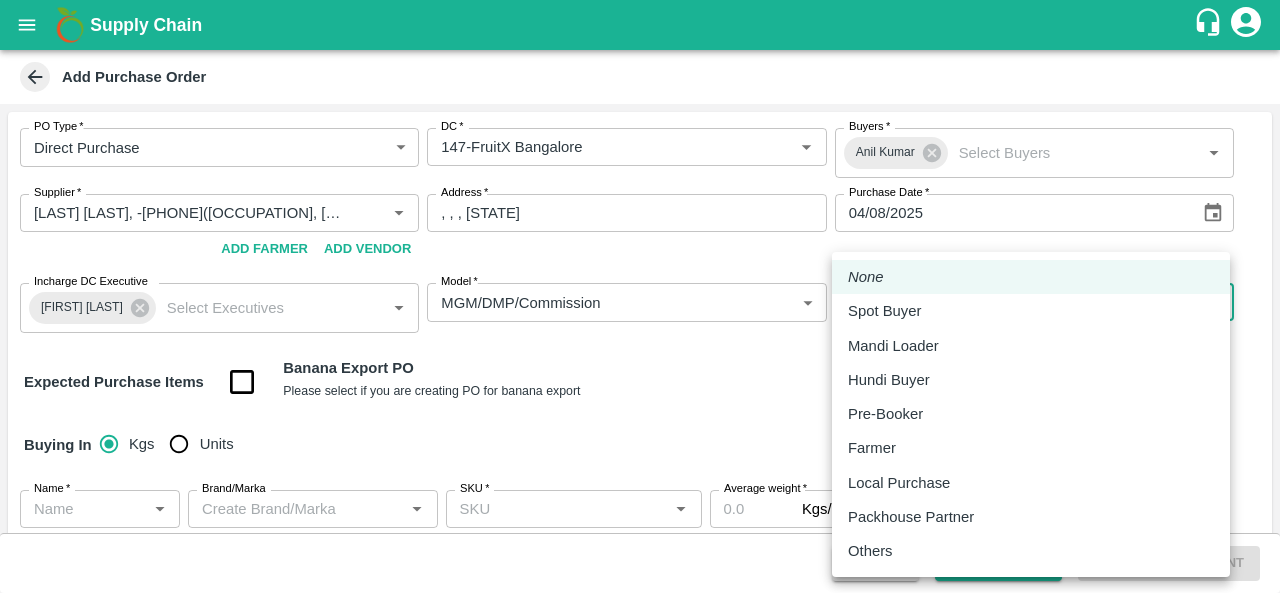 click on "Supply Chain Add Purchase Order PO Type   * Direct Purchase 3 PO Type DC   * DC   * Buyers   * Anil Kumar Buyers   * Supplier   * Supplier   * Add Vendor Add Farmer Address   * , , , Andhra Pradesh Address Purchase Date   * 04/08/2025 Purchase Date Incharge DC Executive Raju KR Incharge DC Executive   * Model   * MGM/DMP/Commission Commision Model Vendor Type ​ Vendor Type Expected Purchase Items Banana Export PO Please select if you are creating PO for banana export Buying In Kgs Units Name   * Name   * Brand/Marka Brand/Marka SKU   * SKU   * Average weight   * Kgs/unit Average weight Total Weight Received   * Kg Total Weight Received Target Buying Price Rs. NA / Kg Target Buying Price Agreed Value   * Rs. / Kg Agreed Value Packaging   * ​ Packaging Total Amount : ₹ 0 ( 0 x 0 ) Upload Agreement Upload Chute Percentage % Chute Percentage Cancel Save & Close Save & Add Shipment FXD LMD DC Direct Customer FruitX Bangalore FruitX Delhi FruitX Parala Mandi Anil Kumar" at bounding box center [640, 296] 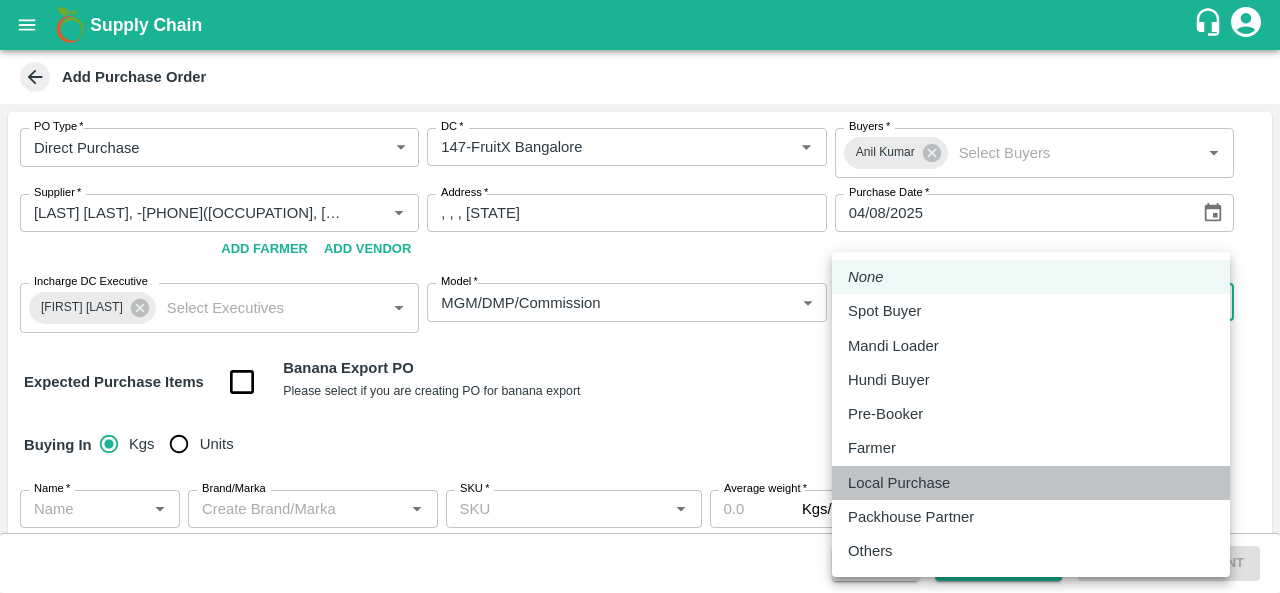 click on "Local Purchase" at bounding box center (899, 483) 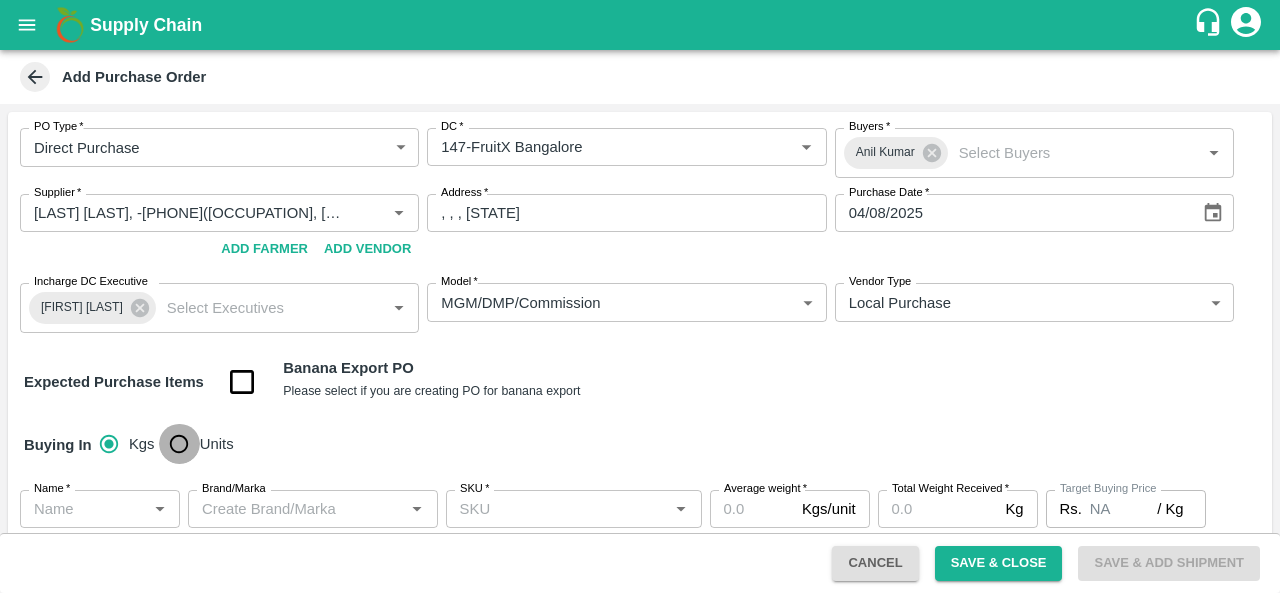 click on "Units" at bounding box center [179, 444] 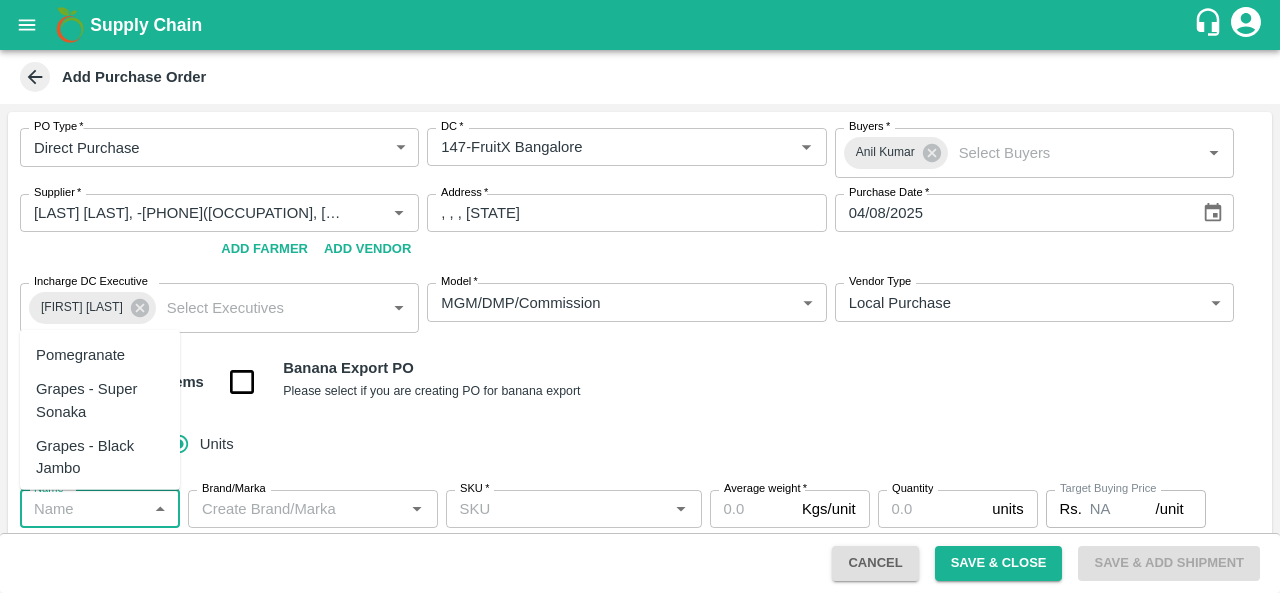 click on "Name   *" at bounding box center (83, 509) 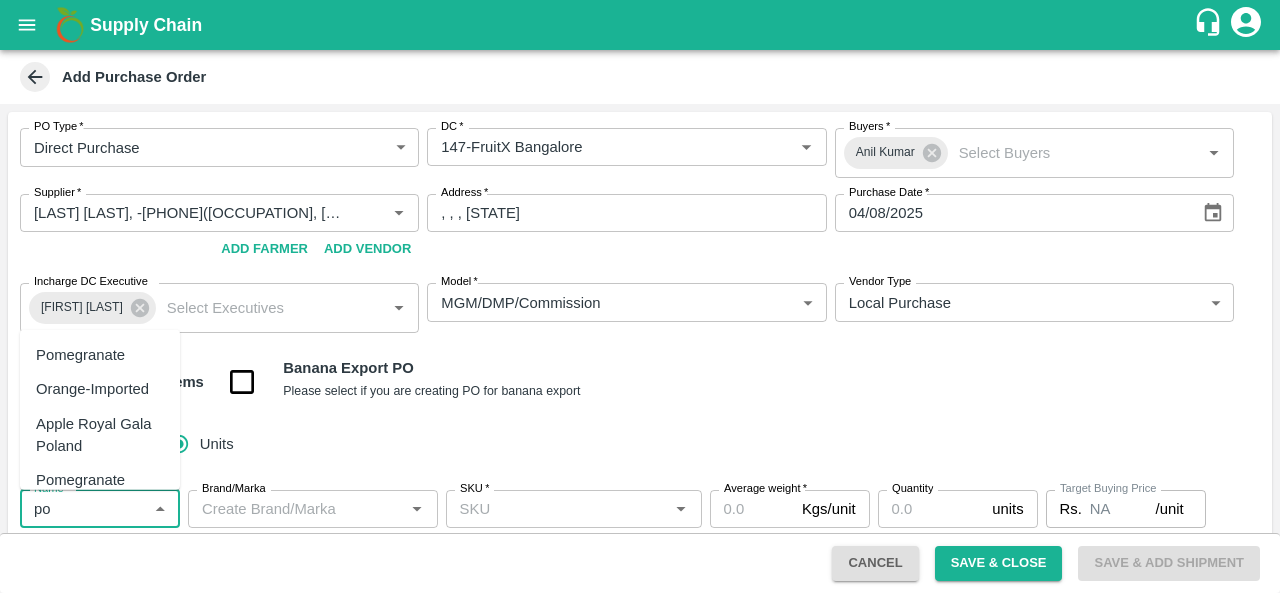 click on "Pomegranate Market Place" at bounding box center (100, 491) 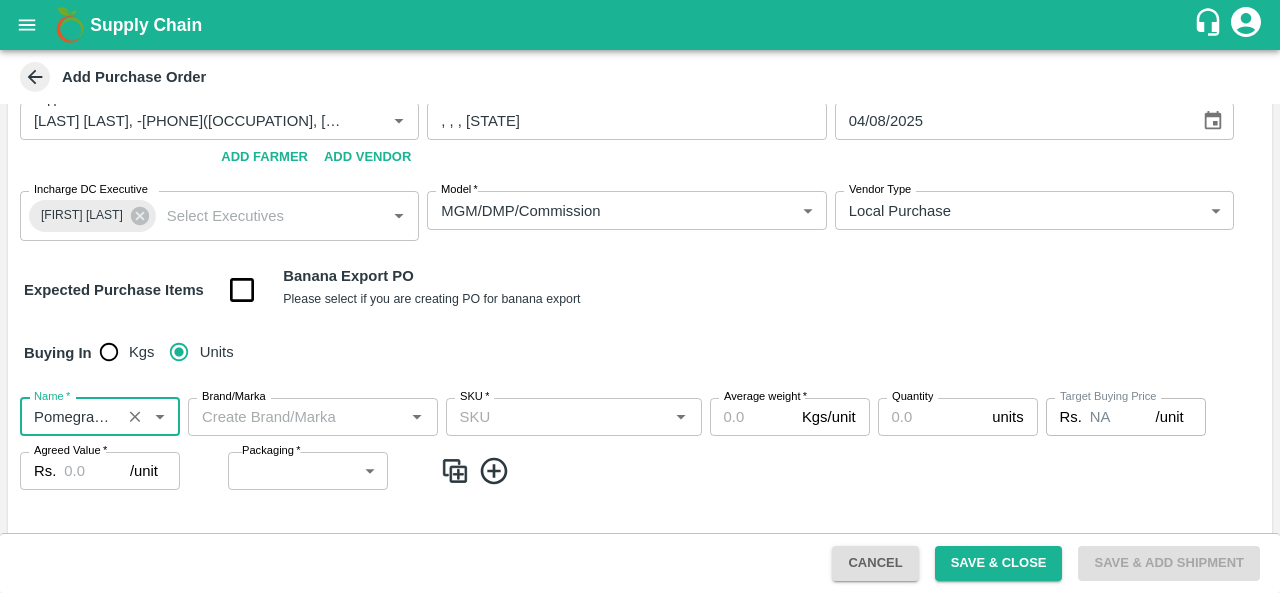 scroll, scrollTop: 98, scrollLeft: 0, axis: vertical 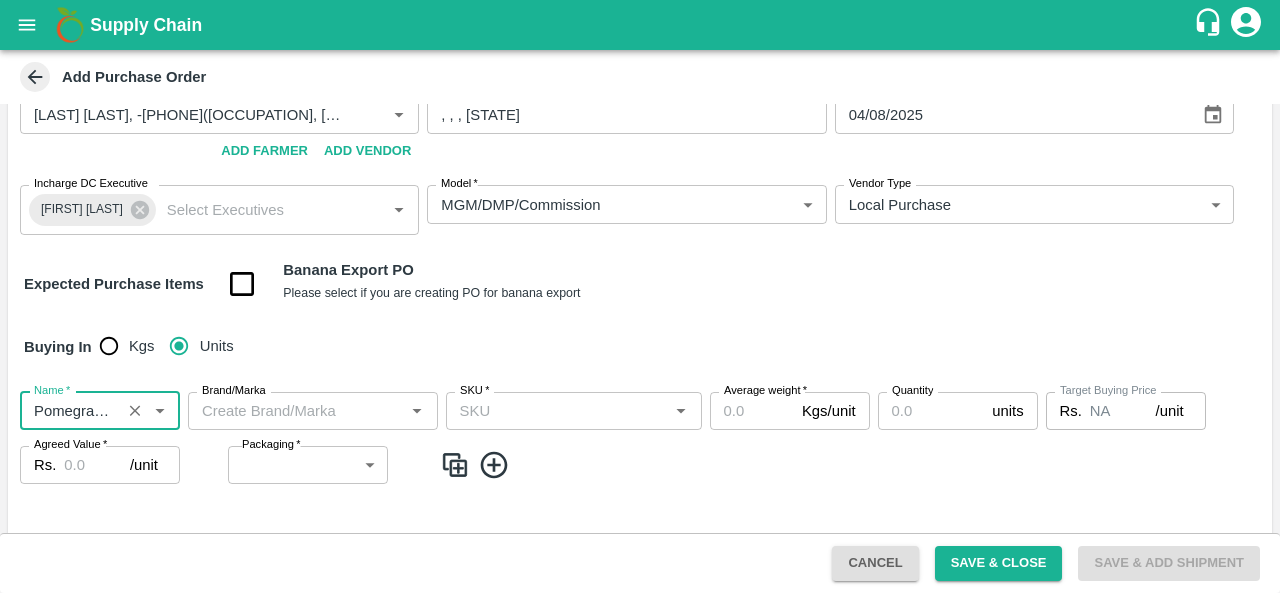 type on "Pomegranate Market Place" 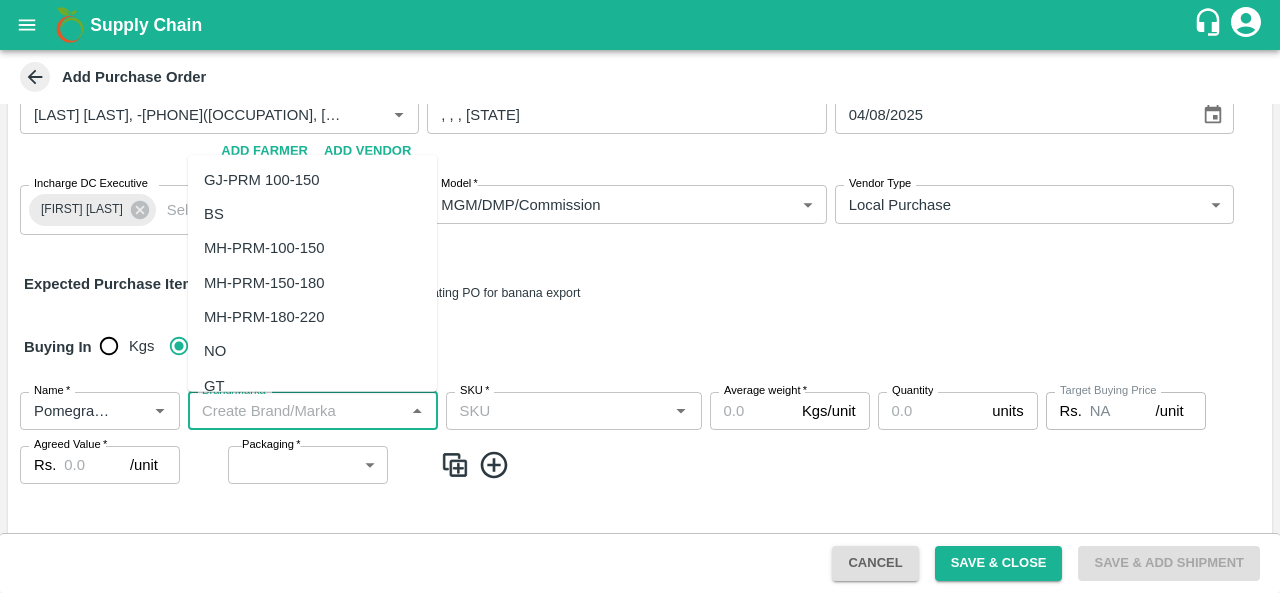 click on "Brand/Marka" at bounding box center [296, 411] 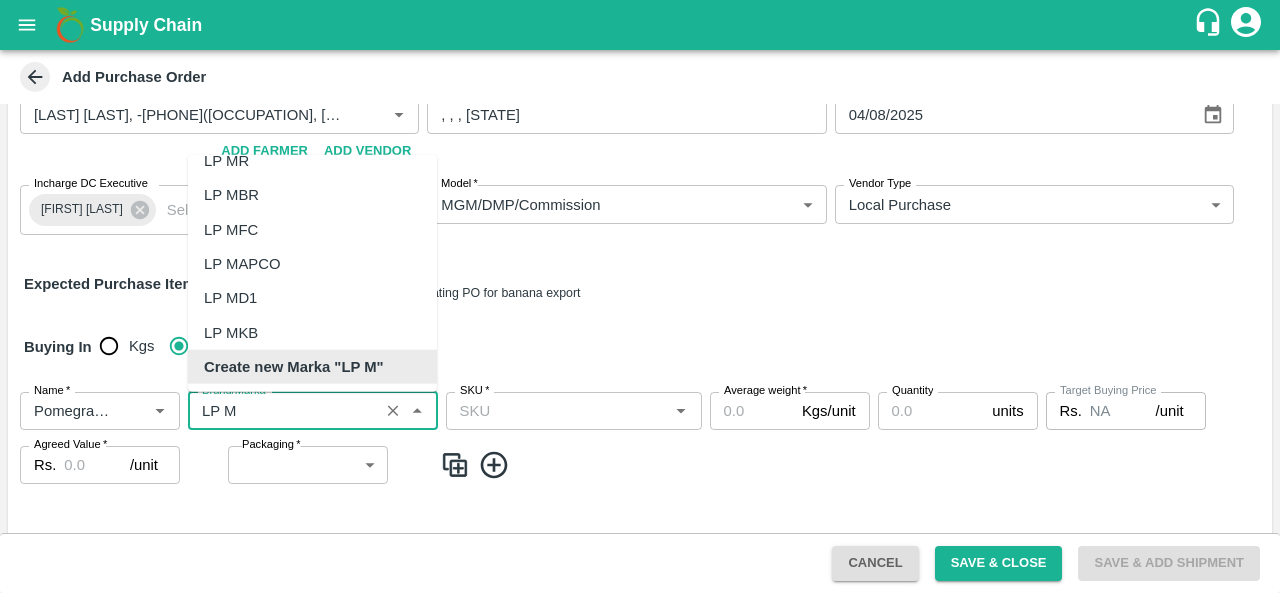scroll, scrollTop: 52, scrollLeft: 0, axis: vertical 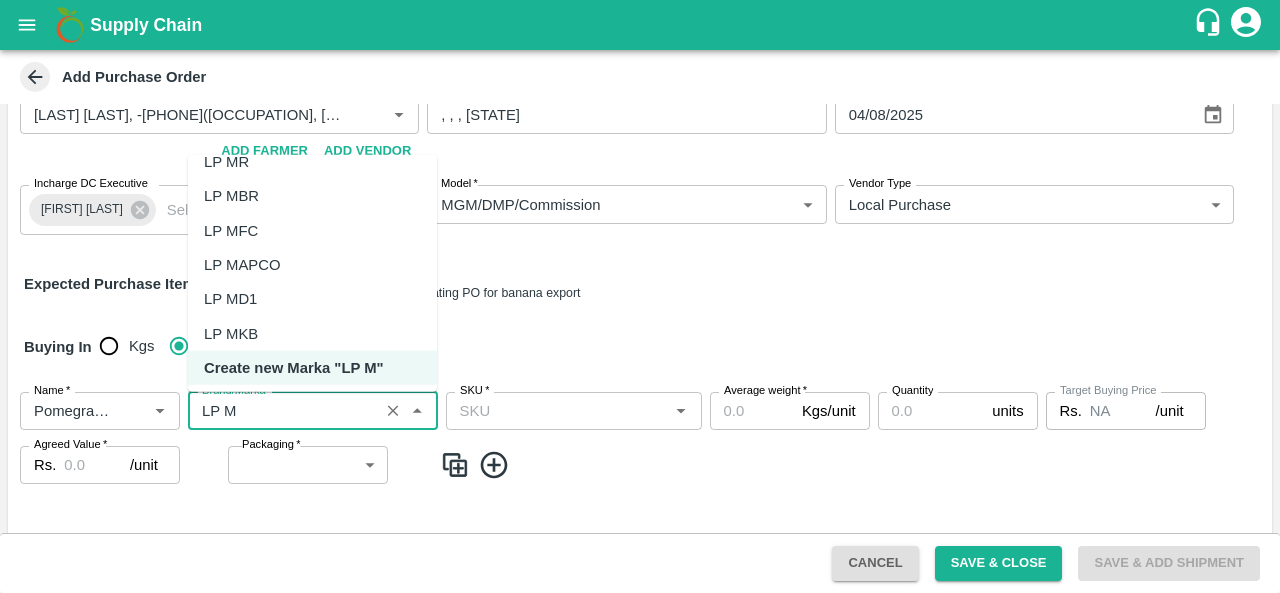 click on "LP MKB" at bounding box center (231, 333) 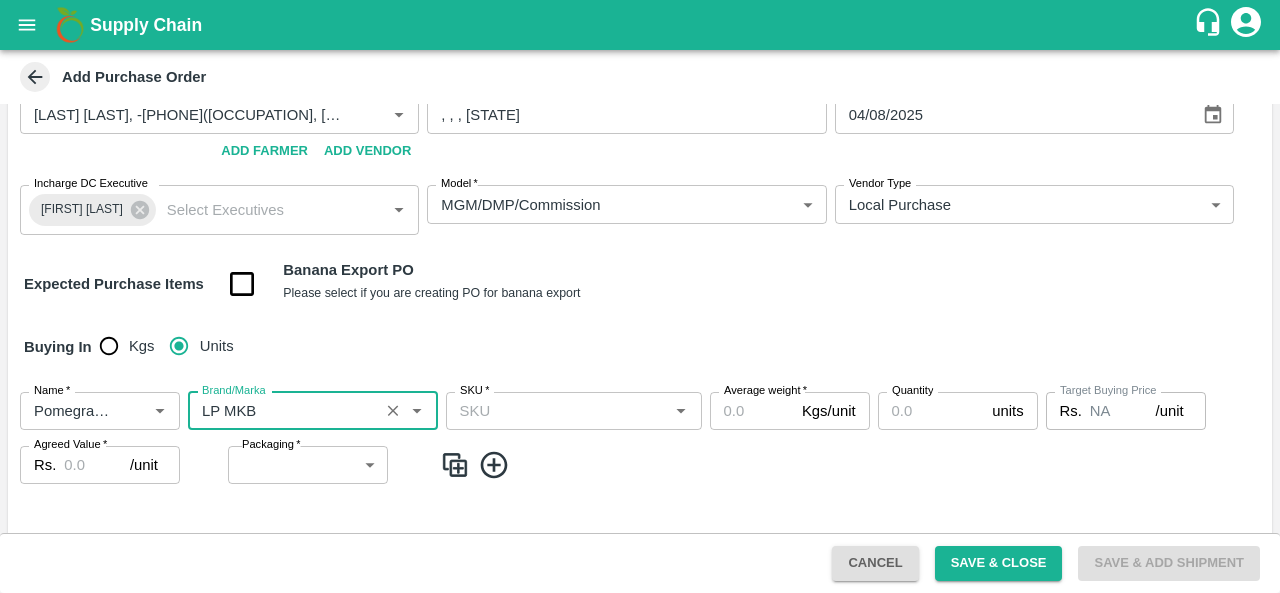 type on "LP MKB" 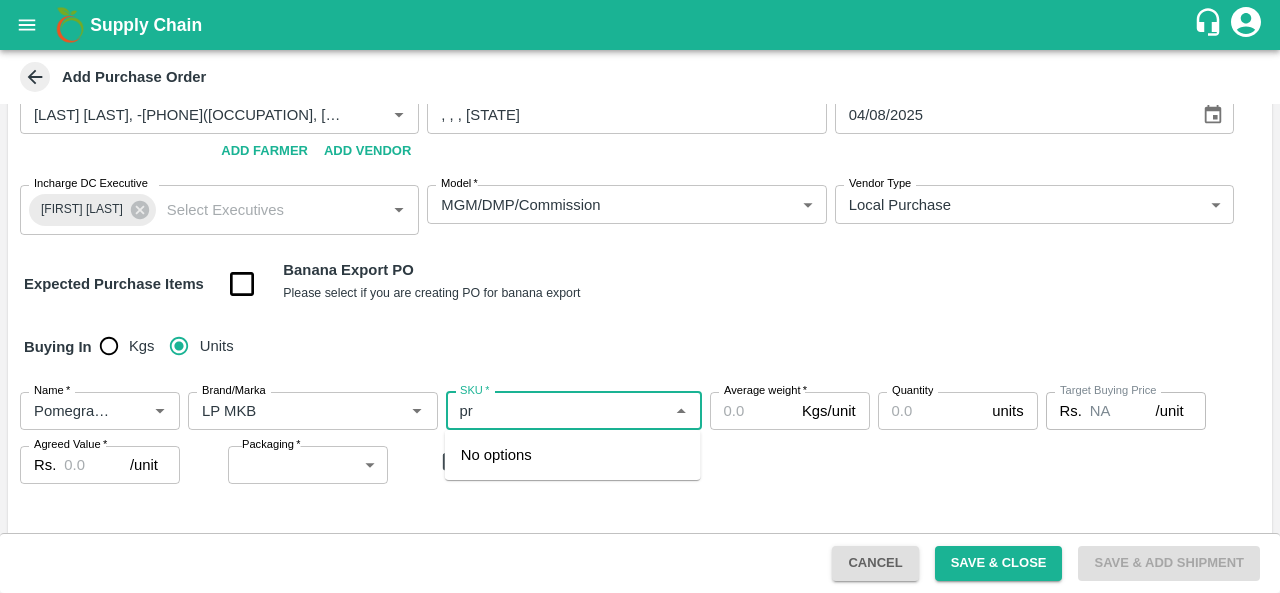 type on "p" 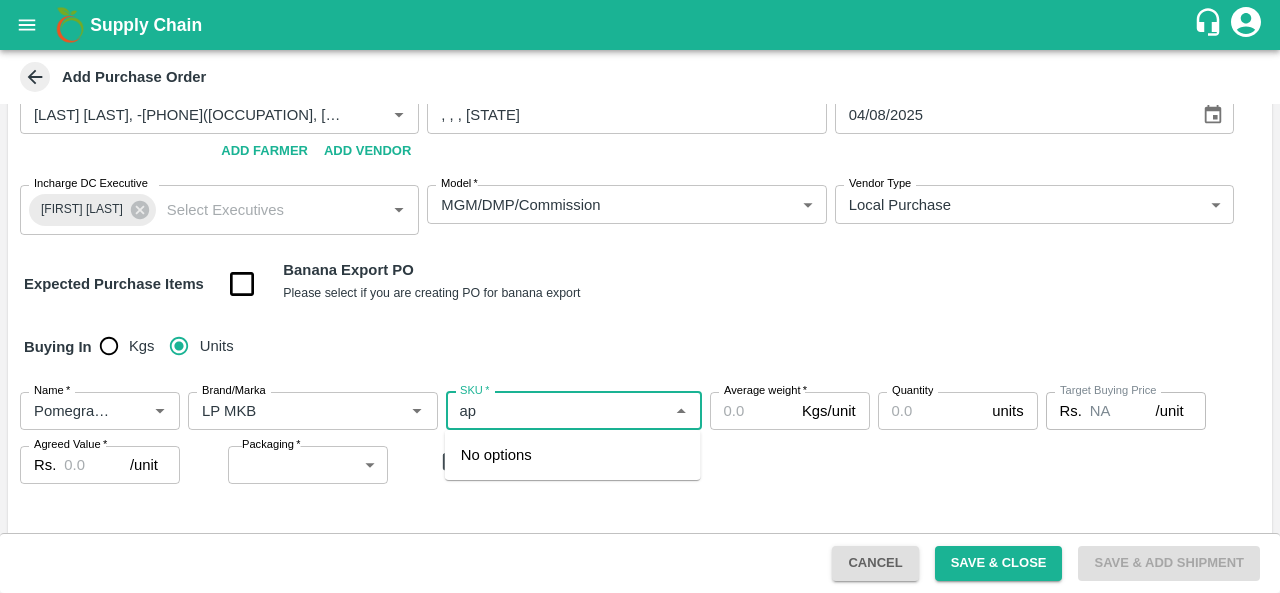 type on "a" 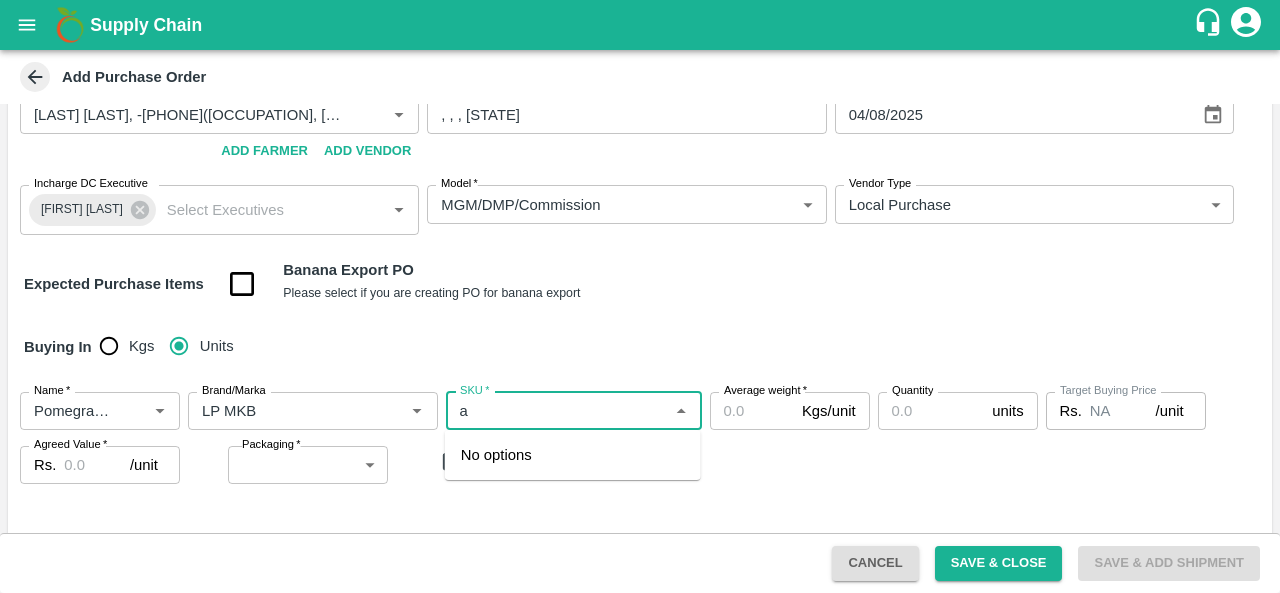 type 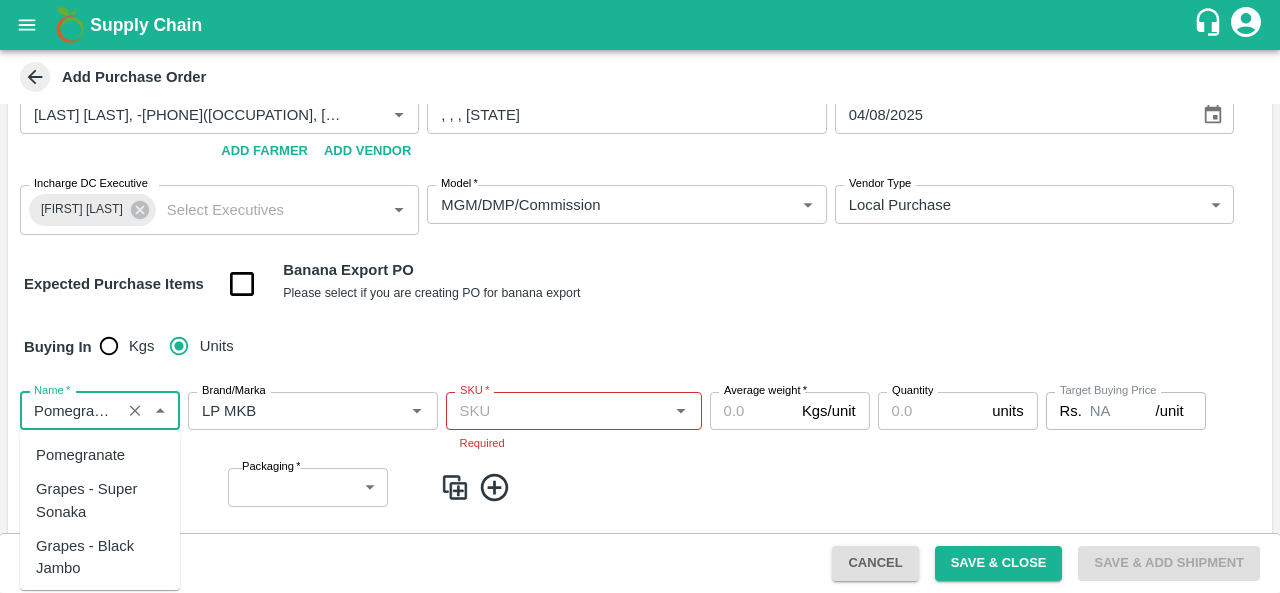 click on "Name   *" at bounding box center [70, 411] 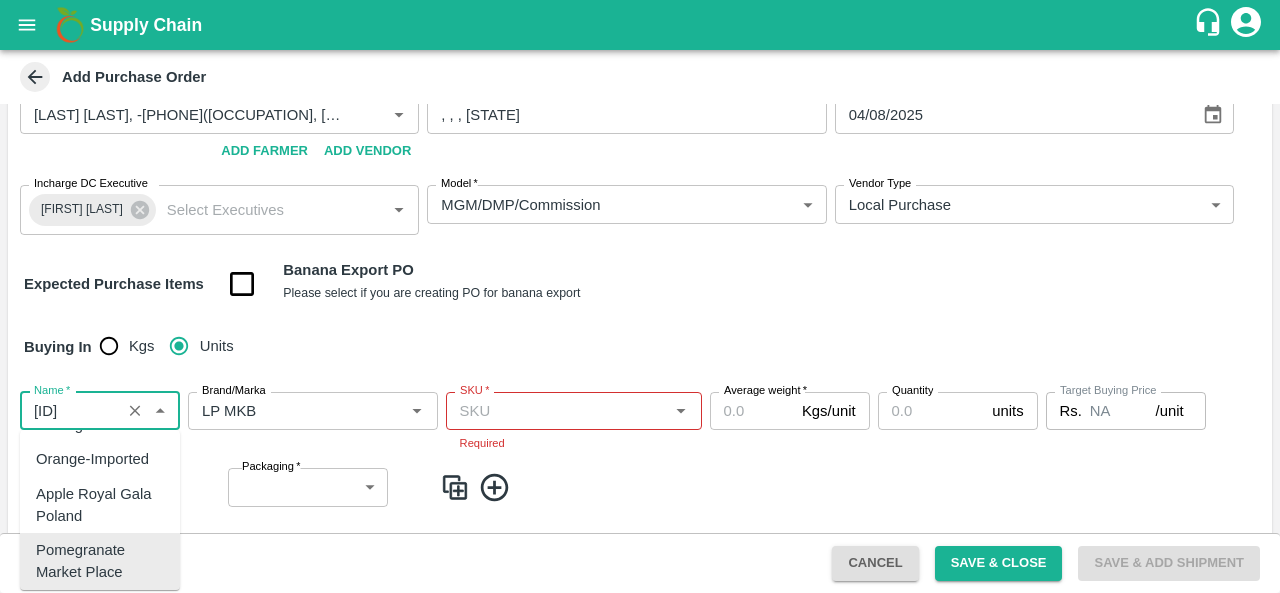 scroll, scrollTop: 0, scrollLeft: 0, axis: both 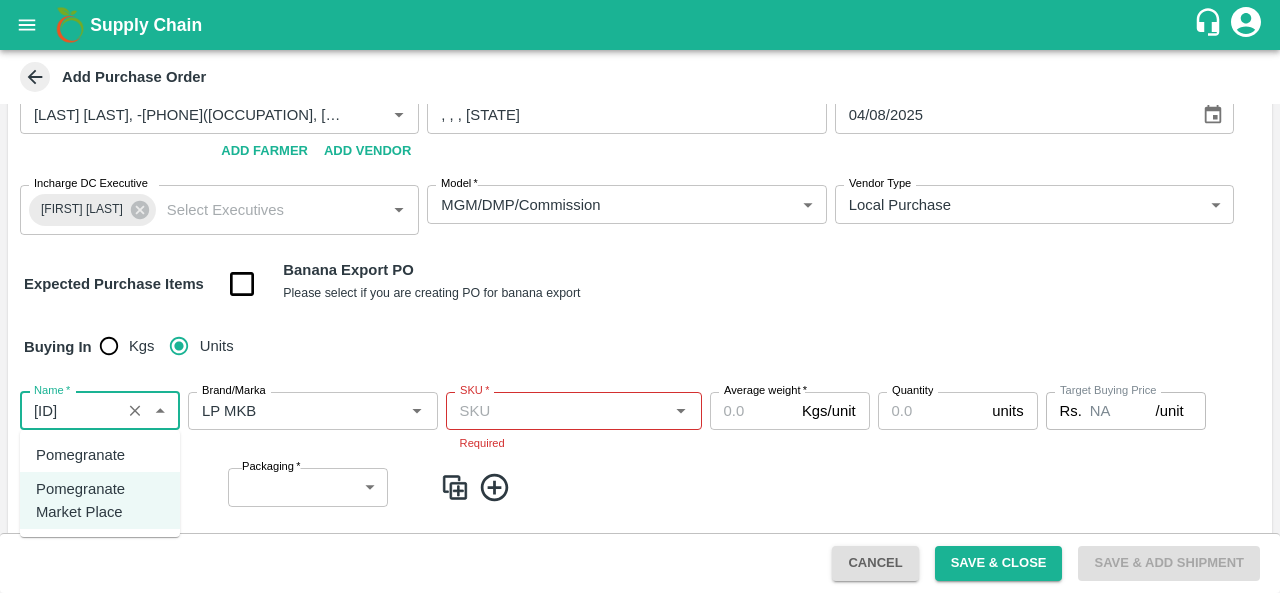 click on "Pomegranate" at bounding box center [80, 455] 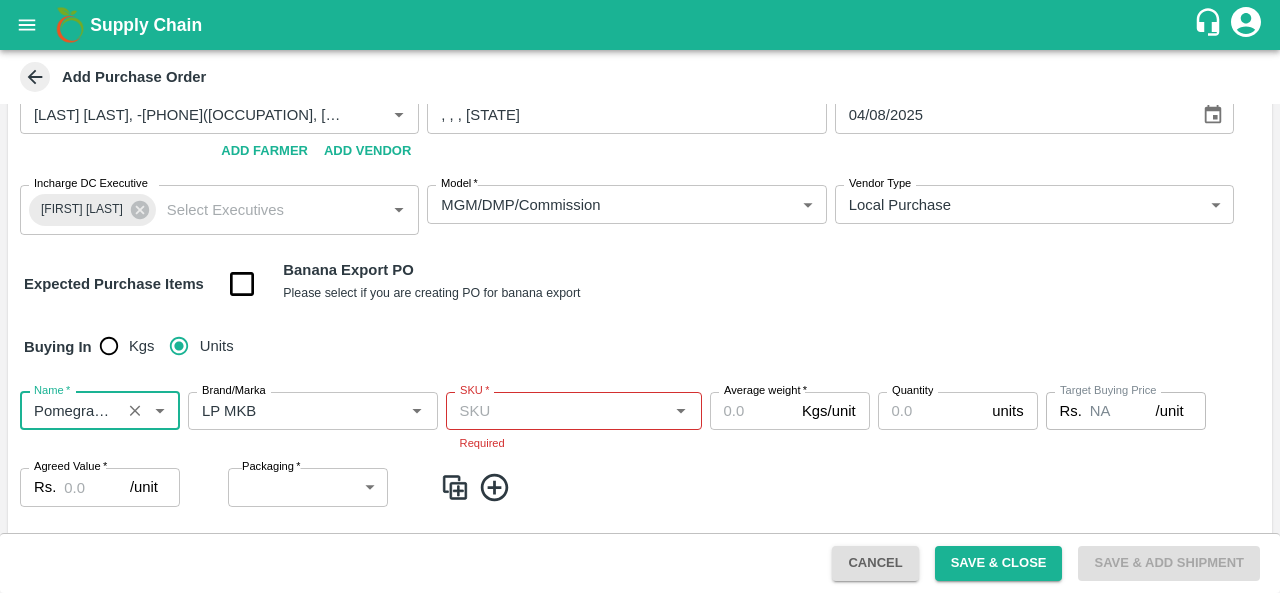 type on "Pomegranate" 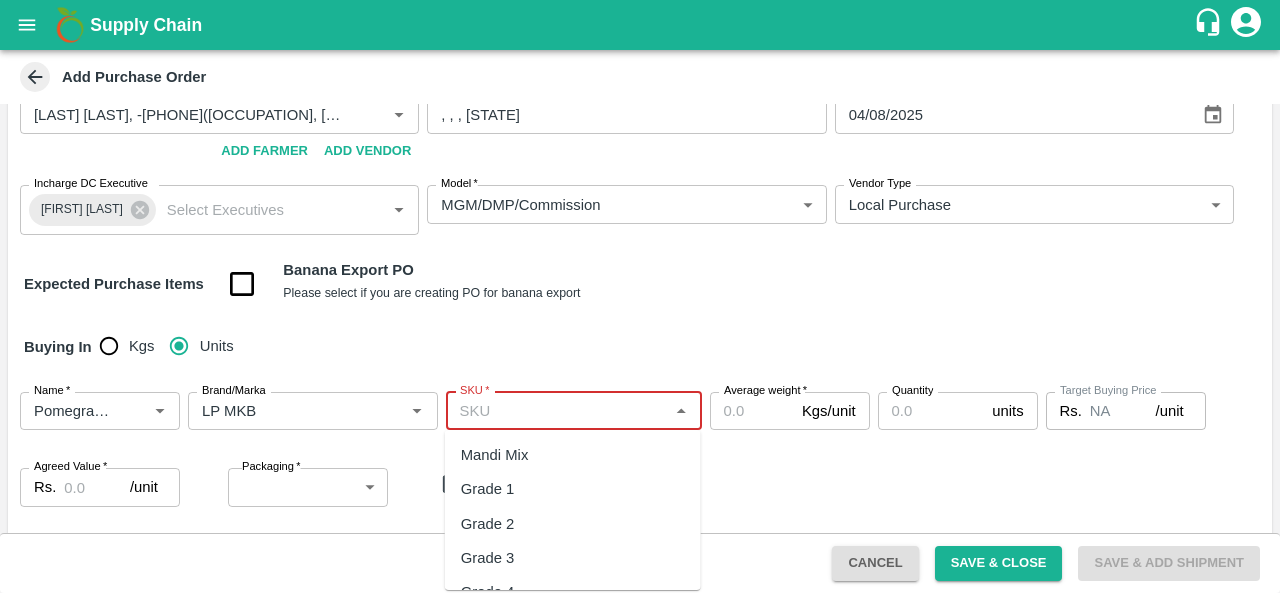 click on "SKU   *" at bounding box center (557, 411) 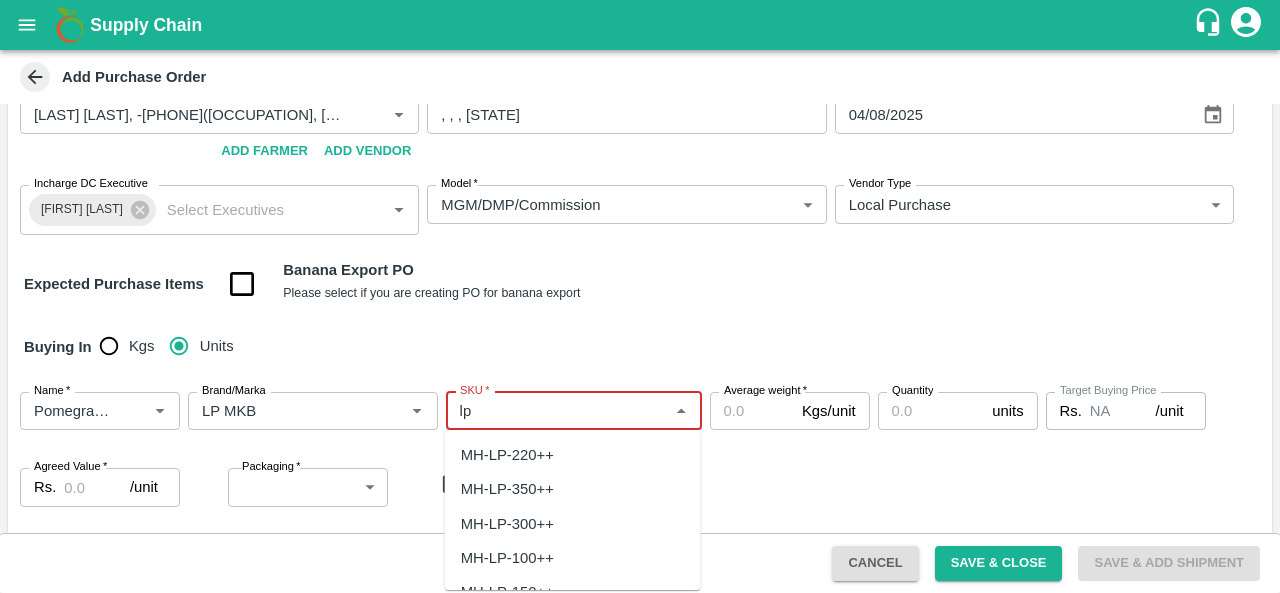 click on "MH-LP-220++" at bounding box center (507, 455) 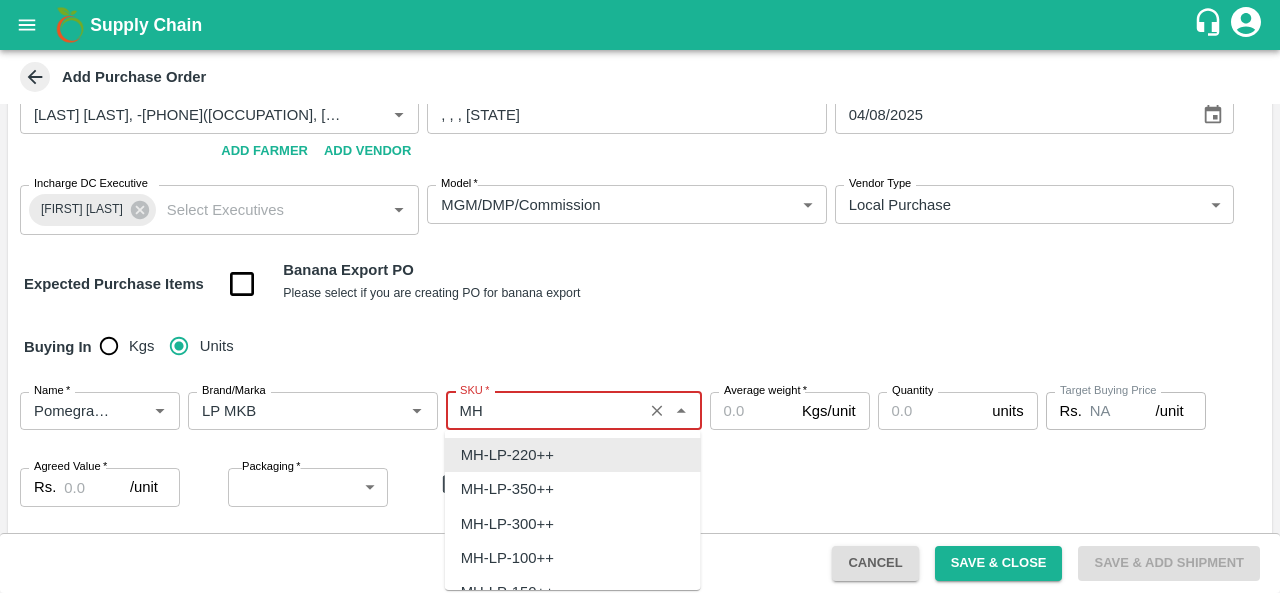 type on "M" 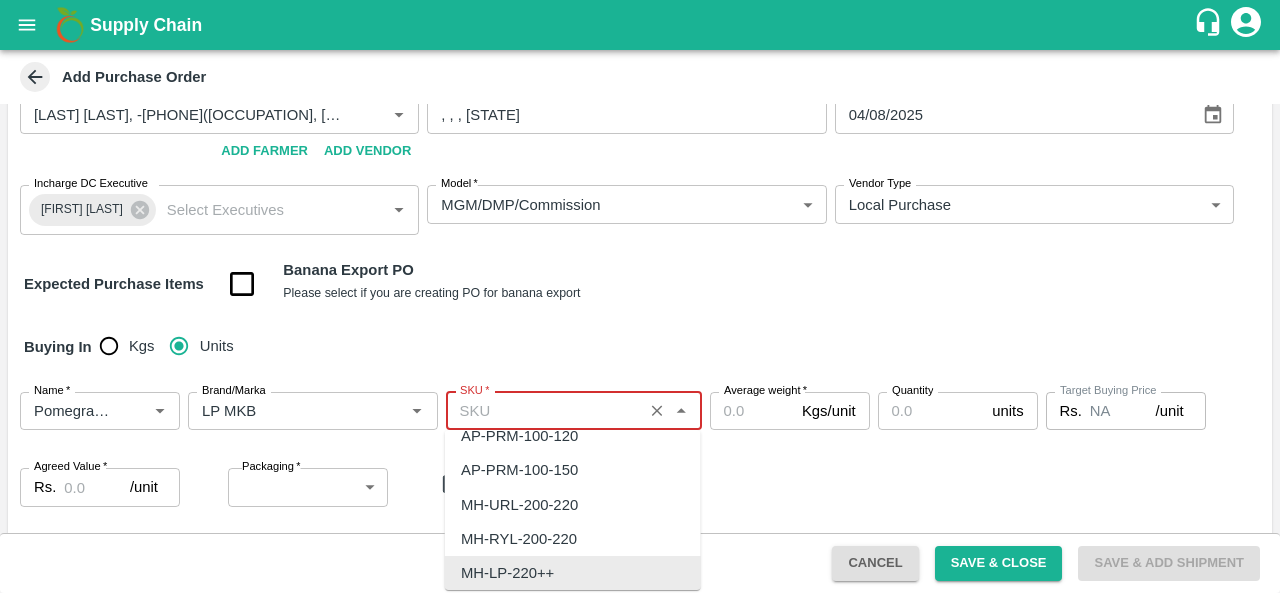 scroll, scrollTop: 0, scrollLeft: 0, axis: both 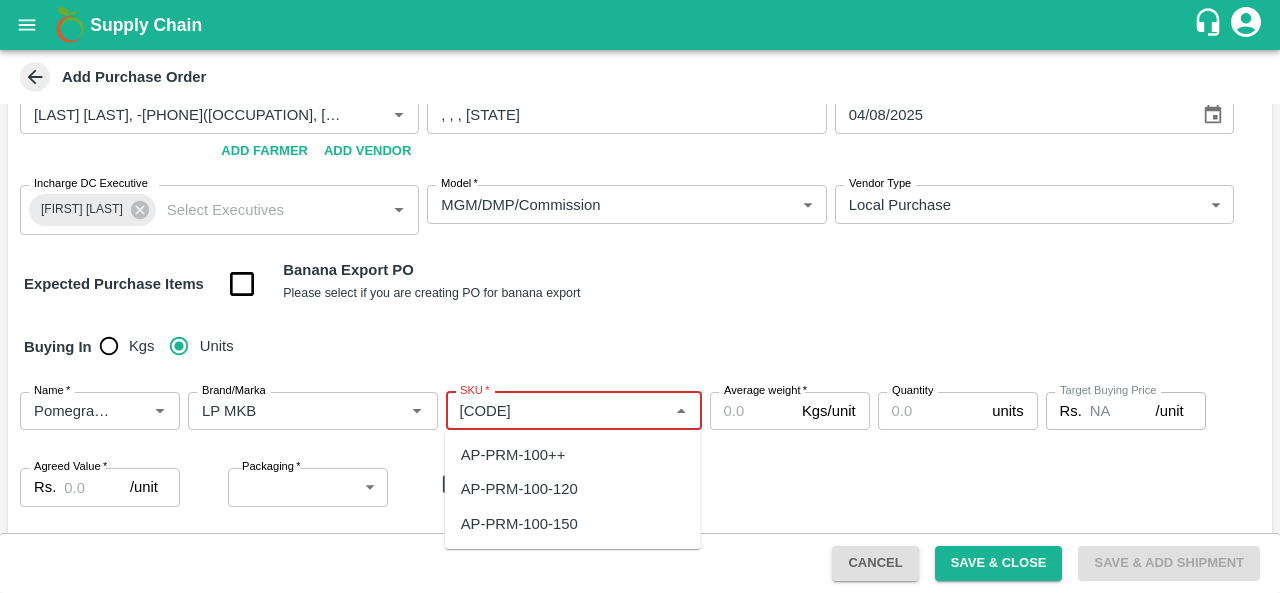 click on "AP-PRM-100-150" at bounding box center (519, 524) 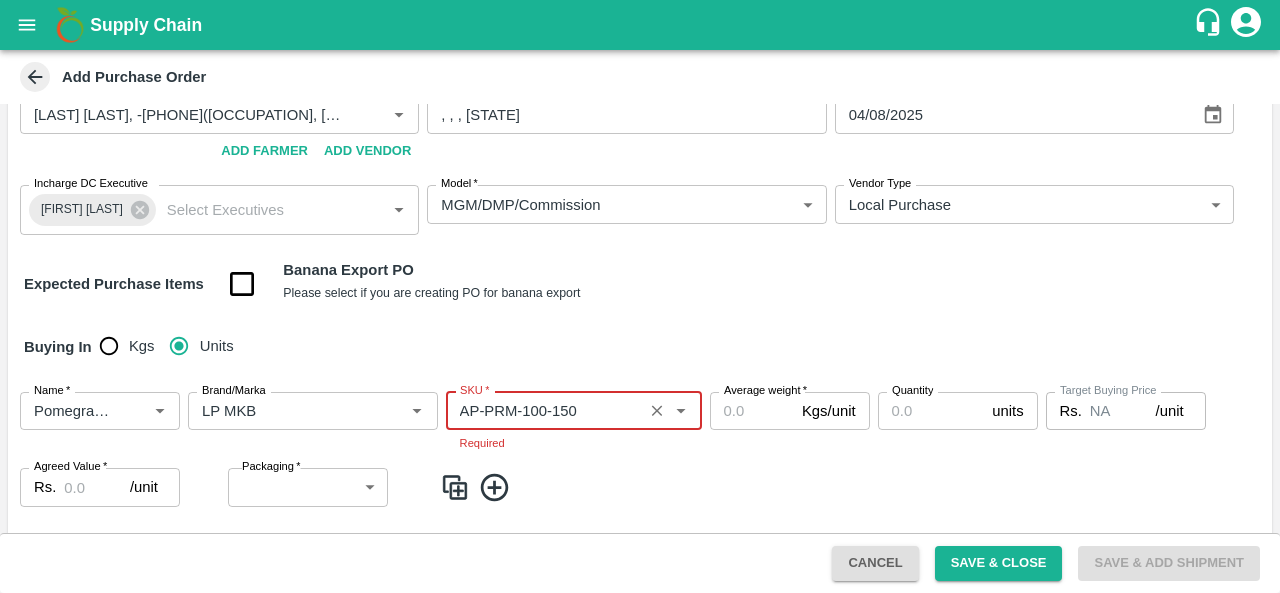 type on "AP-PRM-100-150" 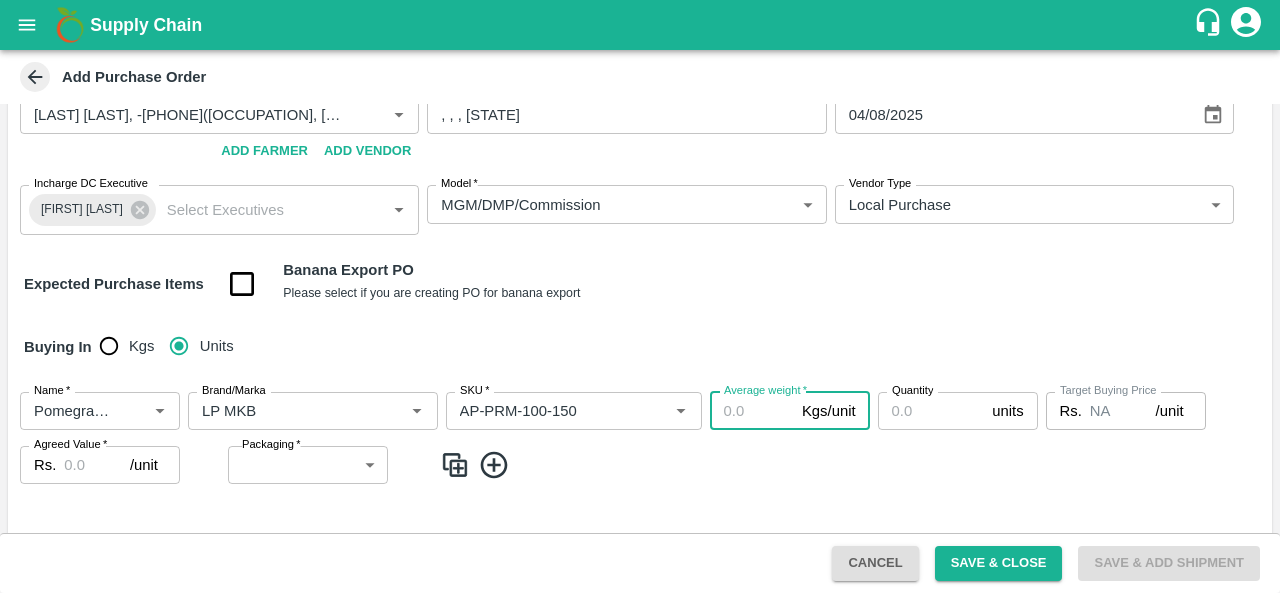 click on "Average weight   *" at bounding box center [752, 411] 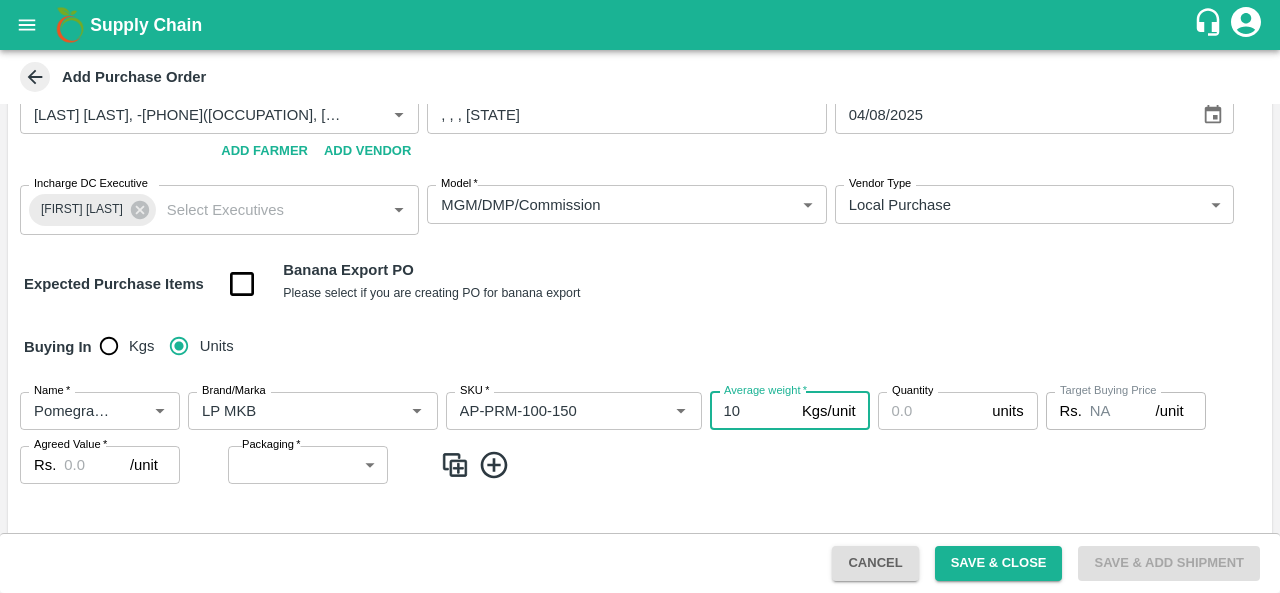 type on "10" 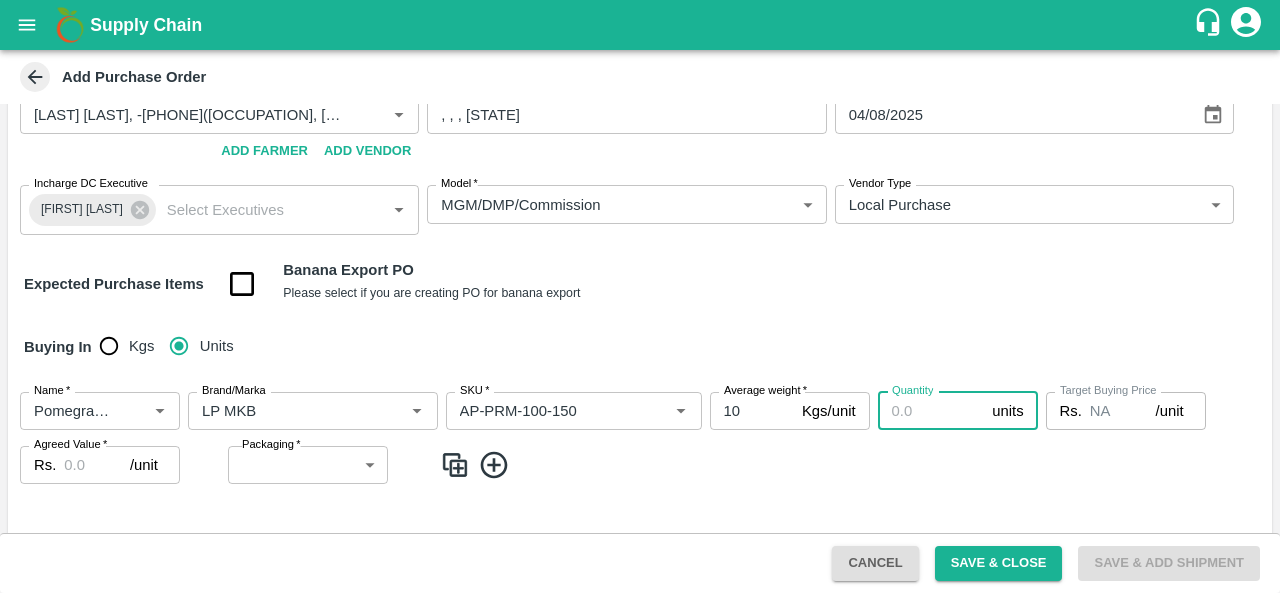 click on "Quantity" at bounding box center [931, 411] 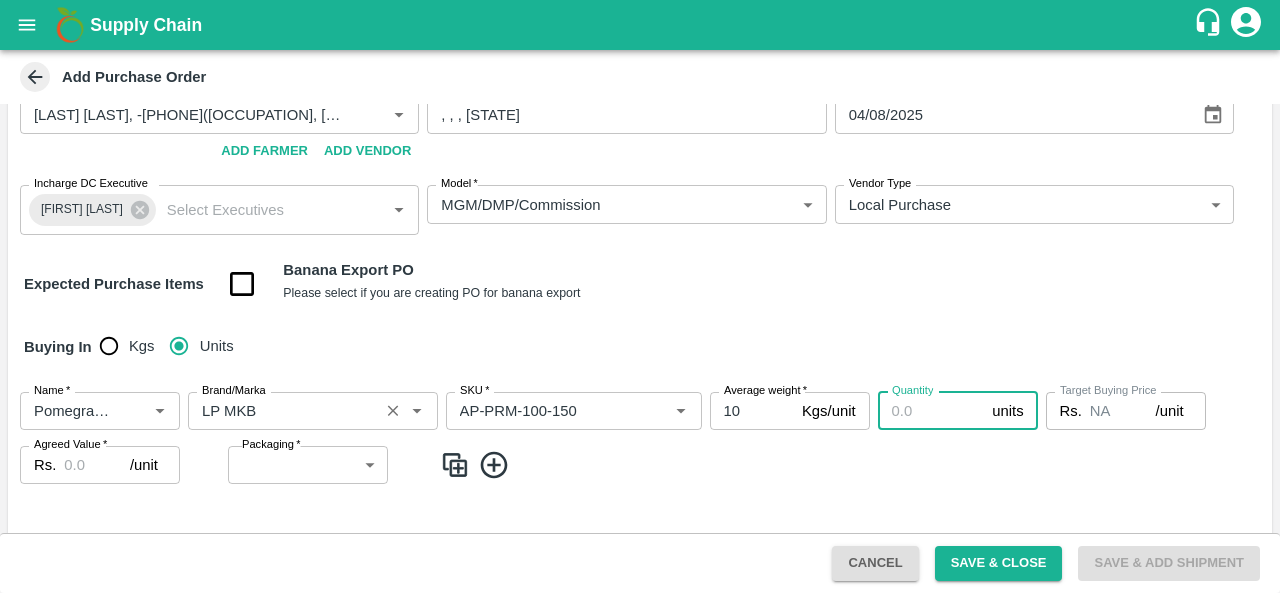 click on "Brand/Marka" at bounding box center (283, 411) 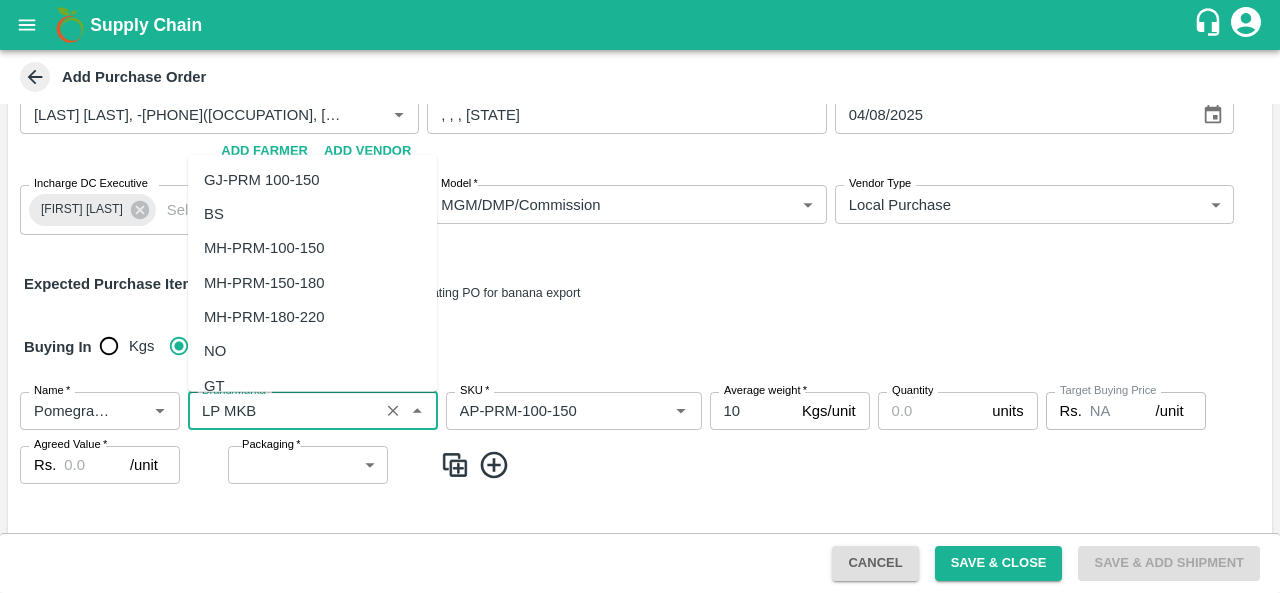 scroll, scrollTop: 33514, scrollLeft: 0, axis: vertical 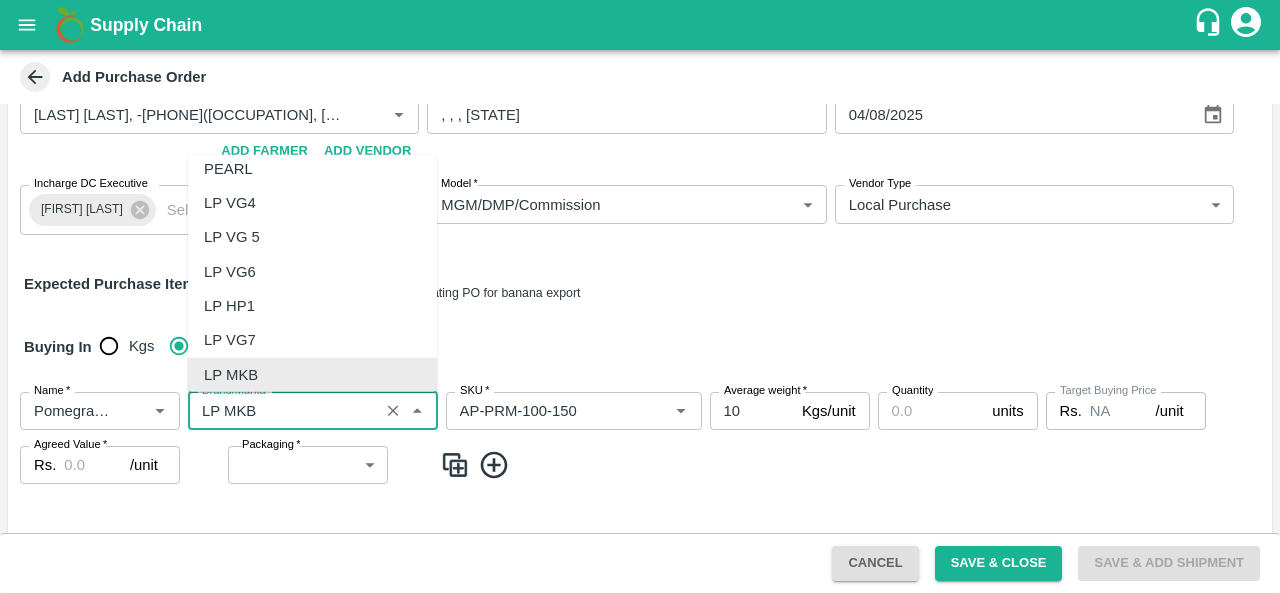 click on "Brand/Marka" at bounding box center [283, 411] 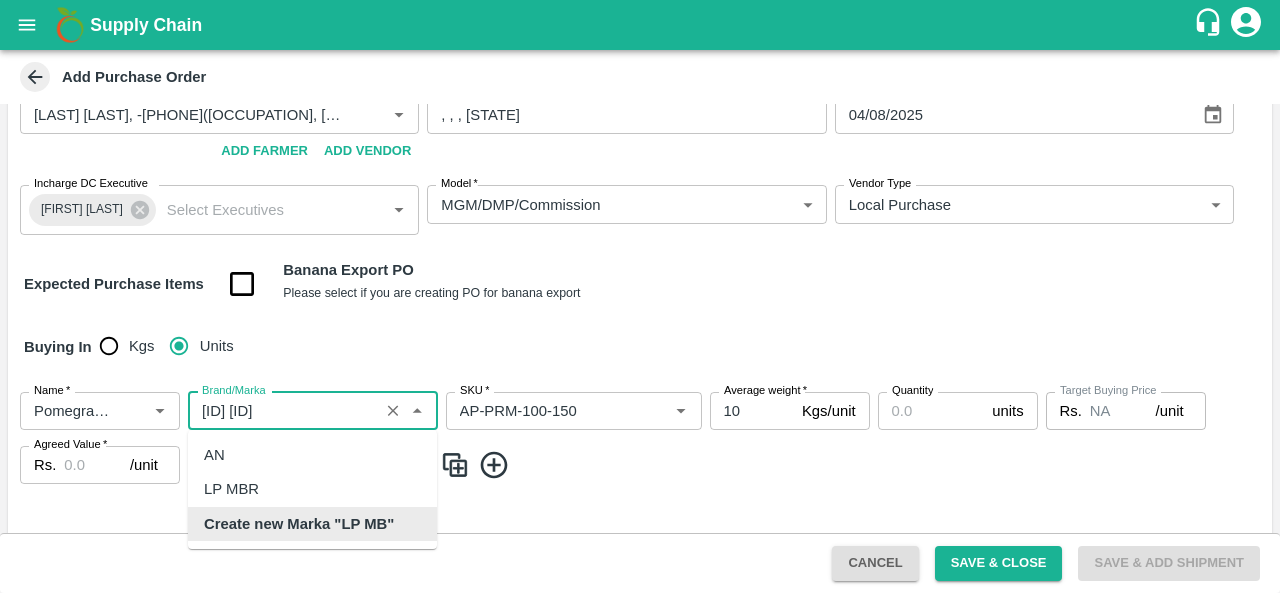 scroll, scrollTop: 0, scrollLeft: 0, axis: both 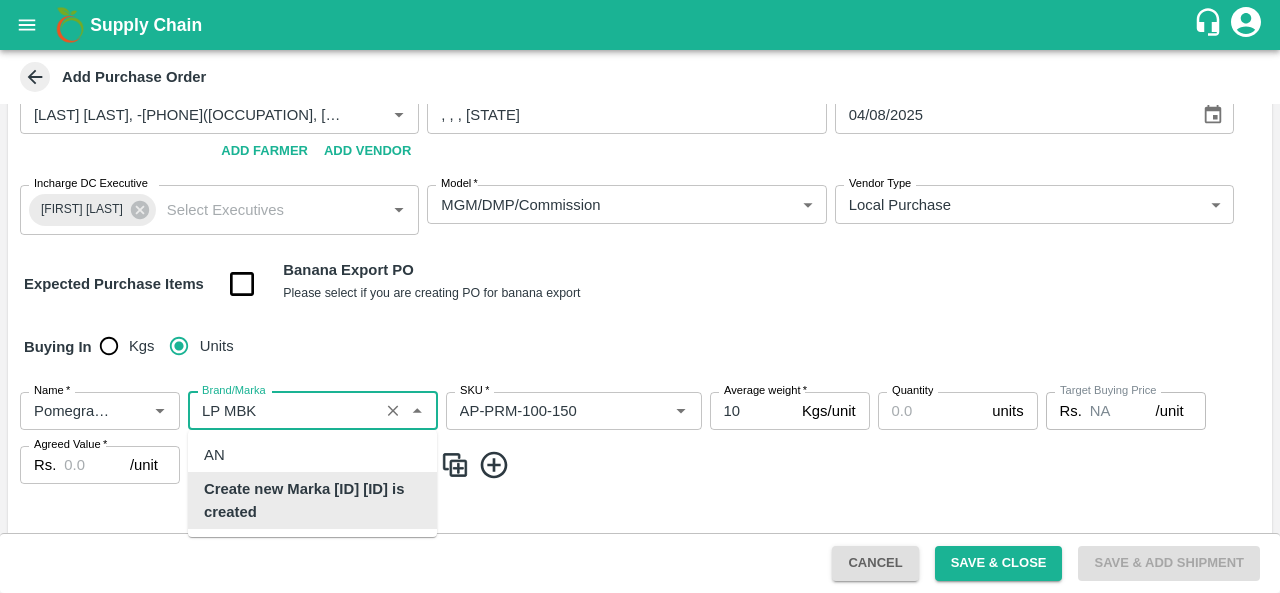 click on "Create new Marka "LP MBK"" at bounding box center [312, 500] 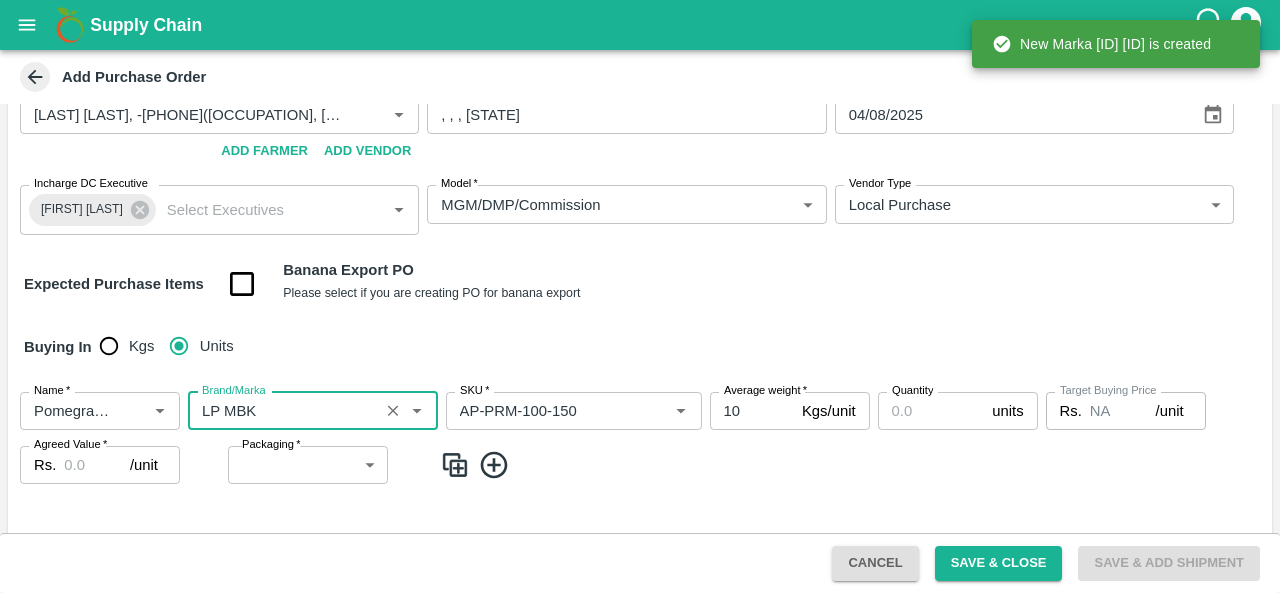 type on "LP MBK" 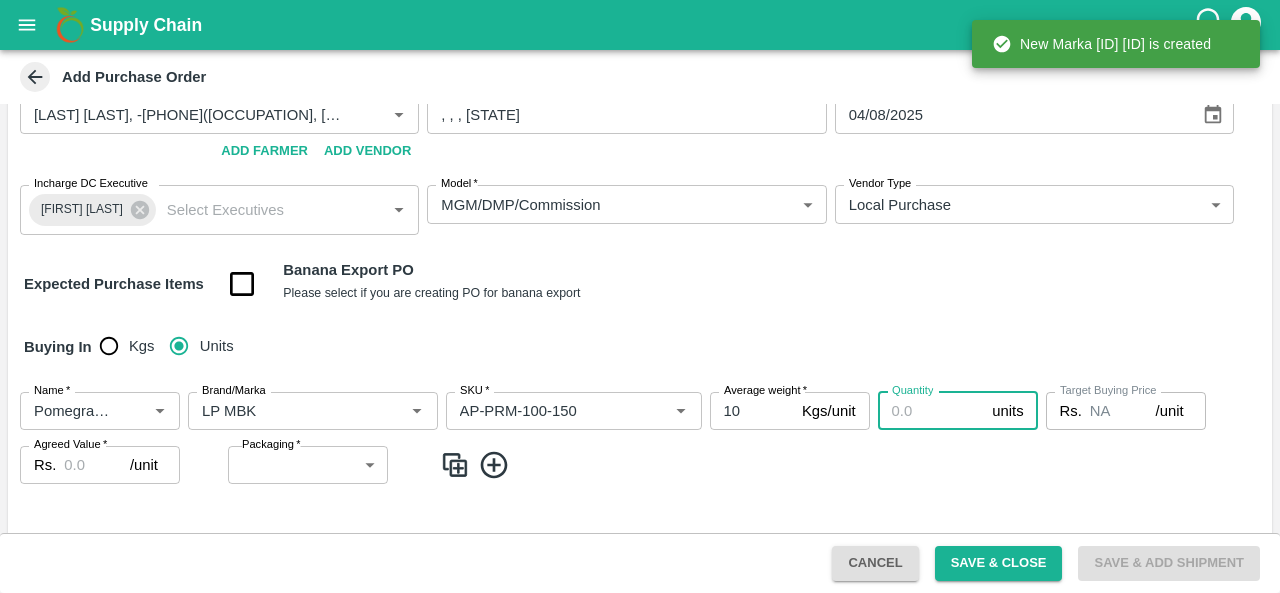 click on "Quantity" at bounding box center [931, 411] 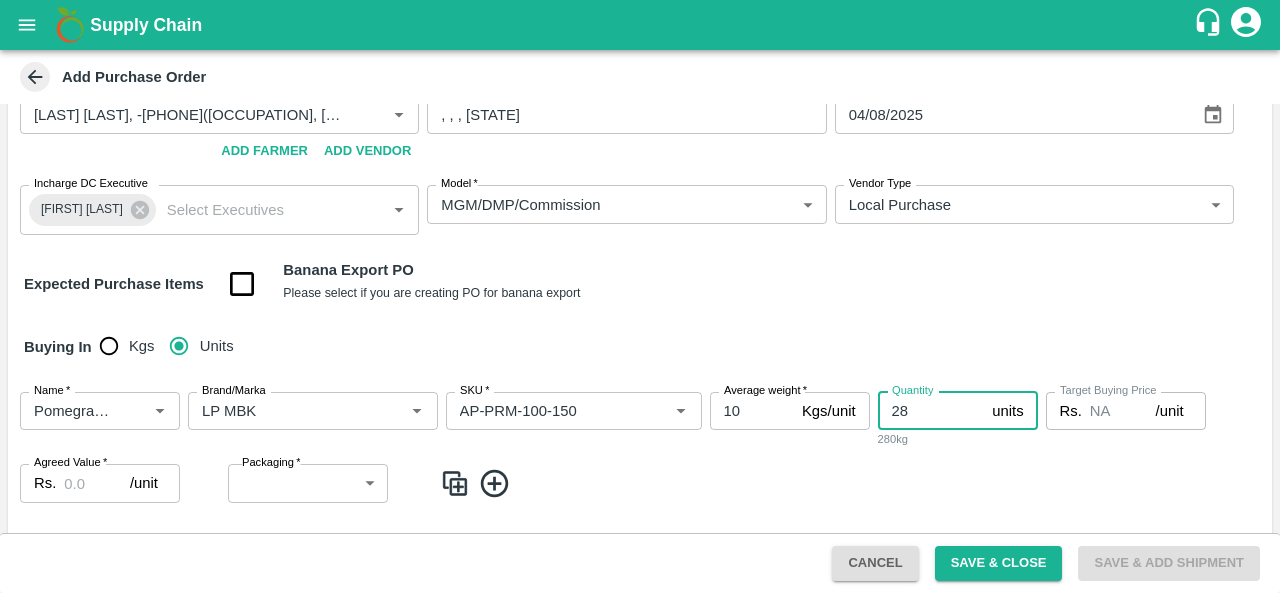 type on "28" 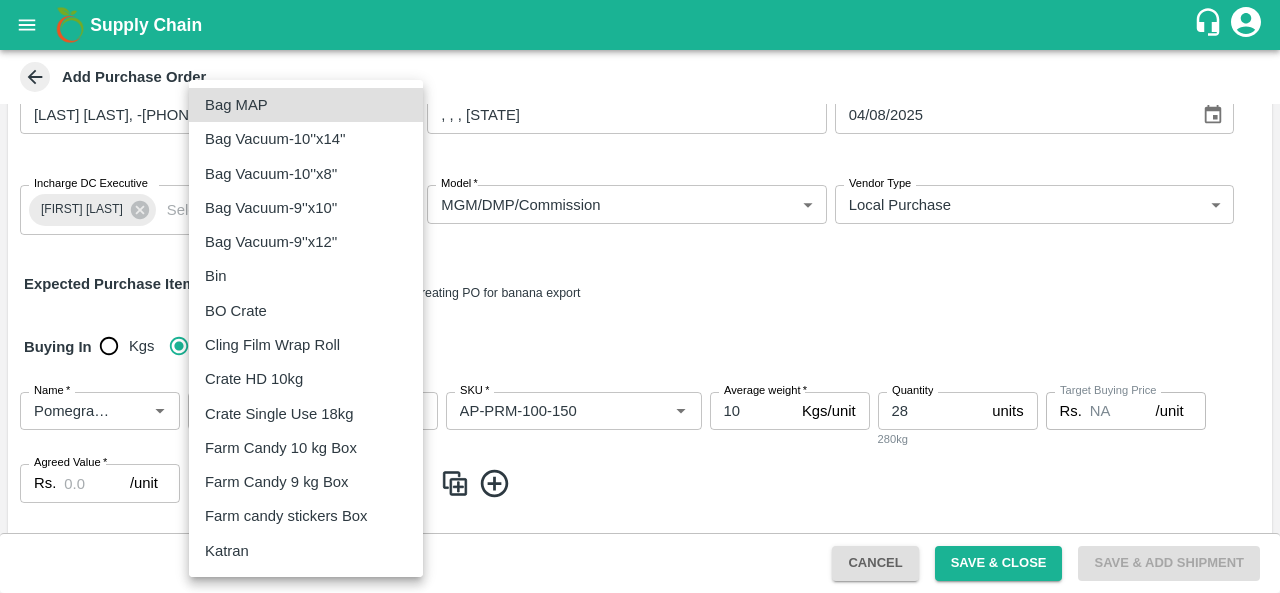 click on "Supply Chain Add Purchase Order PO Type   * Direct Purchase 3 PO Type DC   * DC   * Buyers   * Anil Kumar Buyers   * Supplier   * Supplier   * Add Vendor Add Farmer Address   * , , , Andhra Pradesh Address Purchase Date   * 04/08/2025 Purchase Date Incharge DC Executive Raju KR Incharge DC Executive   * Model   * MGM/DMP/Commission Commision Model Vendor Type Local Purchase LOCAL_PURCHASE Vendor Type Expected Purchase Items Banana Export PO Please select if you are creating PO for banana export Buying In Kgs Units Name   * Name   * Brand/Marka Brand/Marka SKU   * SKU   * Average weight   * 10 Kgs/unit Average weight Quantity 28 units Quantity 280kg Target Buying Price Rs. NA /unit Target Buying Price Agreed Value   * Rs. /unit Agreed Value Packaging   * ​ Packaging Total Amount : ₹ 0 ( 0 X 0 ) Upload Agreement Upload Chute Percentage % Chute Percentage Cancel Save & Close Save & Add Shipment FXD LMD DC Direct Customer FruitX Bangalore FruitX Delhi FruitX Parala Mandi" at bounding box center [640, 296] 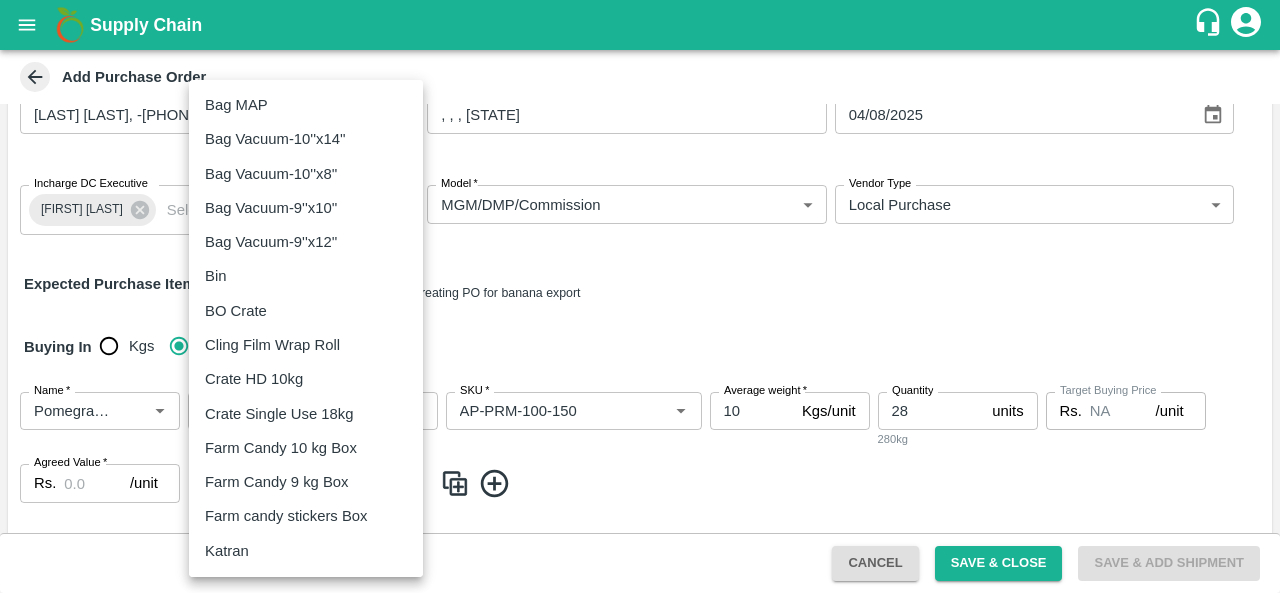 type 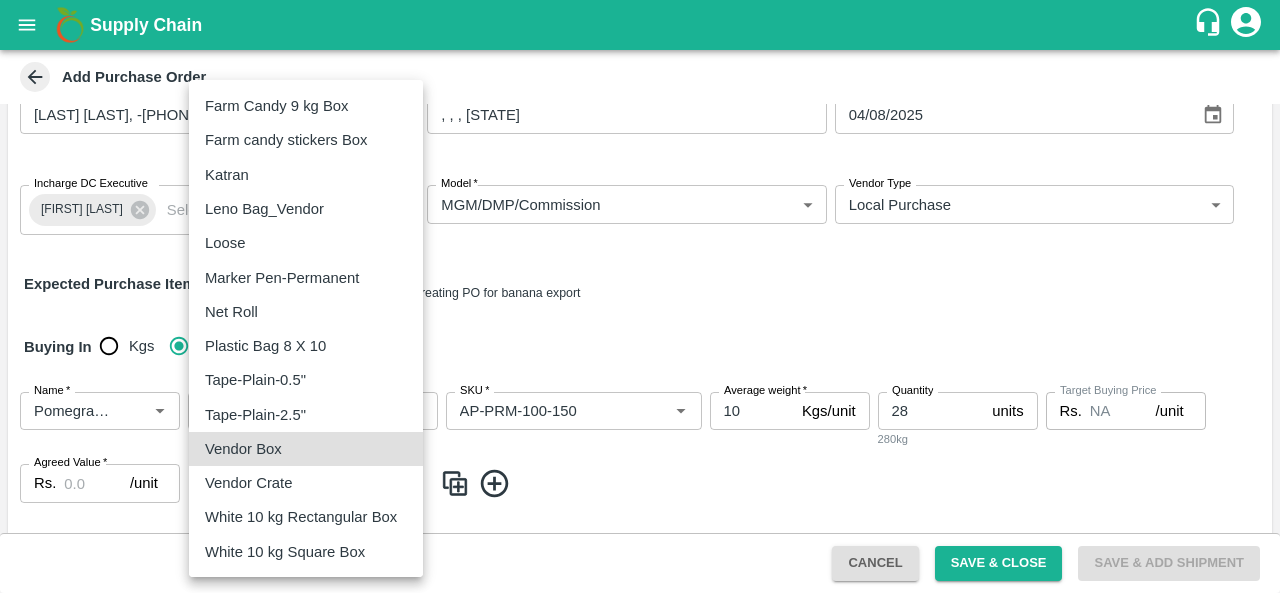 click on "Vendor Box" at bounding box center (243, 449) 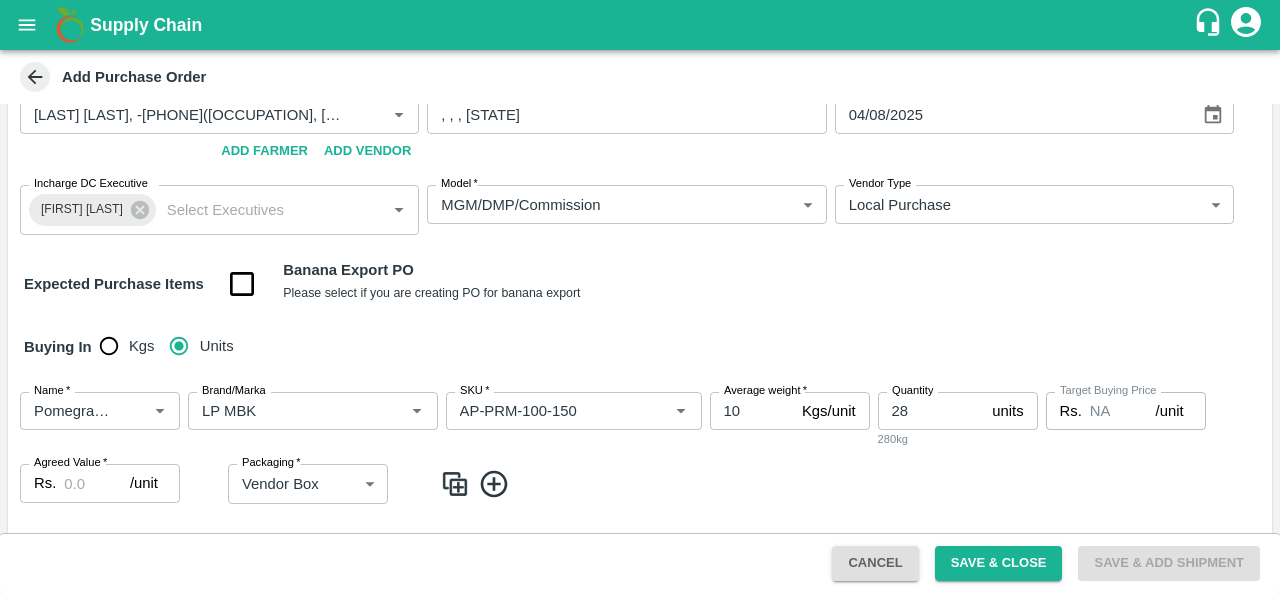 click at bounding box center (455, 484) 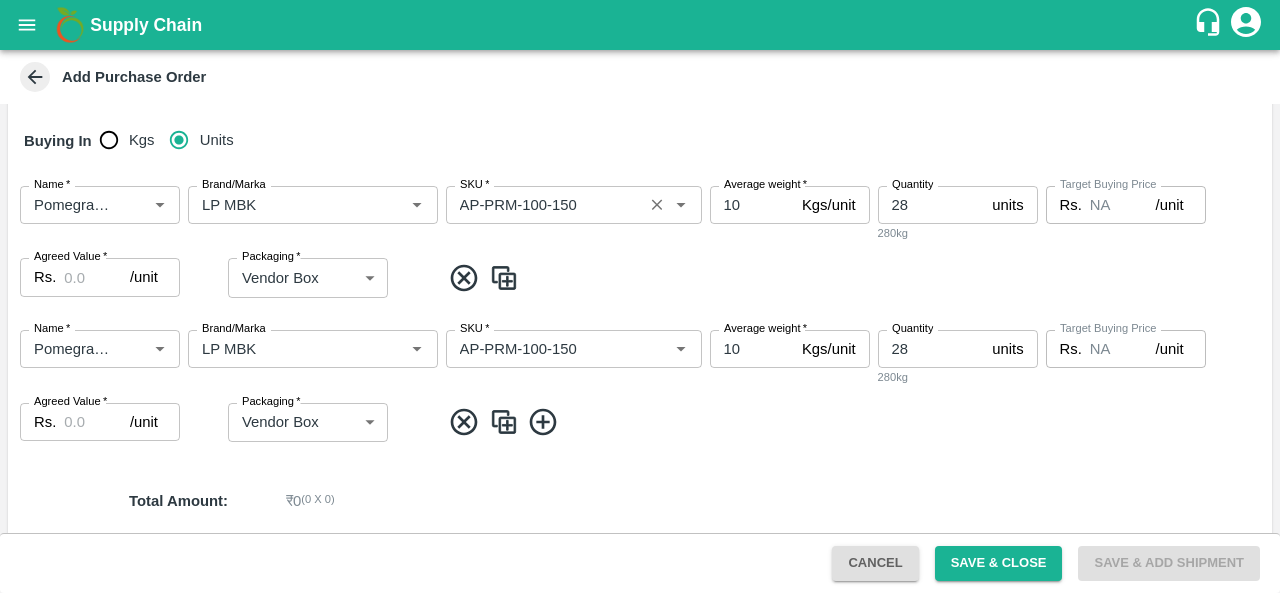 scroll, scrollTop: 309, scrollLeft: 0, axis: vertical 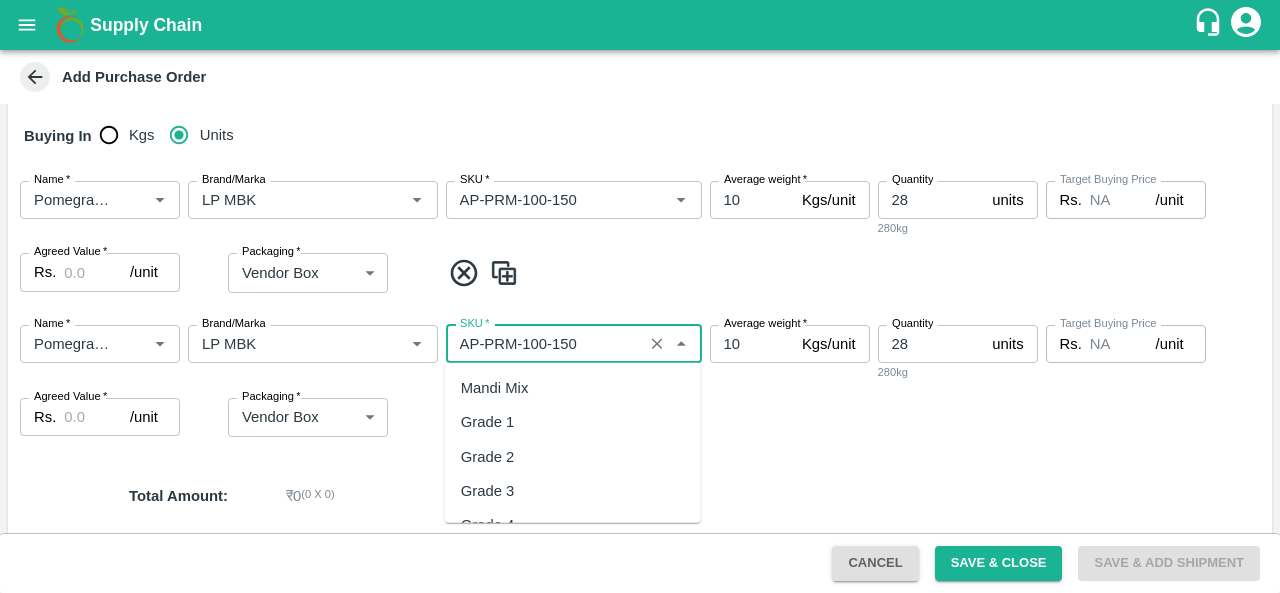 click on "SKU   *" at bounding box center (544, 344) 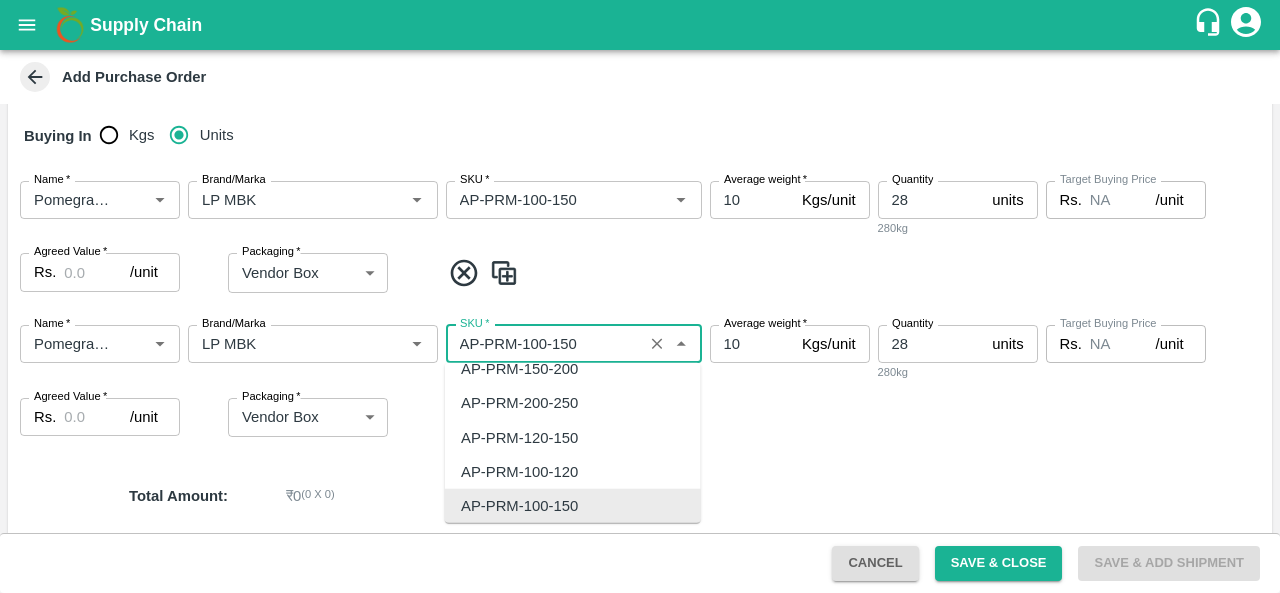 click on "SKU   *" at bounding box center (544, 344) 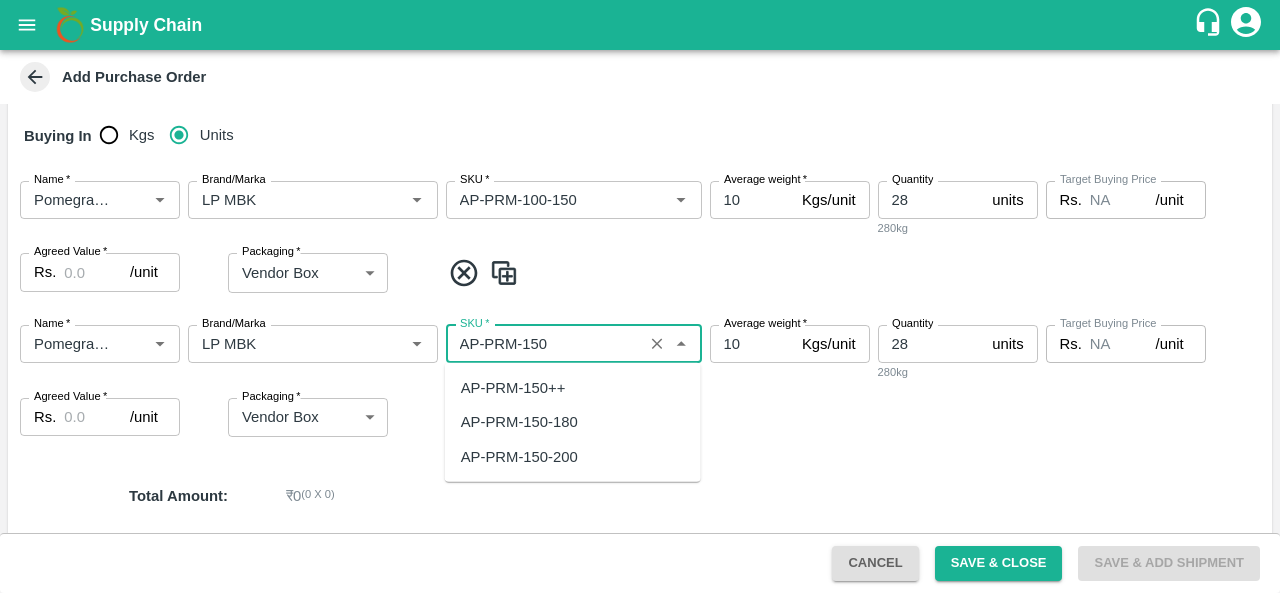click on "AP-PRM-150-180" at bounding box center [519, 422] 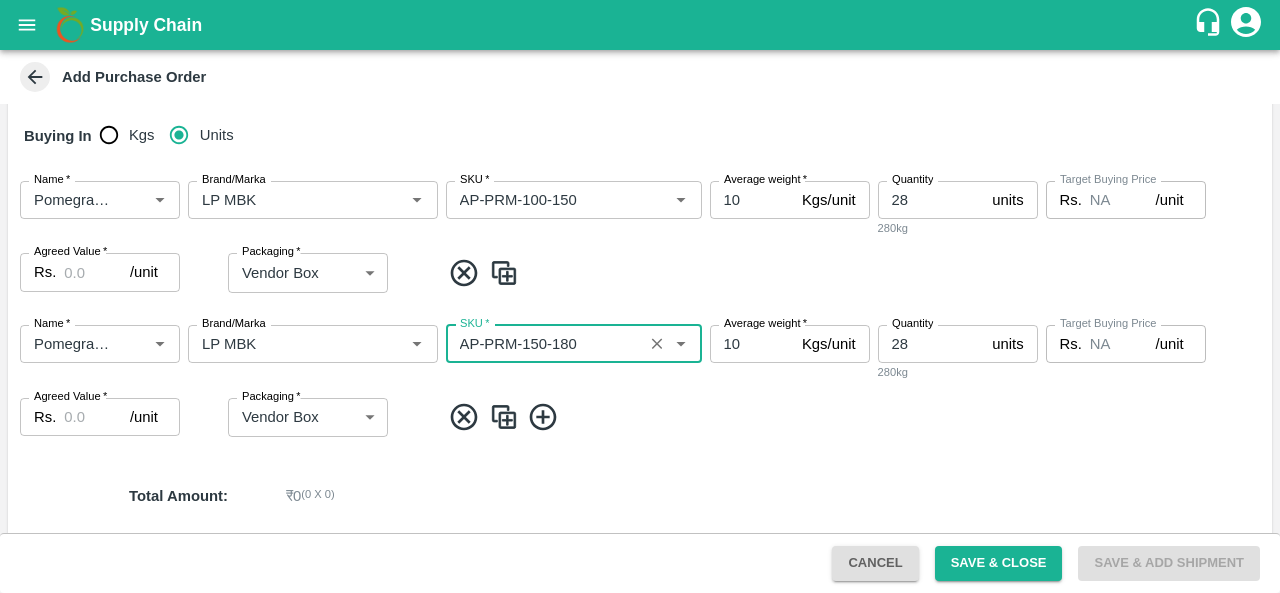 type on "AP-PRM-150-180" 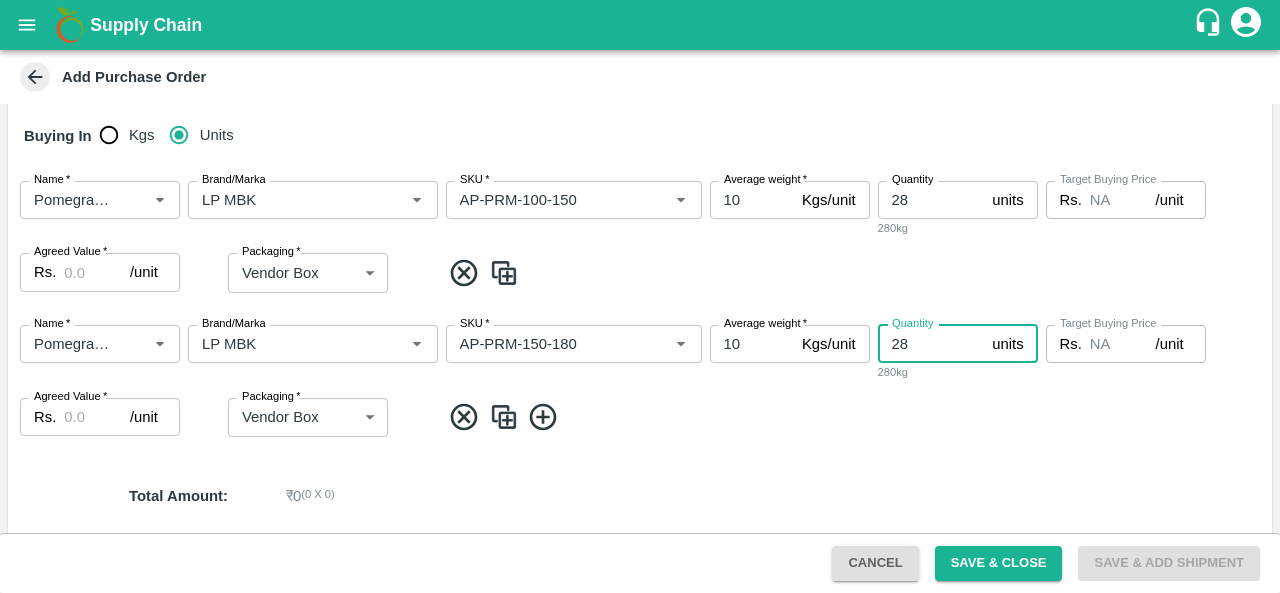 click on "28" at bounding box center (931, 344) 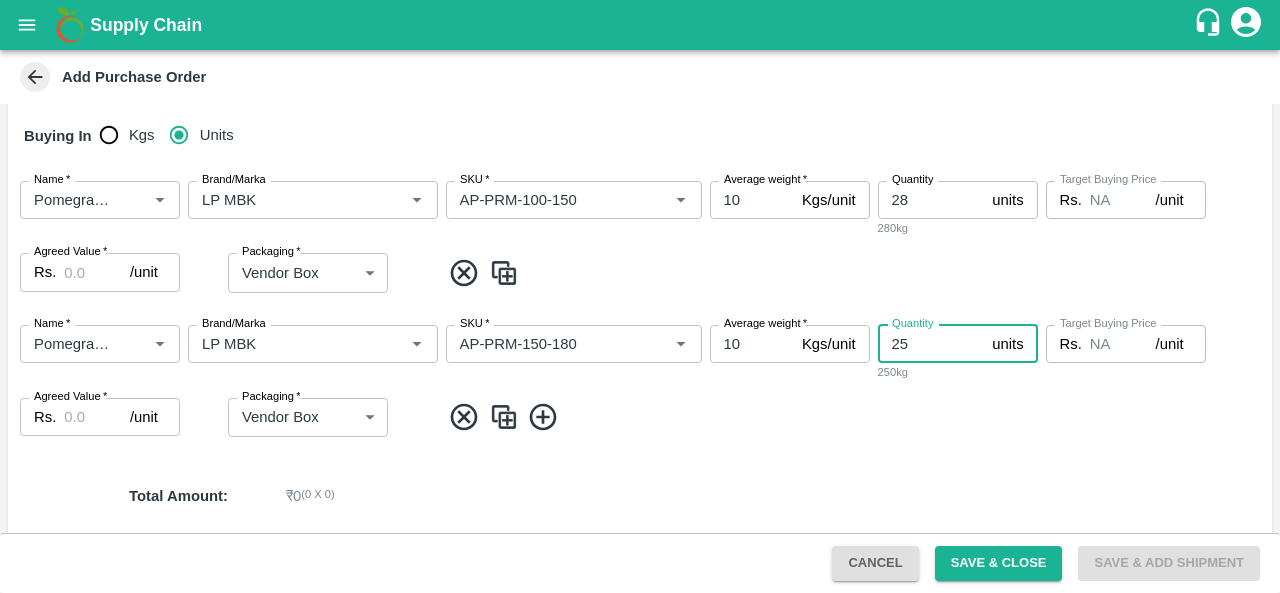 type on "25" 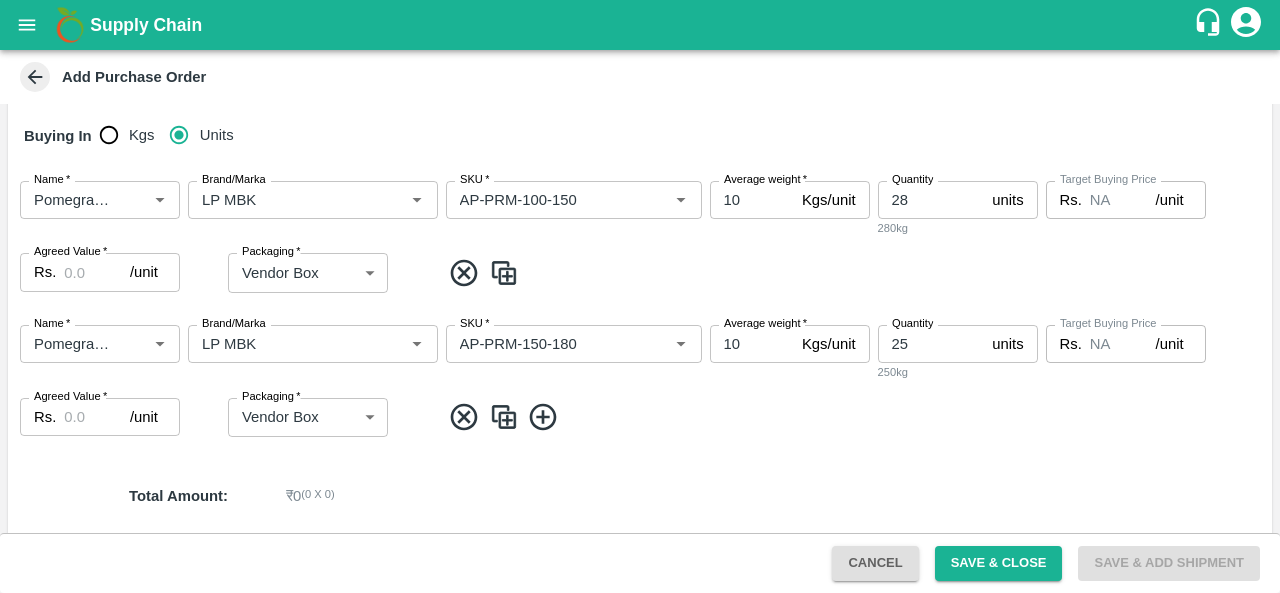 click at bounding box center [504, 417] 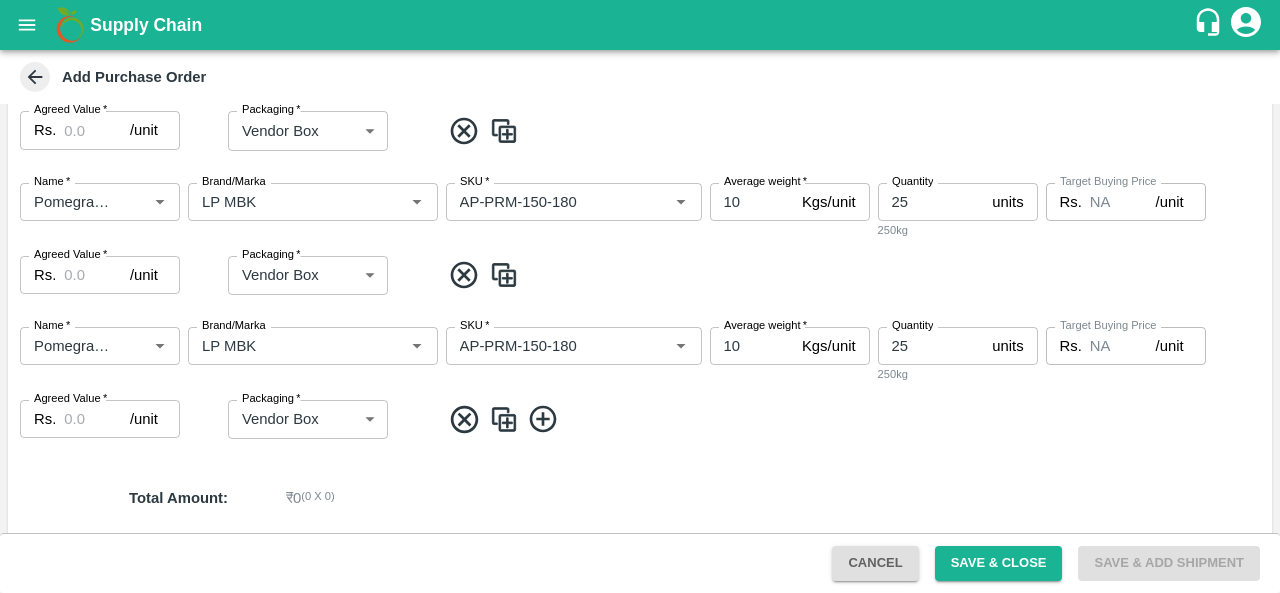 scroll, scrollTop: 467, scrollLeft: 0, axis: vertical 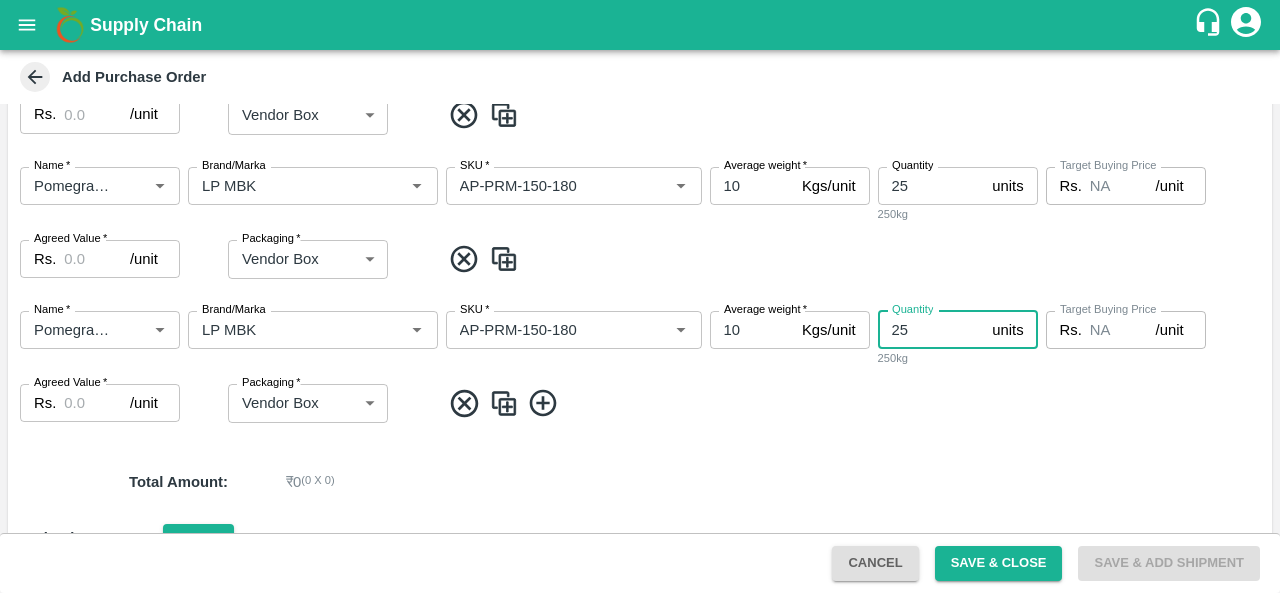click on "25" at bounding box center [931, 330] 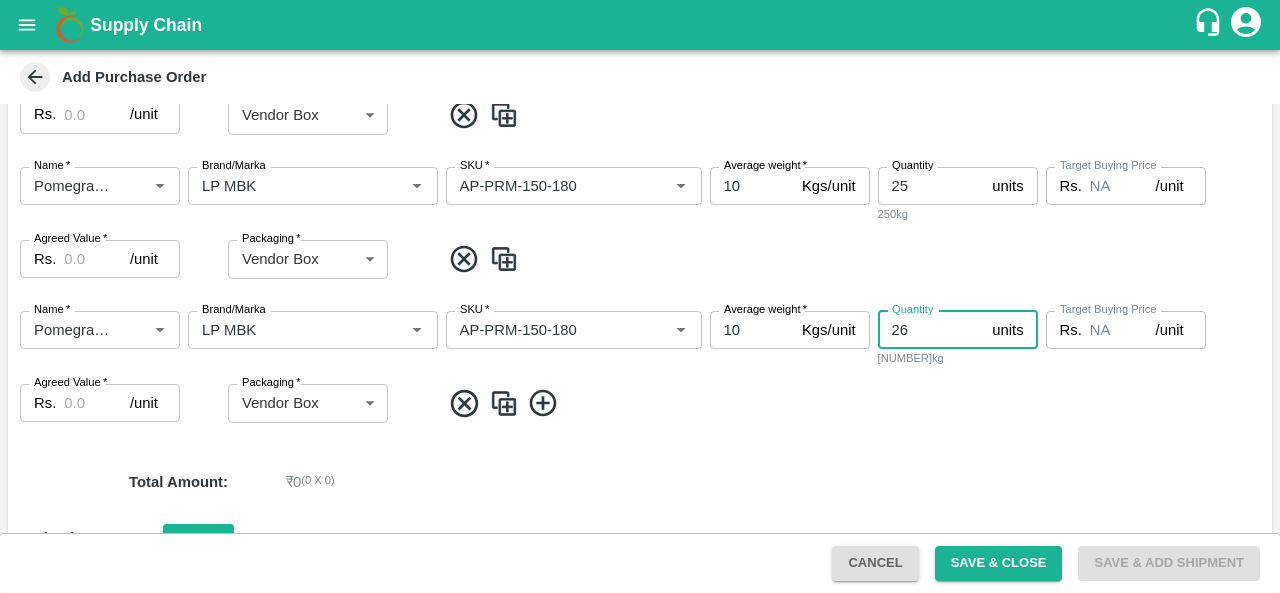 type on "26" 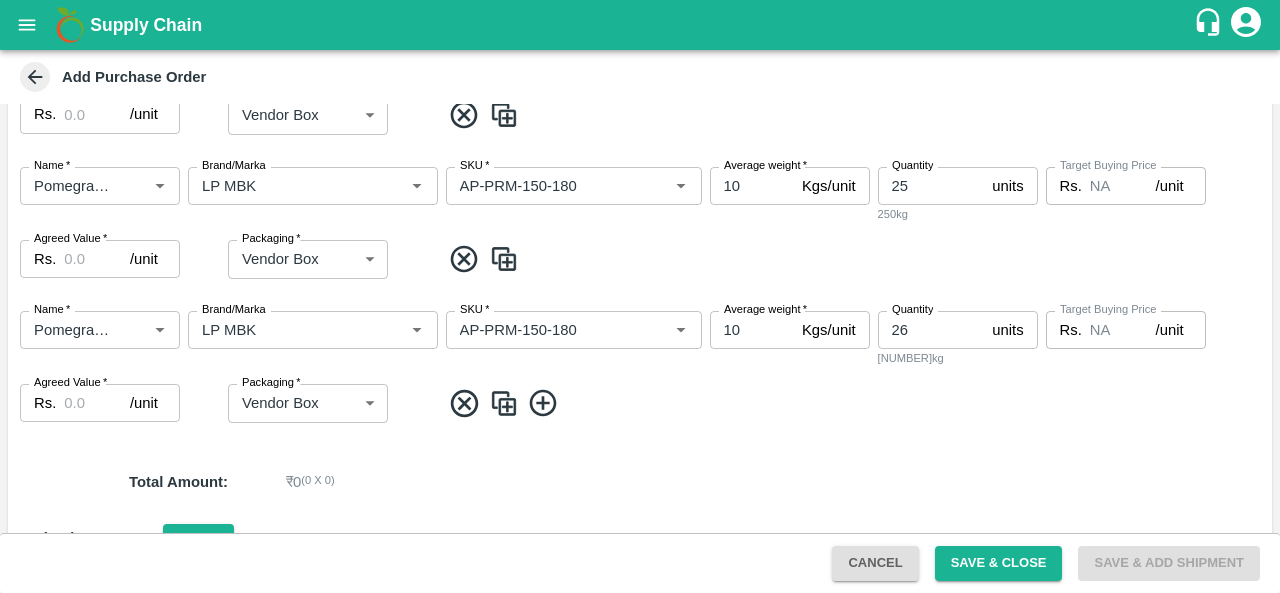 click at bounding box center (504, 403) 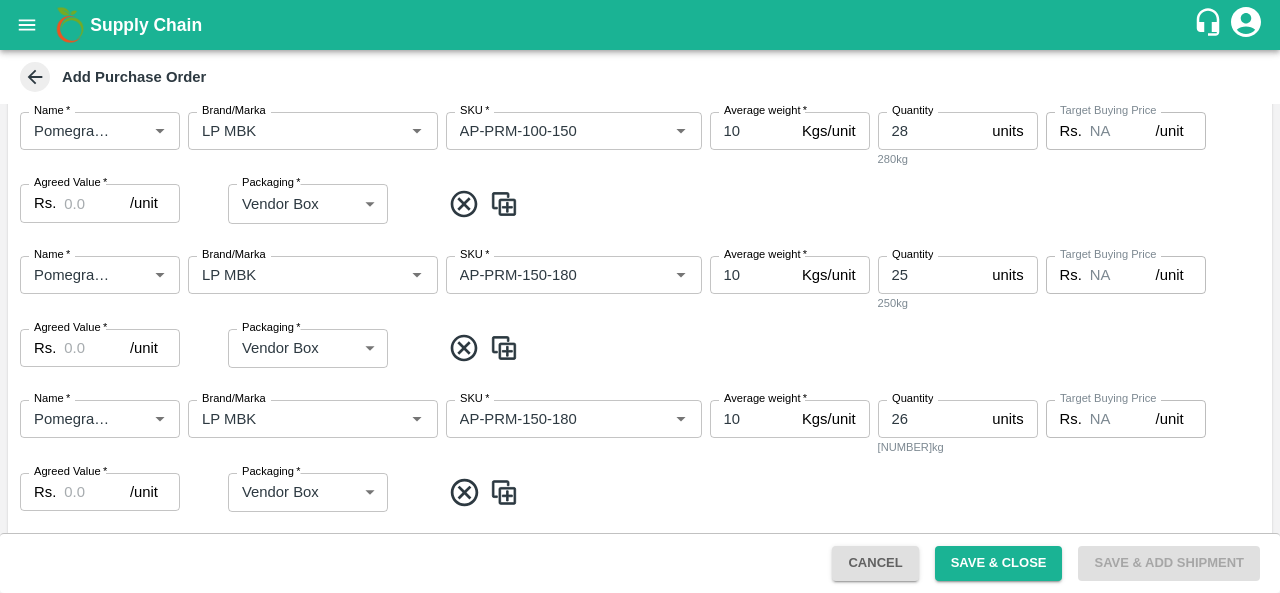 scroll, scrollTop: 357, scrollLeft: 0, axis: vertical 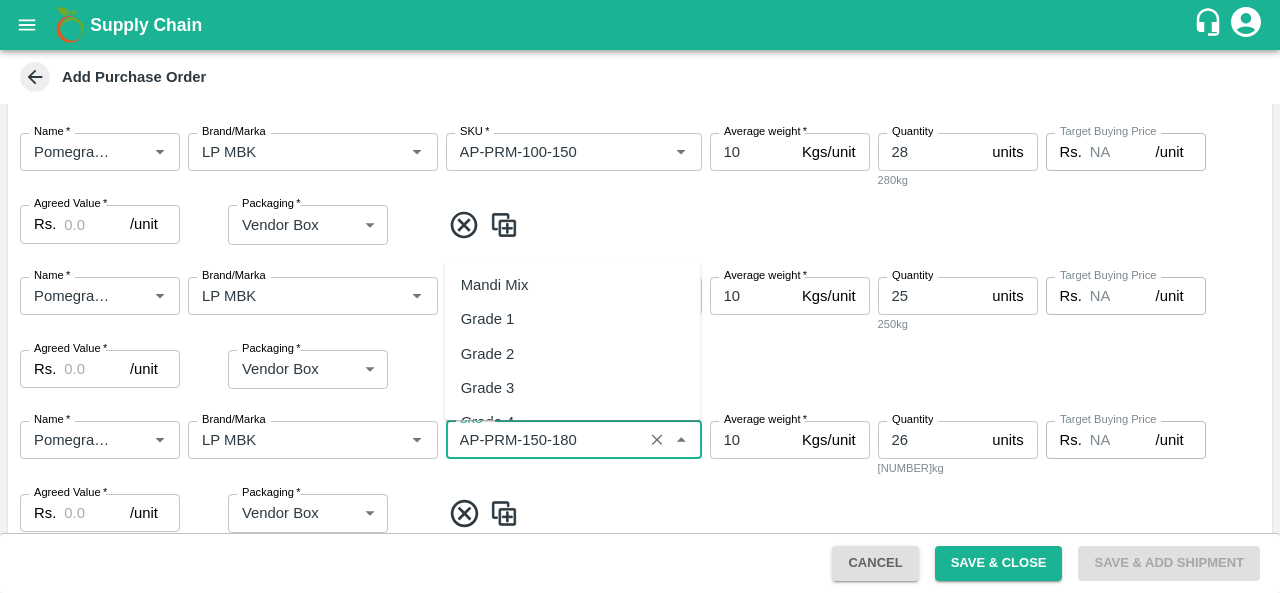 click on "SKU   *" at bounding box center (544, 440) 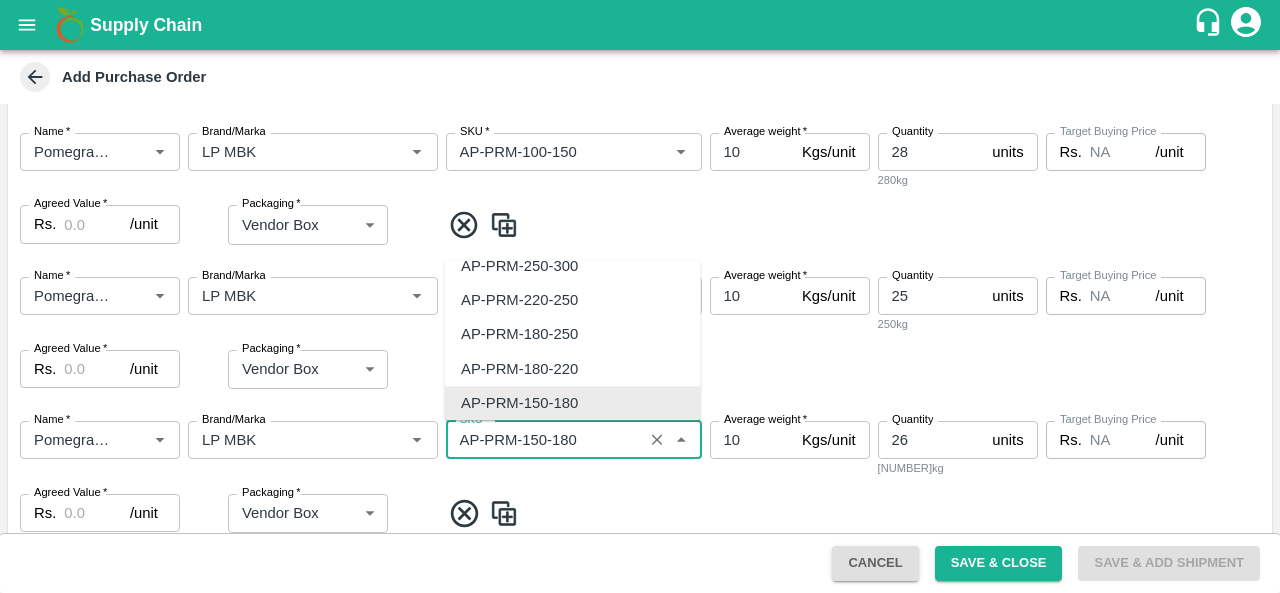 click on "SKU   *" at bounding box center (544, 440) 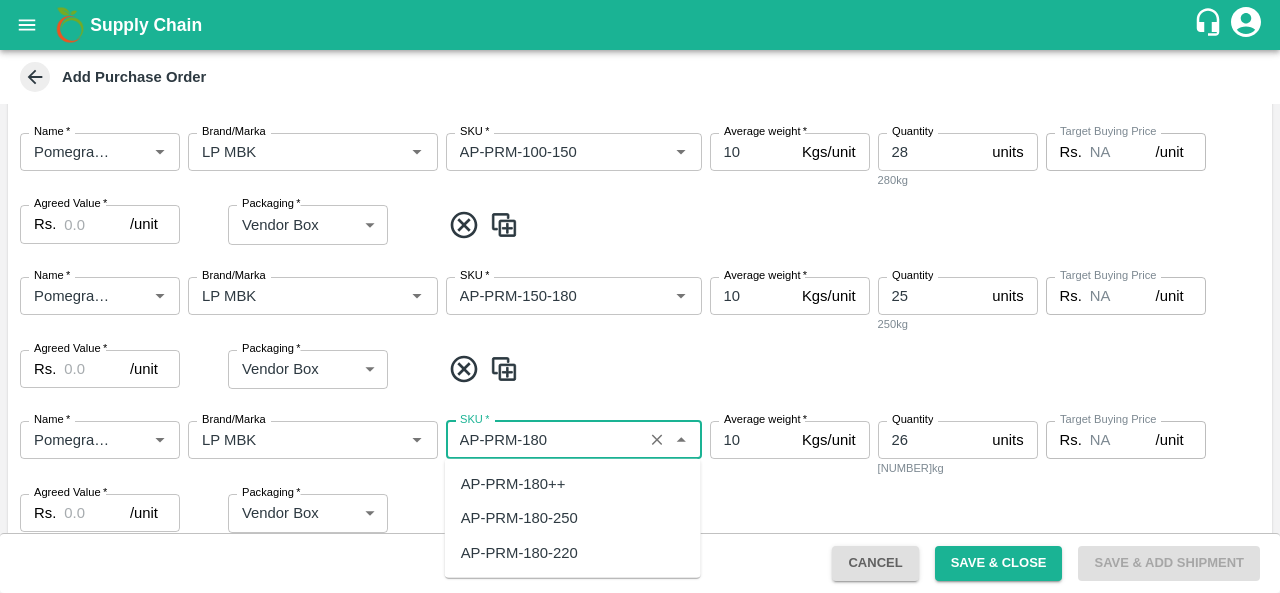 click on "AP-PRM-180-220" at bounding box center (573, 552) 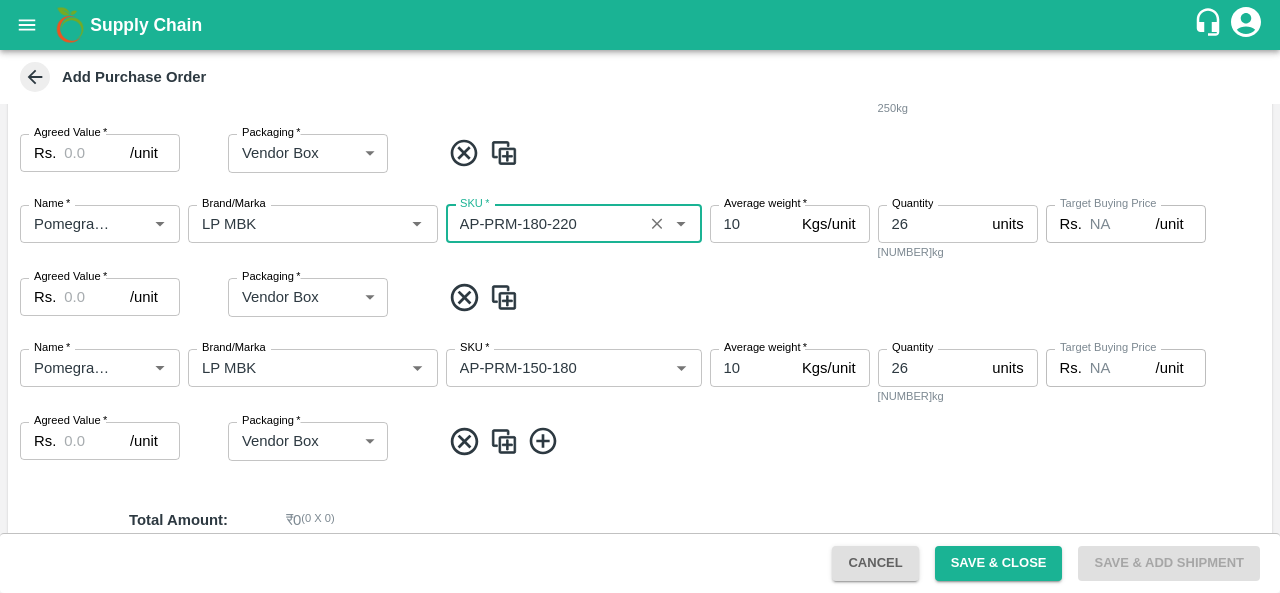 scroll, scrollTop: 575, scrollLeft: 0, axis: vertical 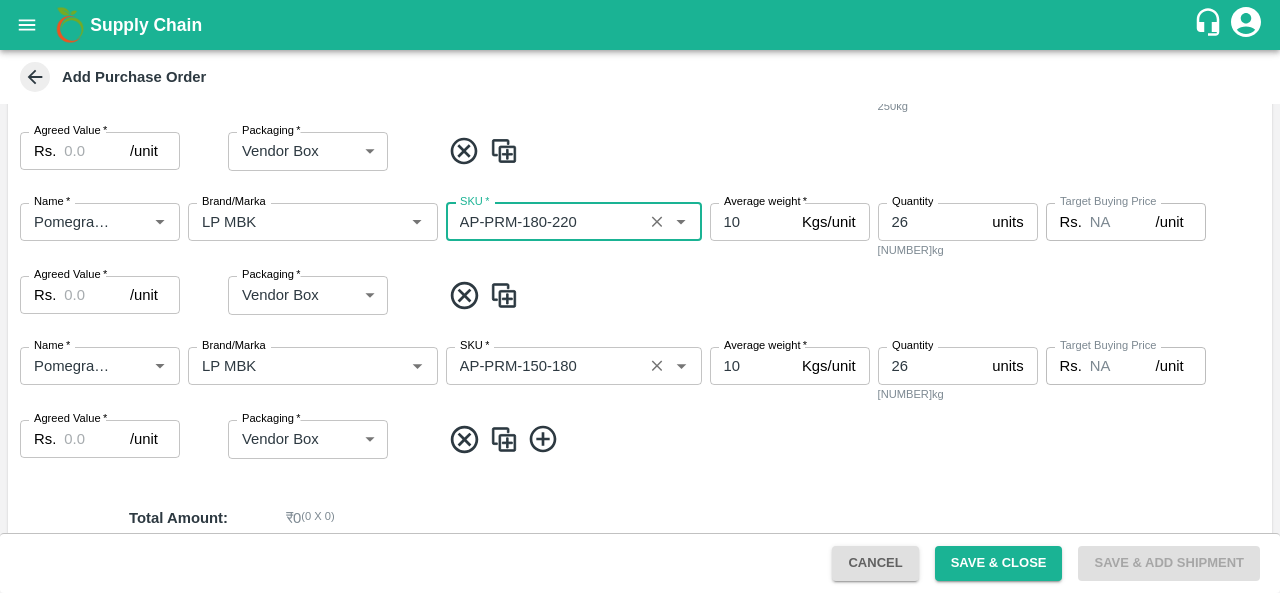 type on "AP-PRM-180-220" 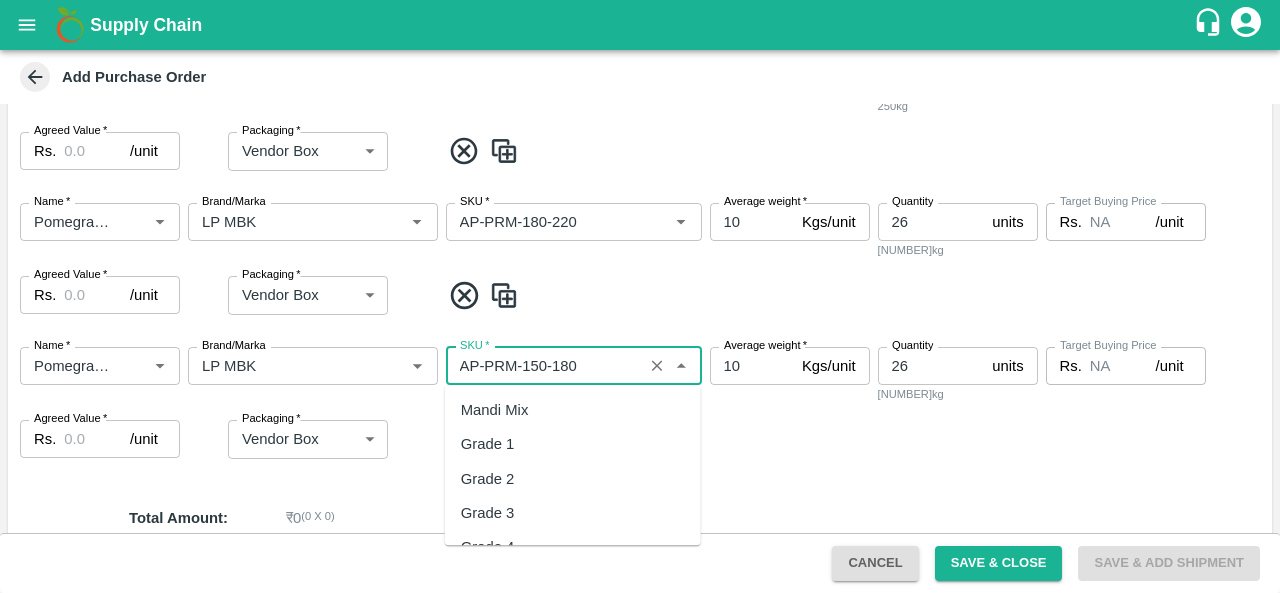 click on "SKU   *" at bounding box center (544, 366) 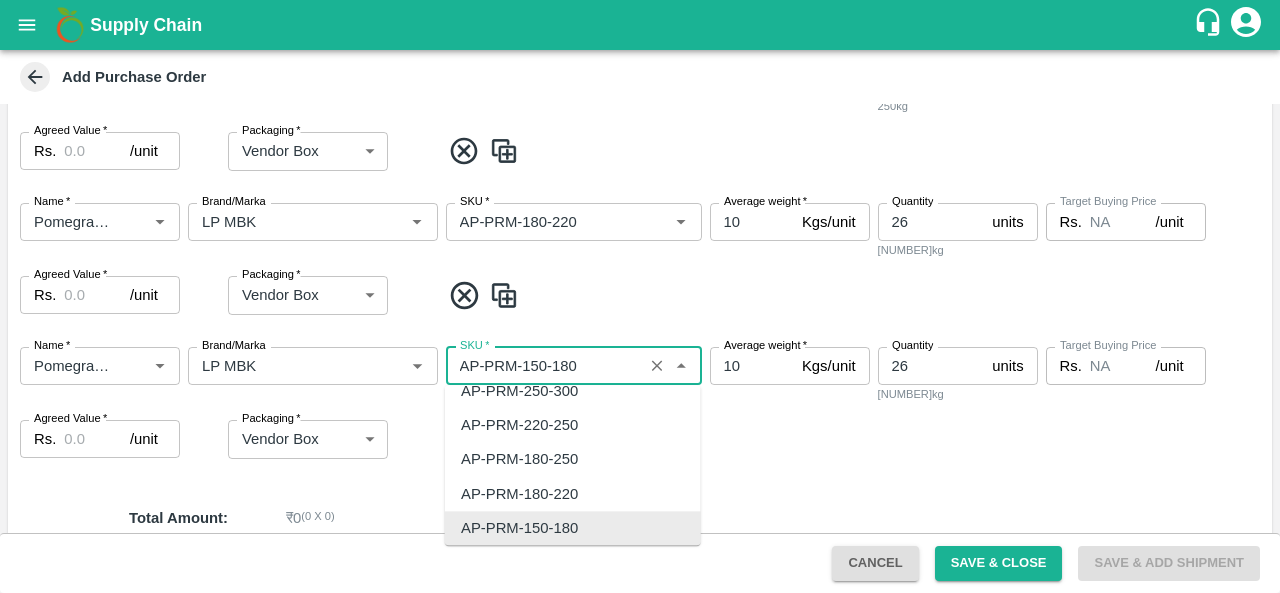 click on "SKU   *" at bounding box center [544, 366] 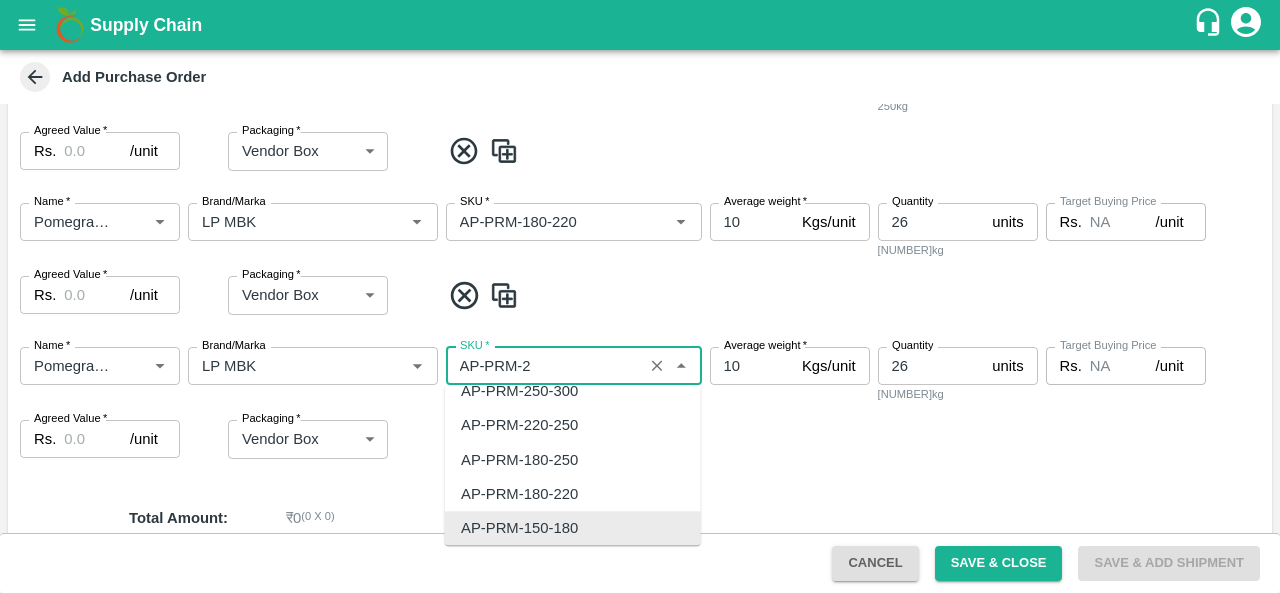 scroll, scrollTop: 0, scrollLeft: 0, axis: both 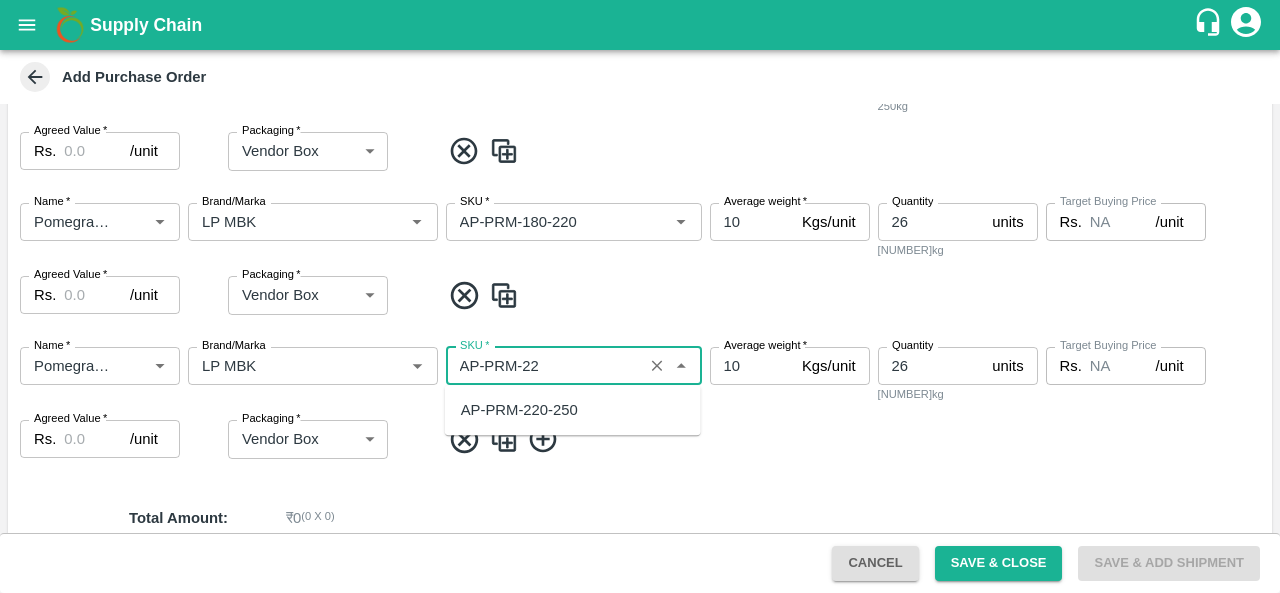 click on "AP-PRM-220-250" at bounding box center [573, 410] 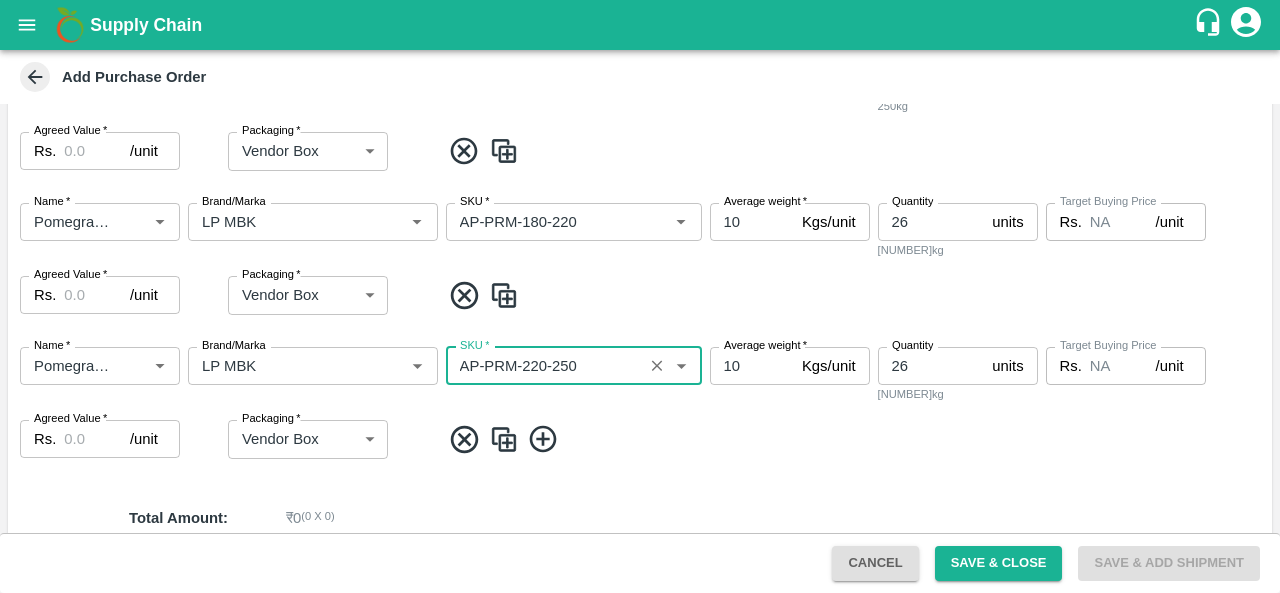 type on "AP-PRM-220-250" 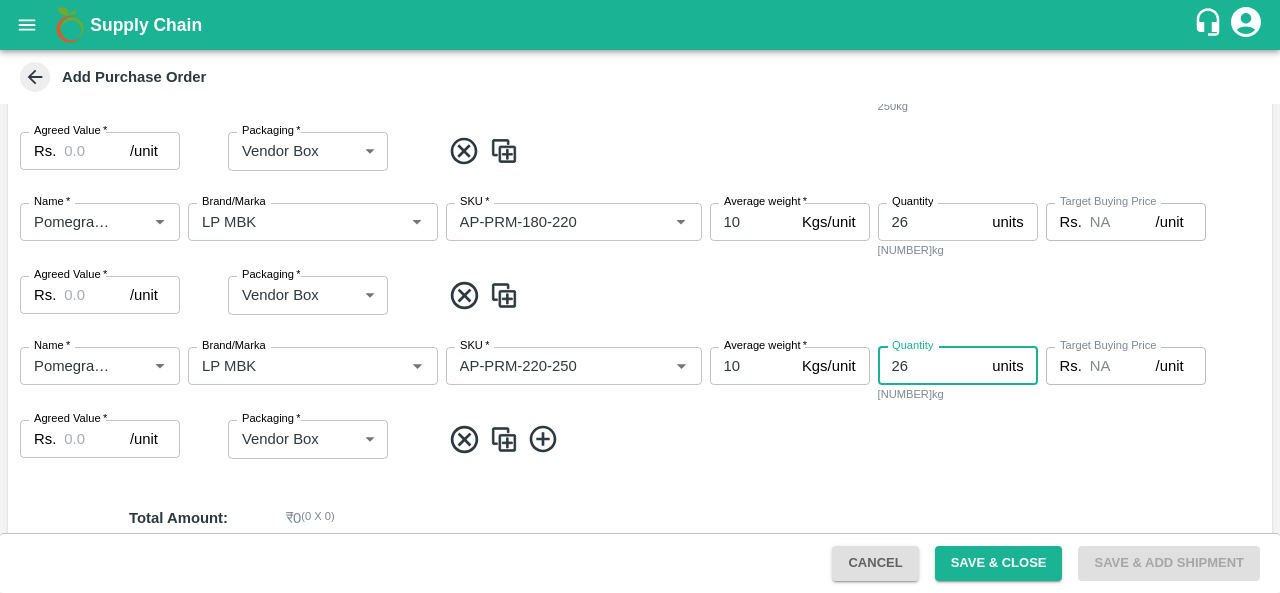 click on "26" at bounding box center [931, 366] 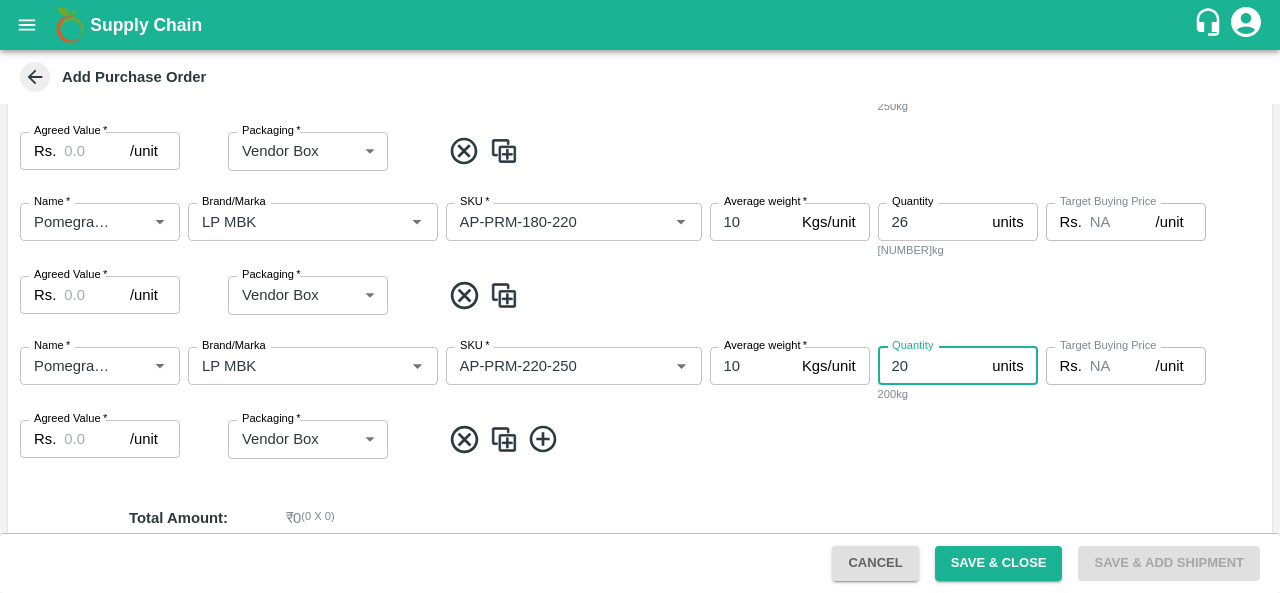 type on "20" 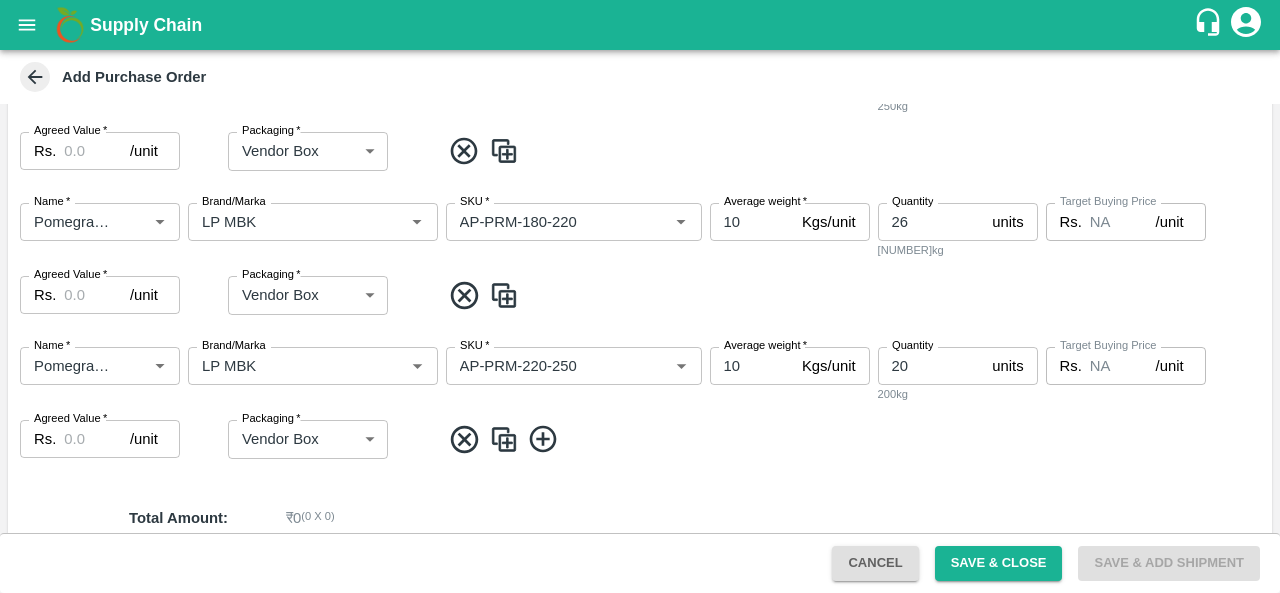 click at bounding box center [504, 439] 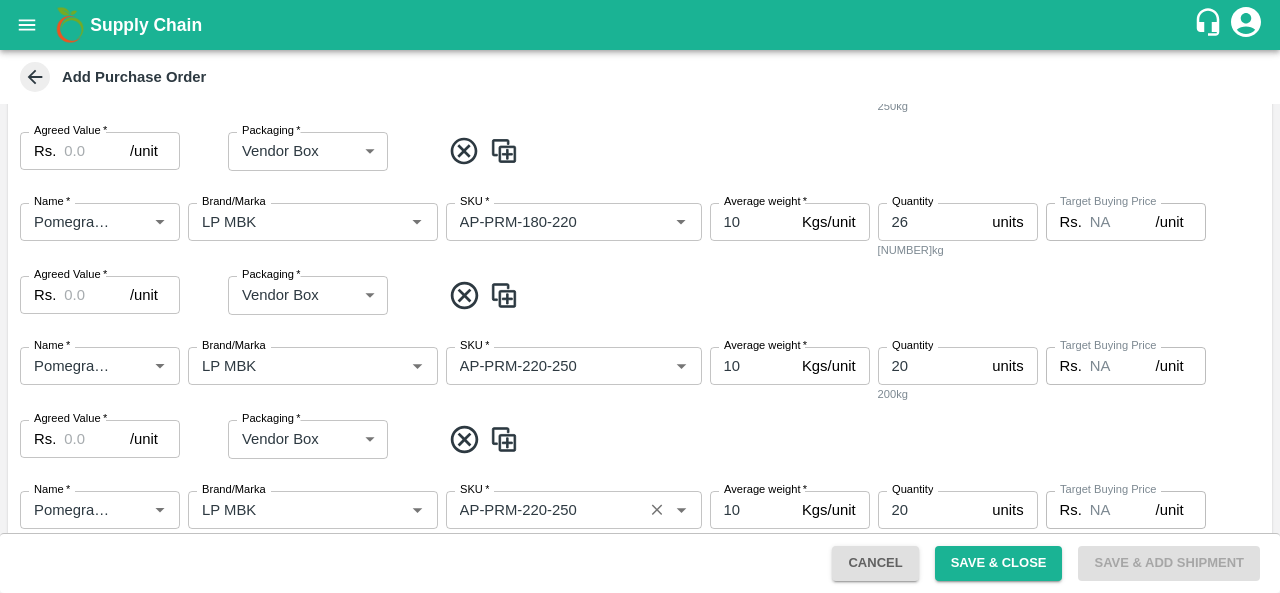 scroll, scrollTop: 679, scrollLeft: 0, axis: vertical 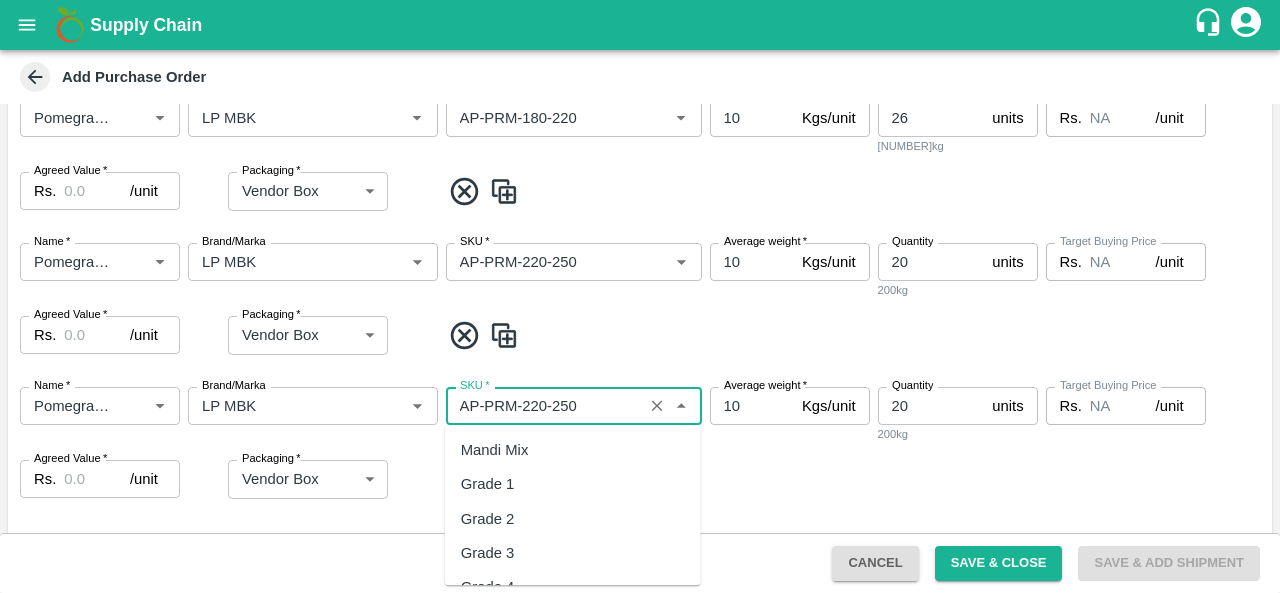 click on "SKU   *" at bounding box center [544, 406] 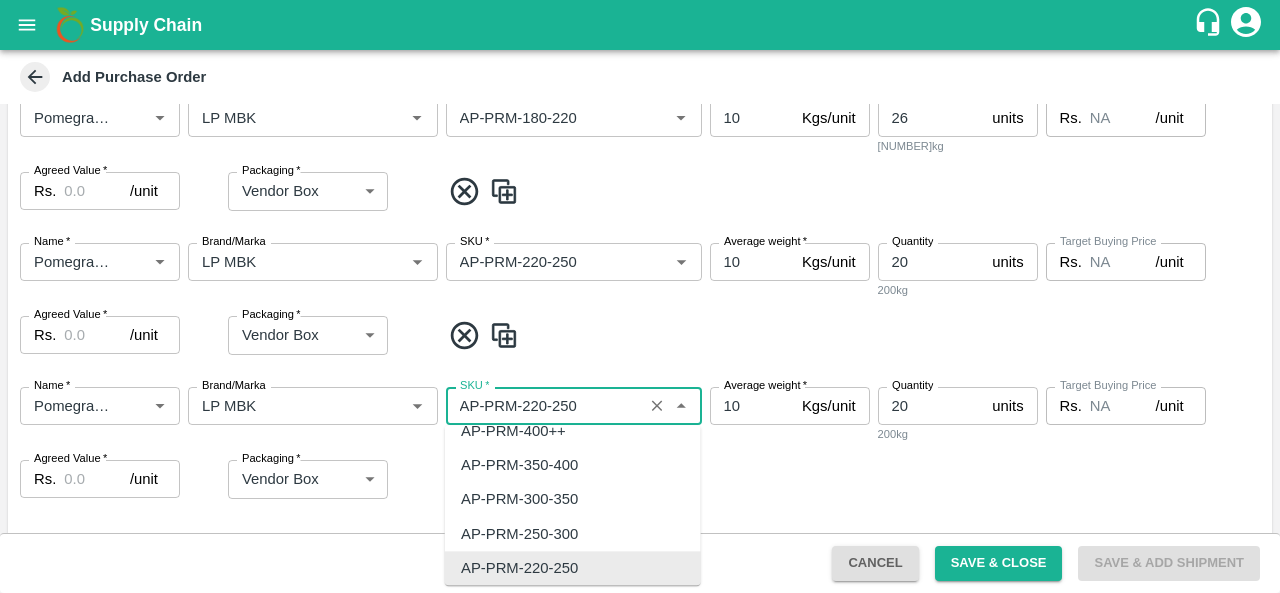 click on "SKU   *" at bounding box center [544, 406] 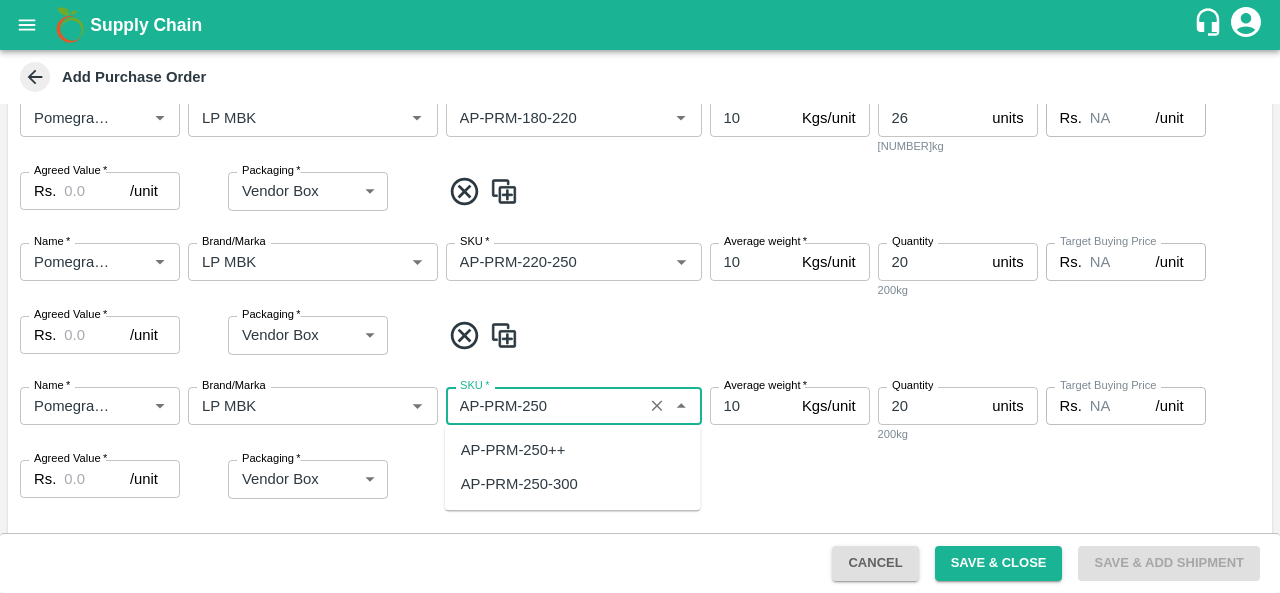 click on "AP-PRM-250-300" at bounding box center [519, 485] 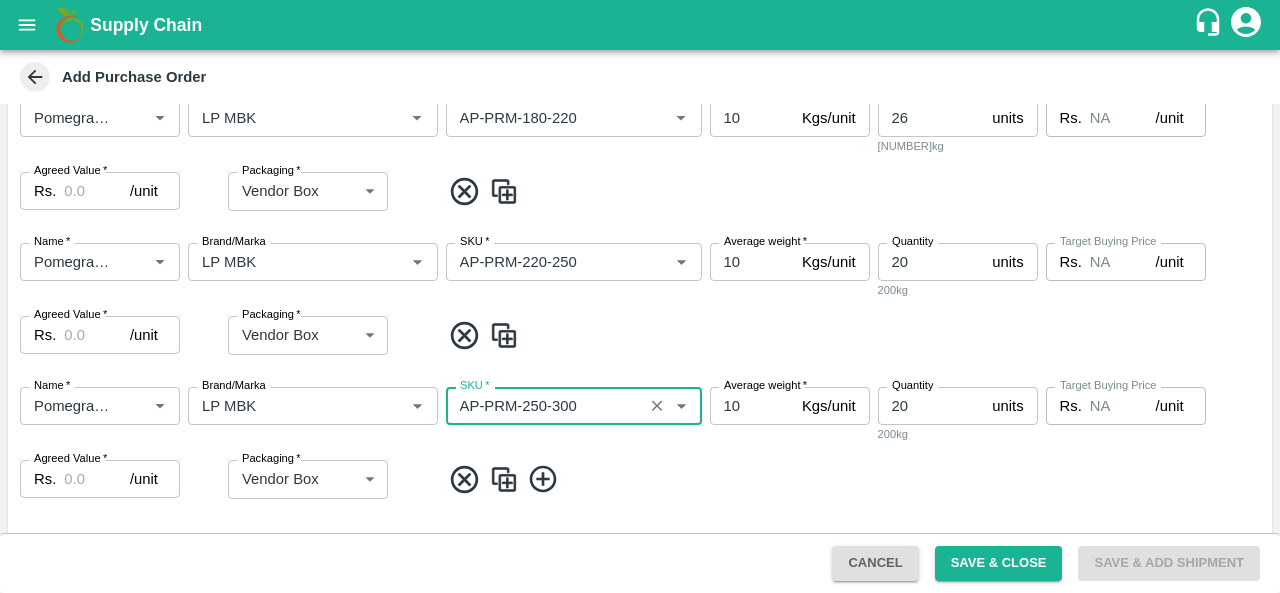 type on "AP-PRM-250-300" 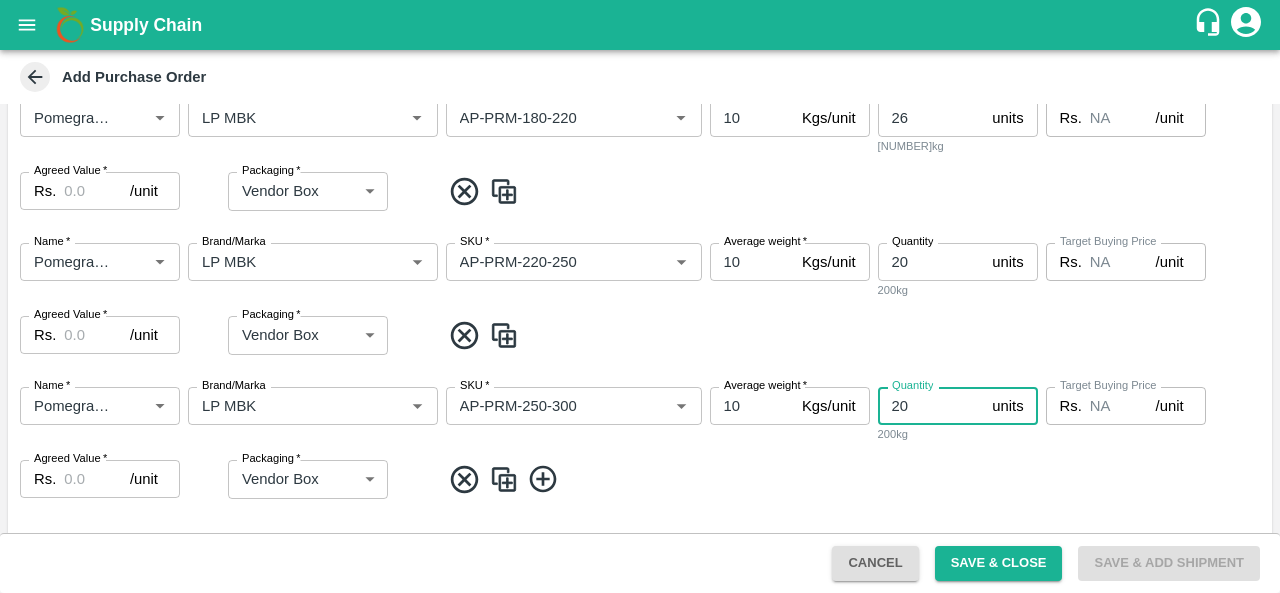 click on "20" at bounding box center [931, 406] 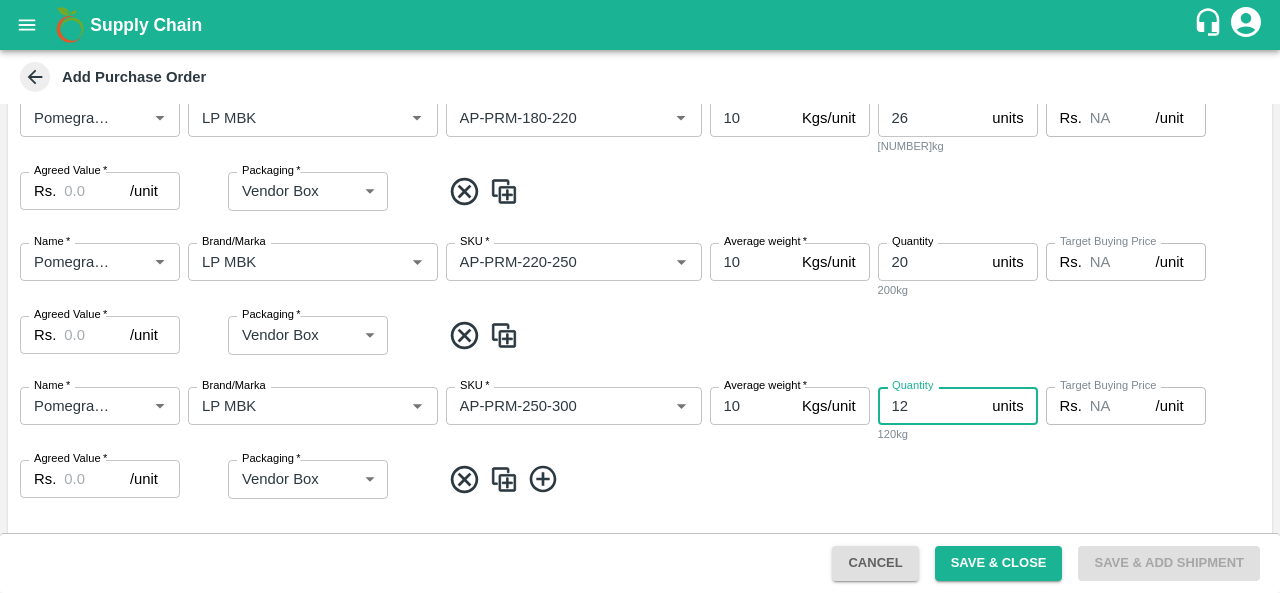 type on "12" 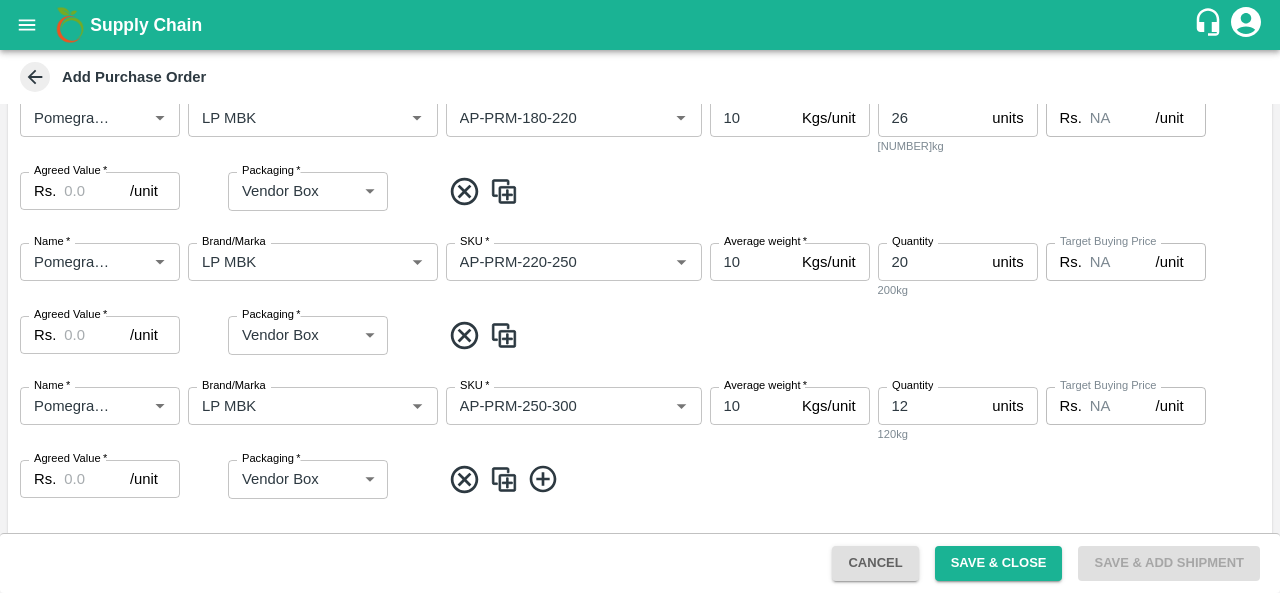 click at bounding box center [504, 479] 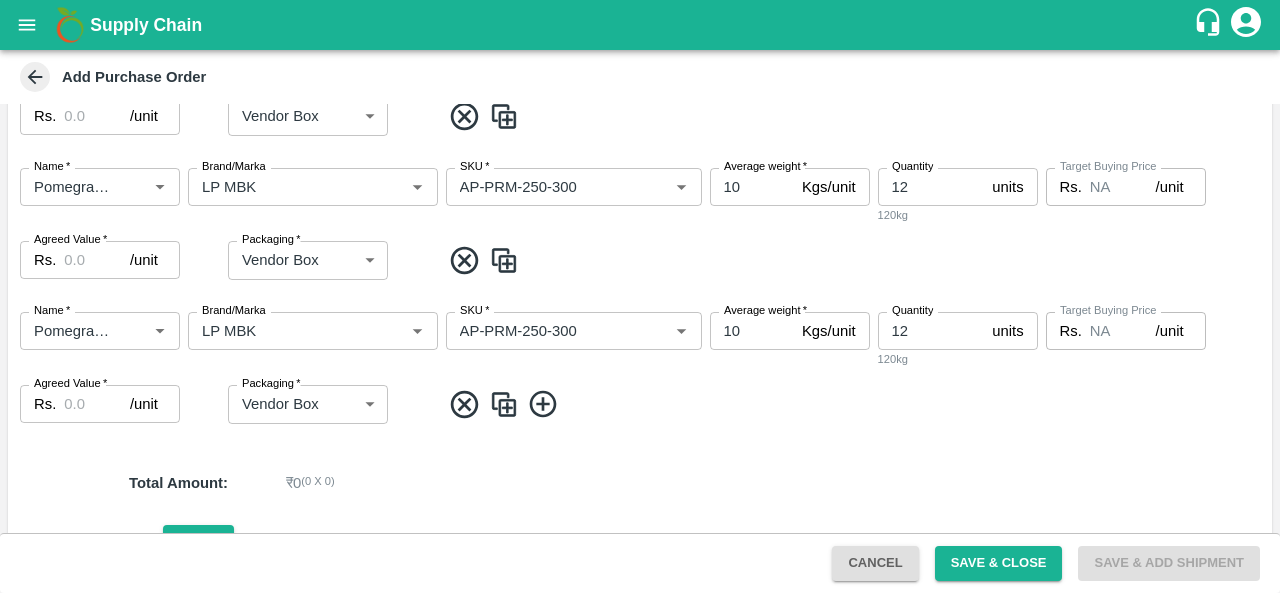 scroll, scrollTop: 905, scrollLeft: 0, axis: vertical 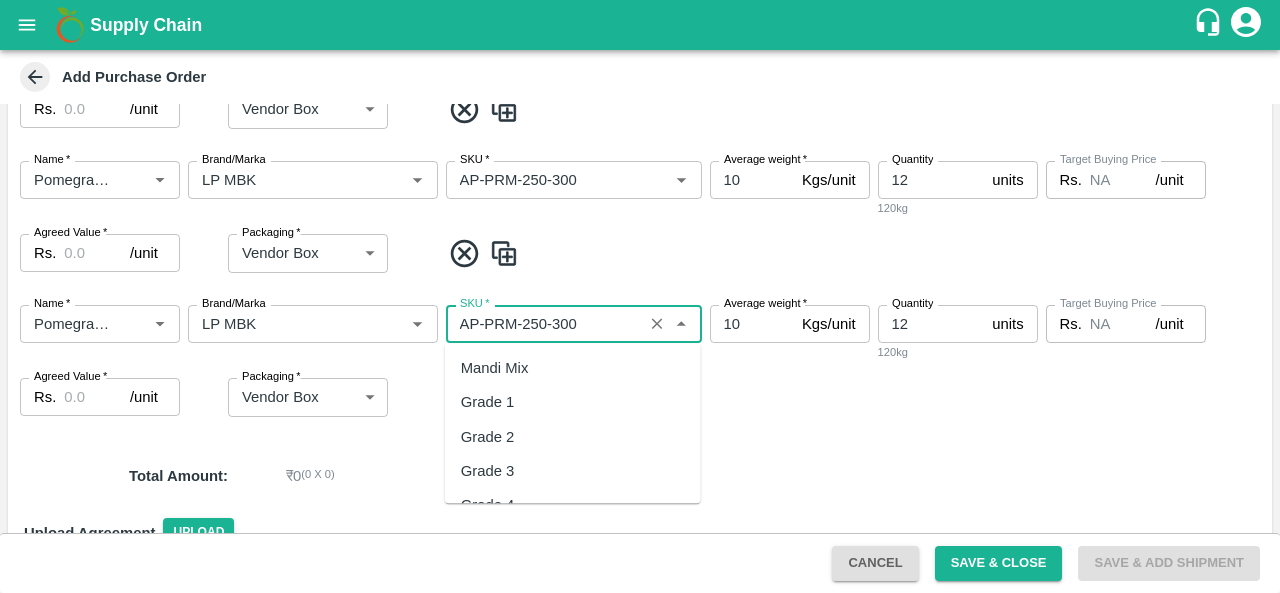 click on "SKU   *" at bounding box center [544, 324] 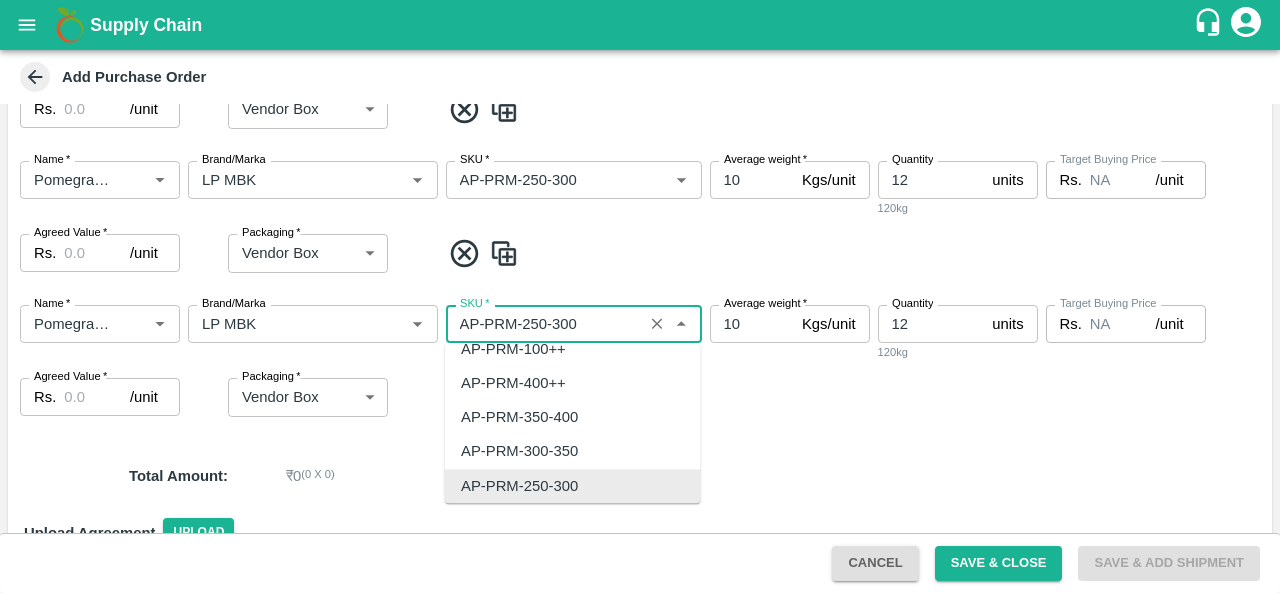 click on "SKU   *" at bounding box center (544, 324) 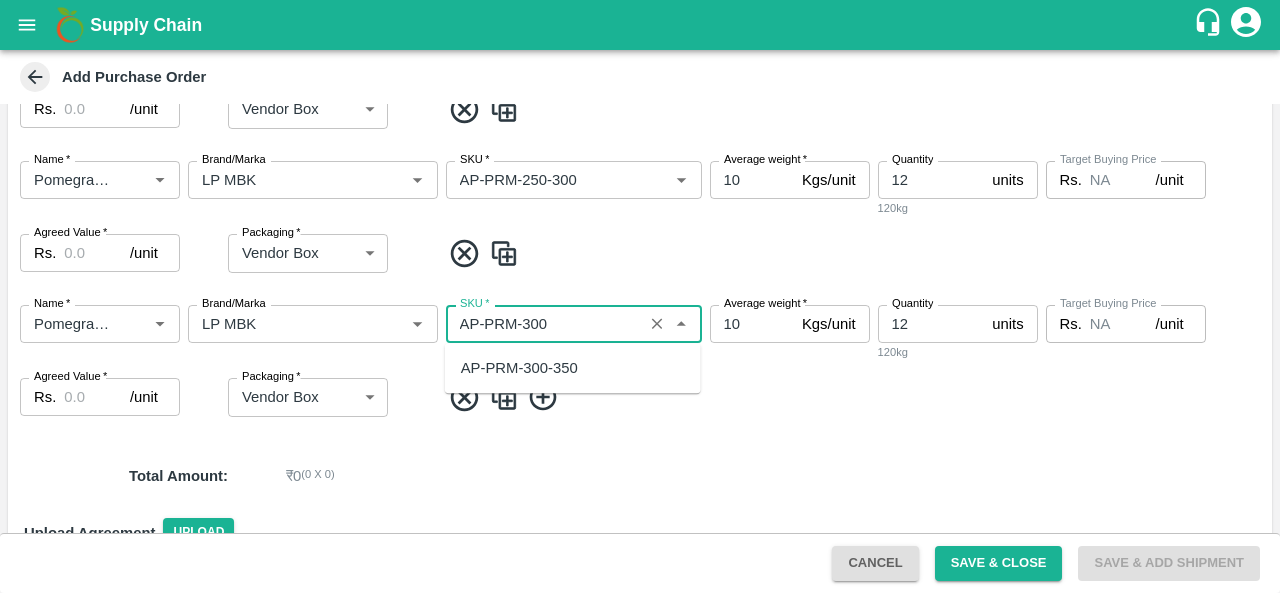 click on "AP-PRM-300-350" at bounding box center [519, 368] 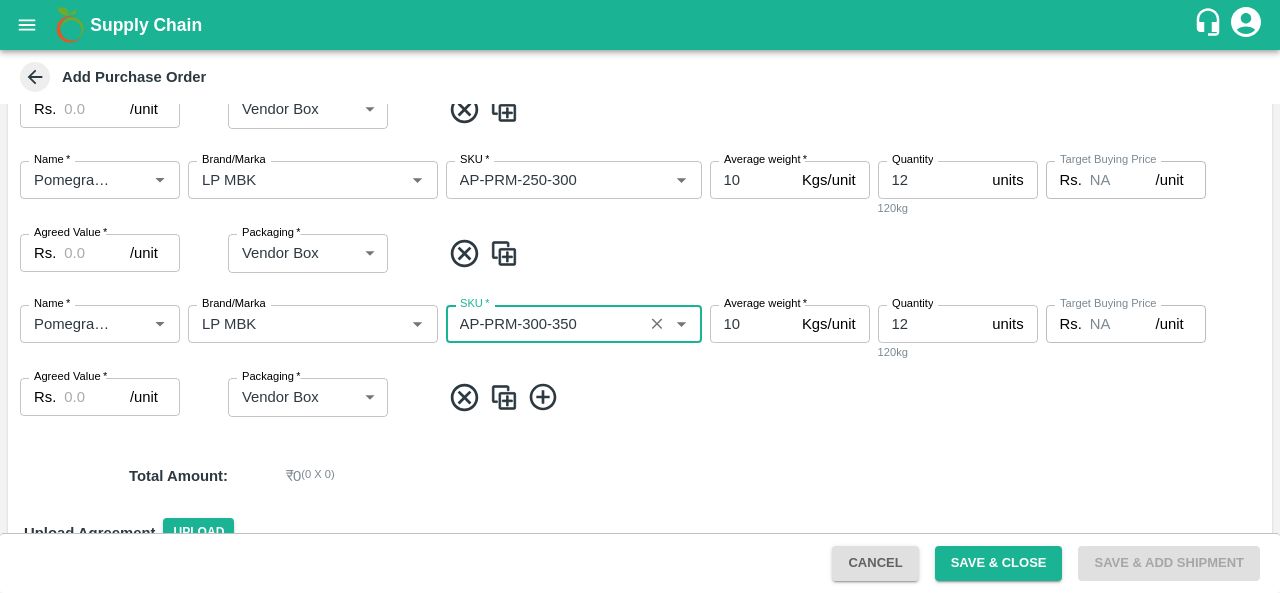 type on "AP-PRM-300-350" 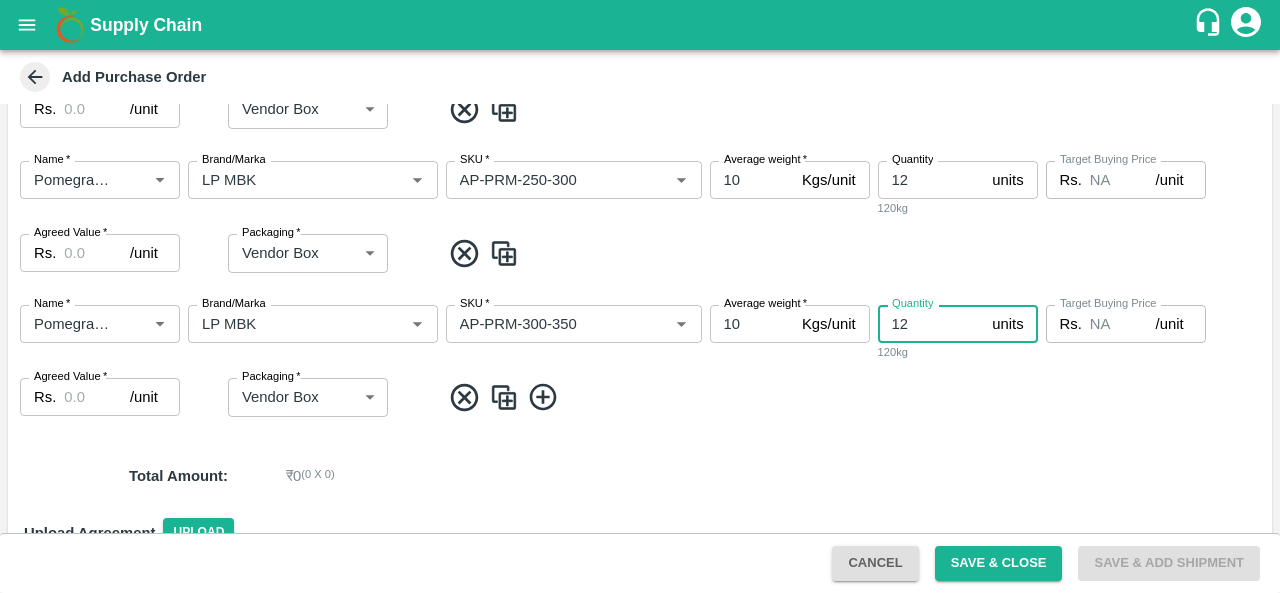click on "12" at bounding box center [931, 324] 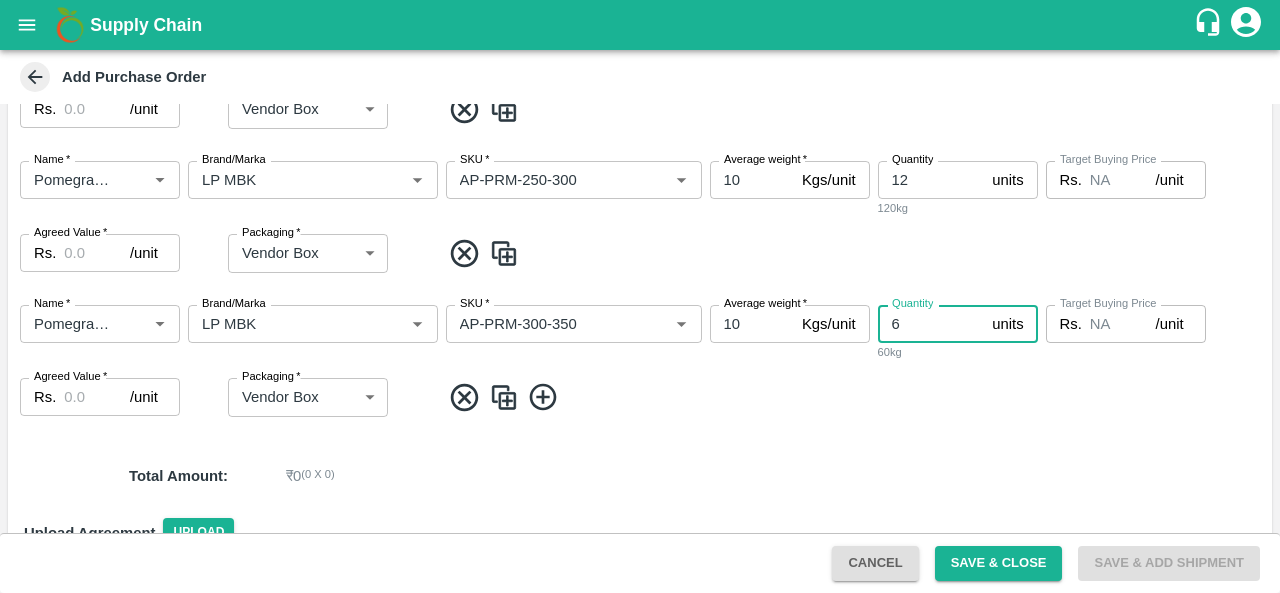 type on "6" 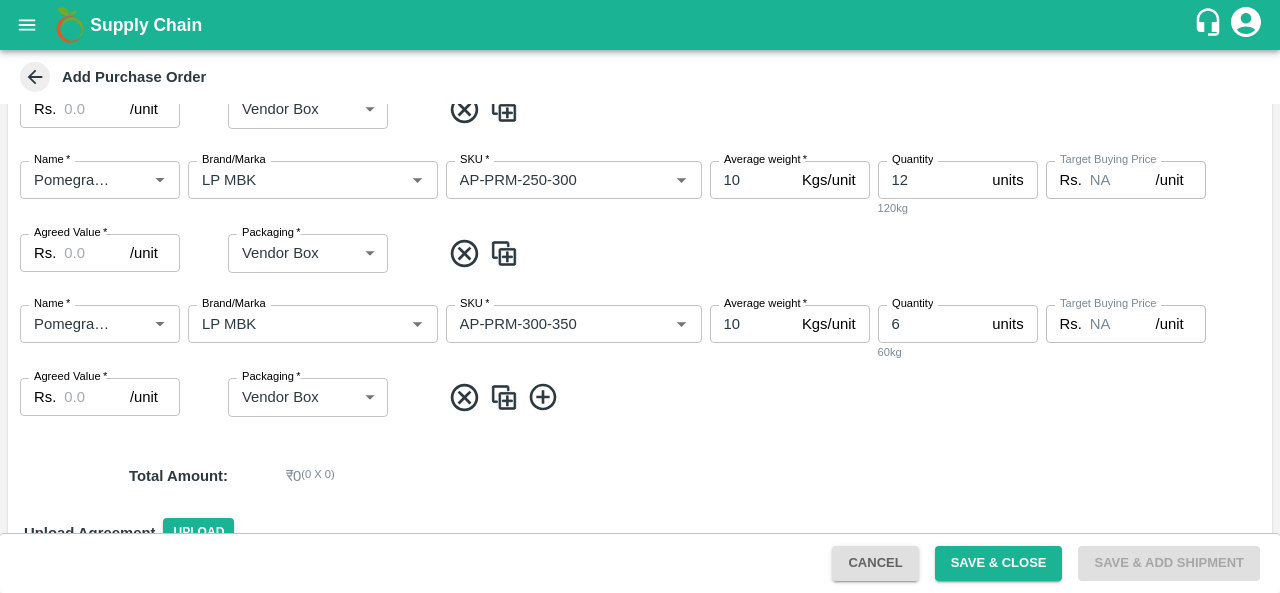 click at bounding box center [504, 397] 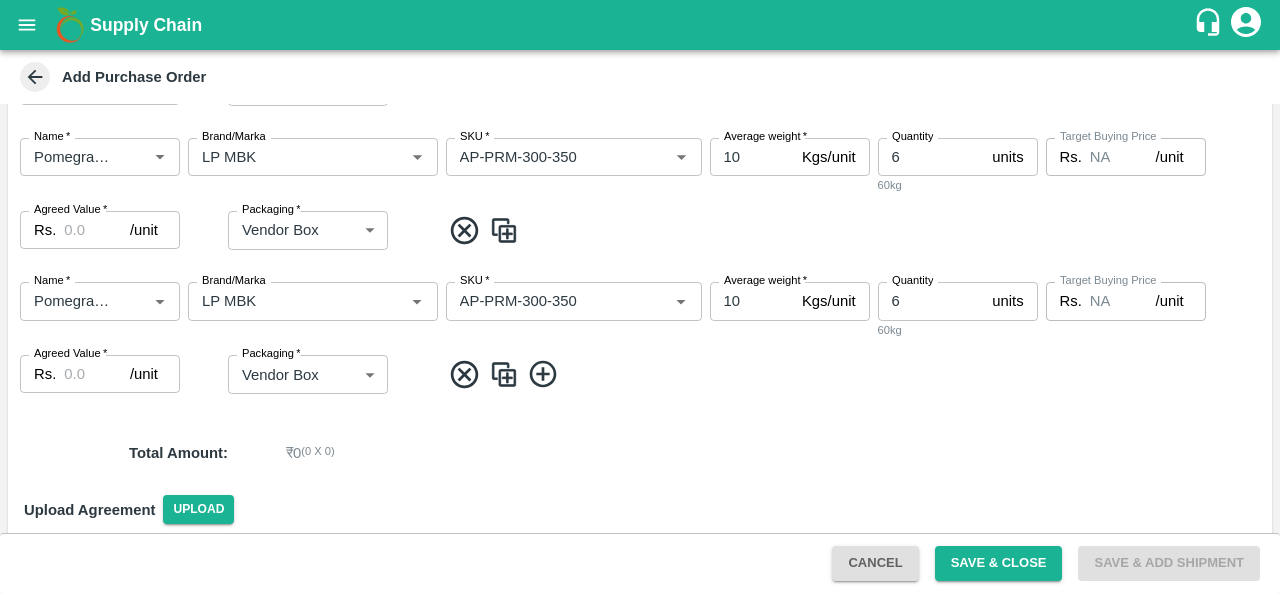 scroll, scrollTop: 1085, scrollLeft: 0, axis: vertical 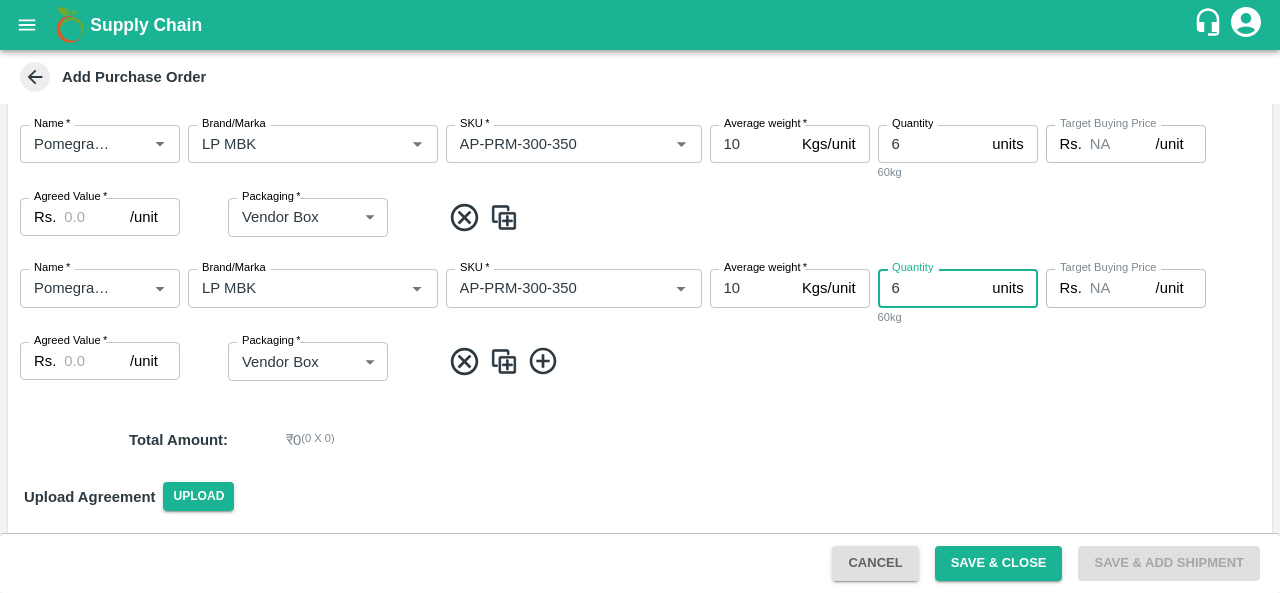click on "6" at bounding box center (931, 288) 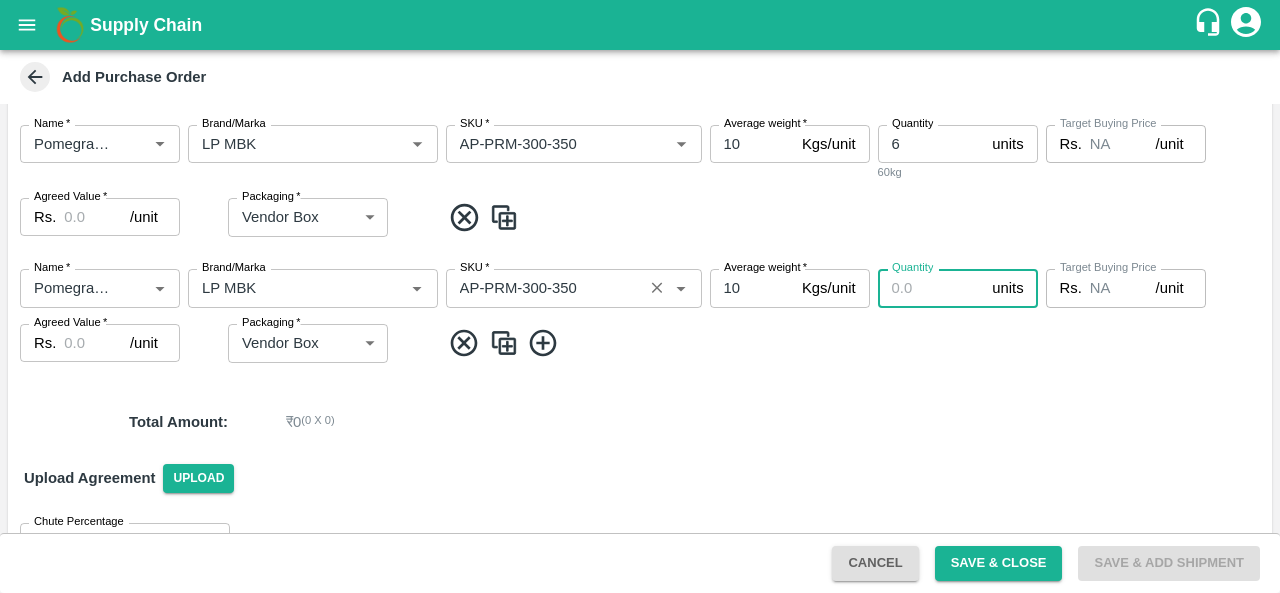 type 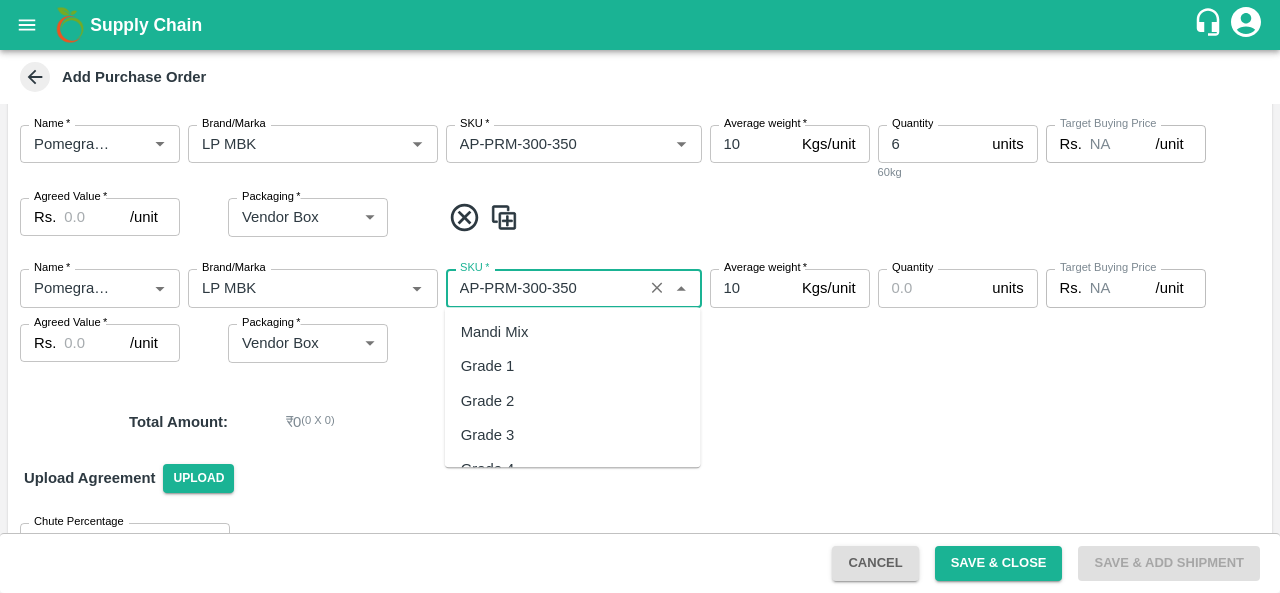scroll, scrollTop: 9446, scrollLeft: 0, axis: vertical 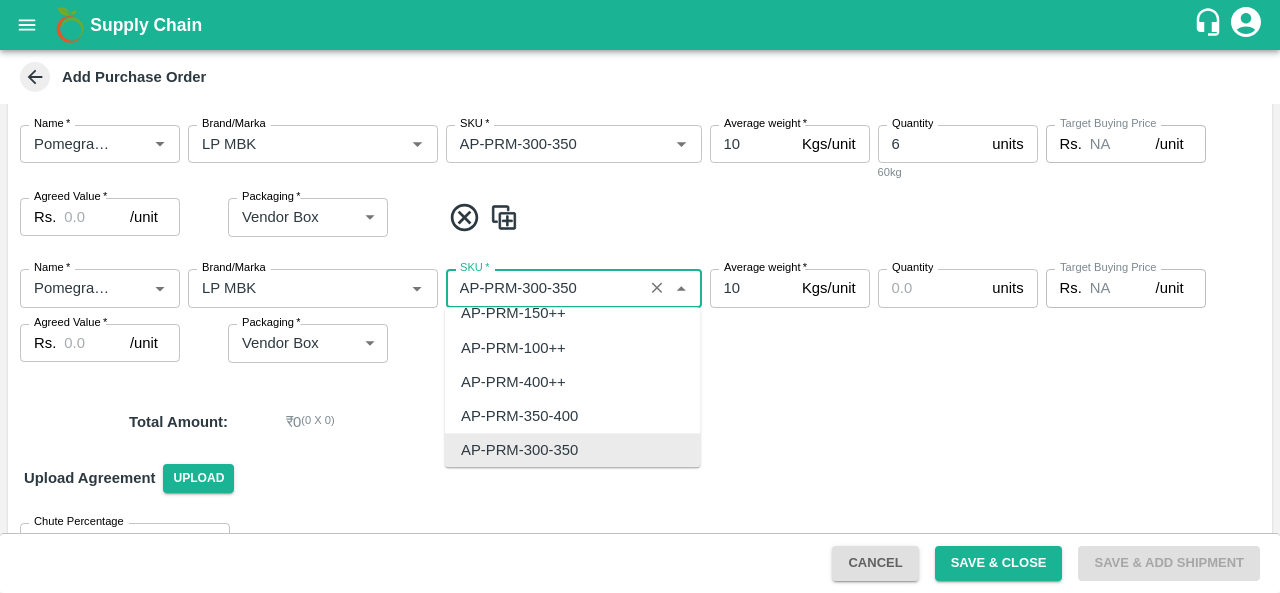click on "SKU   *" at bounding box center [544, 288] 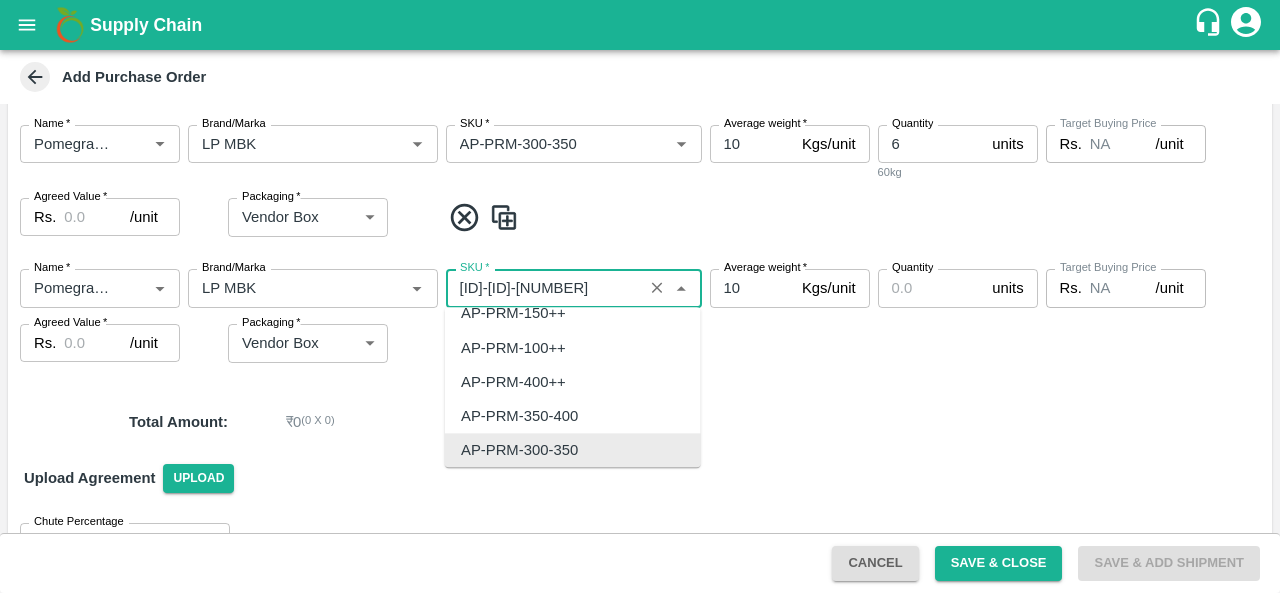 scroll, scrollTop: 0, scrollLeft: 0, axis: both 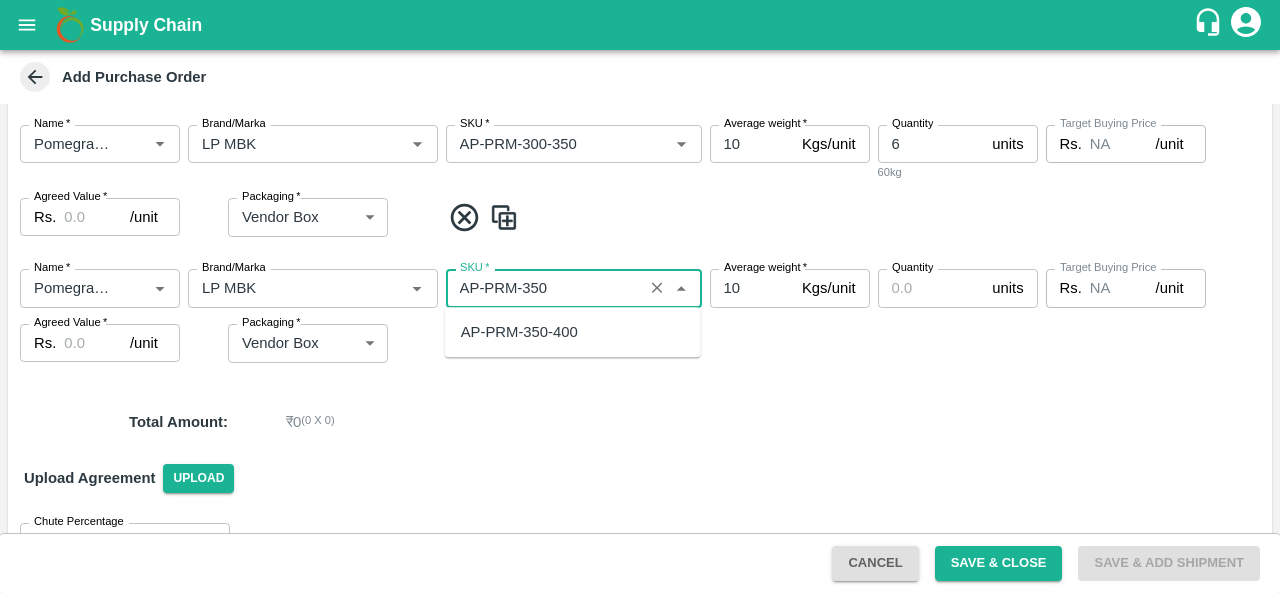 click on "AP-PRM-350-400" at bounding box center [519, 332] 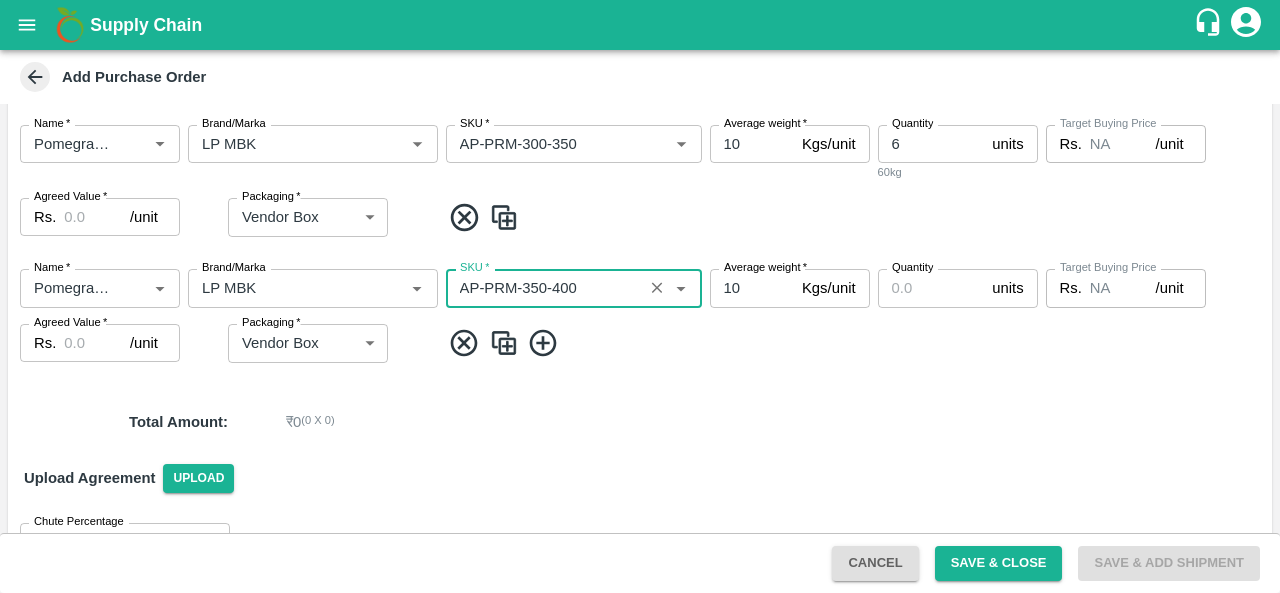 type on "AP-PRM-350-400" 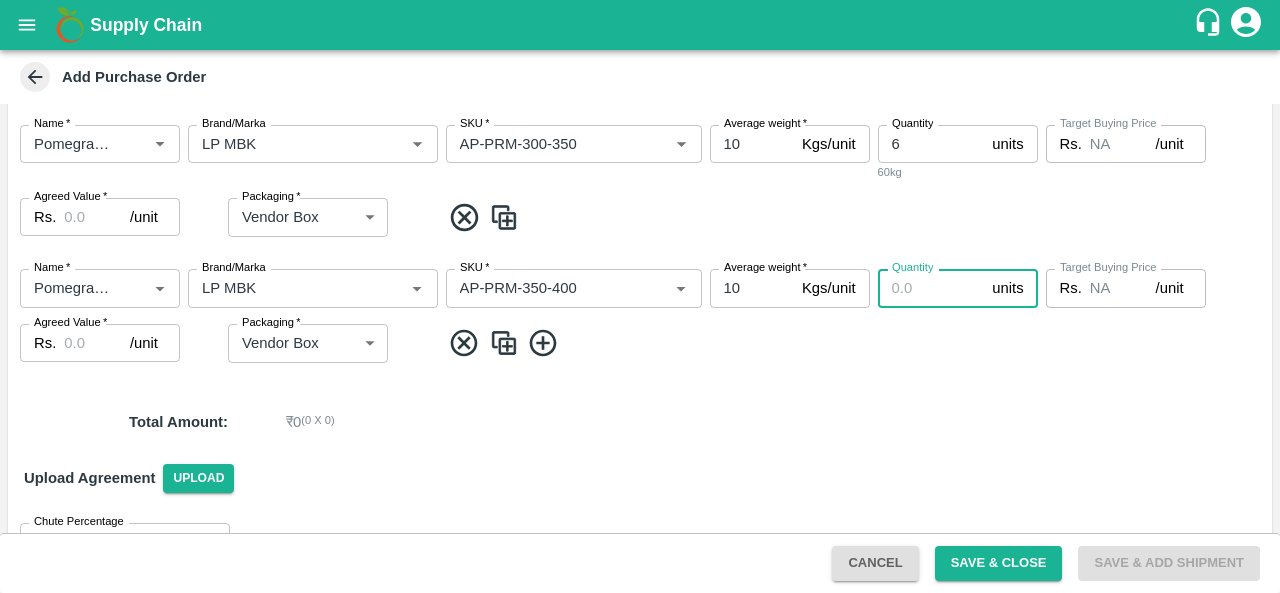 click on "Quantity" at bounding box center (931, 288) 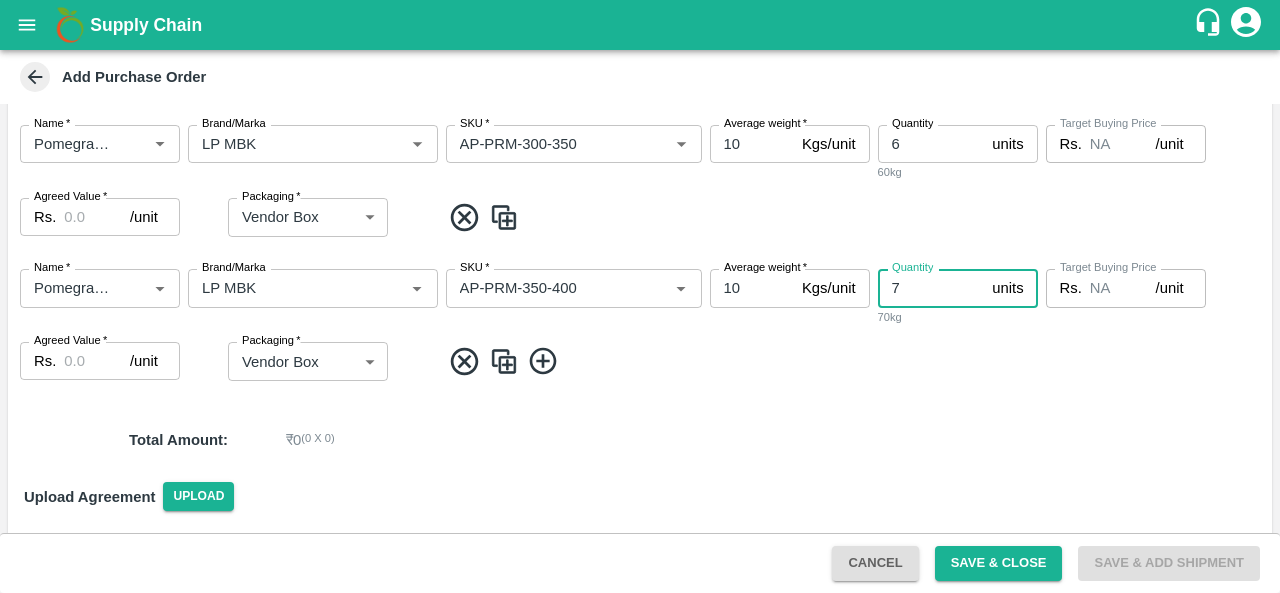 type on "7" 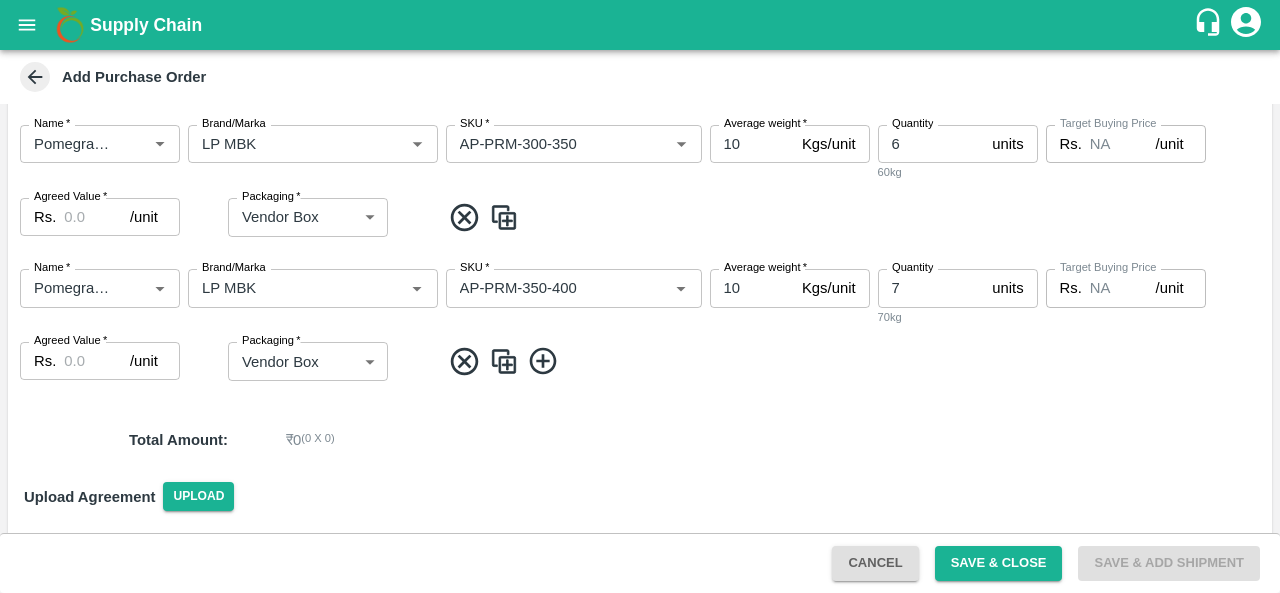 click at bounding box center [504, 361] 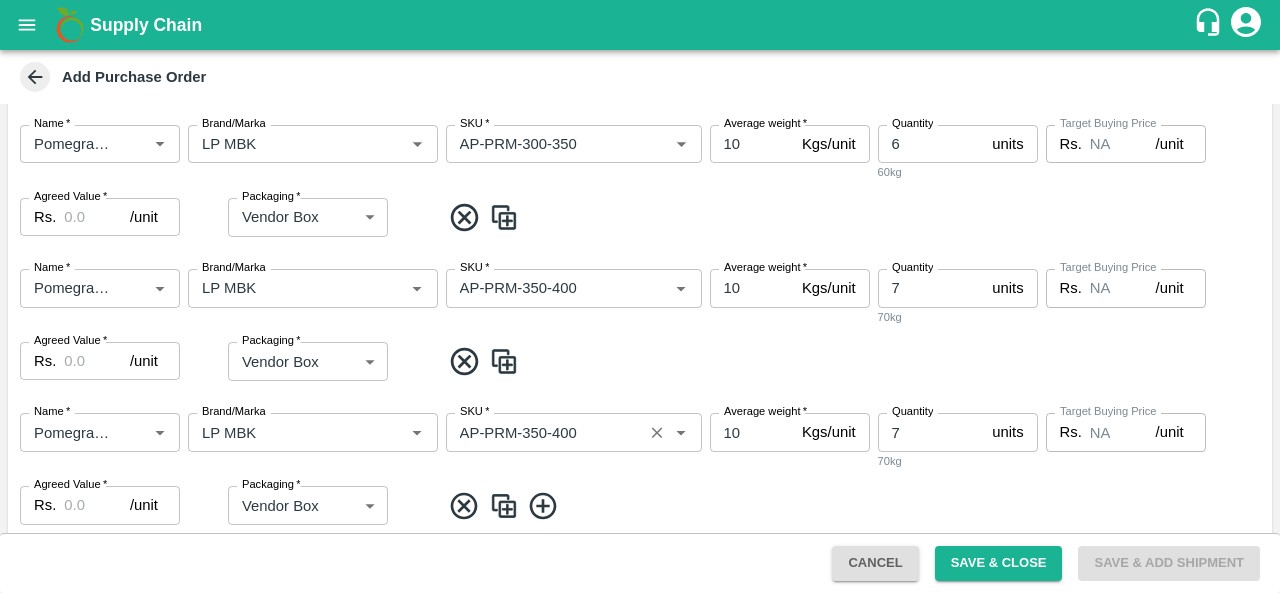 scroll, scrollTop: 1203, scrollLeft: 0, axis: vertical 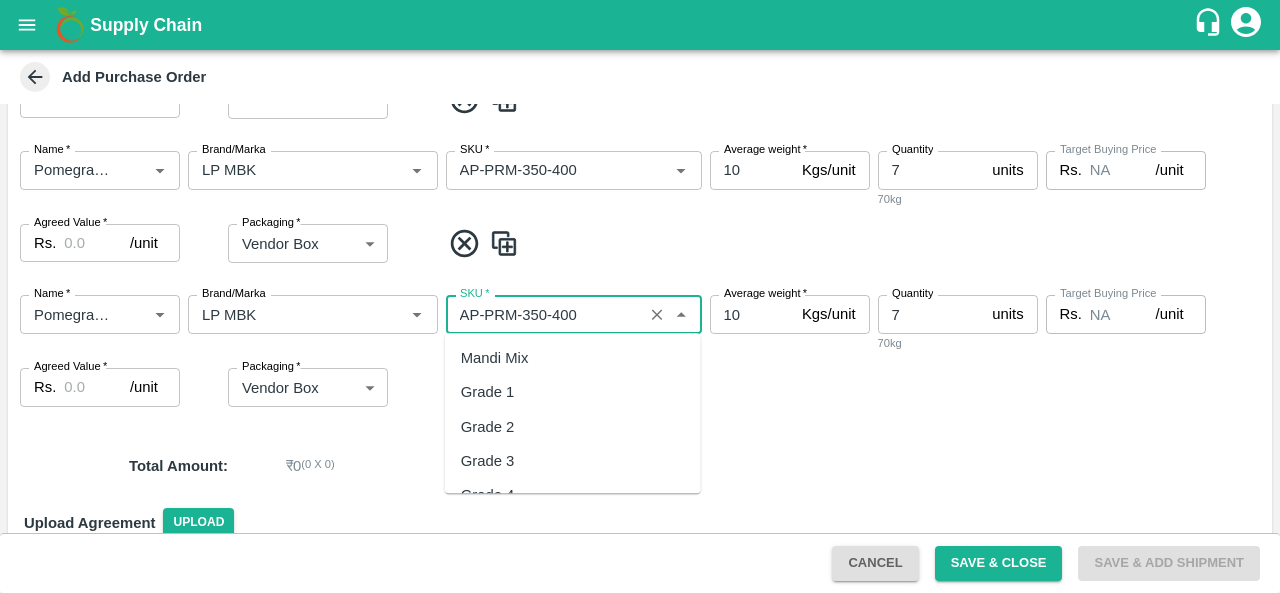 click on "SKU   *" at bounding box center [544, 314] 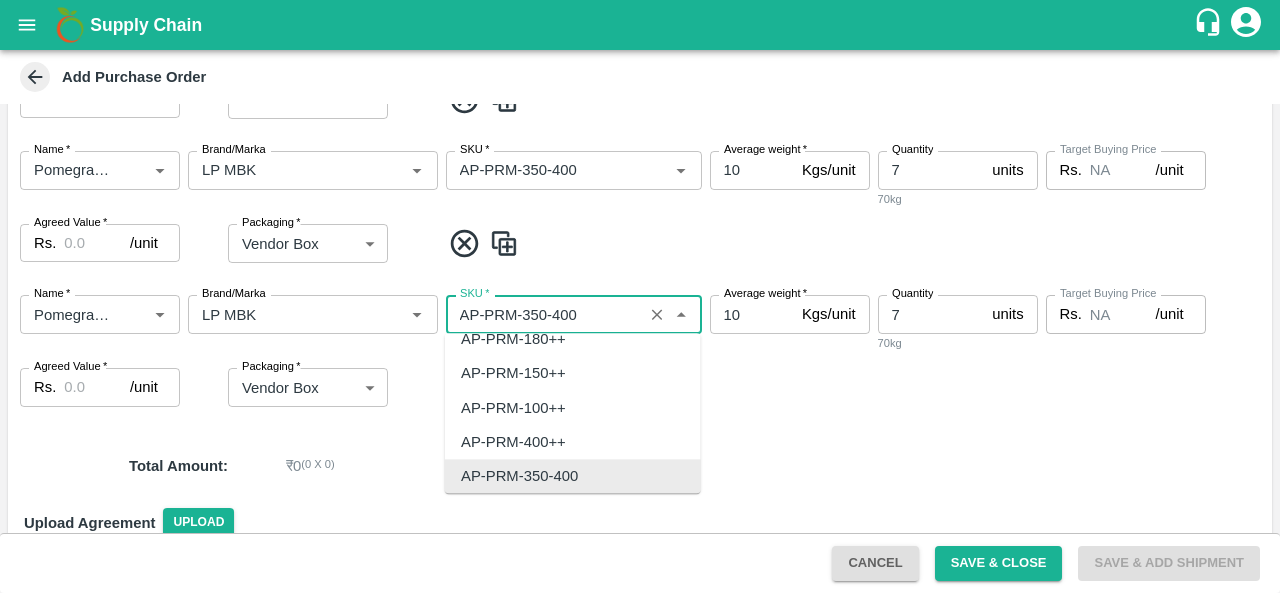 click on "SKU   *" at bounding box center (544, 314) 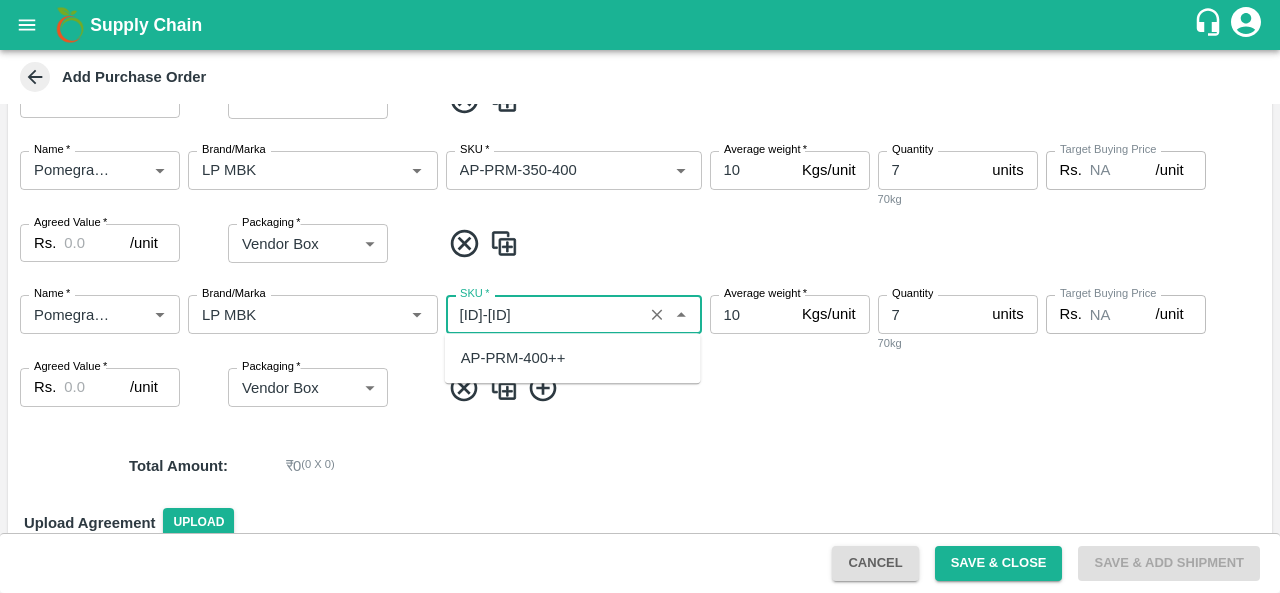 click on "AP-PRM-400++" at bounding box center (513, 358) 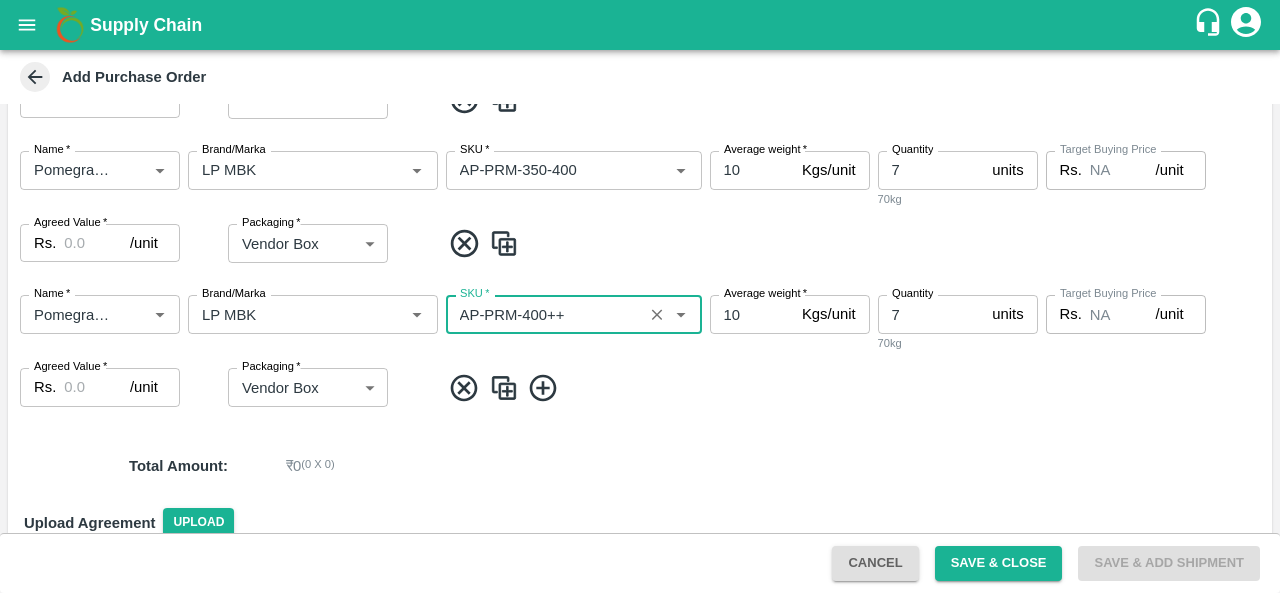 type on "AP-PRM-400++" 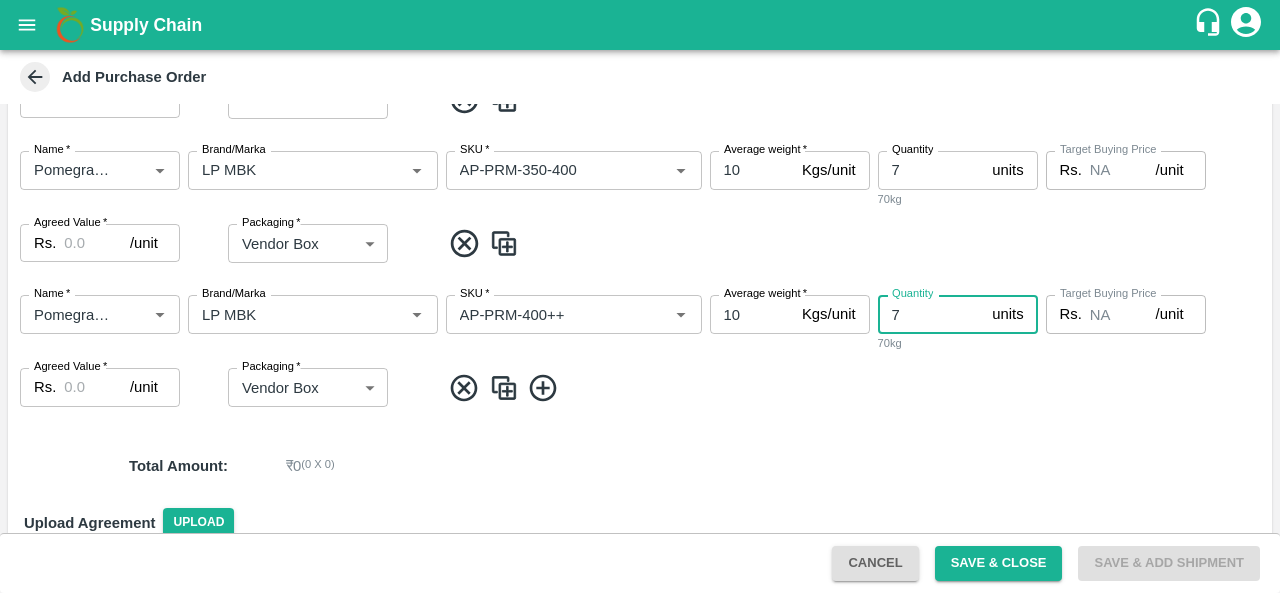 click on "7" at bounding box center [931, 314] 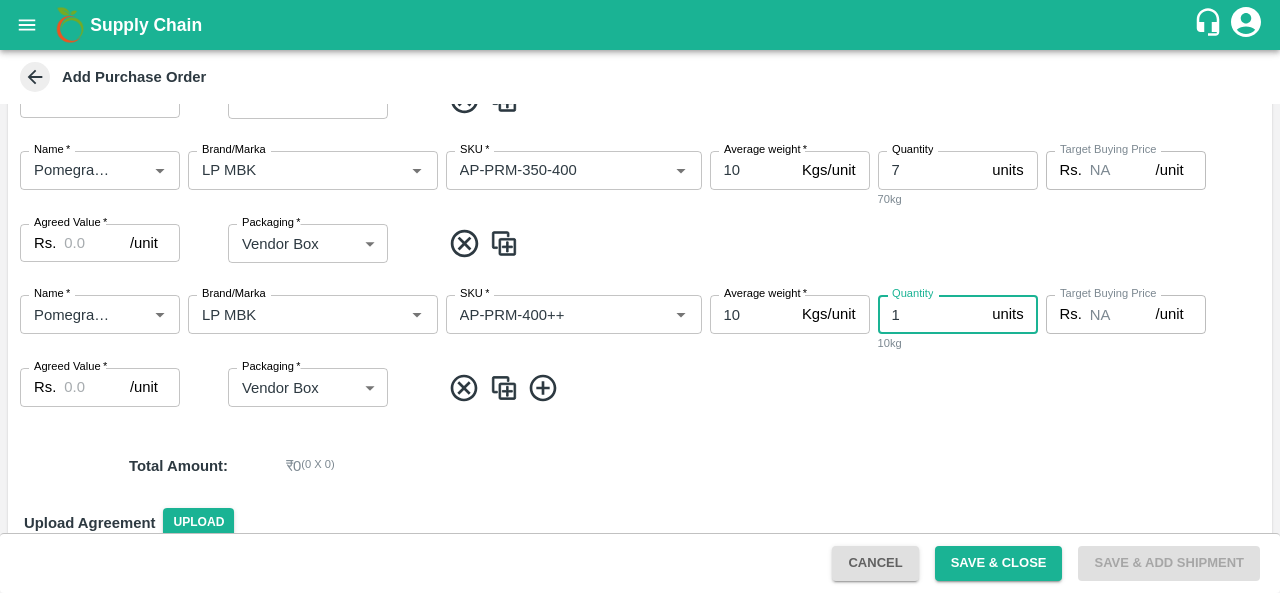 type on "1" 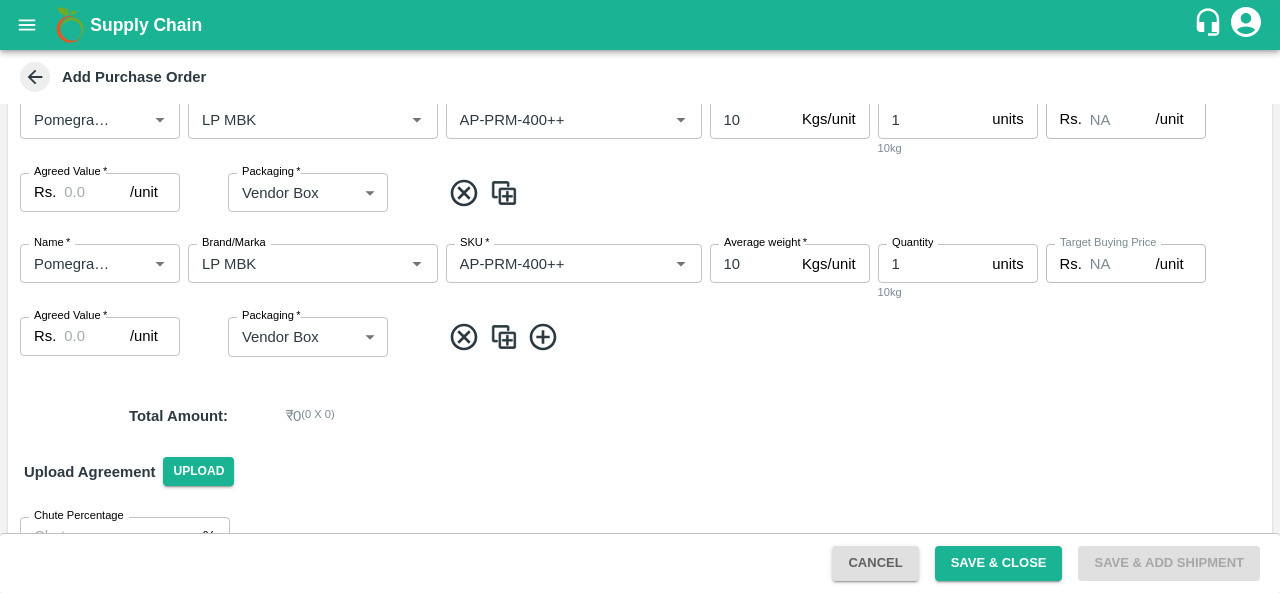 scroll, scrollTop: 1403, scrollLeft: 0, axis: vertical 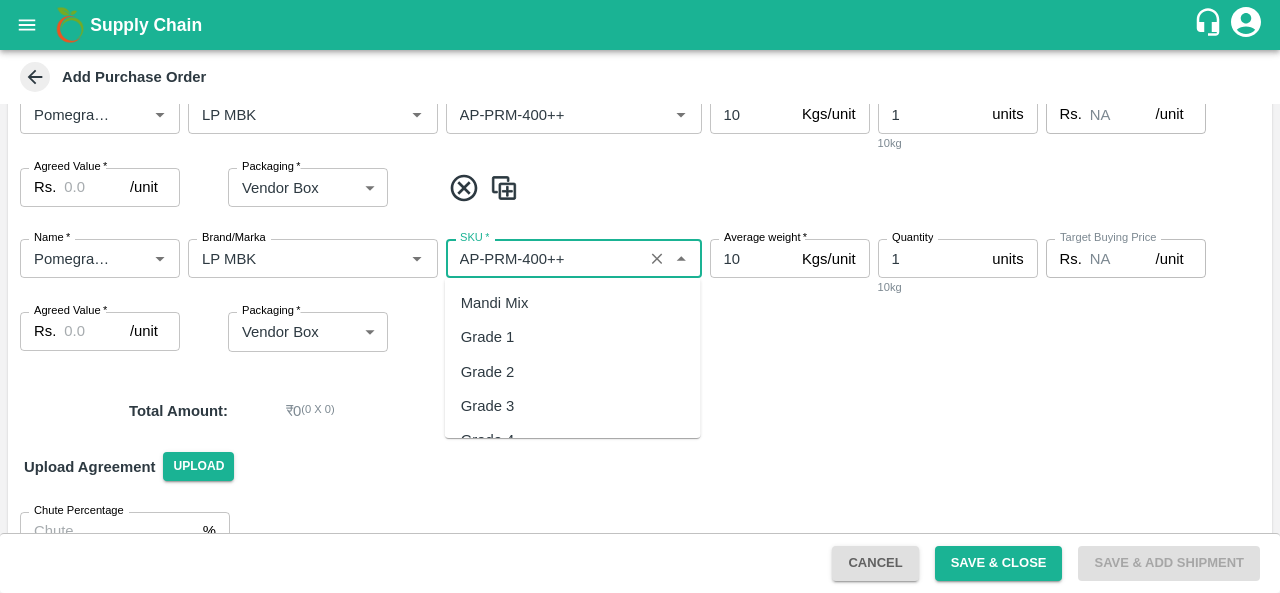 click on "SKU   *" at bounding box center (544, 258) 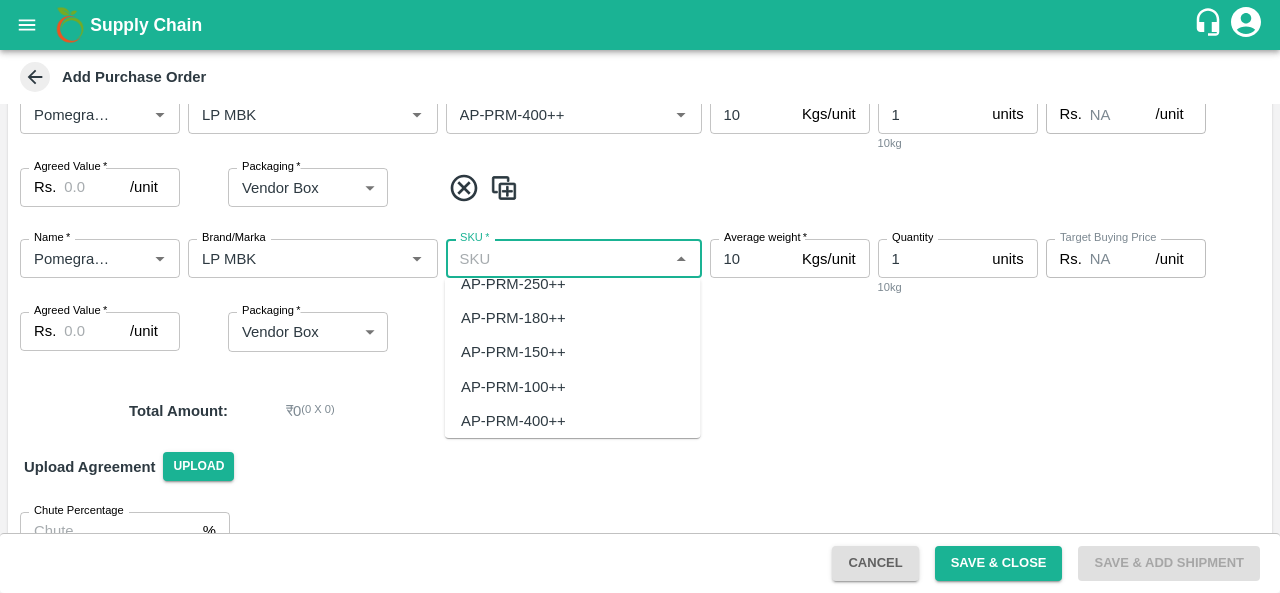 scroll, scrollTop: 0, scrollLeft: 0, axis: both 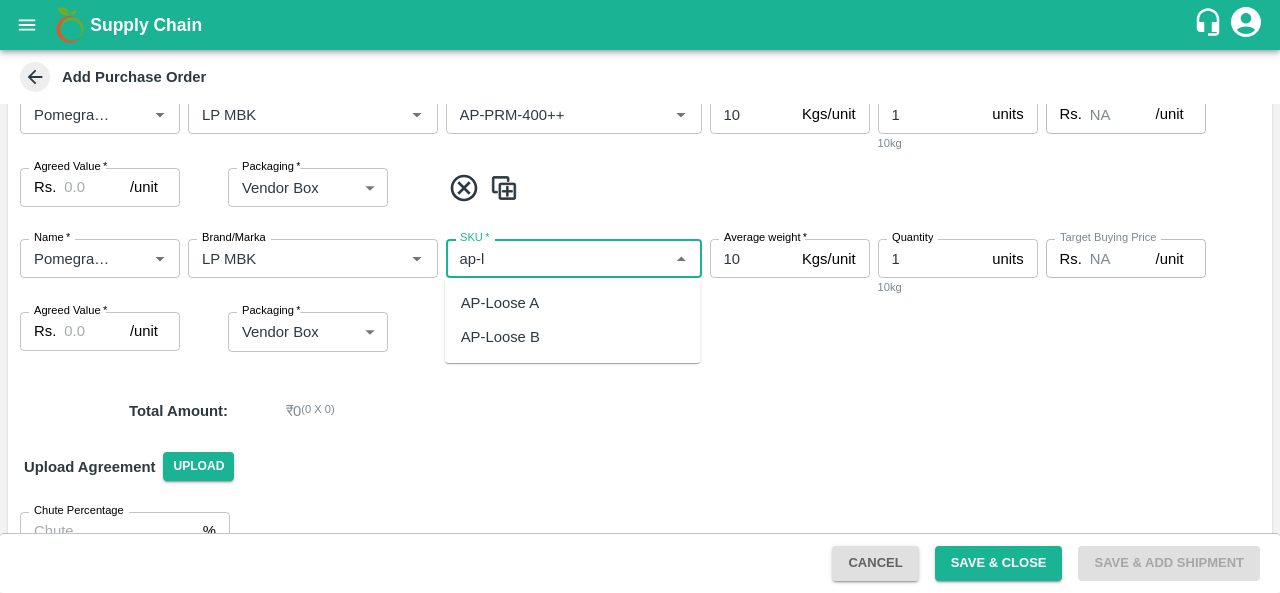 click on "AP-Loose A" at bounding box center [573, 303] 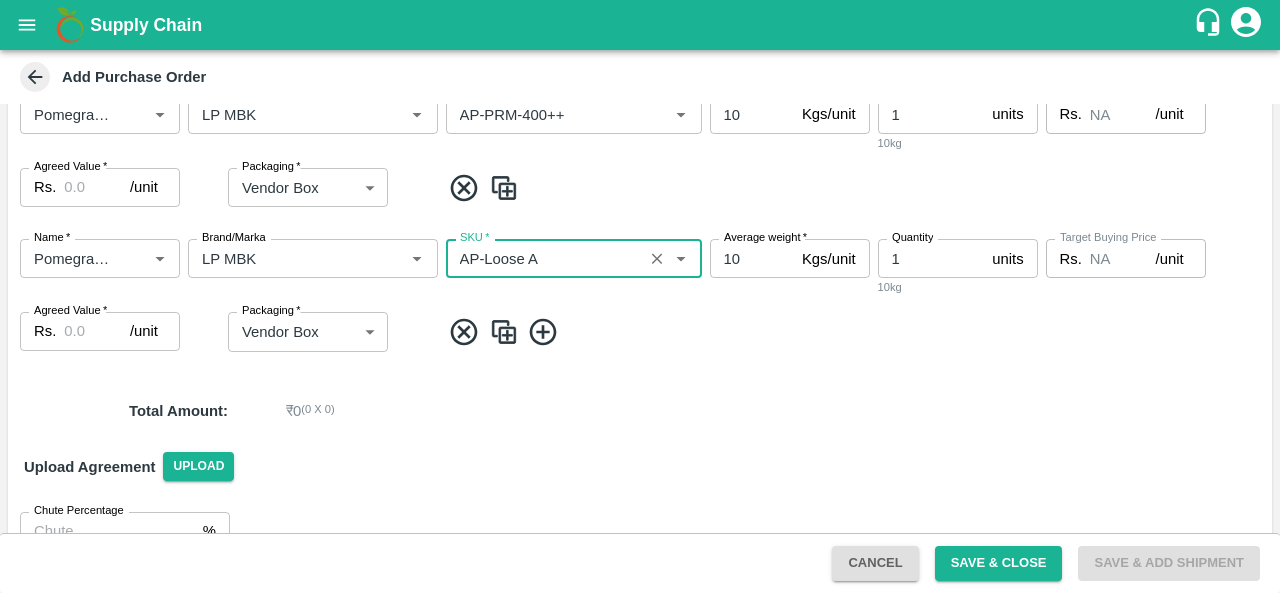 type on "AP-Loose A" 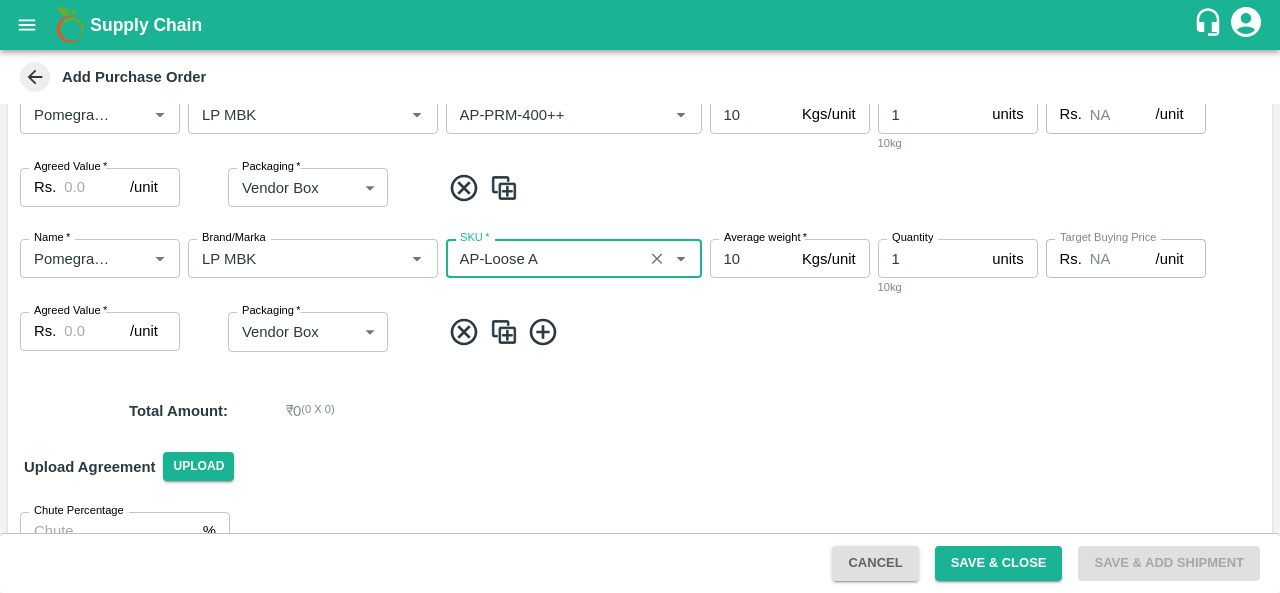 click on "1" at bounding box center [931, 258] 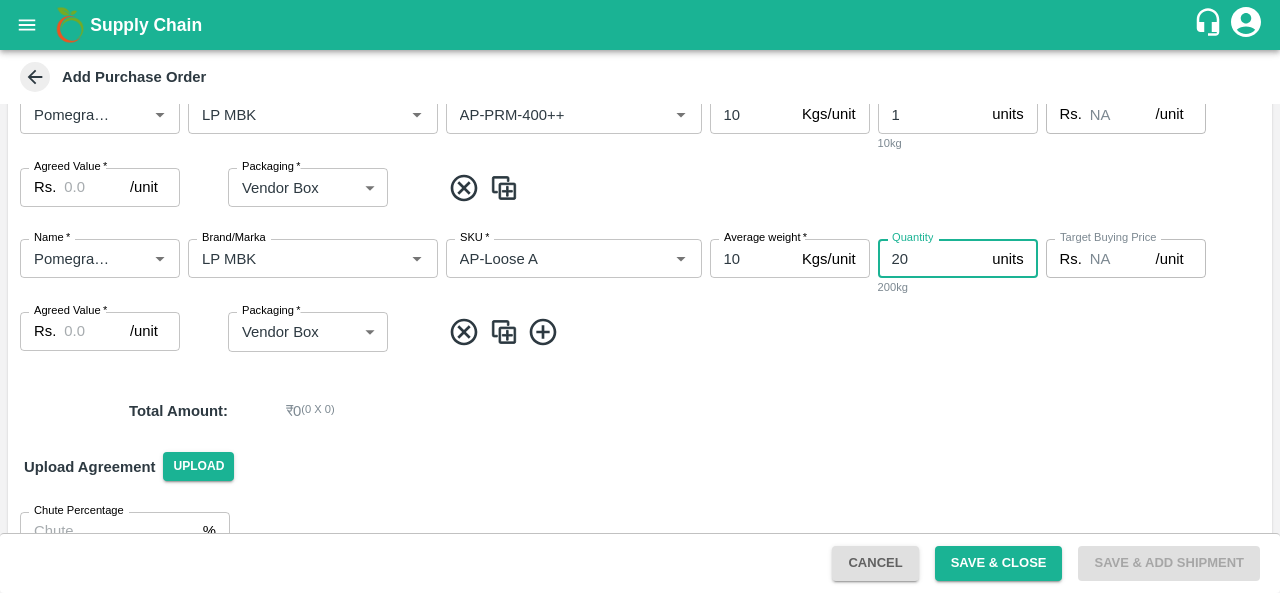 type on "20" 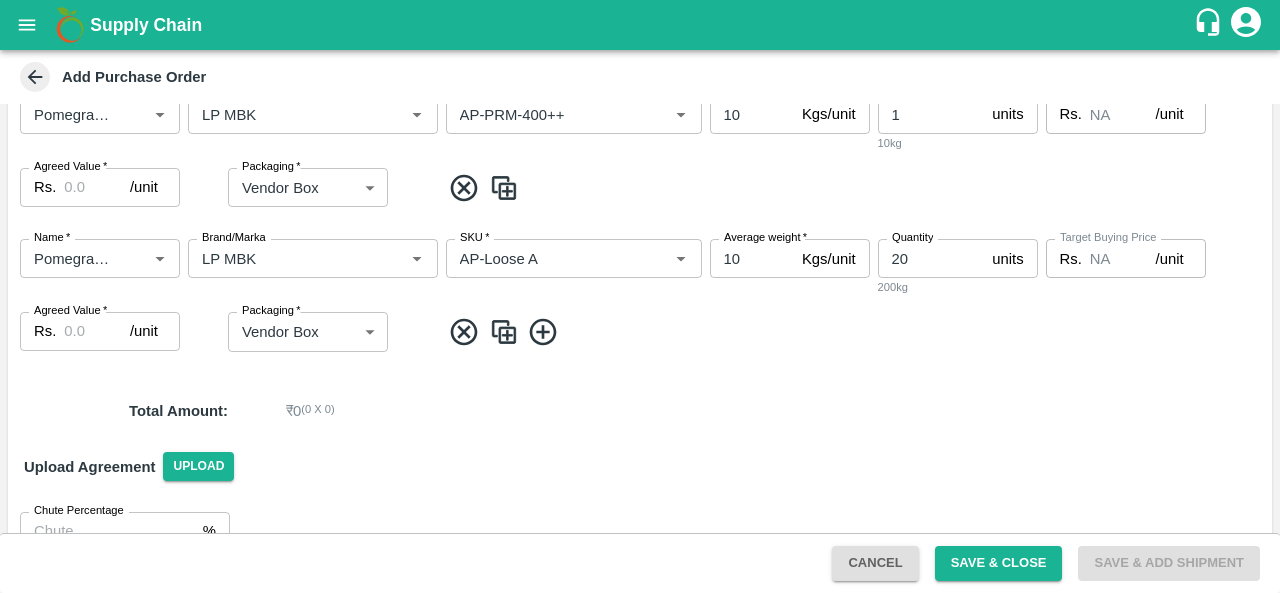 click at bounding box center [504, 332] 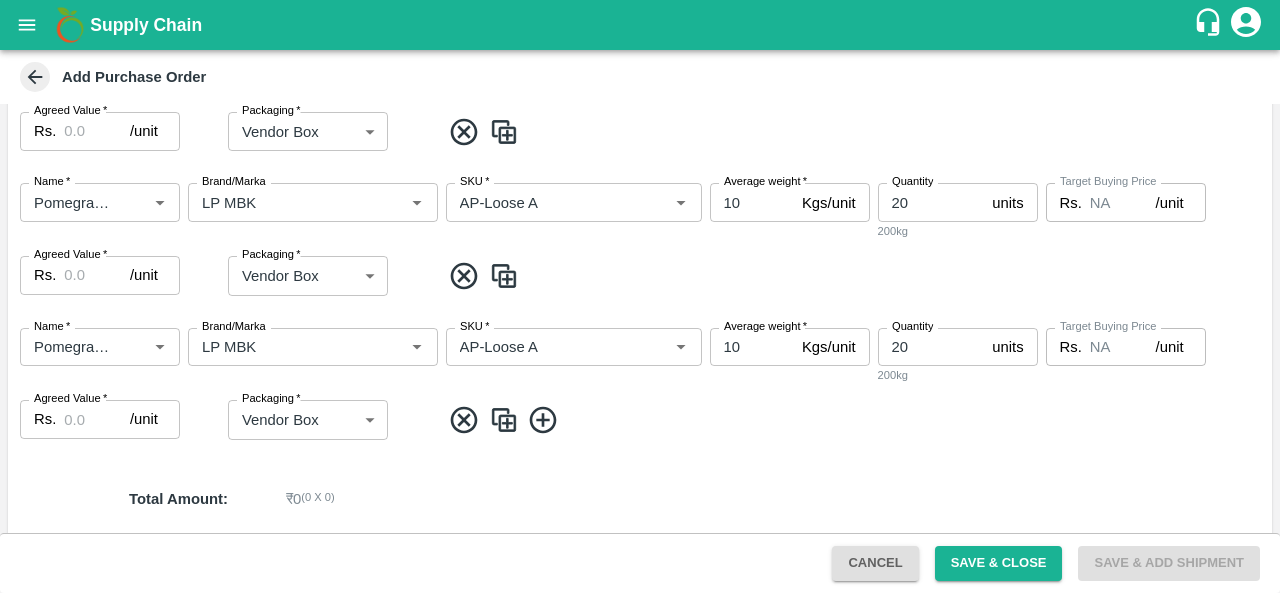 scroll, scrollTop: 1460, scrollLeft: 0, axis: vertical 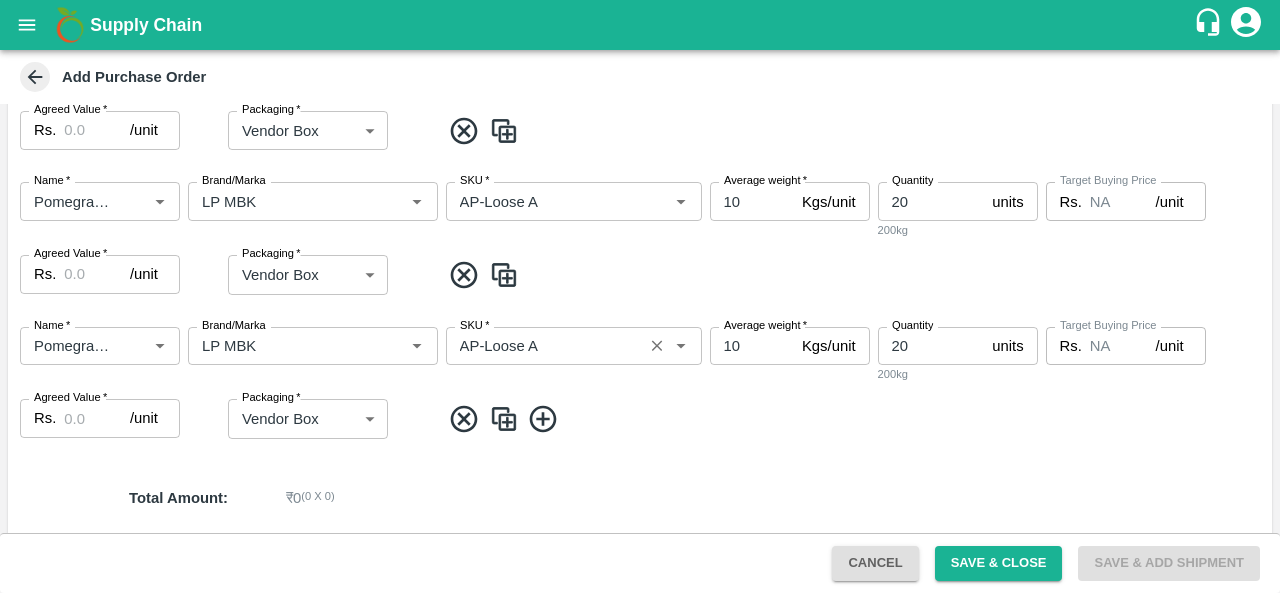 click on "SKU   *" at bounding box center [544, 346] 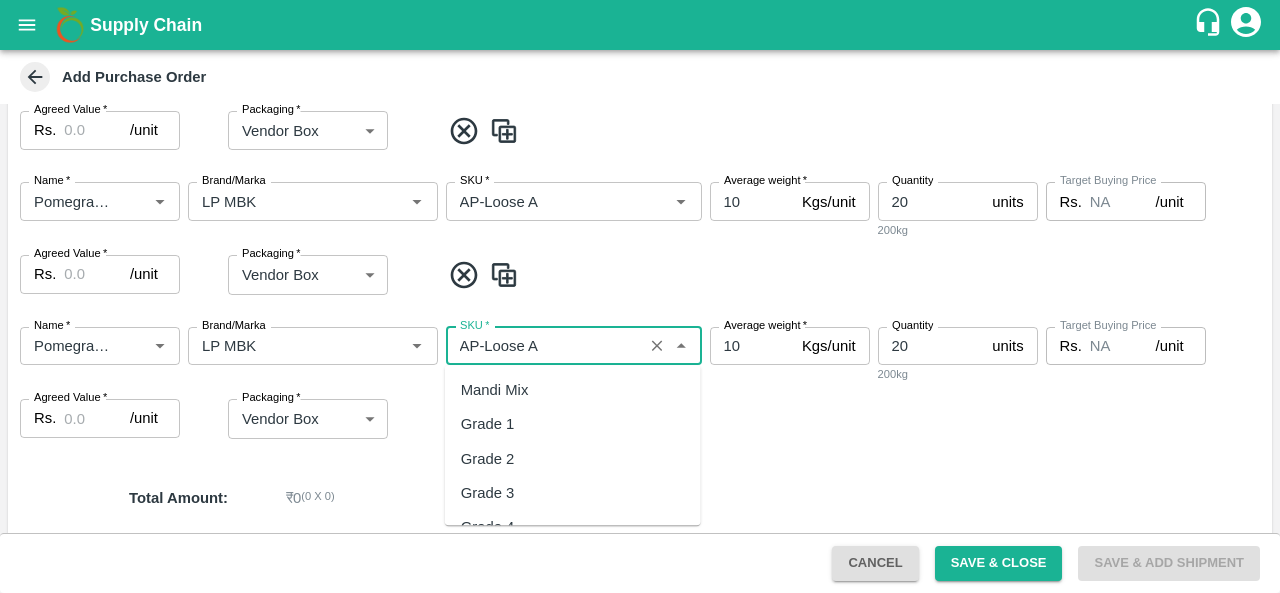scroll, scrollTop: 13169, scrollLeft: 0, axis: vertical 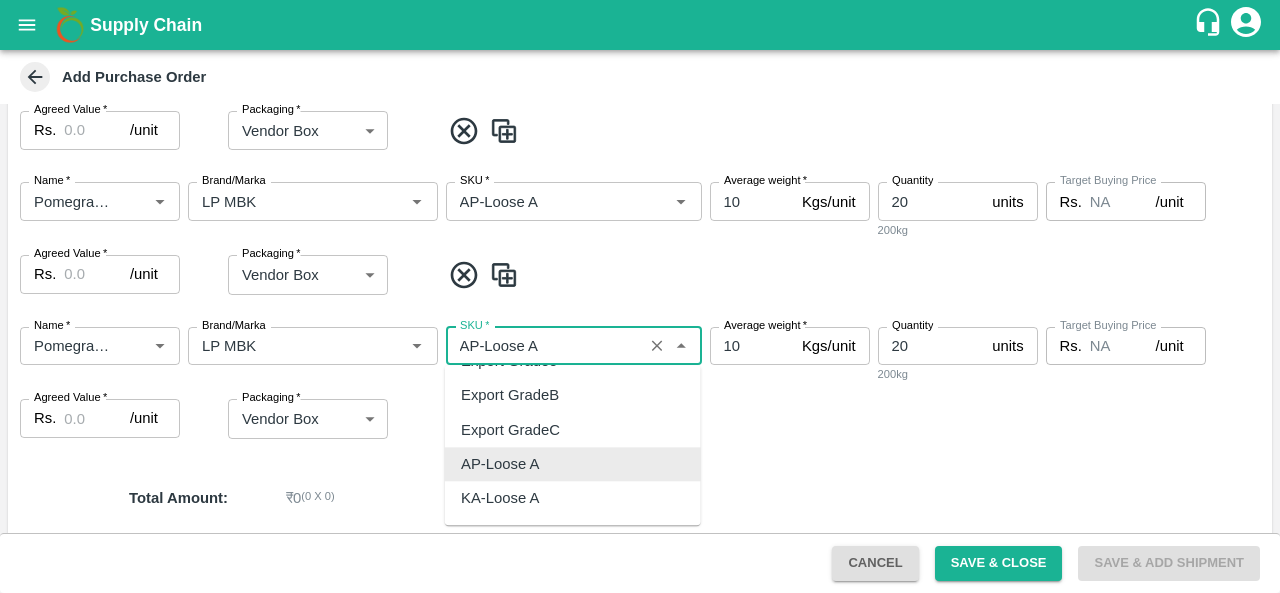 click on "SKU   *" at bounding box center (544, 346) 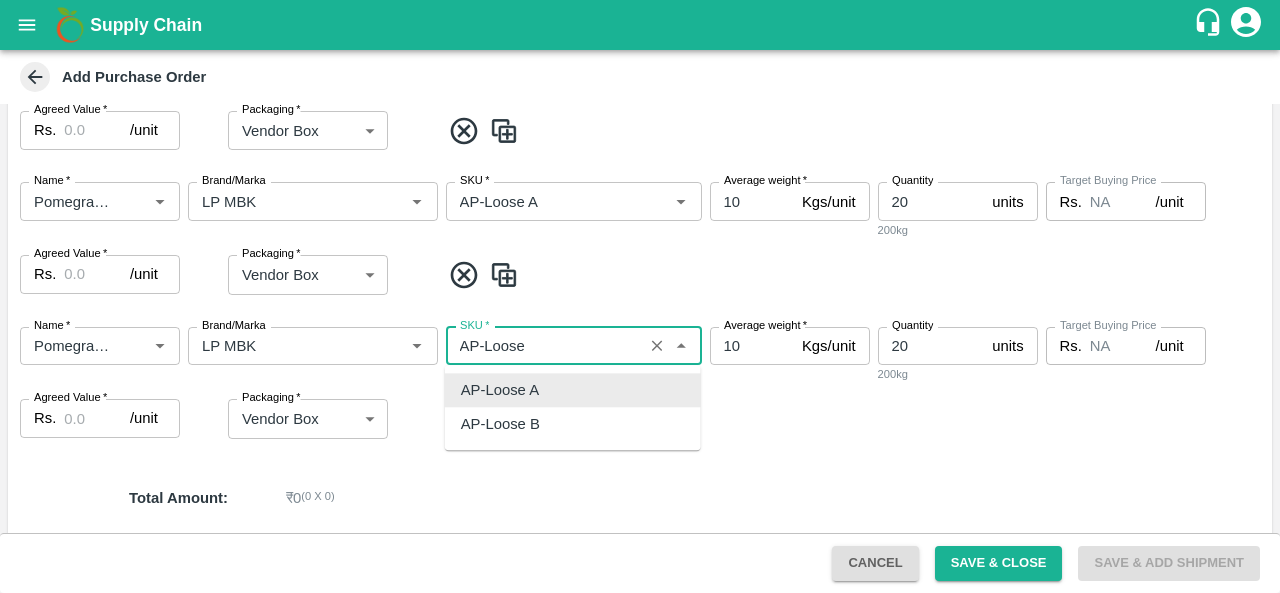 scroll, scrollTop: 0, scrollLeft: 0, axis: both 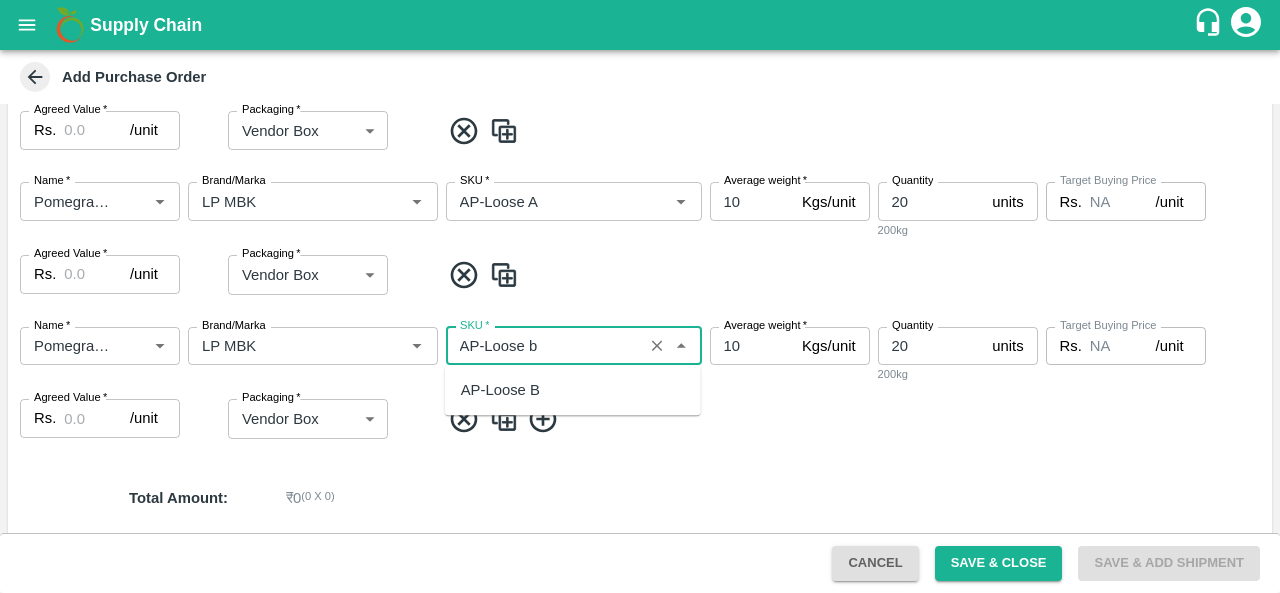 click on "AP-Loose B" at bounding box center [573, 390] 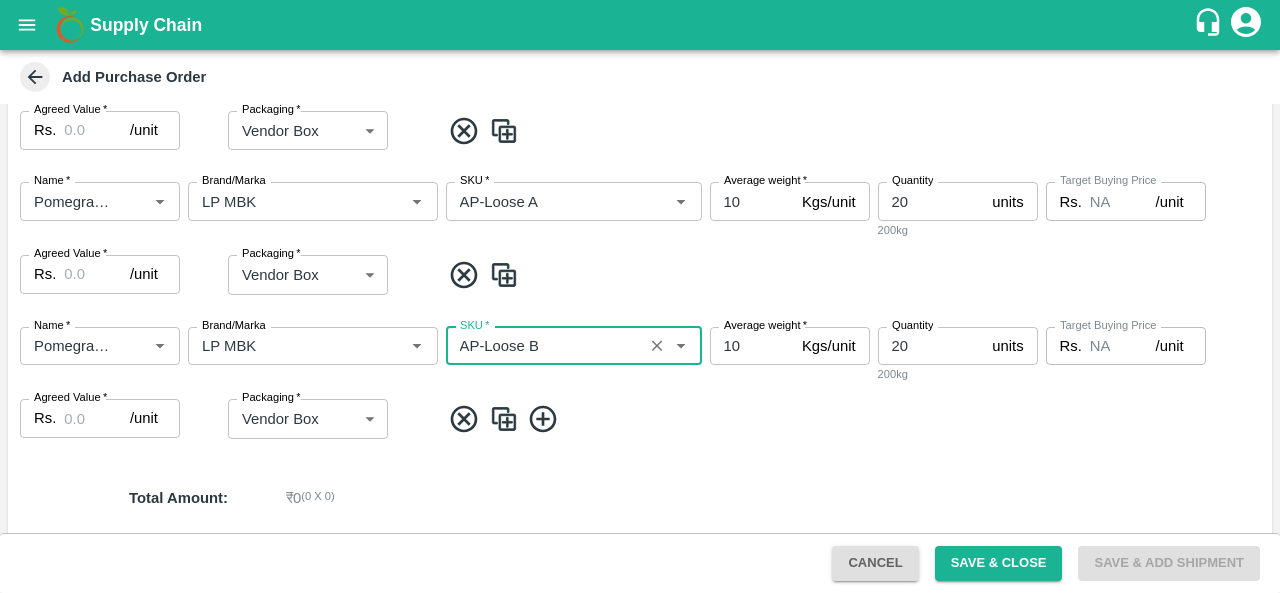 type on "AP-Loose B" 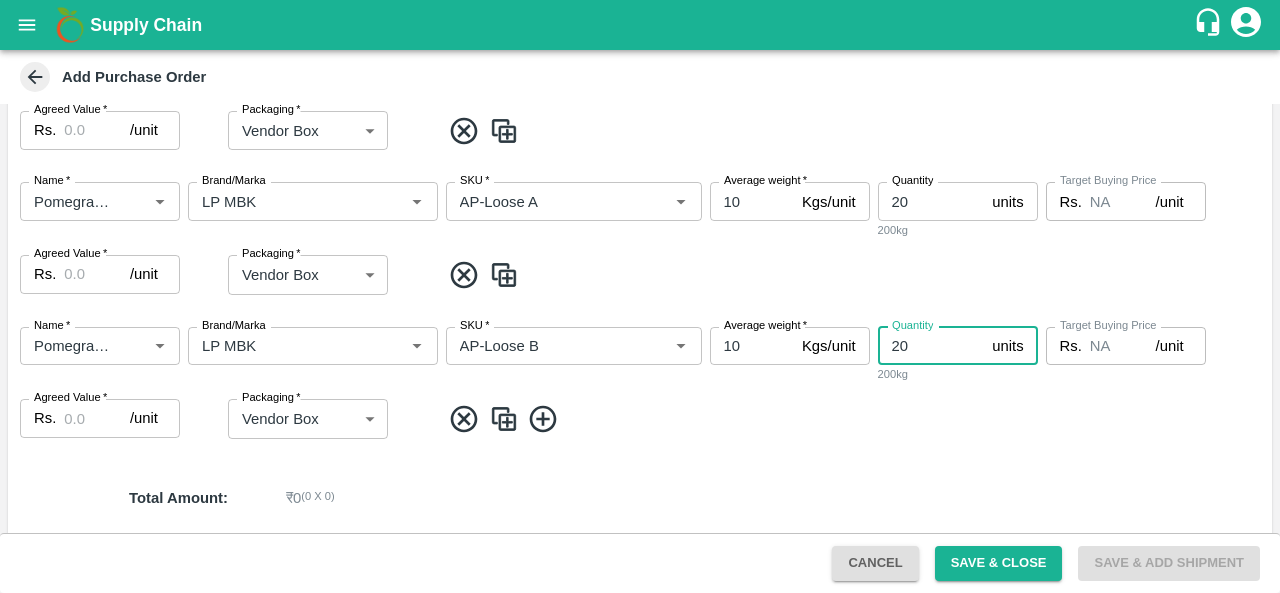 type on "2" 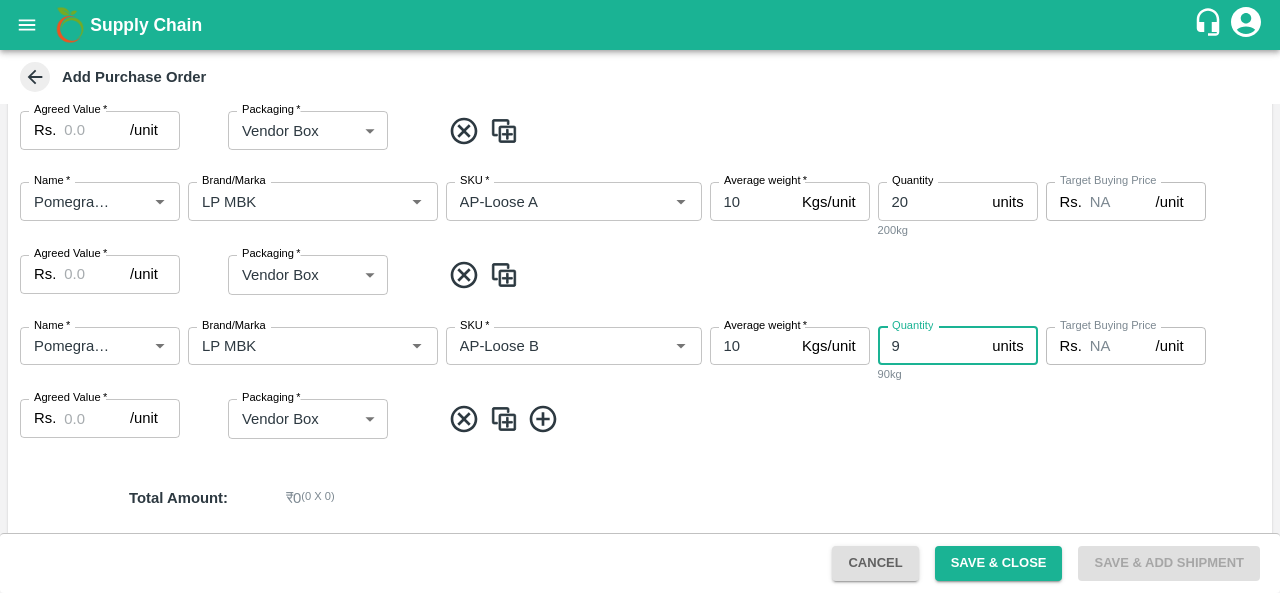 type on "9" 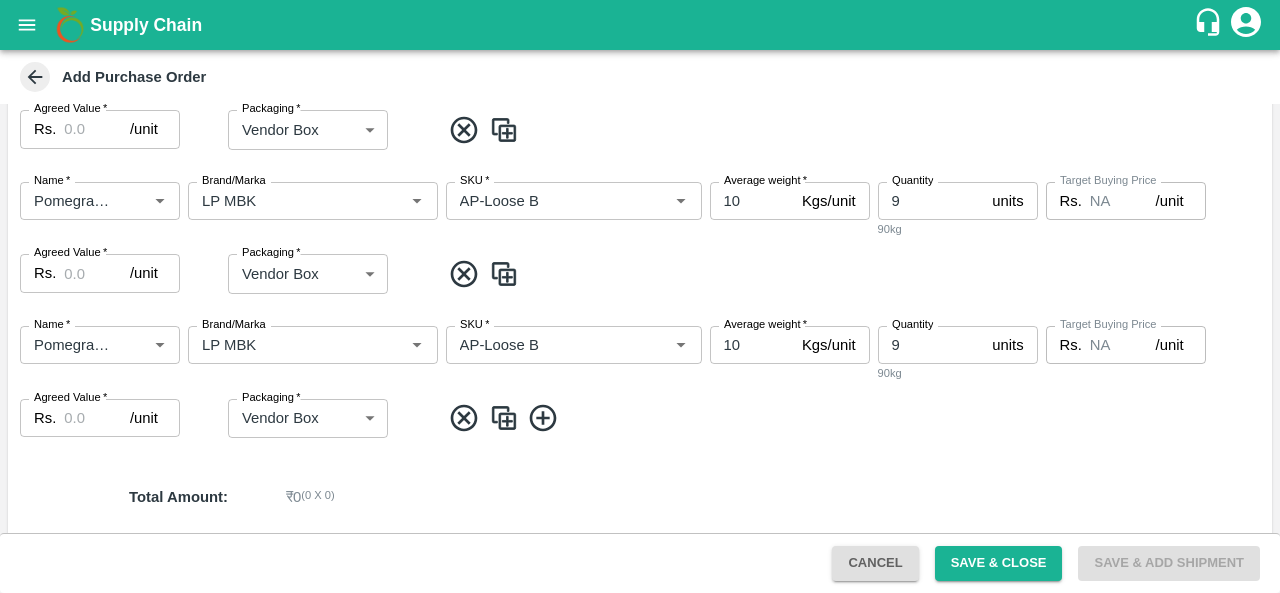 scroll, scrollTop: 1606, scrollLeft: 0, axis: vertical 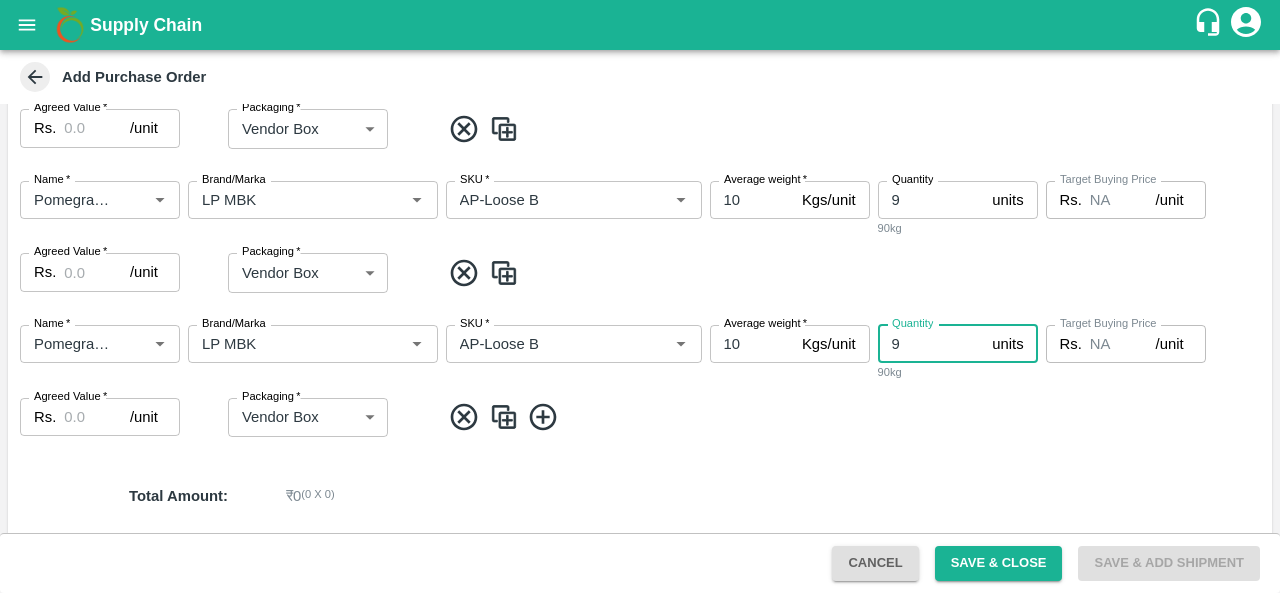 click on "9" at bounding box center (931, 344) 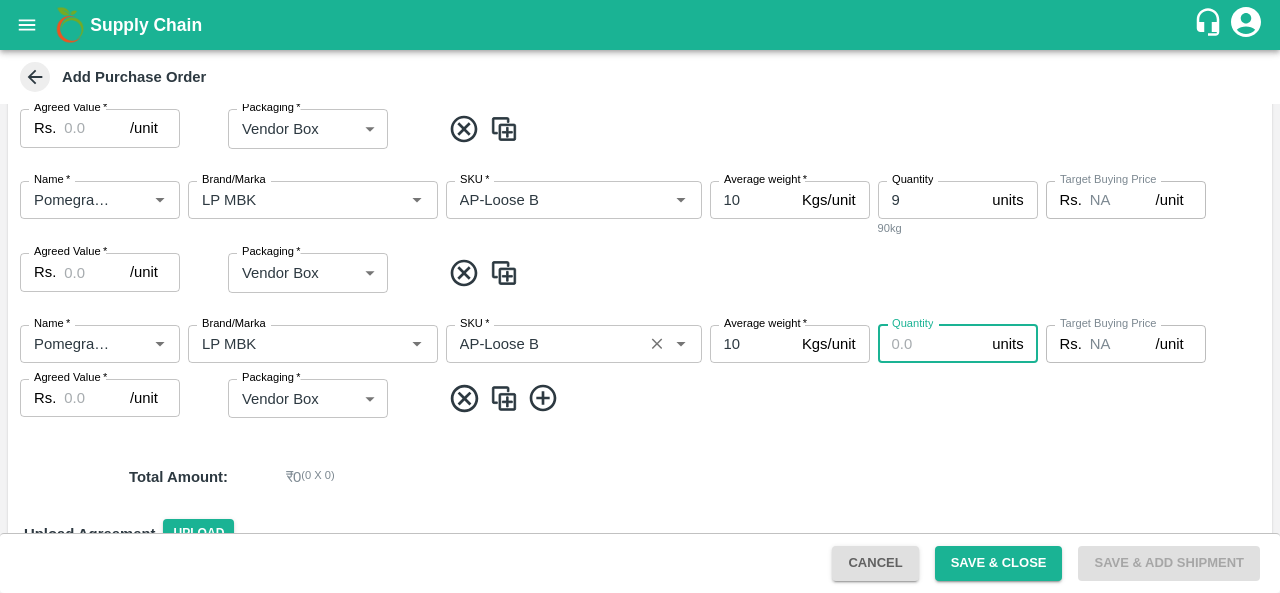 type 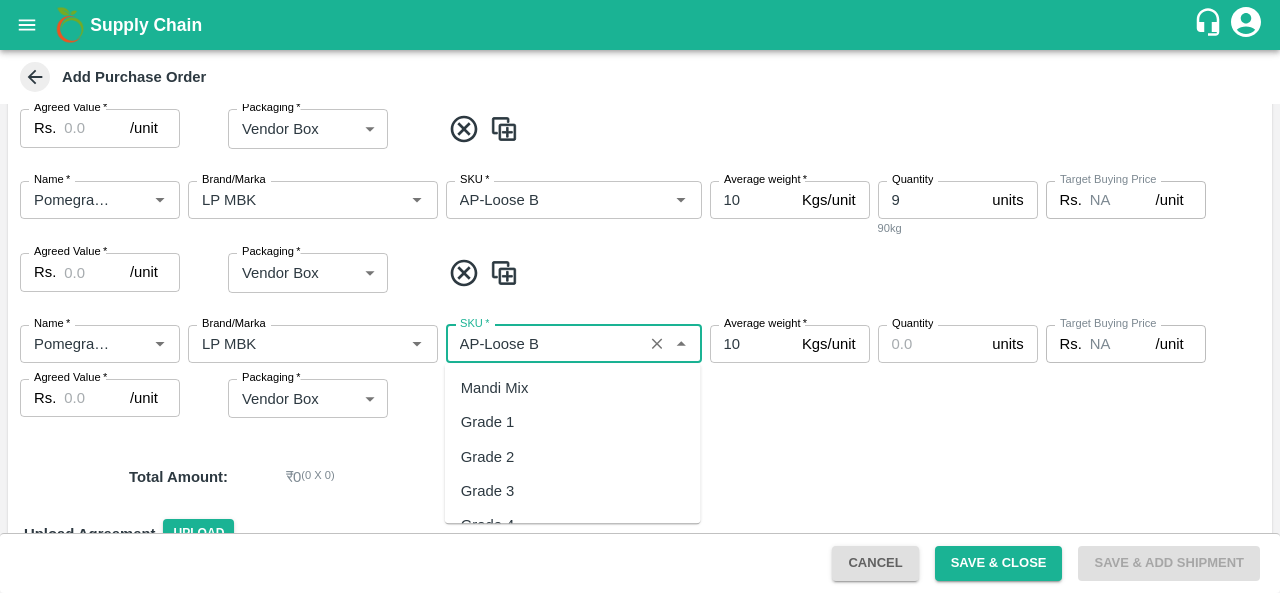 scroll, scrollTop: 13341, scrollLeft: 0, axis: vertical 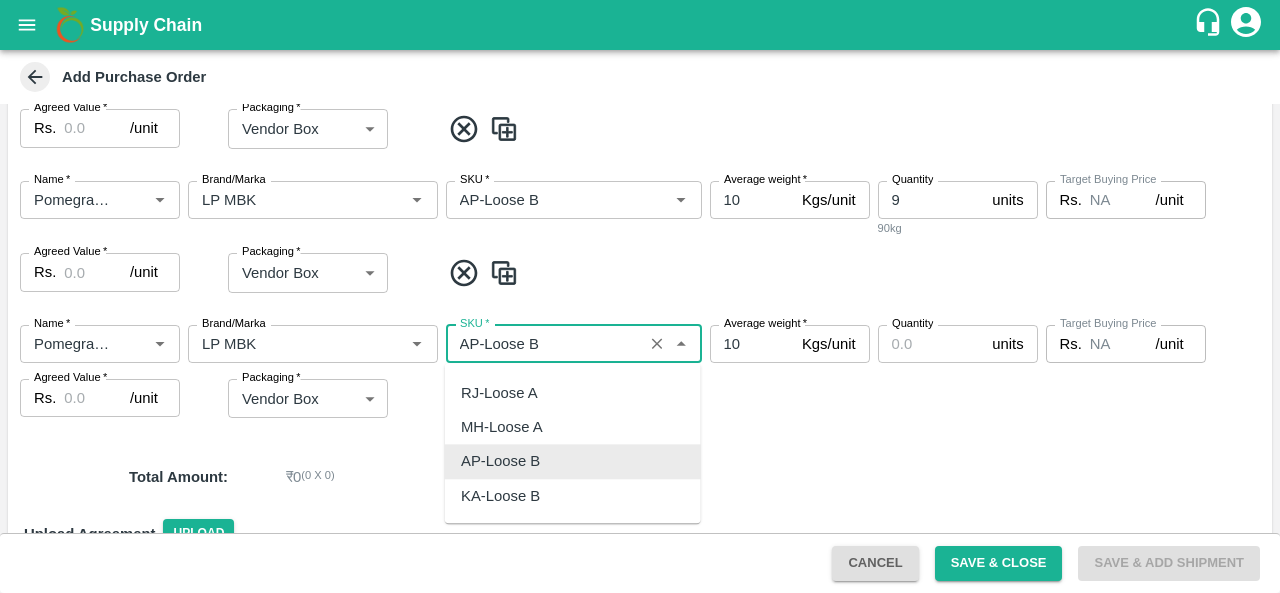 type on "q" 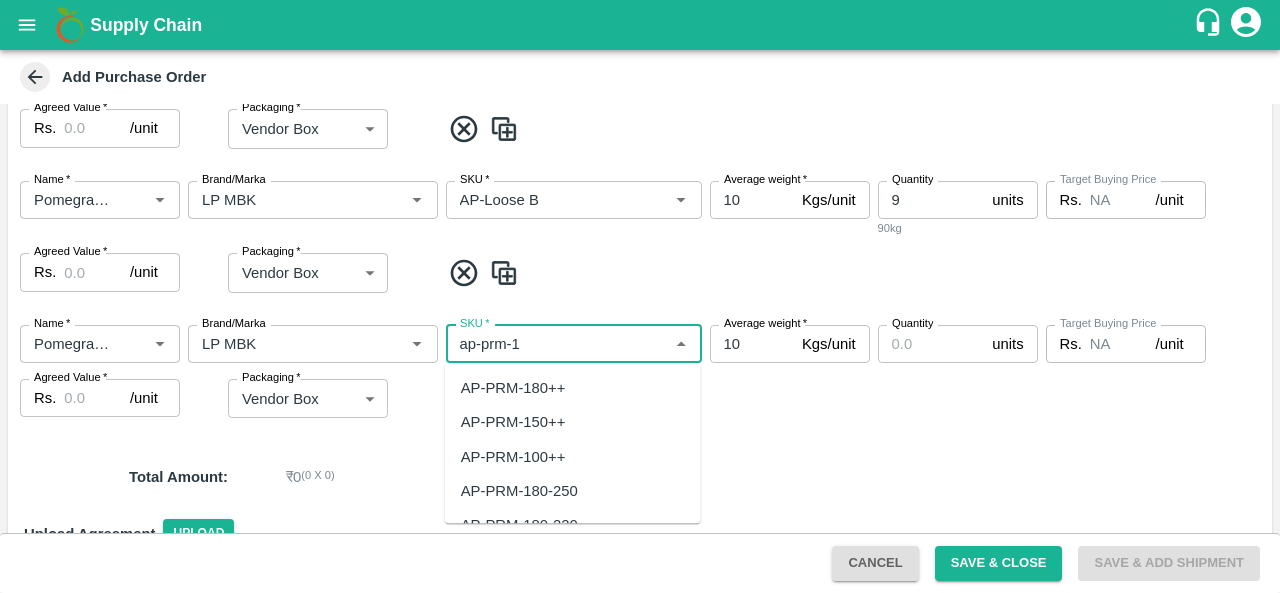 click on "AP-PRM-180++" at bounding box center [513, 388] 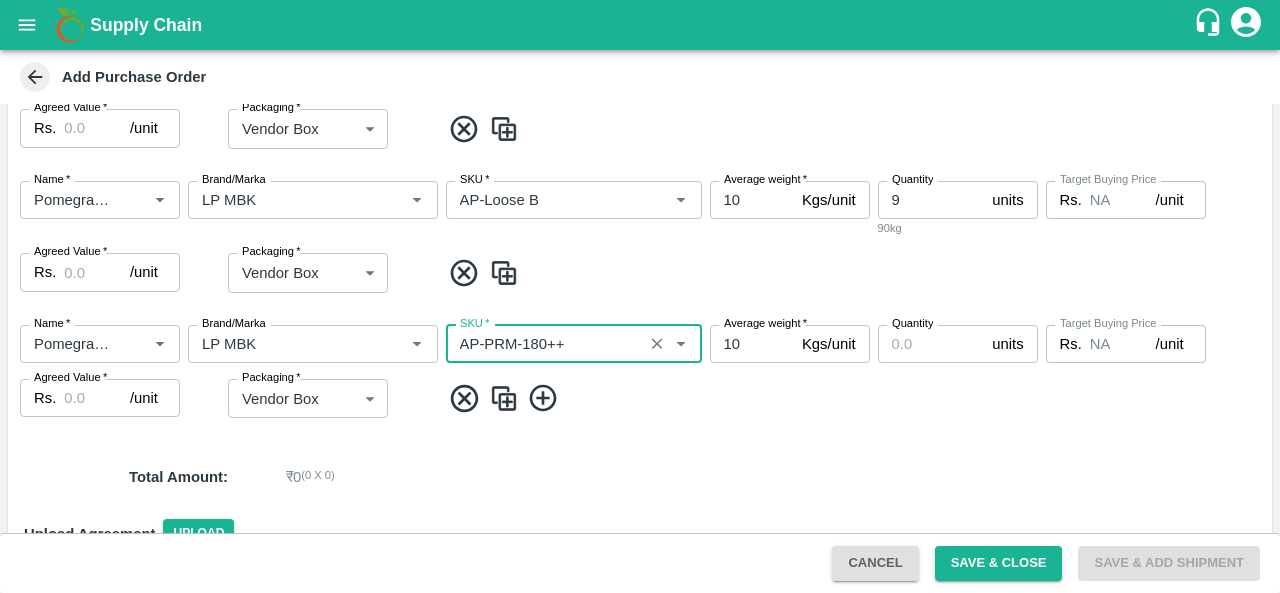 type on "AP-PRM-180++" 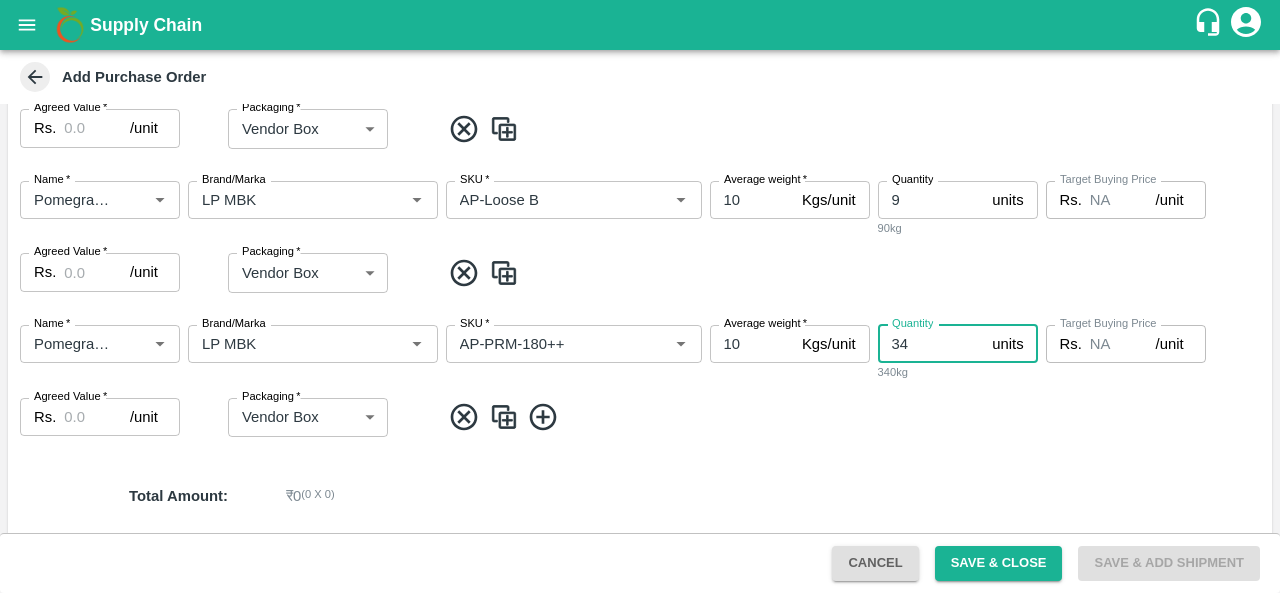 type on "34" 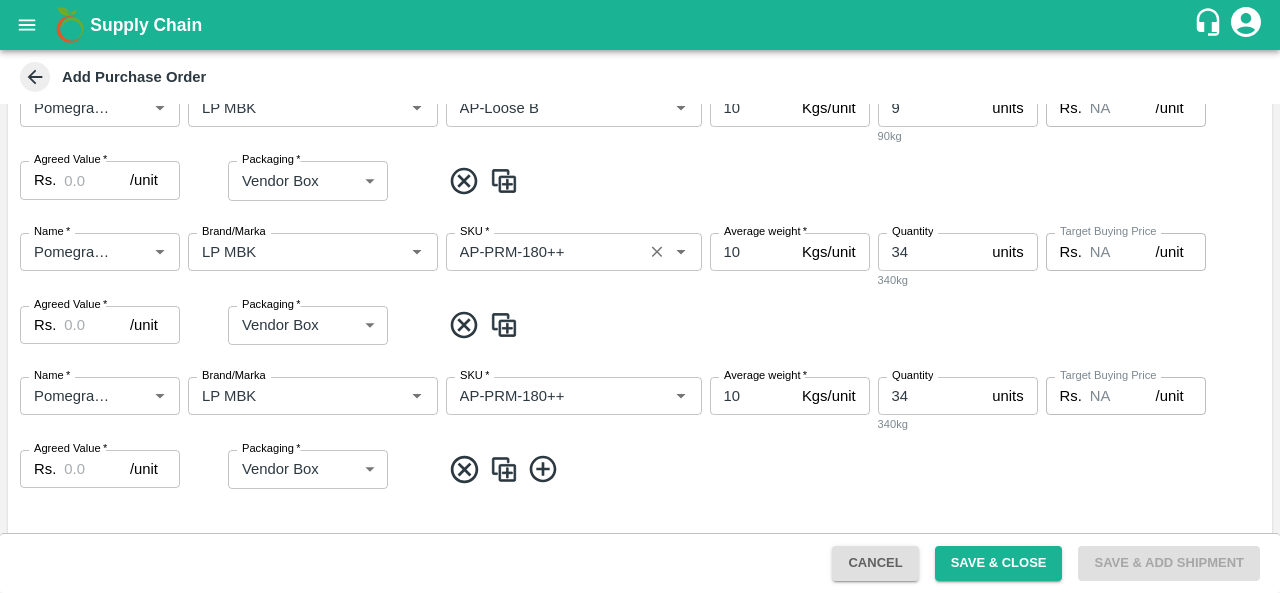 scroll, scrollTop: 1698, scrollLeft: 0, axis: vertical 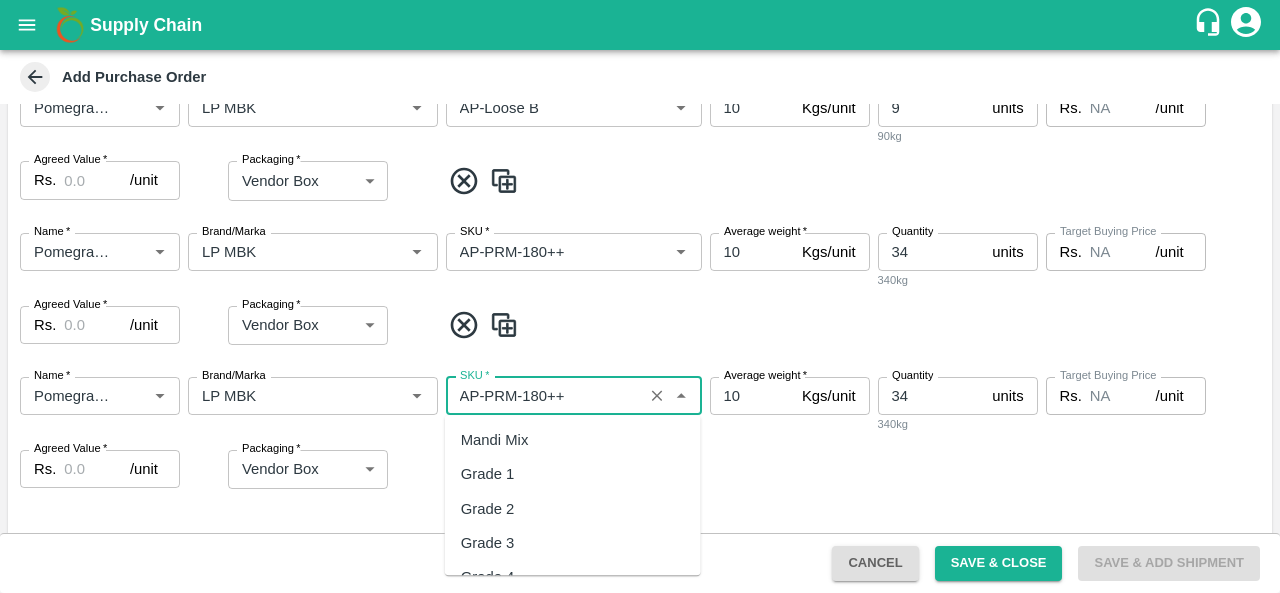 click on "SKU   *" at bounding box center (544, 396) 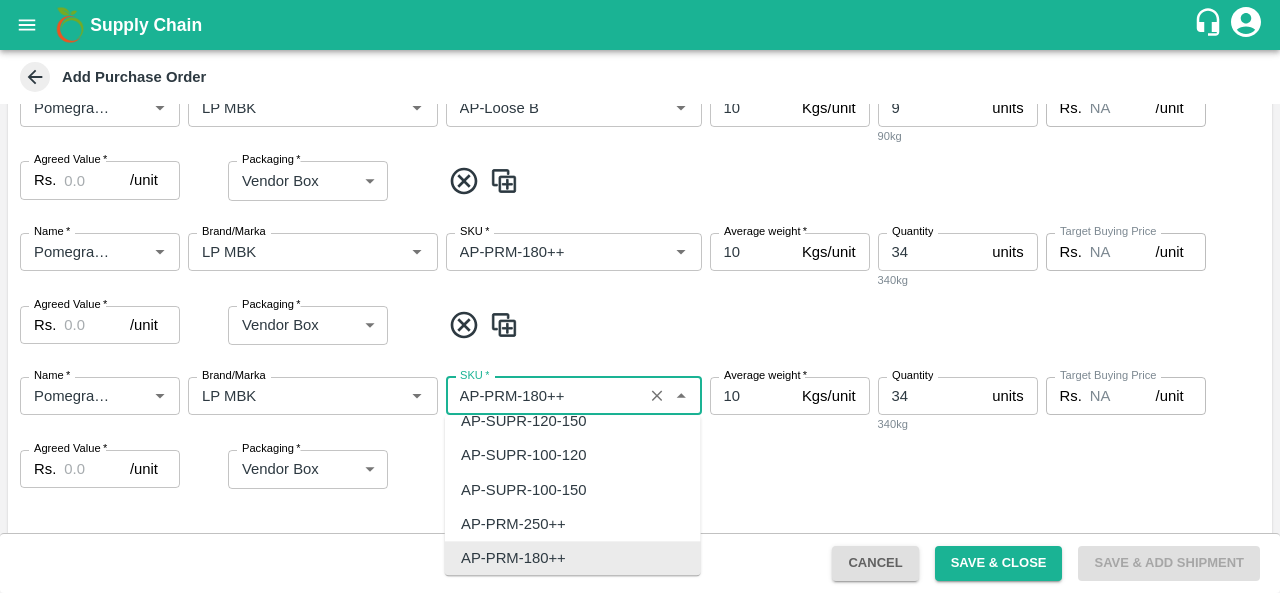 click on "SKU   *" at bounding box center [544, 396] 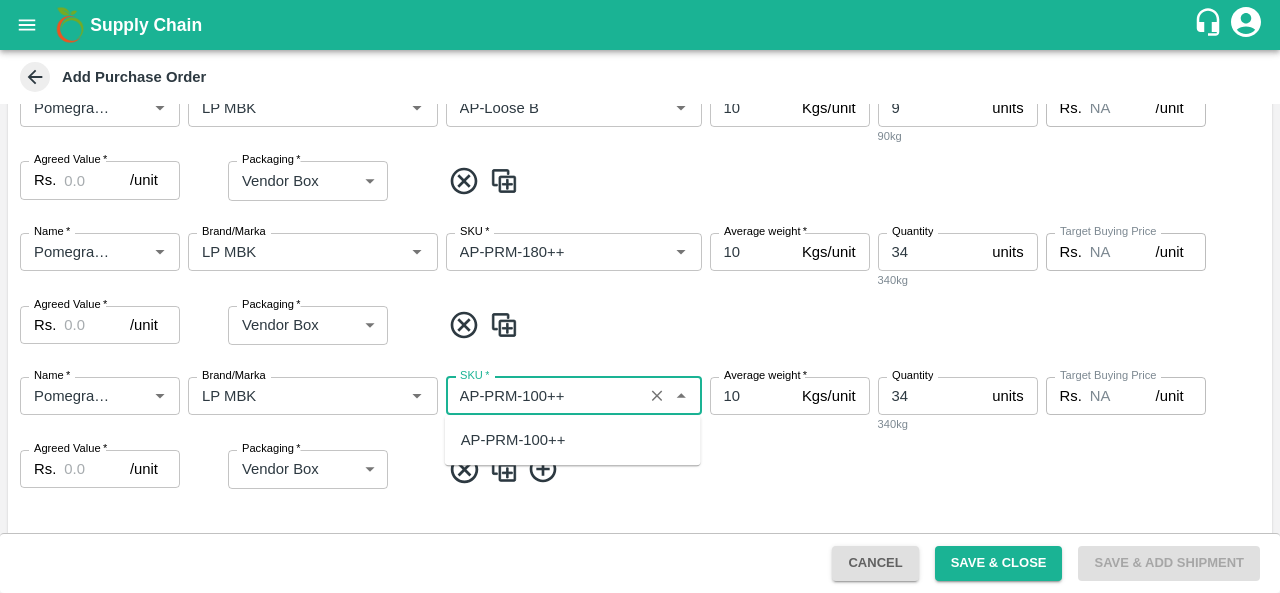 click on "SKU   *" at bounding box center [544, 396] 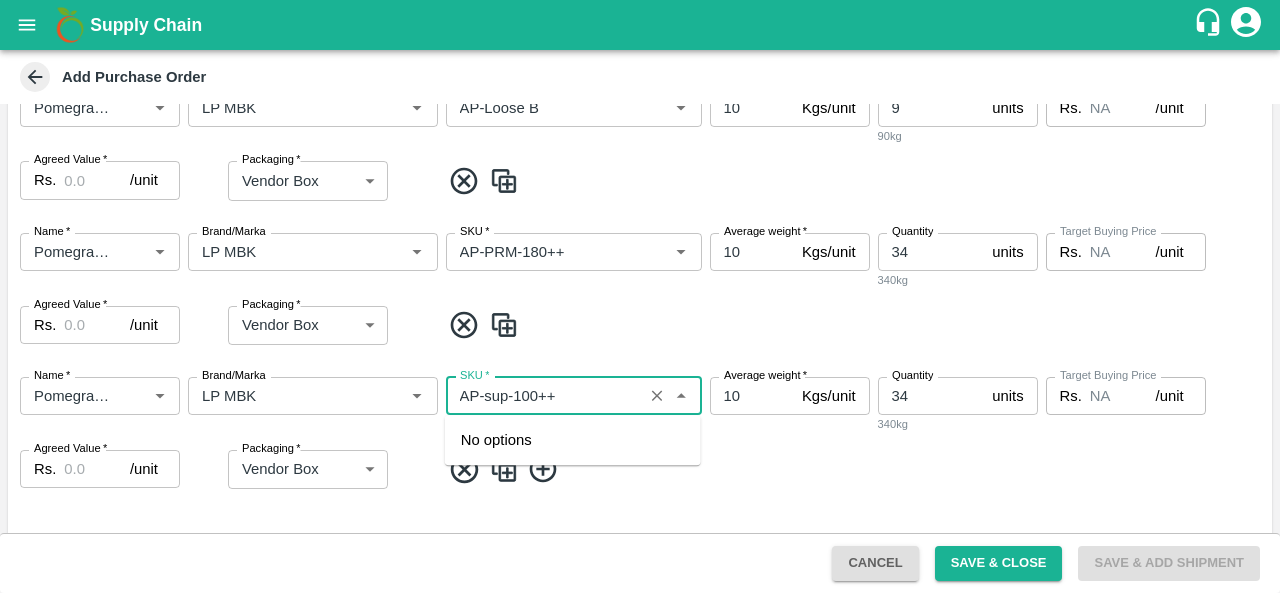 click on "SKU   *" at bounding box center [544, 396] 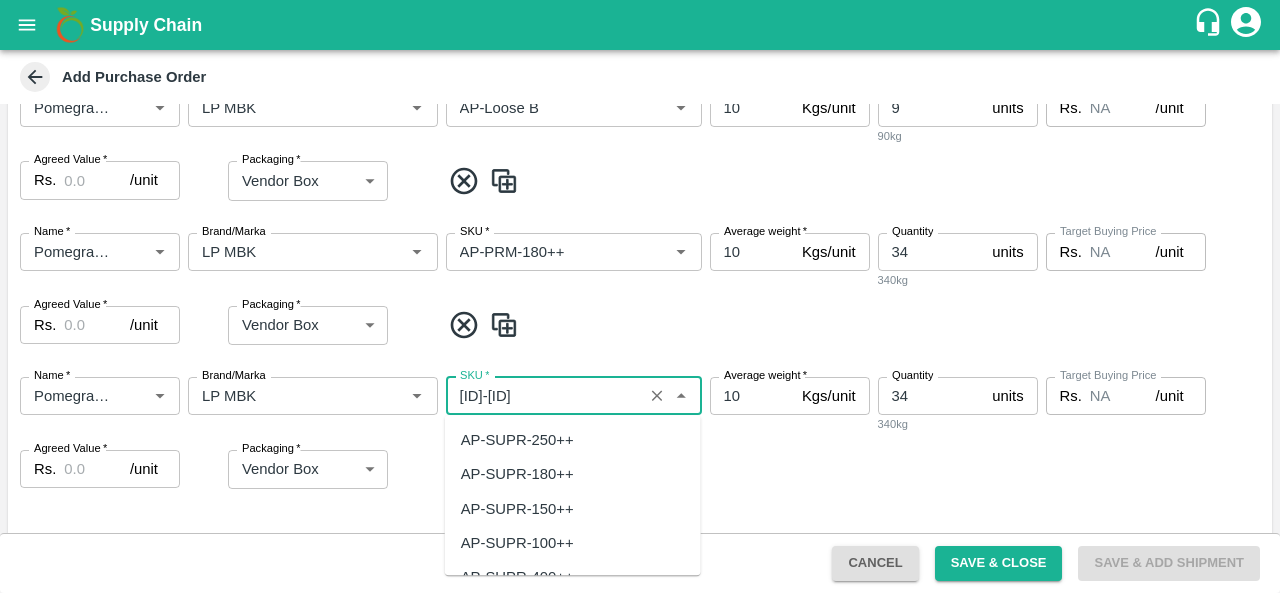 click on "AP-SUPR-180++" at bounding box center (517, 475) 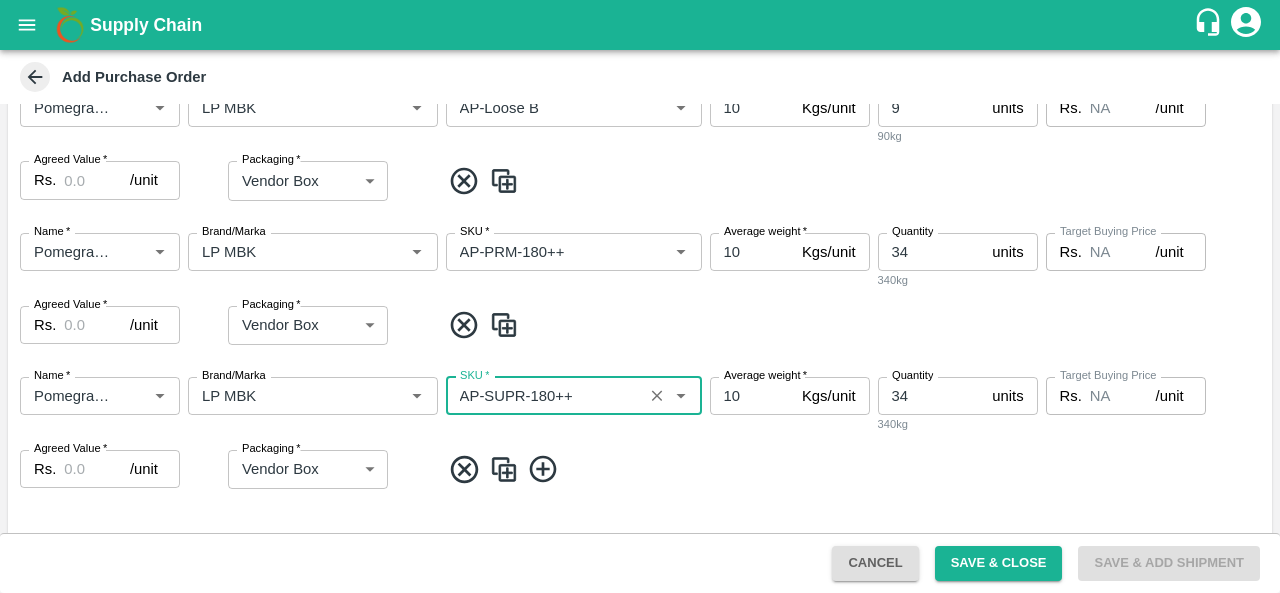 type on "AP-SUPR-180++" 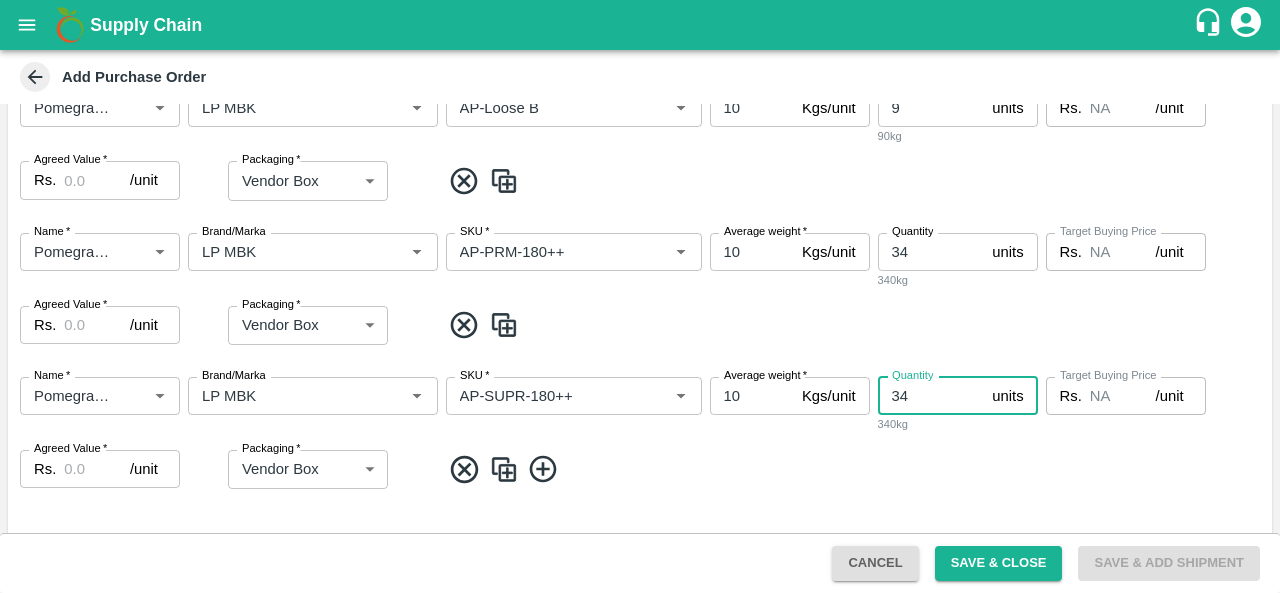 type on "3" 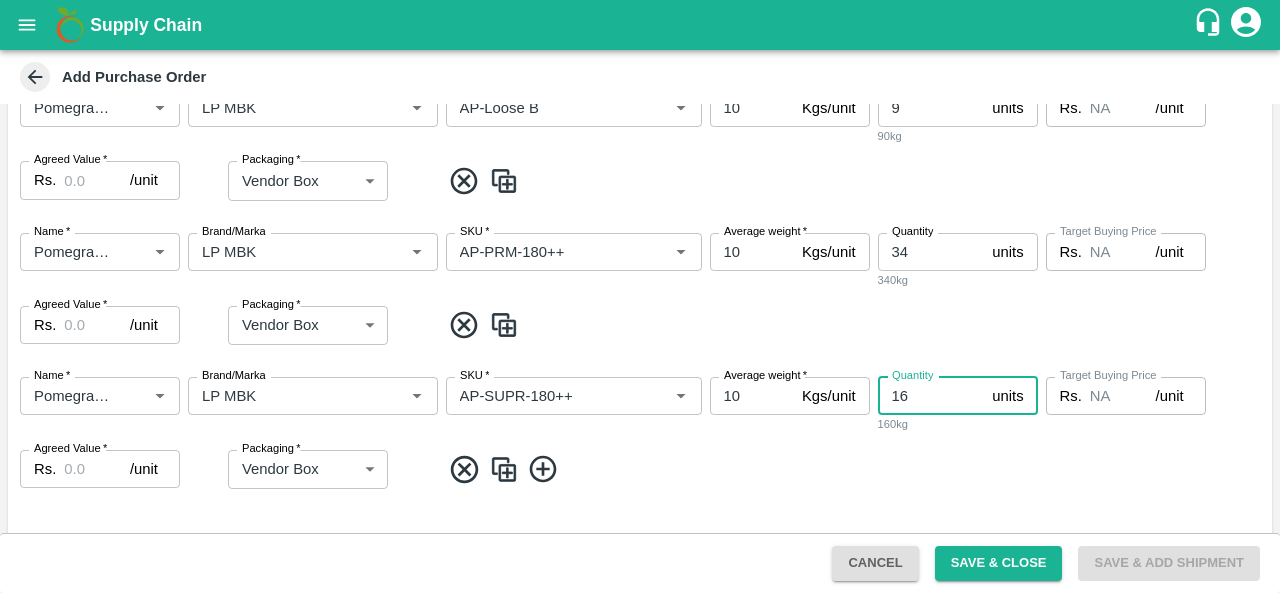 type on "16" 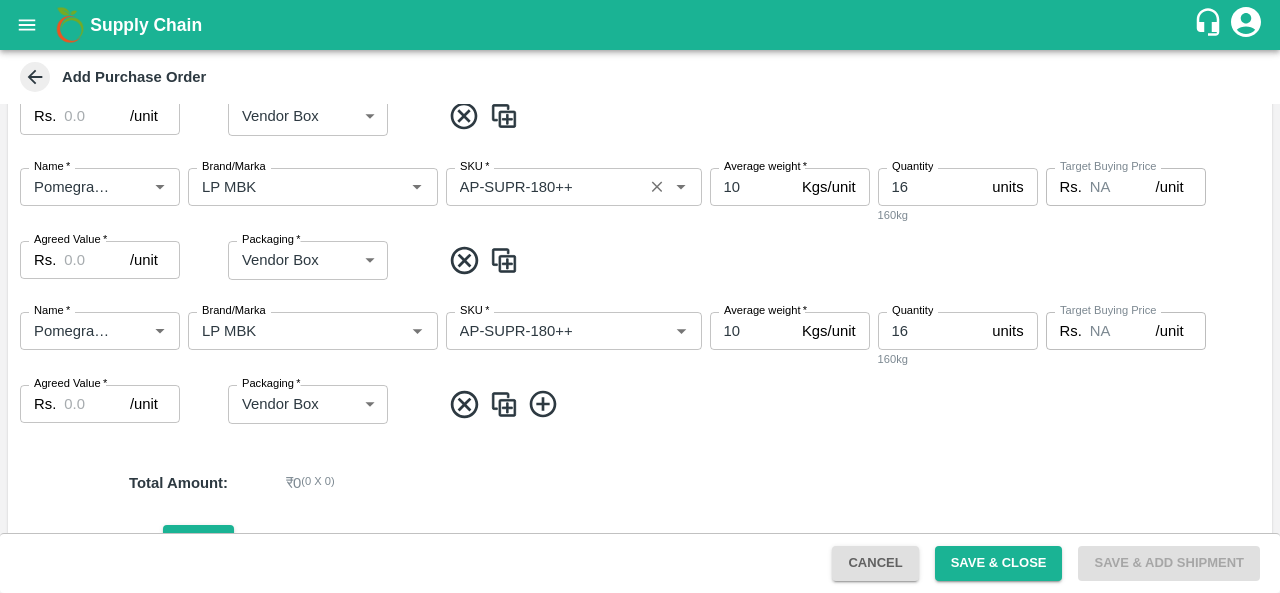 scroll, scrollTop: 1908, scrollLeft: 0, axis: vertical 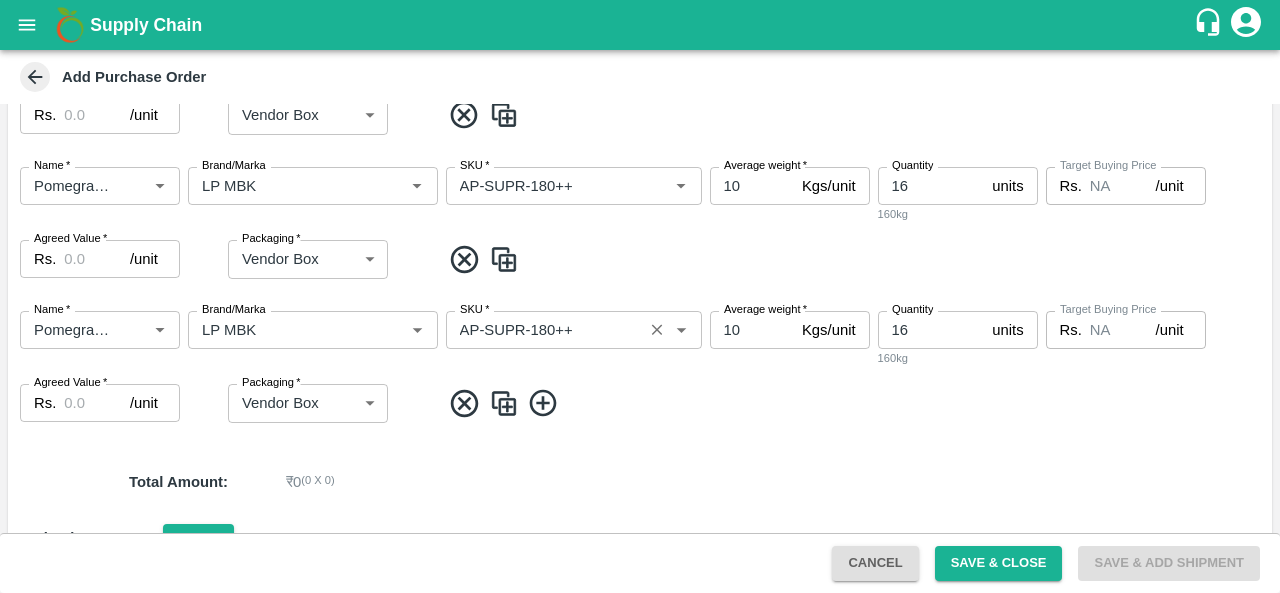 click on "SKU   *" at bounding box center (544, 330) 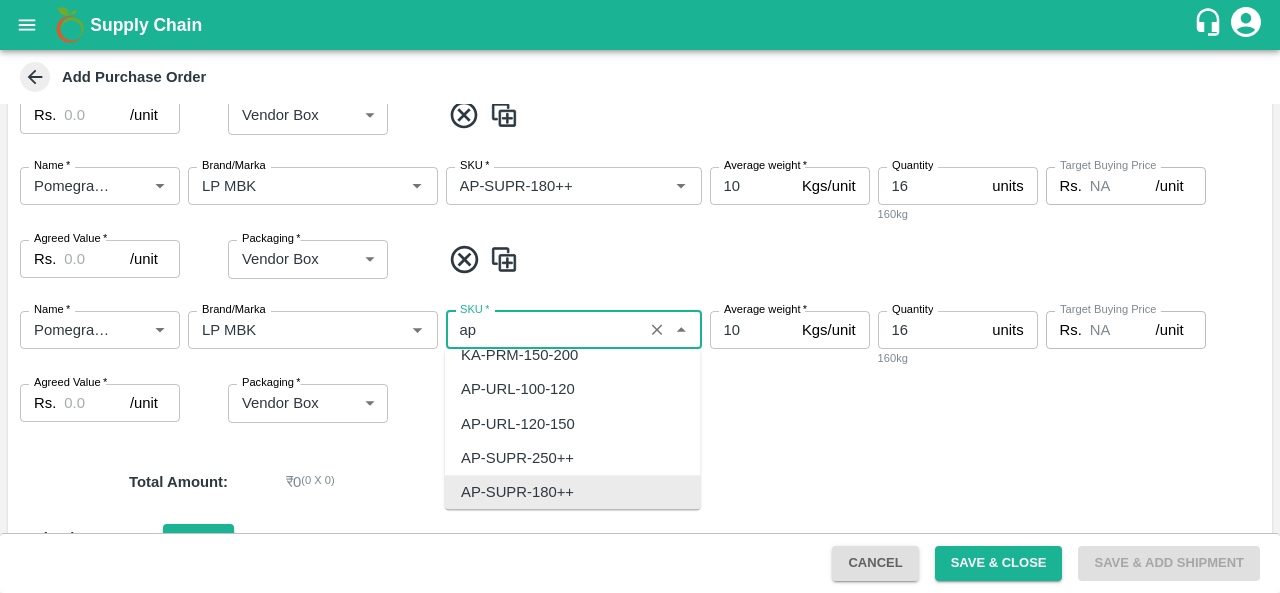 scroll, scrollTop: 0, scrollLeft: 0, axis: both 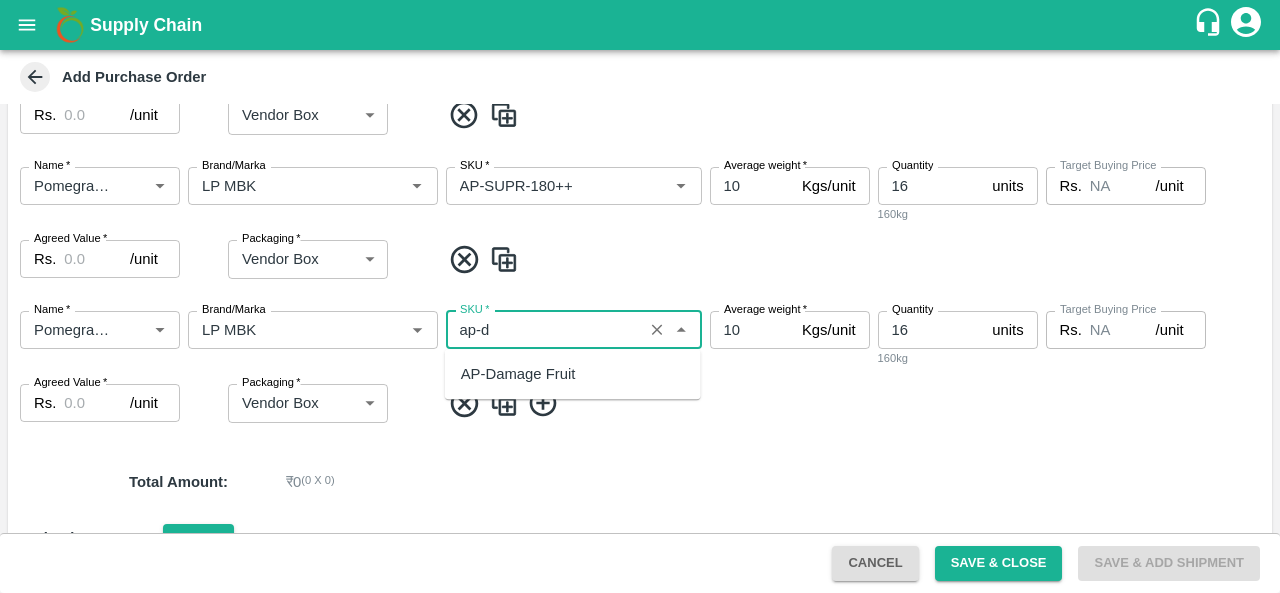 click on "AP-Damage Fruit" at bounding box center (573, 374) 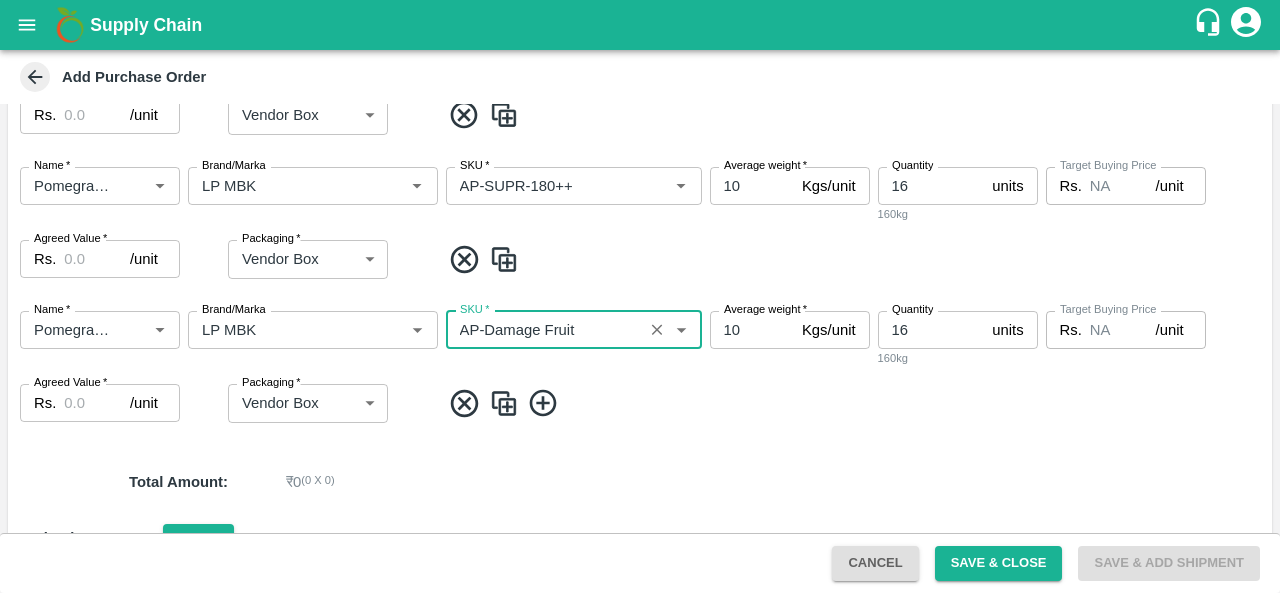 type on "AP-Damage Fruit" 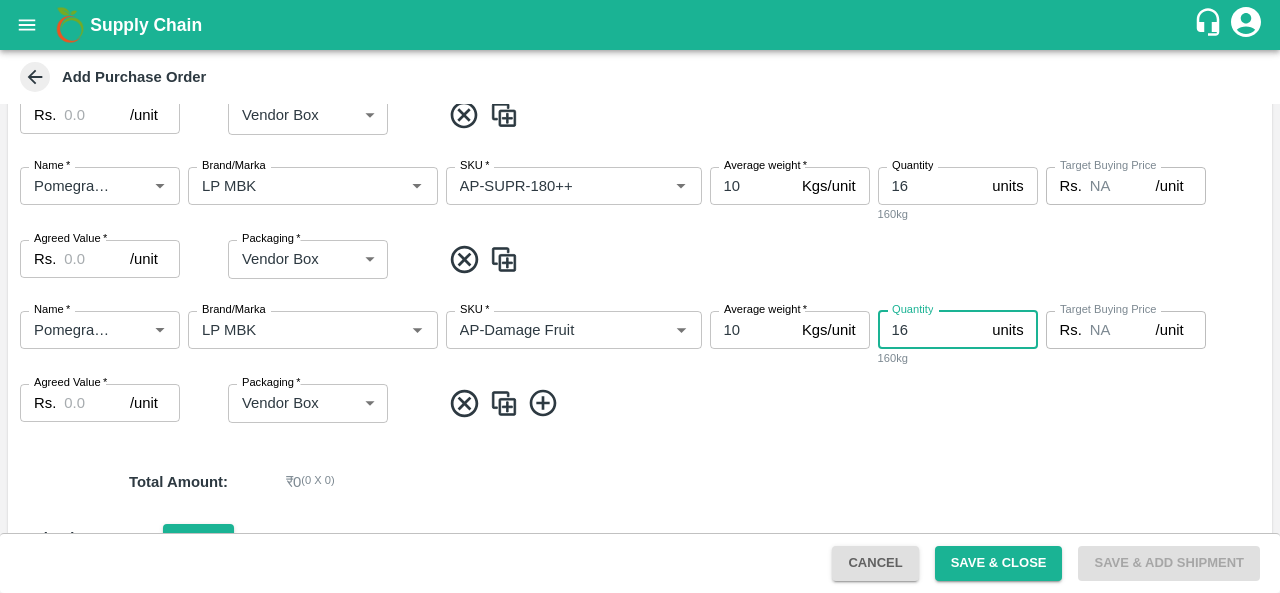 type on "1" 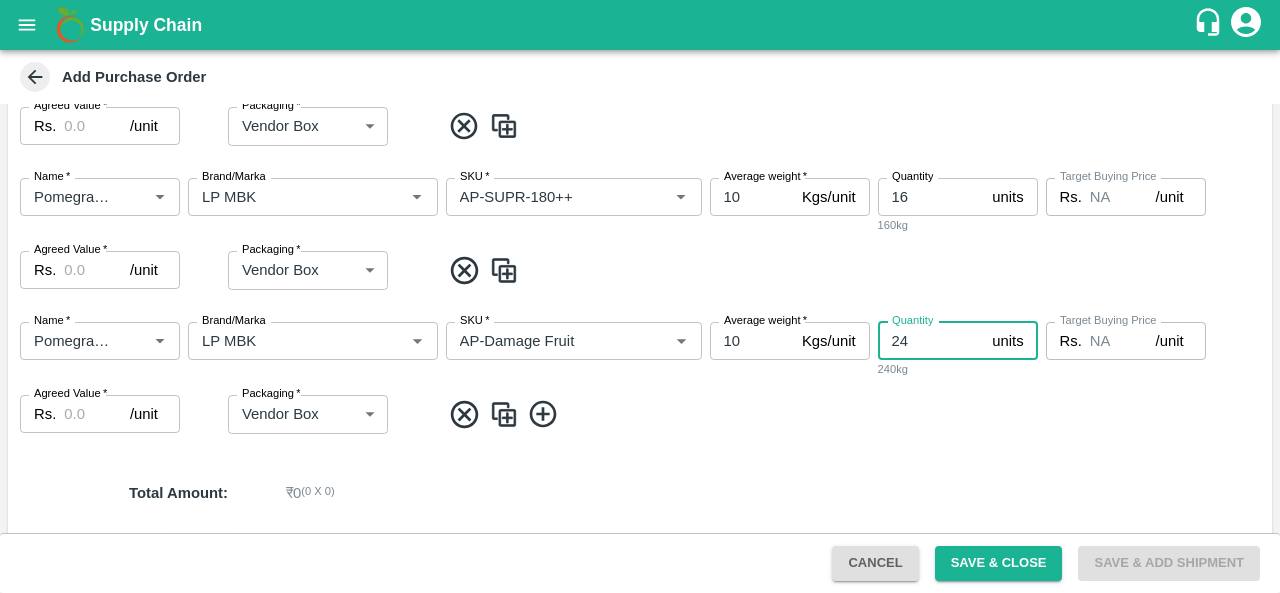 scroll, scrollTop: 1896, scrollLeft: 0, axis: vertical 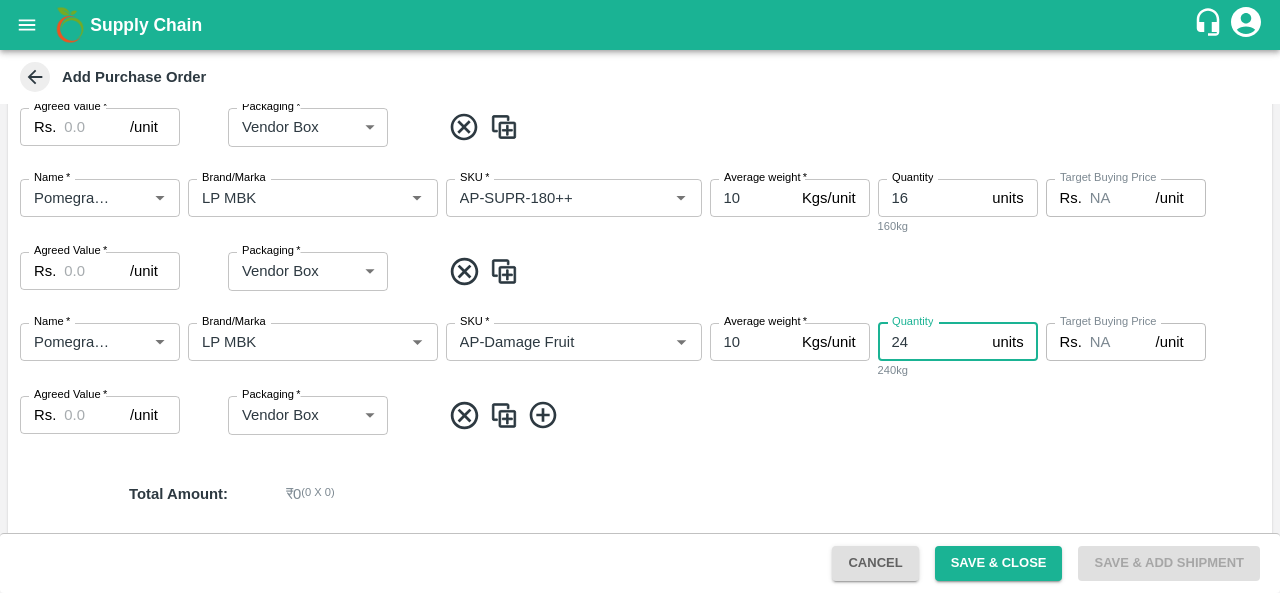 type on "24" 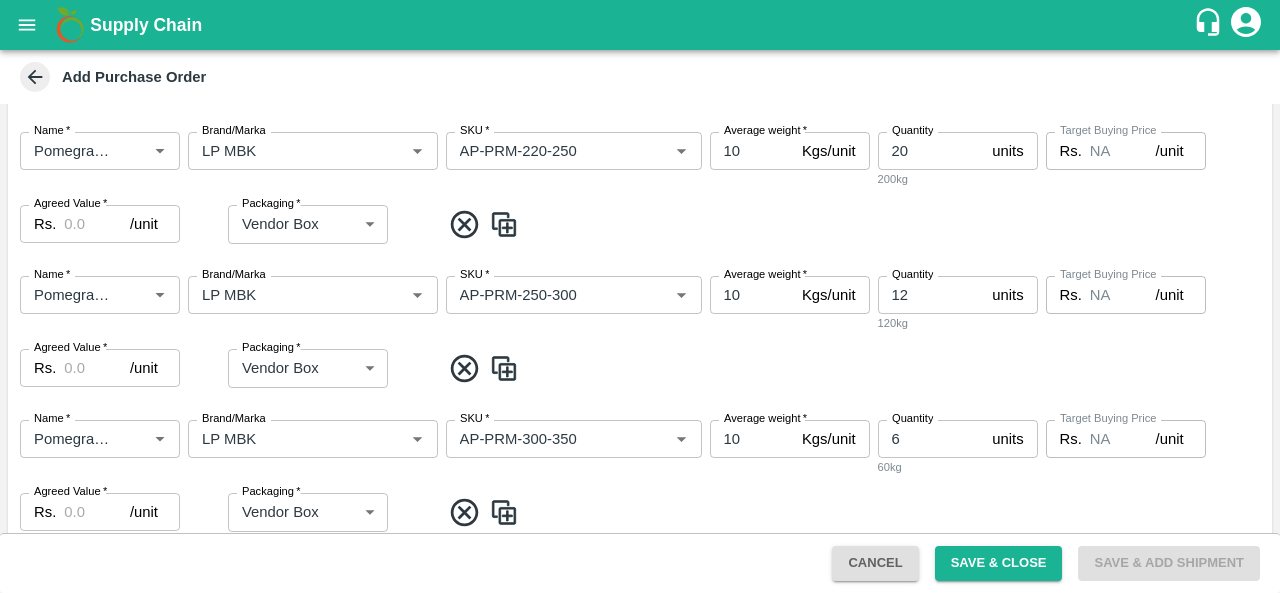 scroll, scrollTop: 825, scrollLeft: 0, axis: vertical 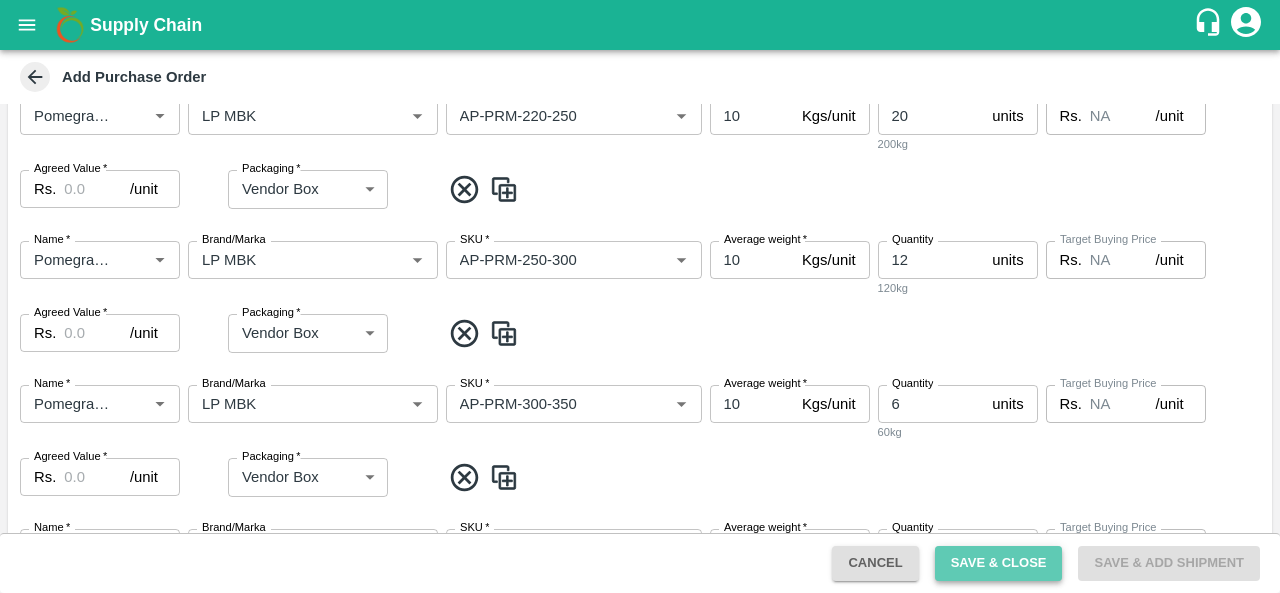 click on "Save & Close" at bounding box center [999, 563] 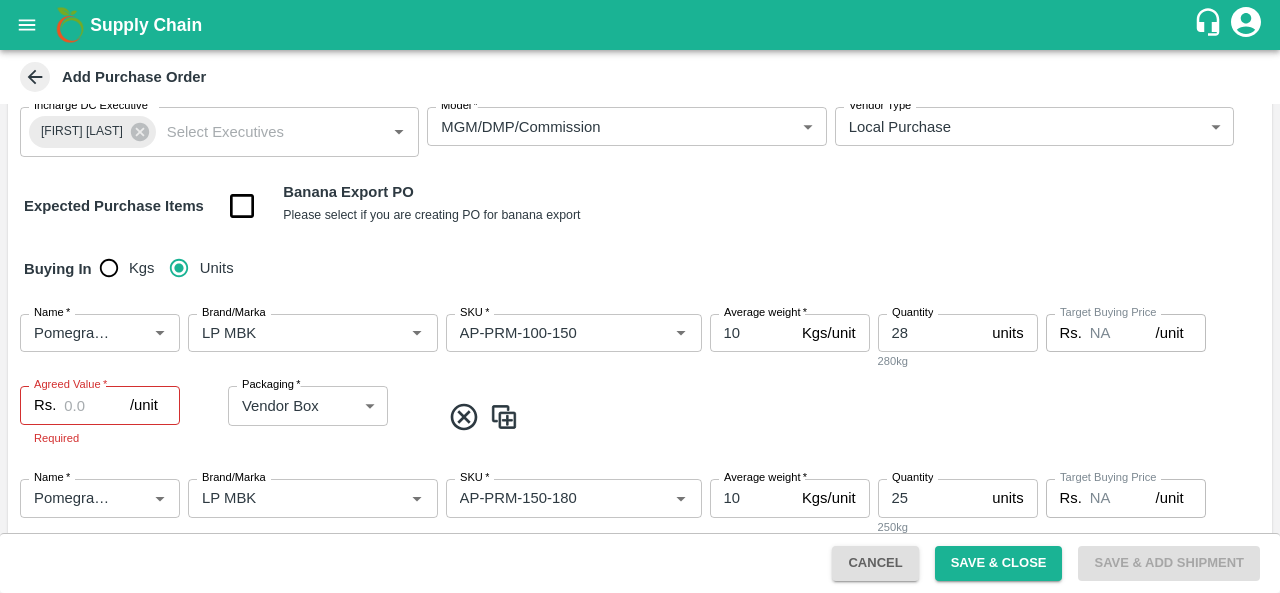 scroll, scrollTop: 176, scrollLeft: 0, axis: vertical 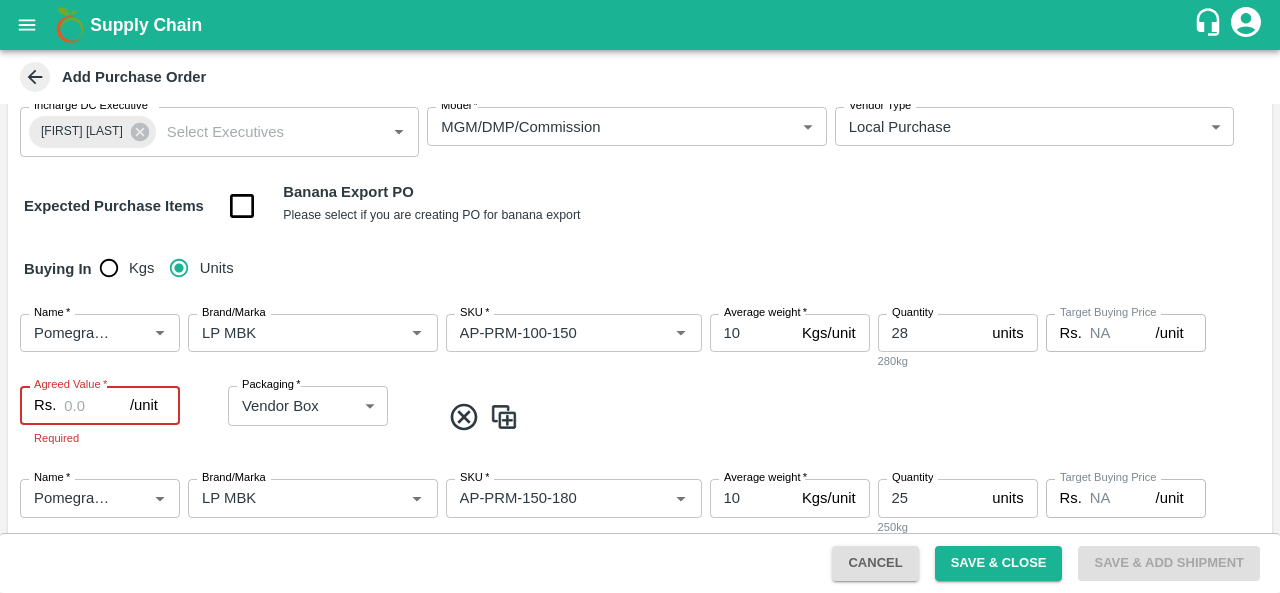 click on "Agreed Value   *" at bounding box center (97, 405) 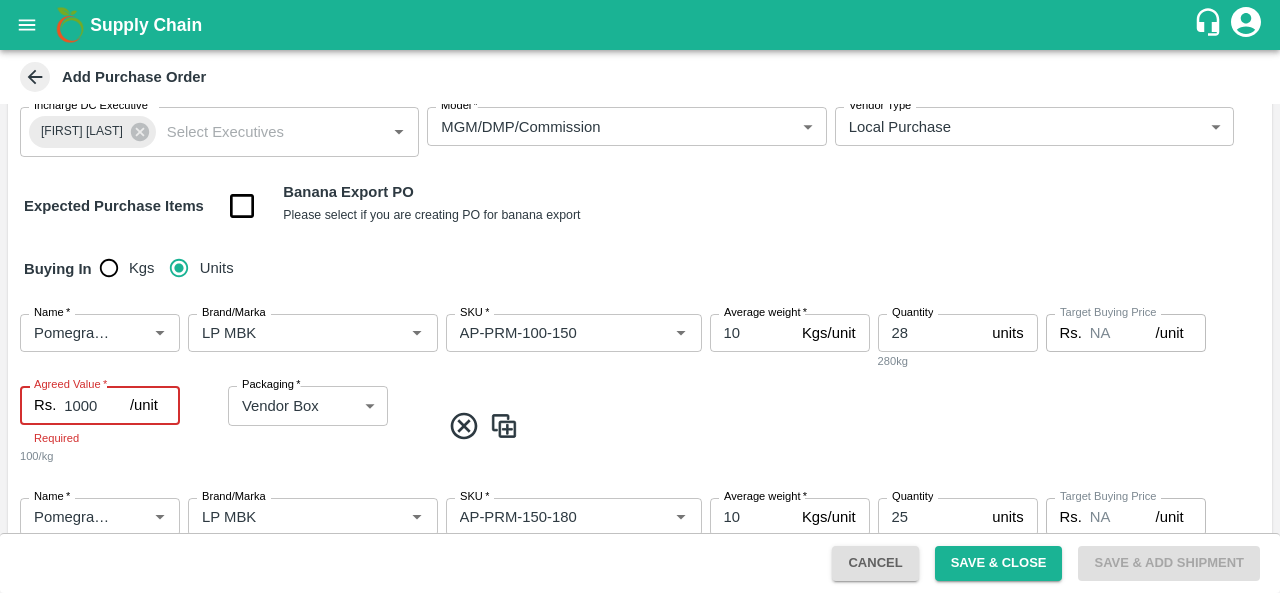 type on "1000" 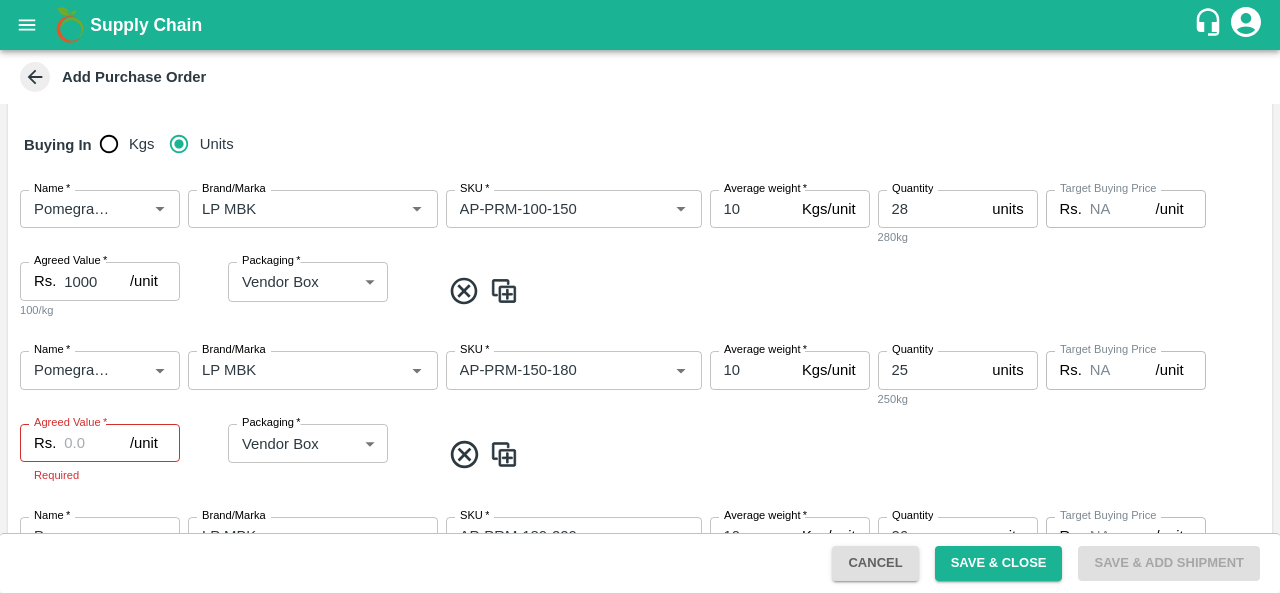 scroll, scrollTop: 320, scrollLeft: 0, axis: vertical 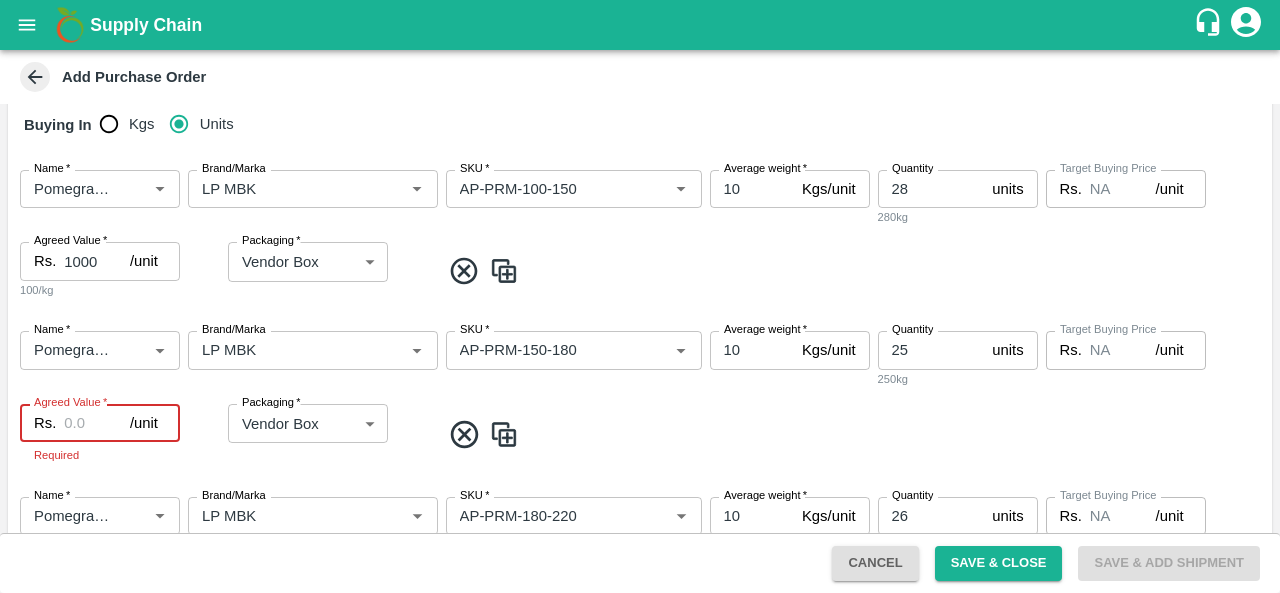 click on "Agreed Value   *" at bounding box center [97, 423] 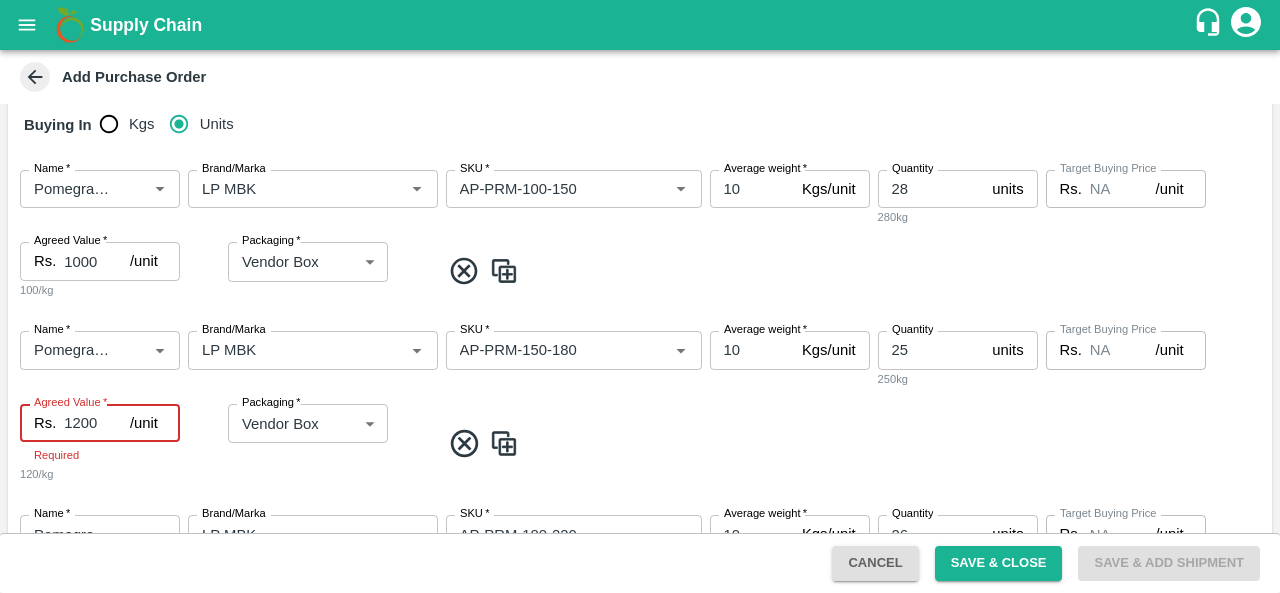type on "1200" 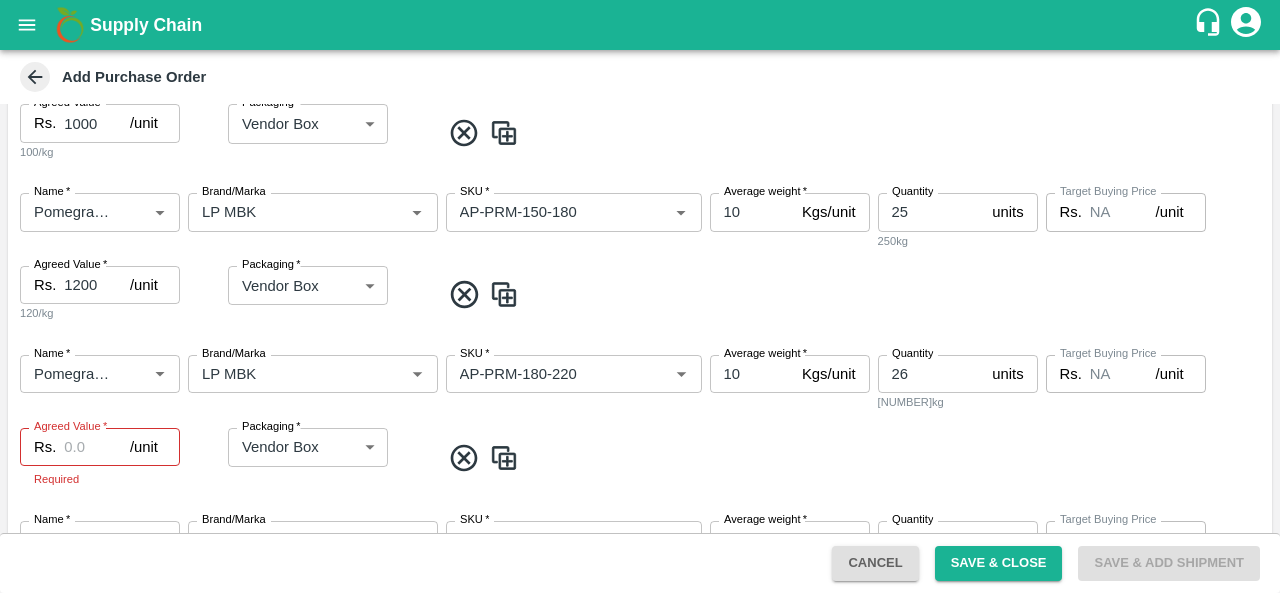scroll, scrollTop: 460, scrollLeft: 0, axis: vertical 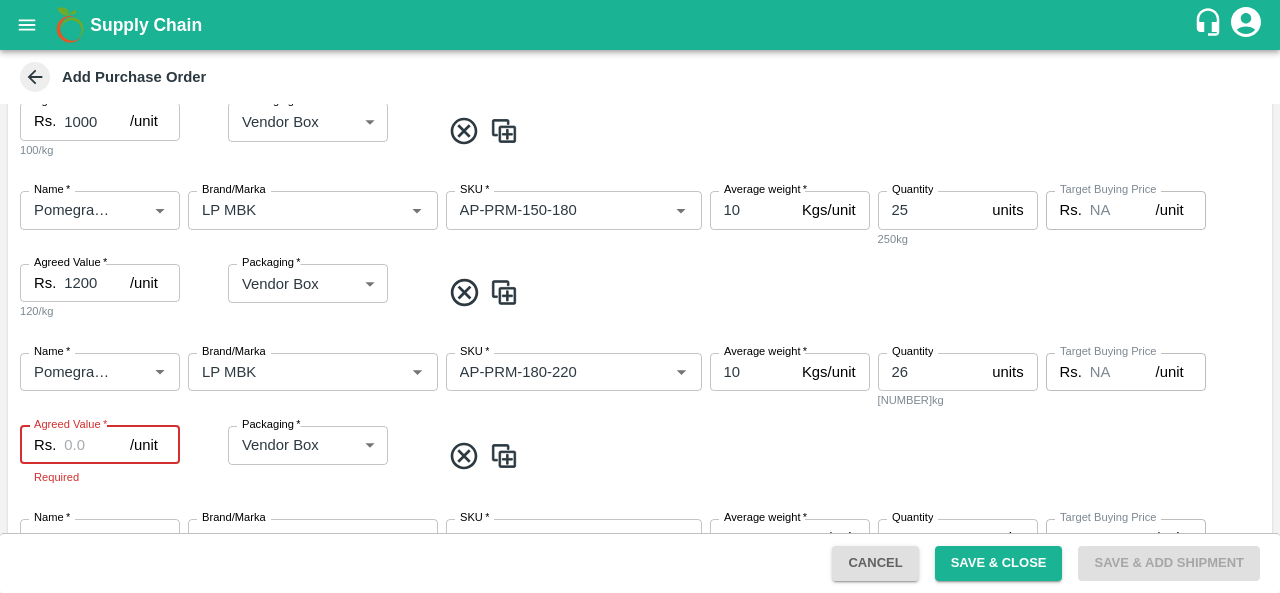 click on "Agreed Value   *" at bounding box center (97, 445) 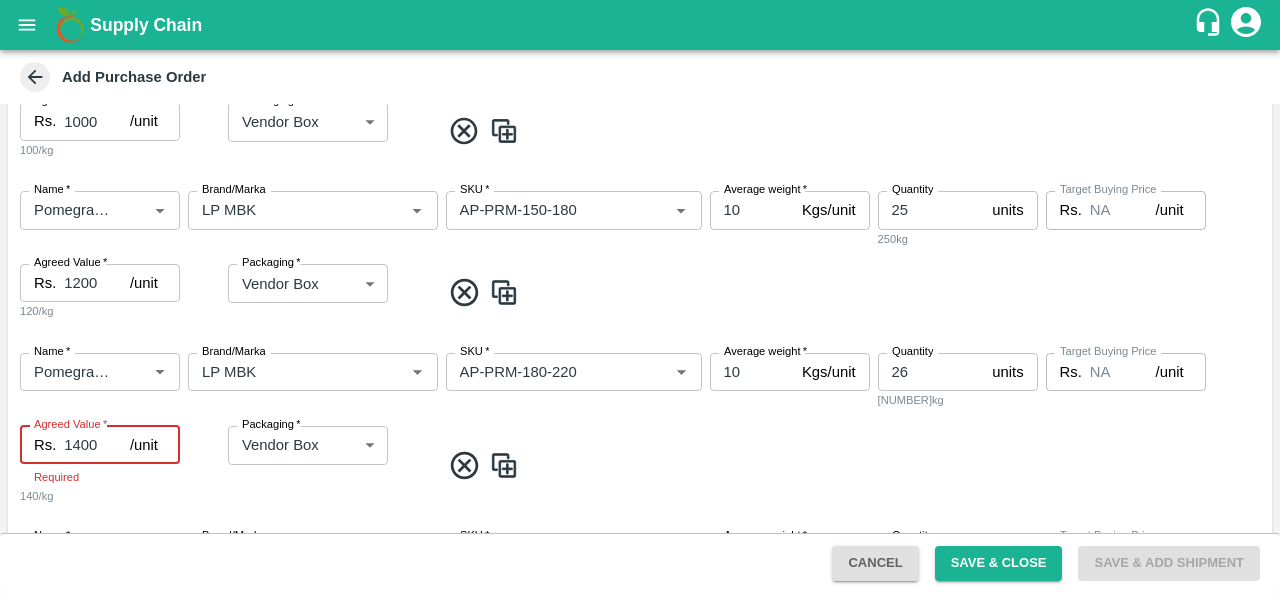 type on "1400" 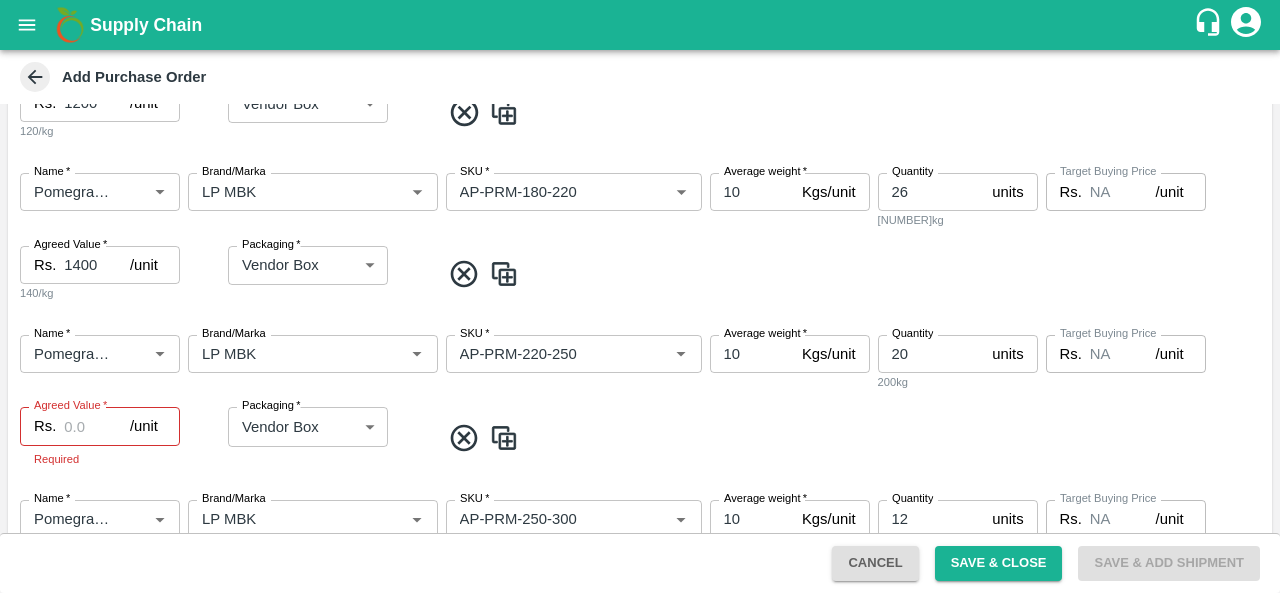scroll, scrollTop: 642, scrollLeft: 0, axis: vertical 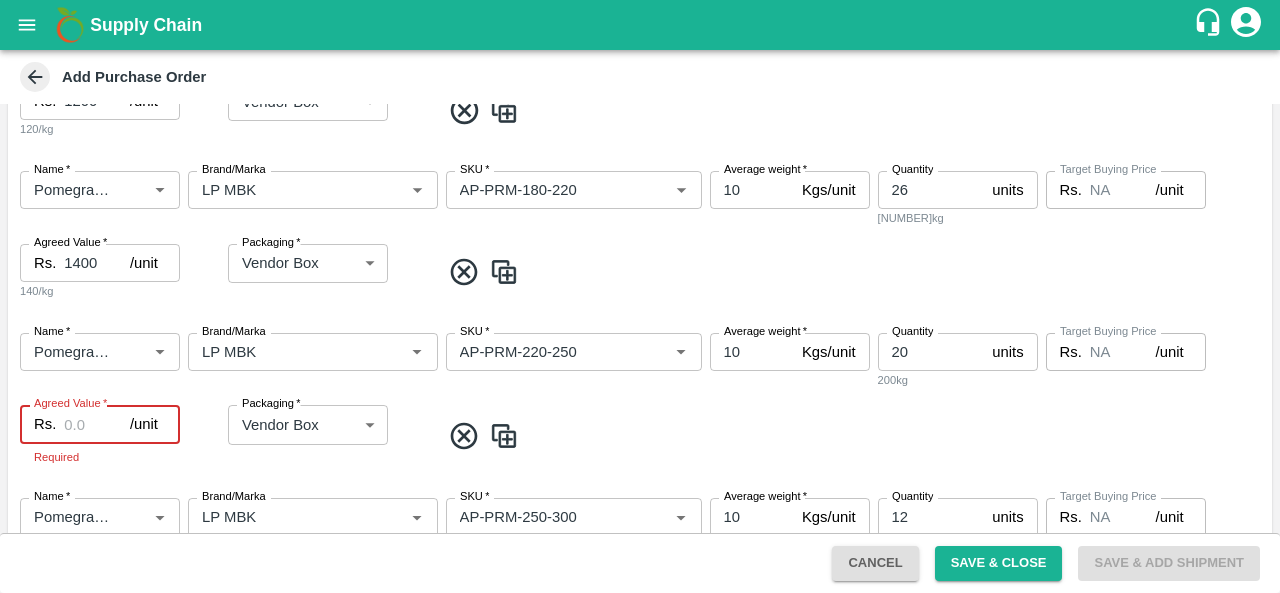 click on "Agreed Value   *" at bounding box center [97, 424] 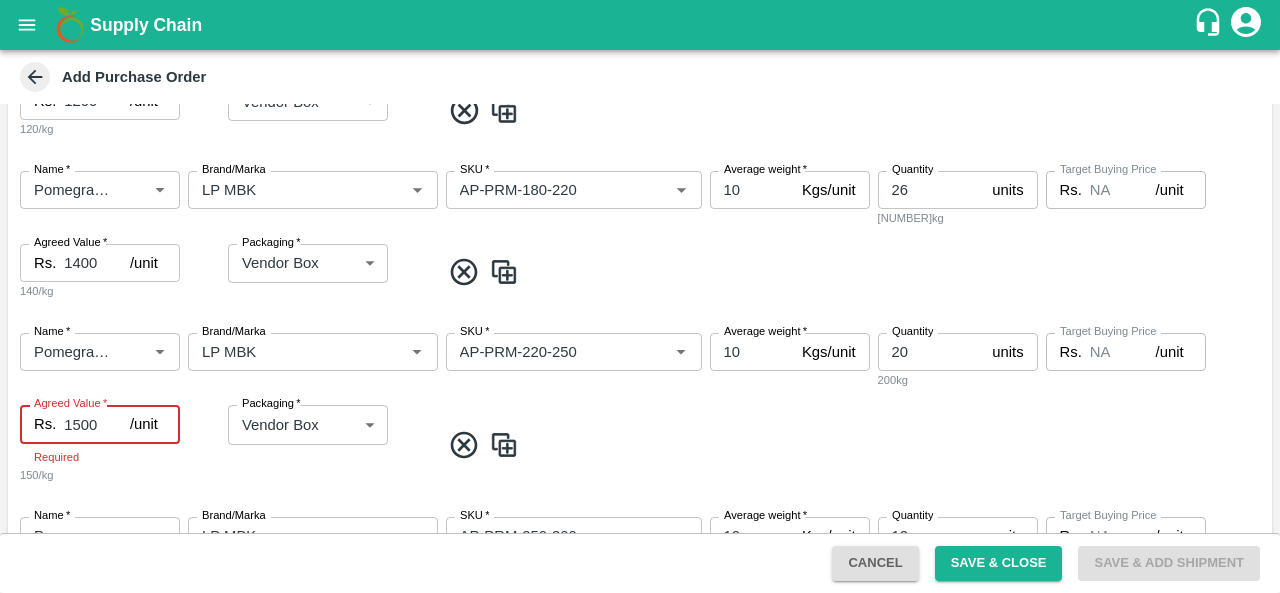 type on "1500" 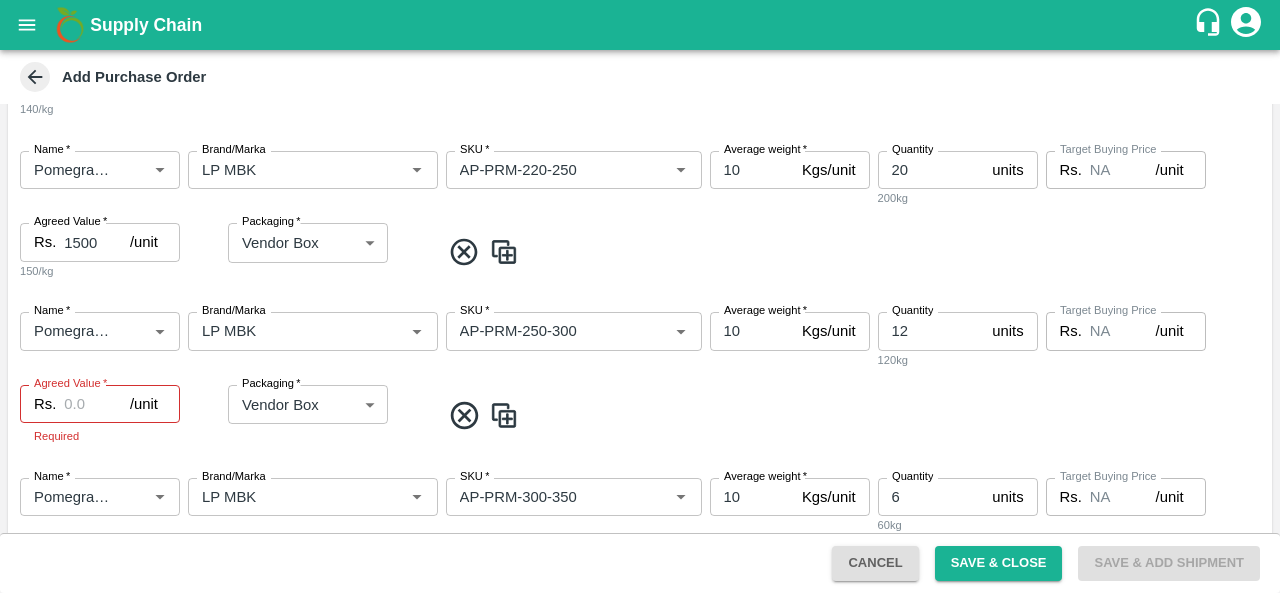 scroll, scrollTop: 830, scrollLeft: 0, axis: vertical 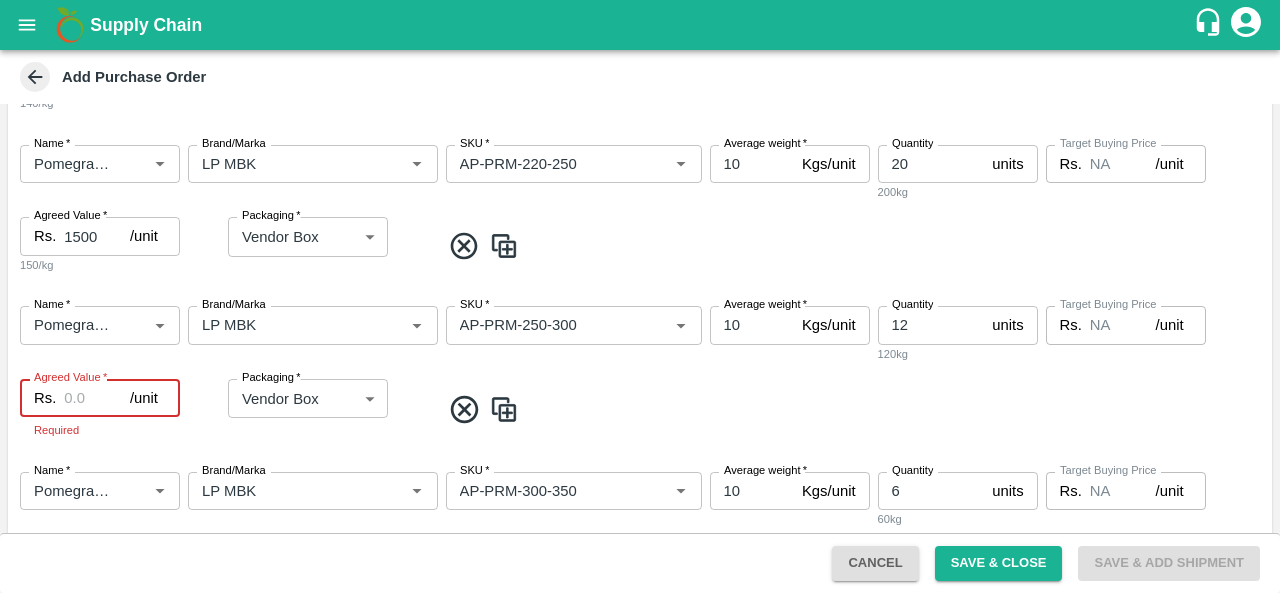 click on "Agreed Value   *" at bounding box center [97, 398] 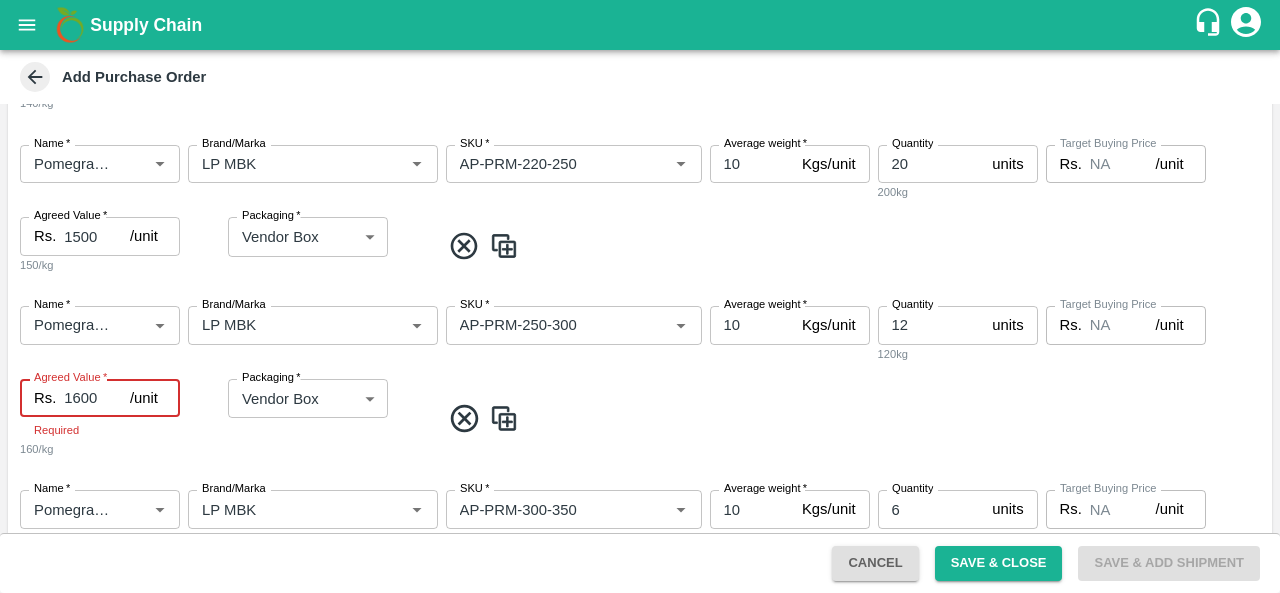 type on "1600" 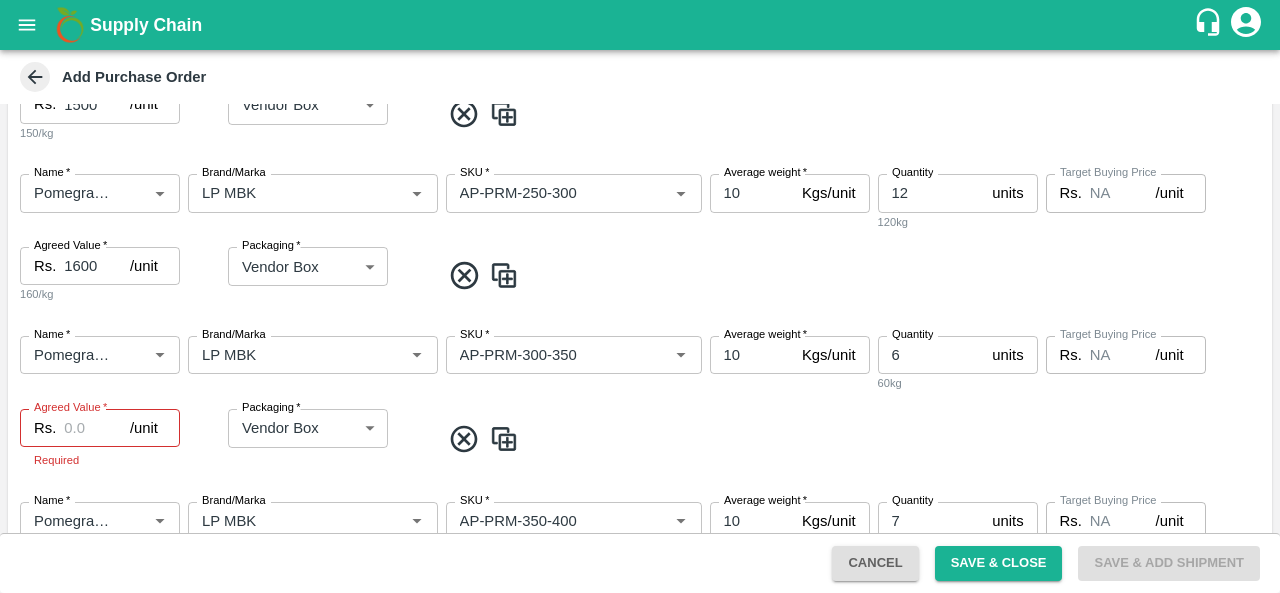 scroll, scrollTop: 962, scrollLeft: 0, axis: vertical 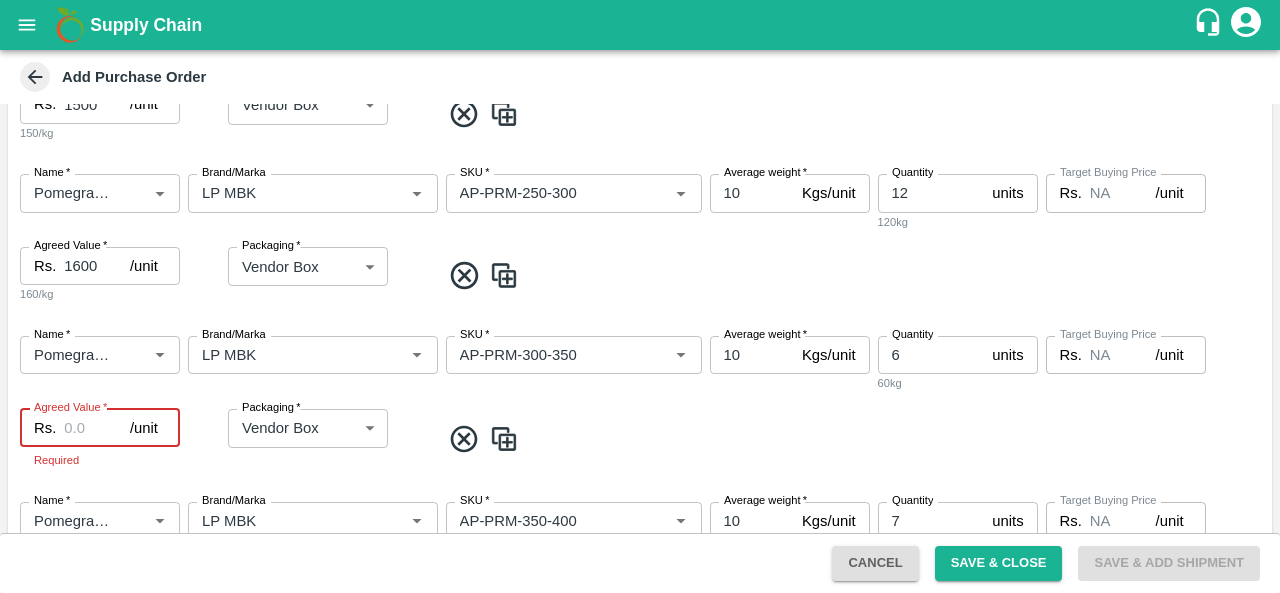 click on "Agreed Value   *" at bounding box center [97, 428] 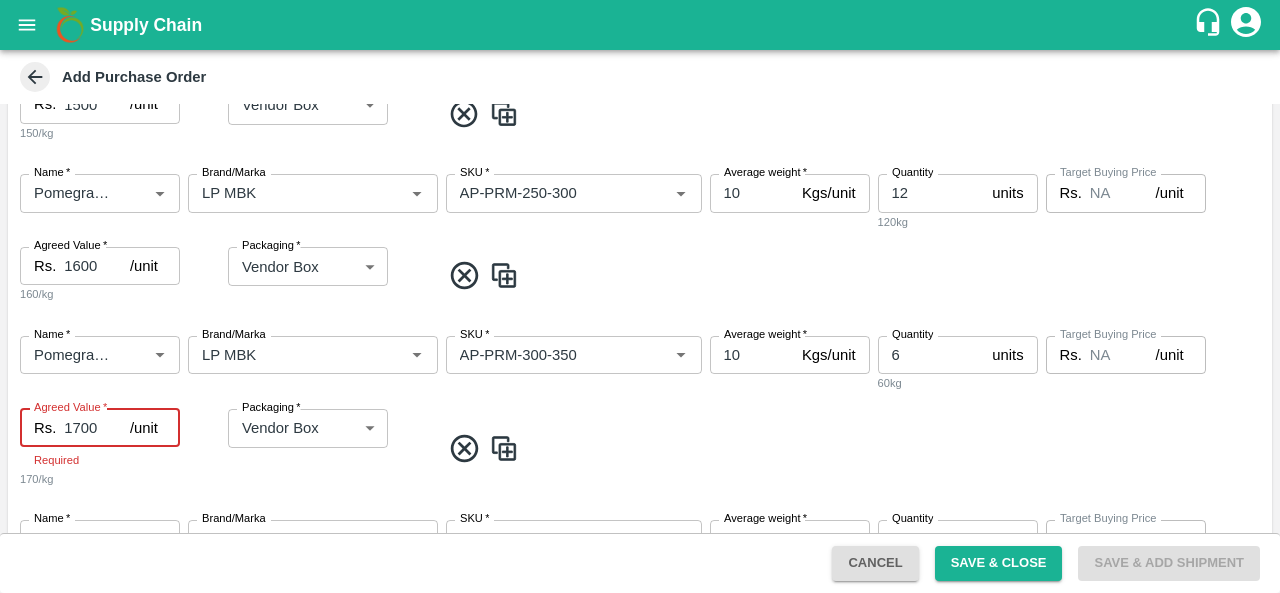 scroll, scrollTop: 1060, scrollLeft: 0, axis: vertical 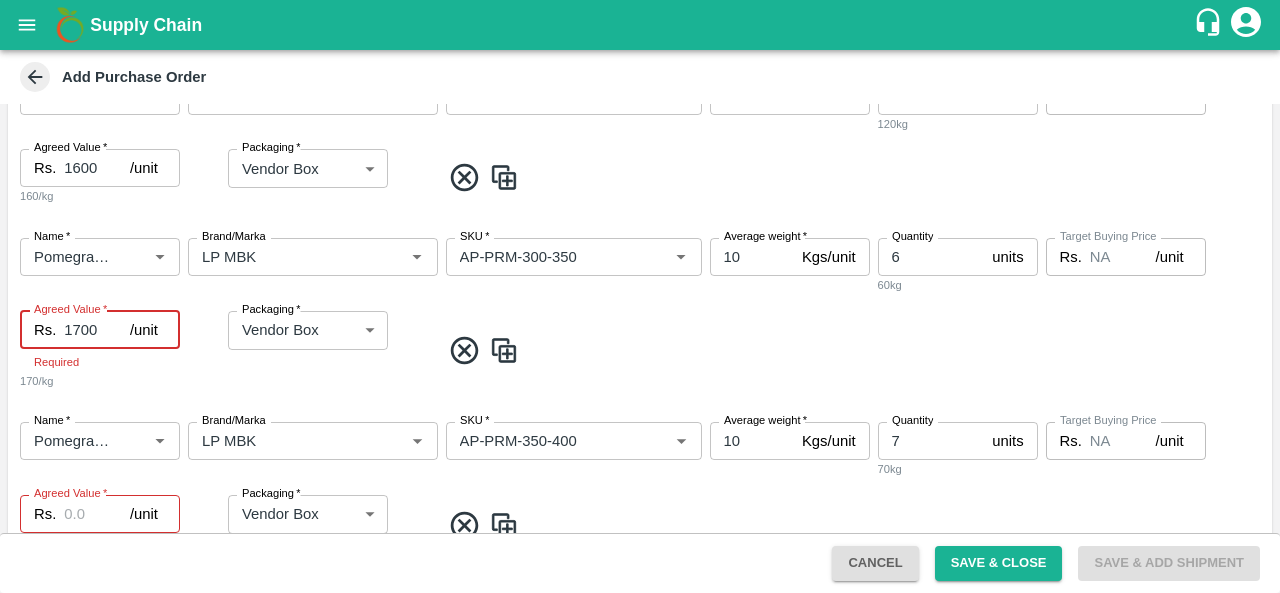 type on "1700" 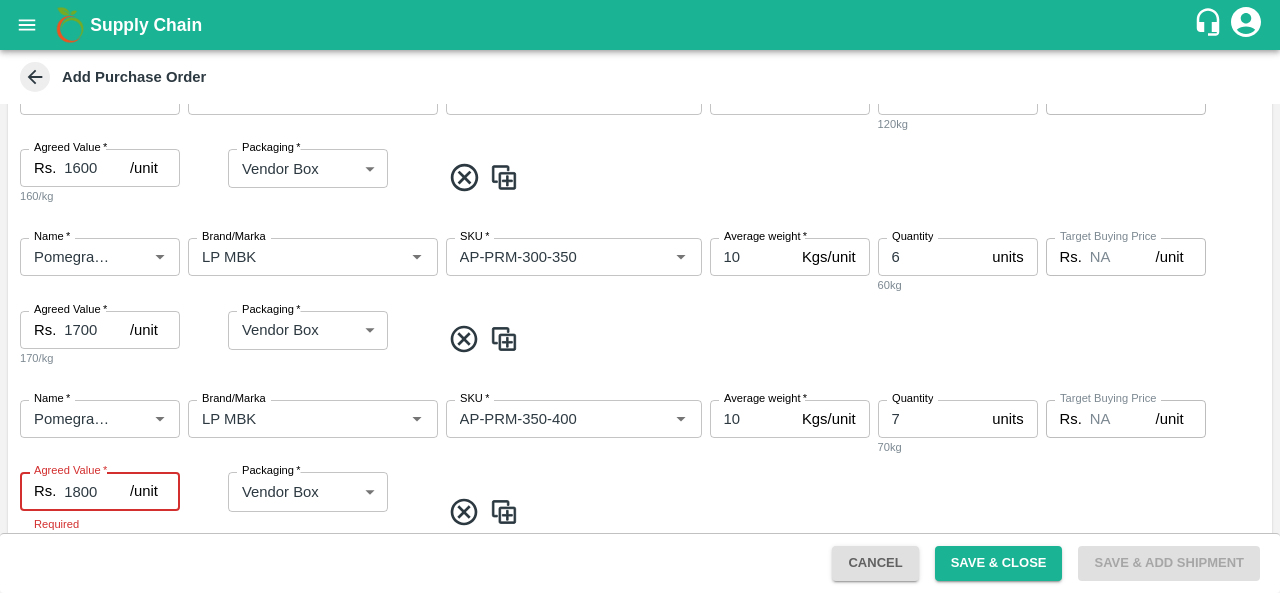 type on "1800" 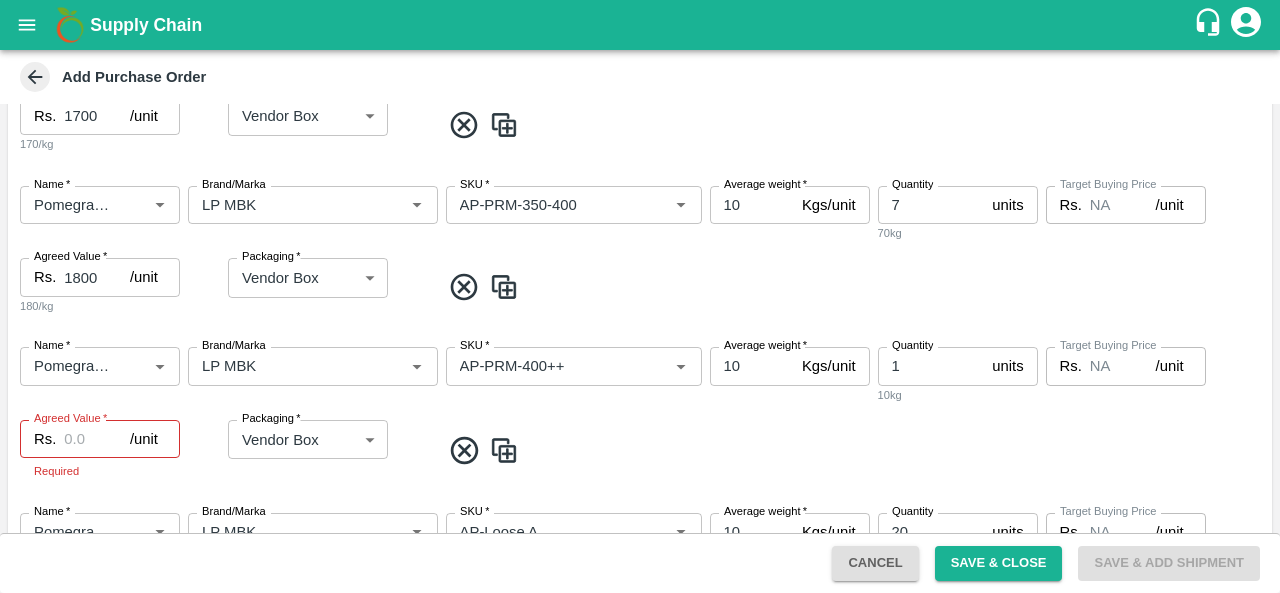 scroll, scrollTop: 1276, scrollLeft: 0, axis: vertical 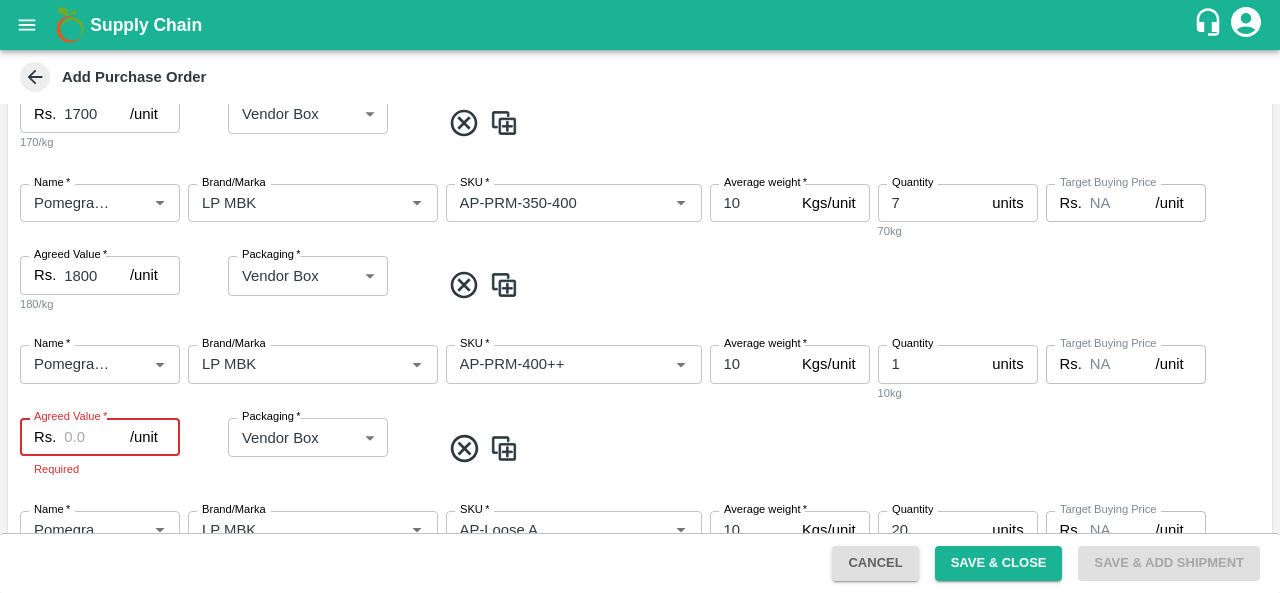 click on "Agreed Value   *" at bounding box center (97, 437) 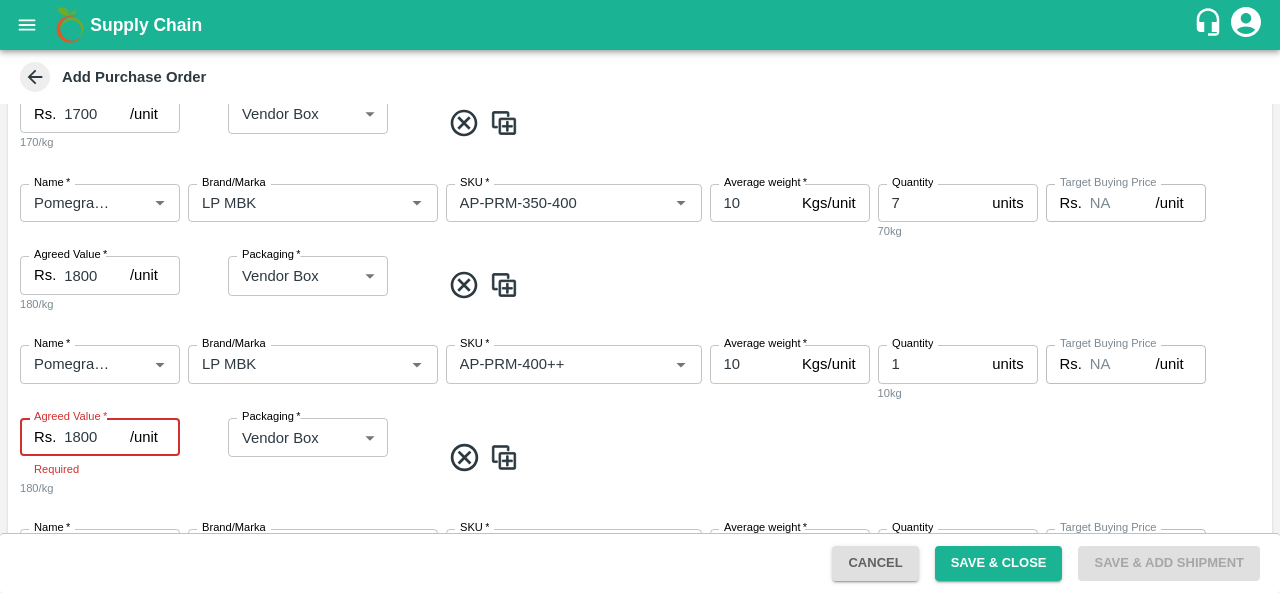 type on "1800" 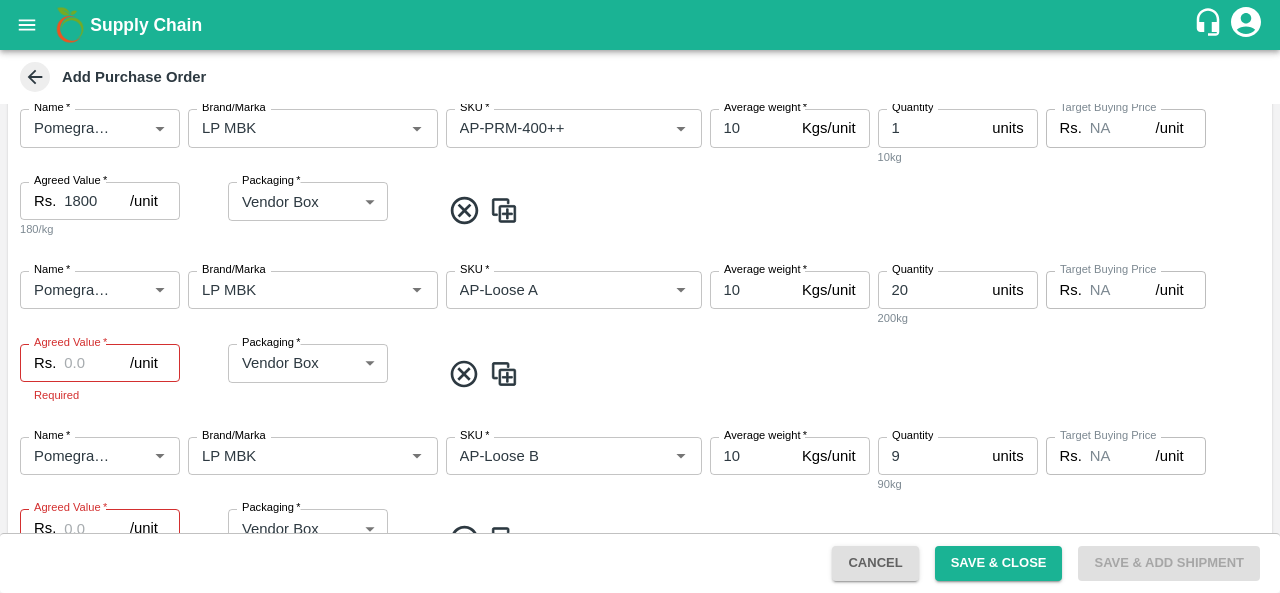 scroll, scrollTop: 1514, scrollLeft: 0, axis: vertical 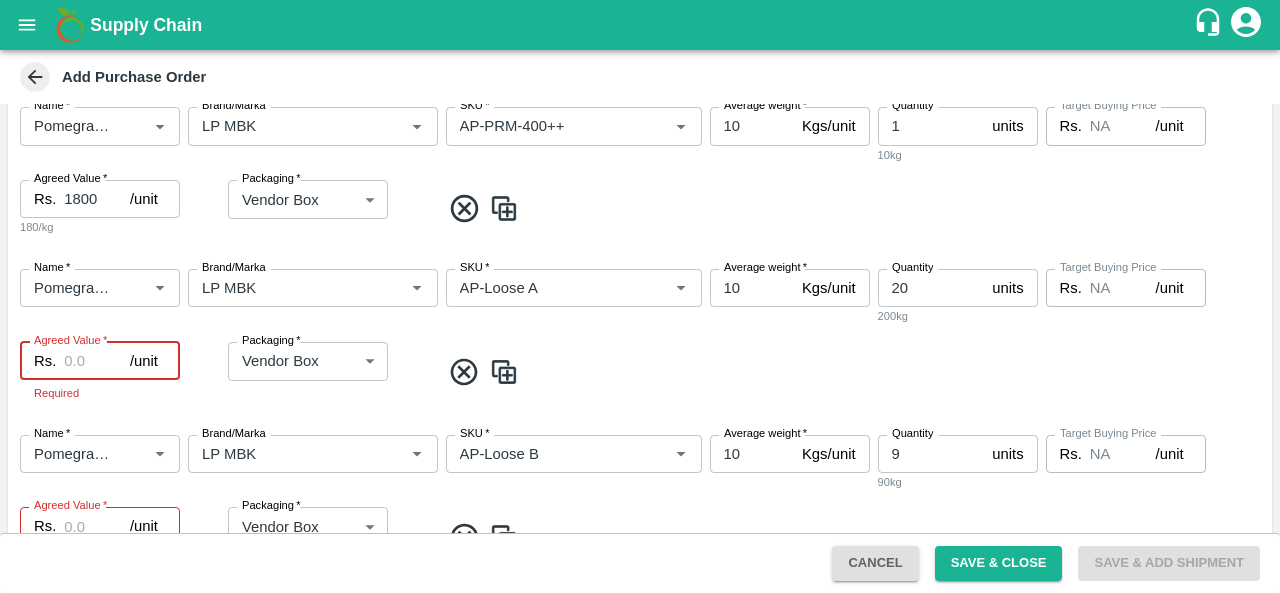 click on "Agreed Value   *" at bounding box center [97, 361] 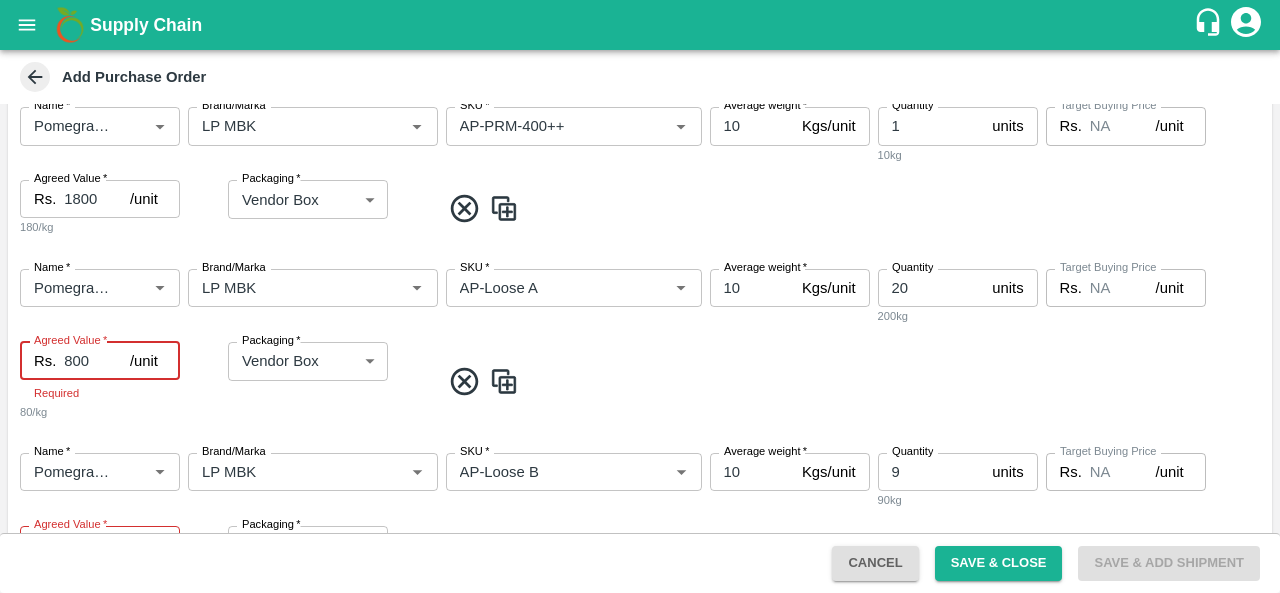 type on "800" 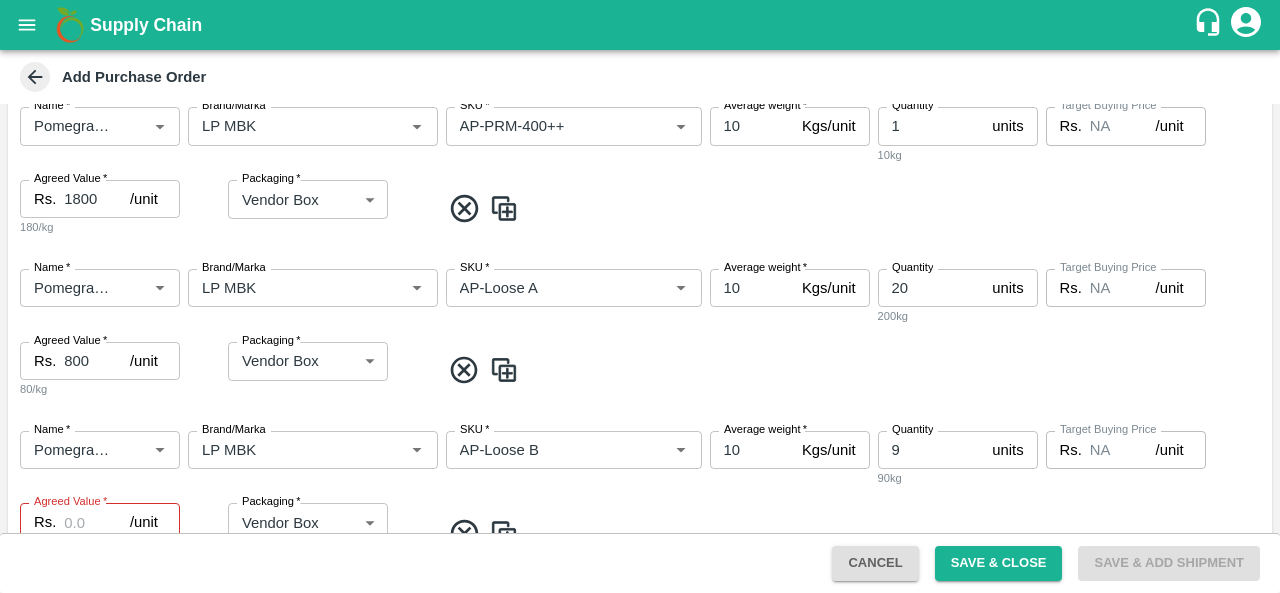 scroll, scrollTop: 1588, scrollLeft: 0, axis: vertical 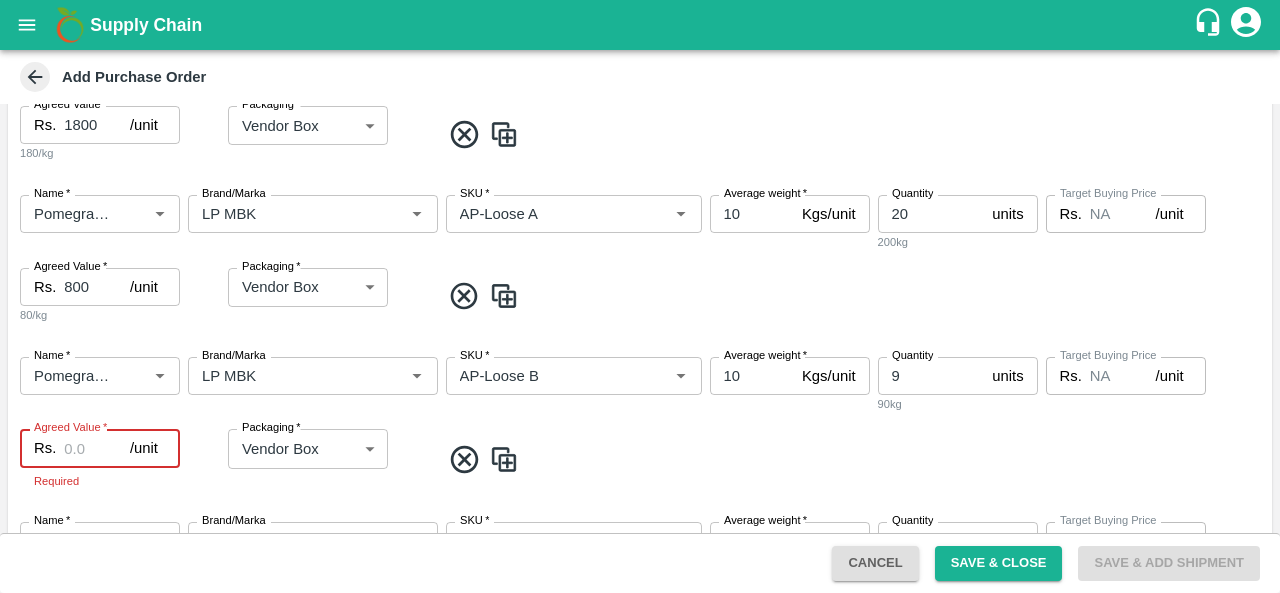 click on "Agreed Value   *" at bounding box center [97, 448] 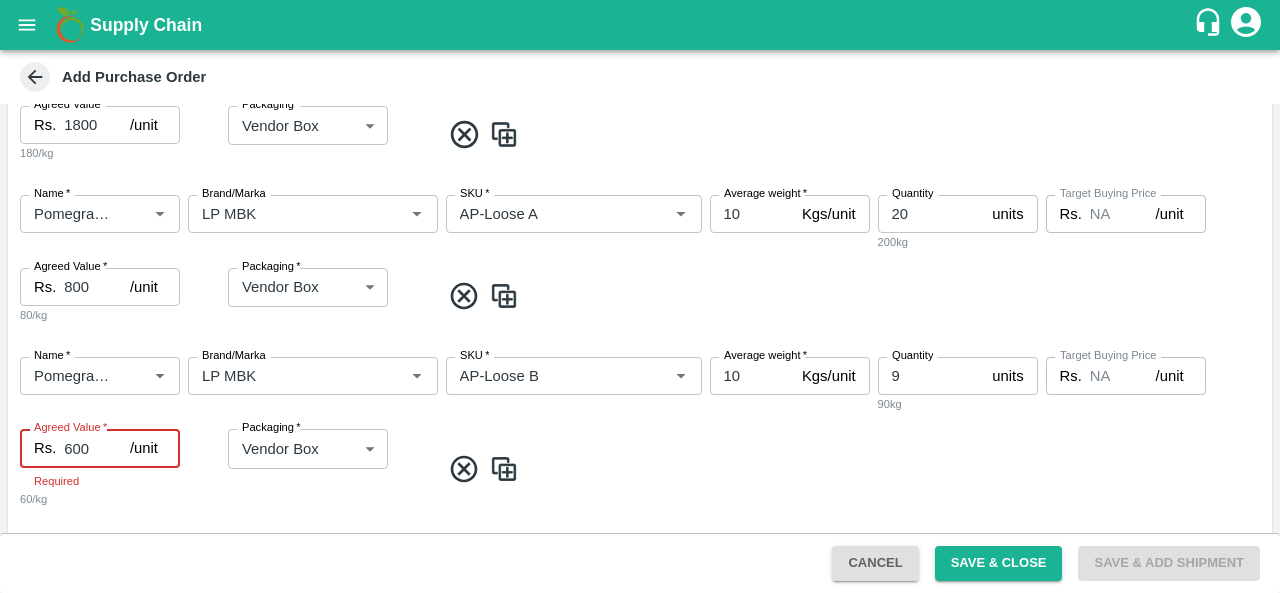 type on "600" 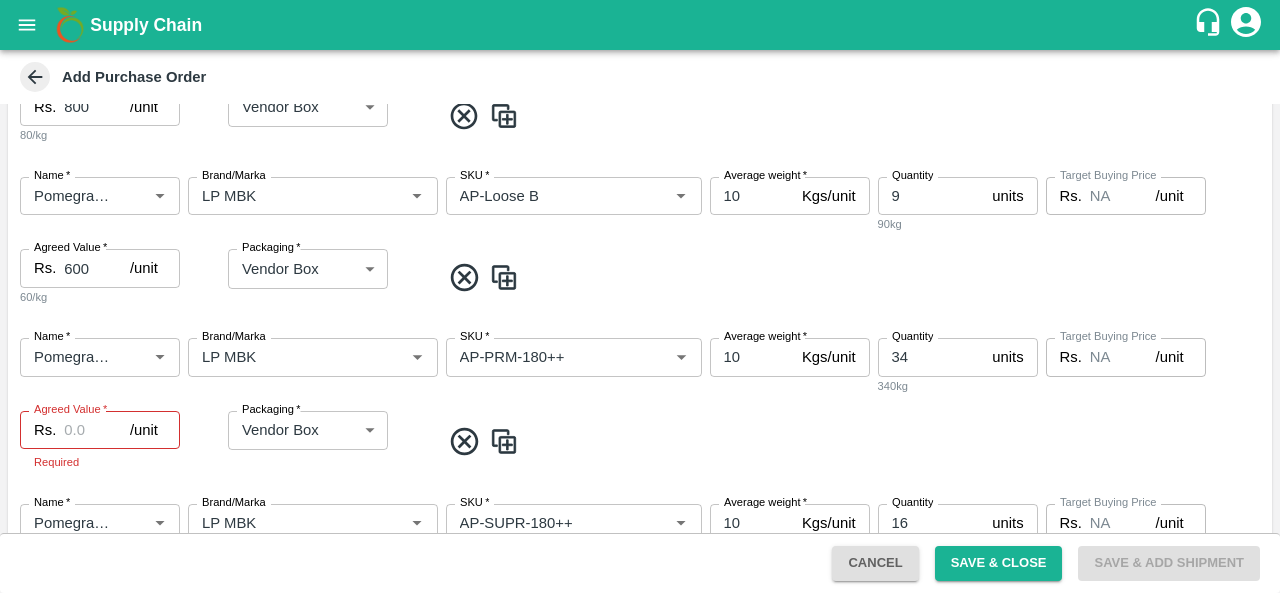 scroll, scrollTop: 1774, scrollLeft: 0, axis: vertical 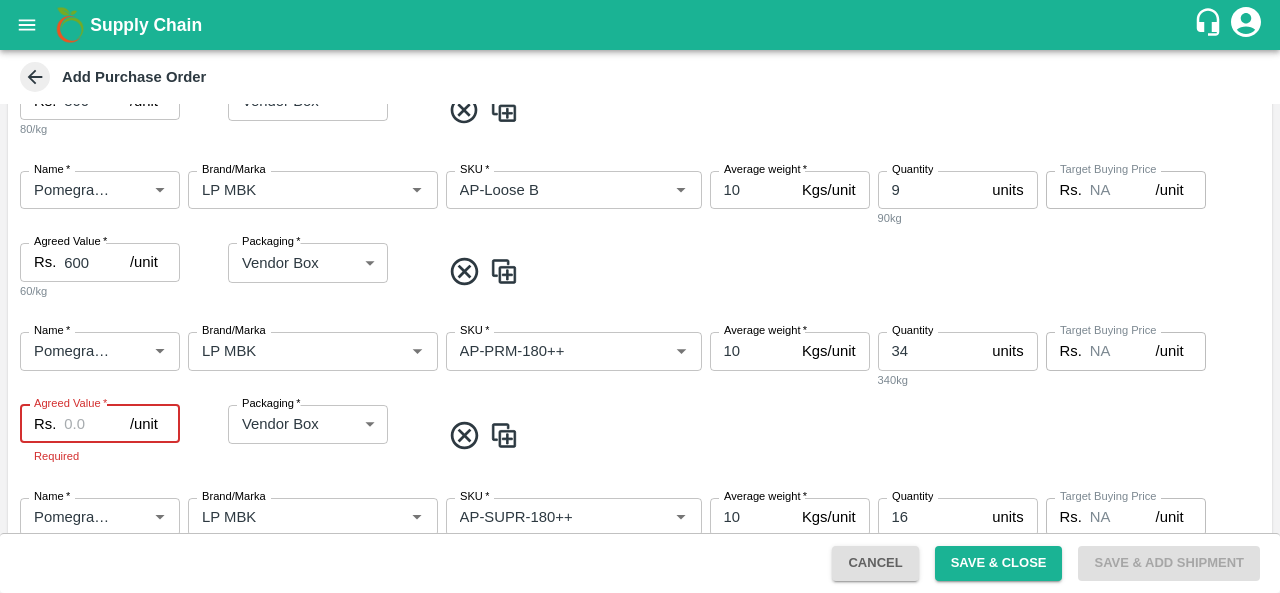 click on "Agreed Value   *" at bounding box center [97, 424] 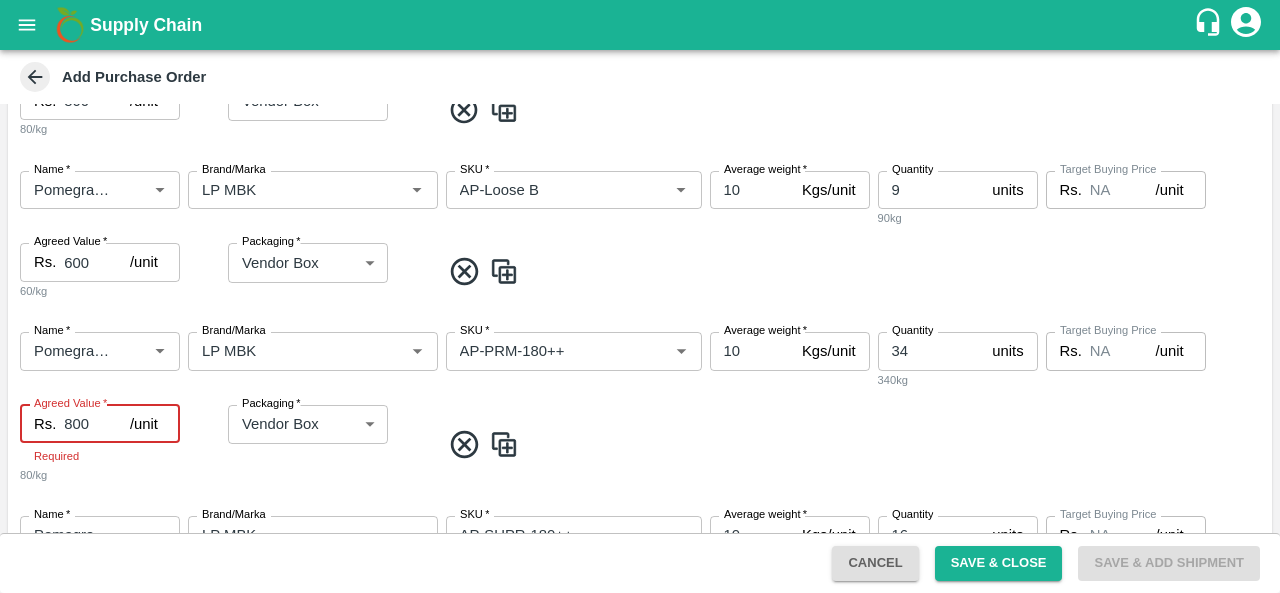 type on "800" 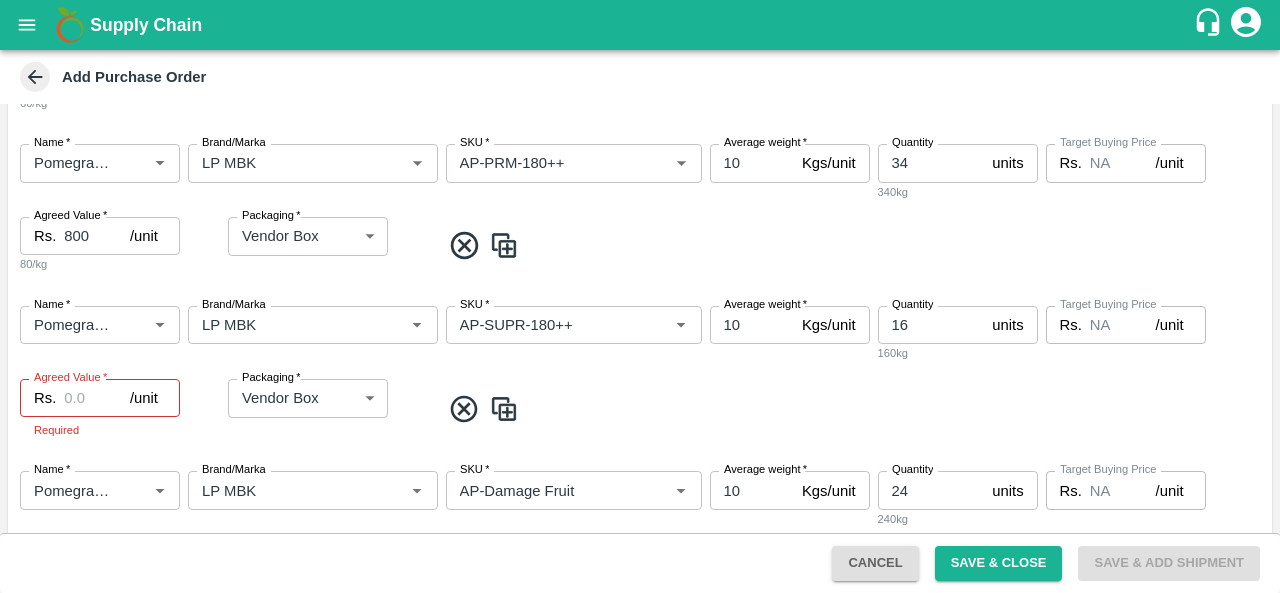 scroll, scrollTop: 1964, scrollLeft: 0, axis: vertical 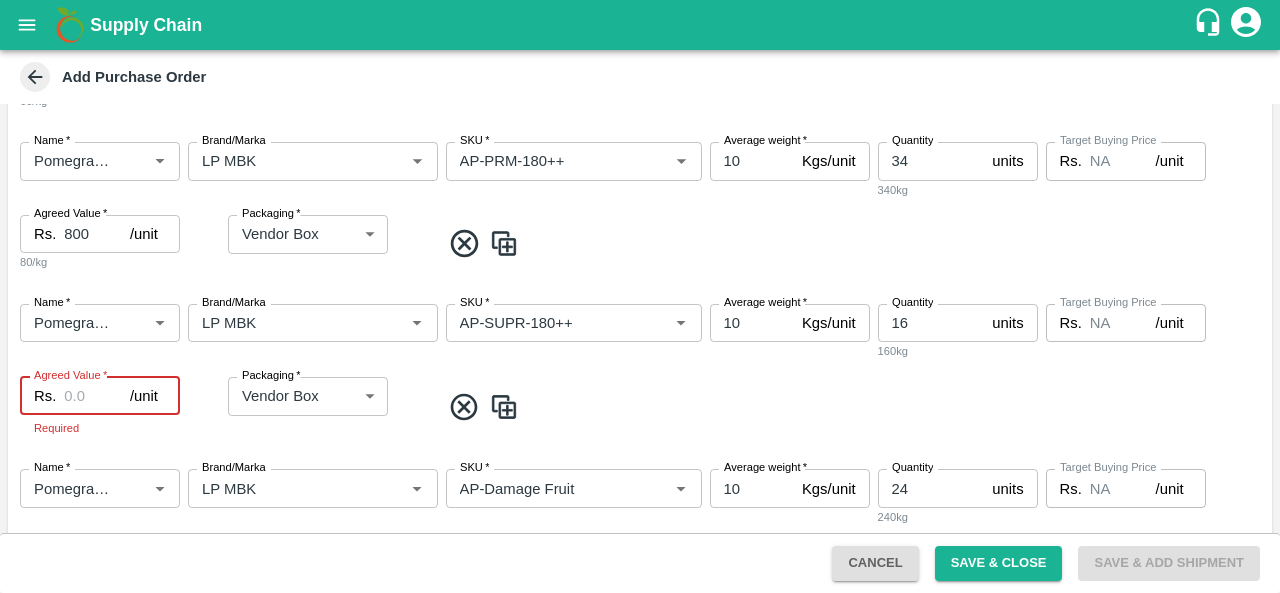 click on "Agreed Value   *" at bounding box center [97, 396] 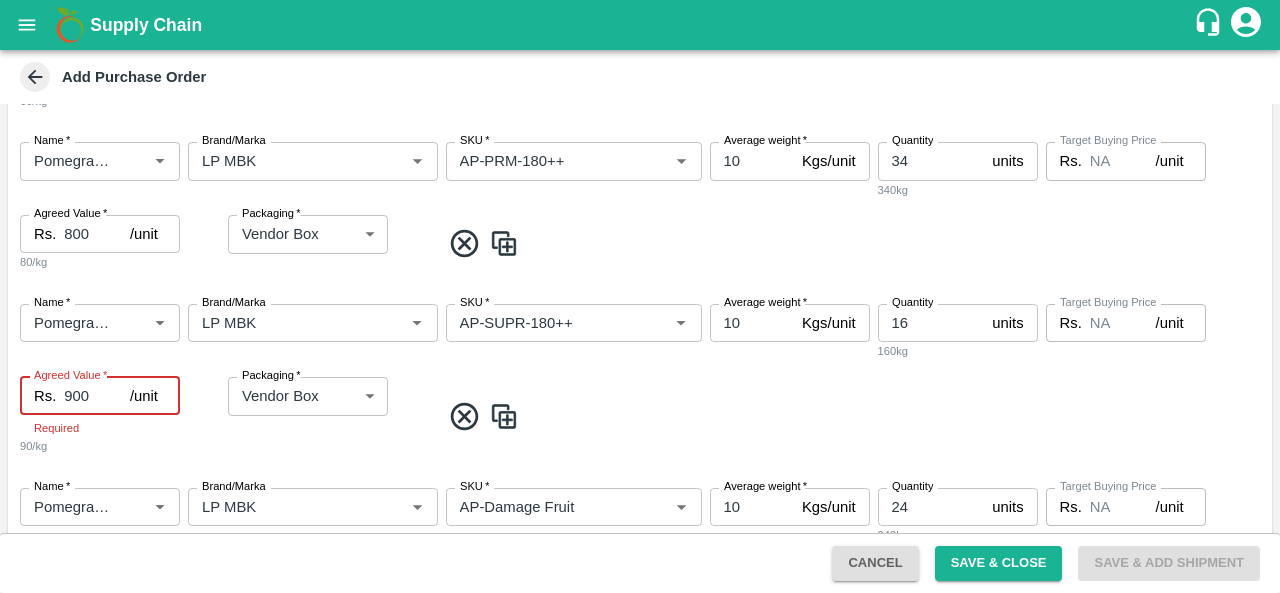 type on "900" 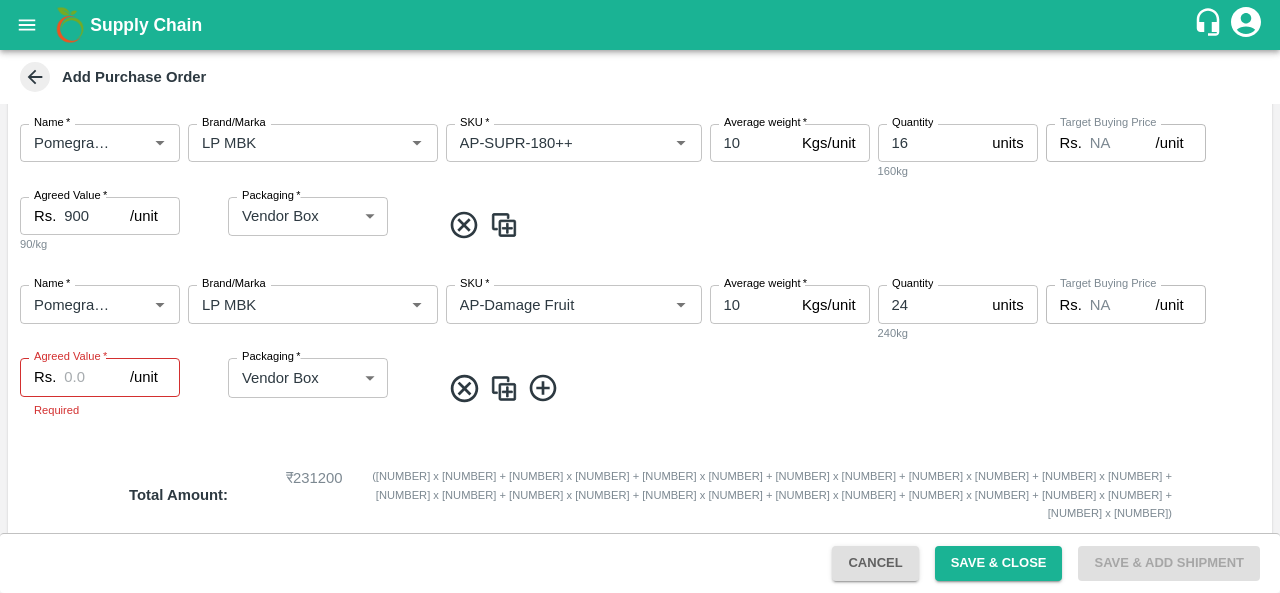 scroll, scrollTop: 2148, scrollLeft: 0, axis: vertical 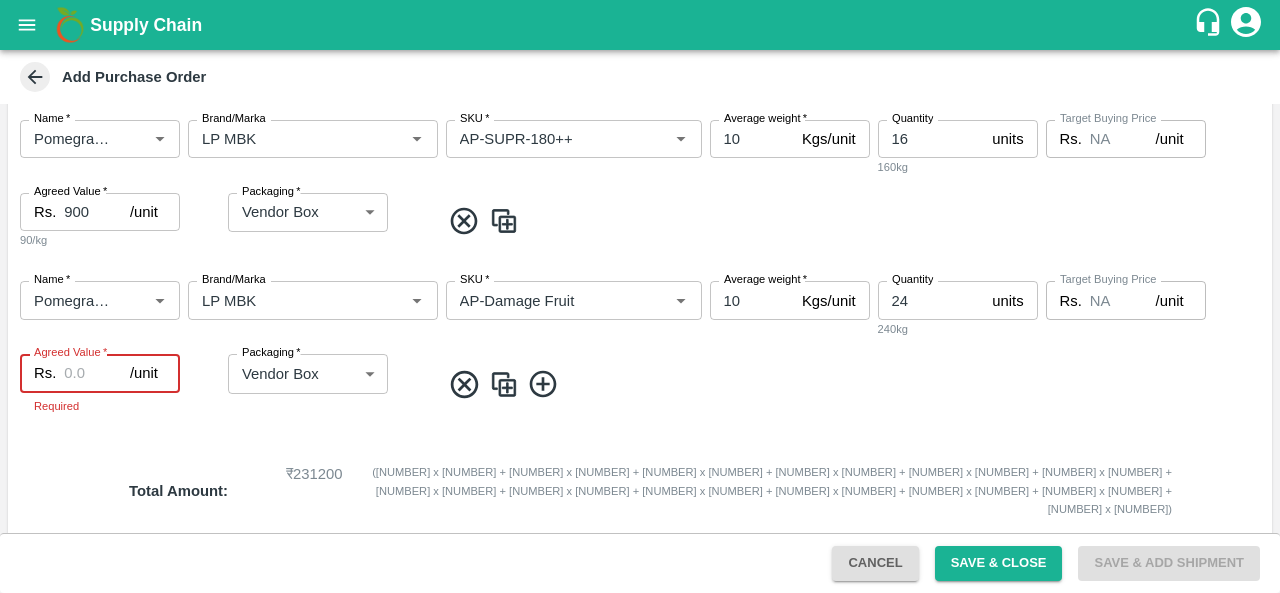 click on "Agreed Value   *" at bounding box center (97, 373) 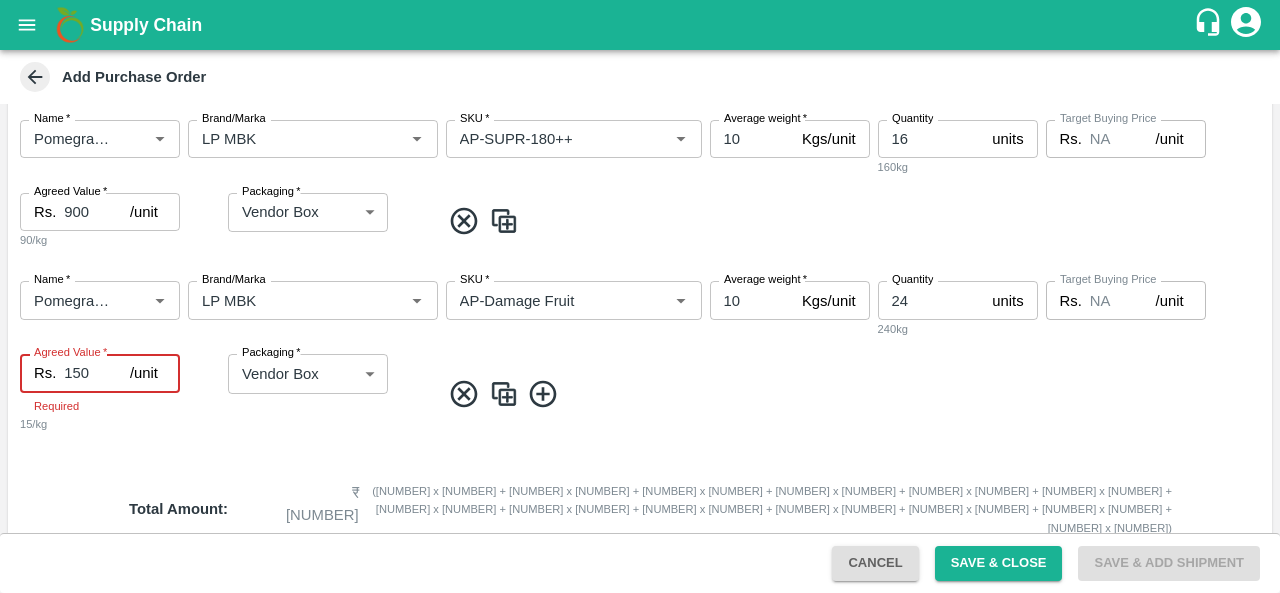 type on "150" 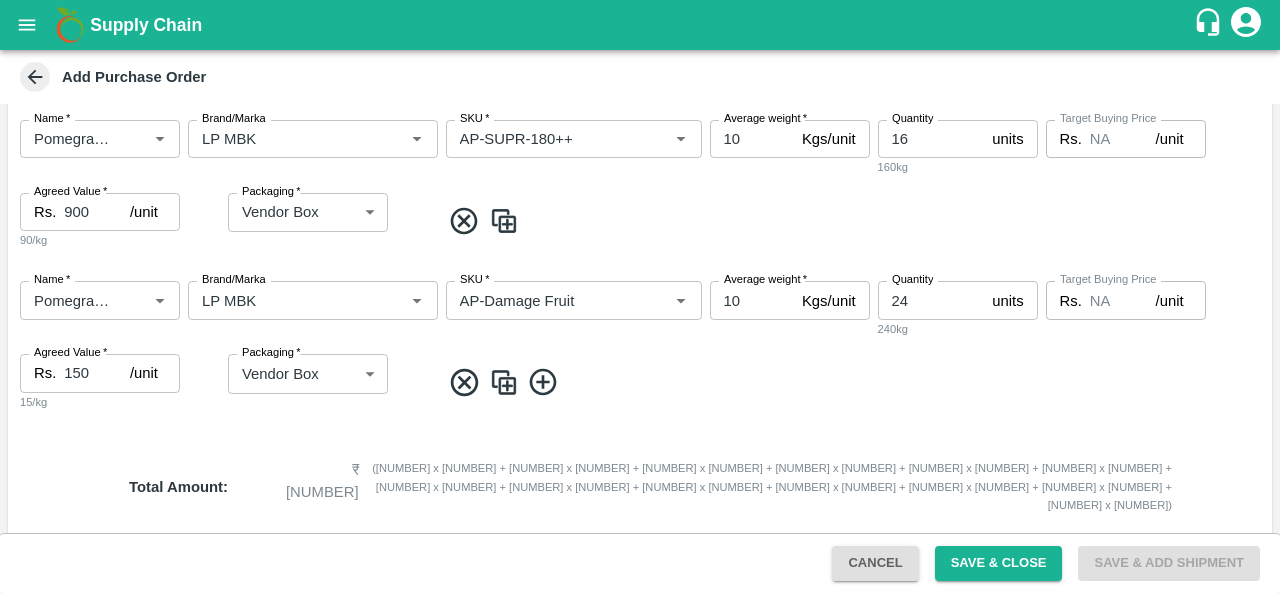 scroll, scrollTop: 2248, scrollLeft: 0, axis: vertical 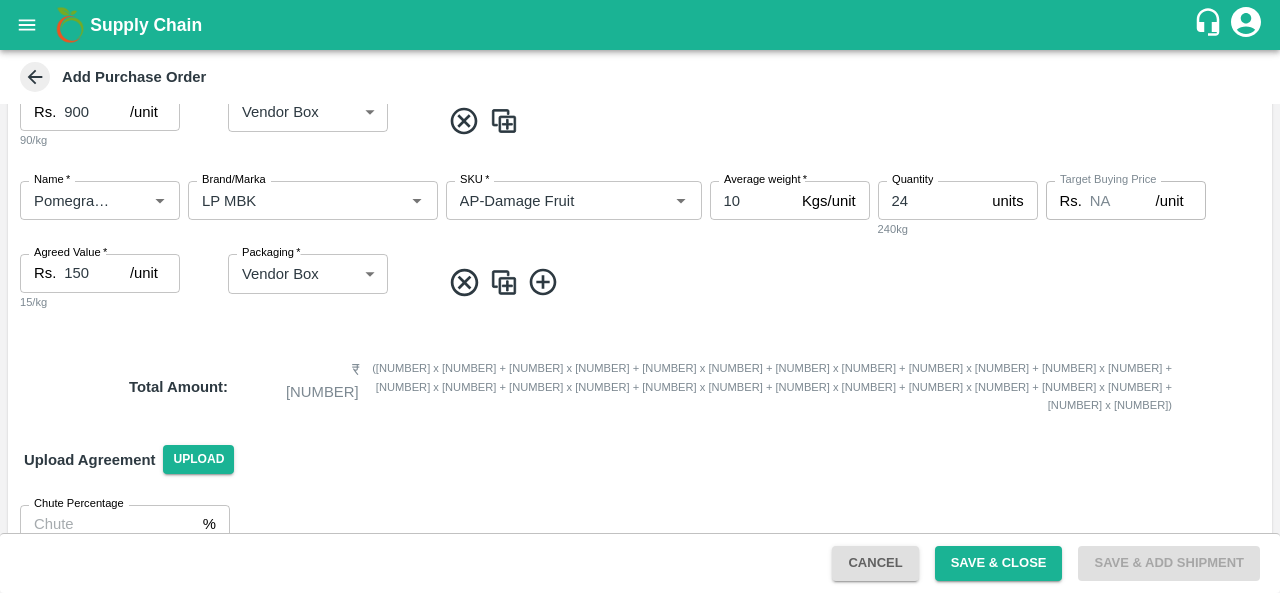 click on "Upload Agreement Upload" at bounding box center (640, 460) 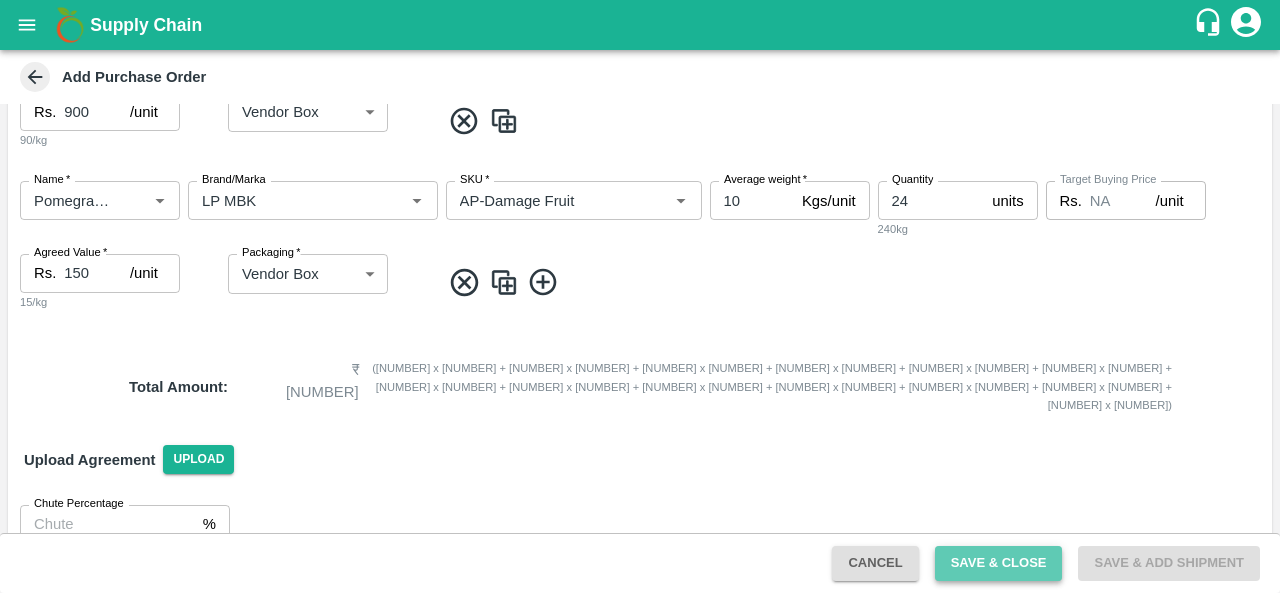 click on "Save & Close" at bounding box center (999, 563) 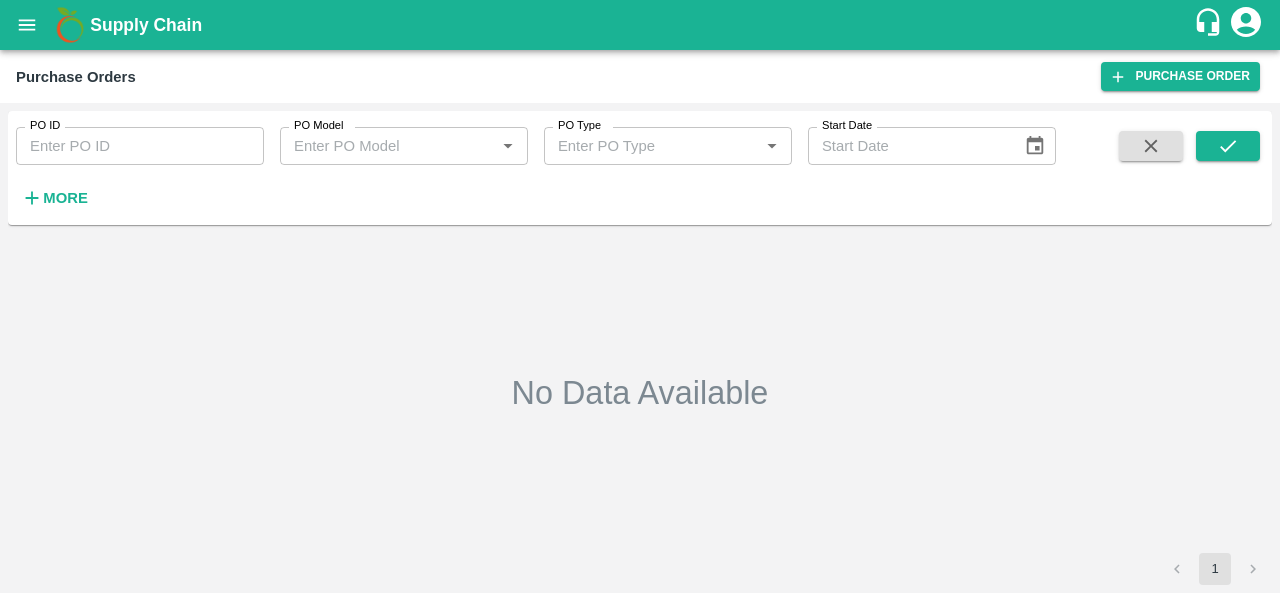 scroll, scrollTop: 0, scrollLeft: 0, axis: both 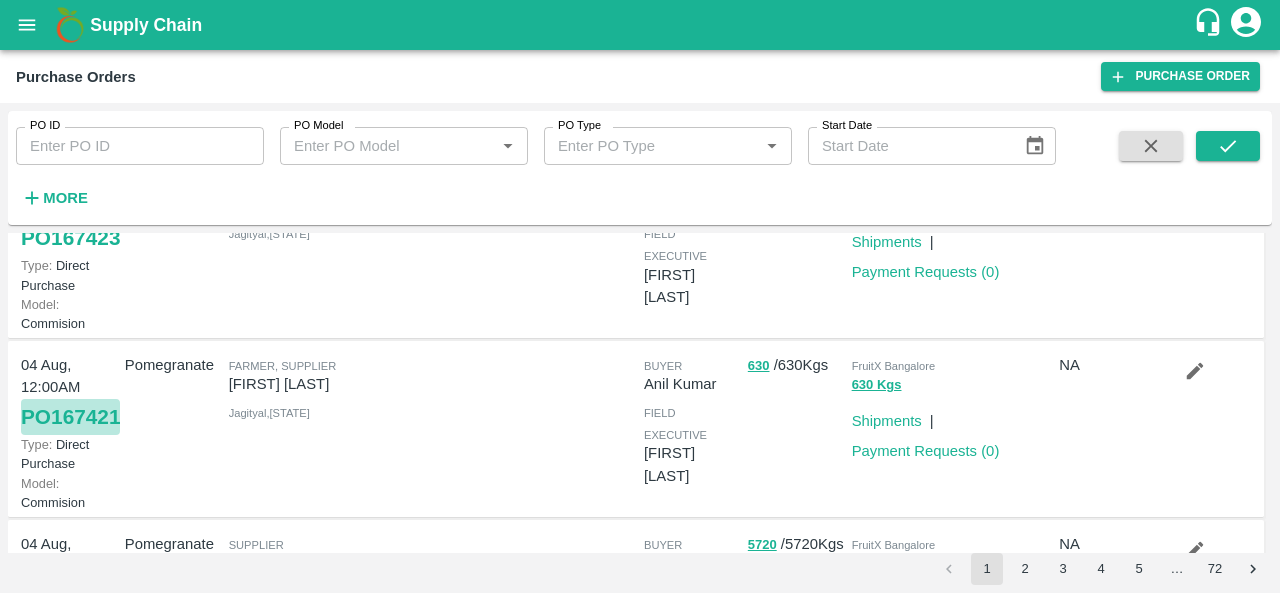 click on "PO  167421" at bounding box center (70, 417) 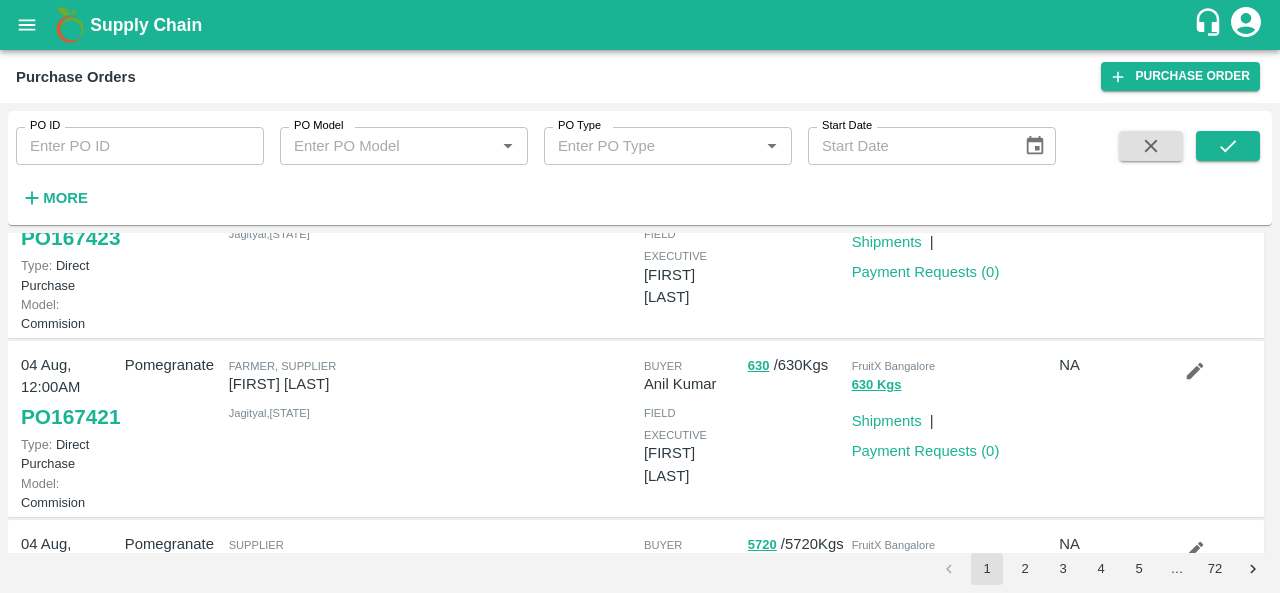 scroll, scrollTop: 0, scrollLeft: 0, axis: both 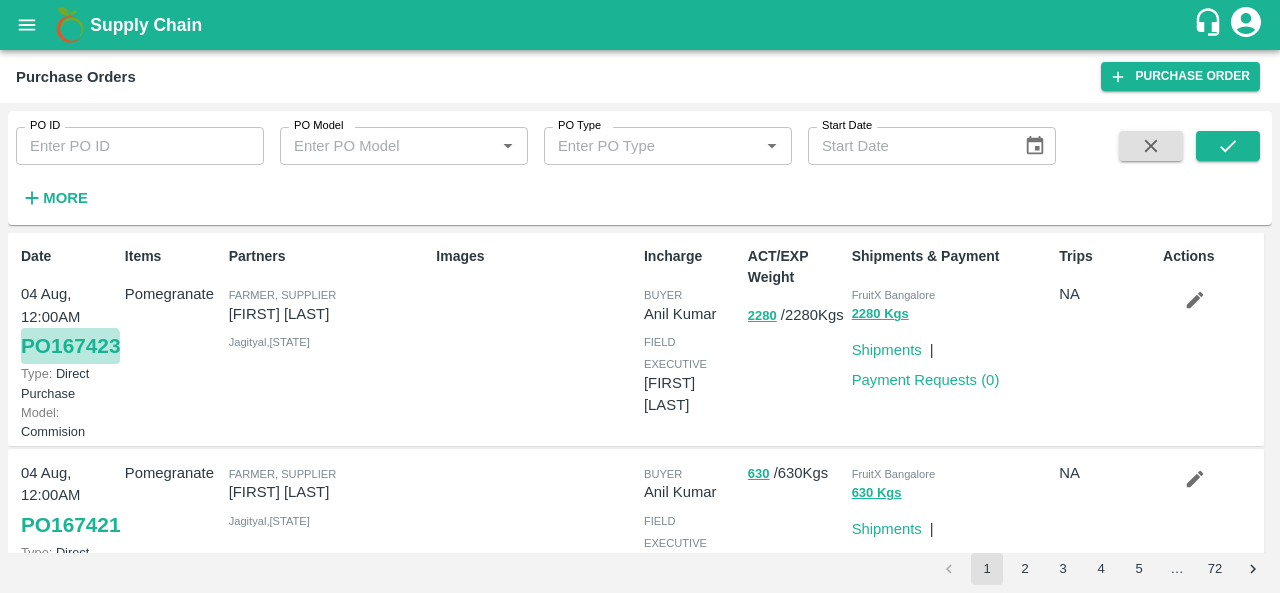 click on "[POSTAL_CODE]" at bounding box center [70, 346] 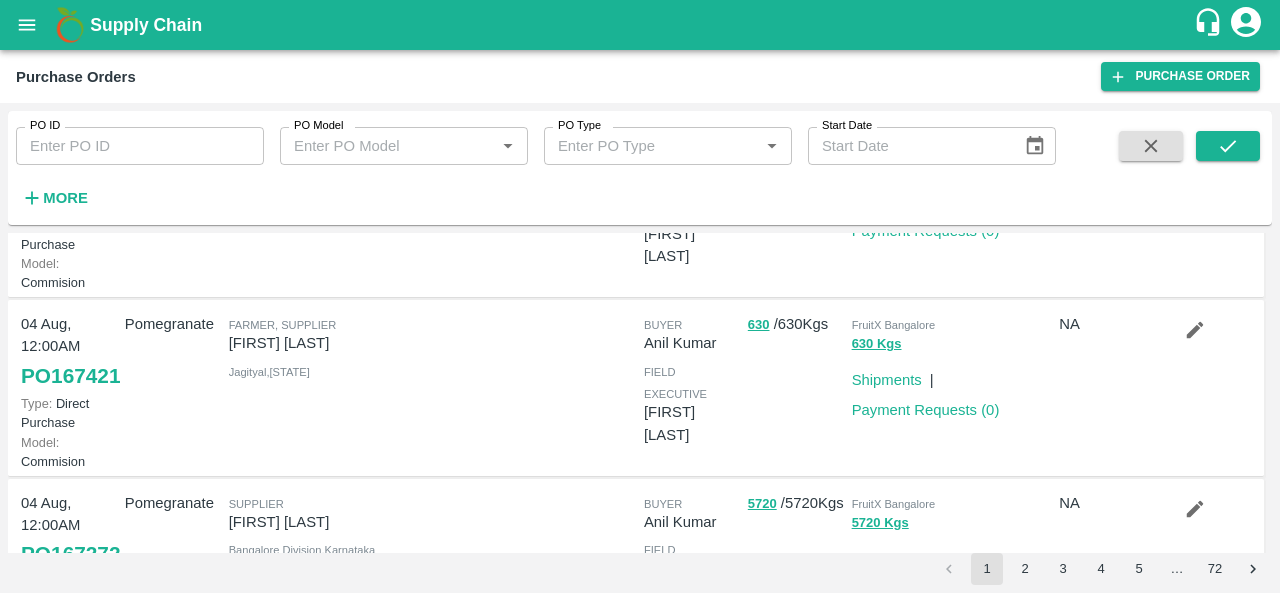 scroll, scrollTop: 150, scrollLeft: 0, axis: vertical 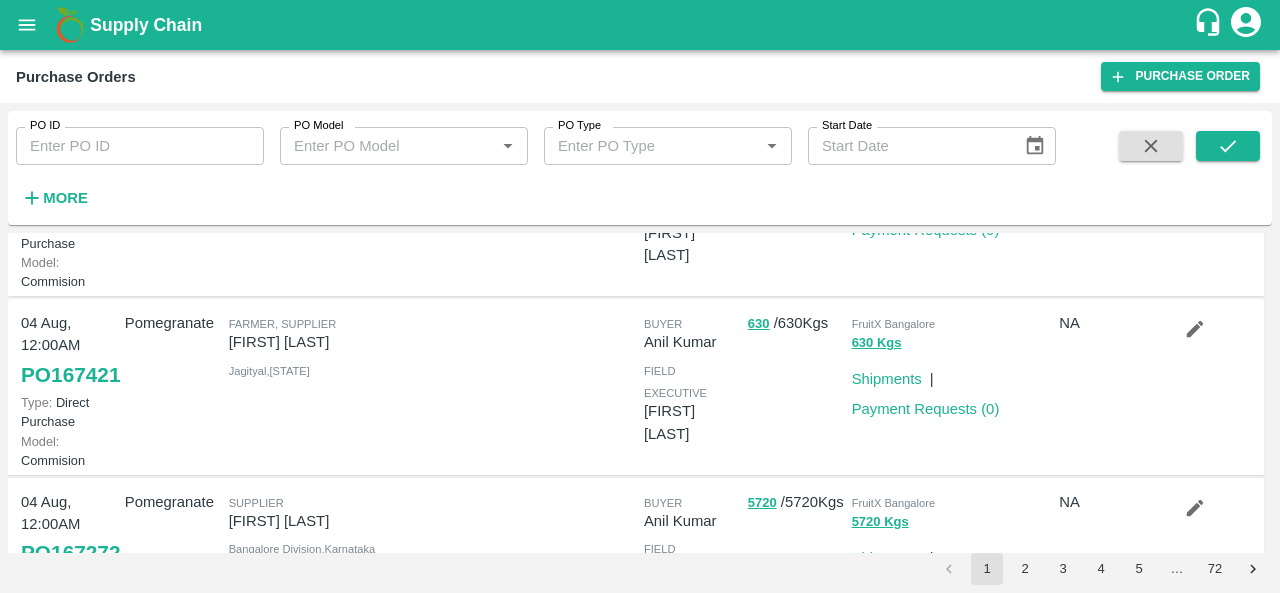 click on "PO  167421" at bounding box center [70, 375] 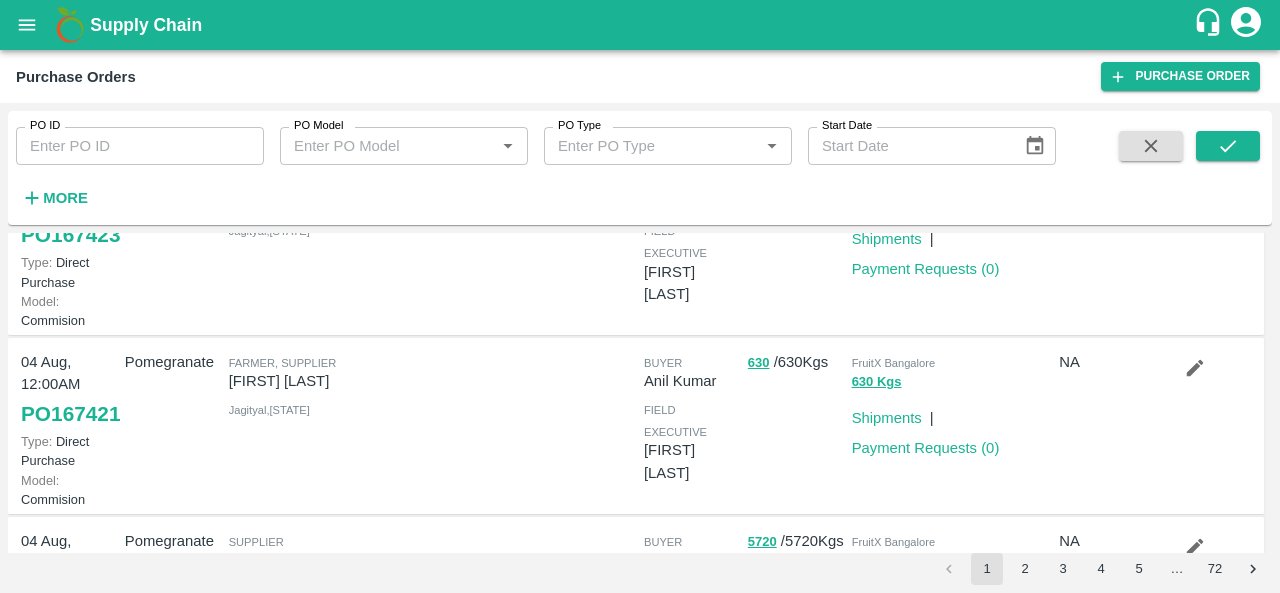 scroll, scrollTop: 110, scrollLeft: 0, axis: vertical 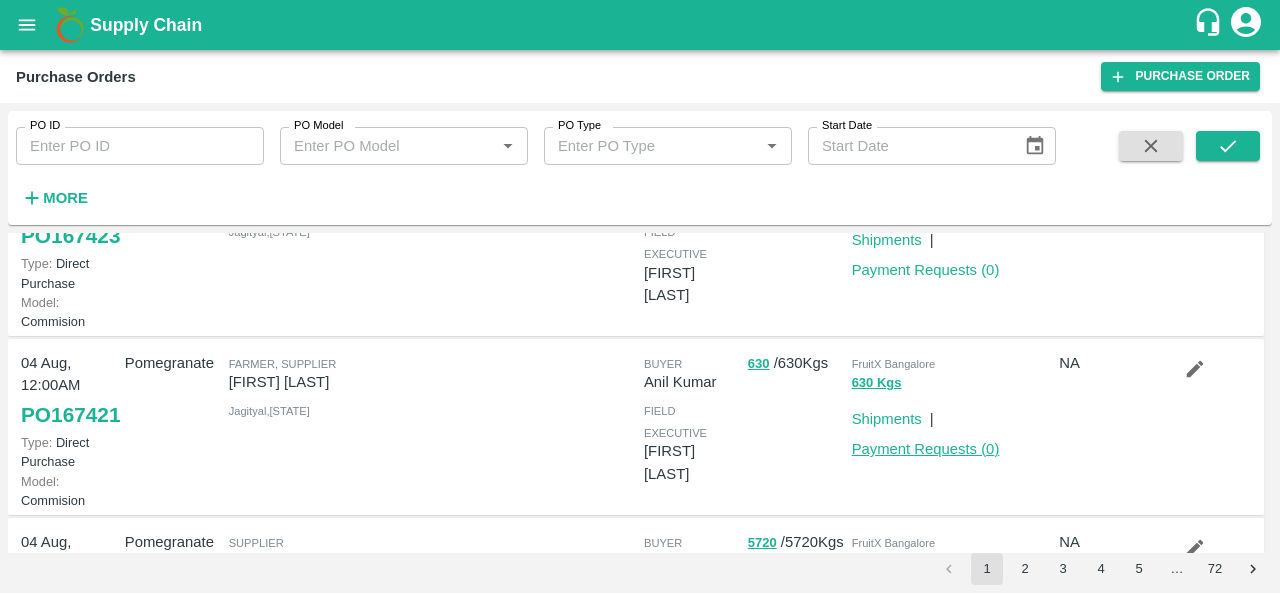 click on "Payment Requests ( 0 )" at bounding box center [926, 449] 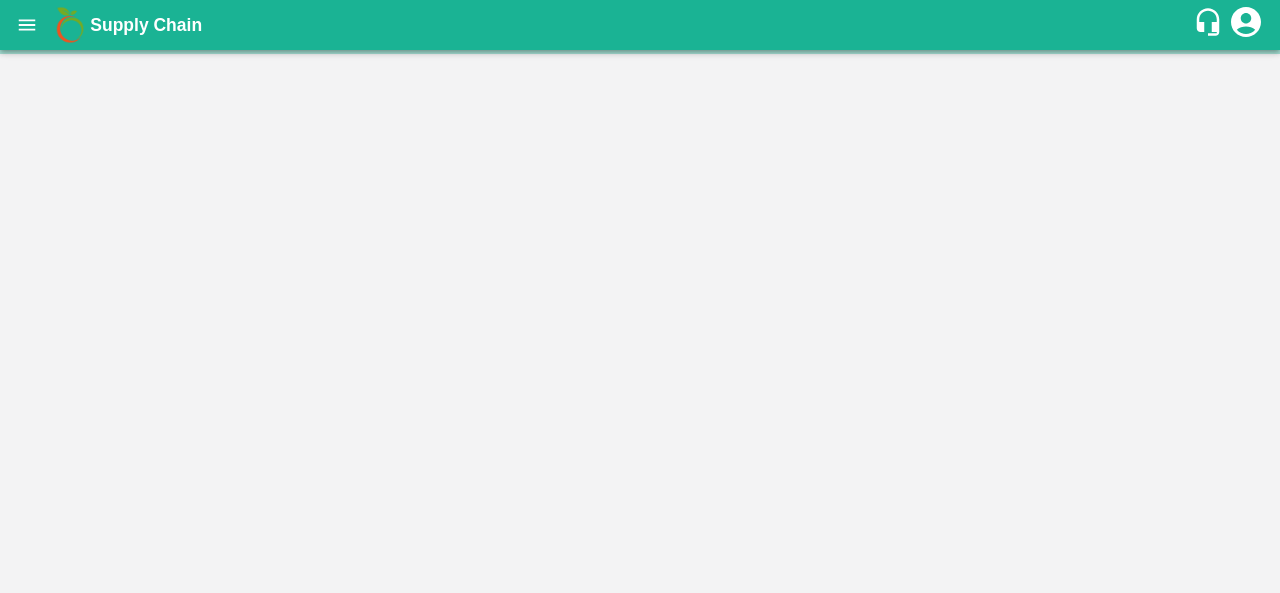 scroll, scrollTop: 0, scrollLeft: 0, axis: both 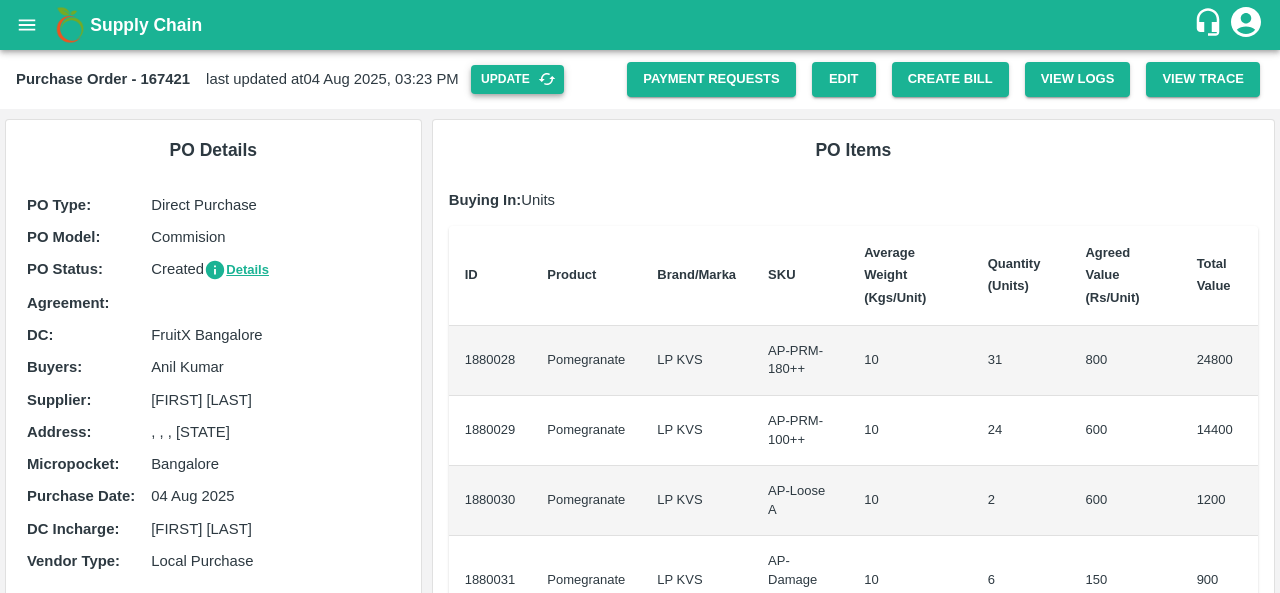 click on "Update" at bounding box center (517, 79) 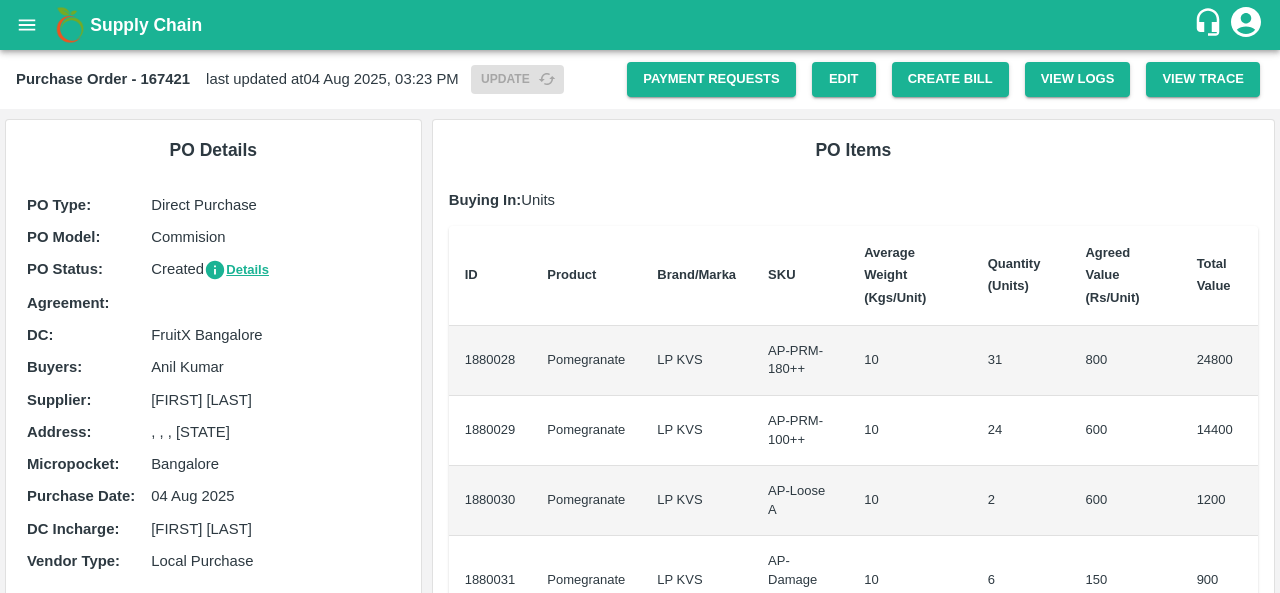 scroll, scrollTop: 0, scrollLeft: 0, axis: both 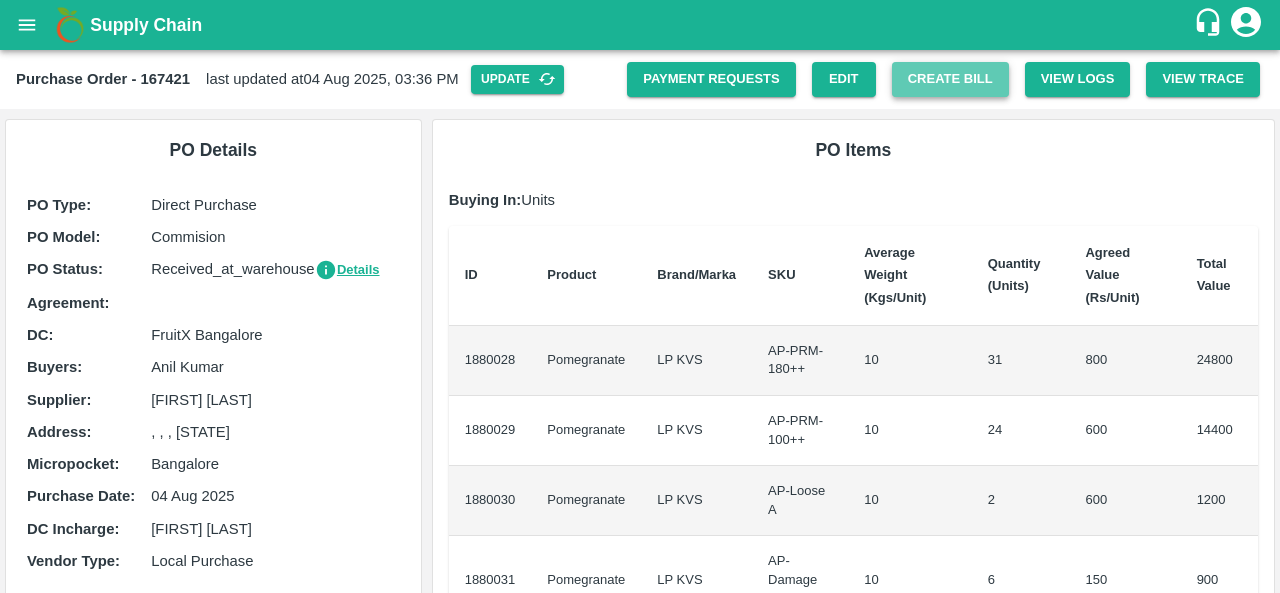 click on "Create Bill" at bounding box center (950, 79) 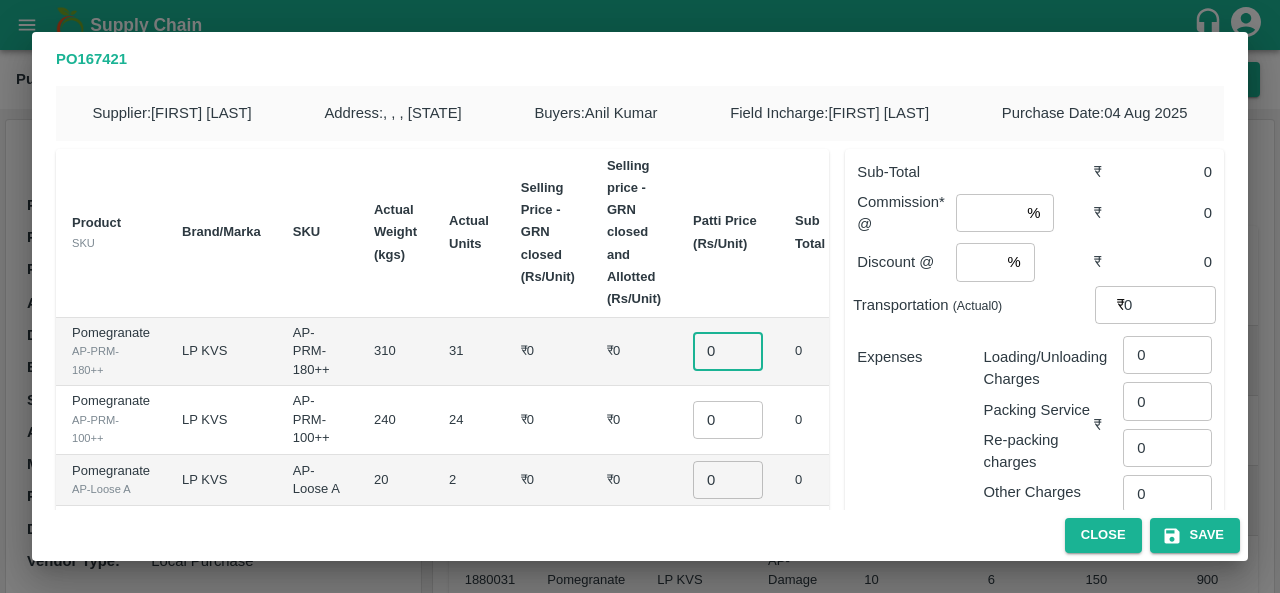 click on "0" at bounding box center (728, 351) 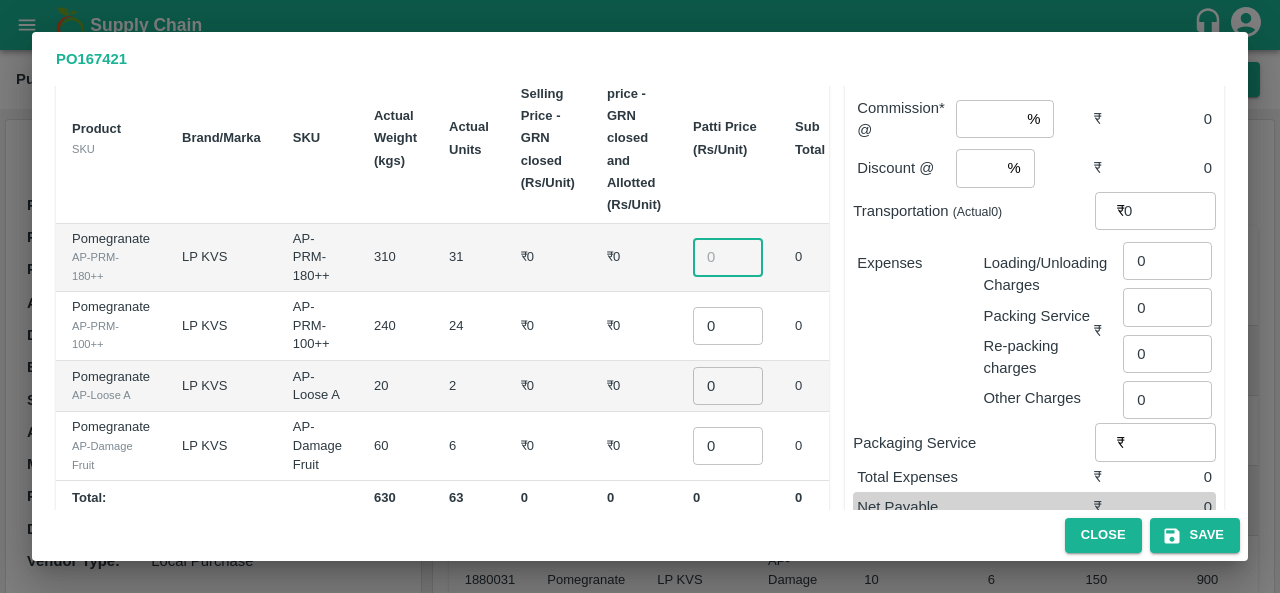 scroll, scrollTop: 92, scrollLeft: 0, axis: vertical 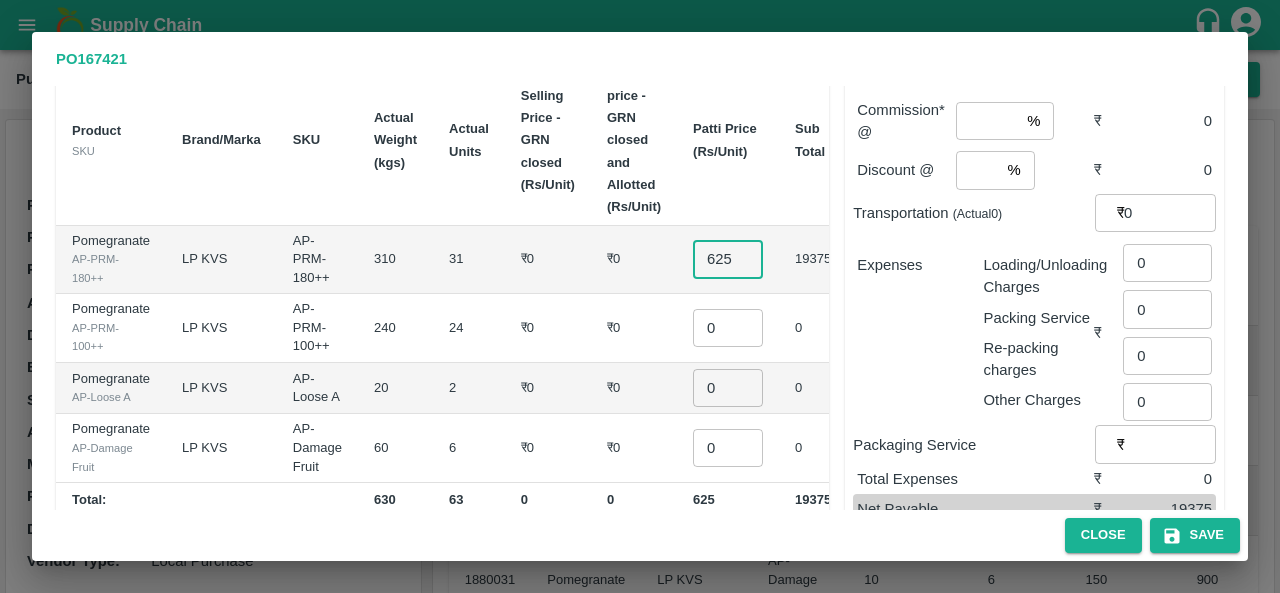 type on "625" 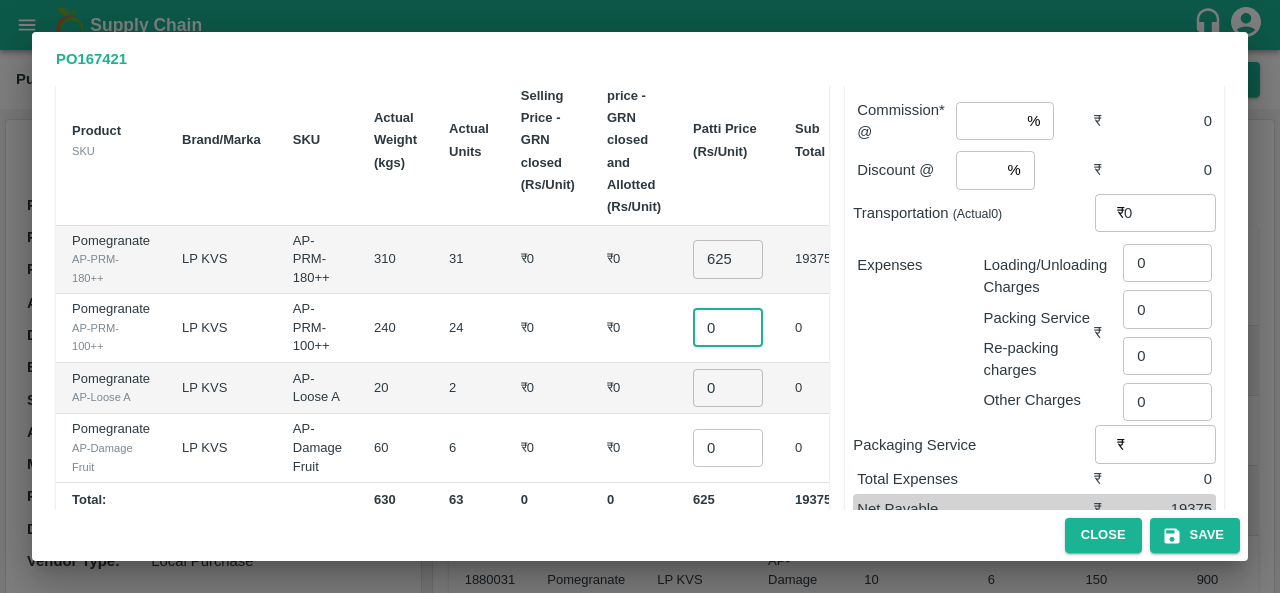 click on "0" at bounding box center [728, 328] 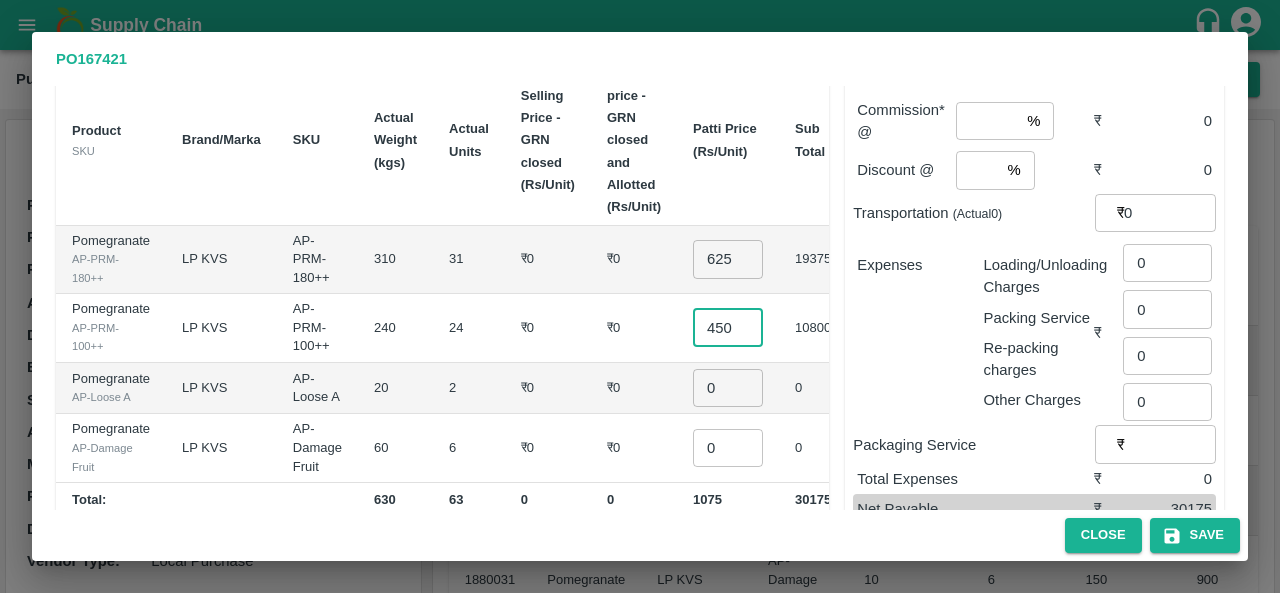 type on "450" 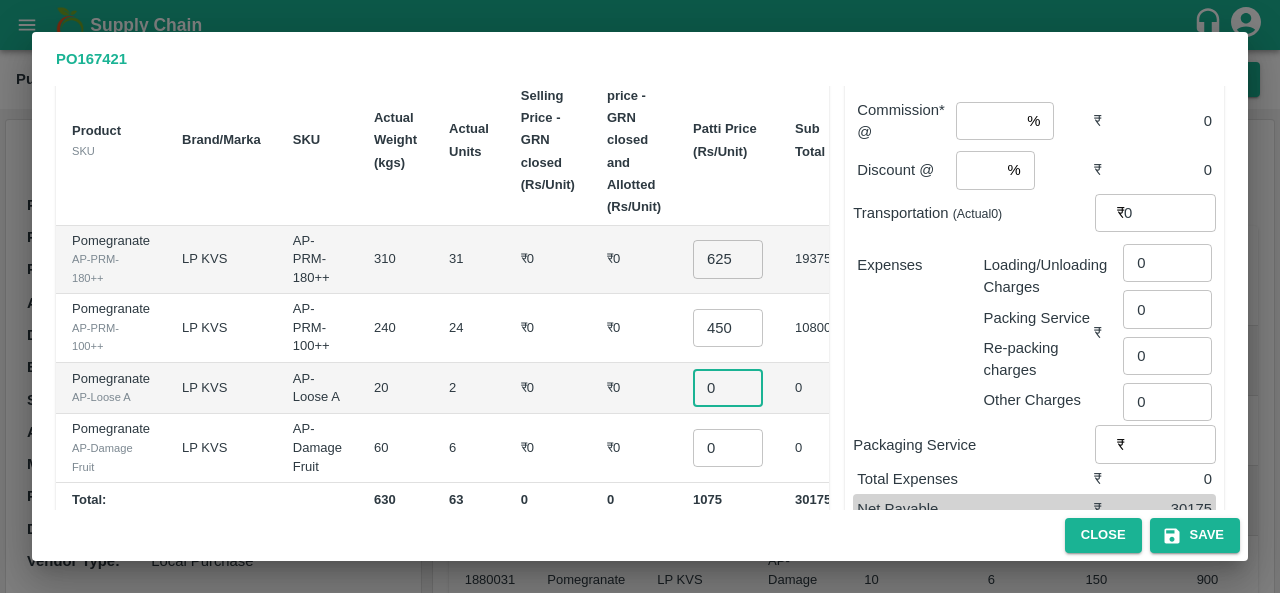 click on "0" at bounding box center (728, 388) 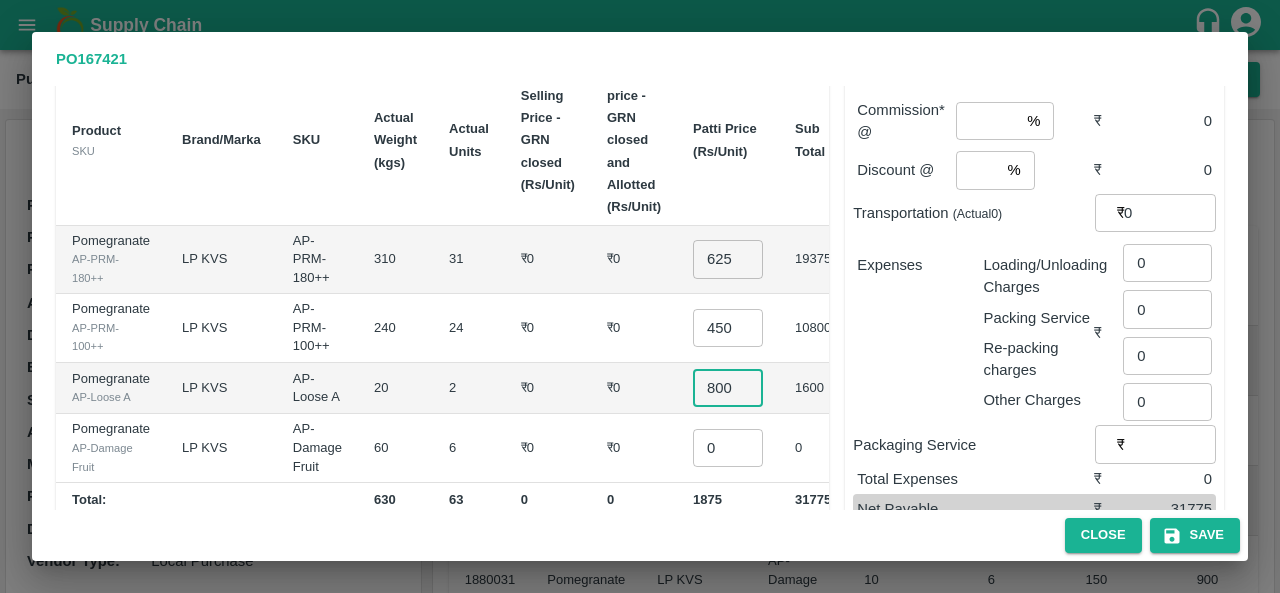 type on "800" 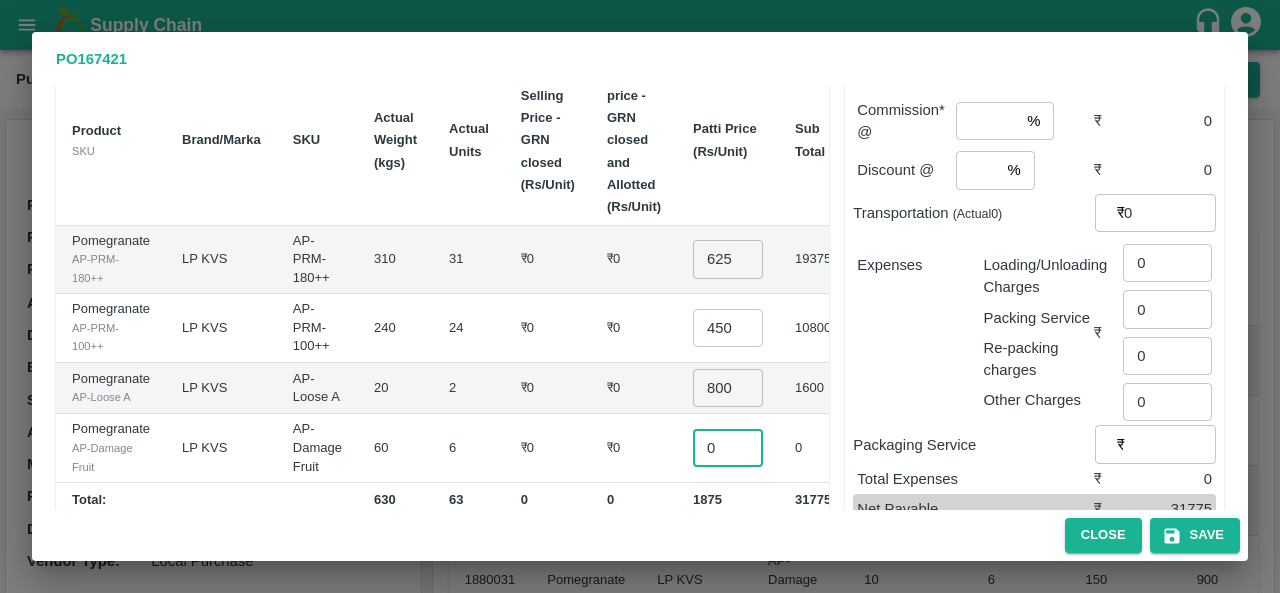 click on "0" at bounding box center (728, 448) 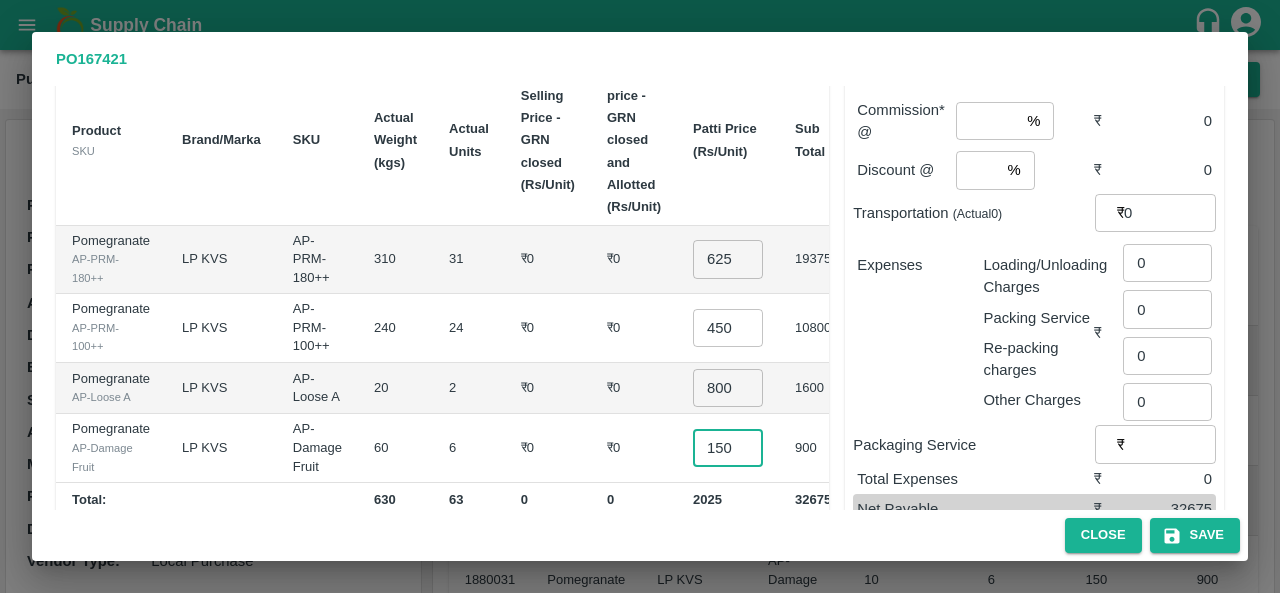 type on "150" 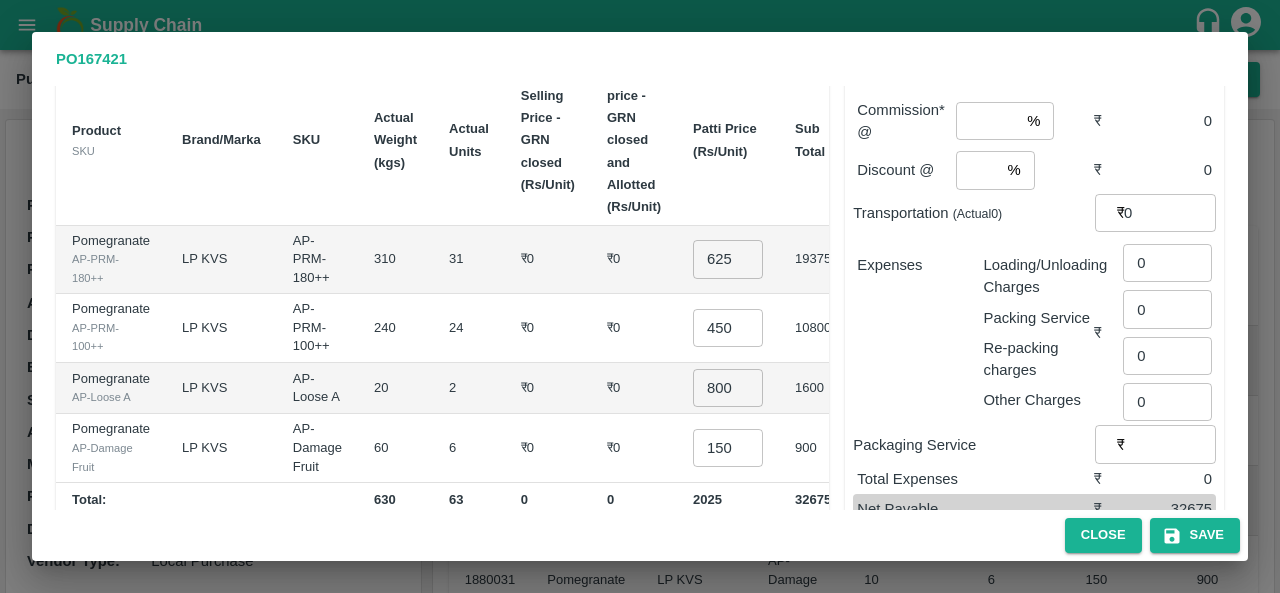 click on "₹0" at bounding box center [634, 448] 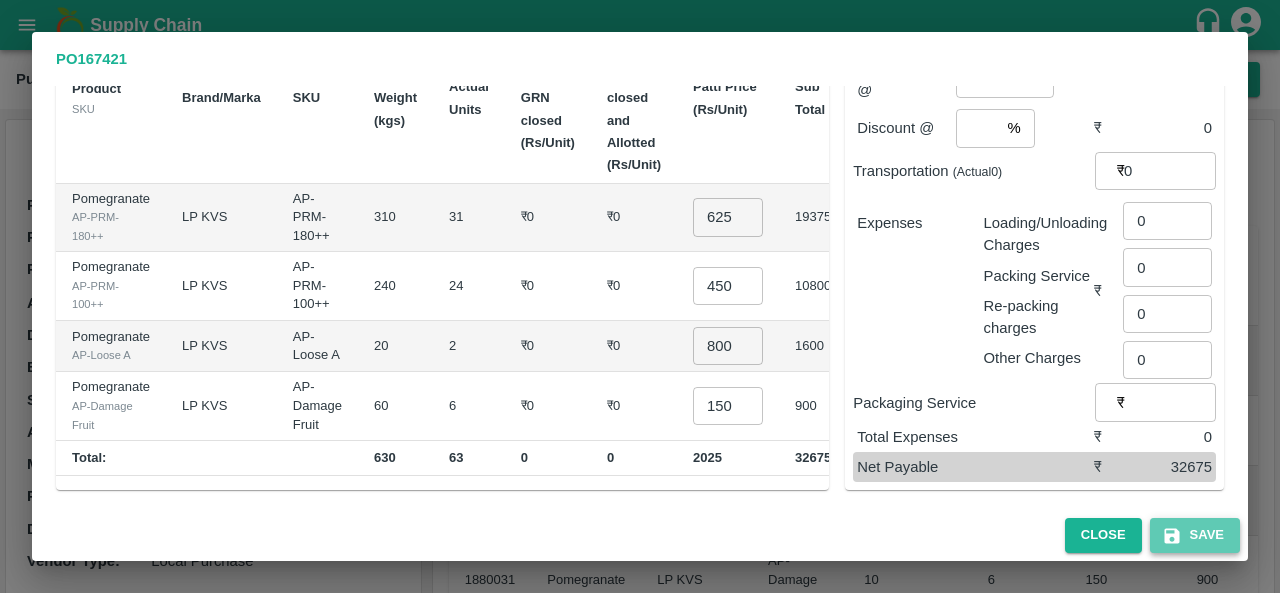 click 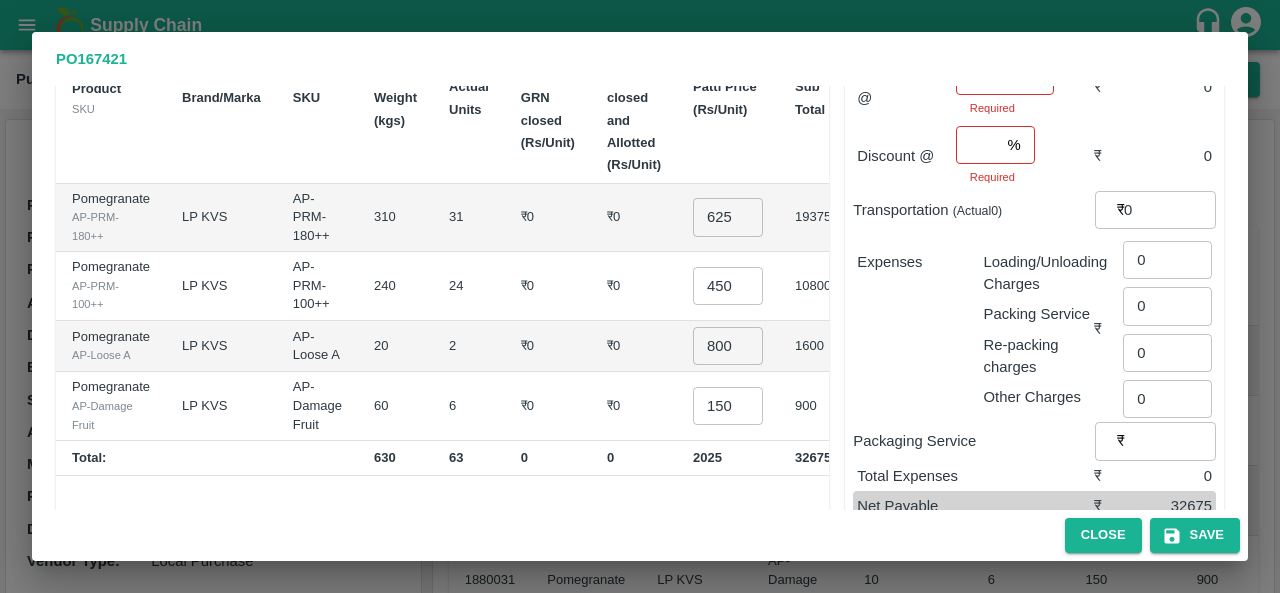 scroll, scrollTop: 0, scrollLeft: 0, axis: both 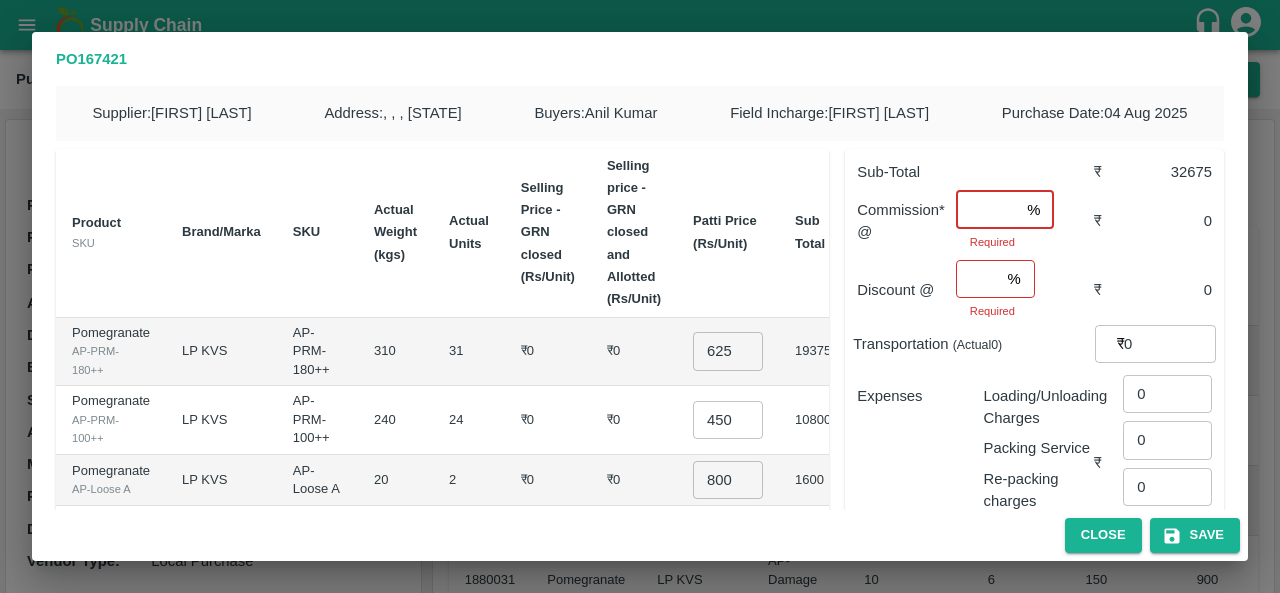 click at bounding box center [987, 210] 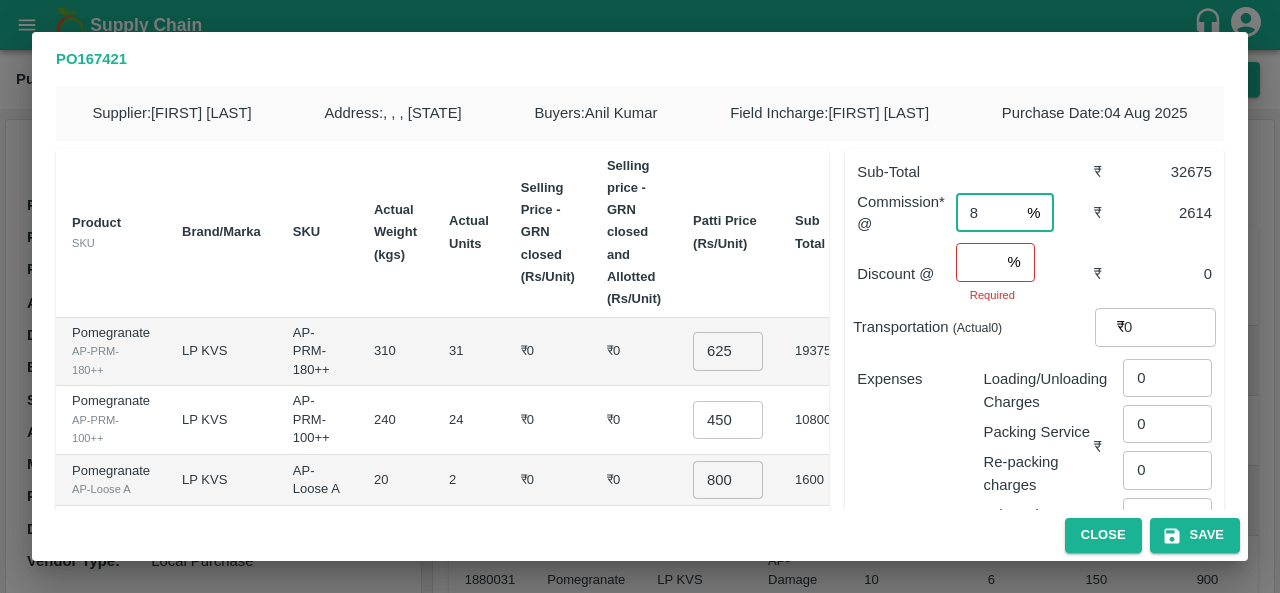 type on "8" 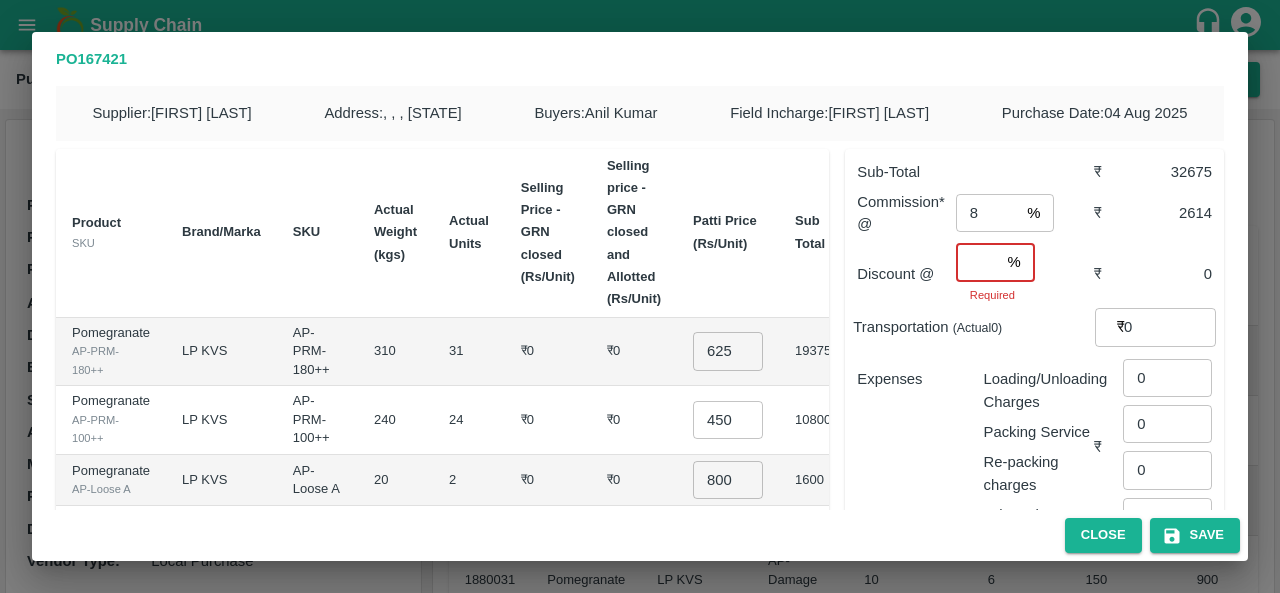 click at bounding box center [978, 262] 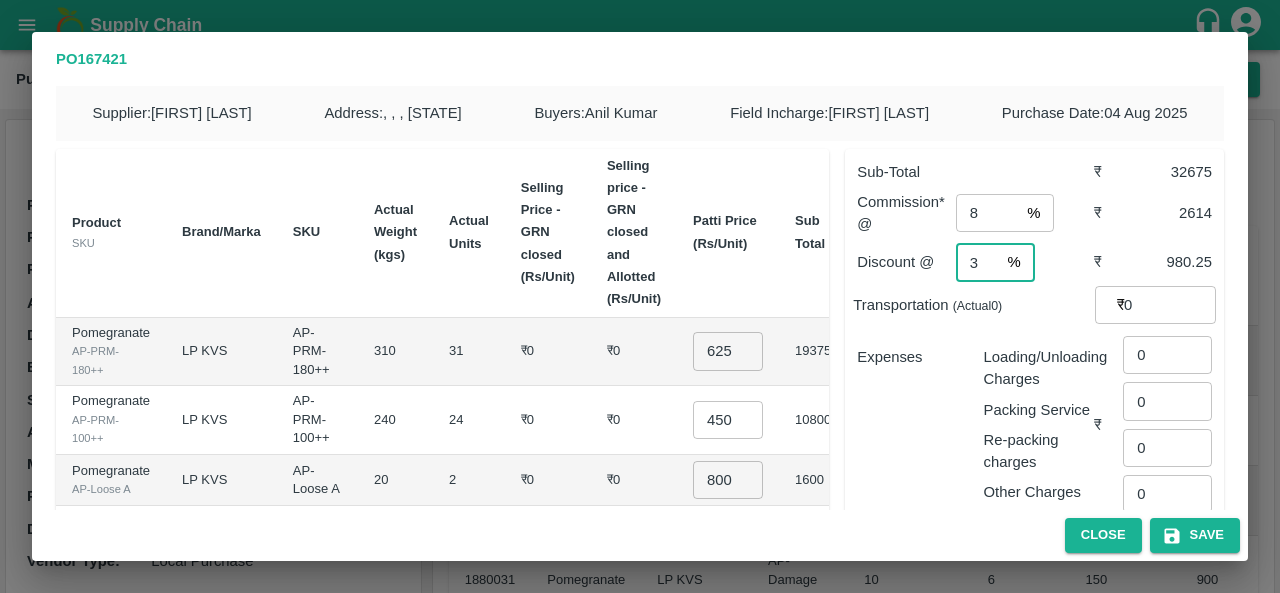 type on "3" 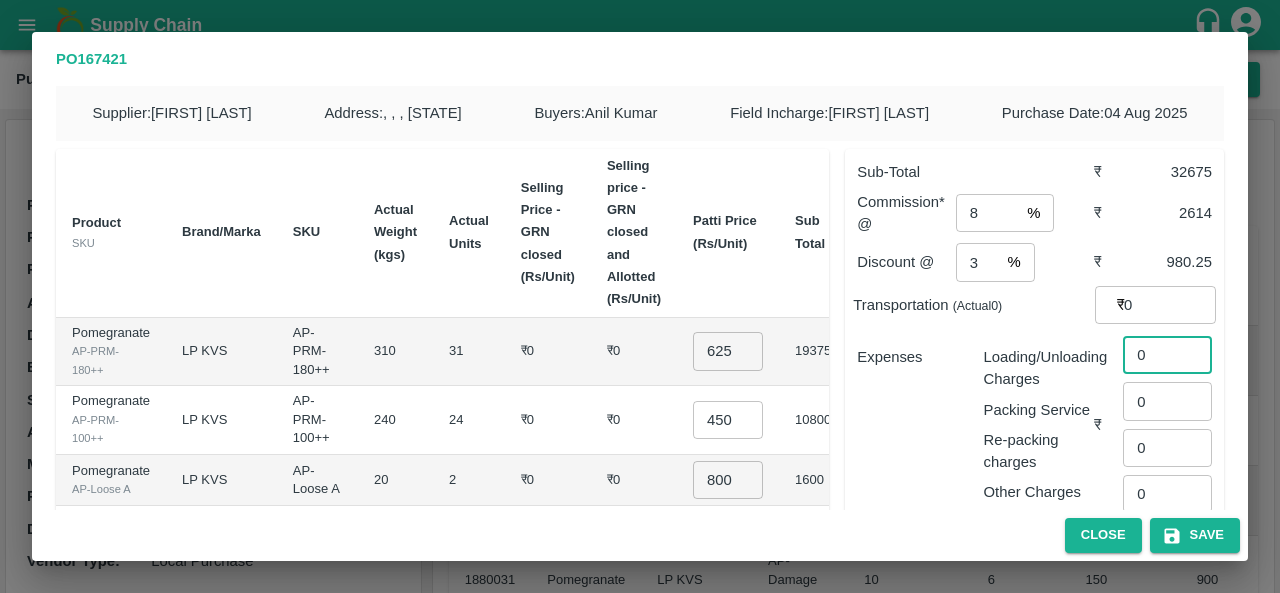 click on "0" at bounding box center [1167, 355] 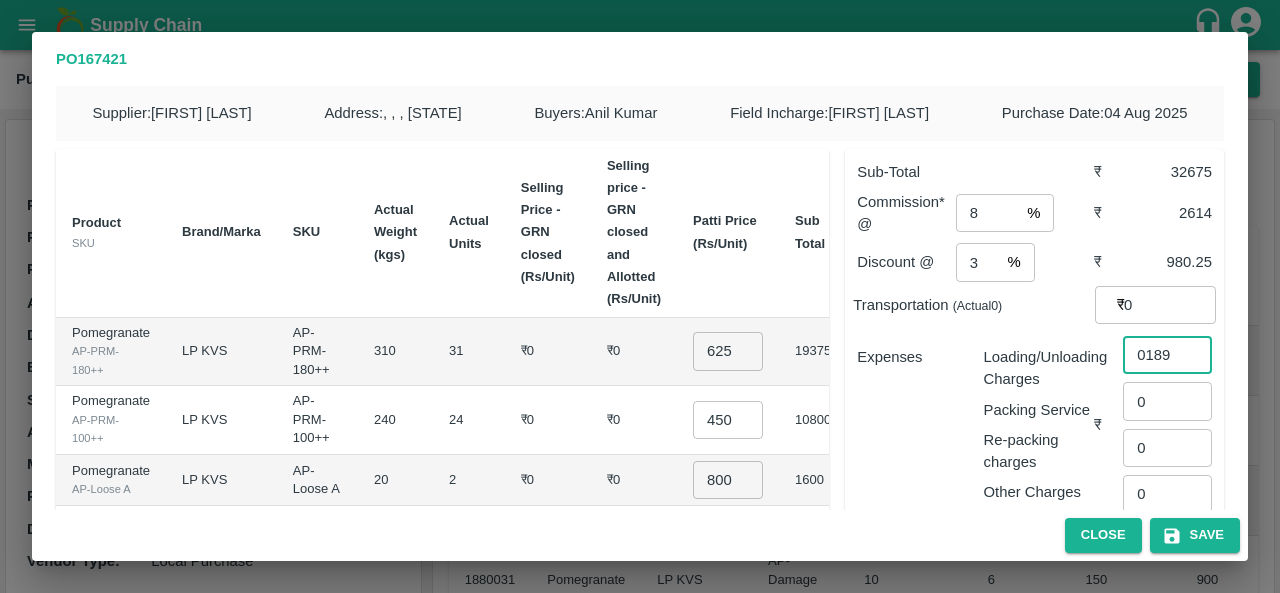 click on "0189" at bounding box center (1167, 355) 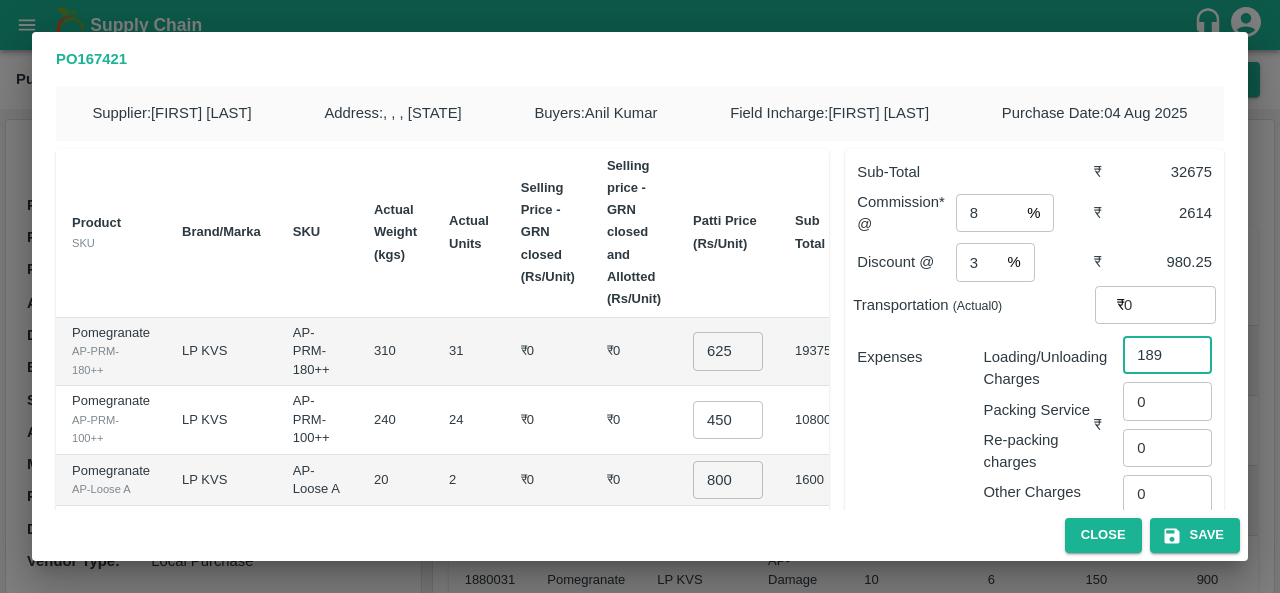 type on "189" 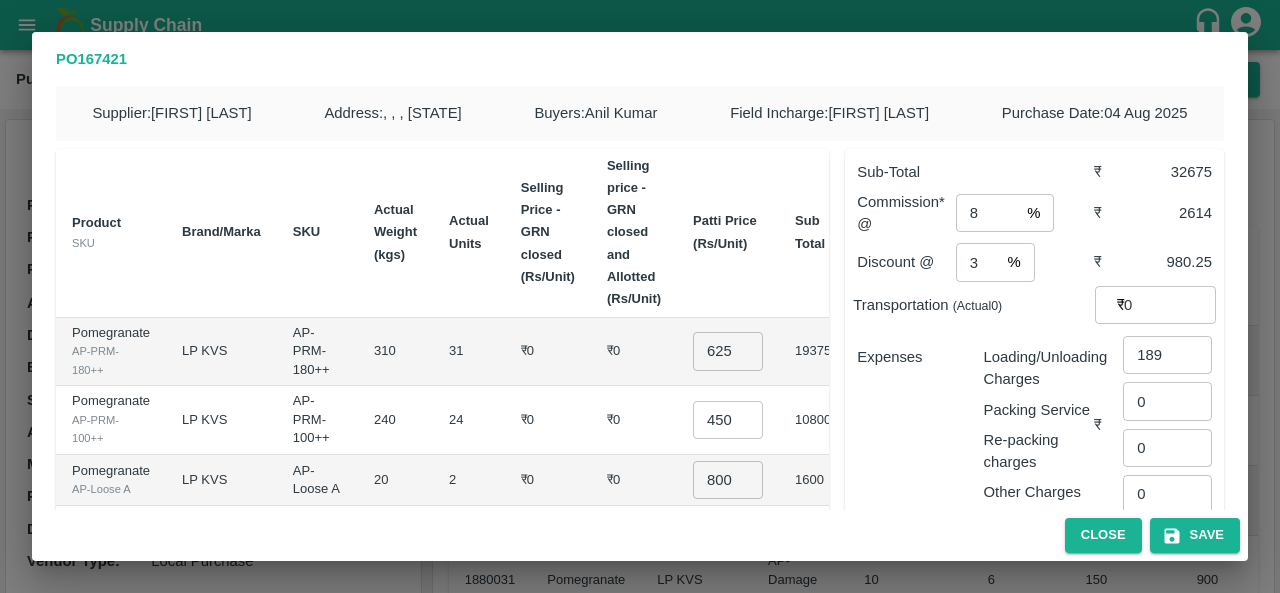 click on "Expenses" at bounding box center [904, 417] 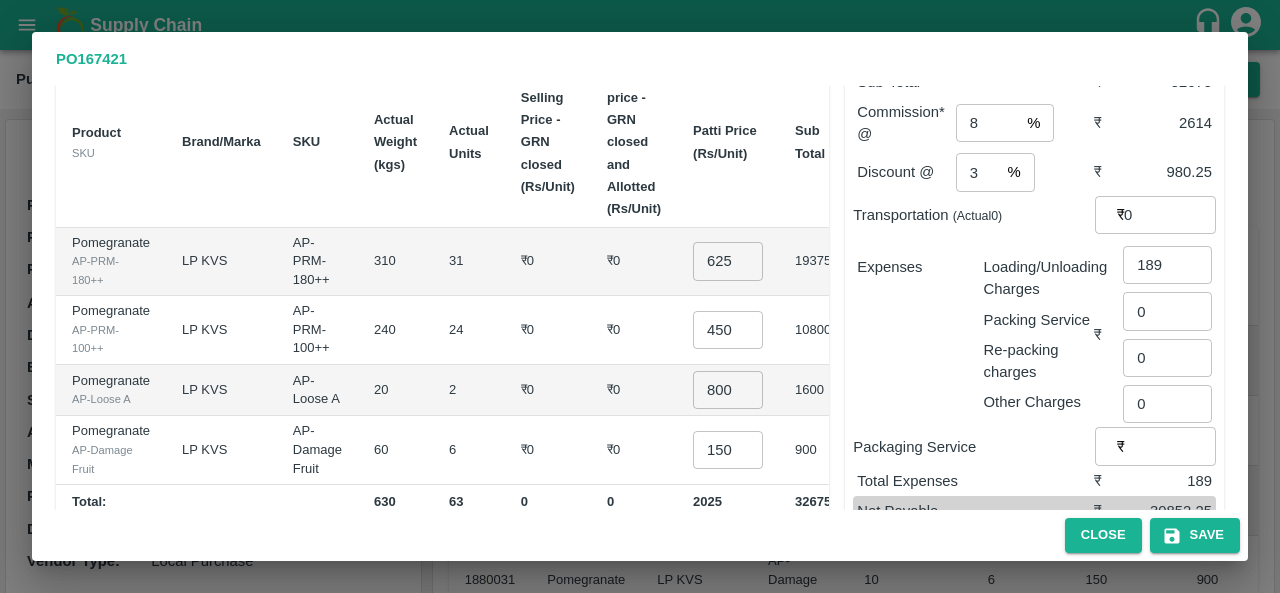 scroll, scrollTop: 134, scrollLeft: 0, axis: vertical 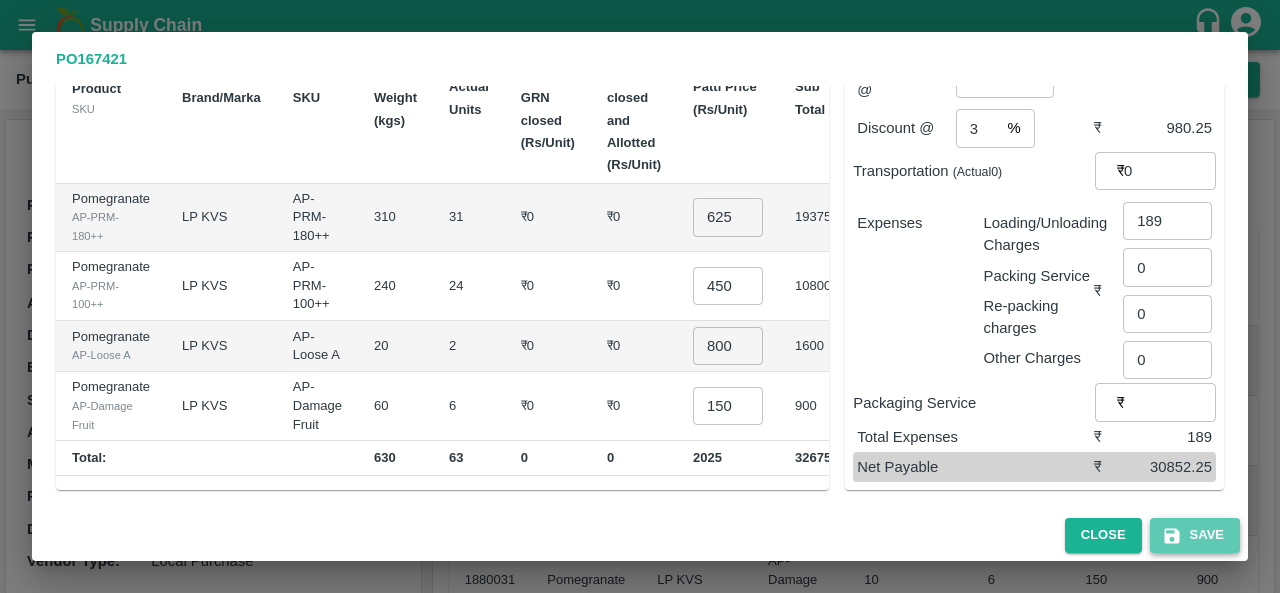 click on "Save" at bounding box center [1195, 535] 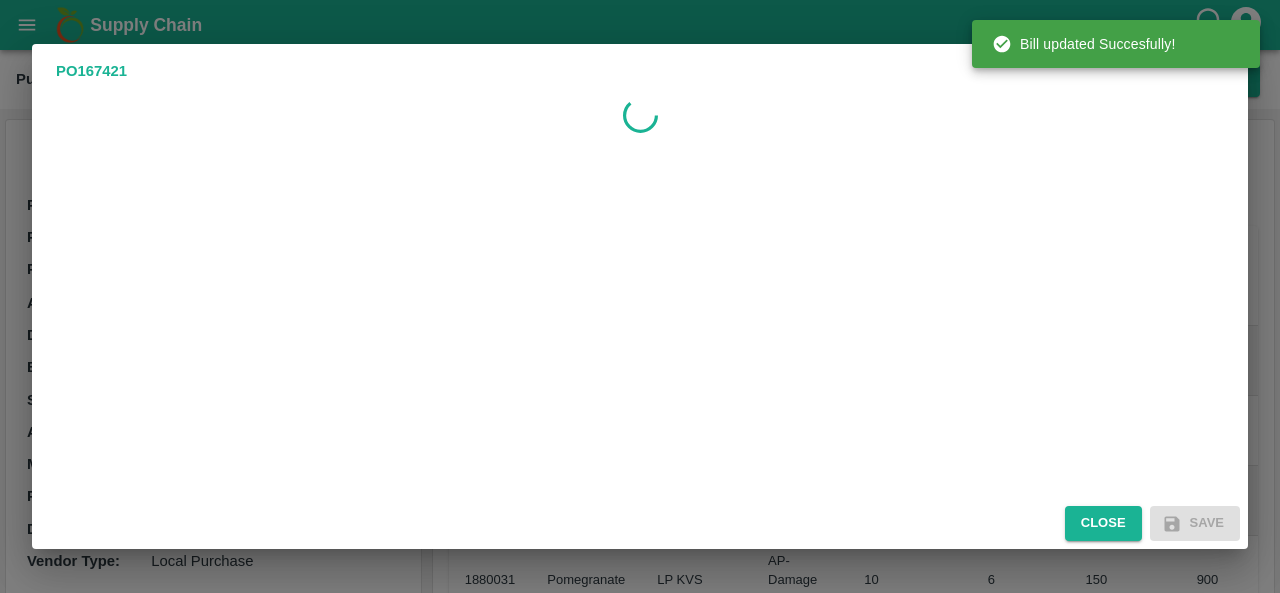 scroll, scrollTop: 0, scrollLeft: 0, axis: both 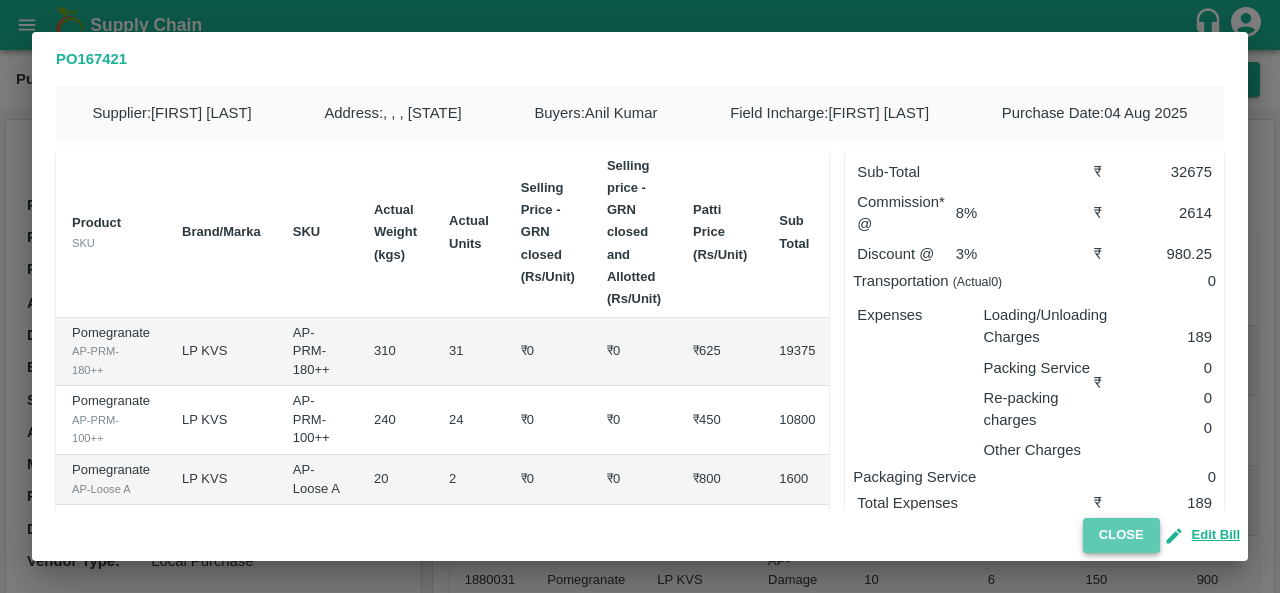 click on "Close" at bounding box center (1121, 535) 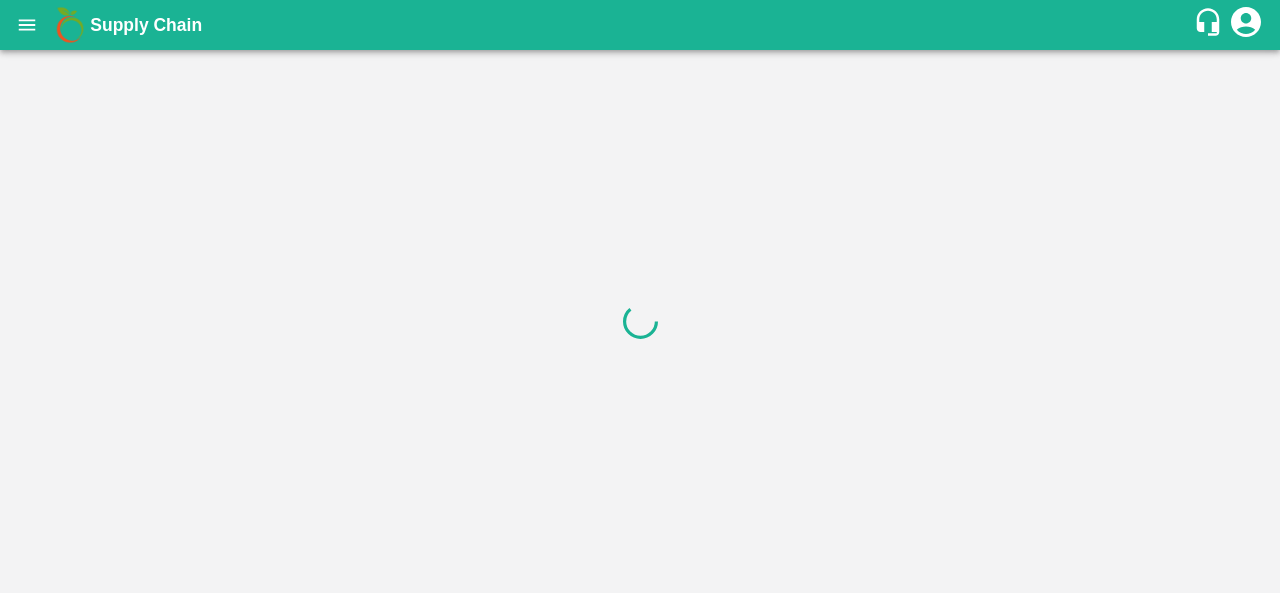 scroll, scrollTop: 0, scrollLeft: 0, axis: both 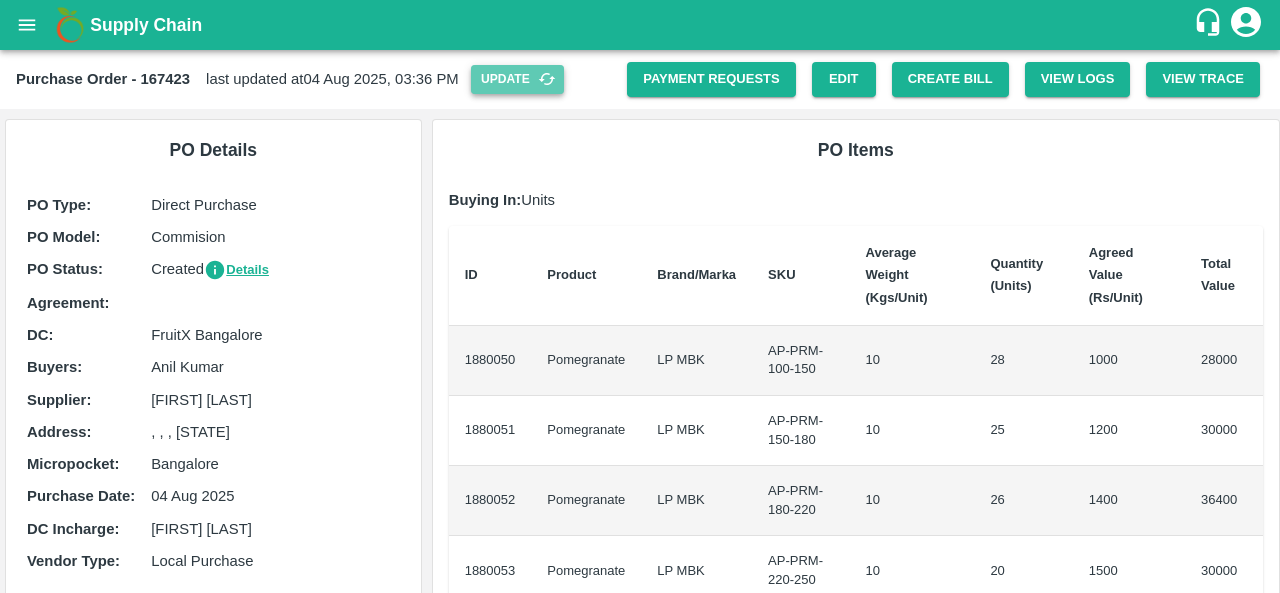 click 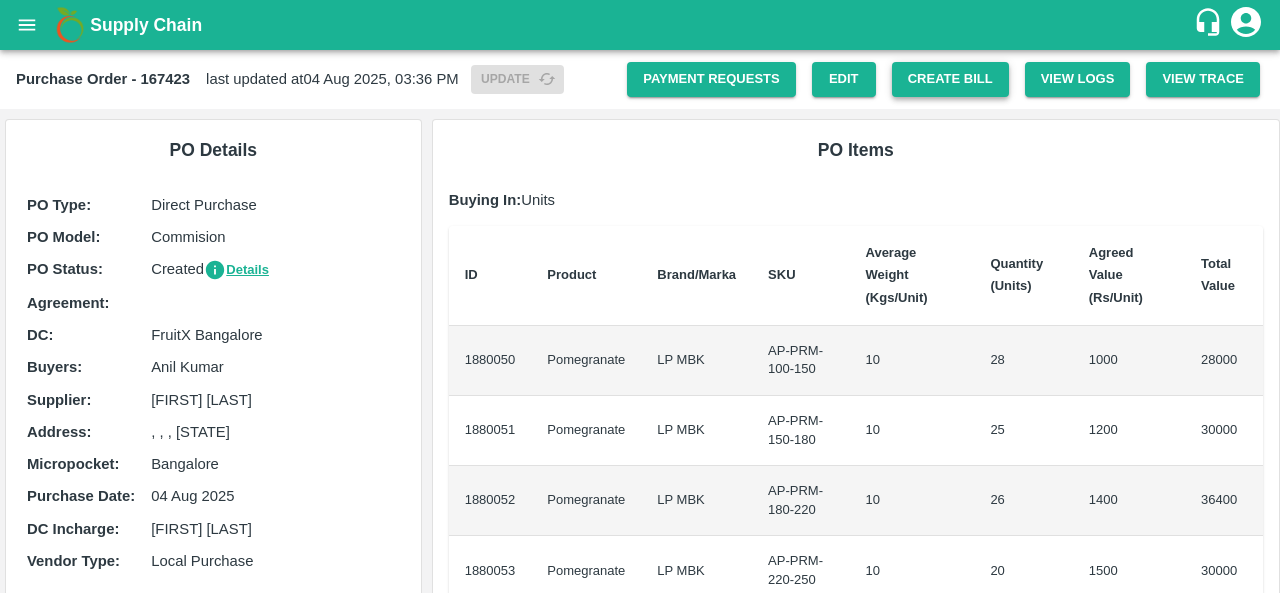 click on "Create Bill" at bounding box center [950, 79] 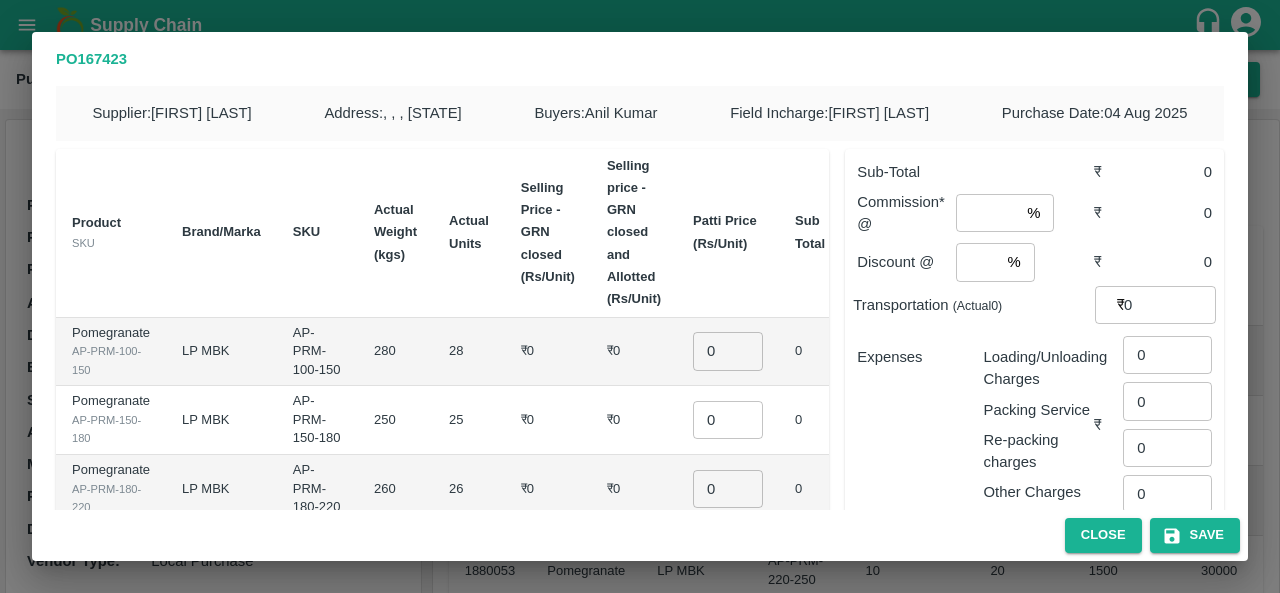 click on "0" at bounding box center [728, 351] 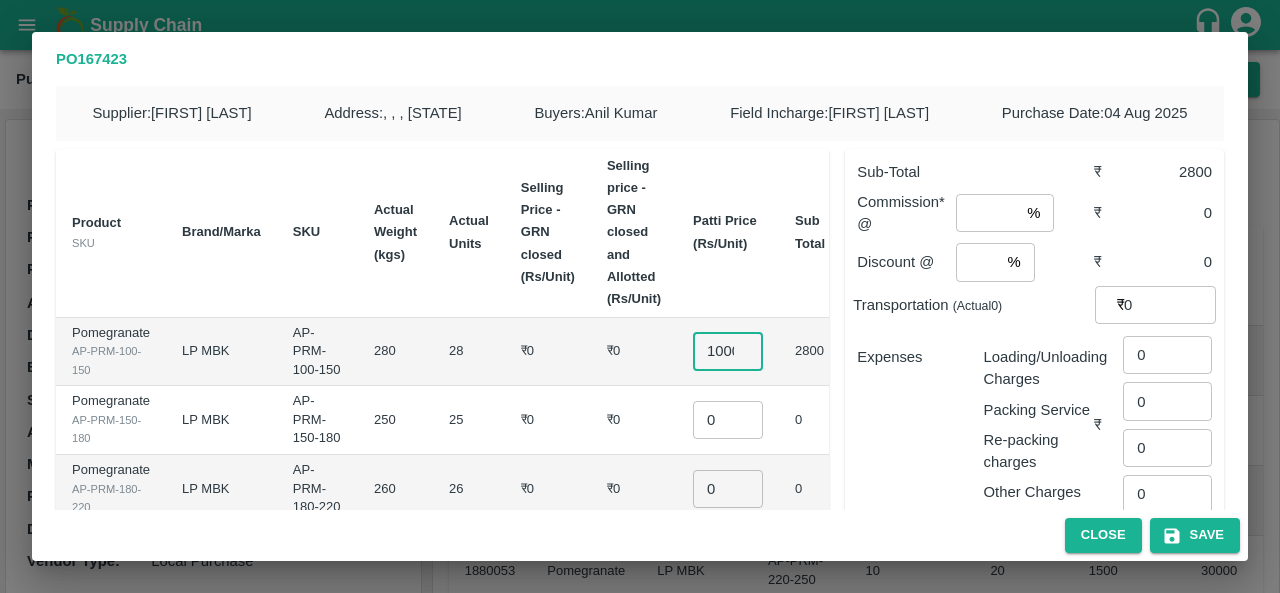 scroll, scrollTop: 0, scrollLeft: 6, axis: horizontal 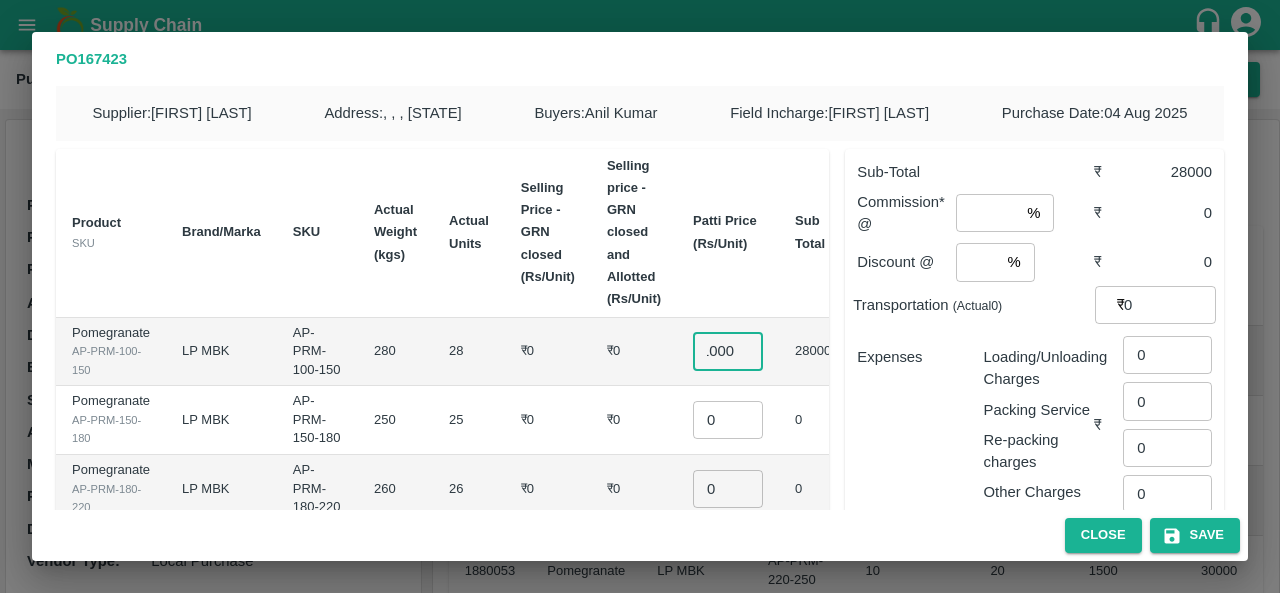 type on "1000" 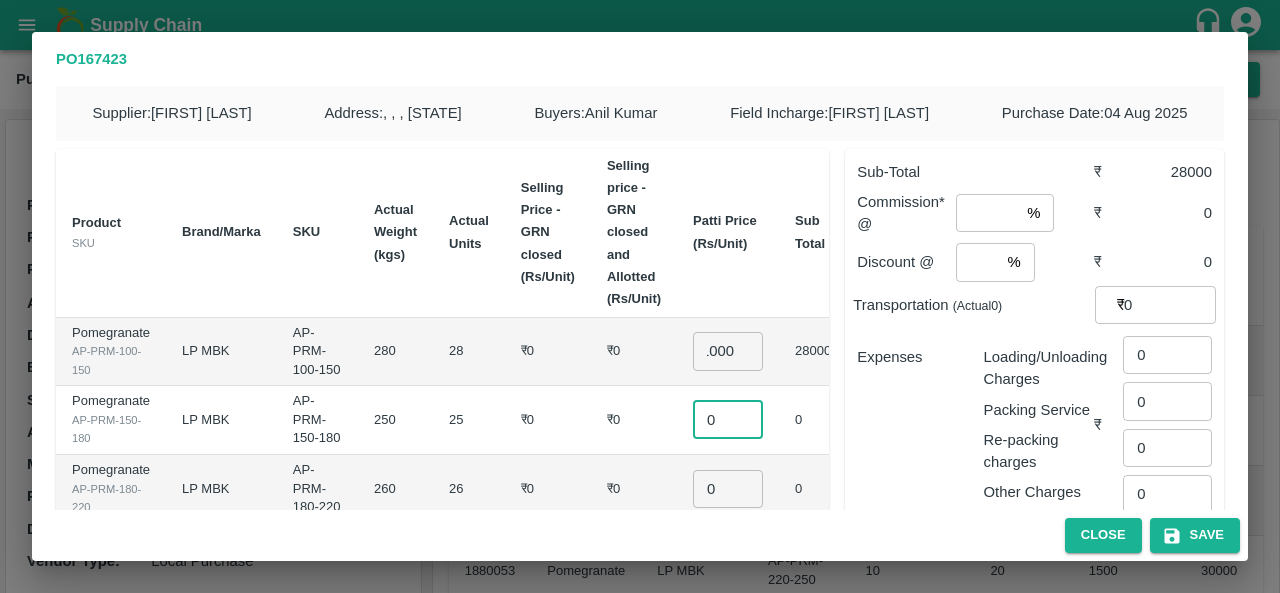 scroll, scrollTop: 0, scrollLeft: 0, axis: both 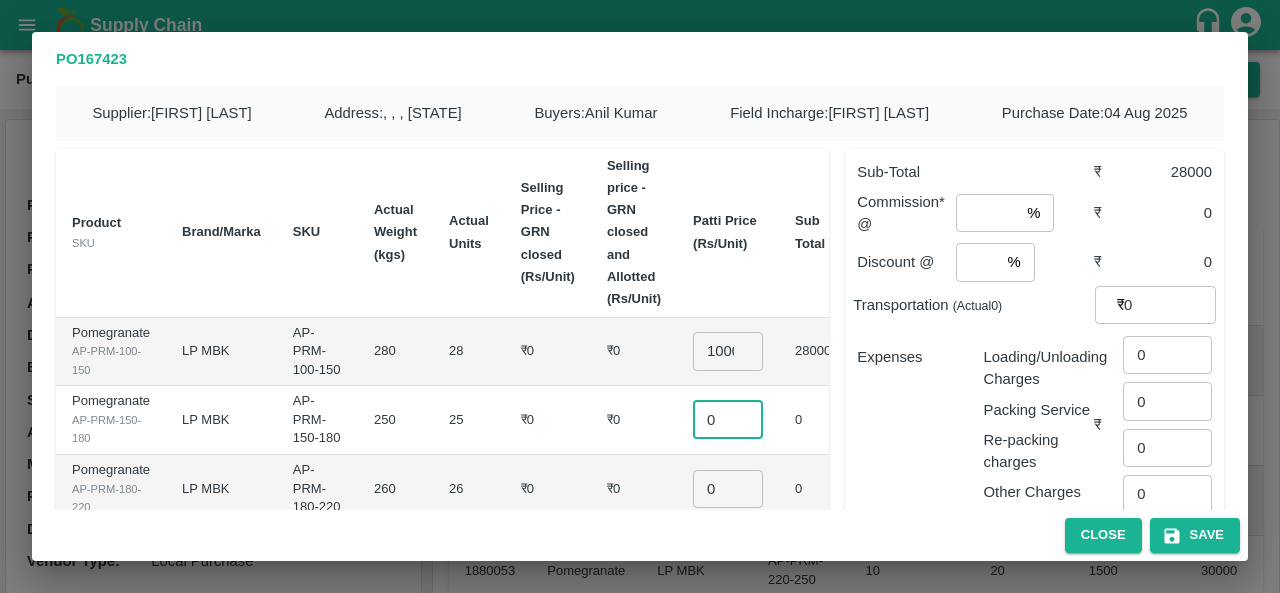 click on "0" at bounding box center [728, 420] 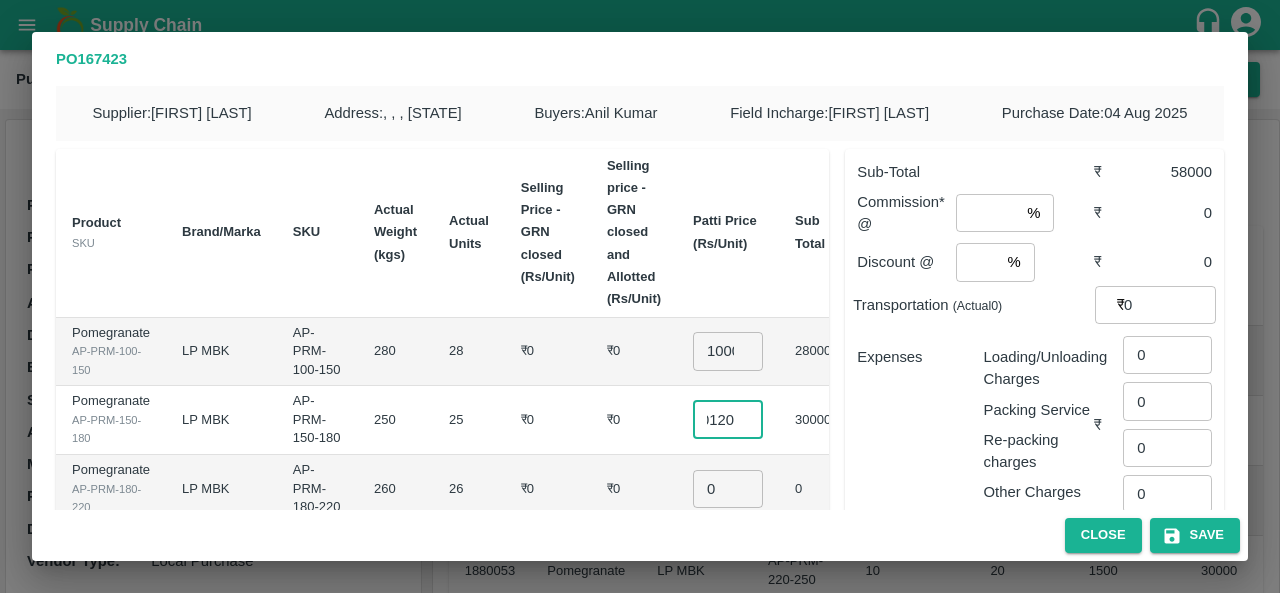 scroll, scrollTop: 0, scrollLeft: 14, axis: horizontal 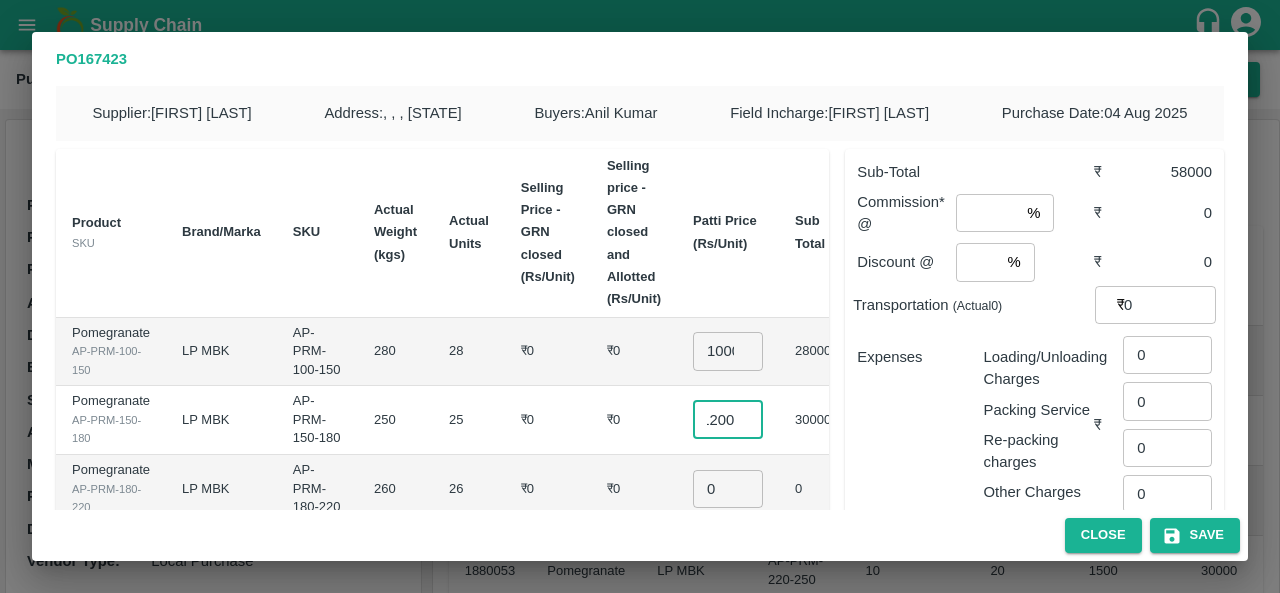type on "01200" 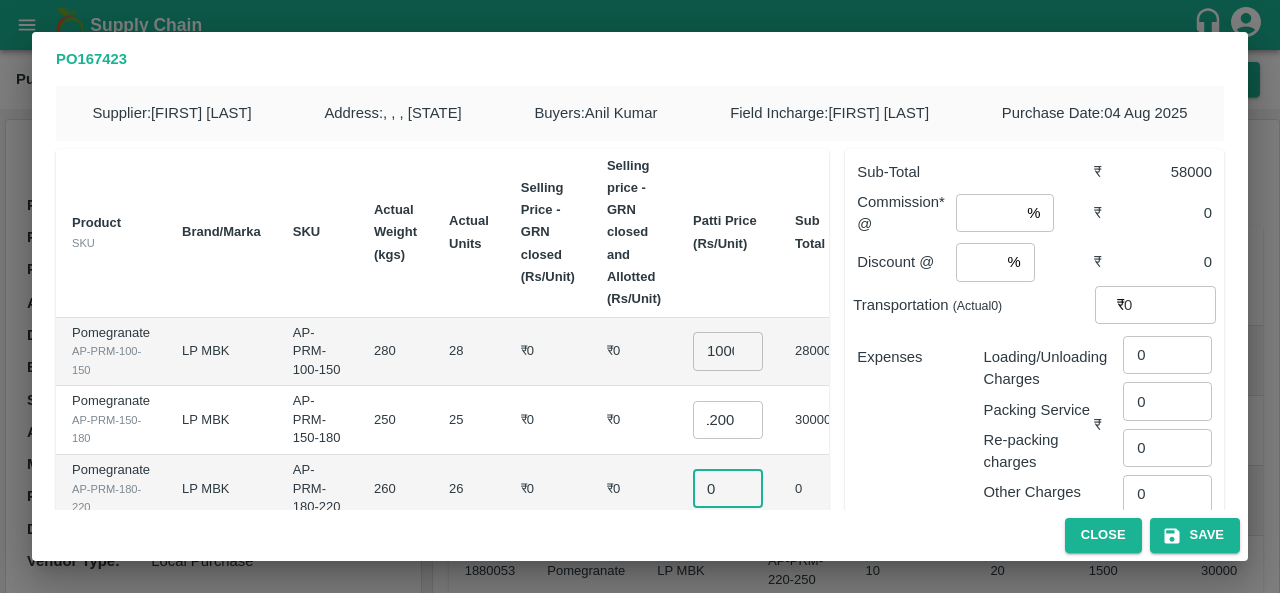 scroll, scrollTop: 0, scrollLeft: 0, axis: both 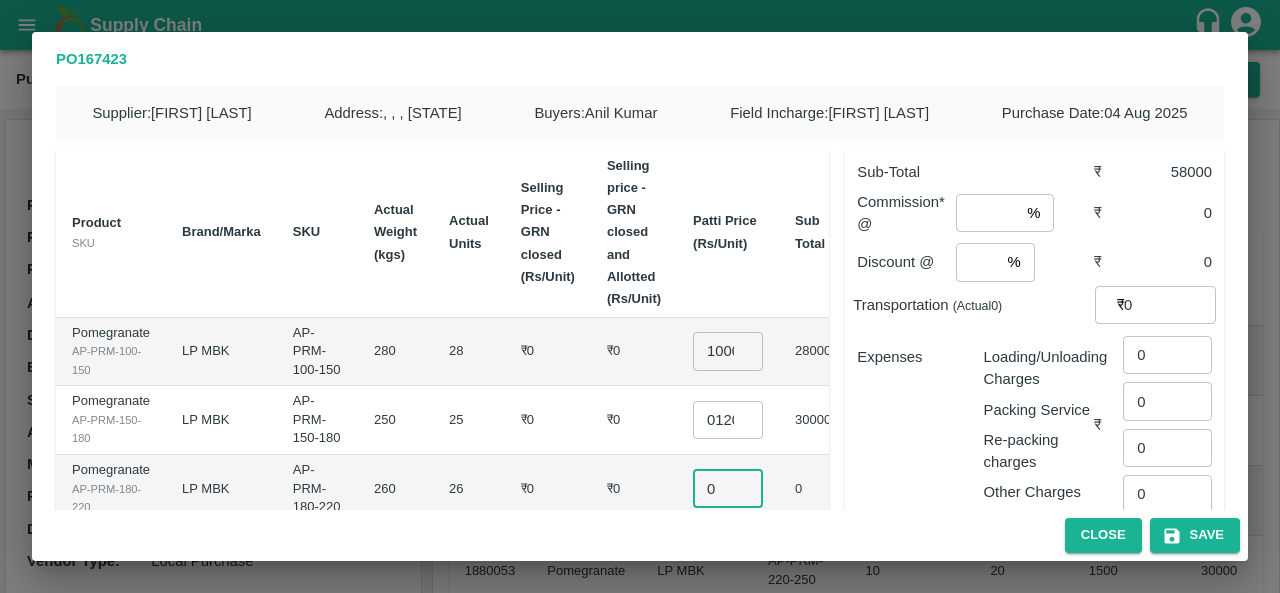 click on "0" at bounding box center (728, 489) 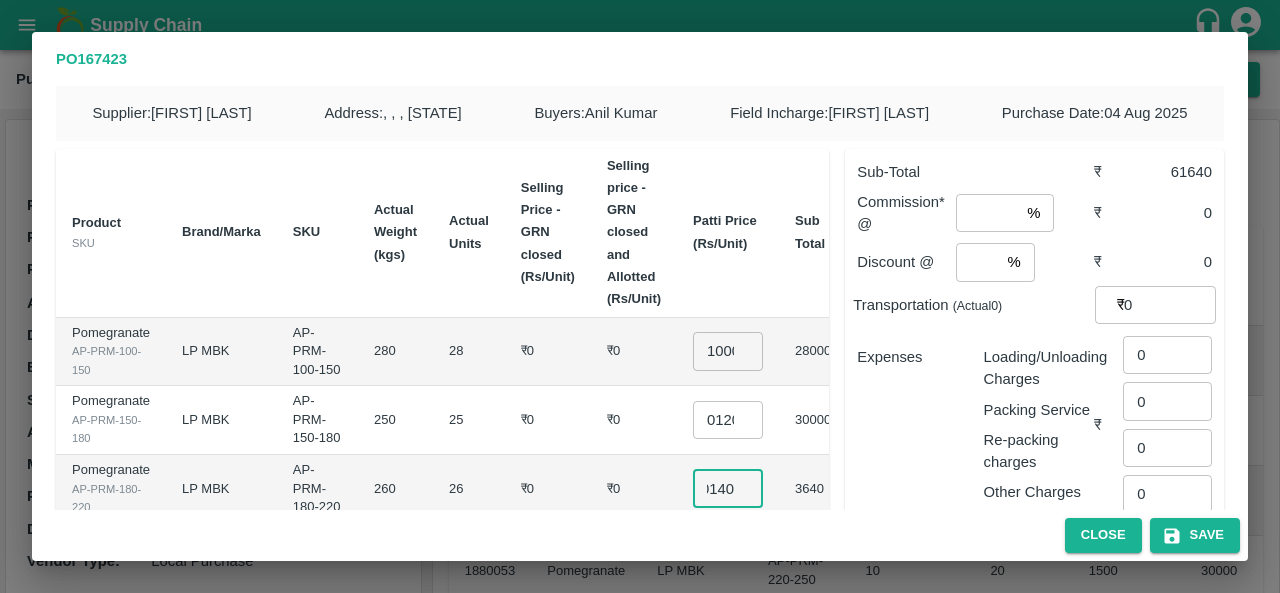 scroll, scrollTop: 0, scrollLeft: 14, axis: horizontal 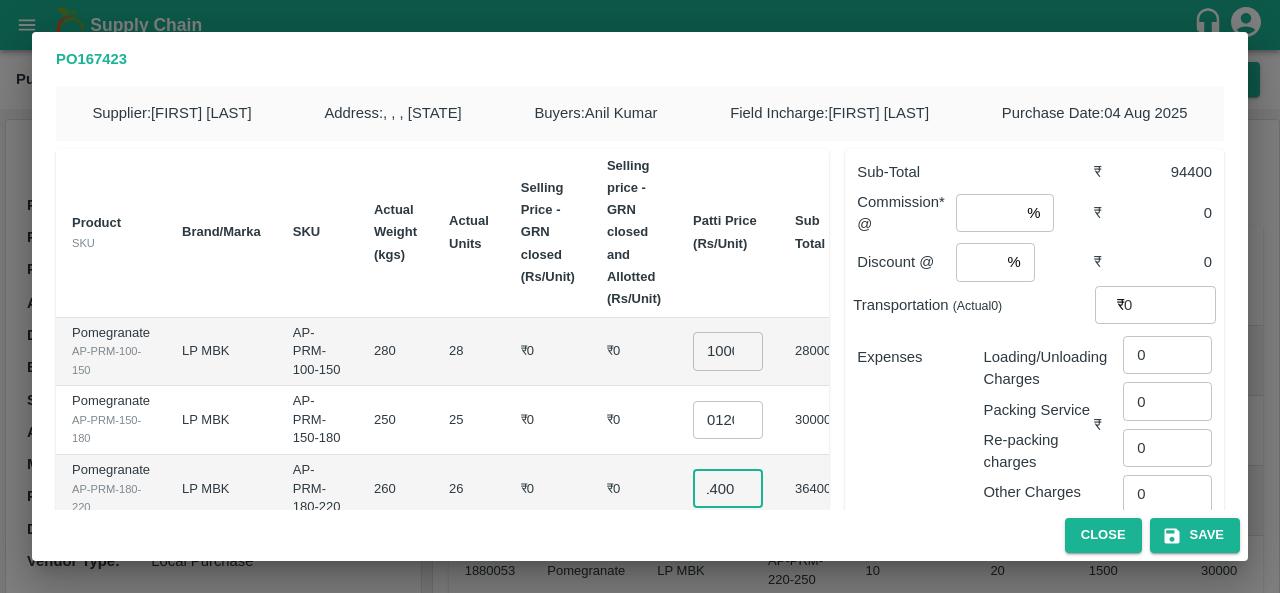 type on "01400" 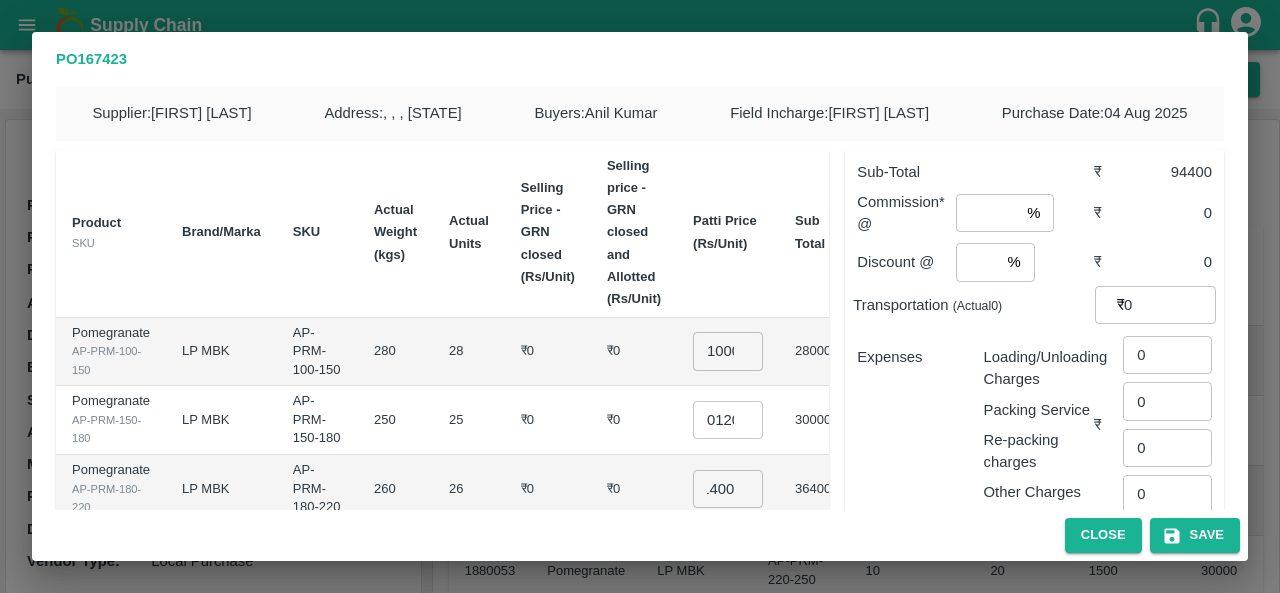 scroll, scrollTop: 0, scrollLeft: 0, axis: both 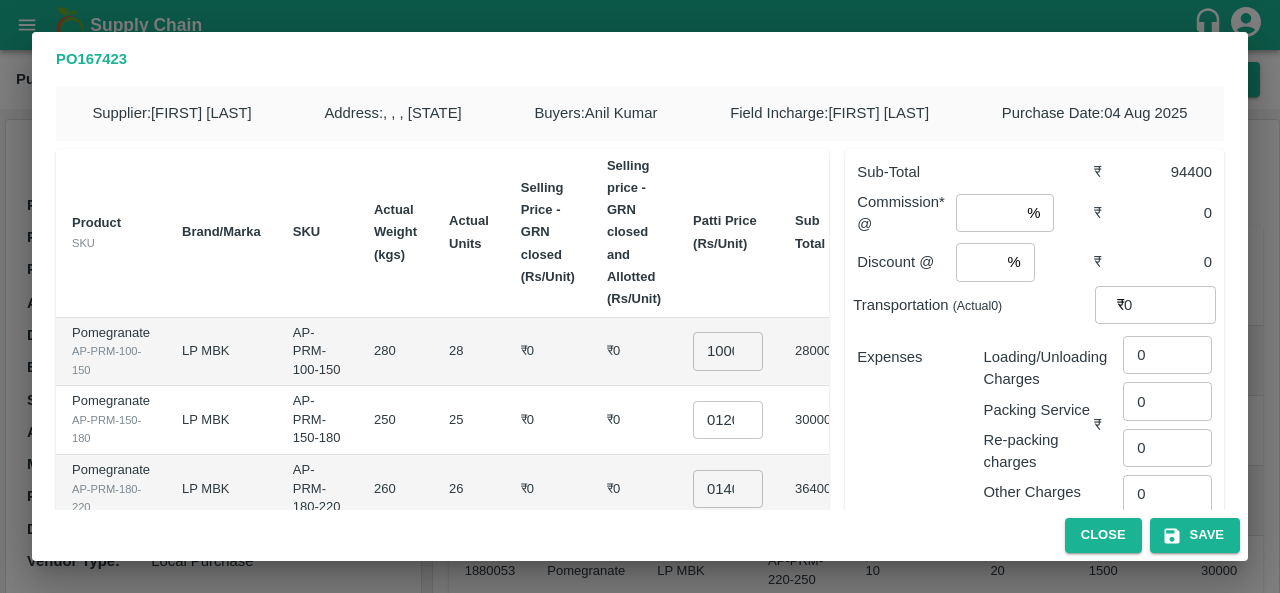 click on "₹0" at bounding box center (634, 420) 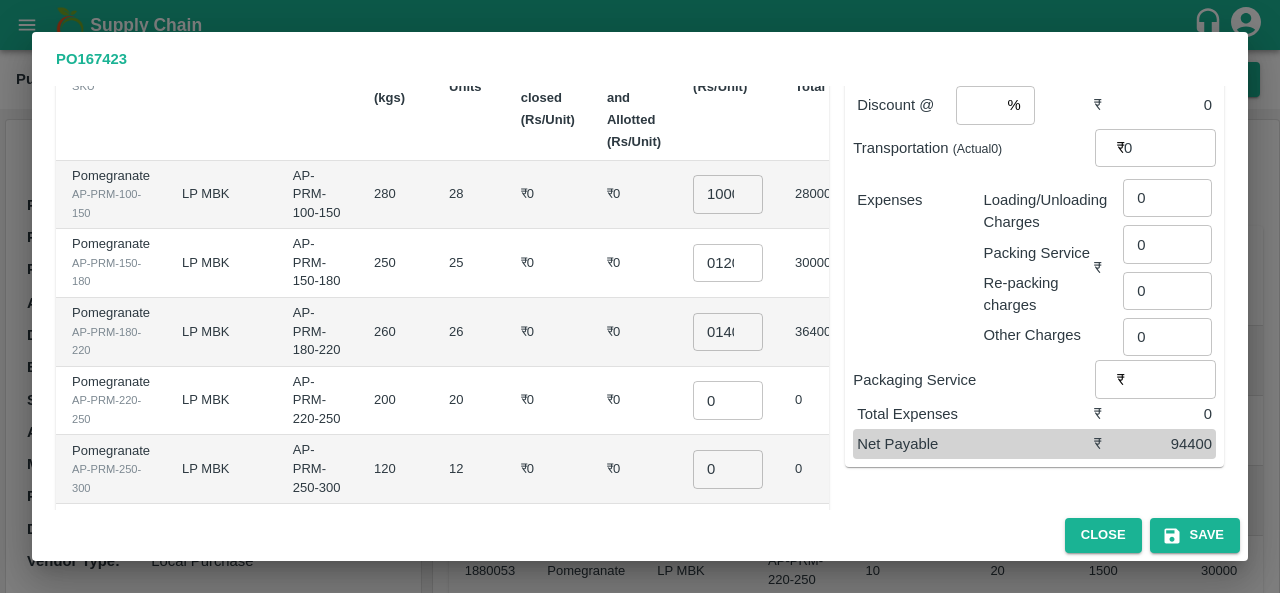 scroll, scrollTop: 158, scrollLeft: 0, axis: vertical 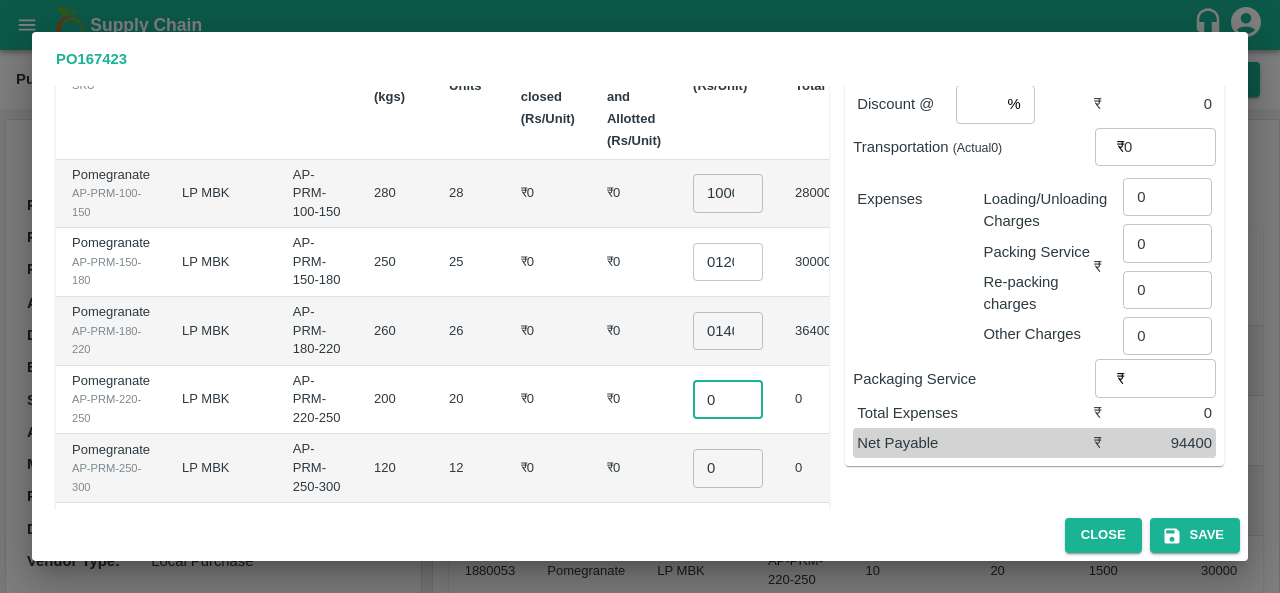 click on "0" at bounding box center (728, 399) 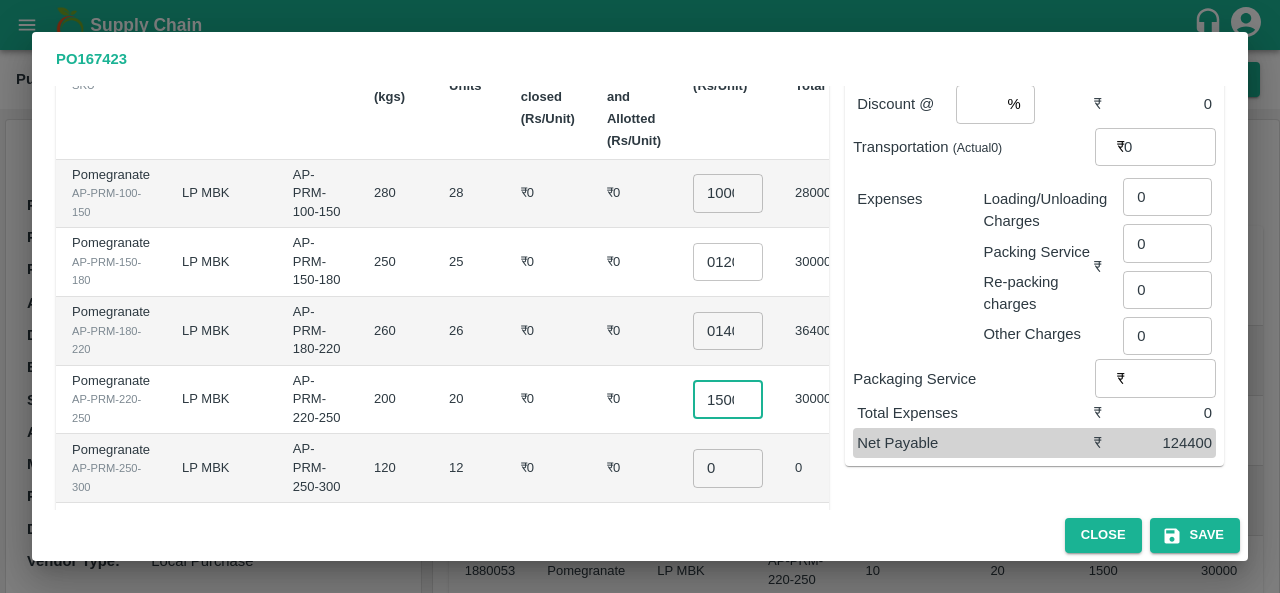 type on "1500" 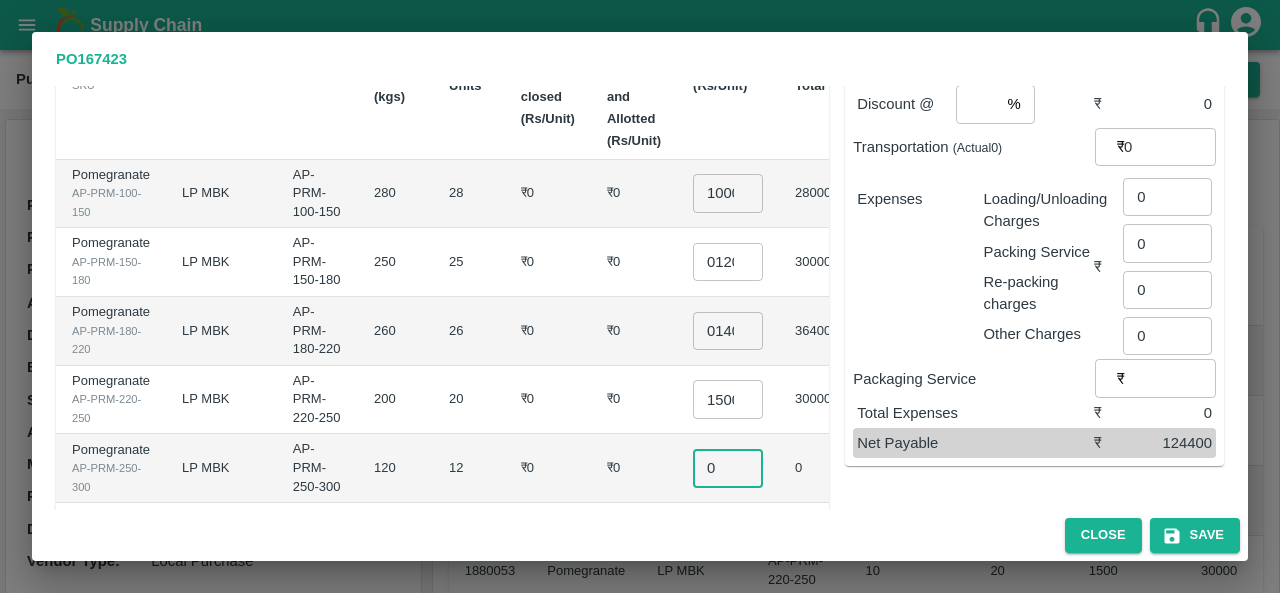click on "0" at bounding box center (728, 468) 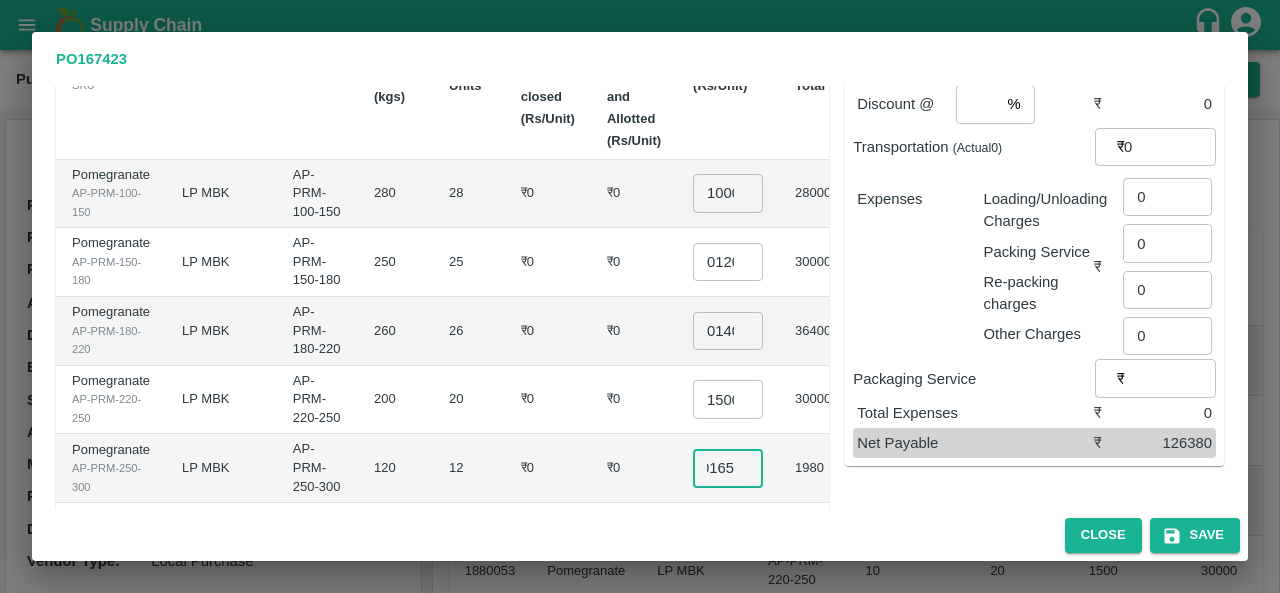 scroll, scrollTop: 0, scrollLeft: 14, axis: horizontal 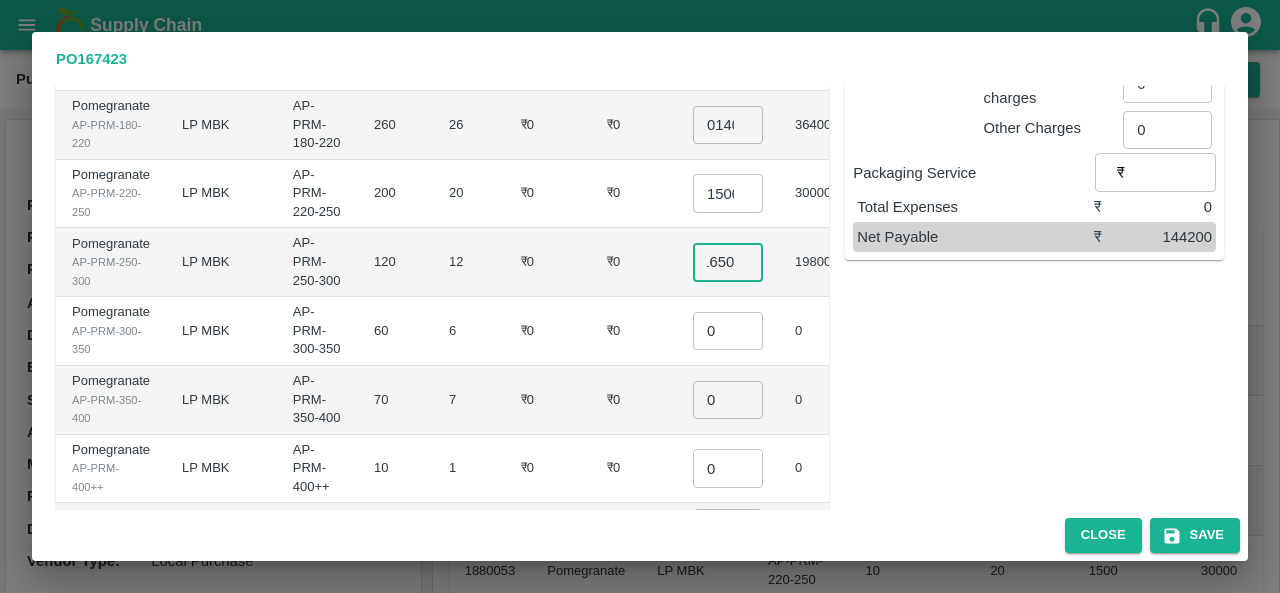 type on "01650" 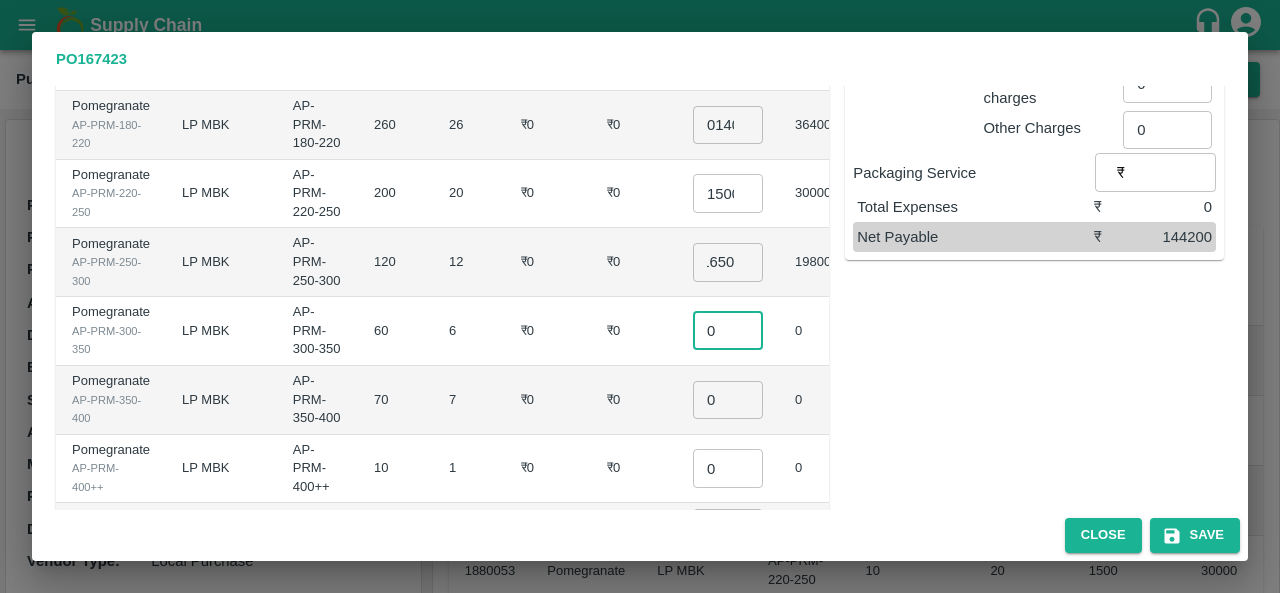 scroll, scrollTop: 0, scrollLeft: 0, axis: both 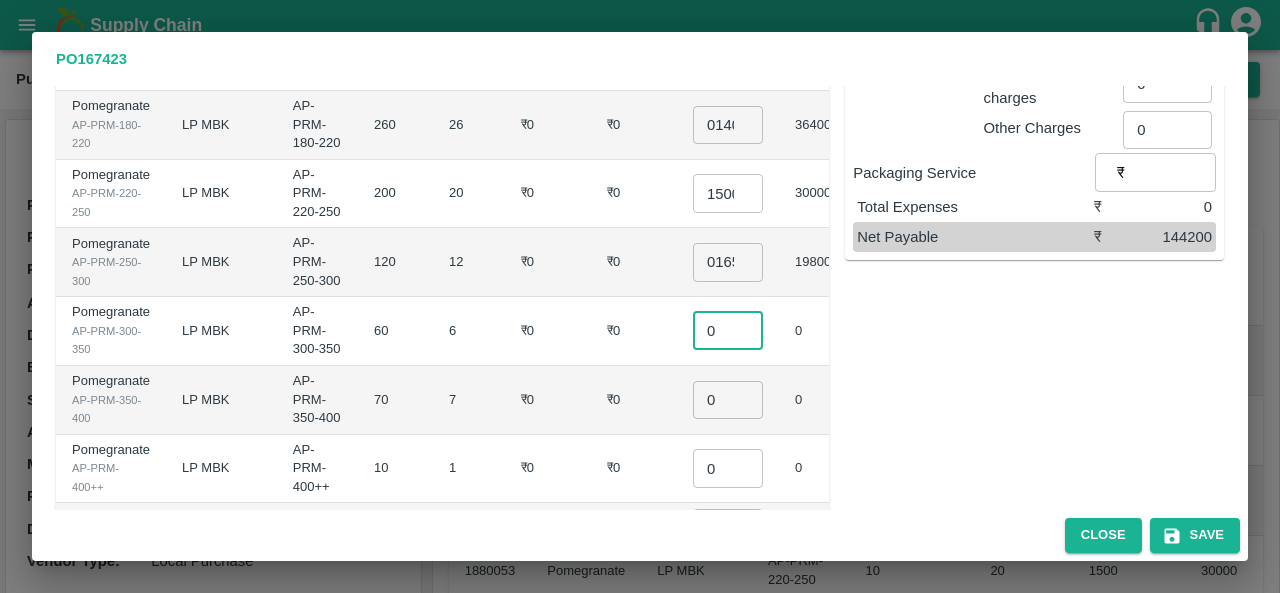 click on "0" at bounding box center [728, 331] 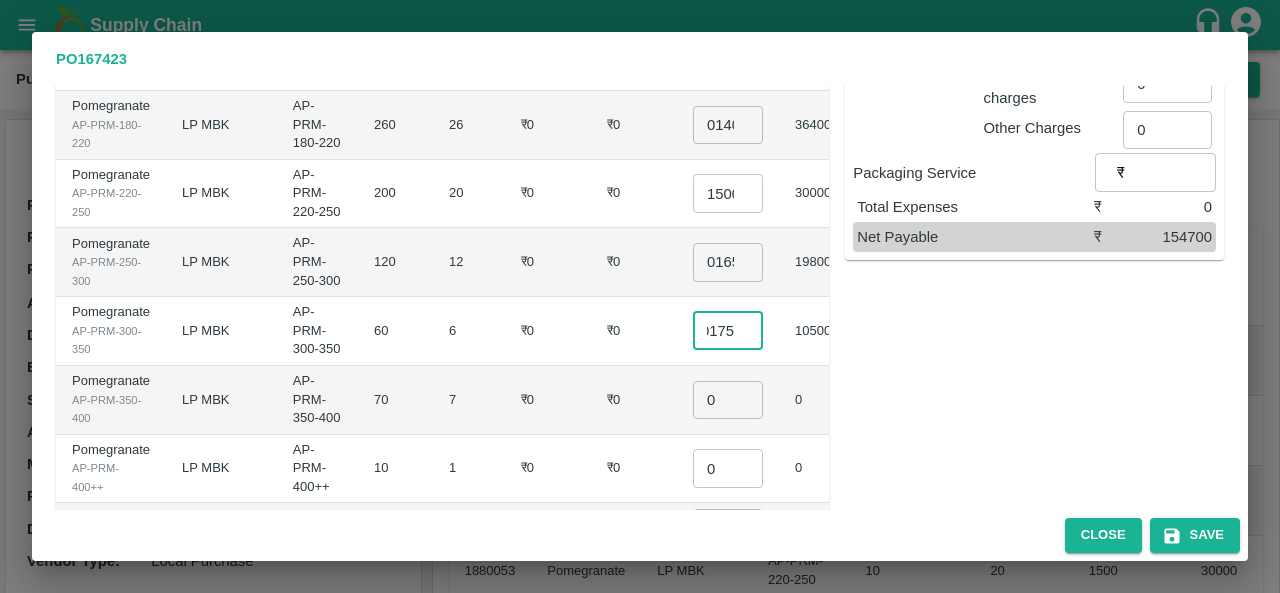 scroll, scrollTop: 0, scrollLeft: 14, axis: horizontal 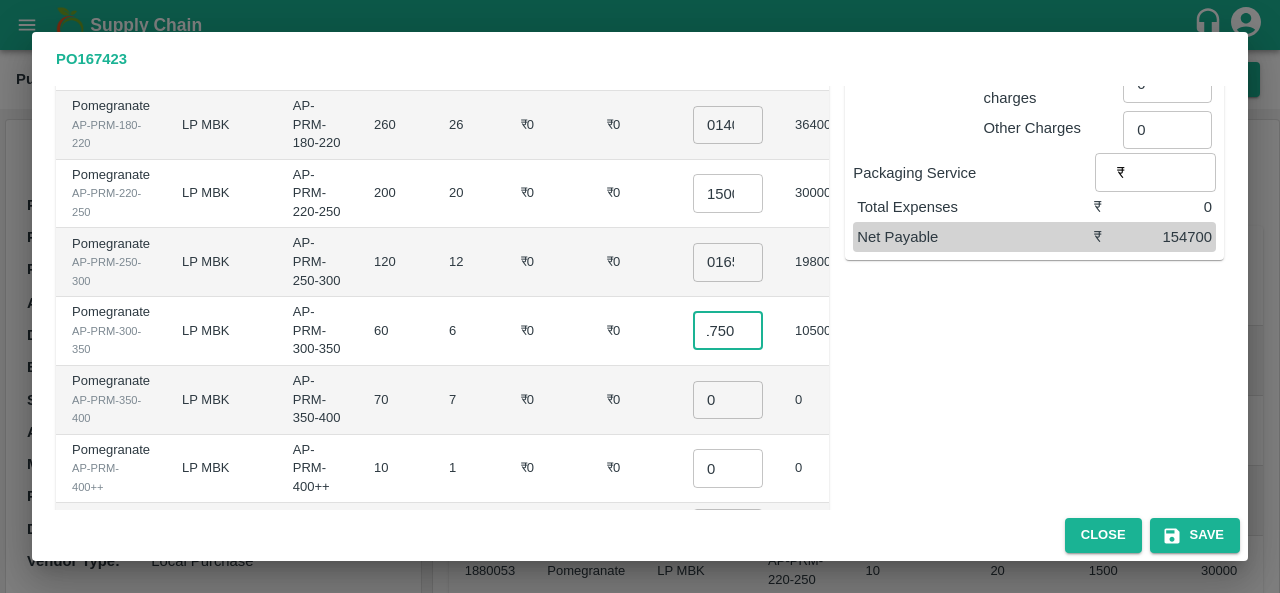 type on "01750" 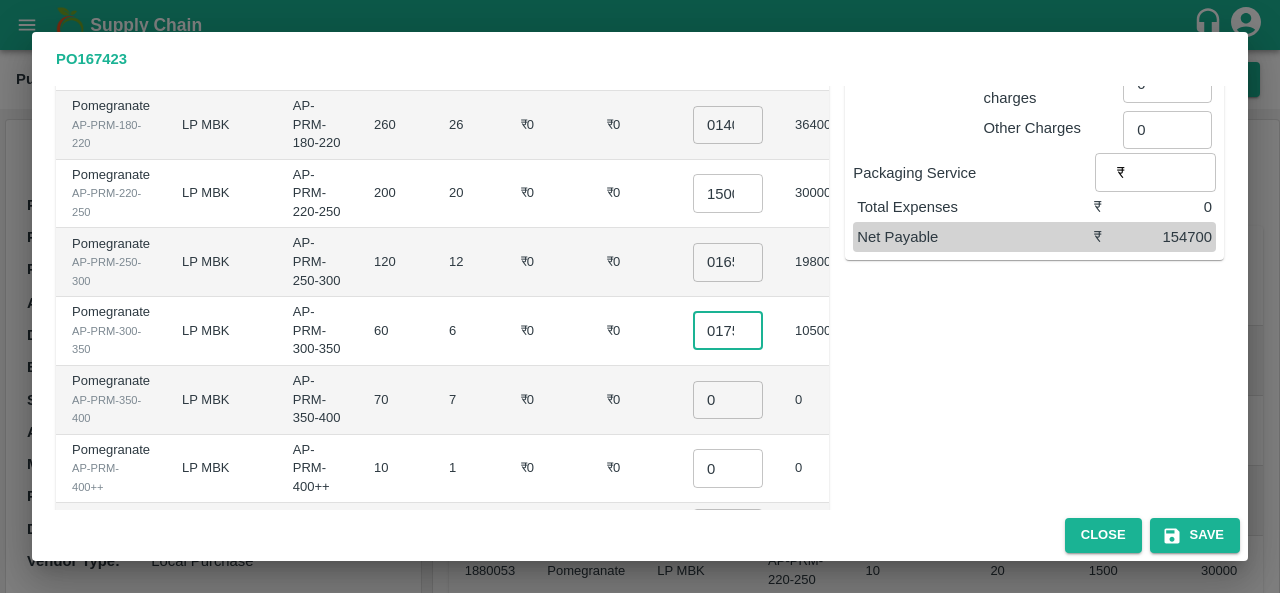 click on "₹0" at bounding box center [634, 331] 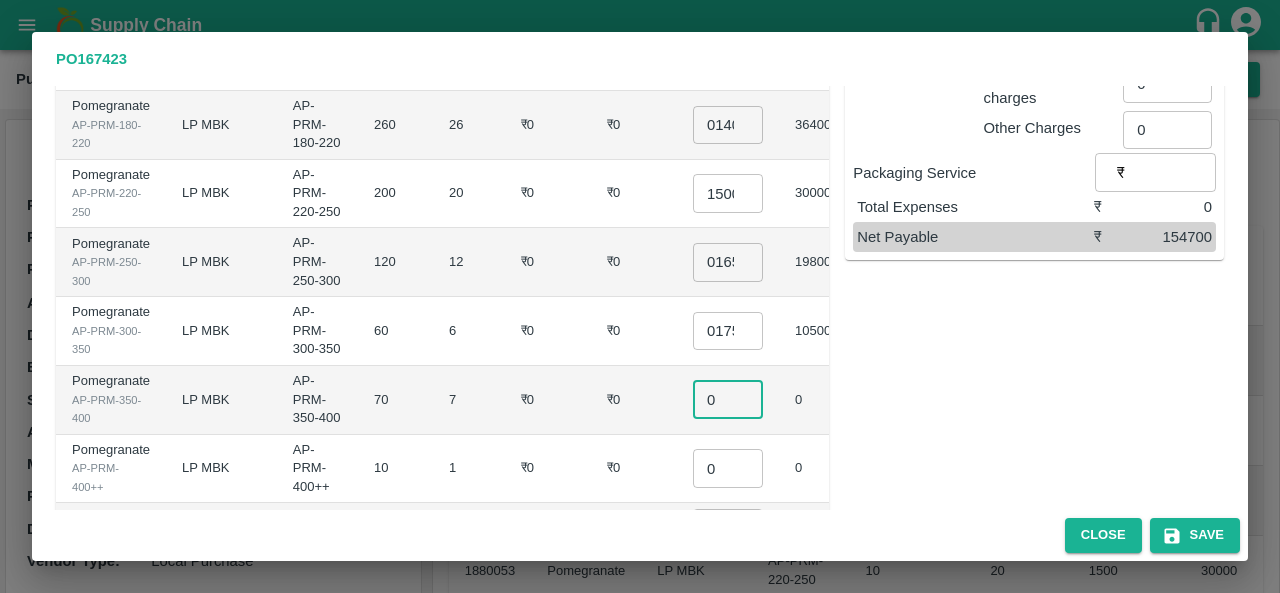 click on "0" at bounding box center [728, 400] 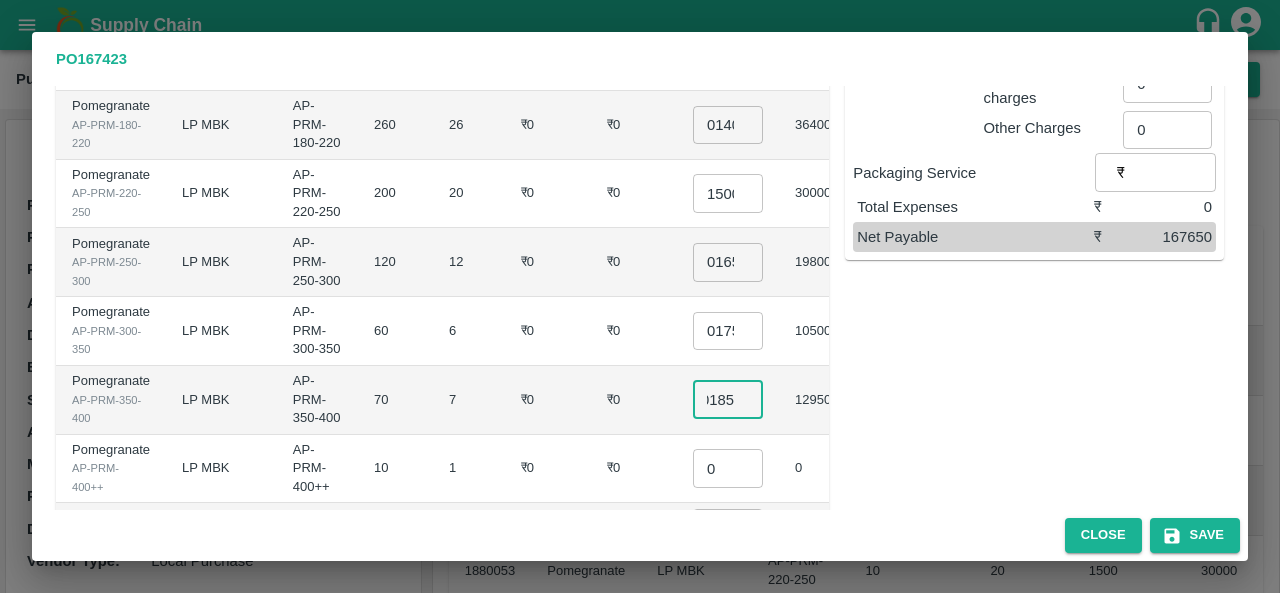scroll, scrollTop: 0, scrollLeft: 14, axis: horizontal 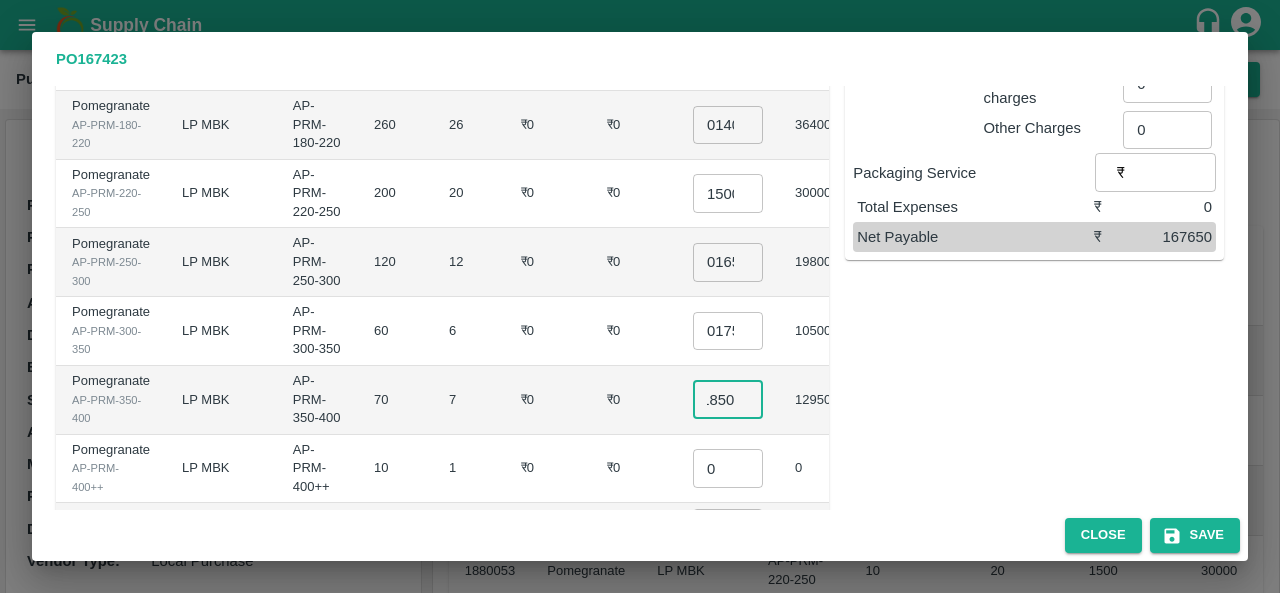 type on "01850" 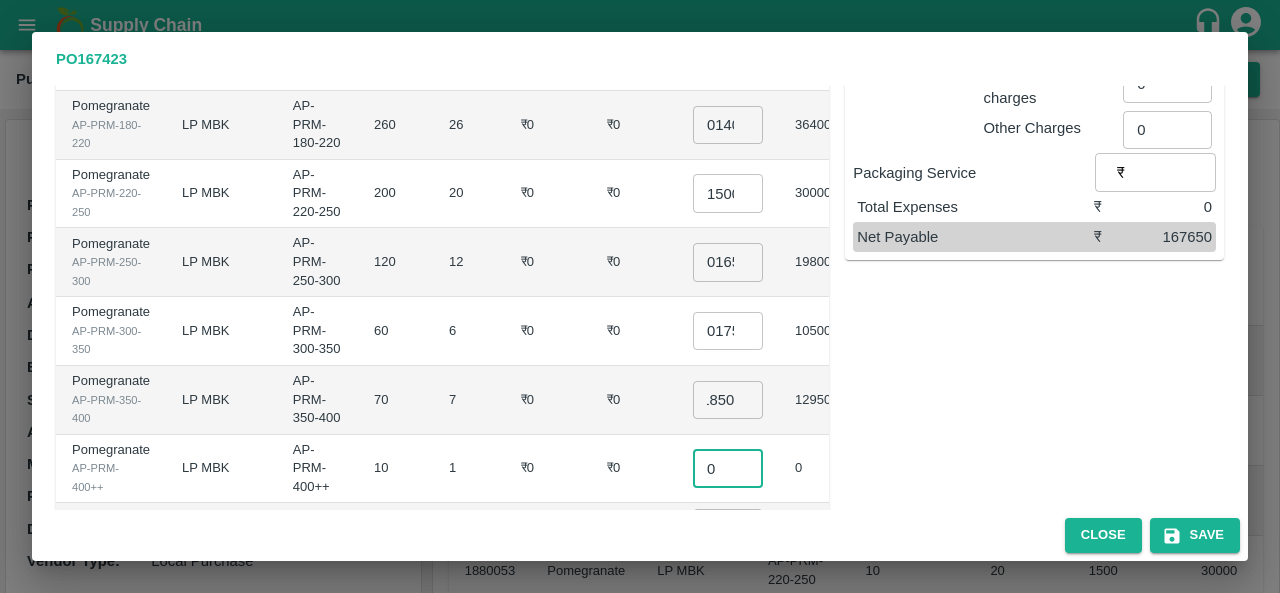 scroll, scrollTop: 0, scrollLeft: 0, axis: both 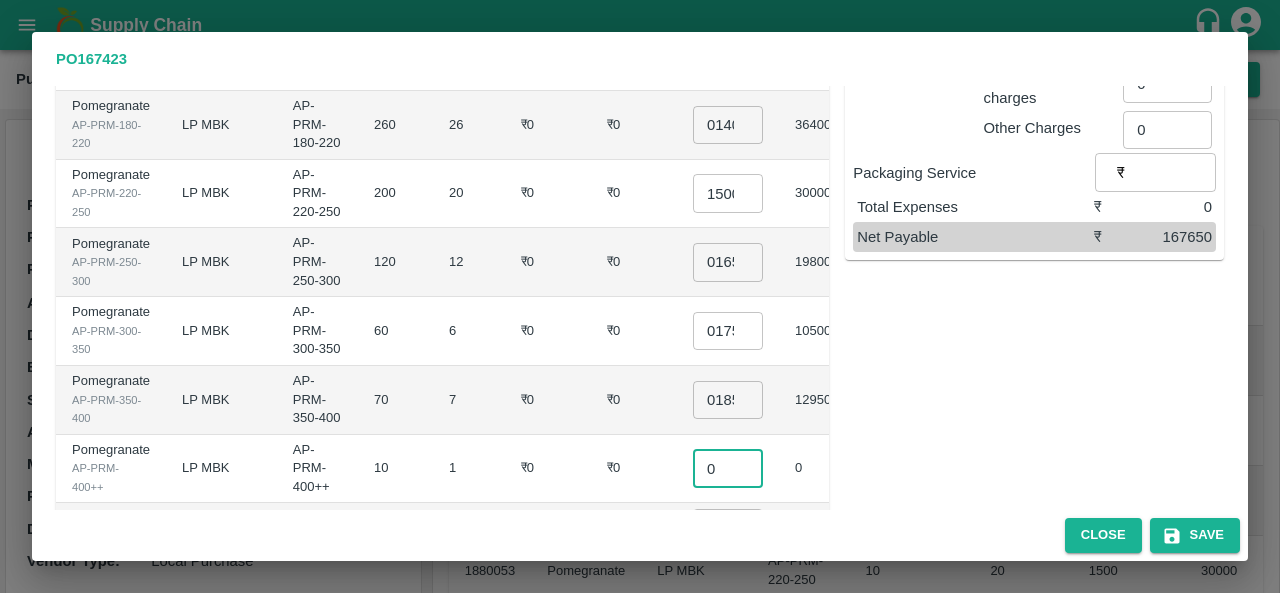 click on "0" at bounding box center [728, 468] 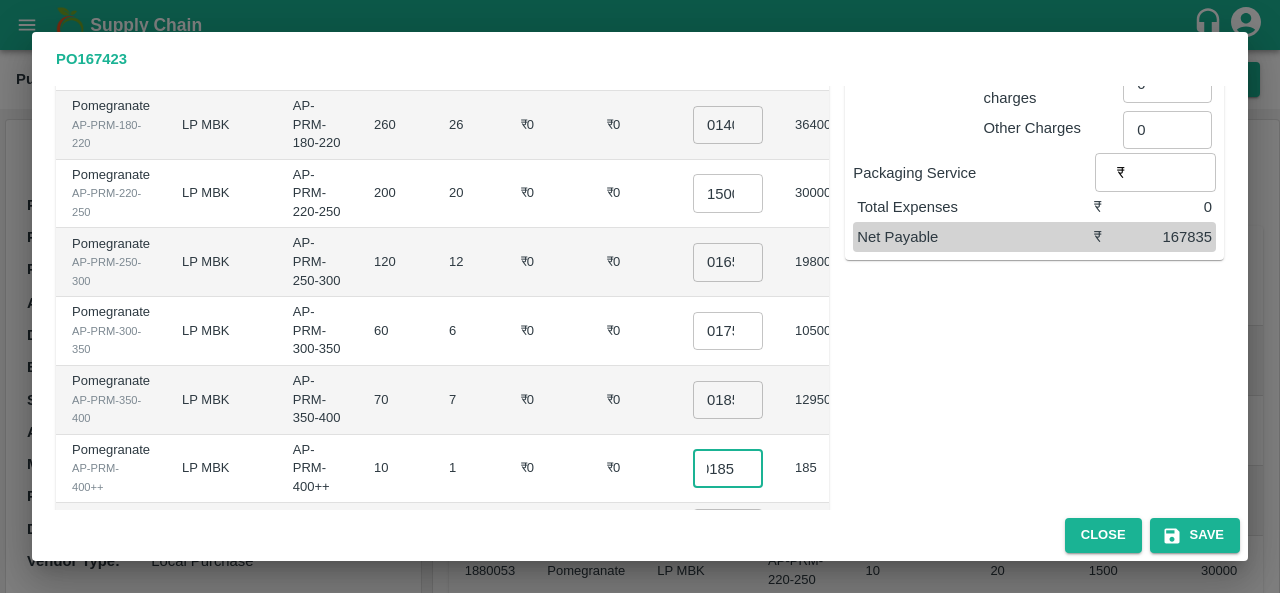 scroll, scrollTop: 0, scrollLeft: 14, axis: horizontal 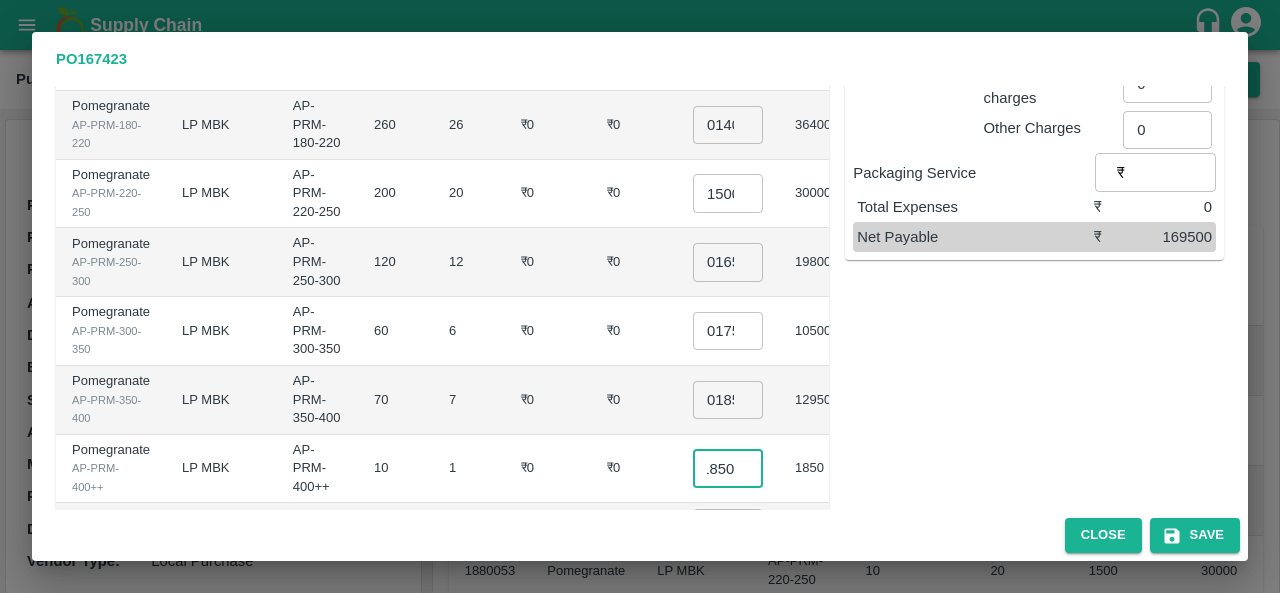 type on "01850" 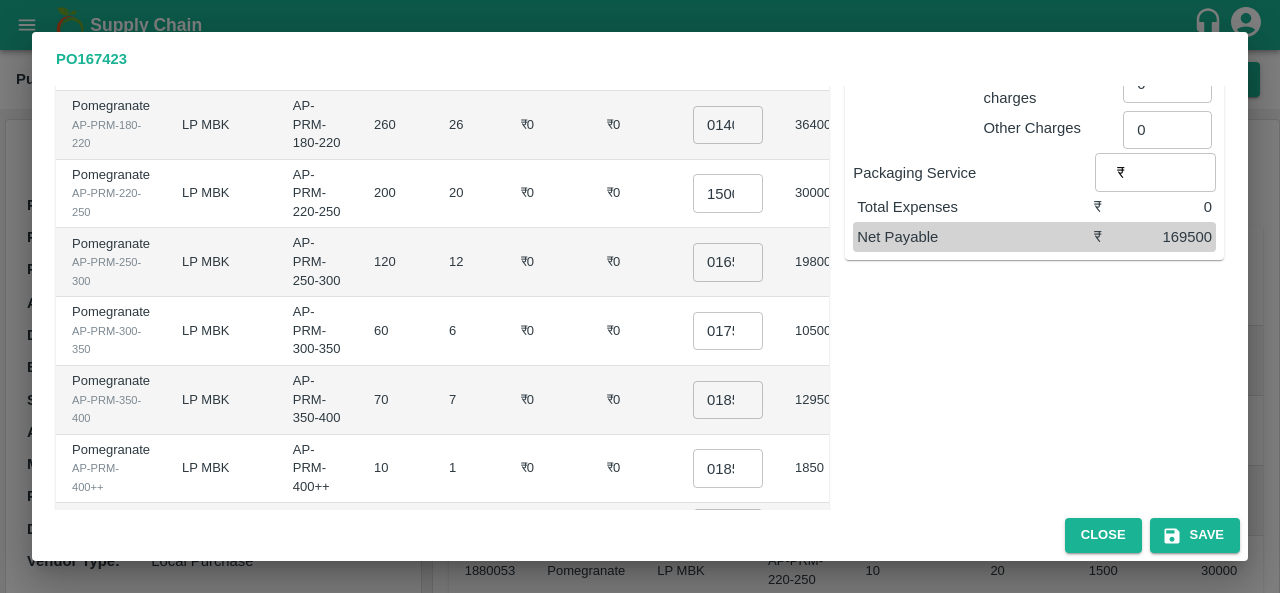 click on "₹0" at bounding box center (634, 469) 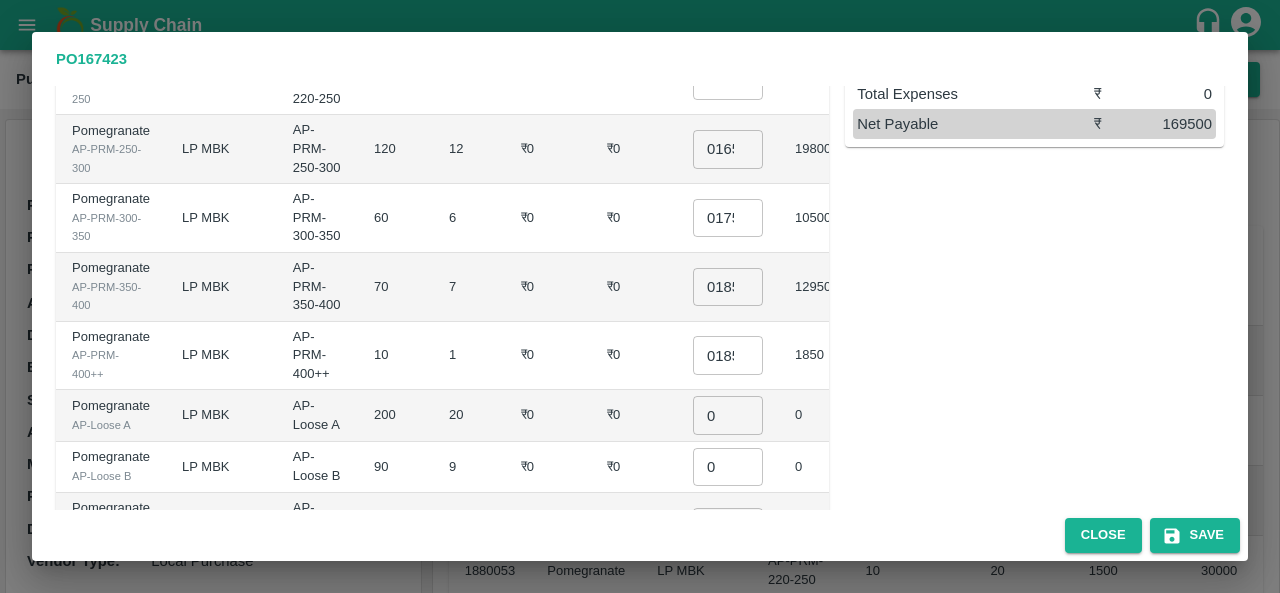 scroll, scrollTop: 483, scrollLeft: 0, axis: vertical 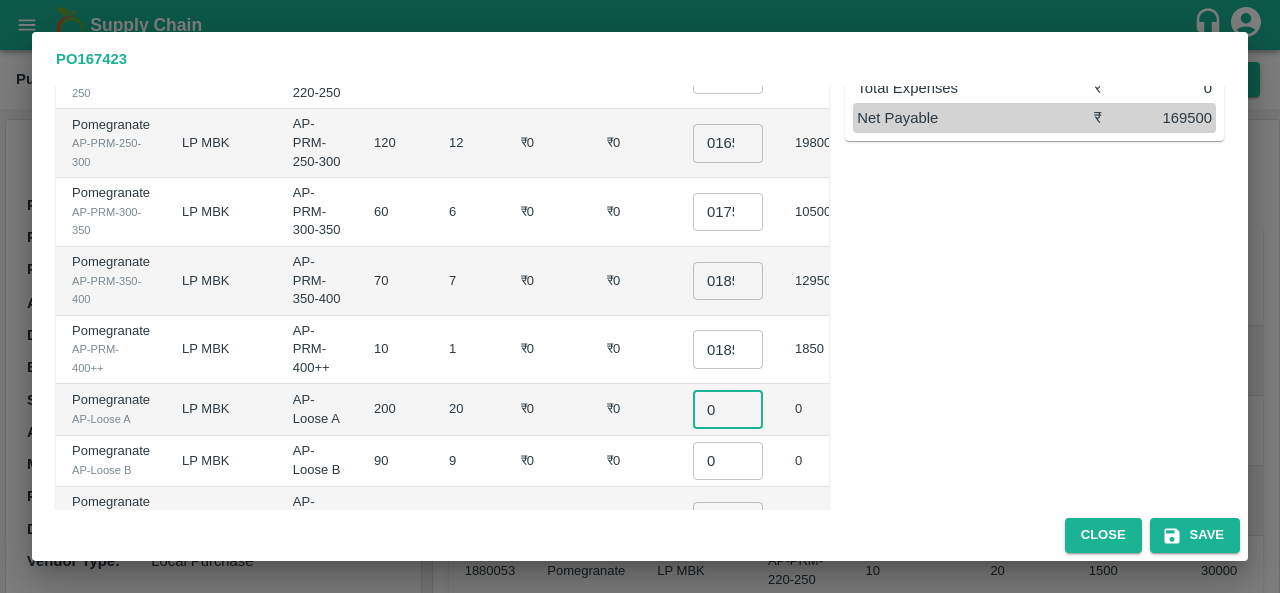 click on "0" at bounding box center [728, 409] 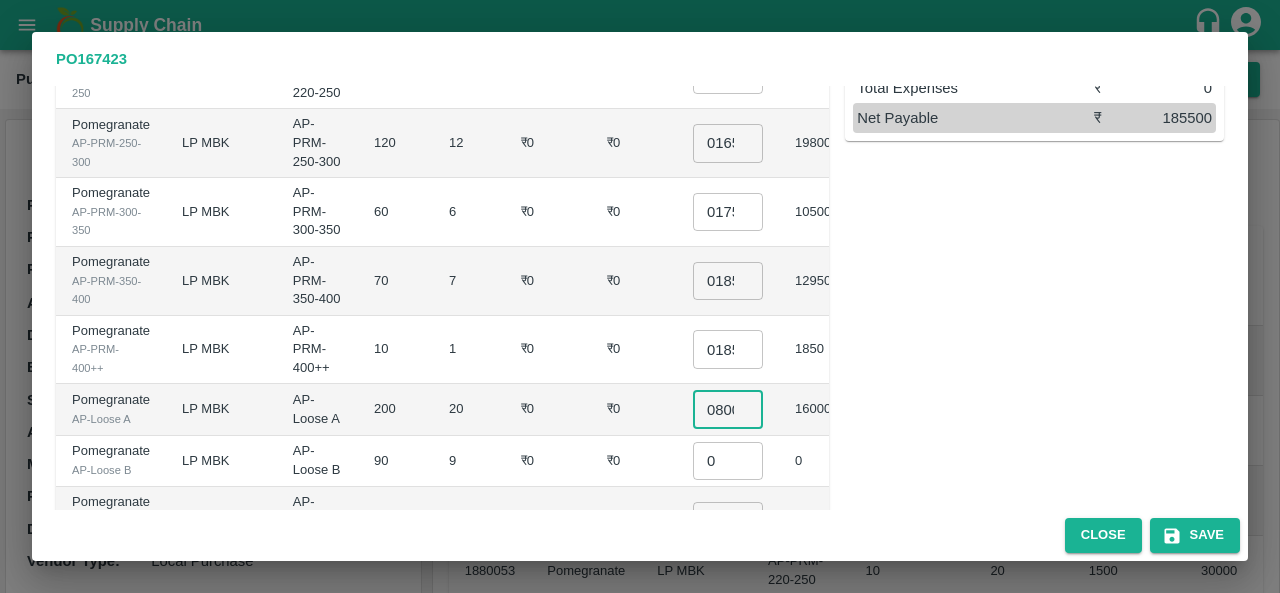 scroll, scrollTop: 0, scrollLeft: 6, axis: horizontal 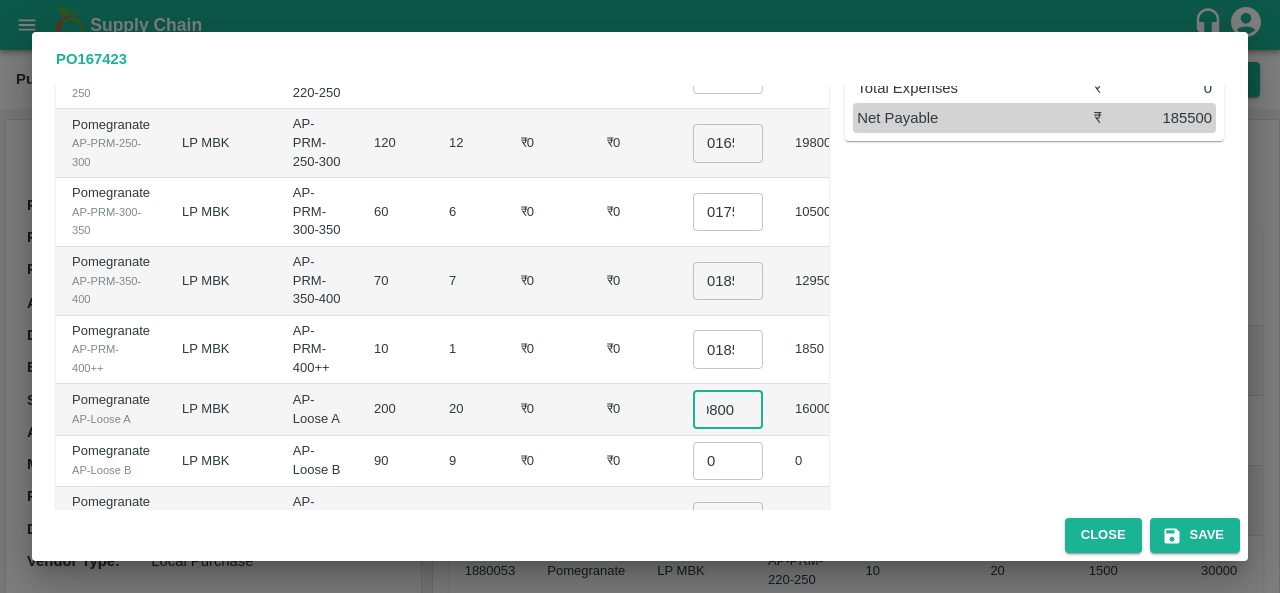 type on "0800" 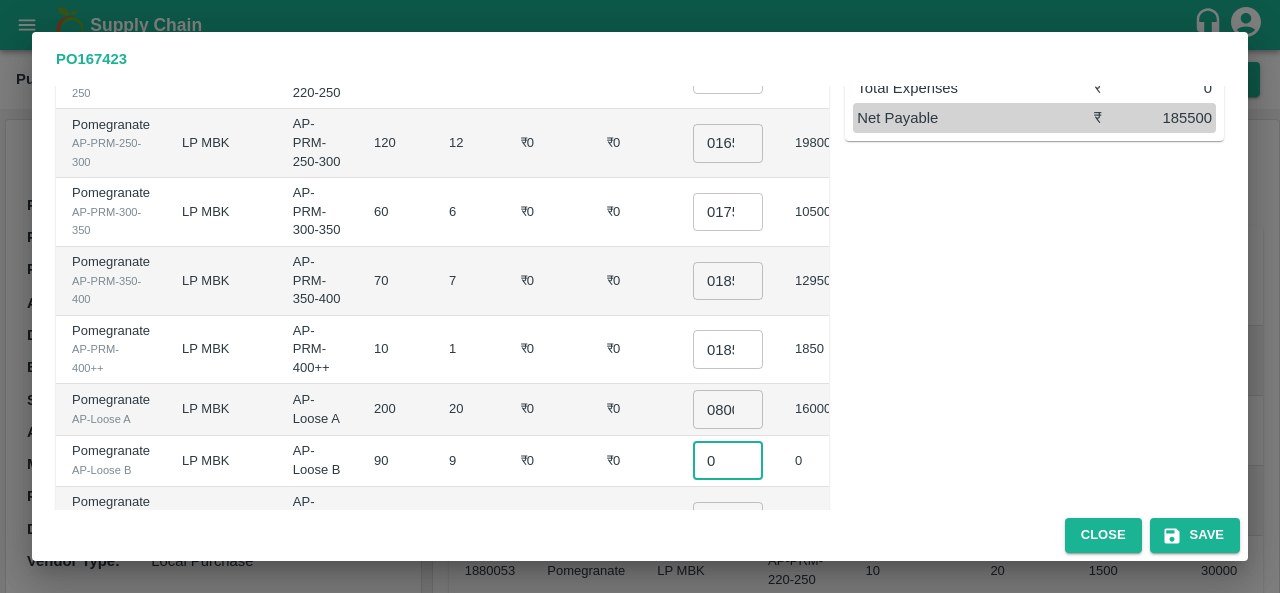 click on "0" at bounding box center [728, 461] 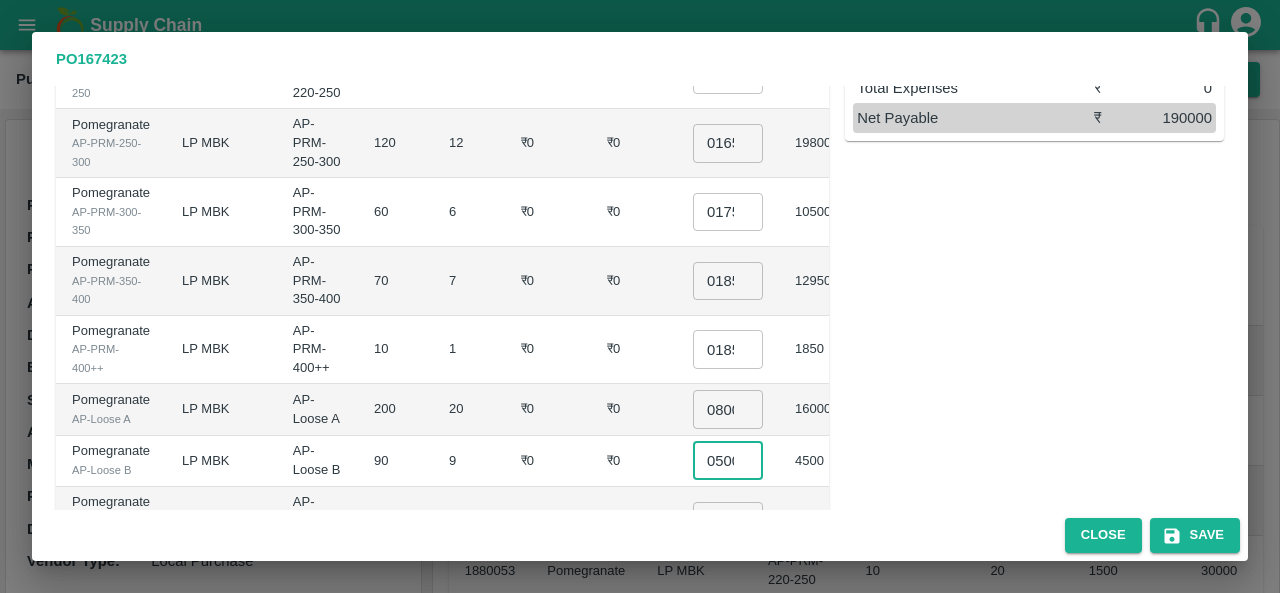 scroll, scrollTop: 0, scrollLeft: 6, axis: horizontal 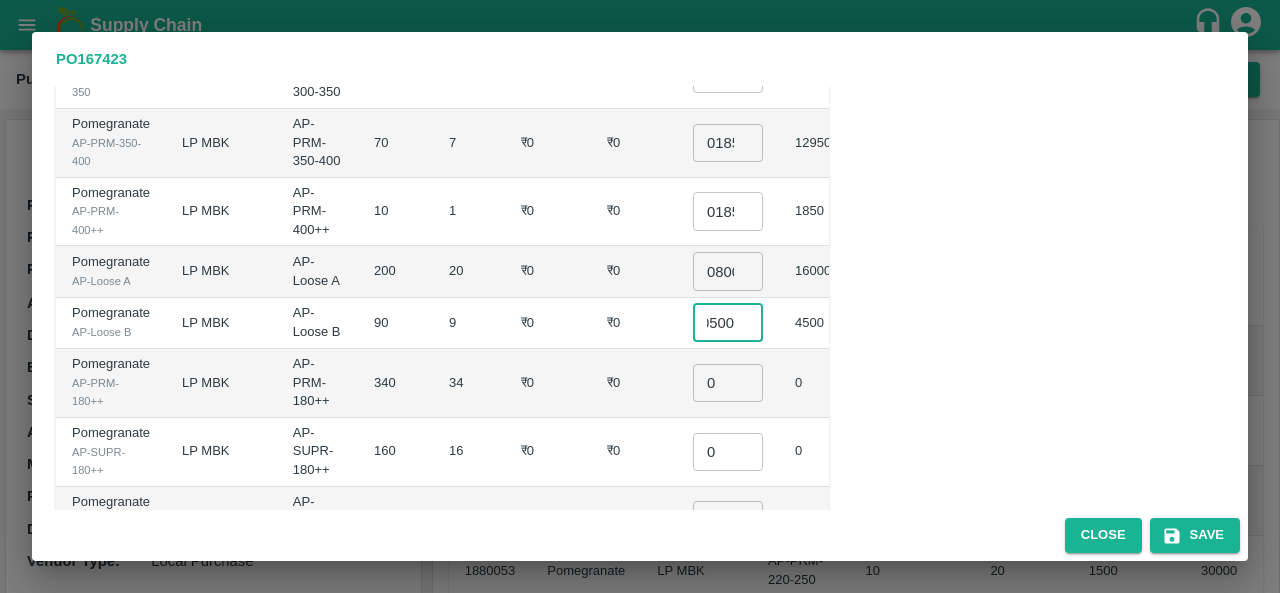 type on "0500" 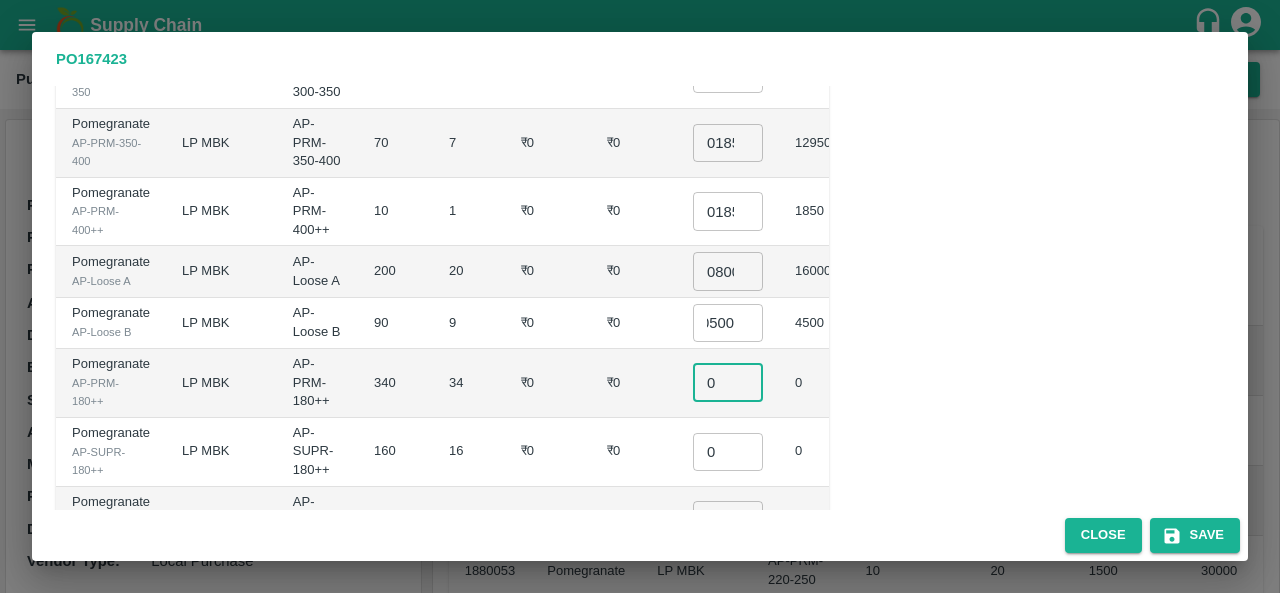 scroll, scrollTop: 0, scrollLeft: 0, axis: both 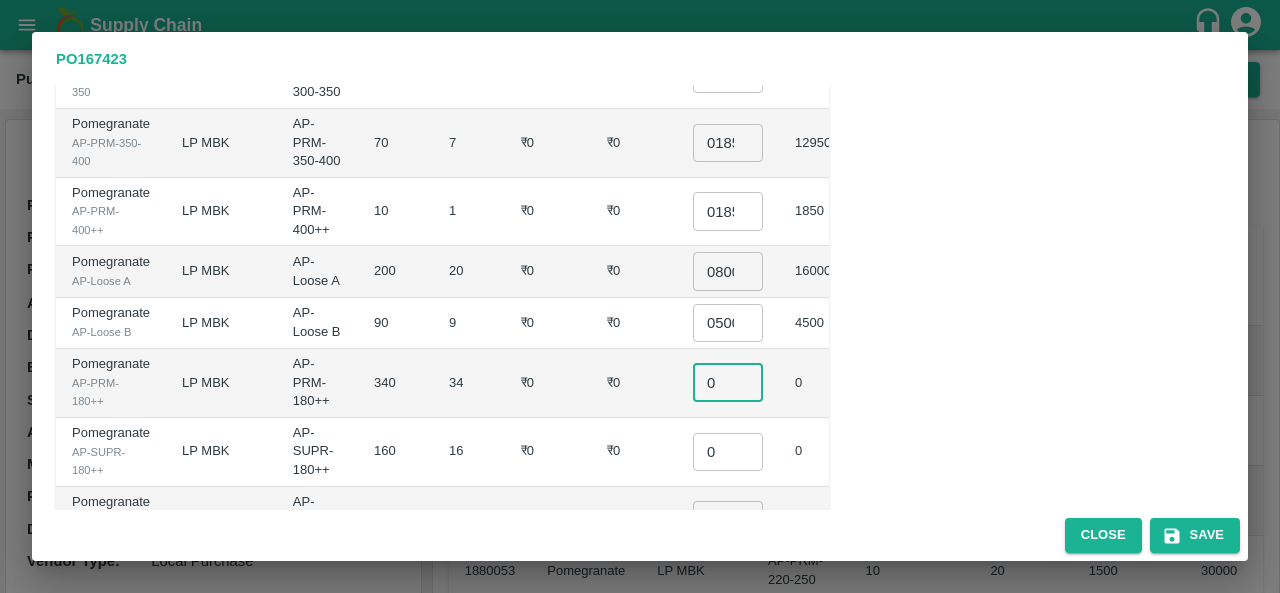 click on "0" at bounding box center [728, 383] 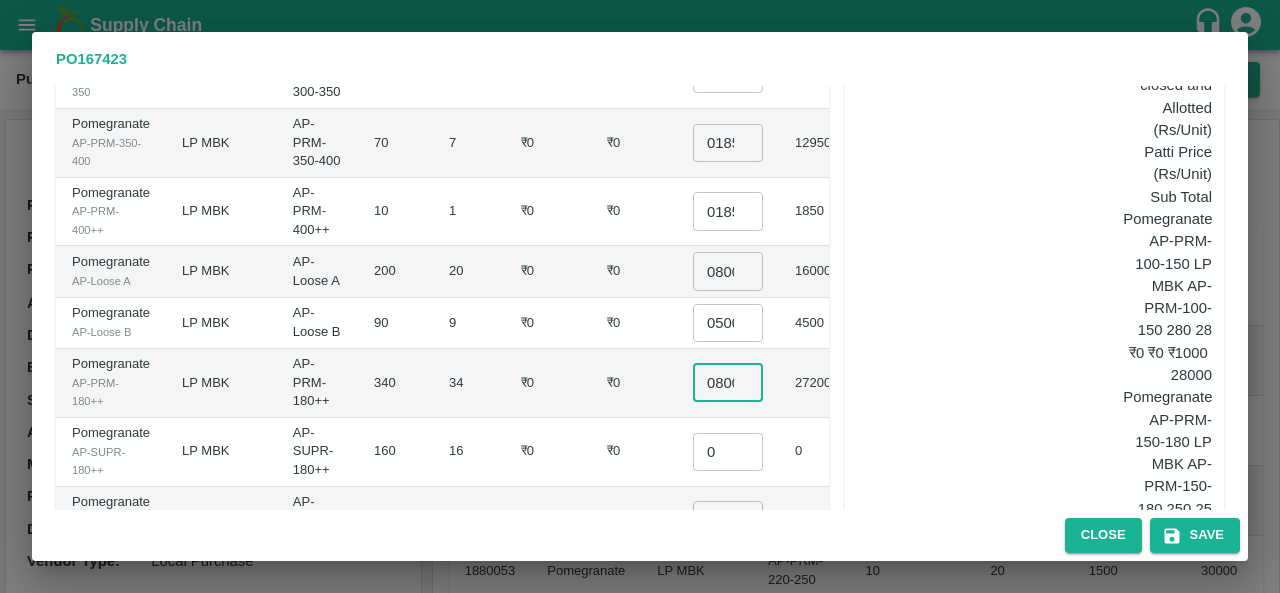 scroll, scrollTop: 0, scrollLeft: 6, axis: horizontal 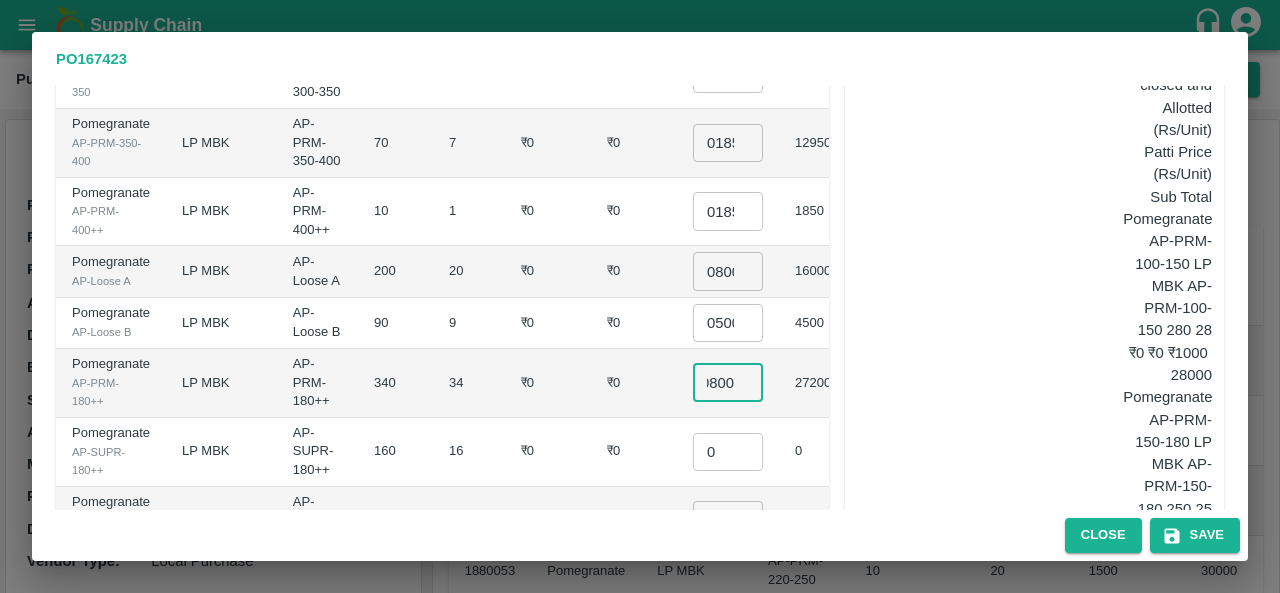 type on "0800" 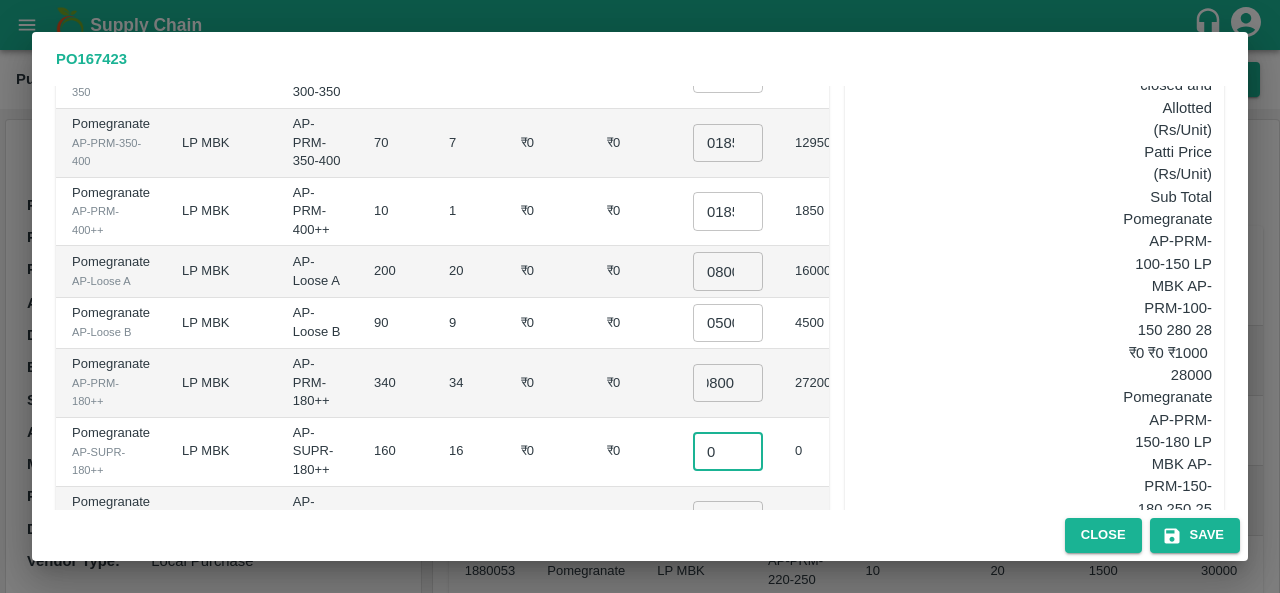 scroll, scrollTop: 0, scrollLeft: 0, axis: both 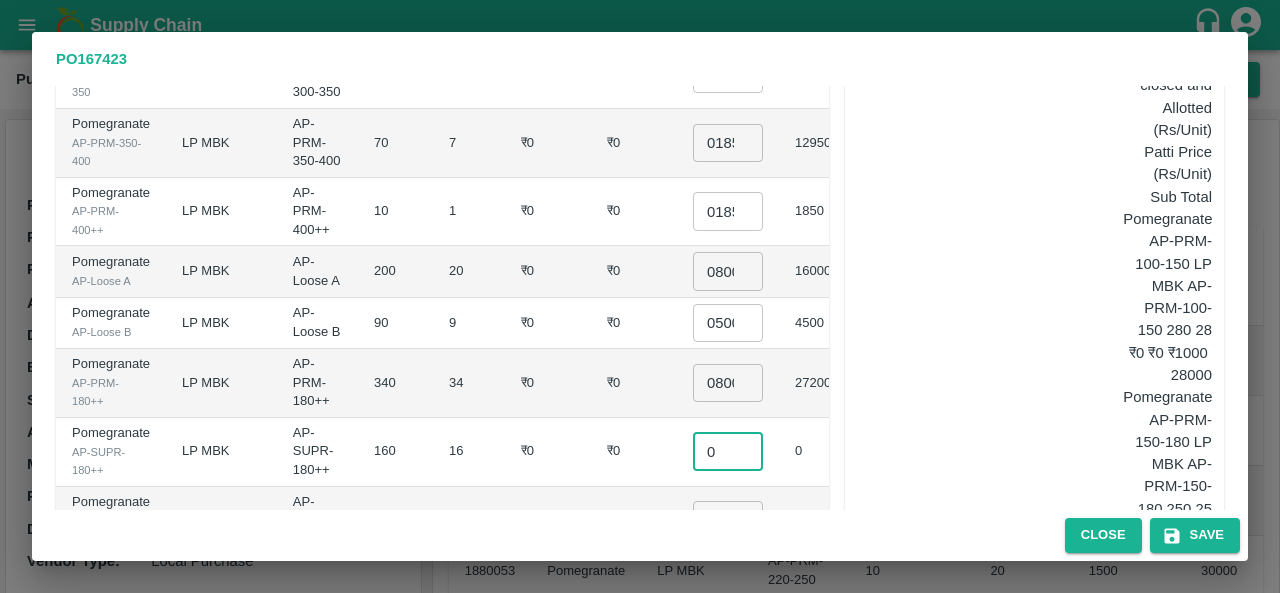 click on "0" at bounding box center [728, 452] 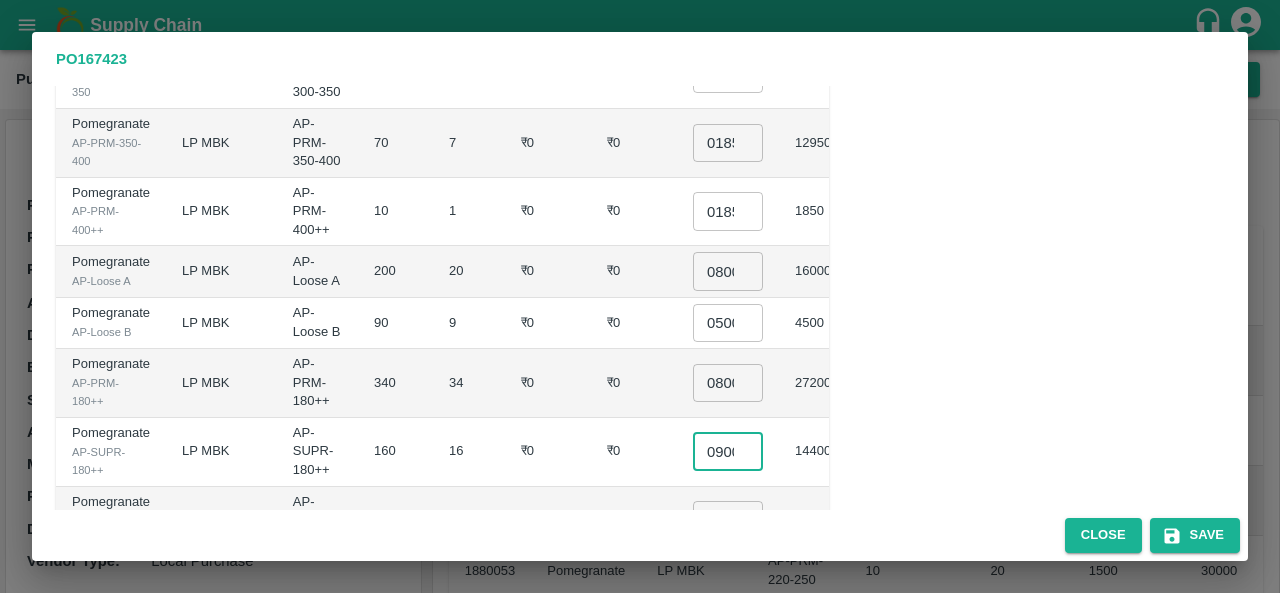 scroll, scrollTop: 0, scrollLeft: 6, axis: horizontal 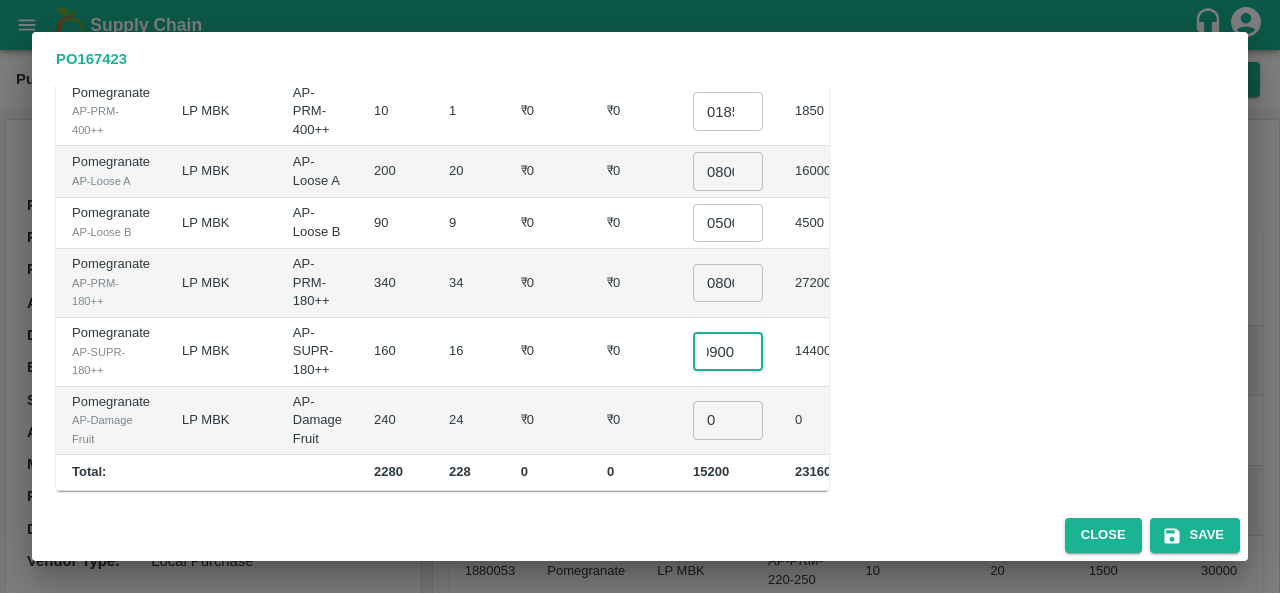 type on "0900" 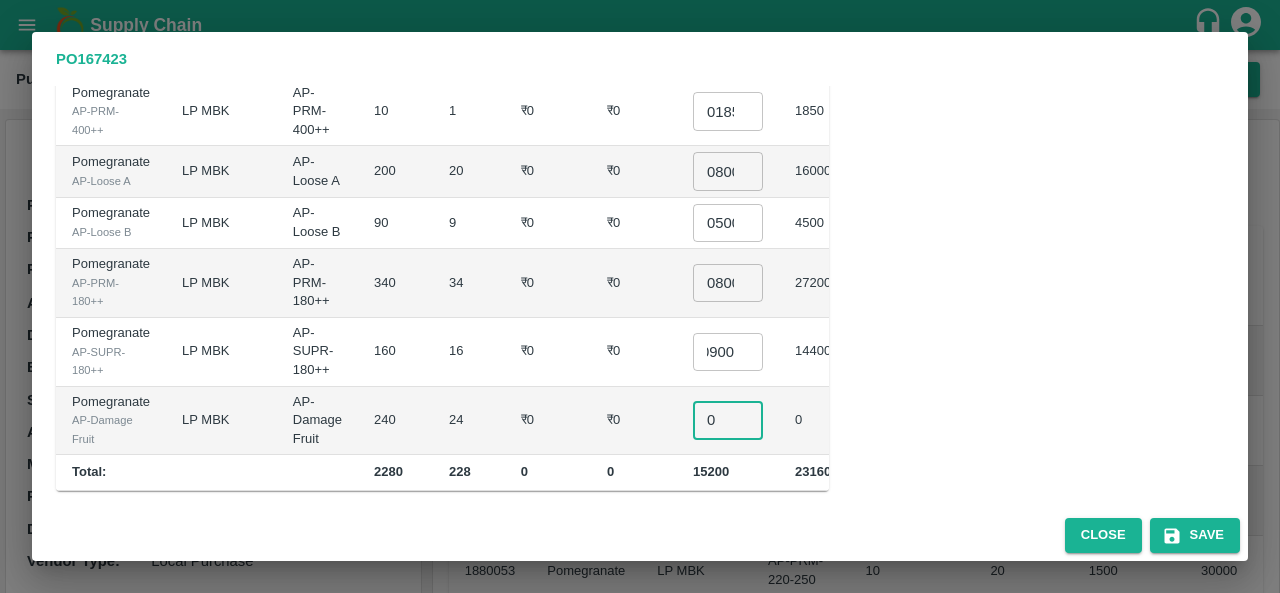 scroll, scrollTop: 0, scrollLeft: 0, axis: both 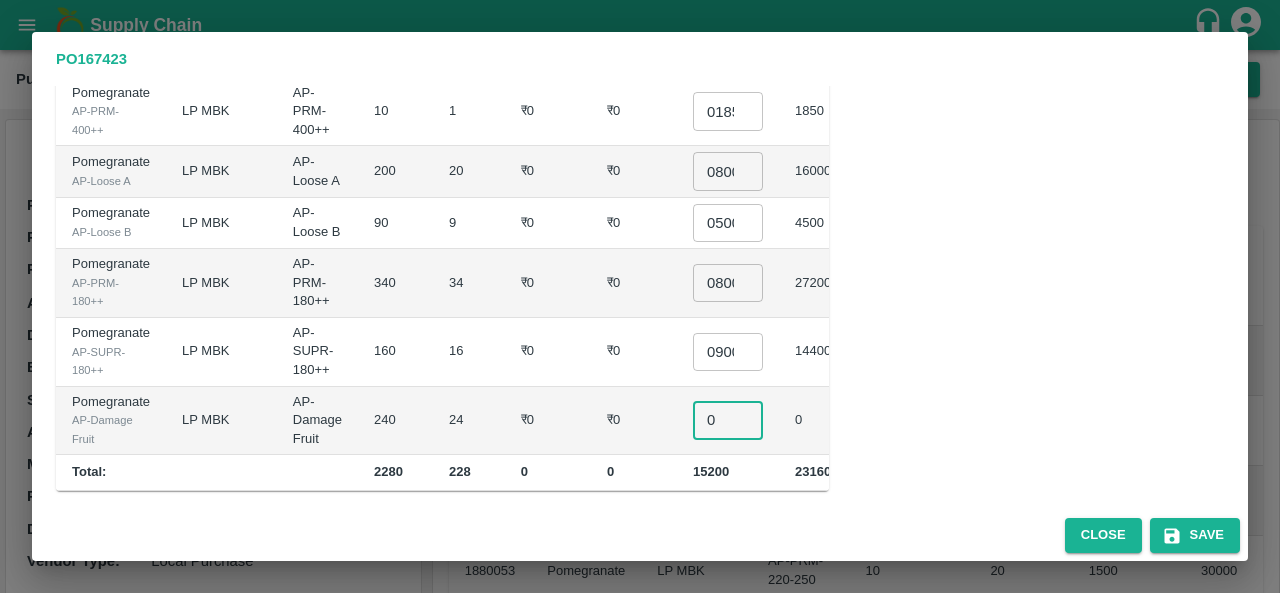 click on "0" at bounding box center (728, 420) 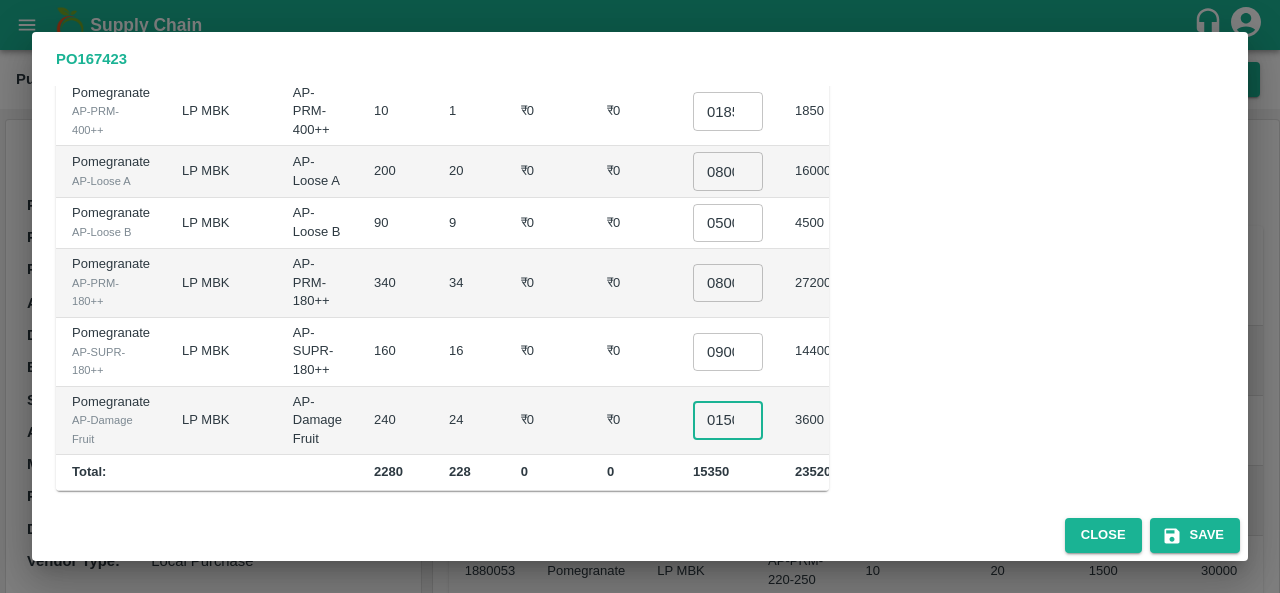 scroll, scrollTop: 0, scrollLeft: 6, axis: horizontal 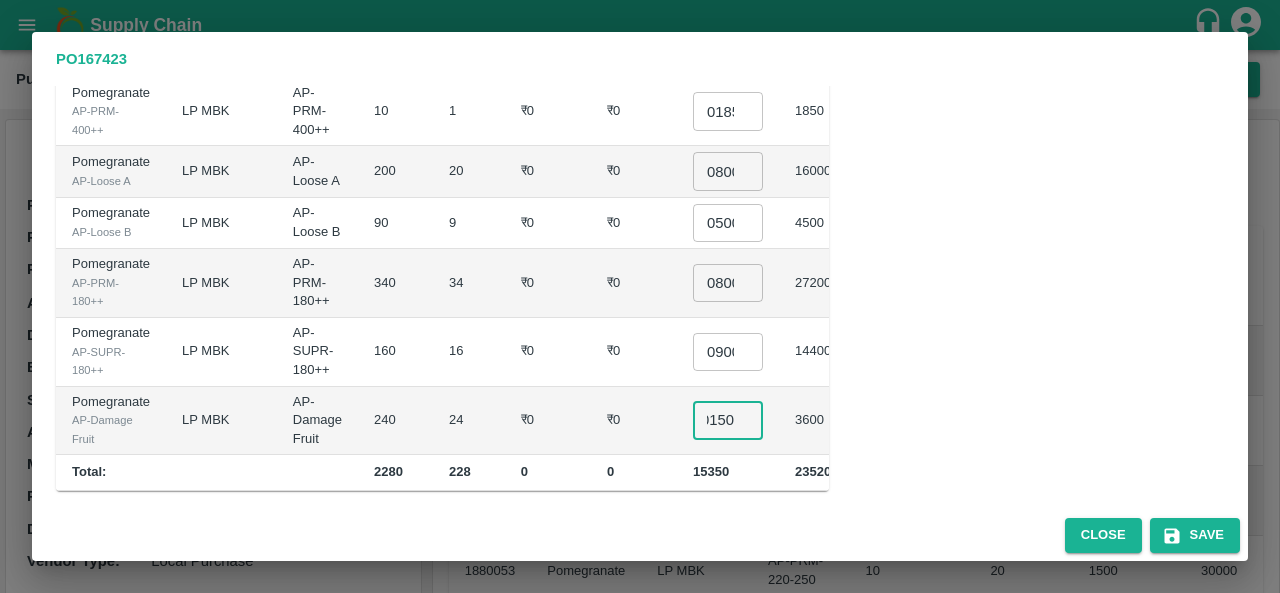 type on "0150" 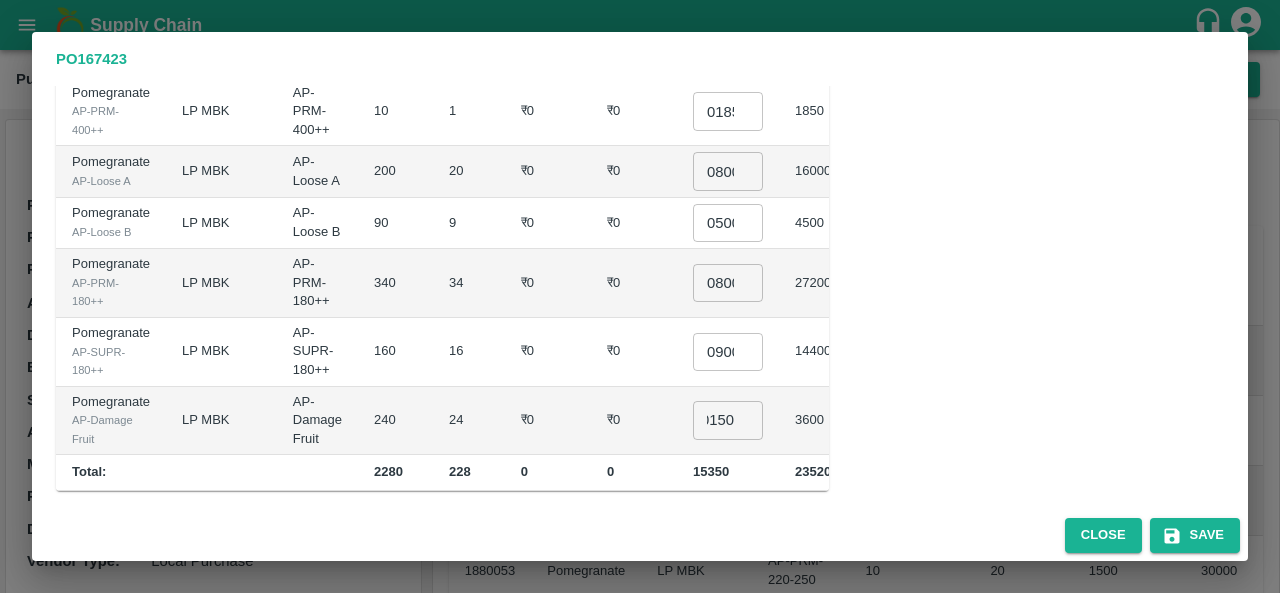 scroll, scrollTop: 0, scrollLeft: 0, axis: both 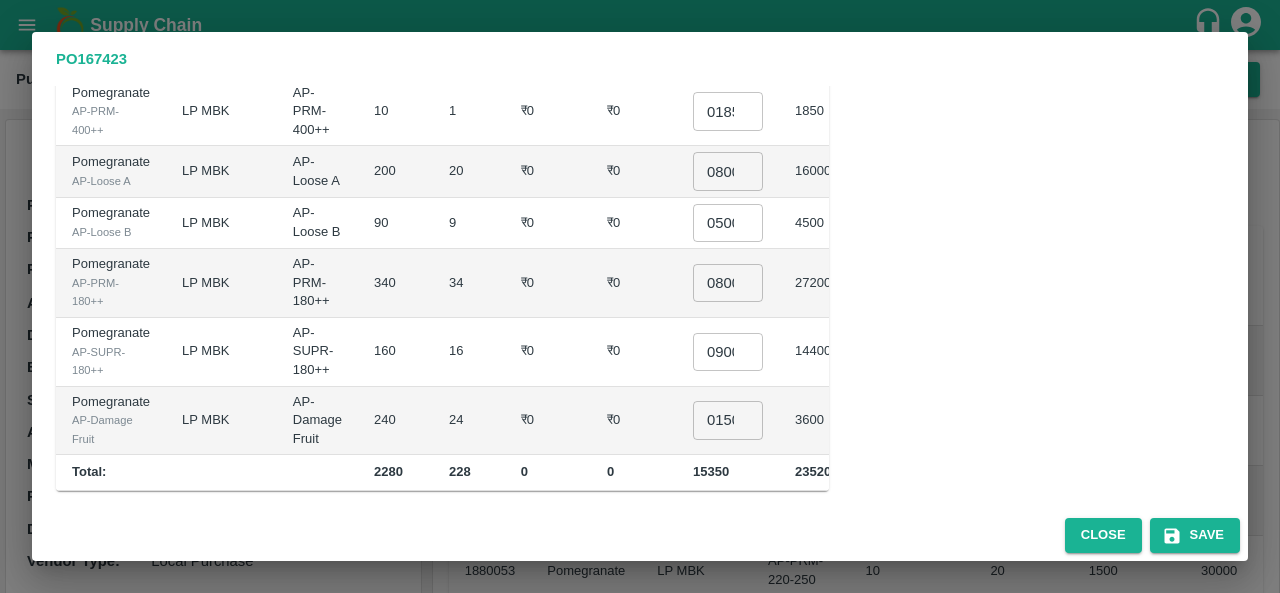 click on "Sub-Total ₹ 235200 Commission* @ % ​ ₹ 0 Discount @ % ​ ₹ 0 Transportation   (Actual  0 ) ₹ 0 ​ Expenses Loading/Unloading Charges Packing Service Re-packing charges Other Charges ₹ 0 ​ 0 ​ 0 ​ 0 ​ Packaging Service ₹ ​ Total Expenses ₹ 0 Net Payable ₹ 235200" at bounding box center (1026, -49) 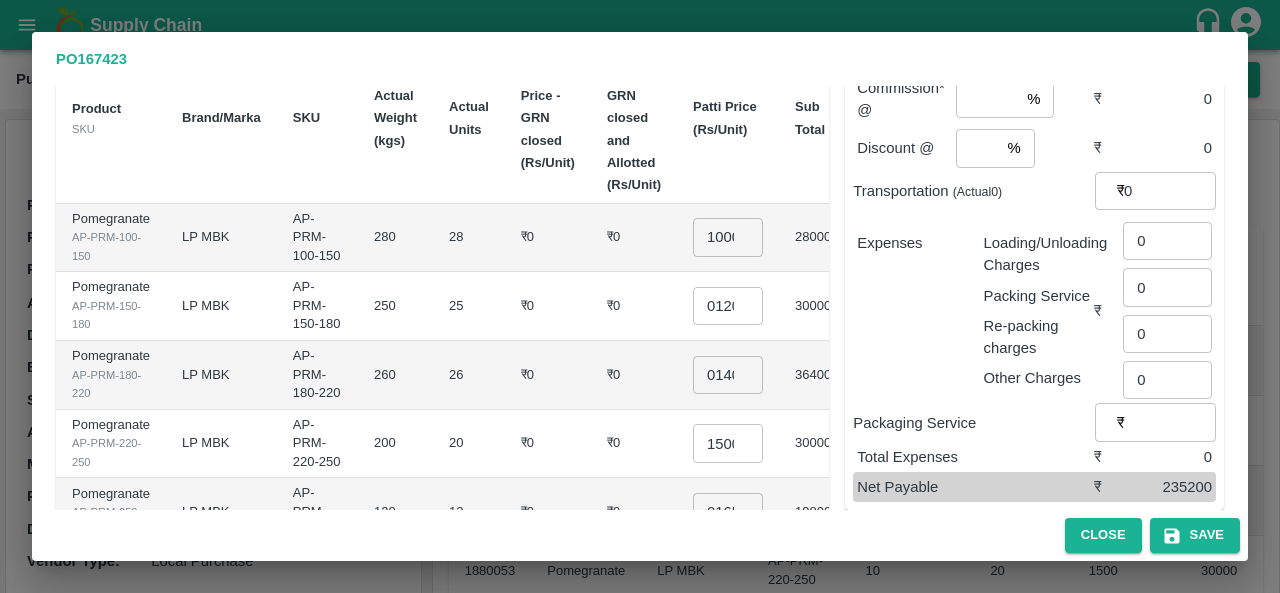 scroll, scrollTop: 0, scrollLeft: 0, axis: both 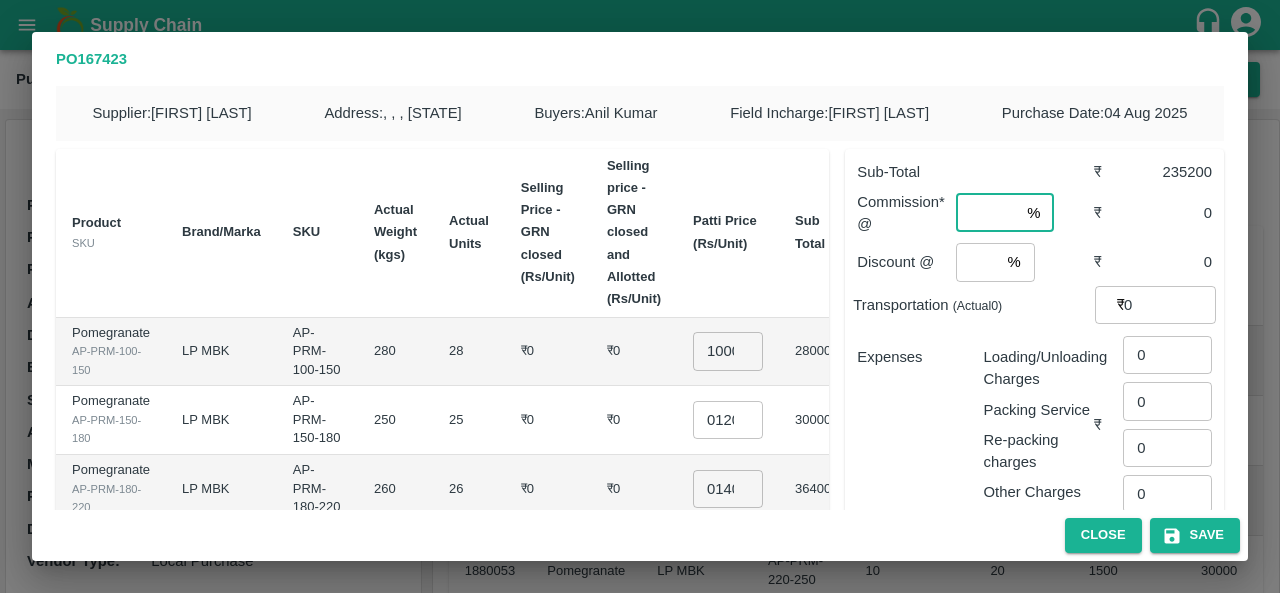 click at bounding box center [987, 213] 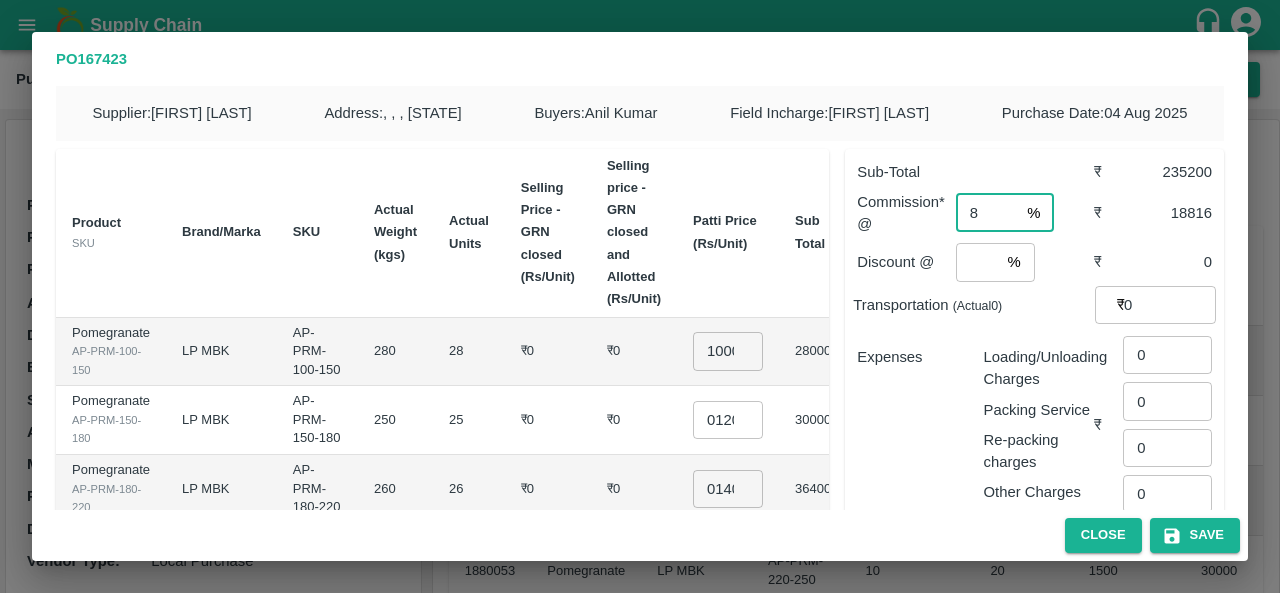 type on "8" 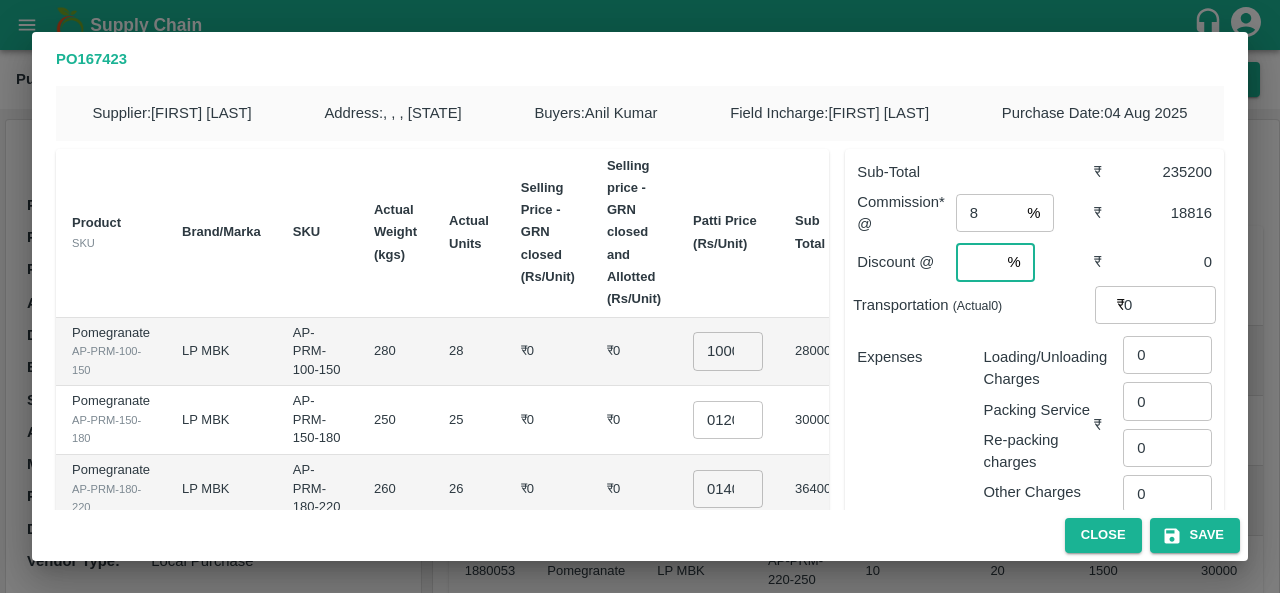 click at bounding box center [978, 262] 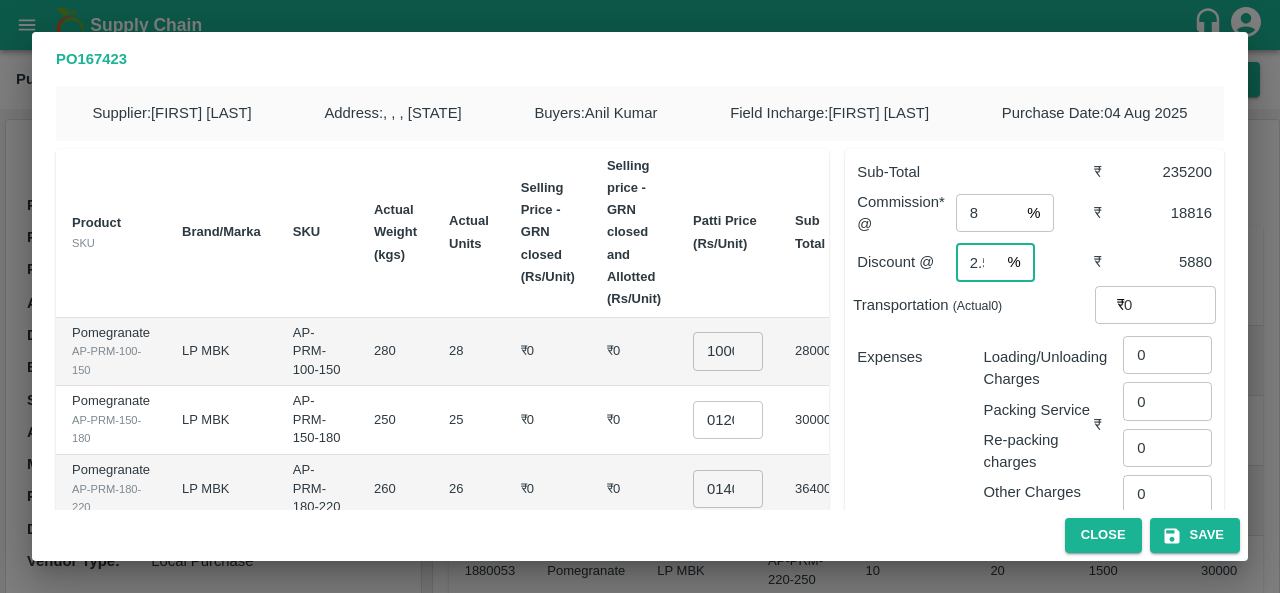 scroll, scrollTop: 0, scrollLeft: 6, axis: horizontal 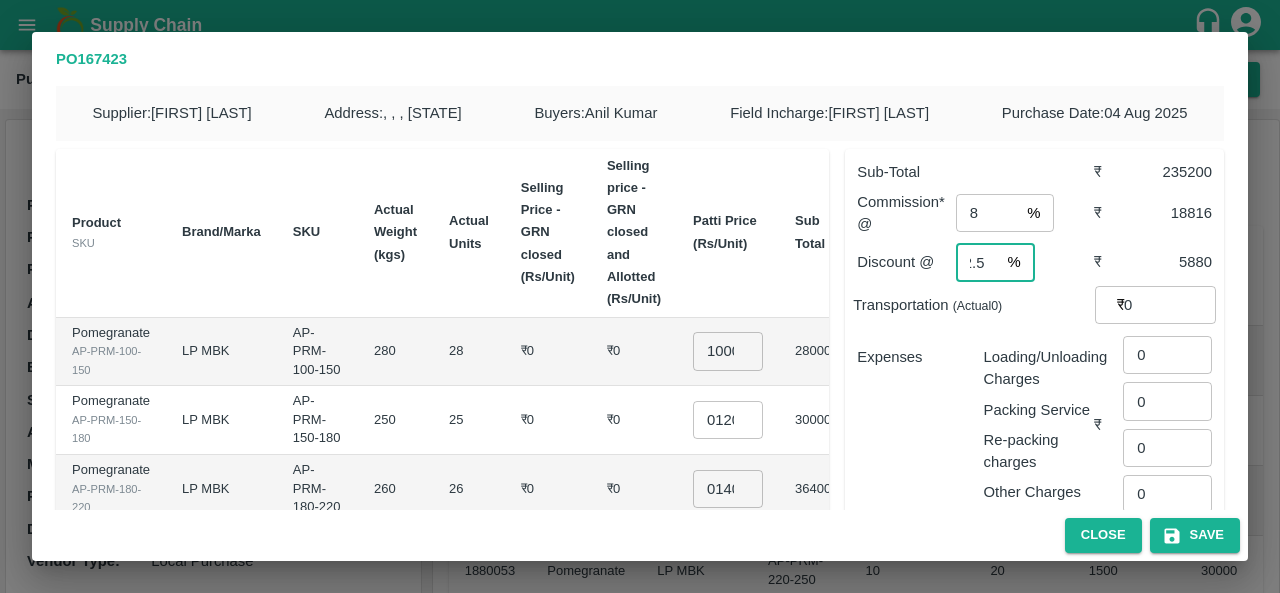 type on "2.5" 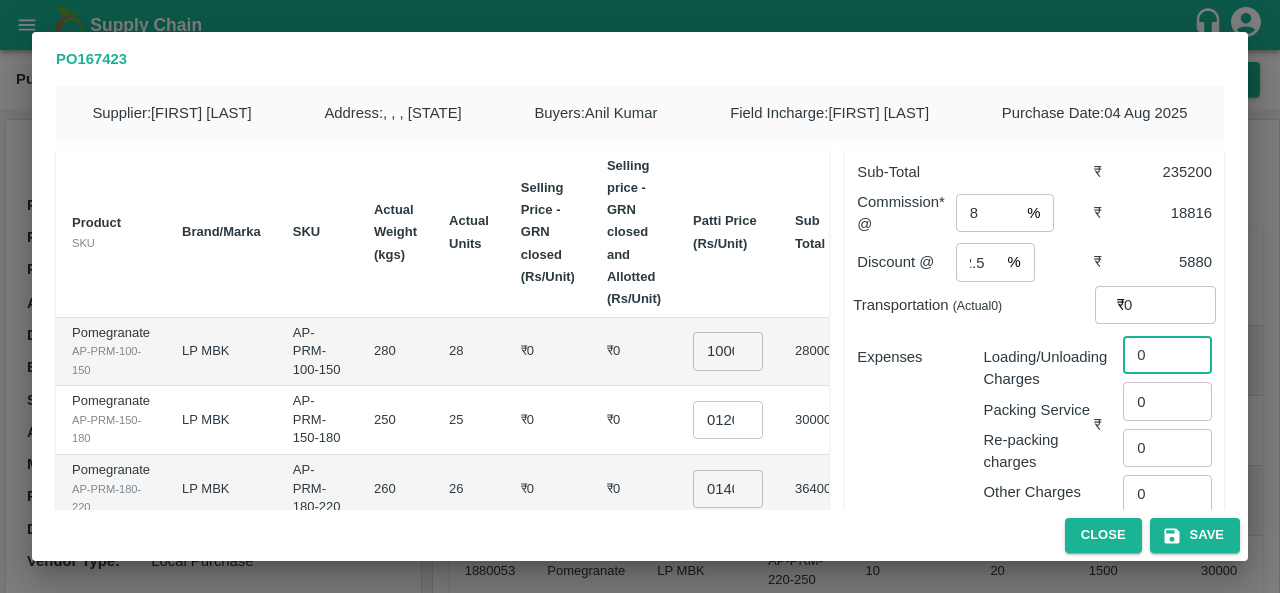scroll, scrollTop: 0, scrollLeft: 0, axis: both 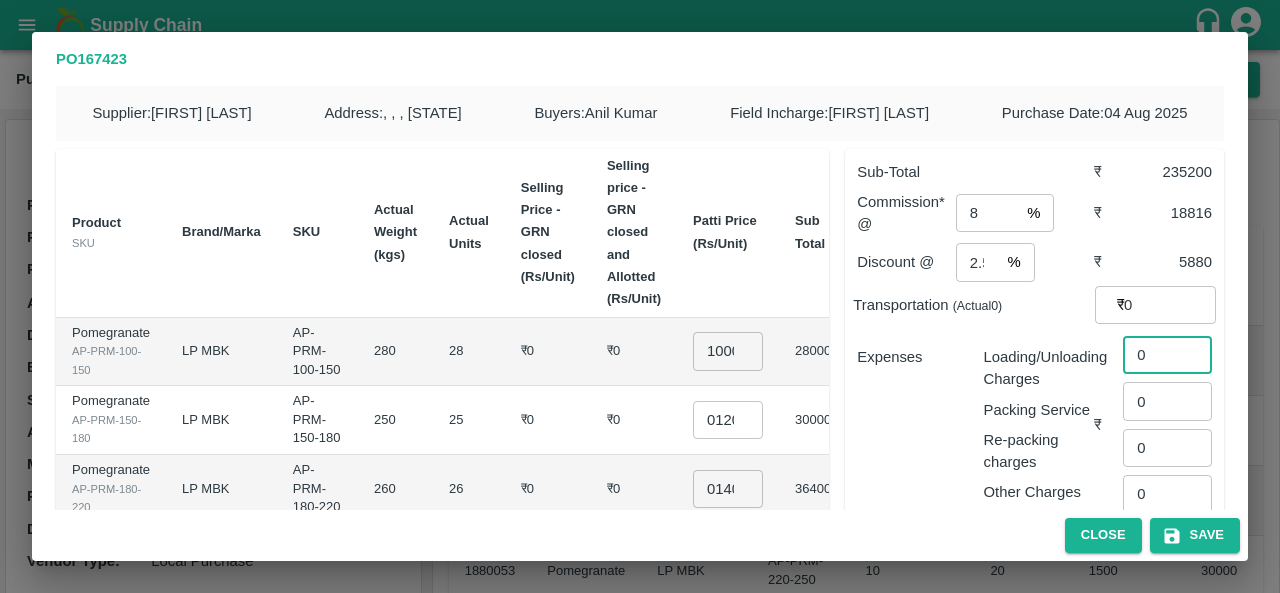 click on "0" at bounding box center (1167, 355) 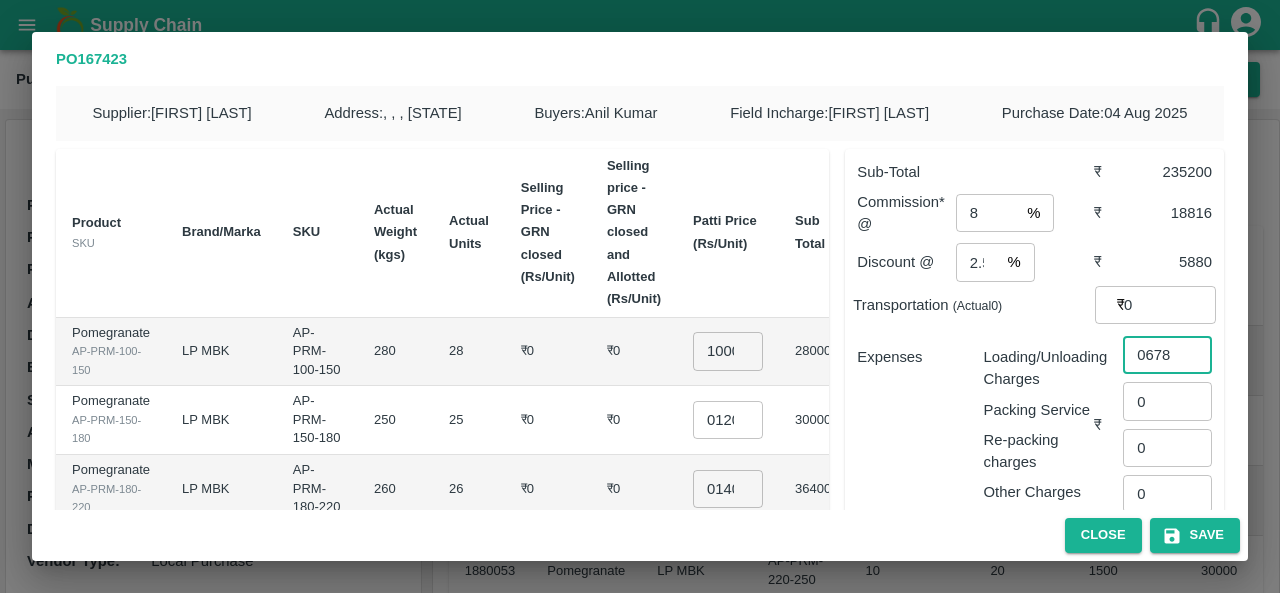 type on "0678" 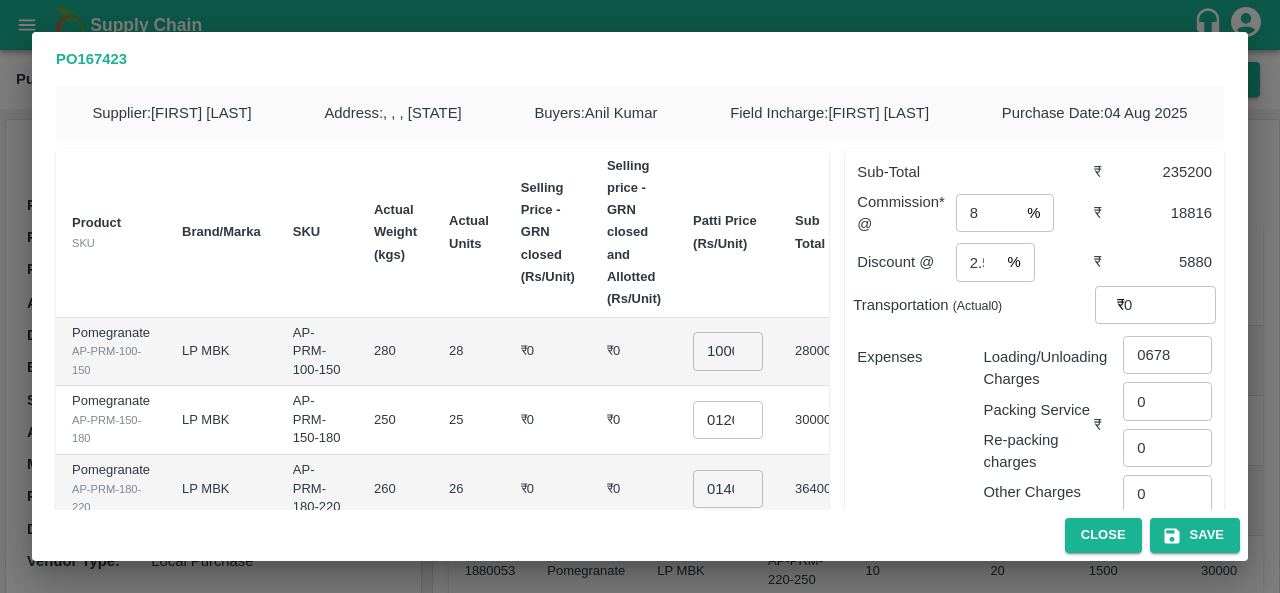 click on "Expenses" at bounding box center [904, 417] 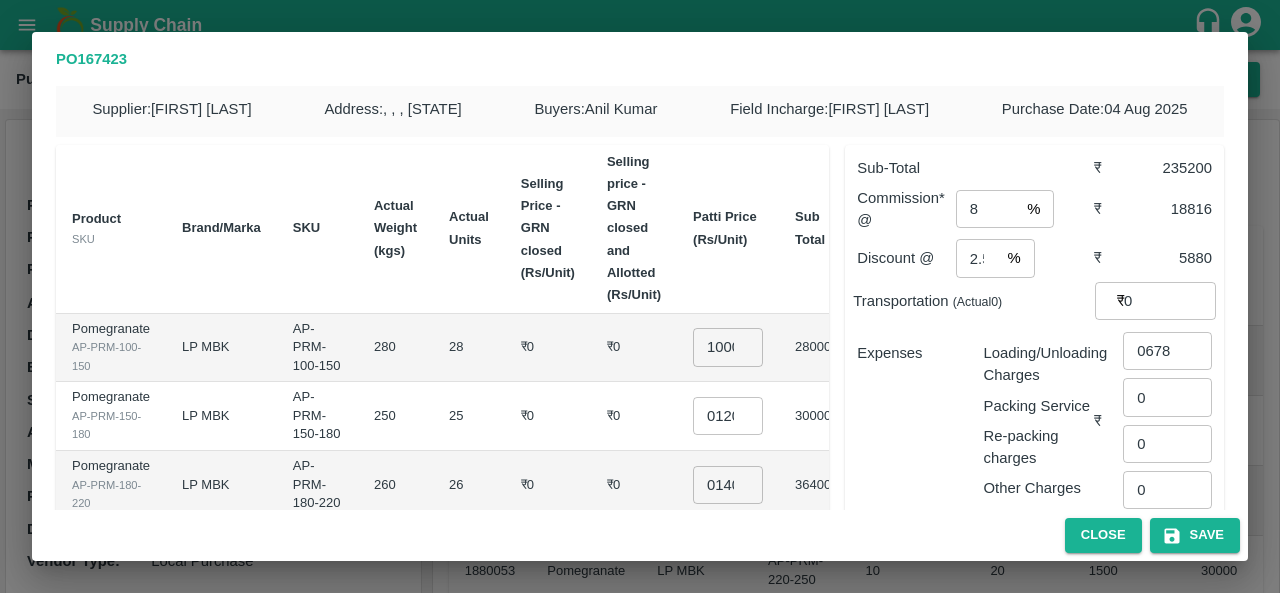 scroll, scrollTop: 0, scrollLeft: 0, axis: both 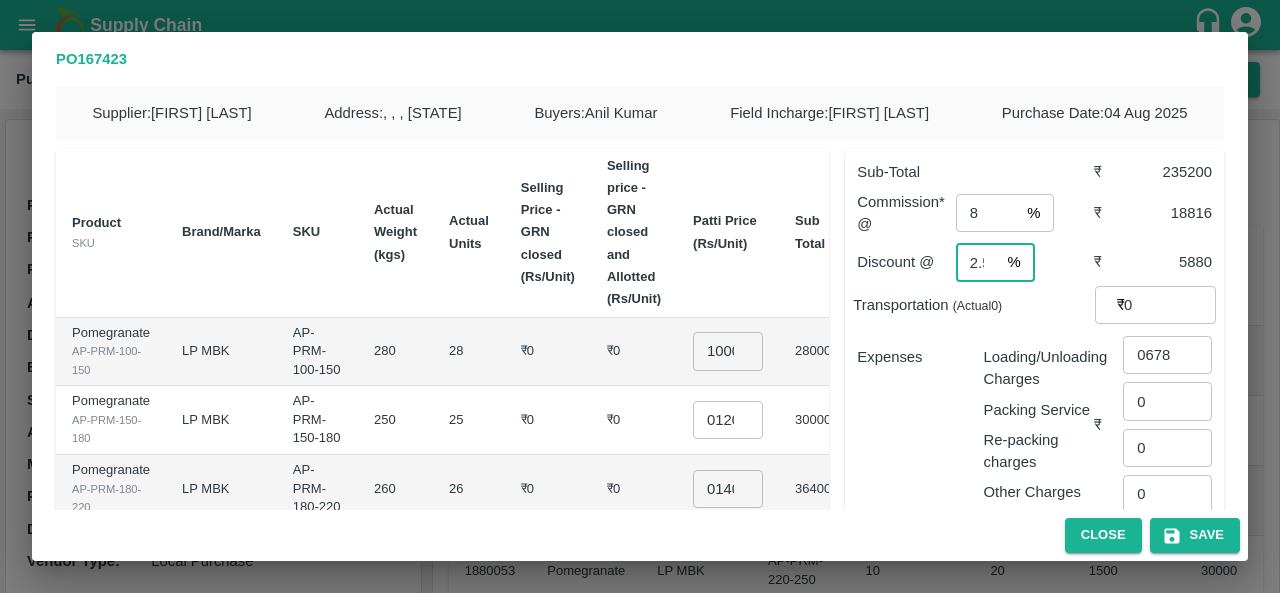 click on "2.5" at bounding box center [978, 262] 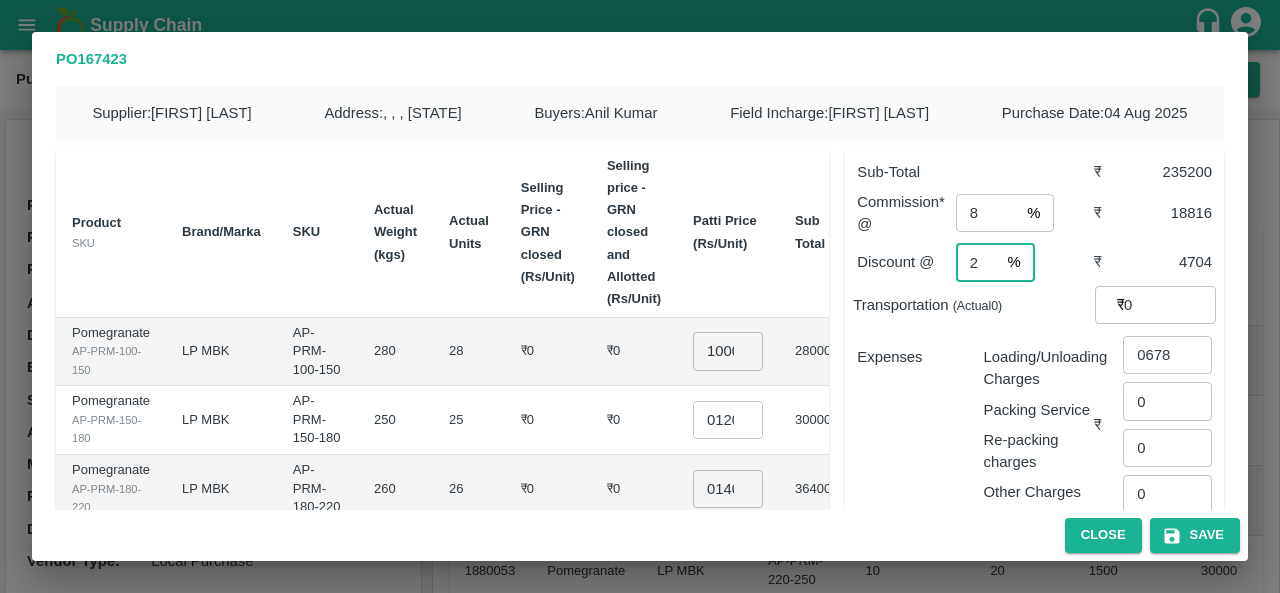 type on "2" 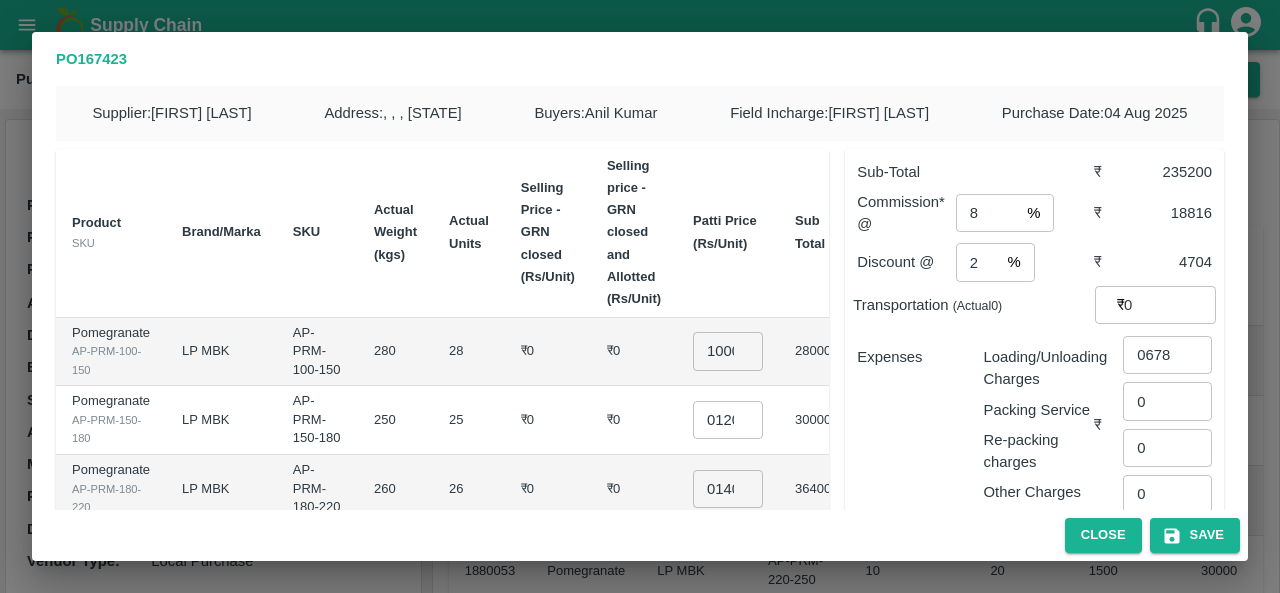 click on "Expenses" at bounding box center [904, 417] 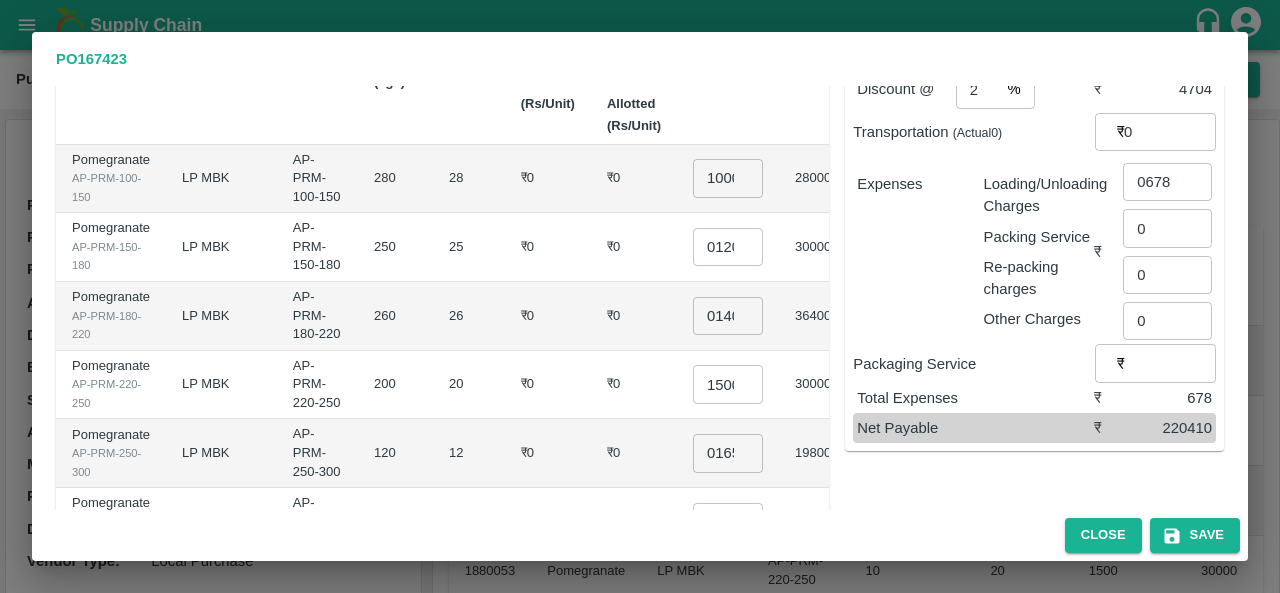 scroll, scrollTop: 174, scrollLeft: 0, axis: vertical 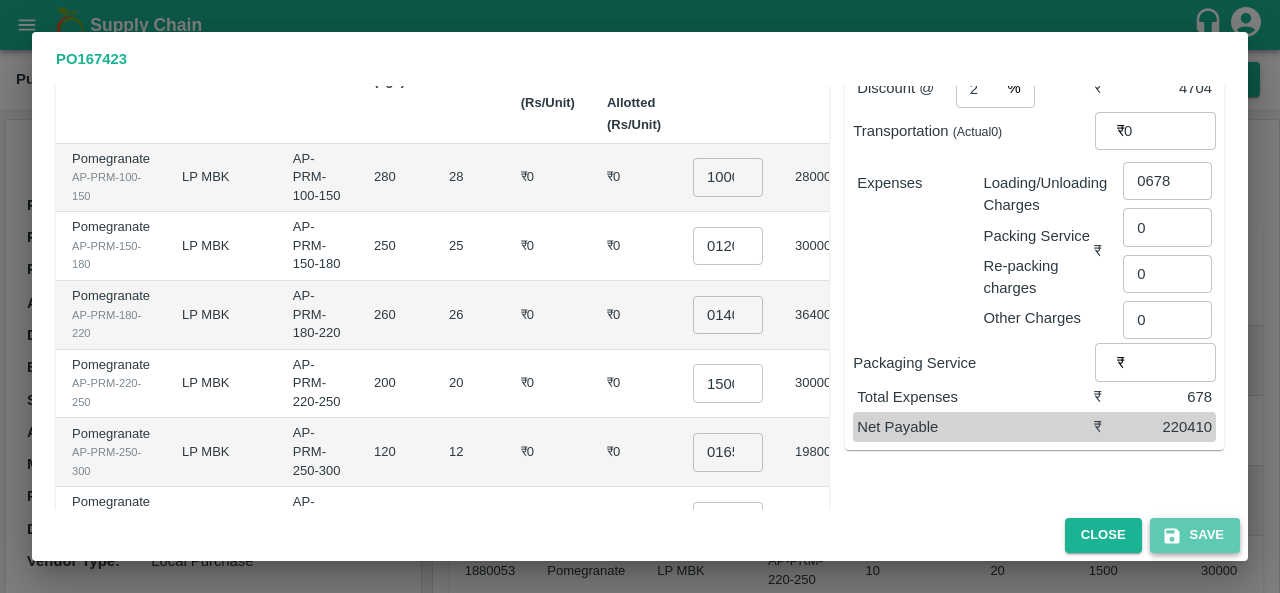 click on "Save" at bounding box center (1195, 535) 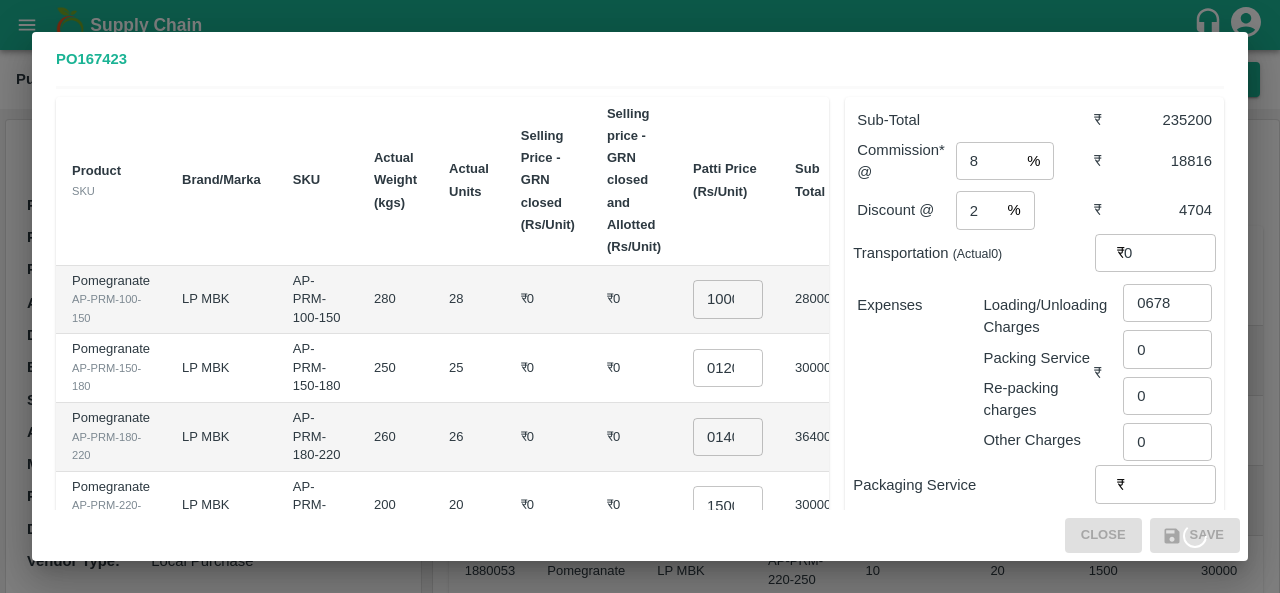 scroll, scrollTop: 0, scrollLeft: 0, axis: both 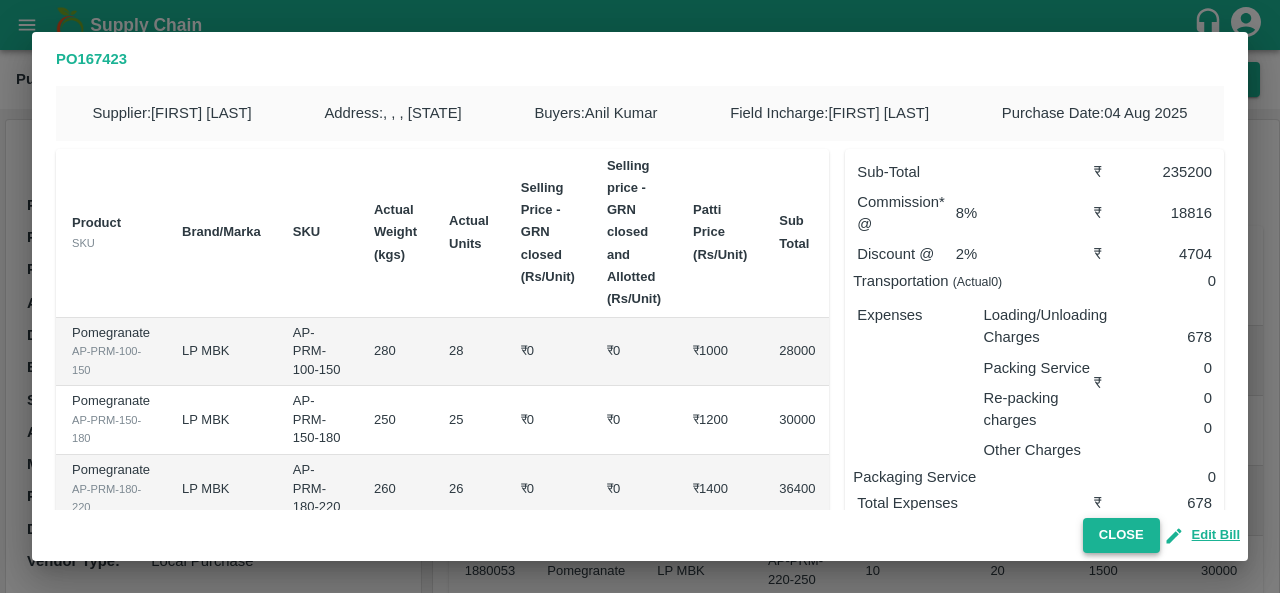 click on "Close" at bounding box center (1121, 535) 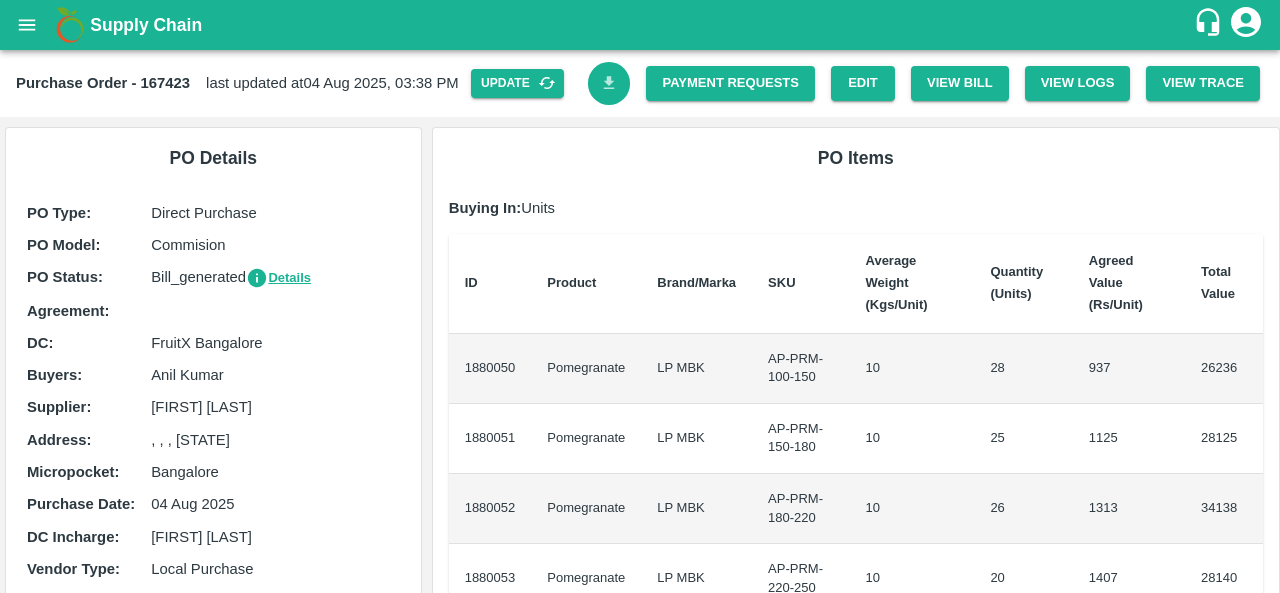 click at bounding box center [609, 83] 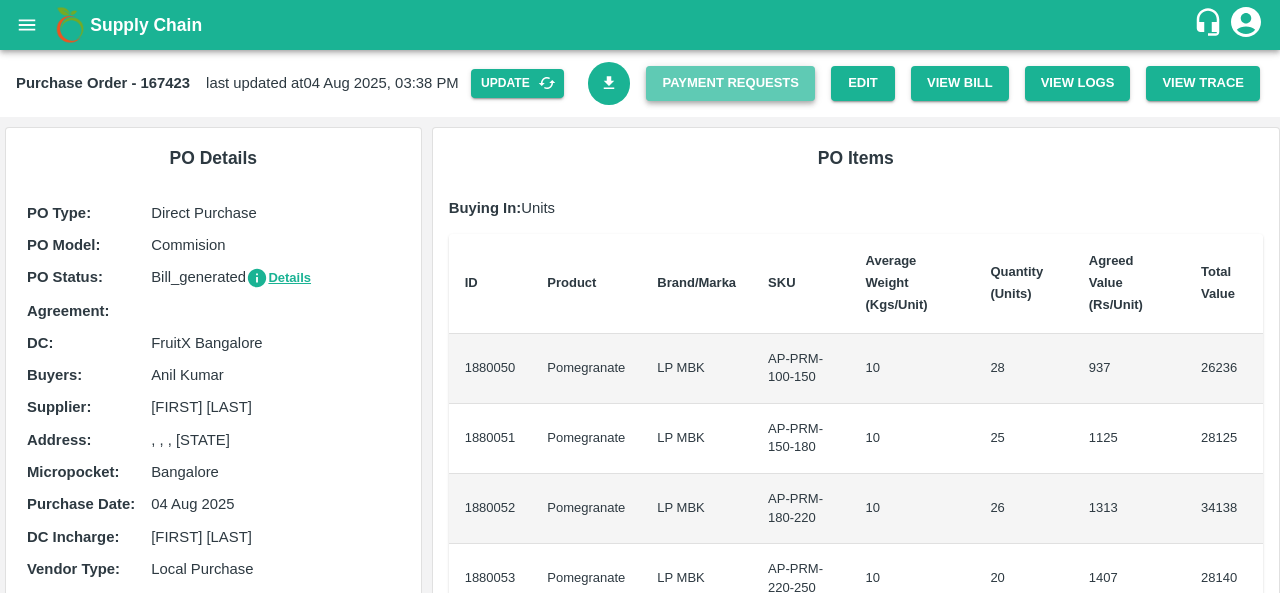 click on "Payment Requests" at bounding box center [730, 83] 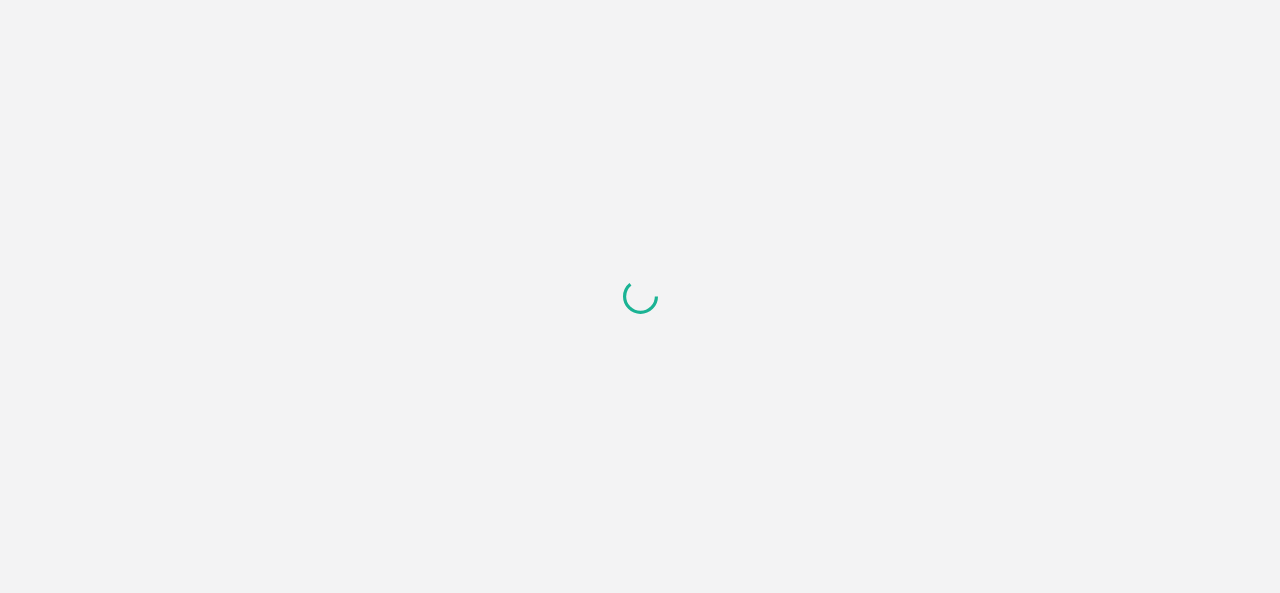 scroll, scrollTop: 0, scrollLeft: 0, axis: both 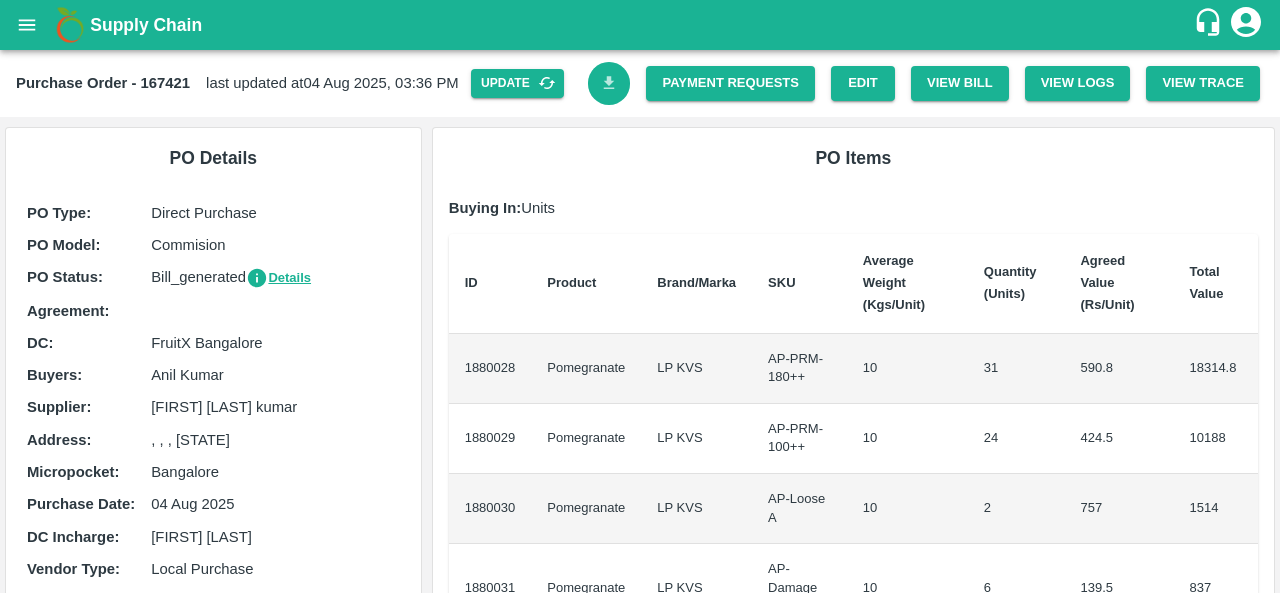 click 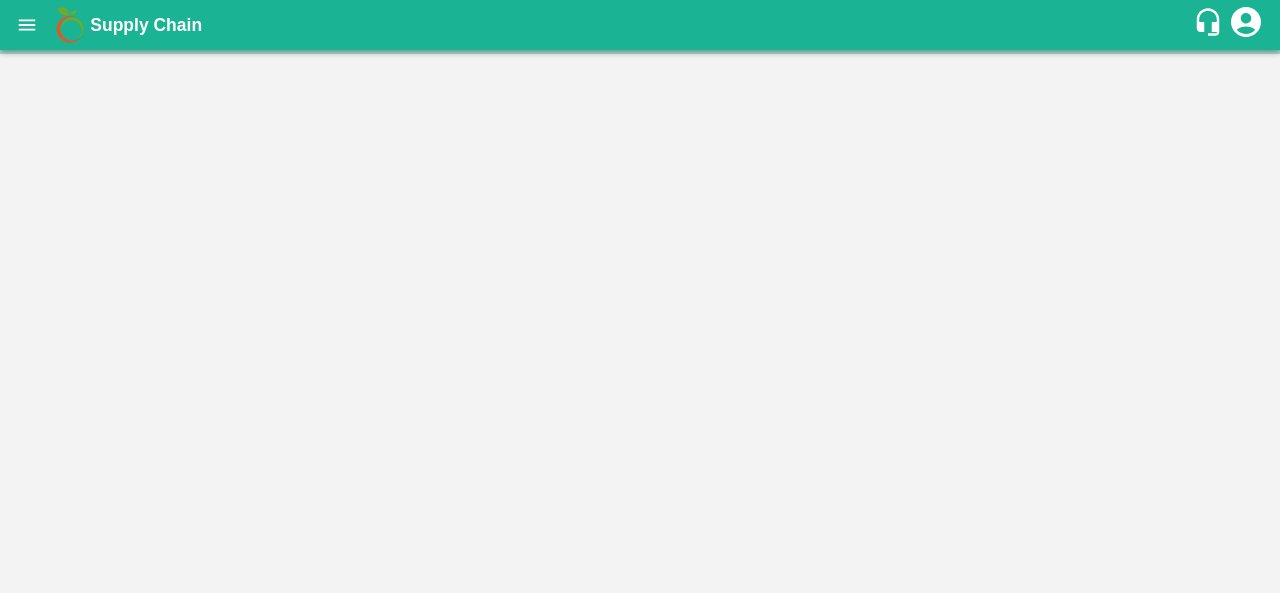 scroll, scrollTop: 0, scrollLeft: 0, axis: both 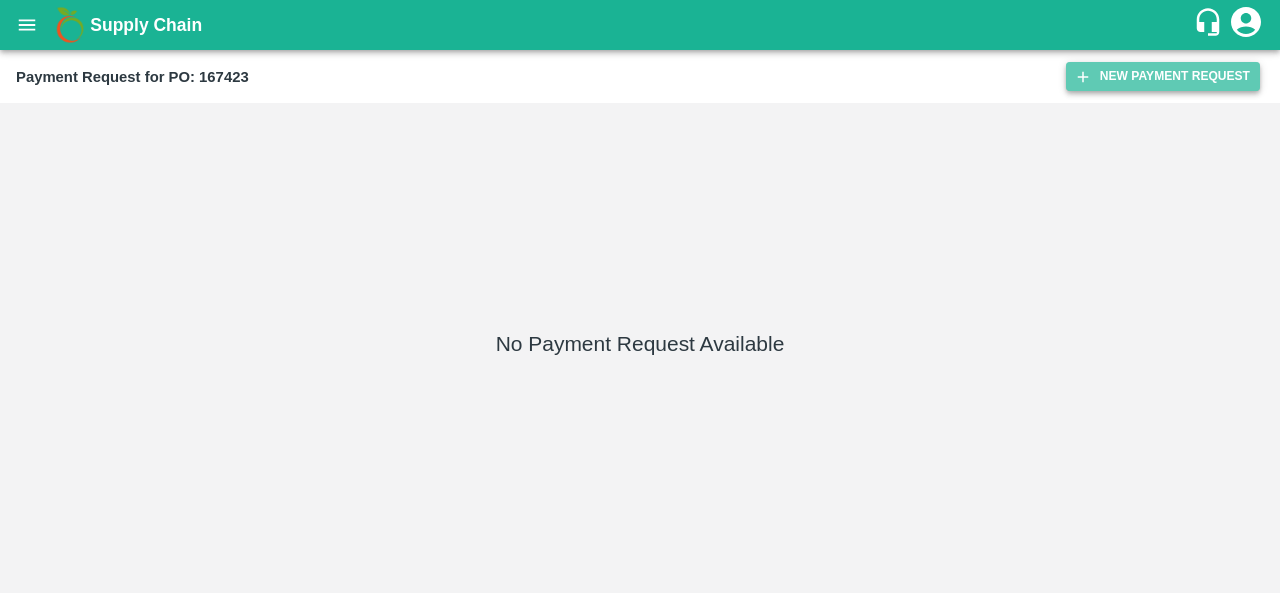 click on "New Payment Request" at bounding box center (1163, 76) 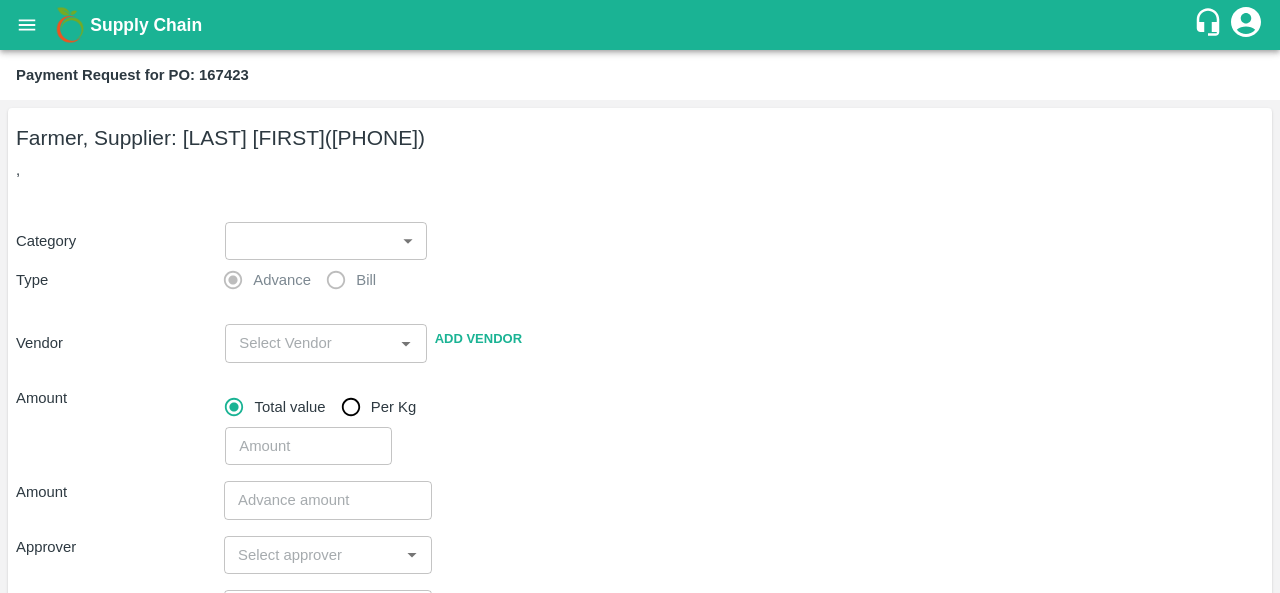 click on "Supply Chain Payment Request for PO: 167423 Farmer, Supplier:    [FIRST] [LAST]  ([PHONE]) ,  Category ​ ​ Type Advance Bill Vendor ​ Add Vendor Amount Total value Per Kg ​ Amount ​ Approver ​ Due Date ​  Priority  Low  High Comment x ​ Attach bill Cancel Save FXD LMD DC Direct Customer FruitX [CITY] FruitX [CITY] FruitX [CITY] FruitX [CITY] 2025 [FIRST] [LAST] Logout" at bounding box center (640, 296) 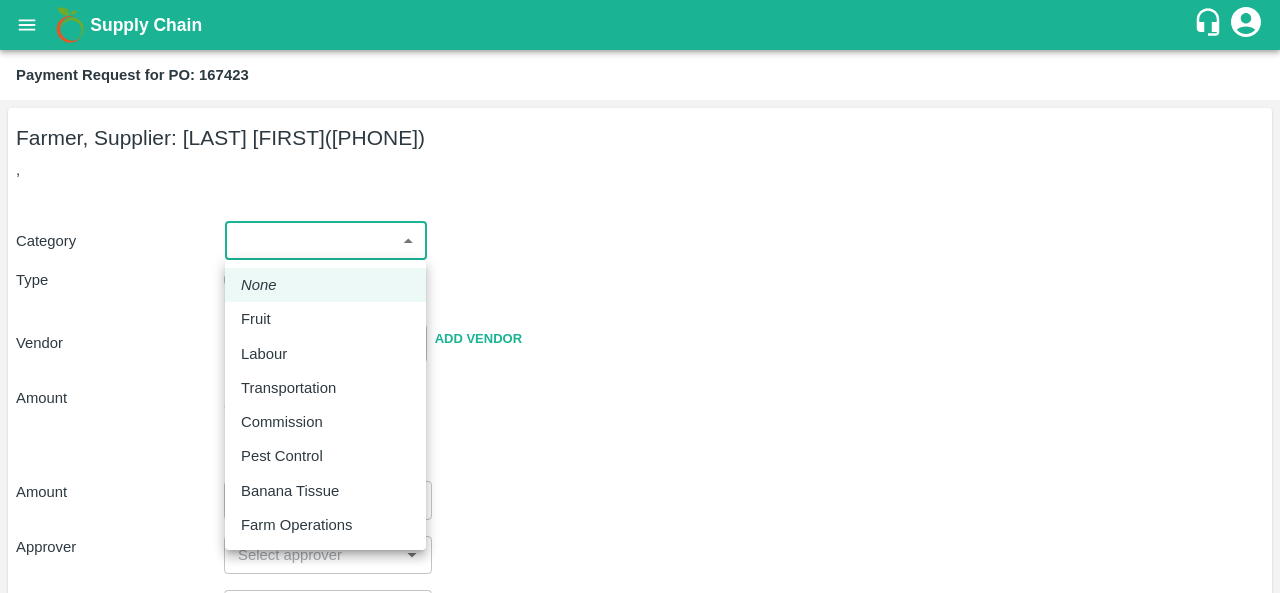 click on "Fruit" at bounding box center [325, 319] 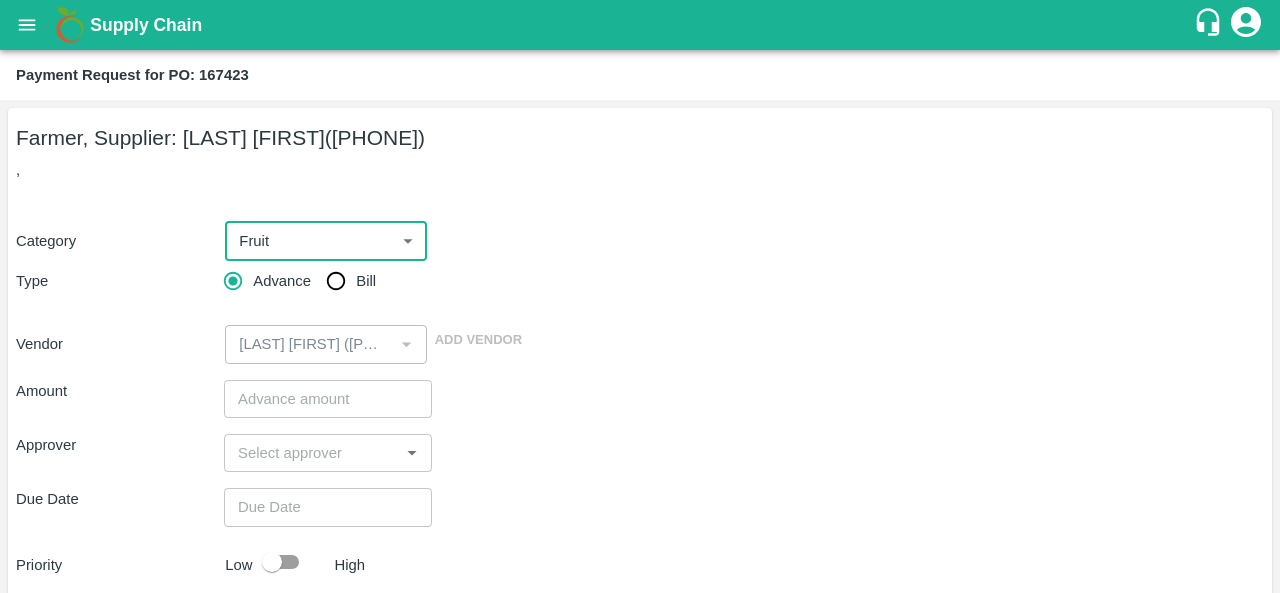 click on "Bill" at bounding box center (336, 281) 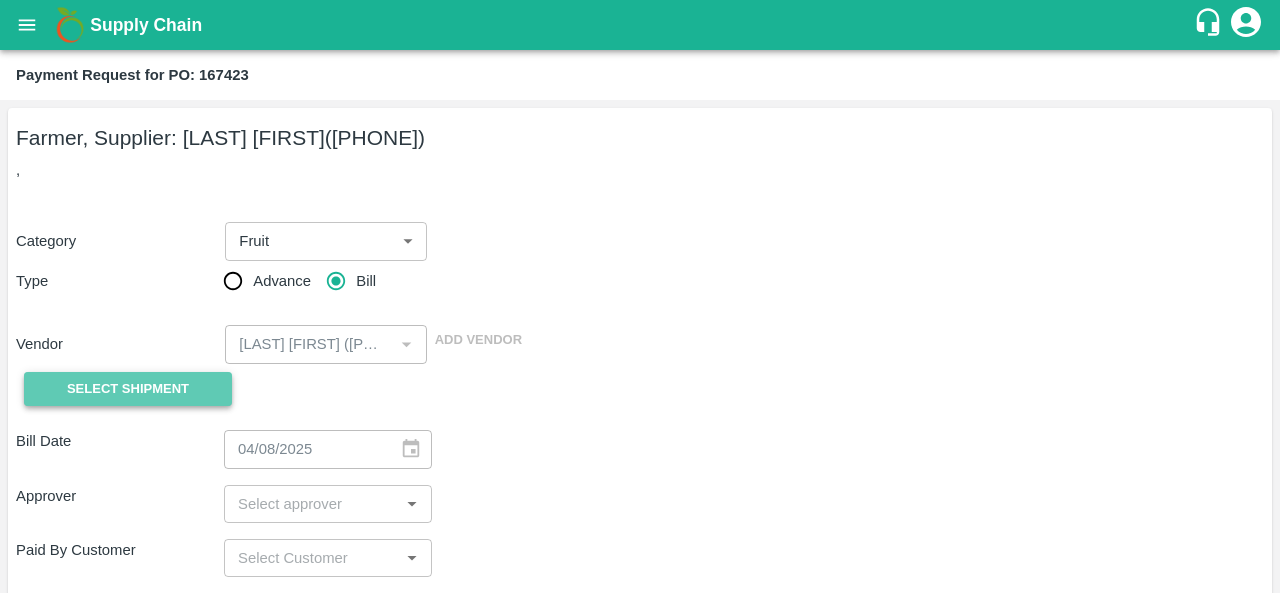 click on "Select Shipment" at bounding box center (128, 389) 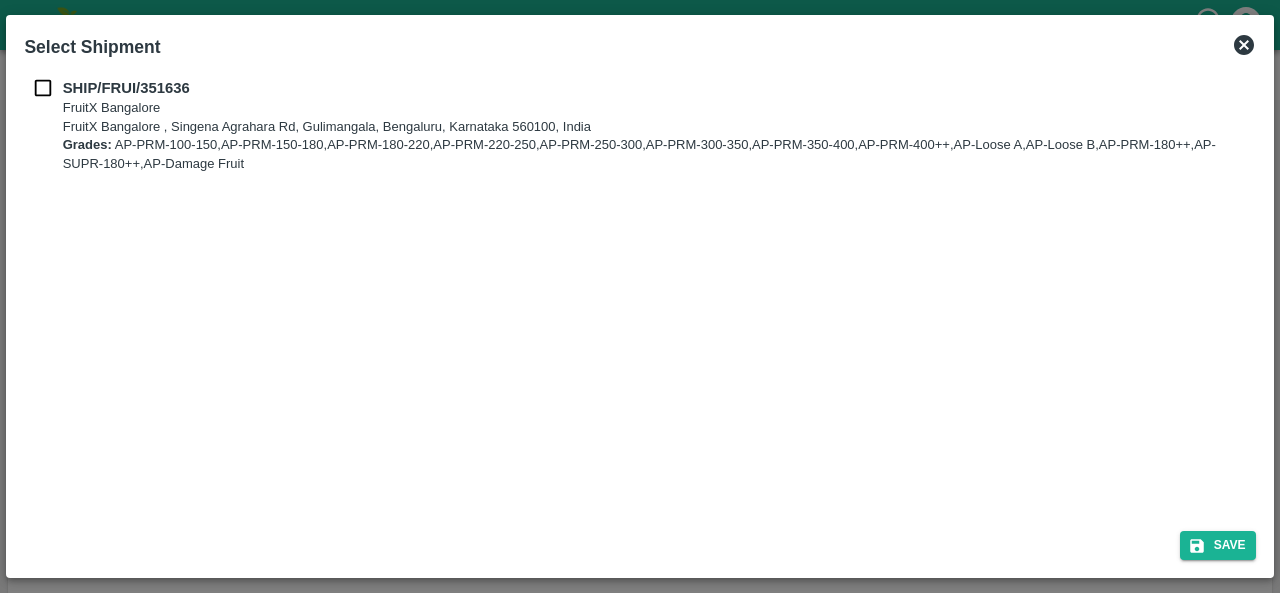 click at bounding box center [43, 88] 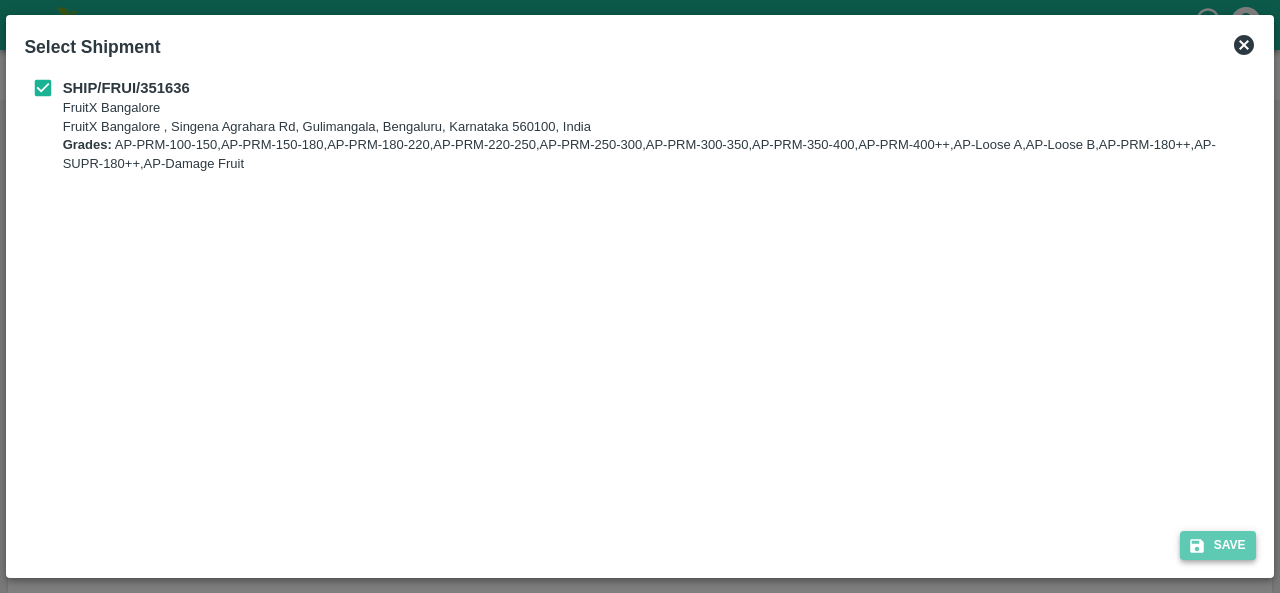 click on "Save" at bounding box center [1218, 545] 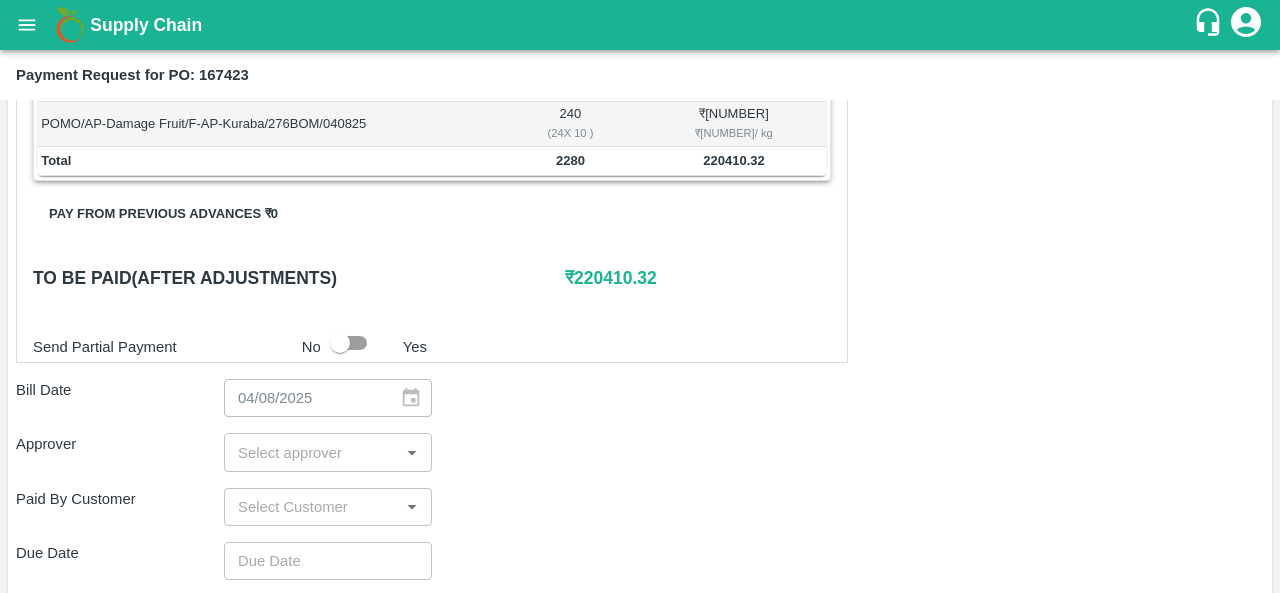 scroll, scrollTop: 946, scrollLeft: 0, axis: vertical 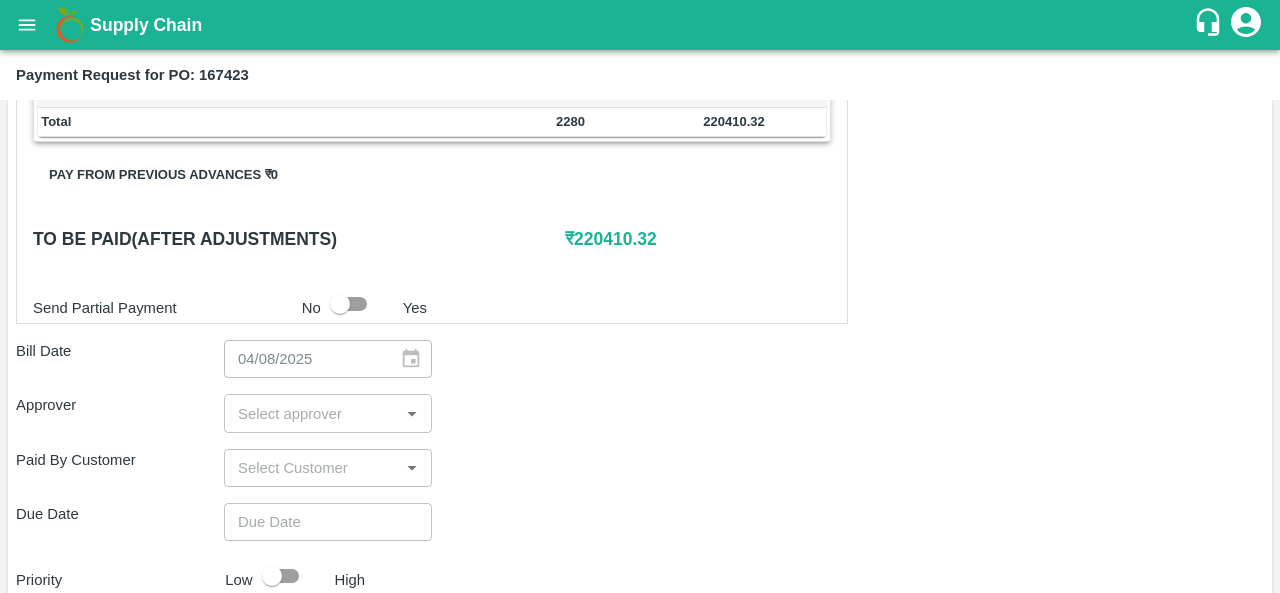 click at bounding box center [311, 413] 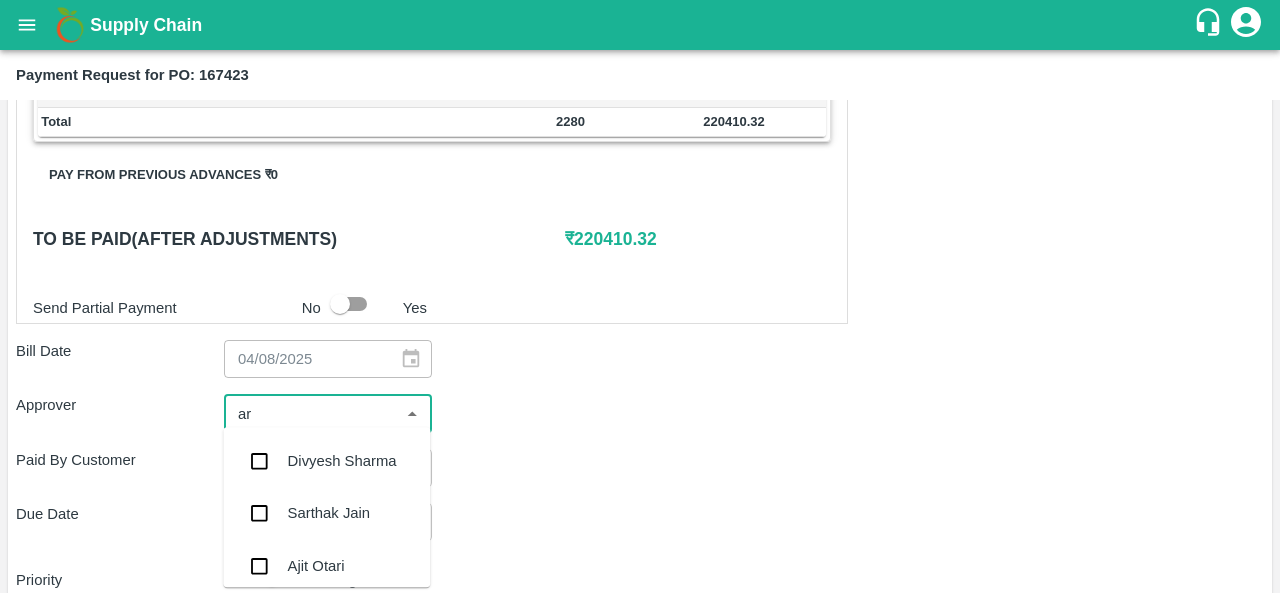 type on "ara" 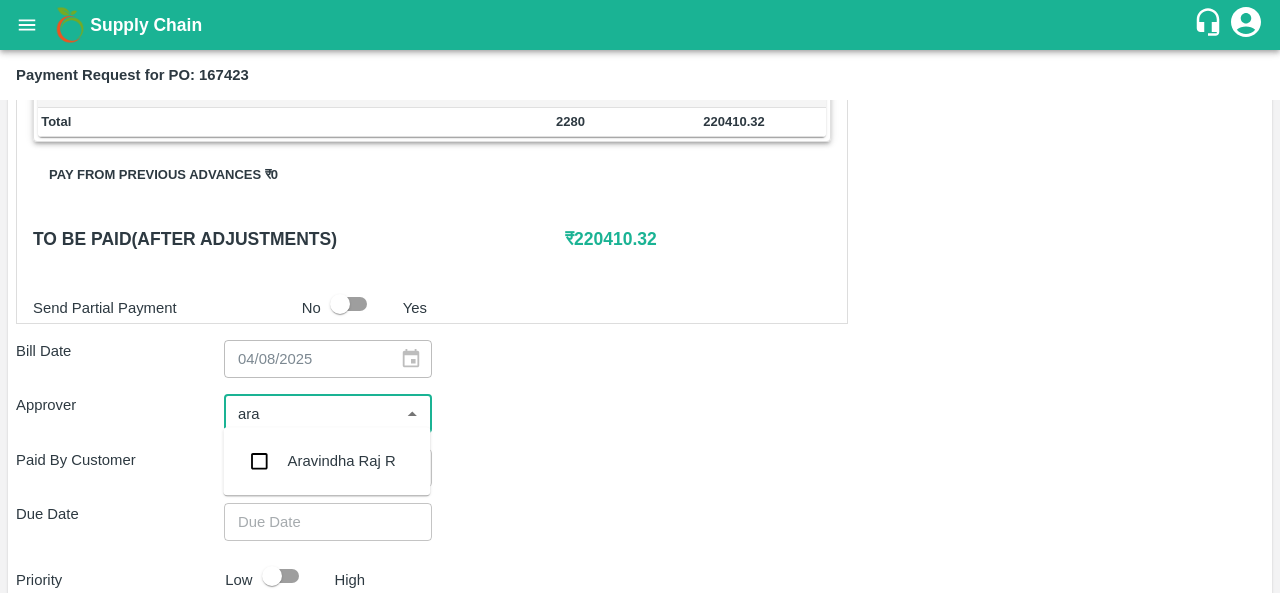 click on "Aravindha Raj R" at bounding box center (342, 461) 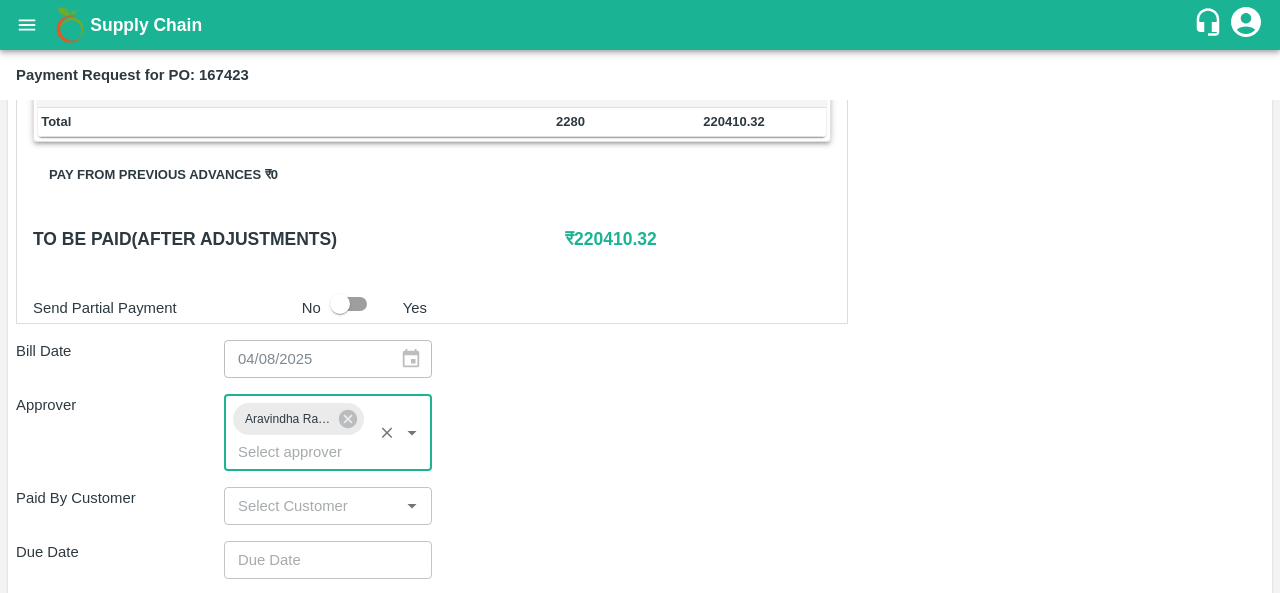 click at bounding box center (311, 506) 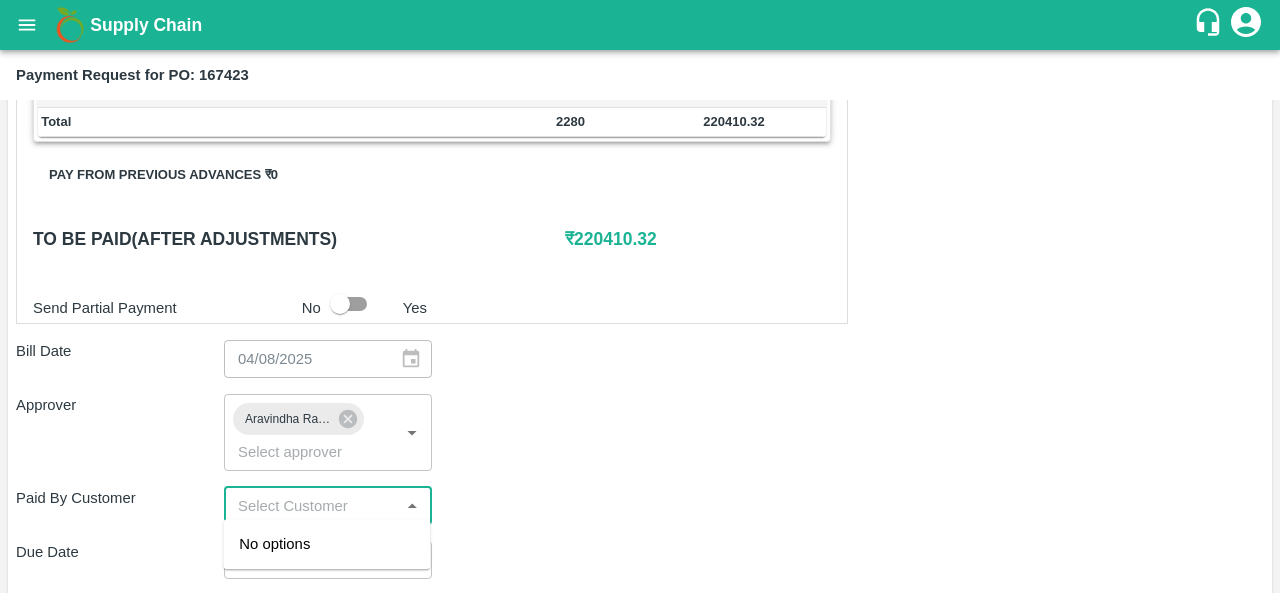 click on "Approver [FIRST] [LAST]" at bounding box center [640, 432] 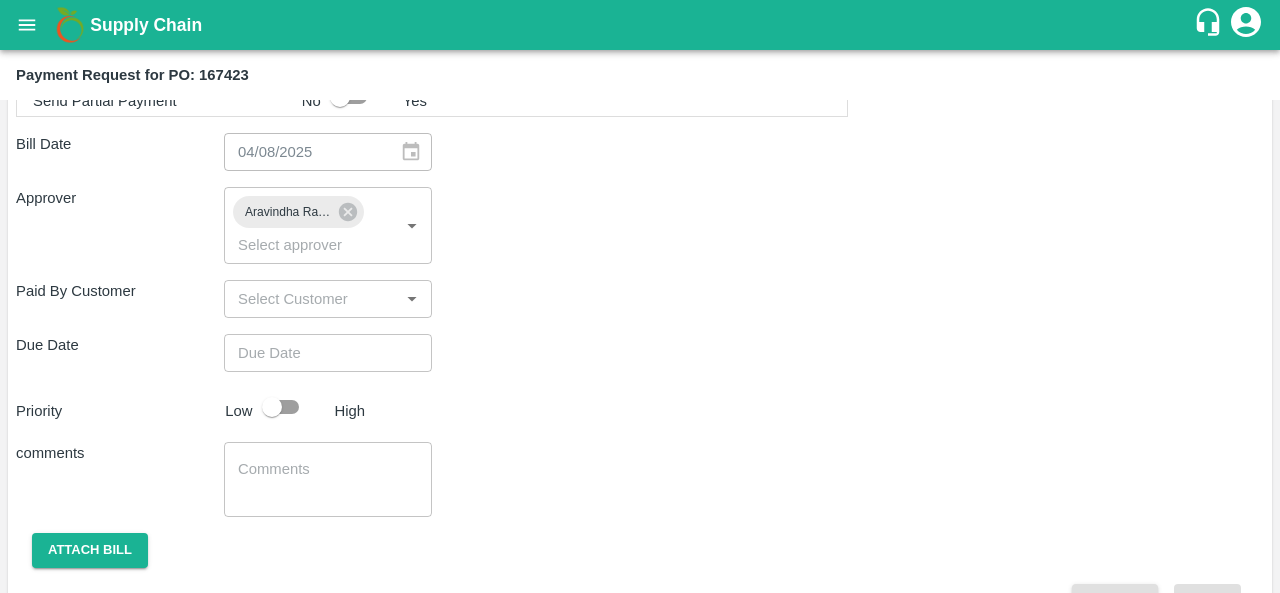 scroll, scrollTop: 1154, scrollLeft: 0, axis: vertical 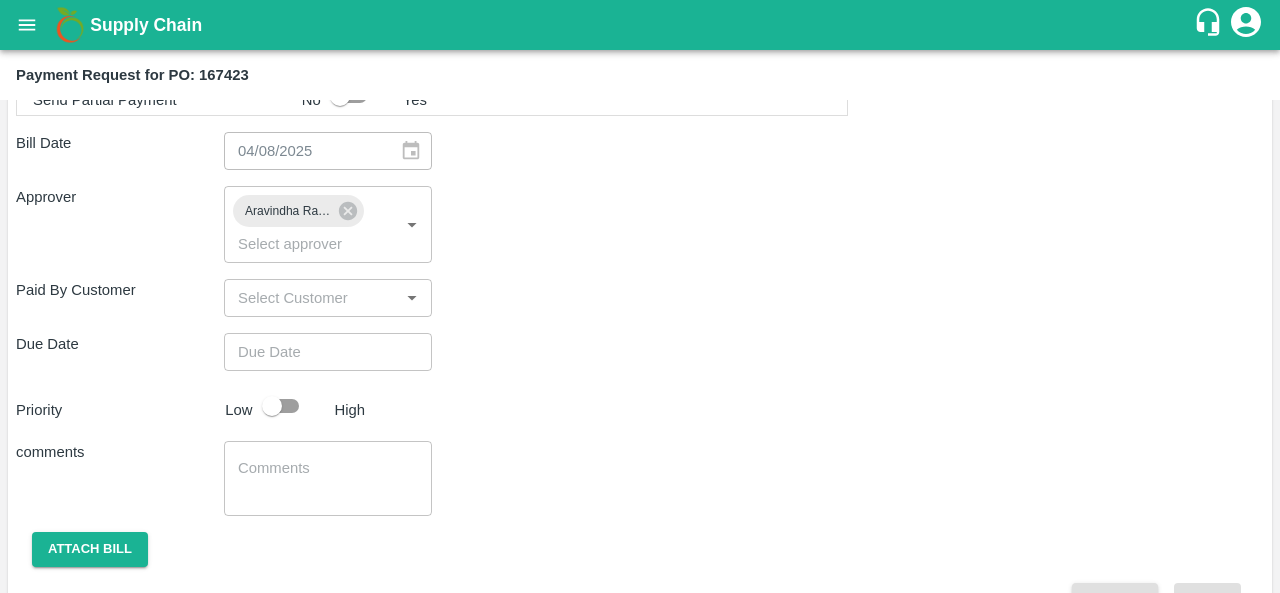 type on "DD/MM/YYYY hh:mm aa" 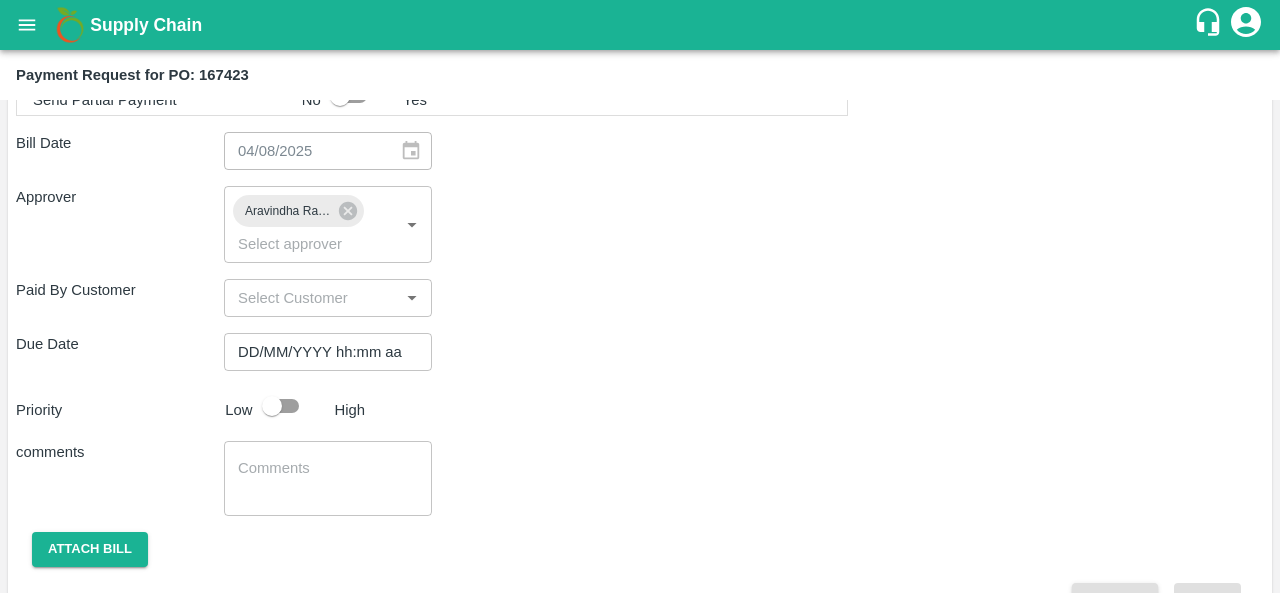 click on "DD/MM/YYYY hh:mm aa" at bounding box center [321, 352] 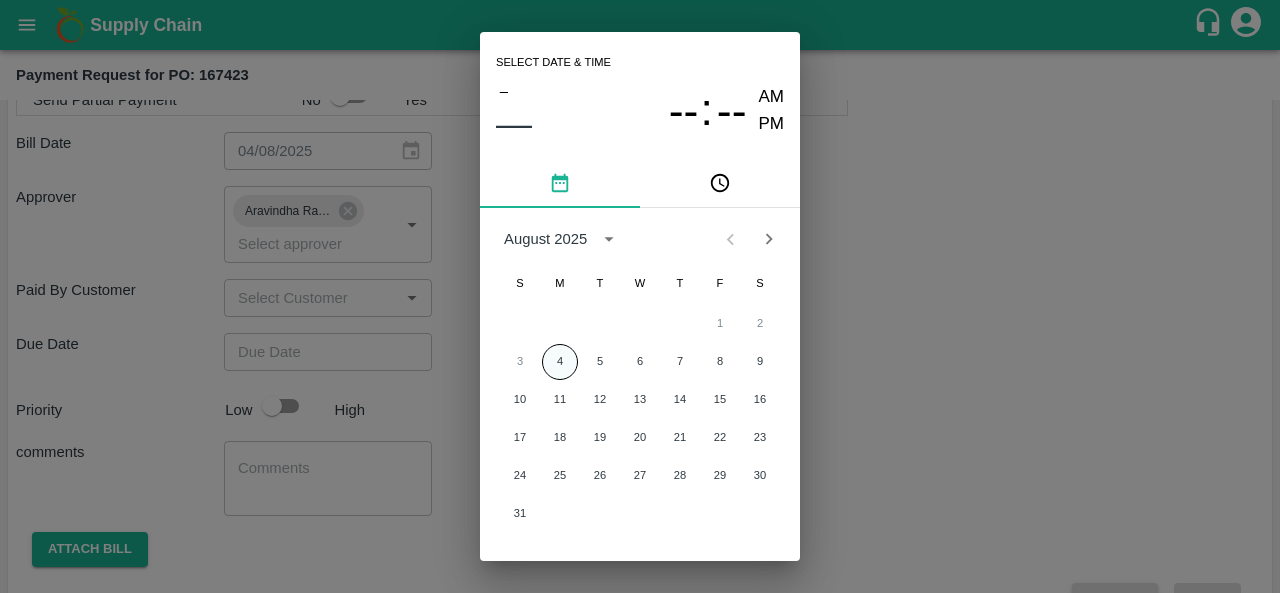 click on "4" at bounding box center [560, 362] 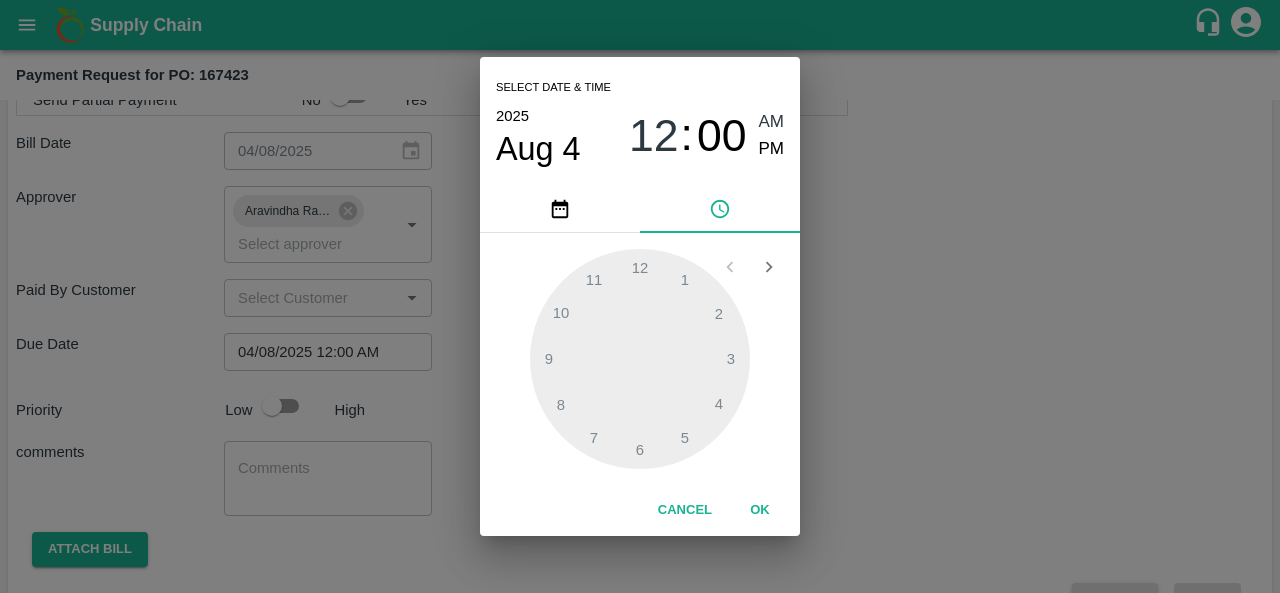 click on "Select date & time 2025 Aug 4 12 : 00 AM PM 1 2 3 4 5 6 7 8 9 10 11 12 Cancel OK" at bounding box center [640, 296] 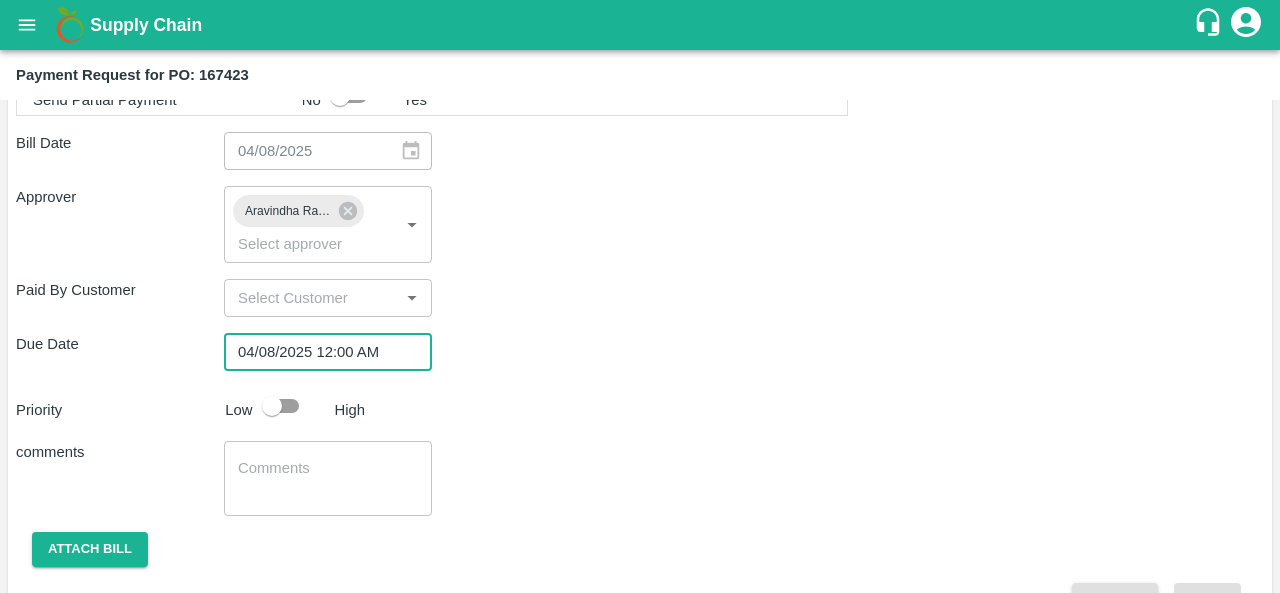scroll, scrollTop: 1196, scrollLeft: 0, axis: vertical 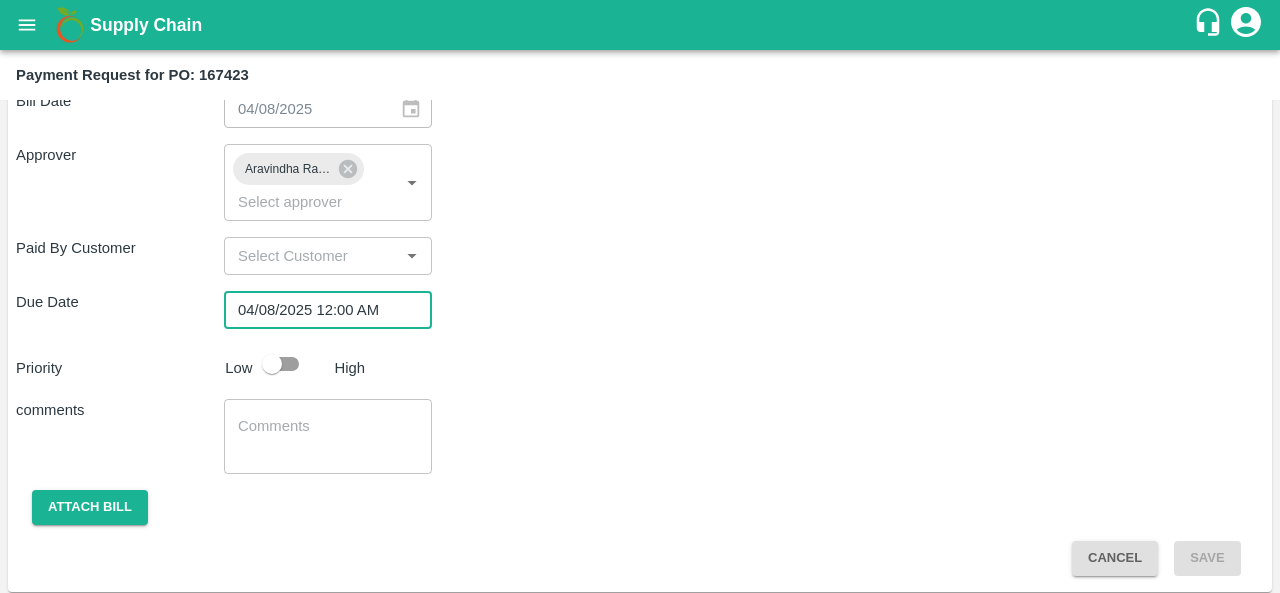 click at bounding box center (272, 364) 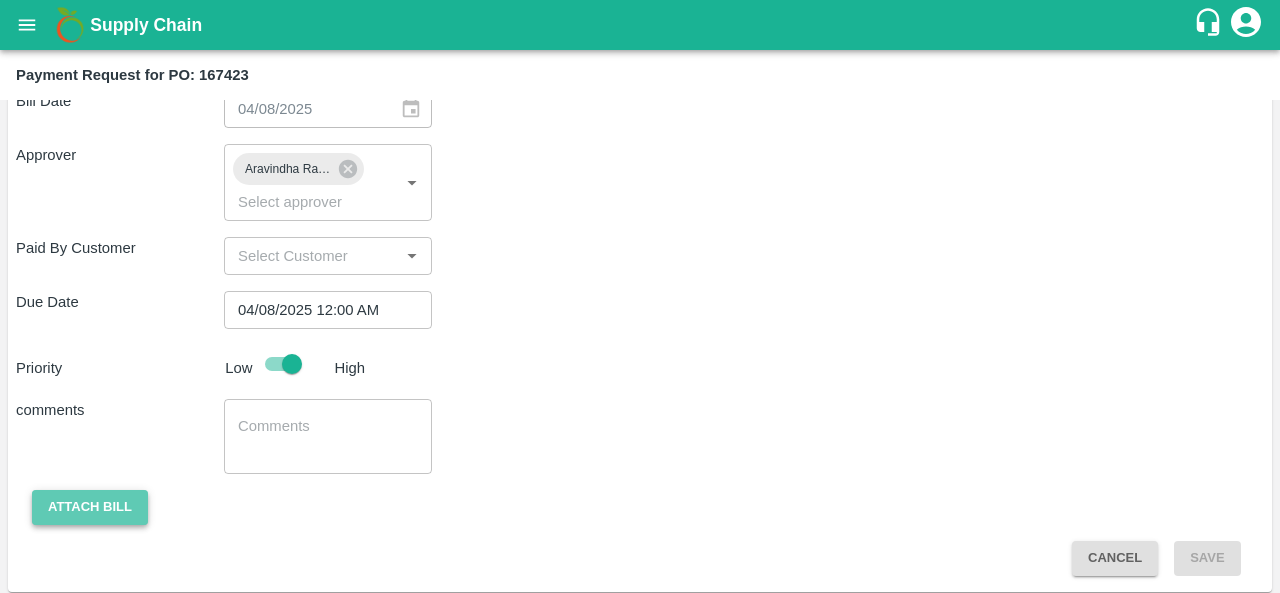 click on "Attach bill" at bounding box center [90, 507] 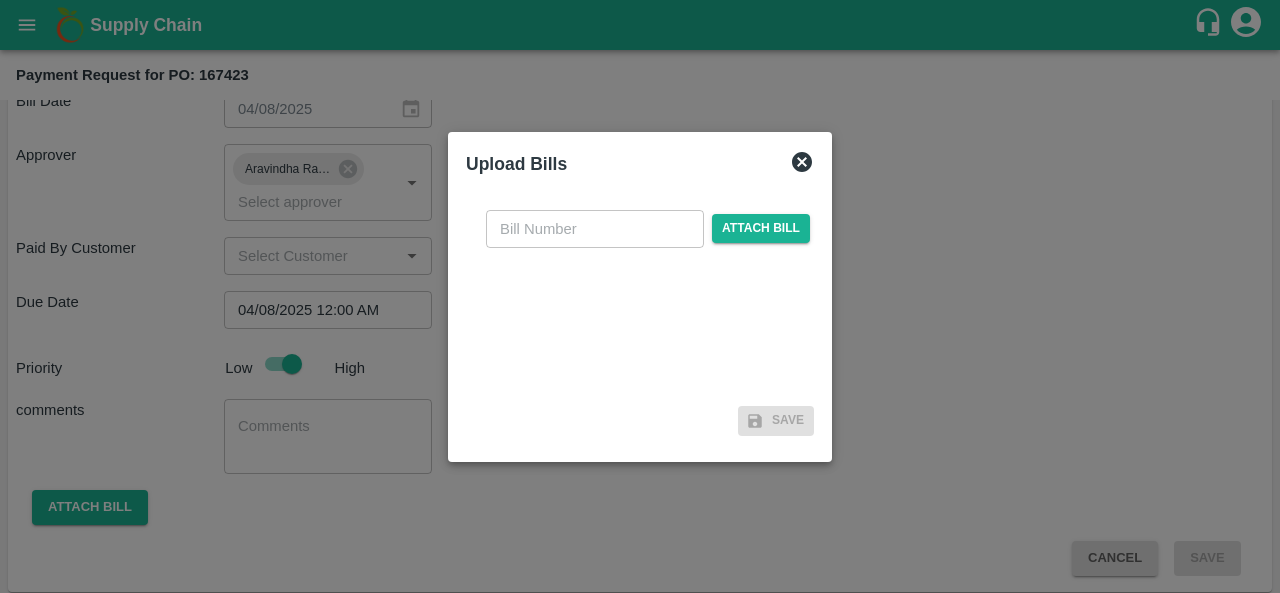 click at bounding box center [595, 229] 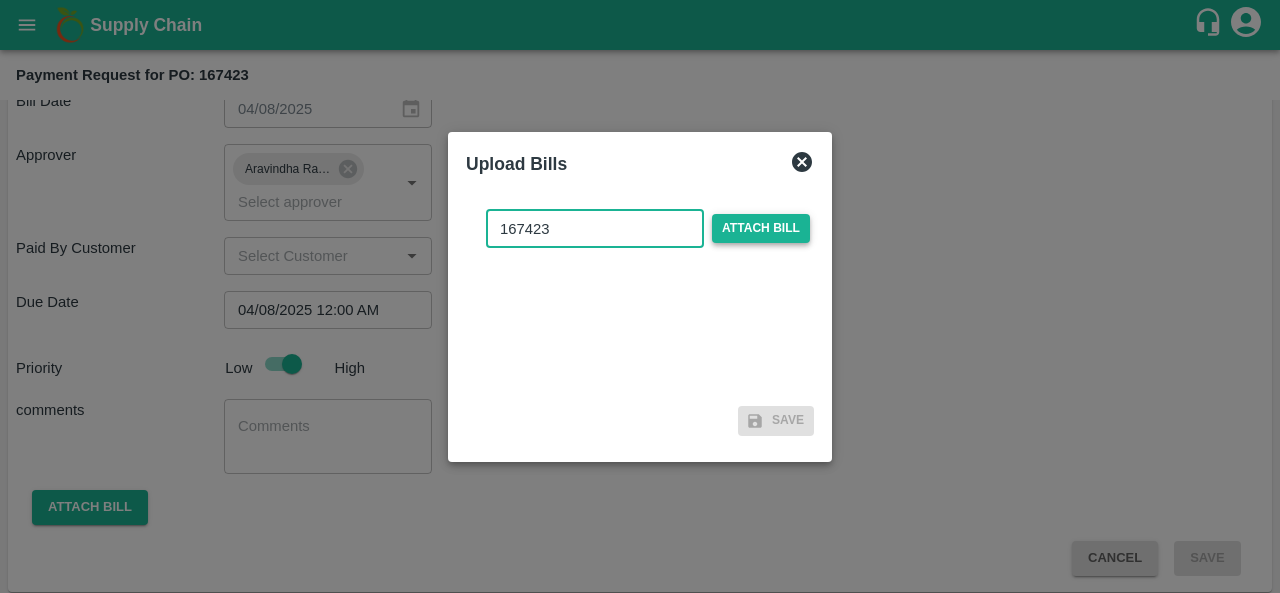 type on "167423" 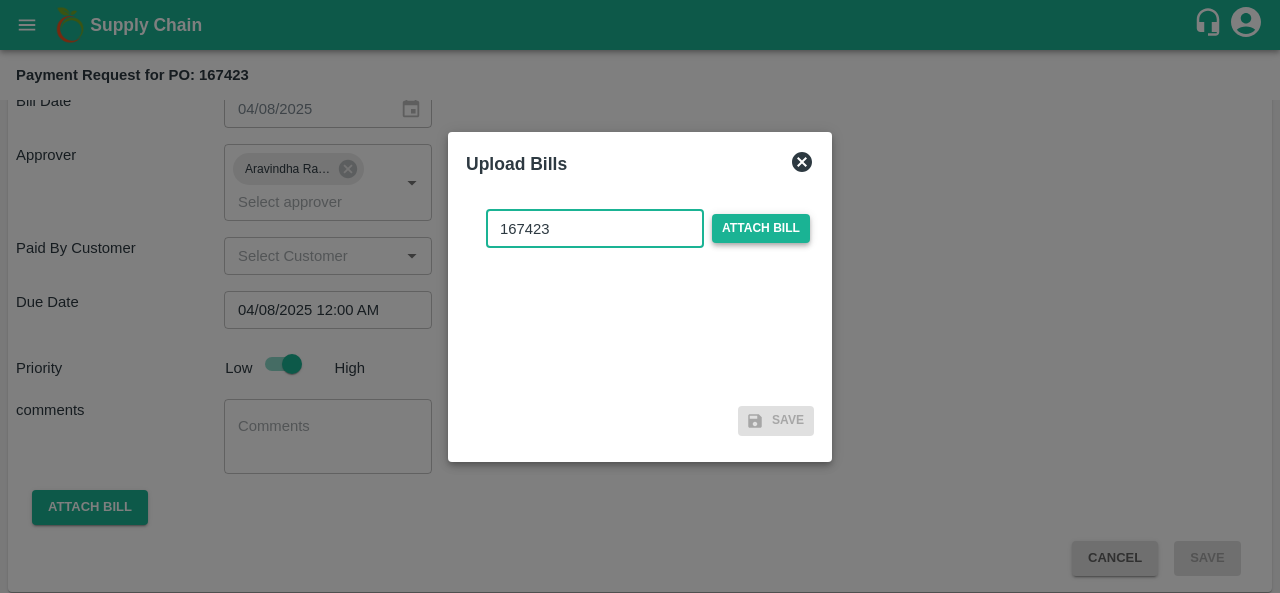 click on "Attach bill" at bounding box center (761, 228) 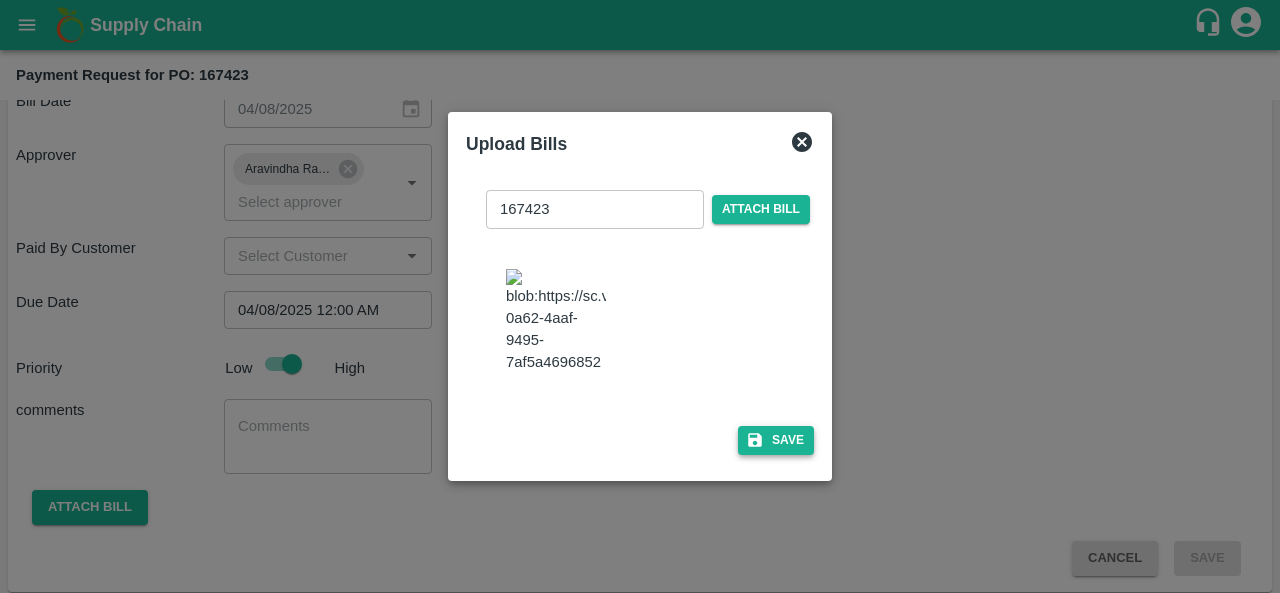 click on "Save" at bounding box center [776, 440] 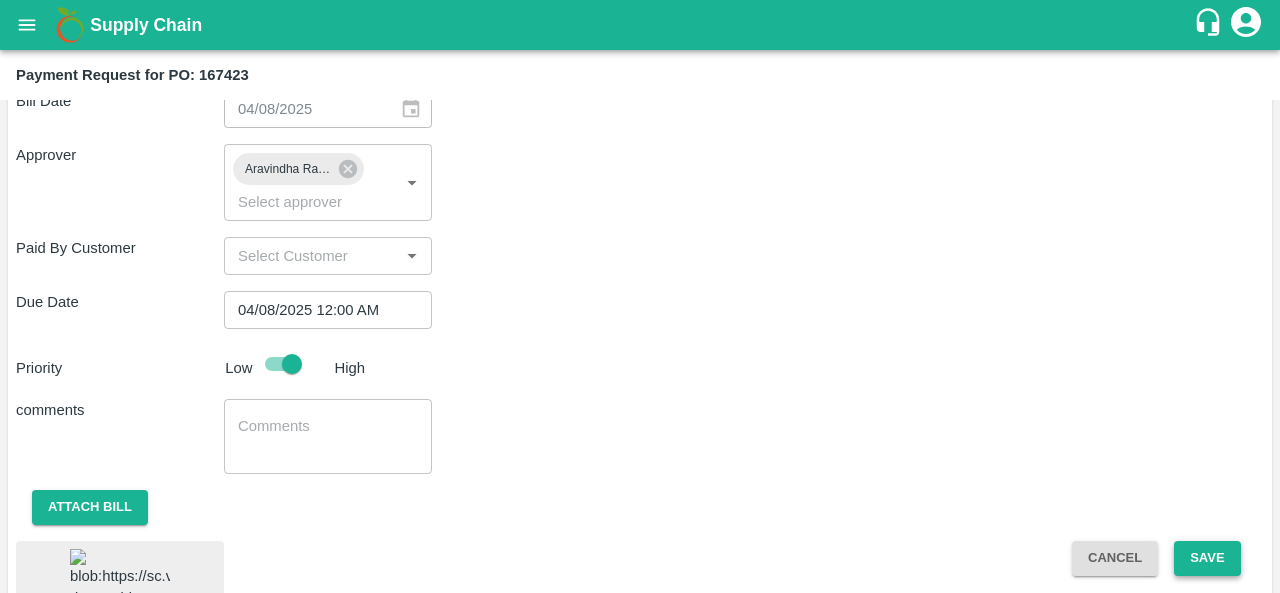 click on "Save" at bounding box center (1207, 558) 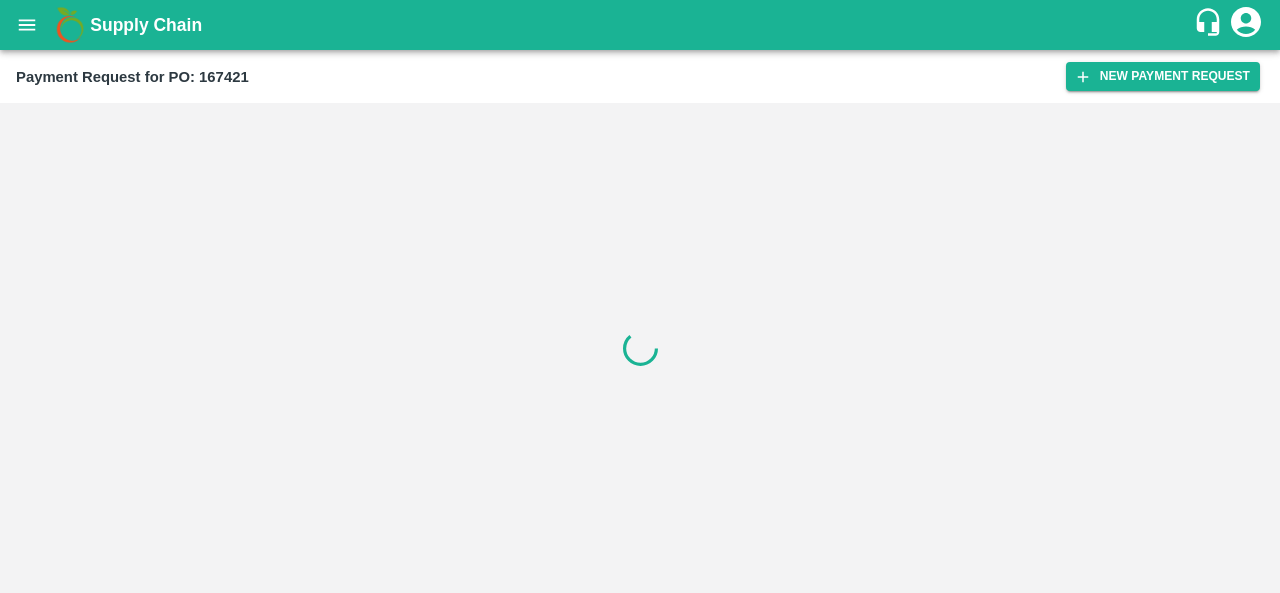 scroll, scrollTop: 0, scrollLeft: 0, axis: both 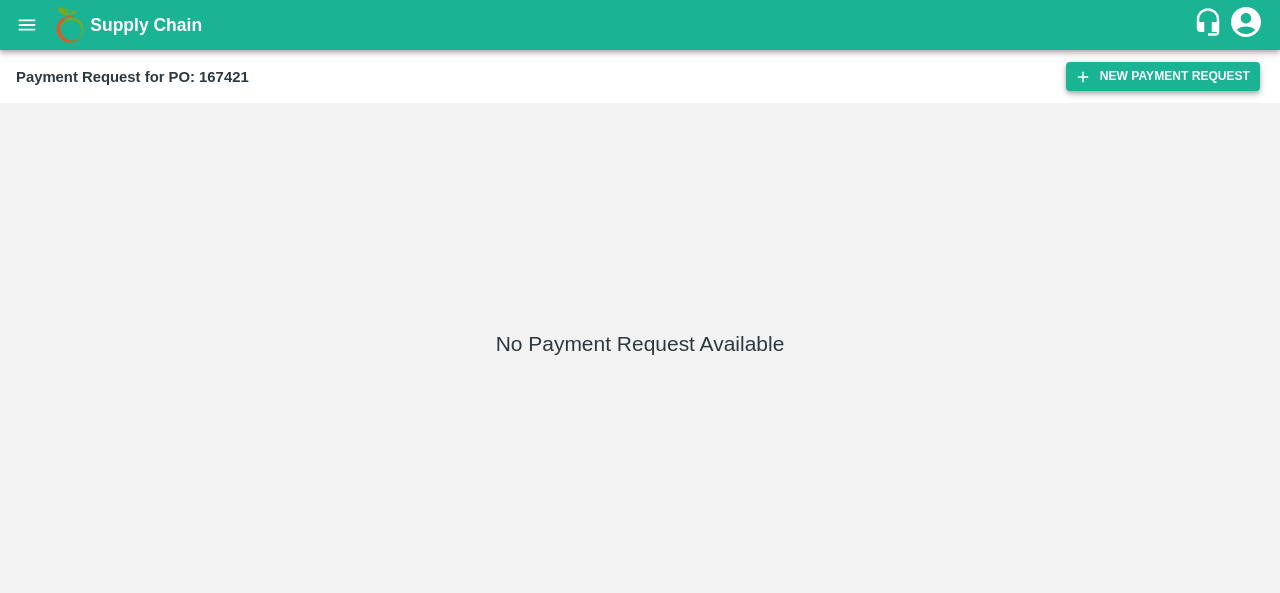 click on "New Payment Request" at bounding box center (1163, 76) 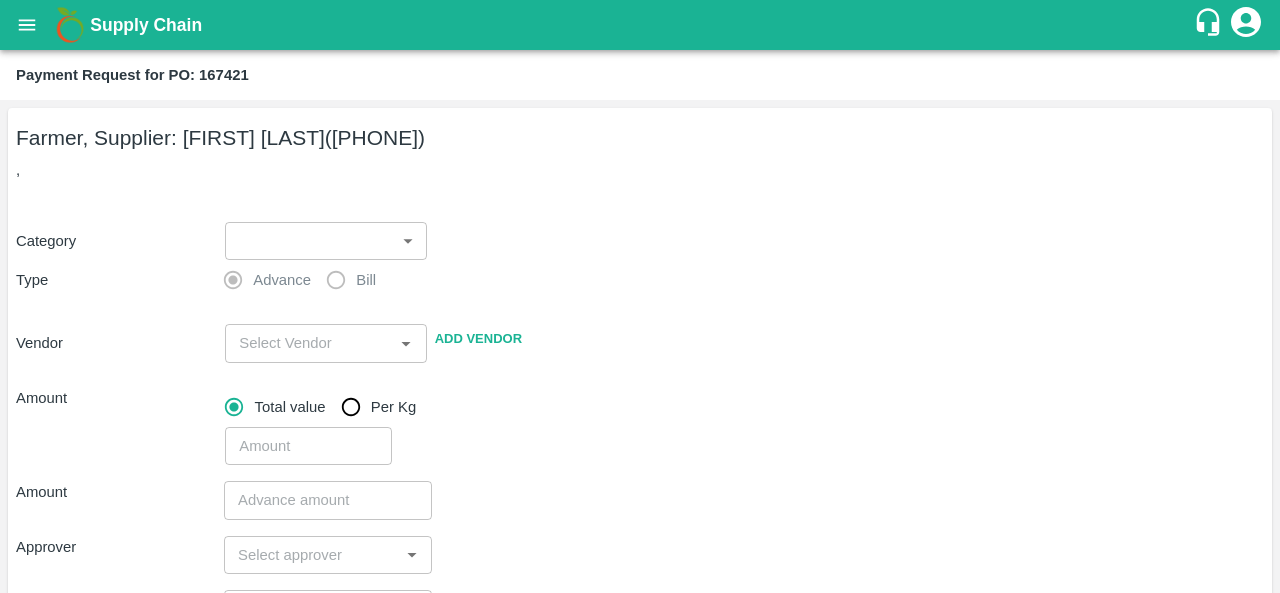 click on "Supply Chain Payment Request for PO: 167421 Farmer, Supplier:    [FIRST] [LAST]  ([PHONE]) ,  Category ​ ​ Type Advance Bill Vendor ​ Add Vendor Amount Total value Per Kg ​ Amount ​ Approver ​ Due Date ​  Priority  Low  High Comment x ​ Attach bill Cancel Save FXD LMD DC Direct Customer FruitX [CITY] FruitX [CITY] FruitX [CITY] FruitX [CITY] 2025 [FIRST] [LAST] Logout" at bounding box center [640, 296] 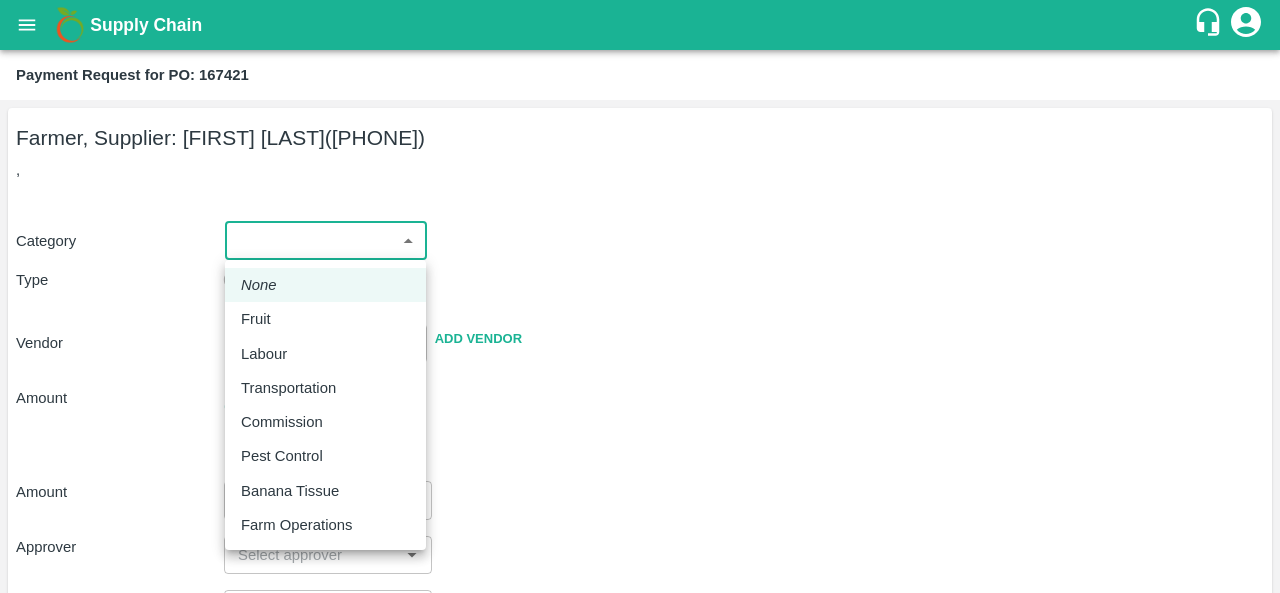click on "Fruit" at bounding box center [261, 319] 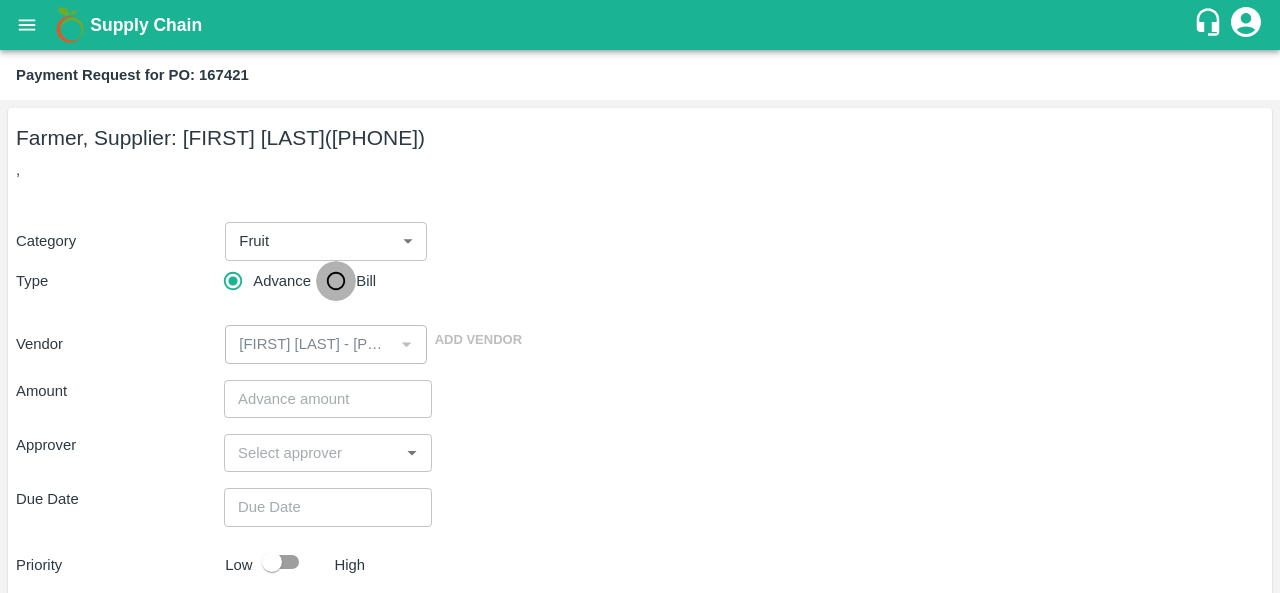 click on "Bill" at bounding box center (336, 281) 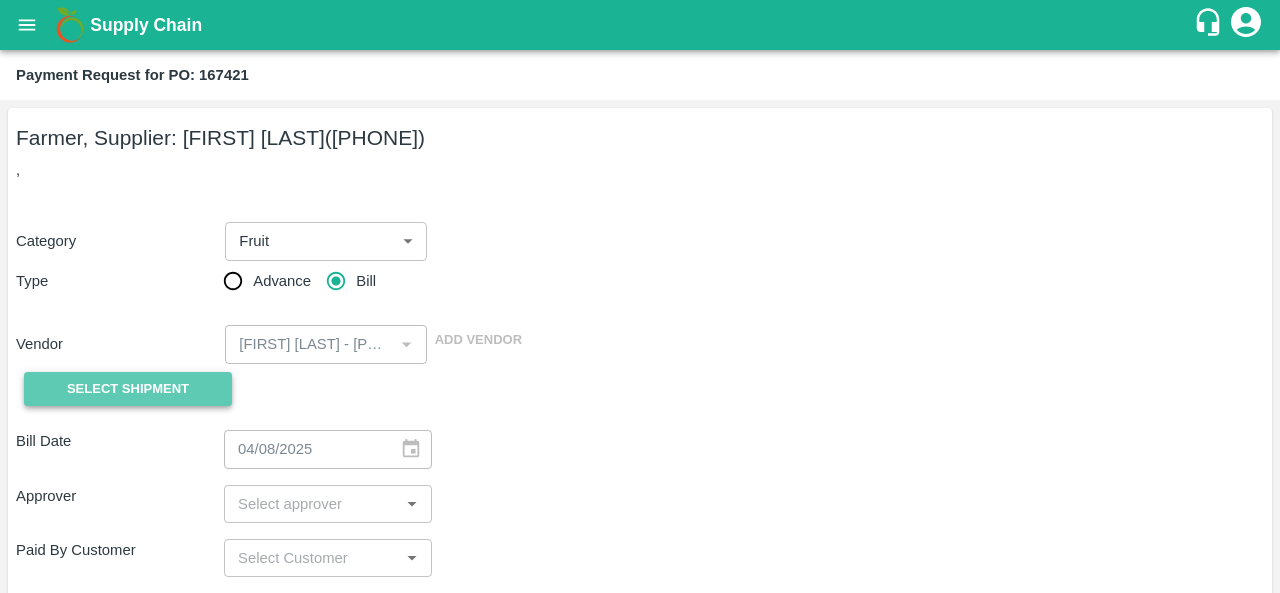 click on "Select Shipment" at bounding box center (128, 389) 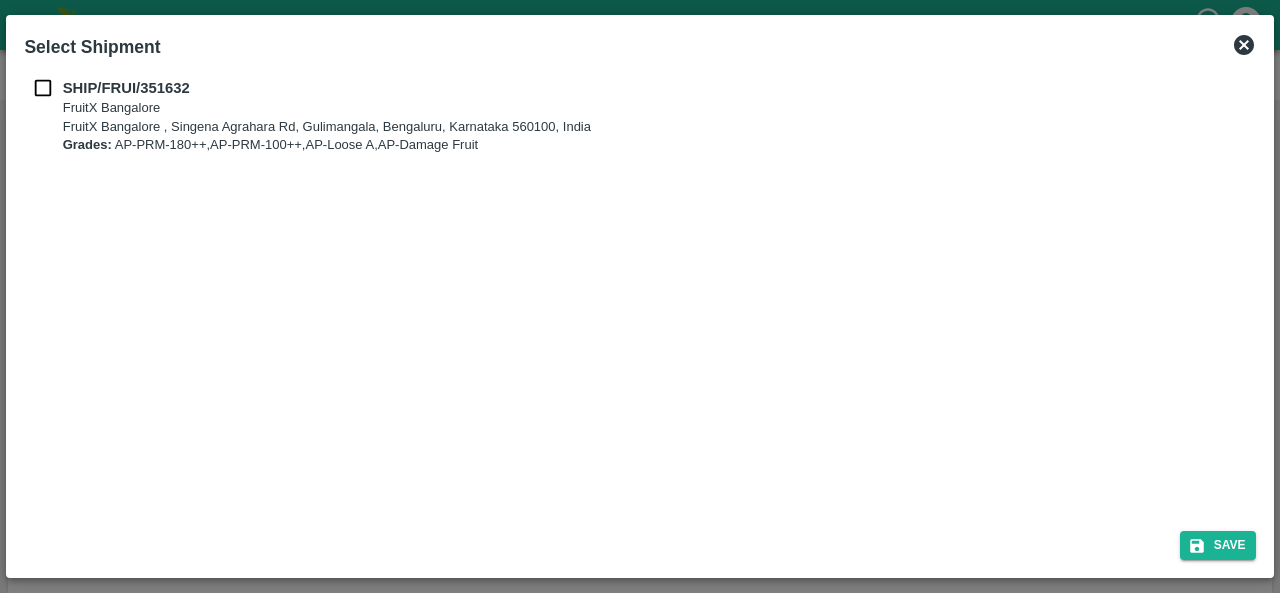 click at bounding box center (43, 88) 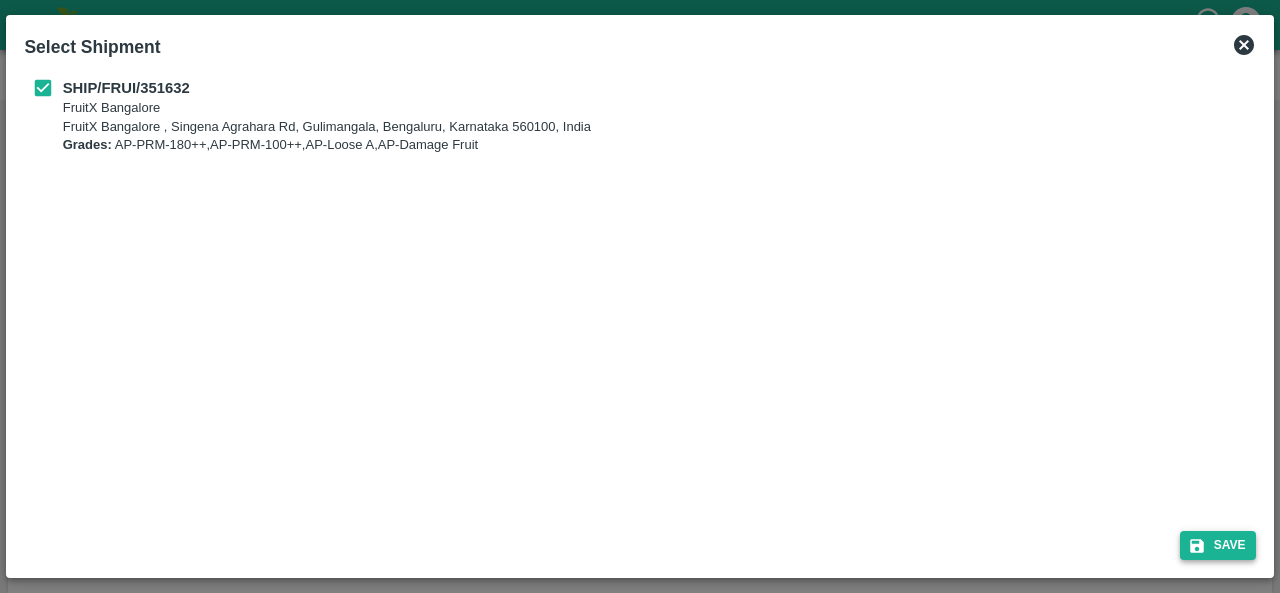 click on "Save" at bounding box center (1218, 545) 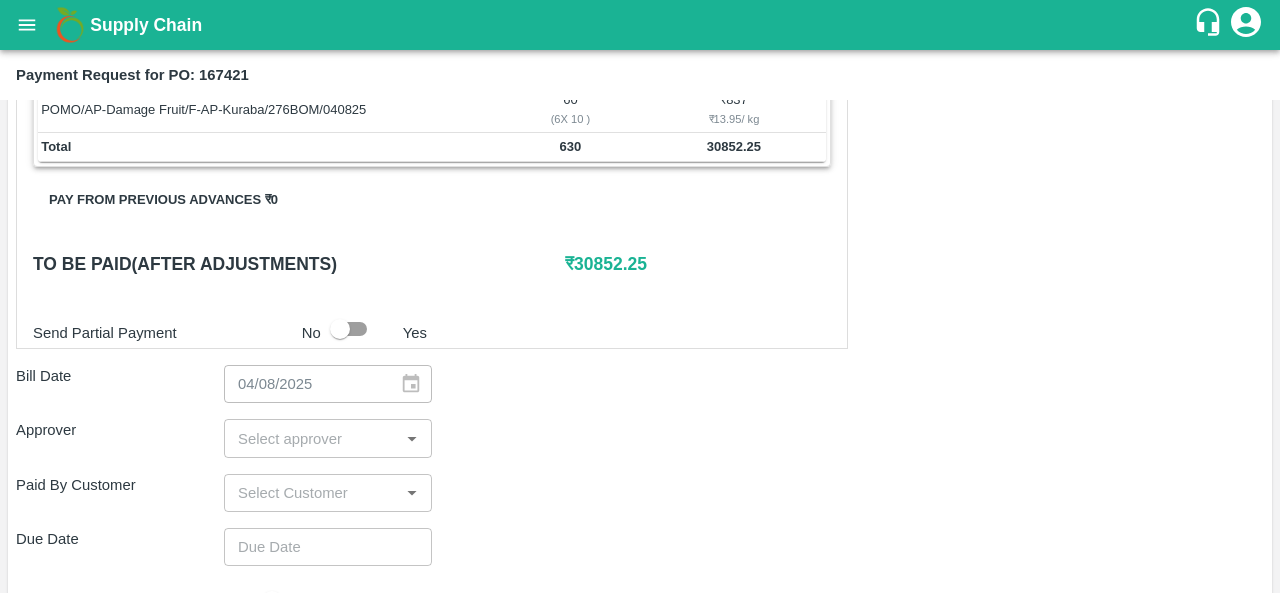 scroll, scrollTop: 522, scrollLeft: 0, axis: vertical 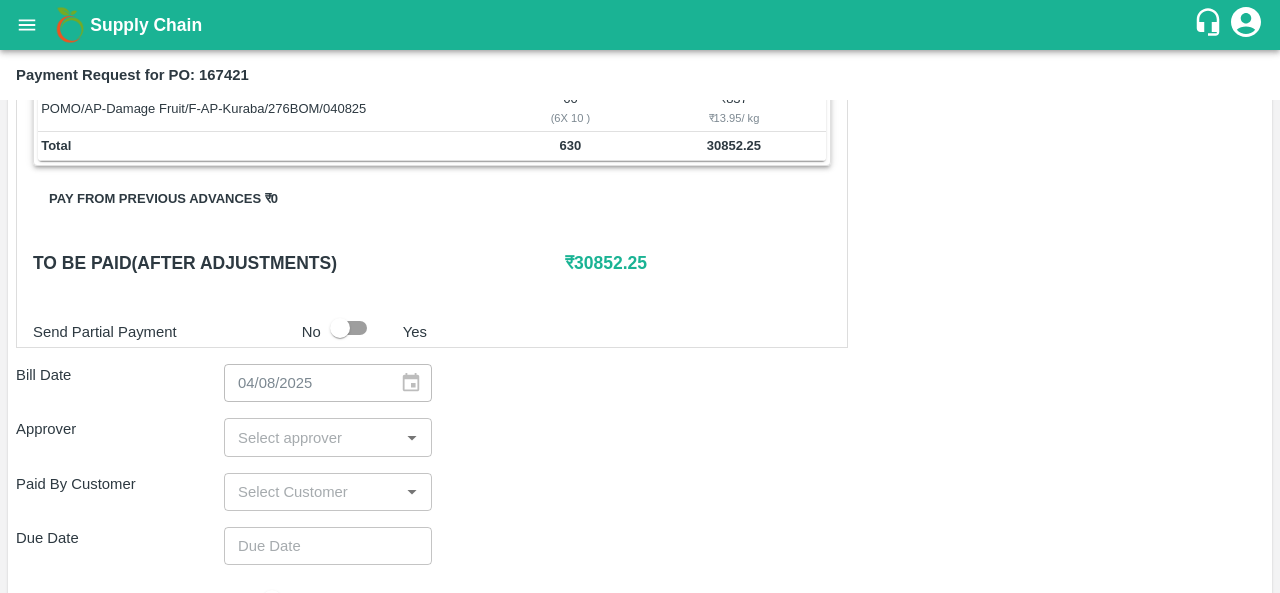 click at bounding box center (311, 437) 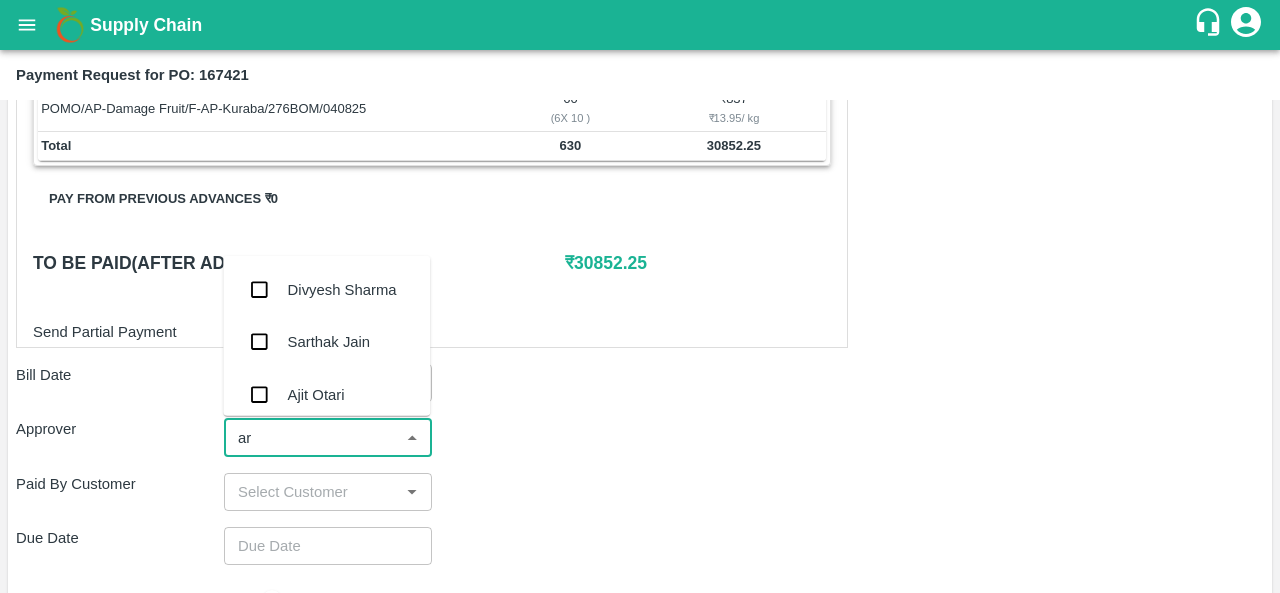 type on "ara" 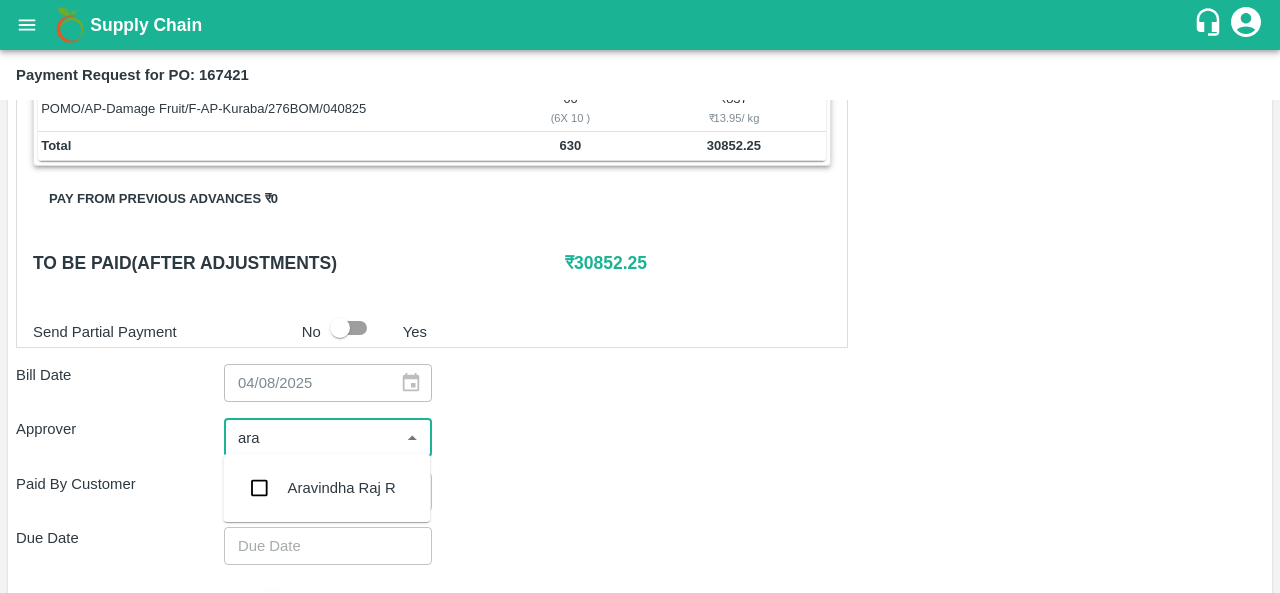 click on "Aravindha Raj R" at bounding box center (342, 488) 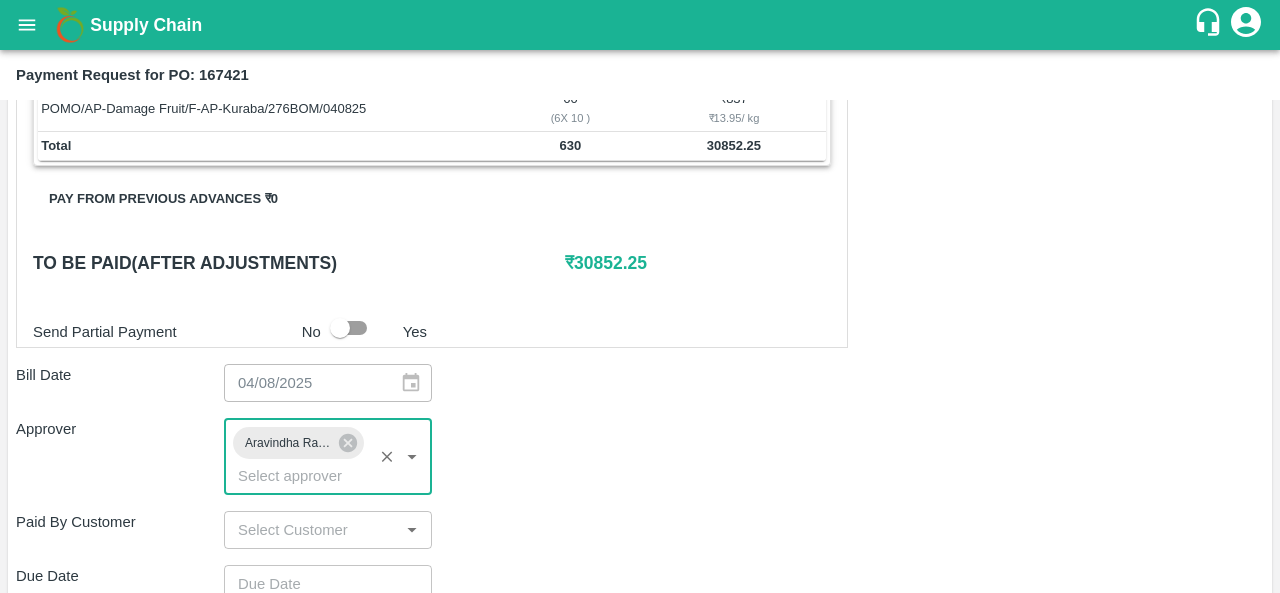 click on "Approver [FIRST] [LAST] [INITIAL]" at bounding box center (640, 456) 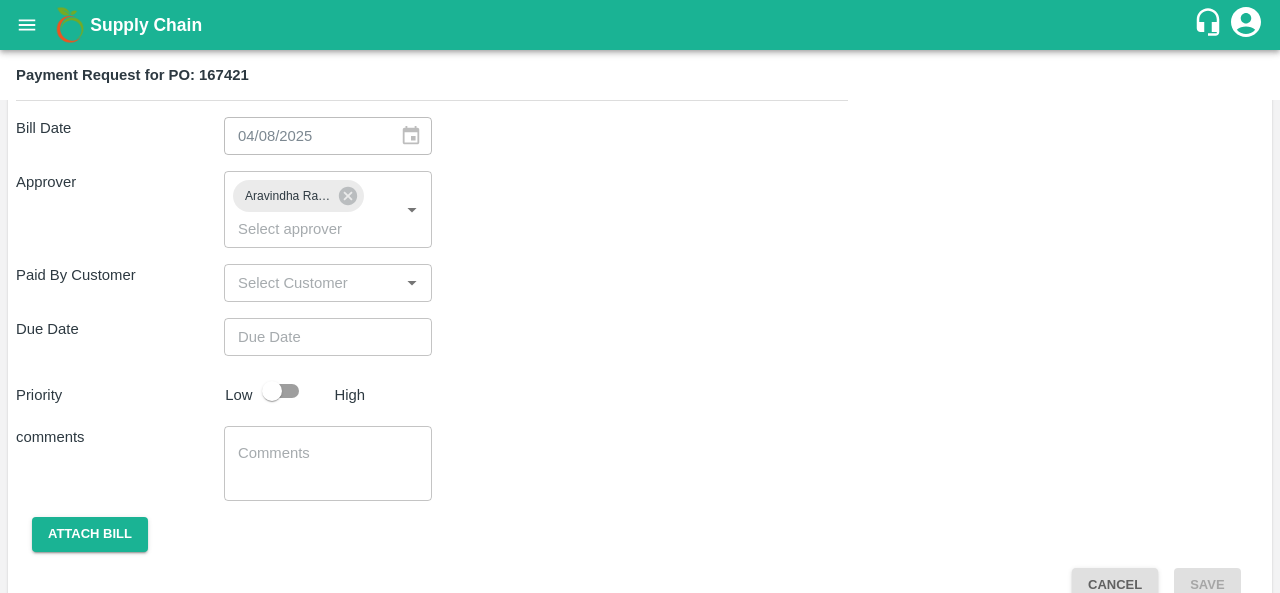 scroll, scrollTop: 799, scrollLeft: 0, axis: vertical 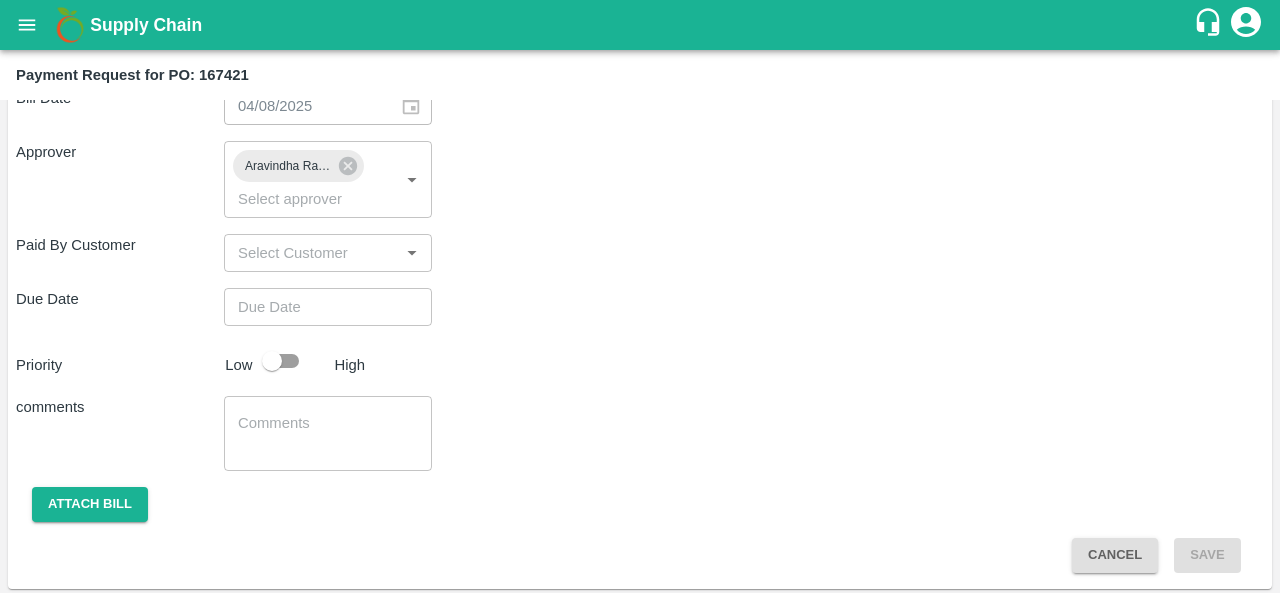 type on "DD/MM/YYYY hh:mm aa" 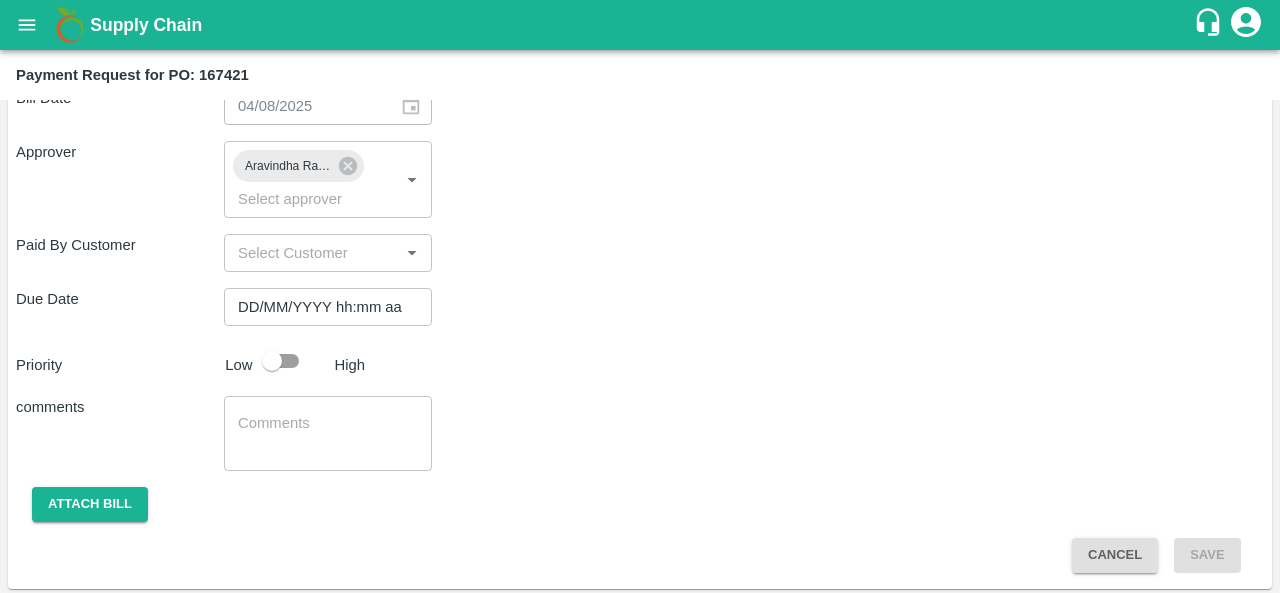 click on "DD/MM/YYYY hh:mm aa" at bounding box center [321, 307] 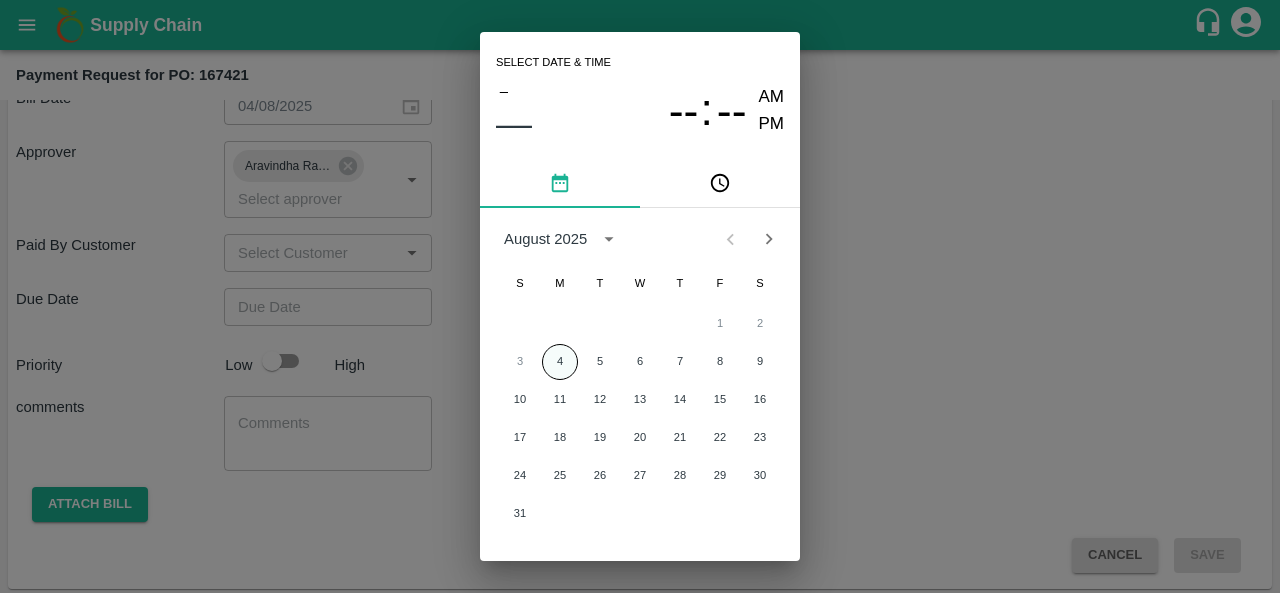 click on "4" at bounding box center [560, 362] 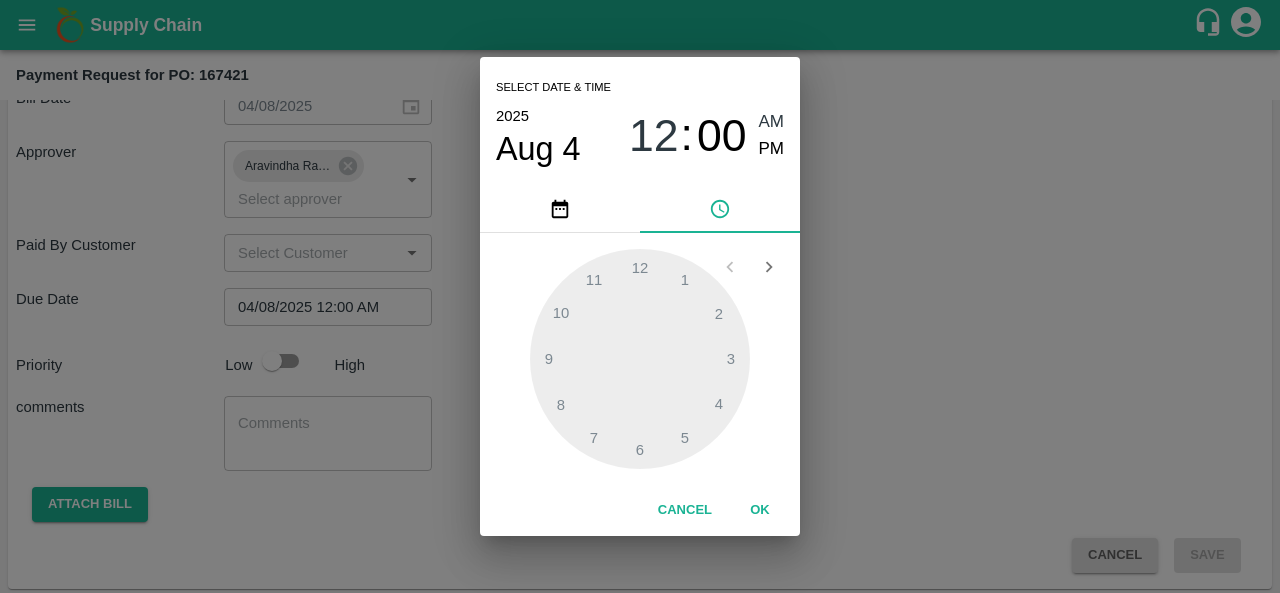 click on "1 2 3 4 5 6 7 8 9 10 11 12" at bounding box center (640, 359) 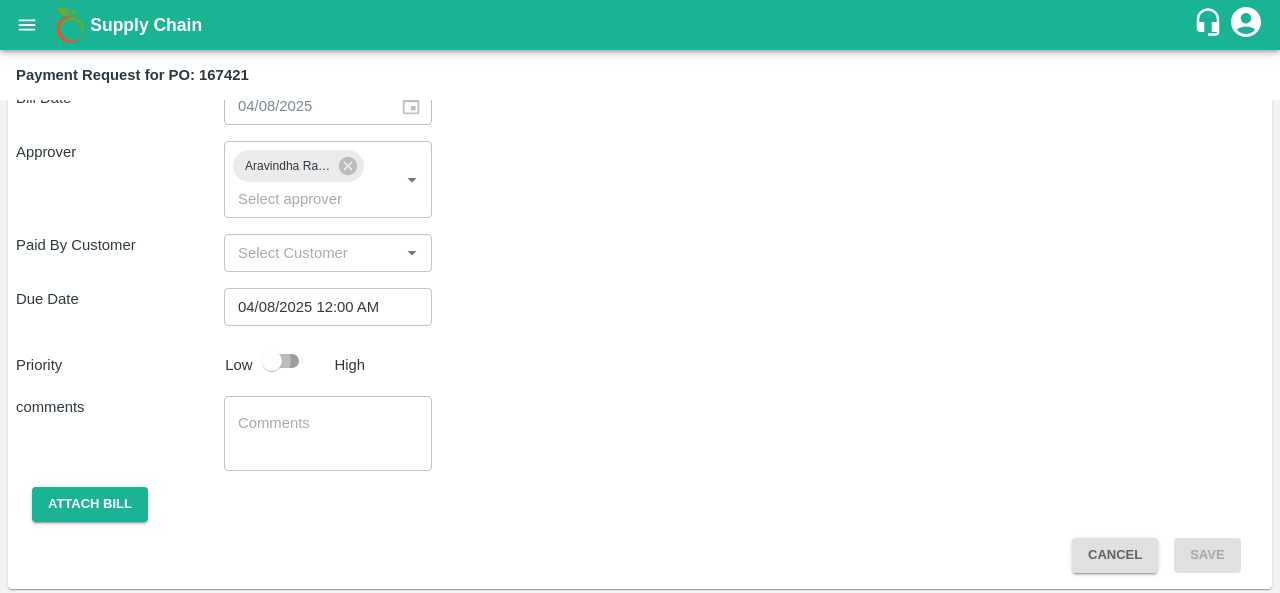 click at bounding box center [272, 361] 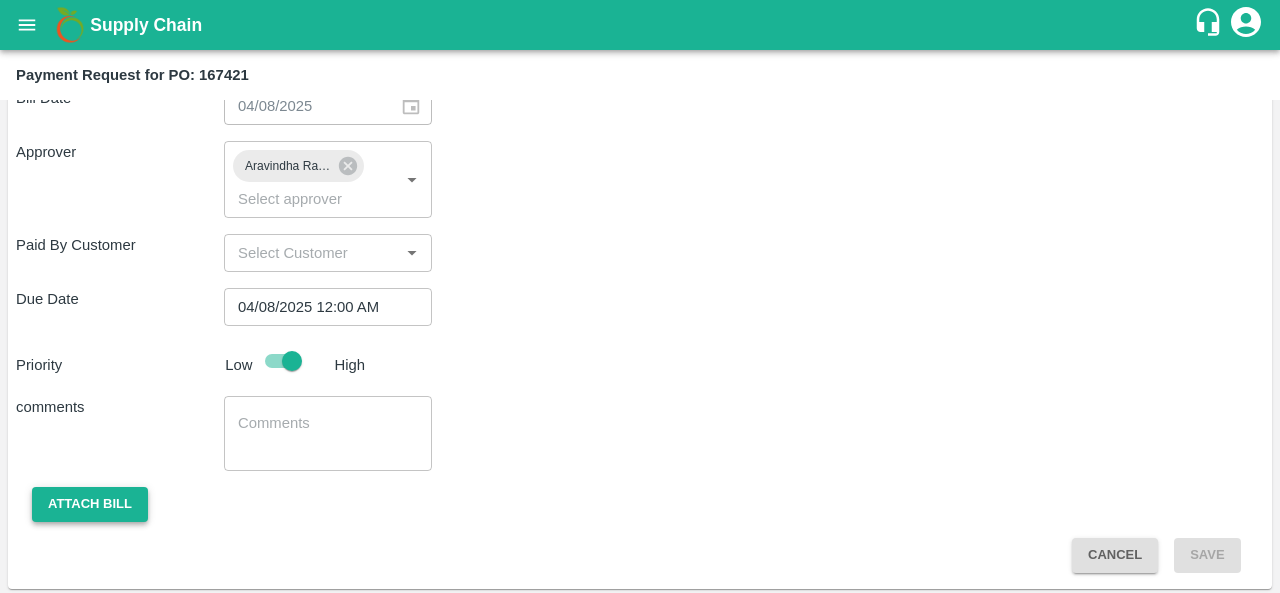 click on "Attach bill" at bounding box center [90, 504] 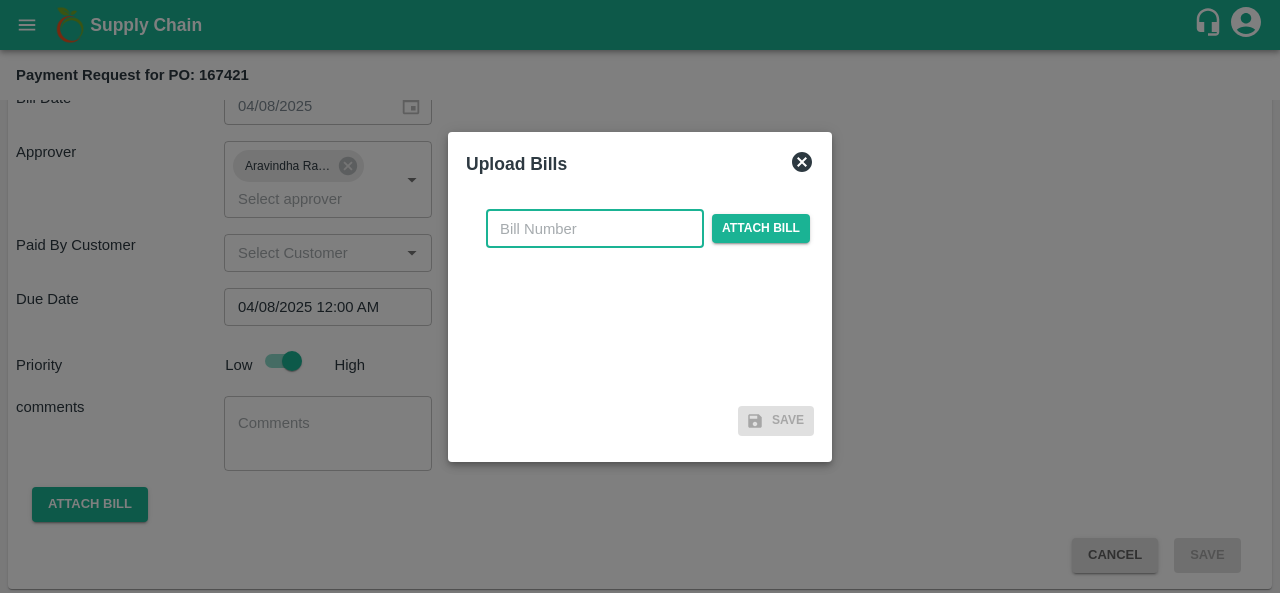 click at bounding box center (595, 229) 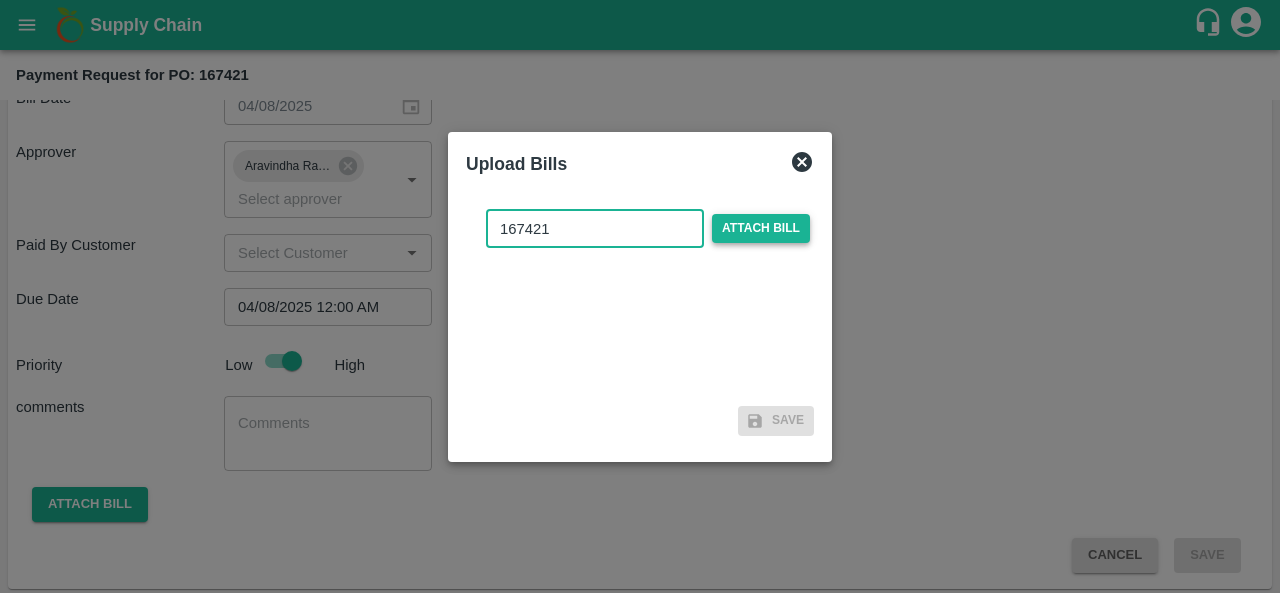 type on "167421" 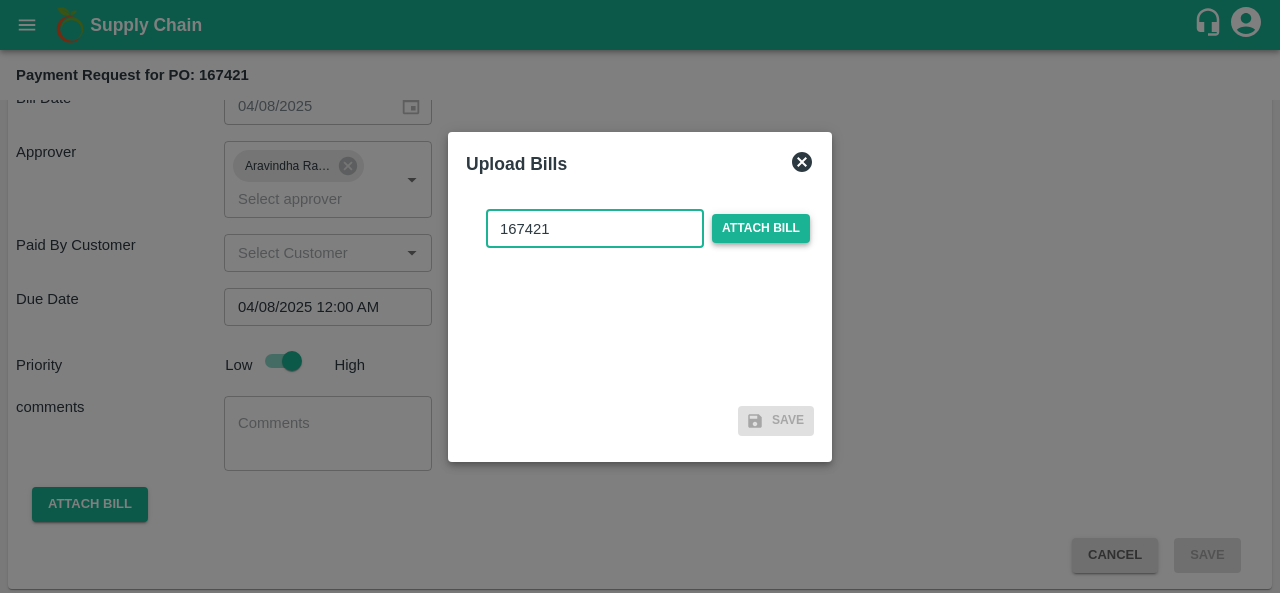 click on "Attach bill" at bounding box center (761, 228) 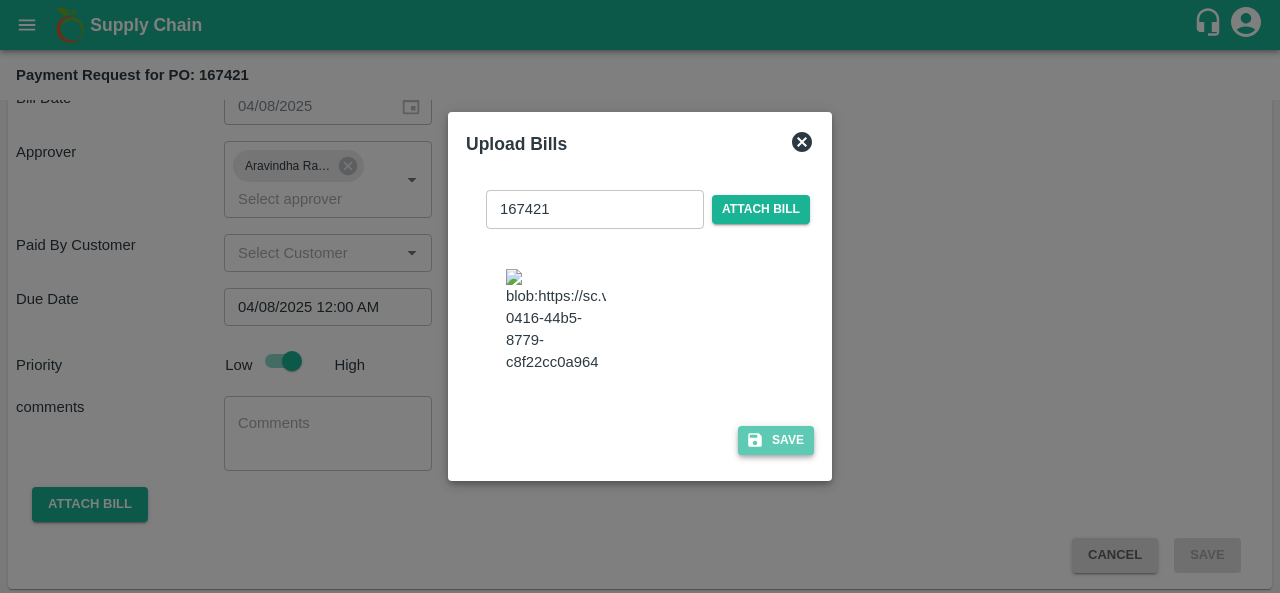 click on "Save" at bounding box center [776, 440] 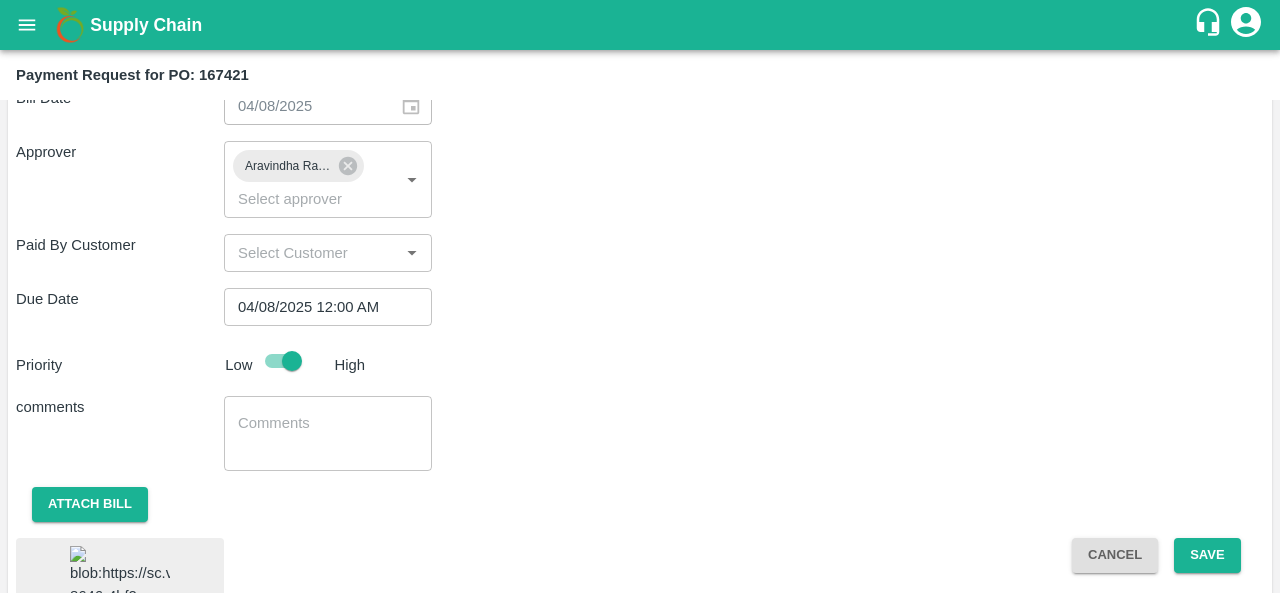 click on "comments x ​" at bounding box center [640, 433] 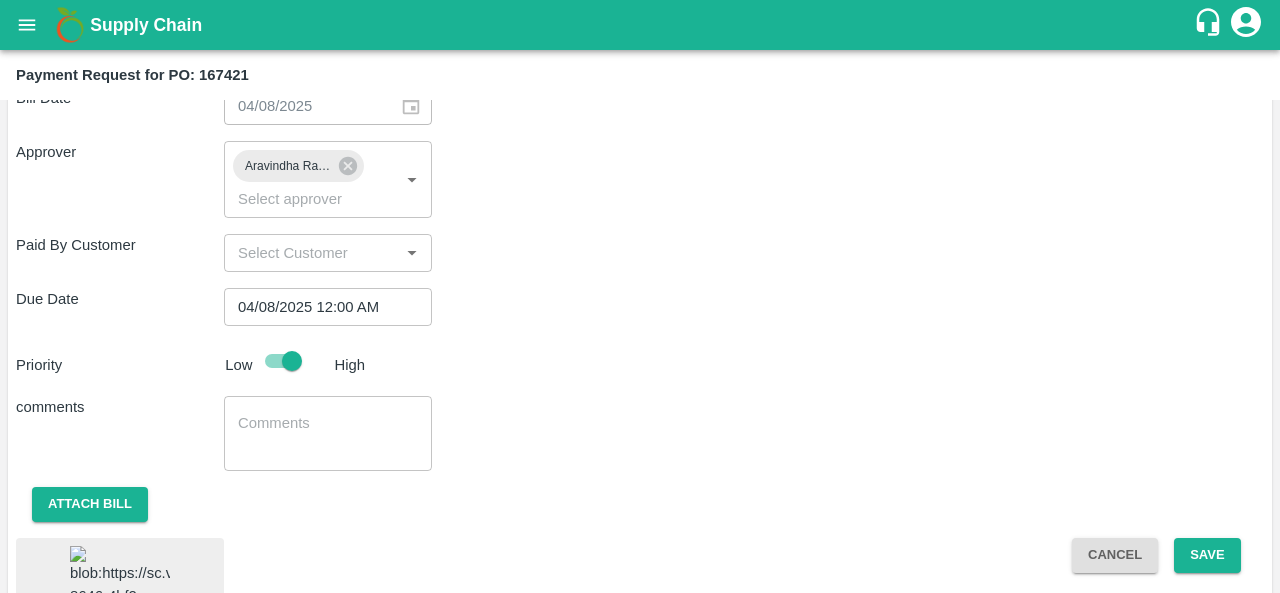 scroll, scrollTop: 932, scrollLeft: 0, axis: vertical 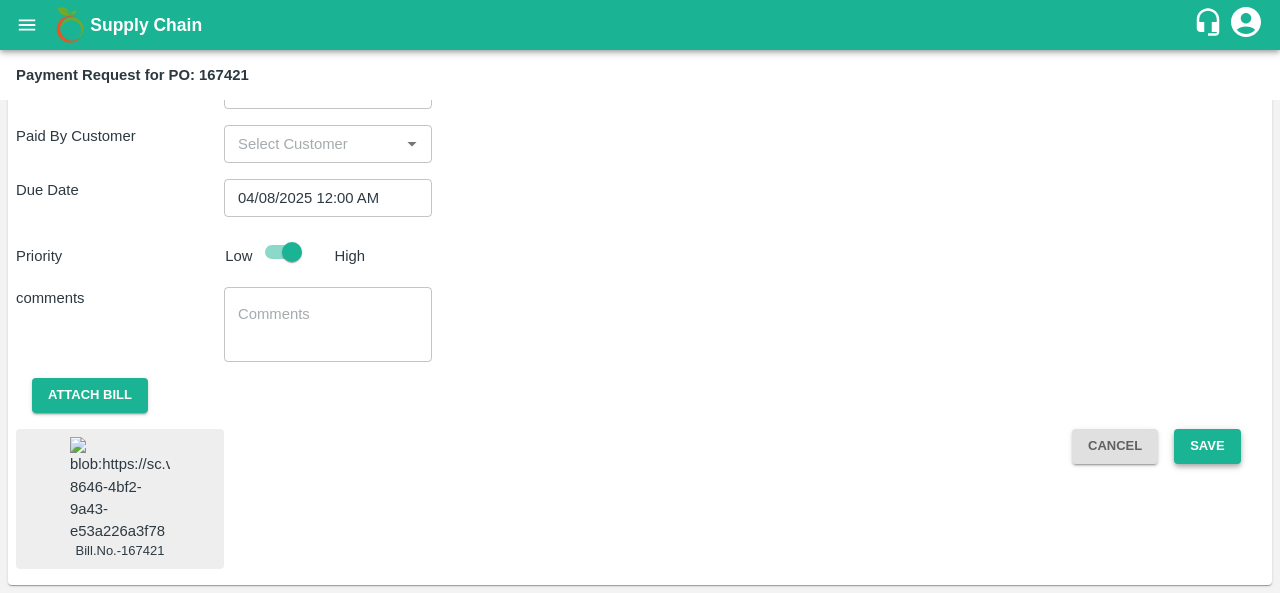 click on "Save" at bounding box center [1207, 446] 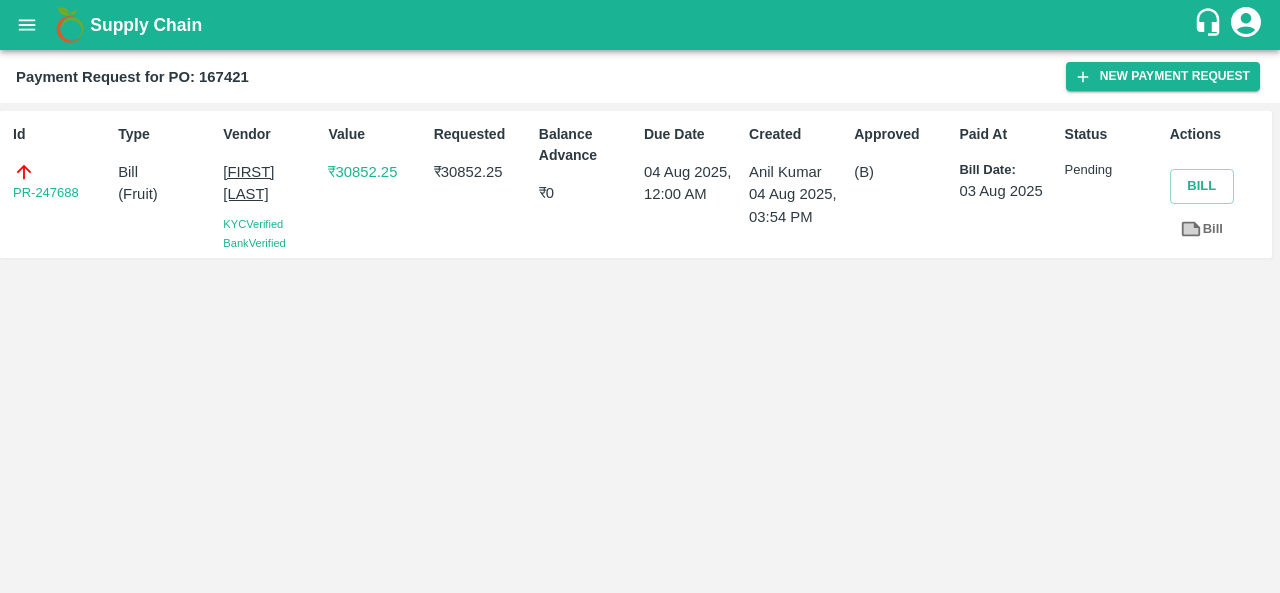 click on "Id PR-247688 Type Bill ( Fruit ) Vendor [FIRST] [LAST] KYC  Verified Bank  Verified Value ₹  30852.25 Requested ₹  30852.25 Balance Advance ₹  0 Due Date 04 Aug 2025, 12:00 AM Created [FIRST] [LAST] 04 Aug 2025, 03:54 PM Approved (B)  Paid At Bill Date: 03 Aug 2025 Status Pending Actions Bill  Bill" at bounding box center [640, 348] 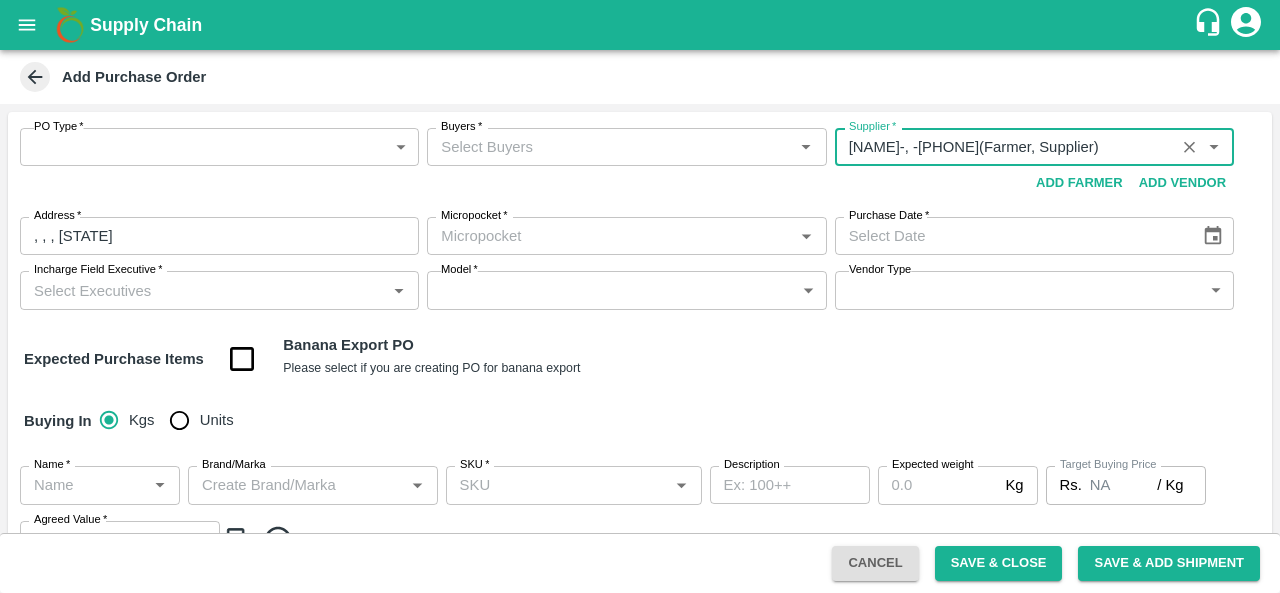 scroll, scrollTop: 0, scrollLeft: 0, axis: both 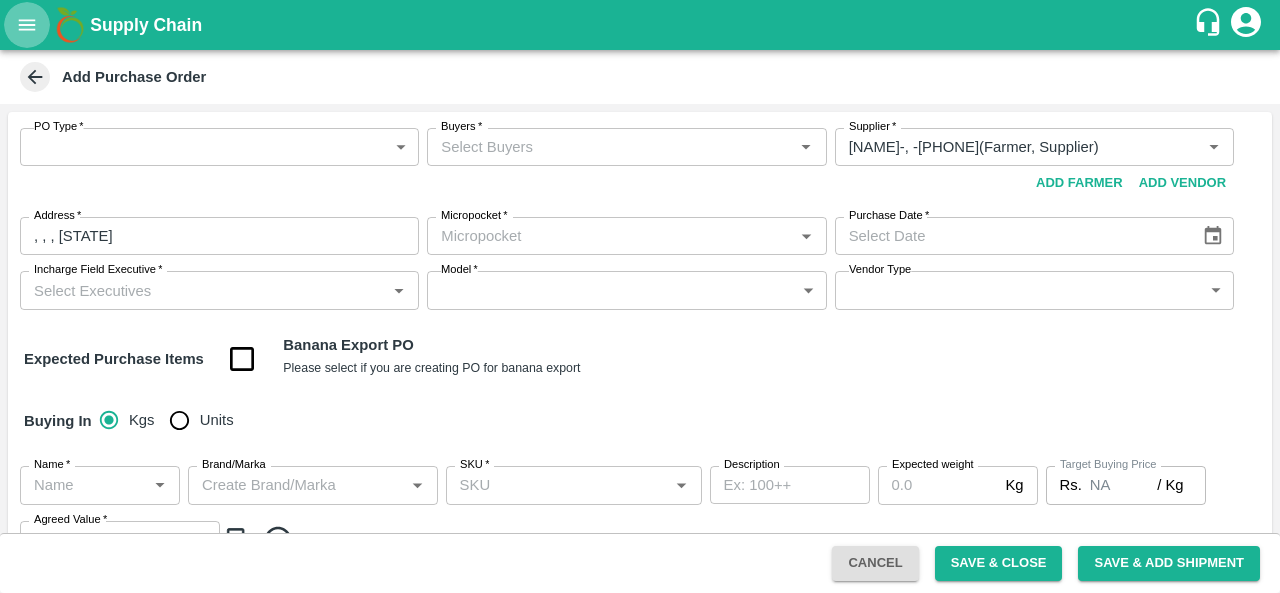 click 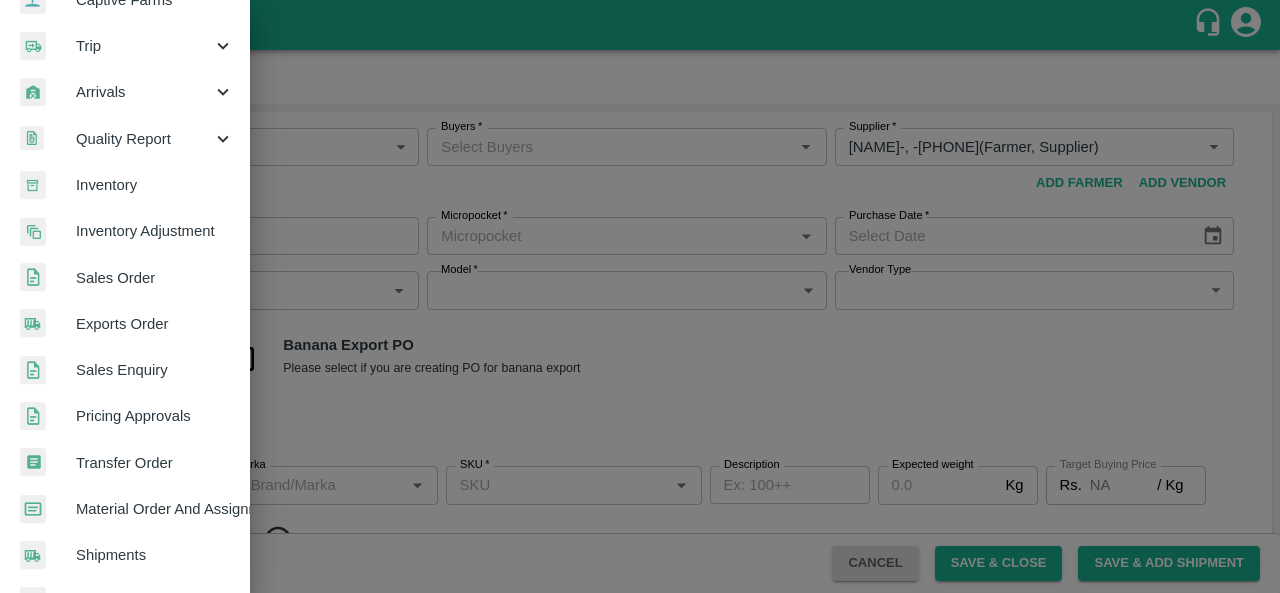 scroll, scrollTop: 0, scrollLeft: 0, axis: both 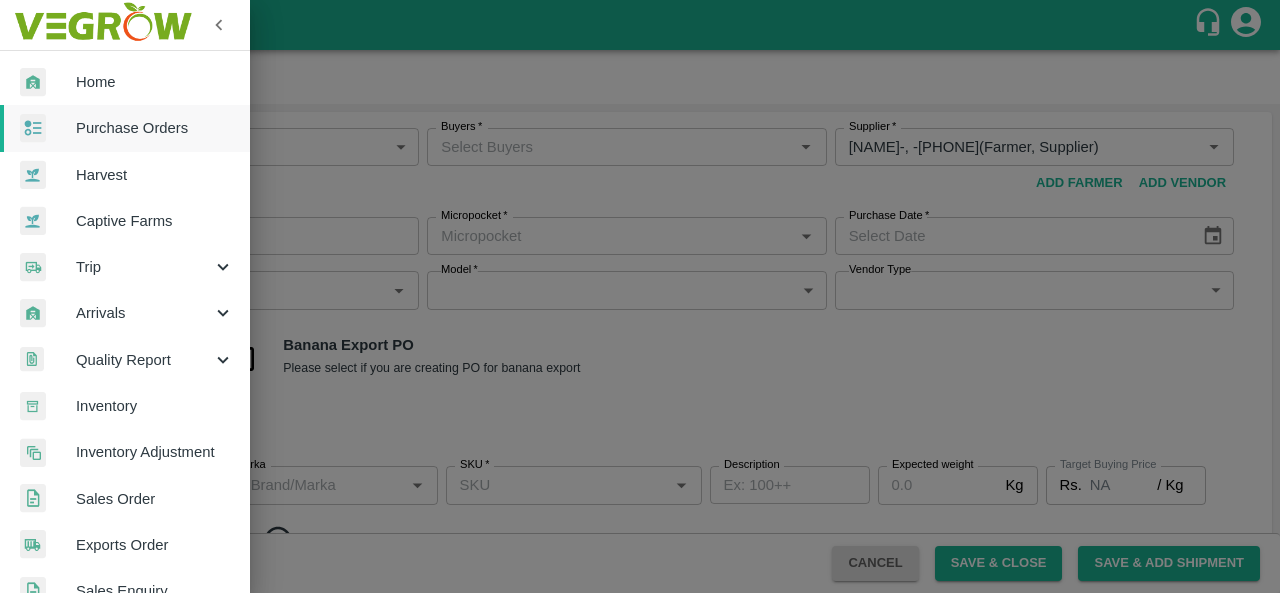 click at bounding box center [640, 296] 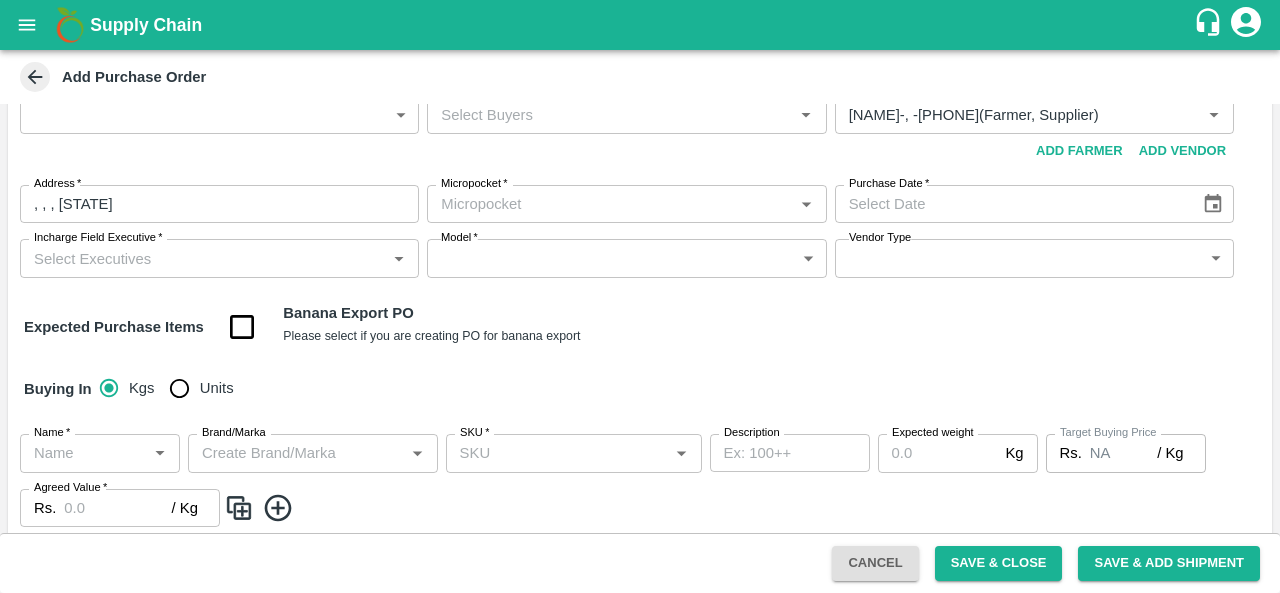 scroll, scrollTop: 0, scrollLeft: 0, axis: both 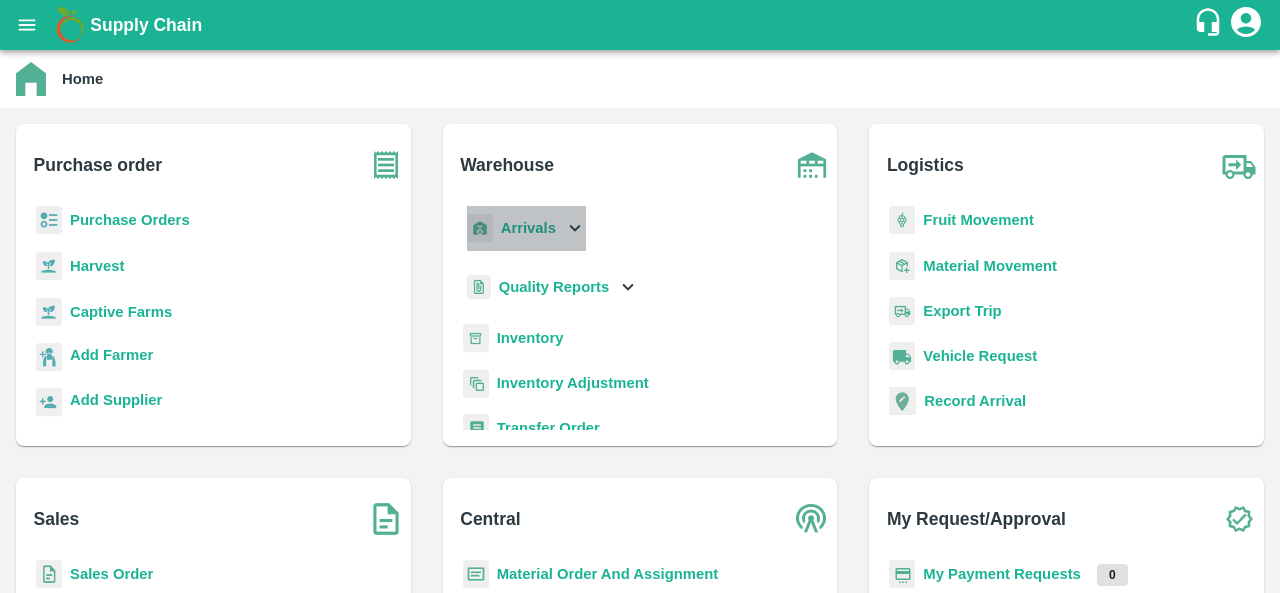click on "Arrivals" at bounding box center [528, 228] 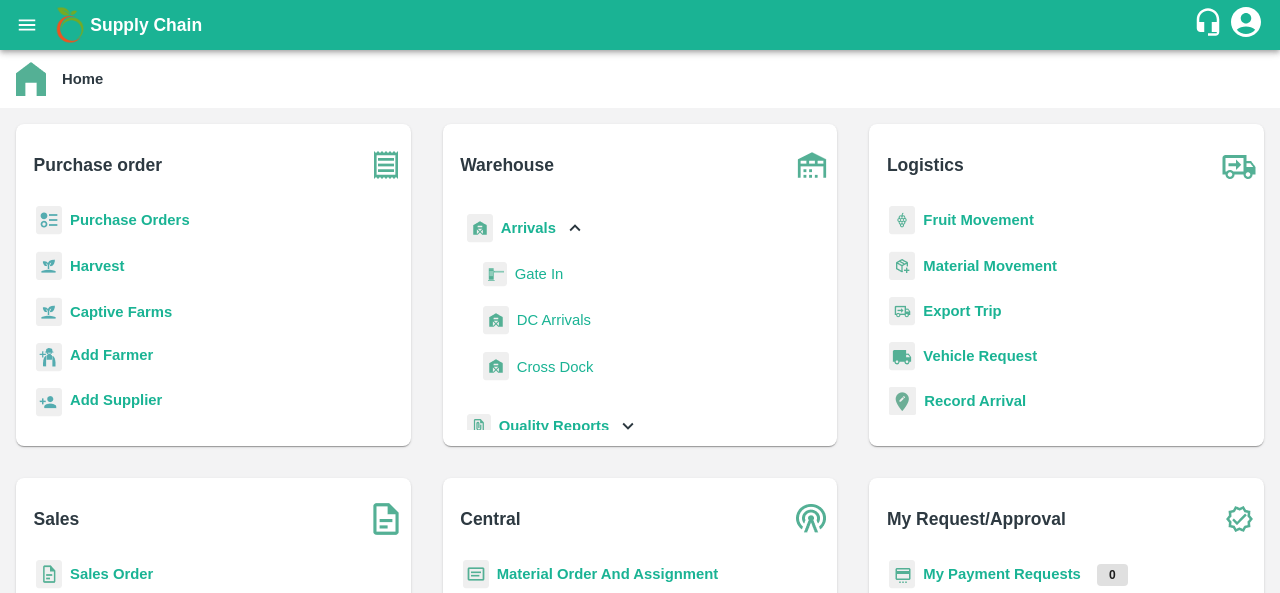 click on "DC Arrivals" at bounding box center (554, 320) 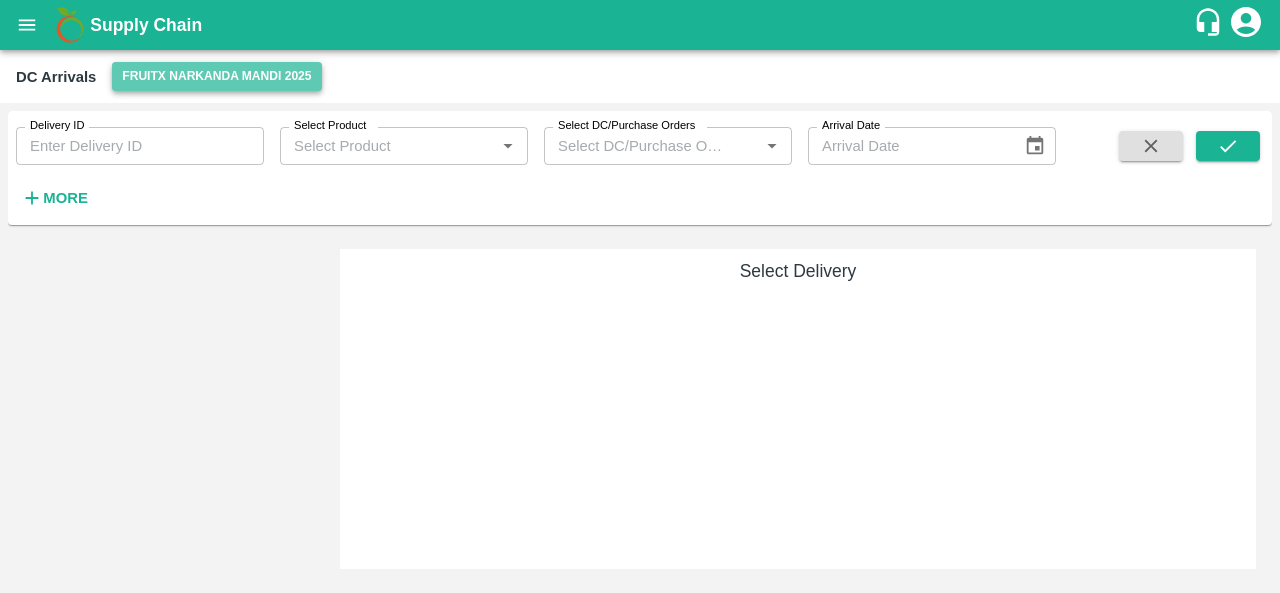 click on "FruitX Narkanda Mandi 2025" at bounding box center (216, 76) 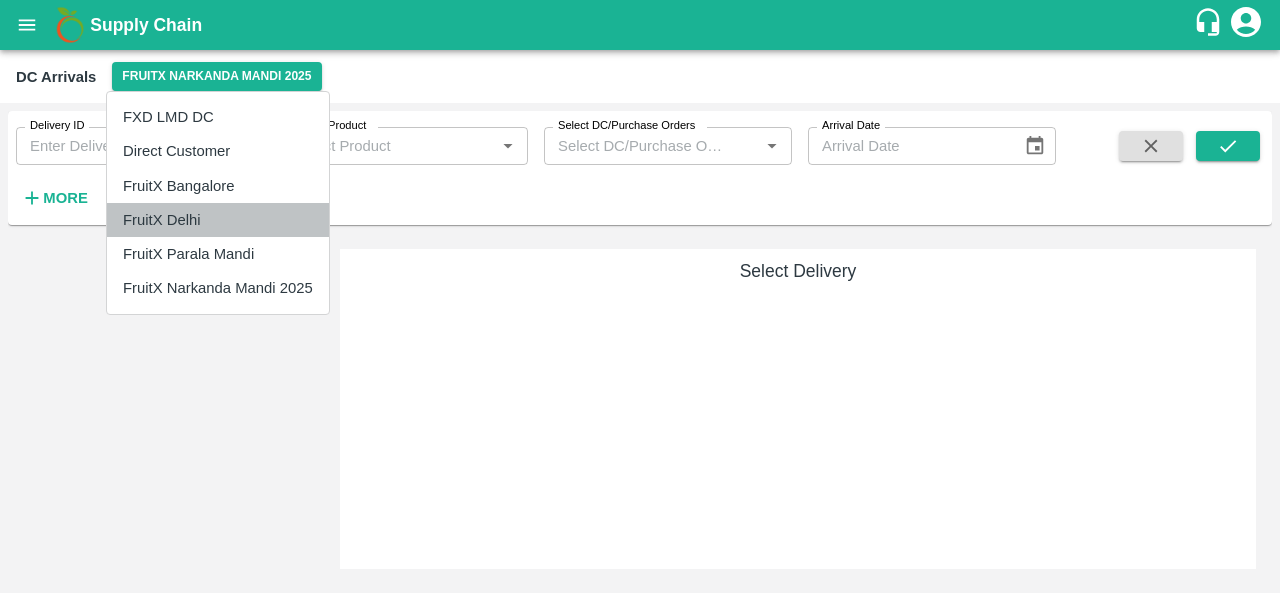 click on "FruitX Delhi" at bounding box center (218, 220) 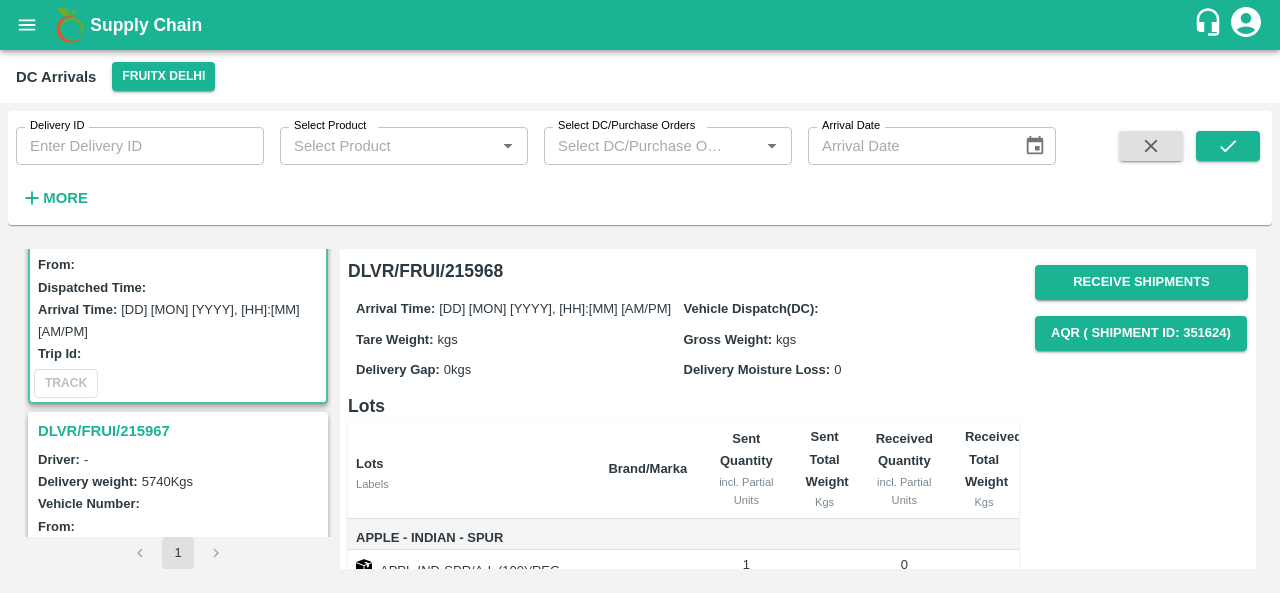 scroll, scrollTop: 108, scrollLeft: 0, axis: vertical 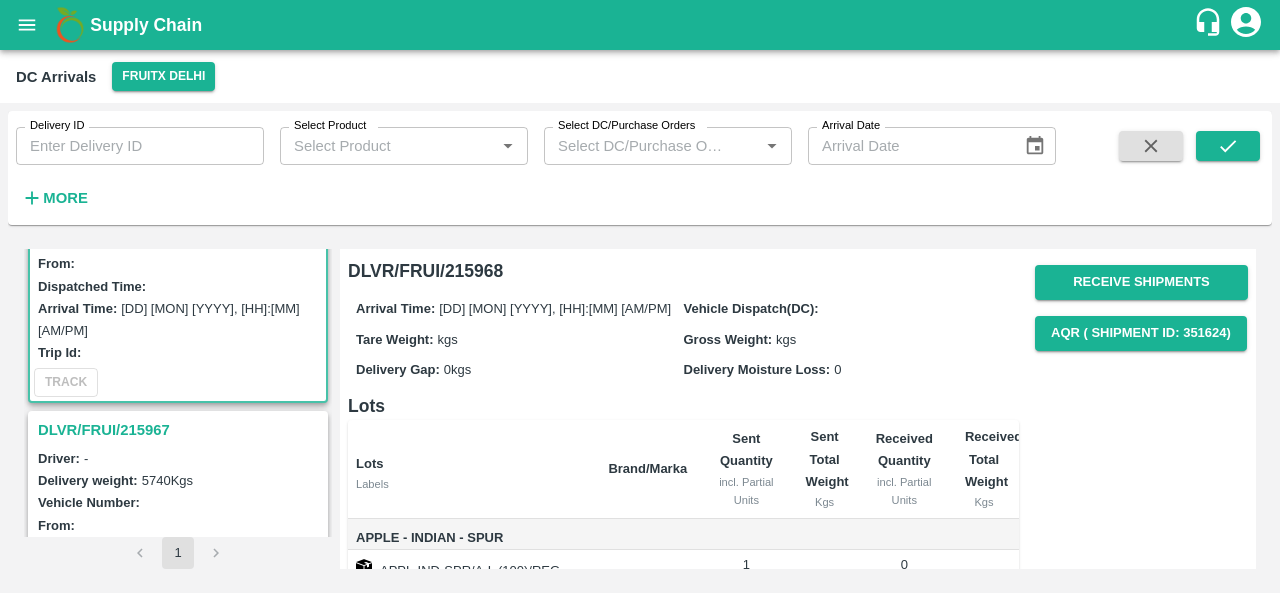 click on "Receive Shipments AQR ( Shipment Id: [NUMBER])" at bounding box center (1133, 840) 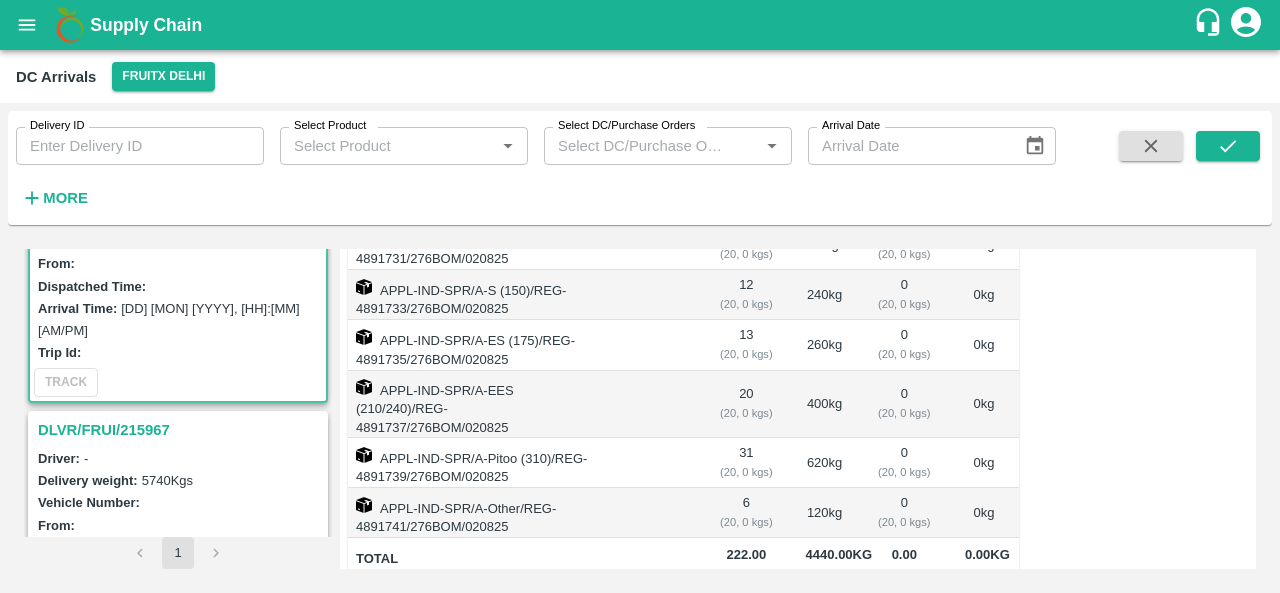 scroll, scrollTop: 918, scrollLeft: 0, axis: vertical 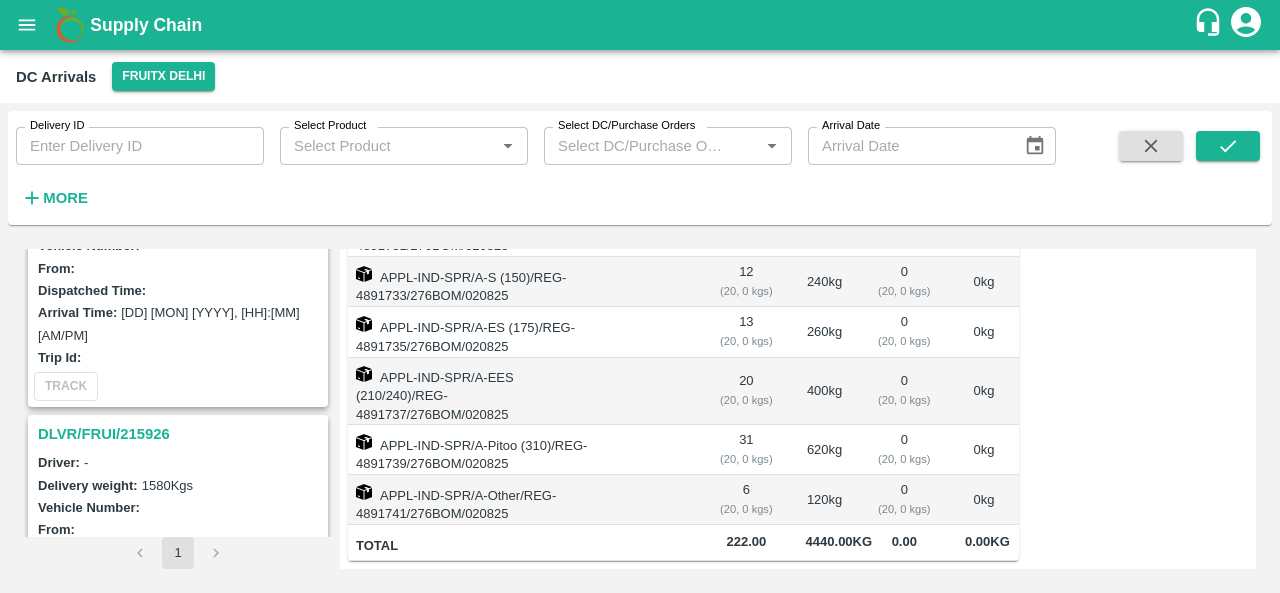 click on "DLVR/FRUI/215926" at bounding box center [181, 434] 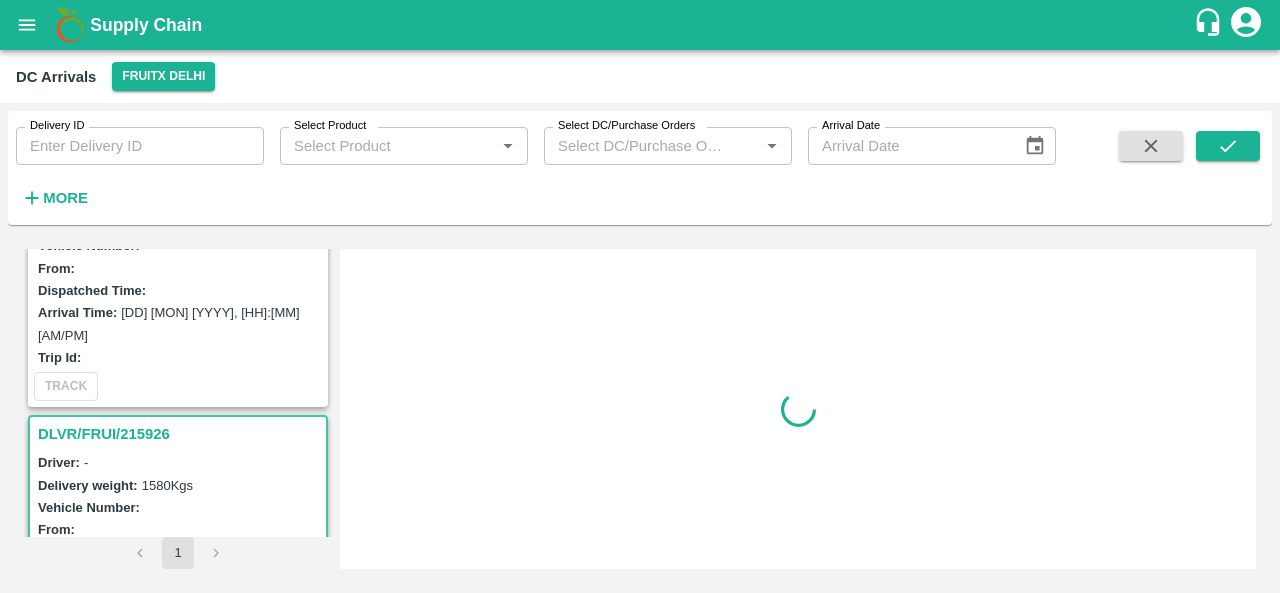 scroll, scrollTop: 0, scrollLeft: 0, axis: both 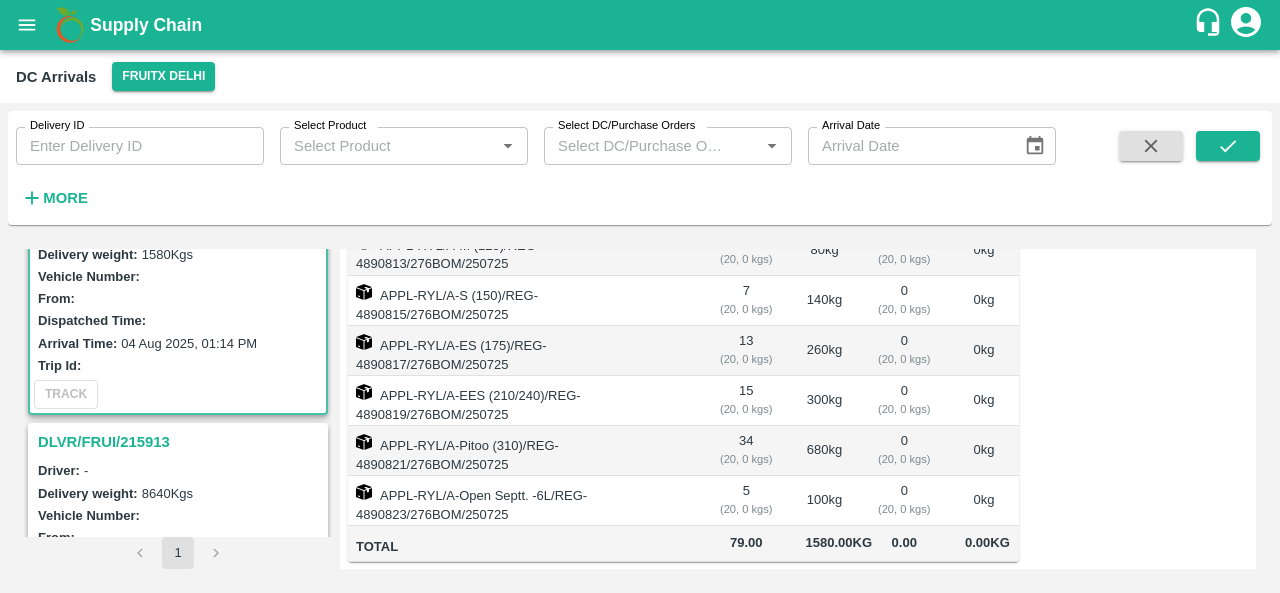 click on "DLVR/FRUI/215913" at bounding box center [181, 442] 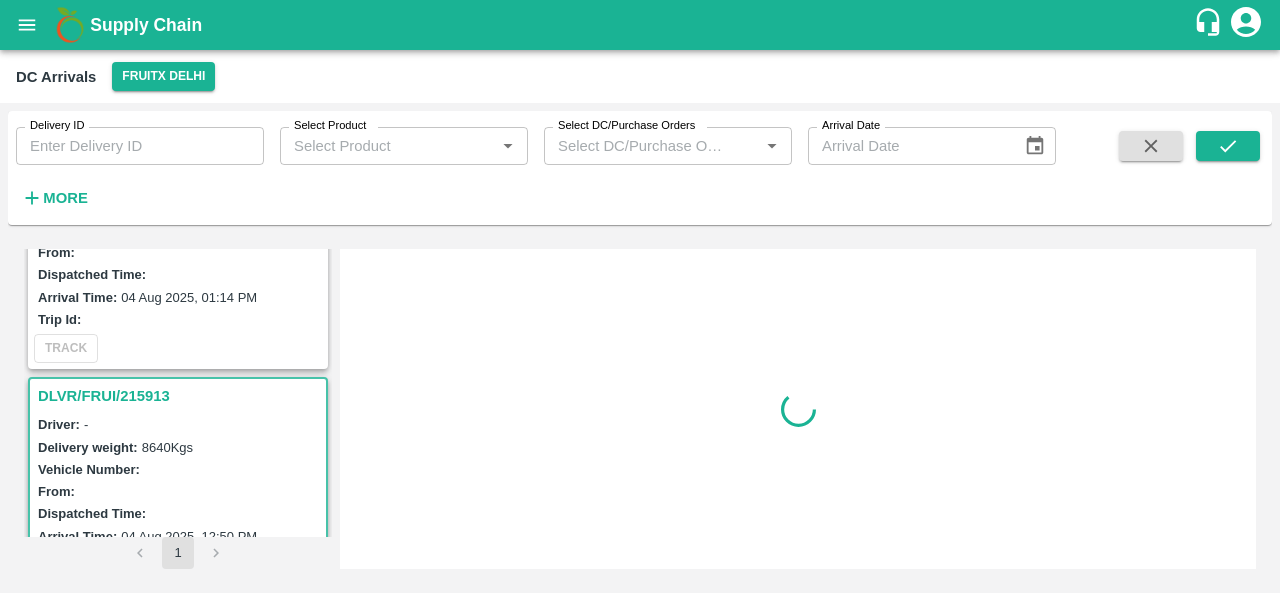 scroll, scrollTop: 674, scrollLeft: 0, axis: vertical 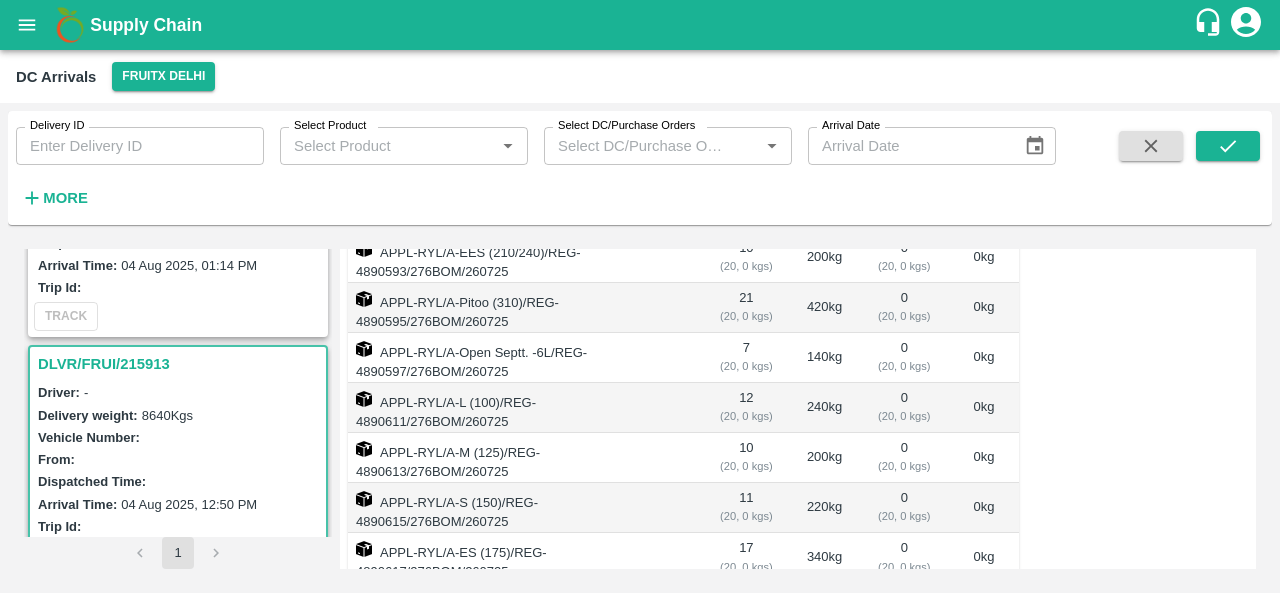click on "DLVR/FRUI/215913" at bounding box center [181, 364] 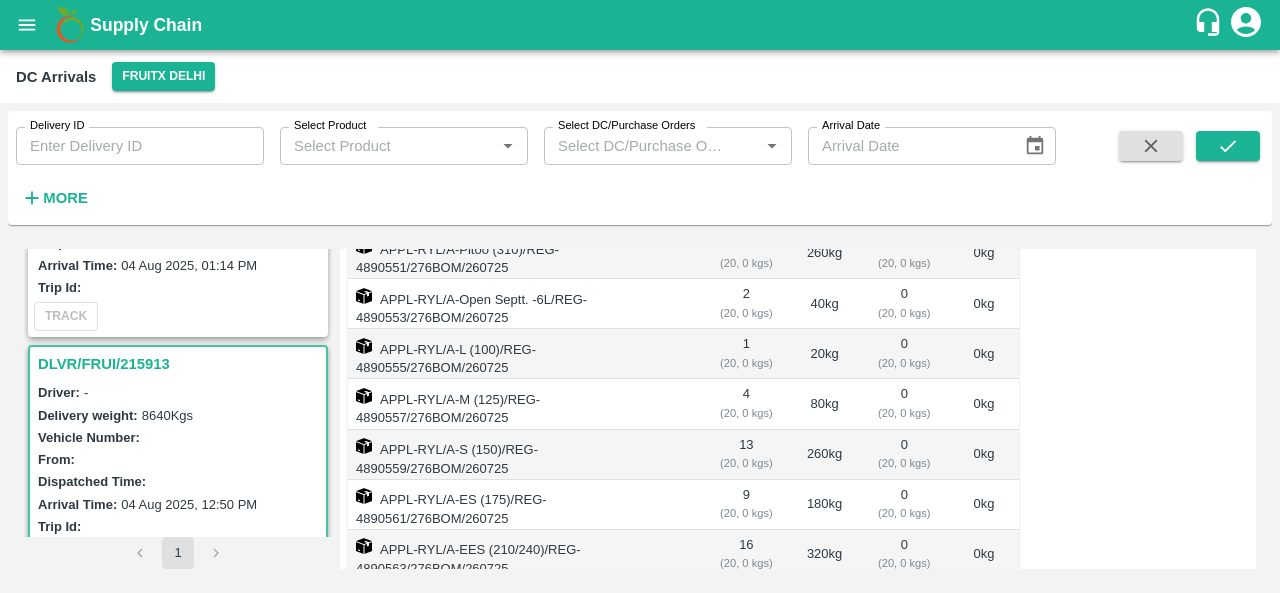 scroll, scrollTop: 955, scrollLeft: 0, axis: vertical 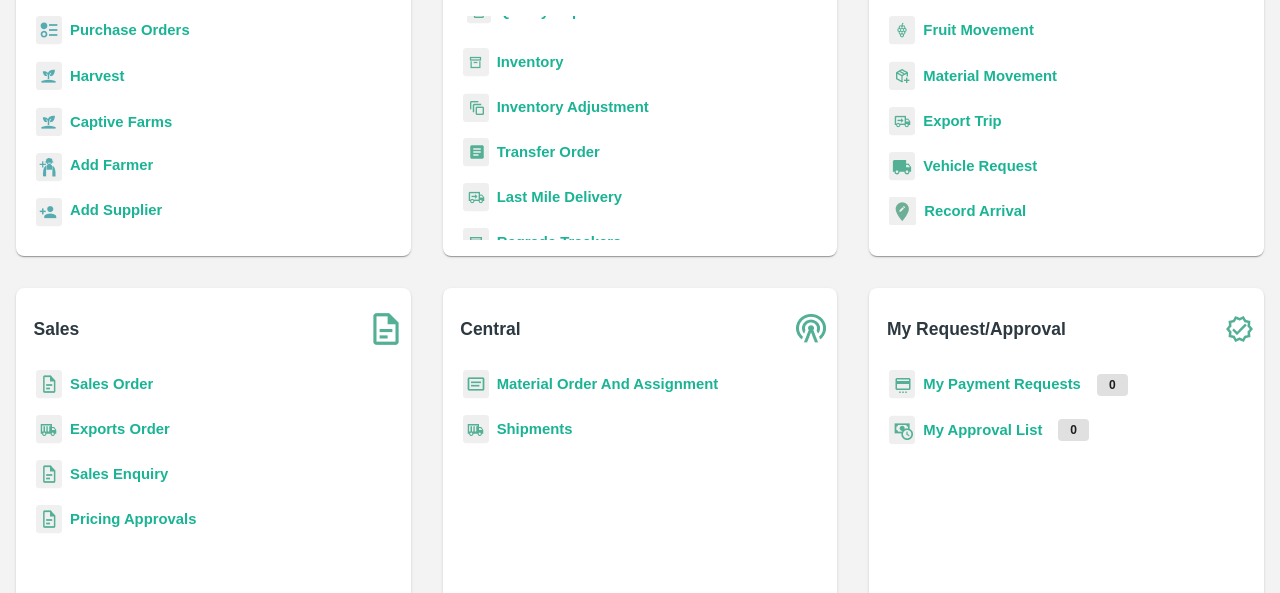 click on "Material Order And Assignment" at bounding box center (608, 384) 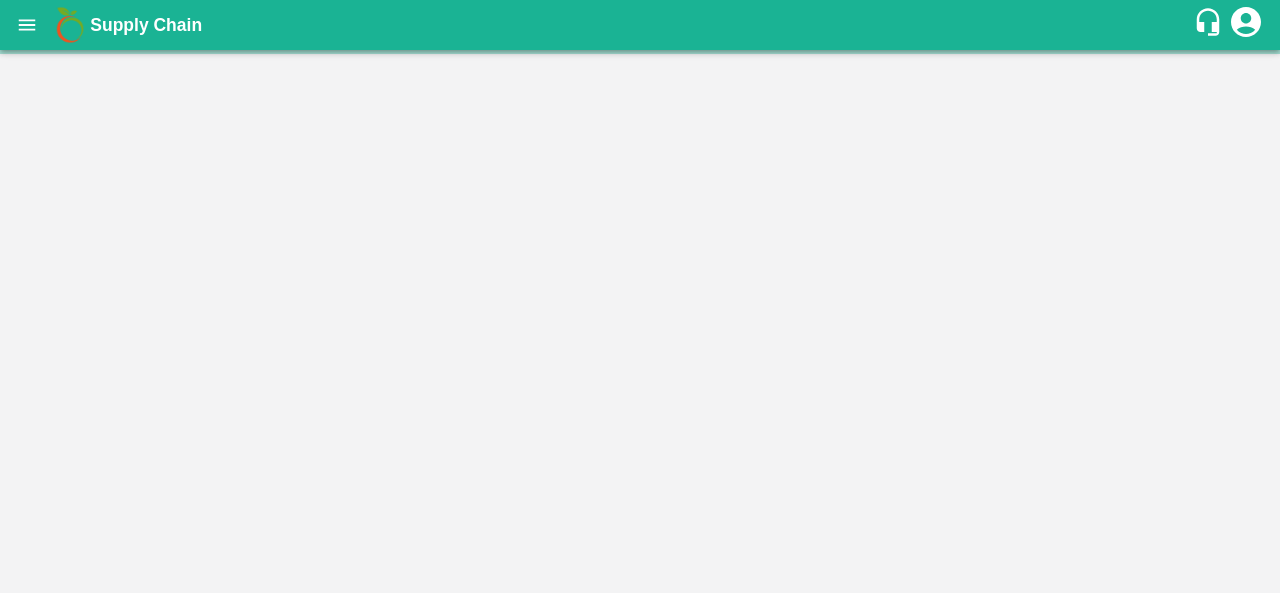 scroll, scrollTop: 0, scrollLeft: 0, axis: both 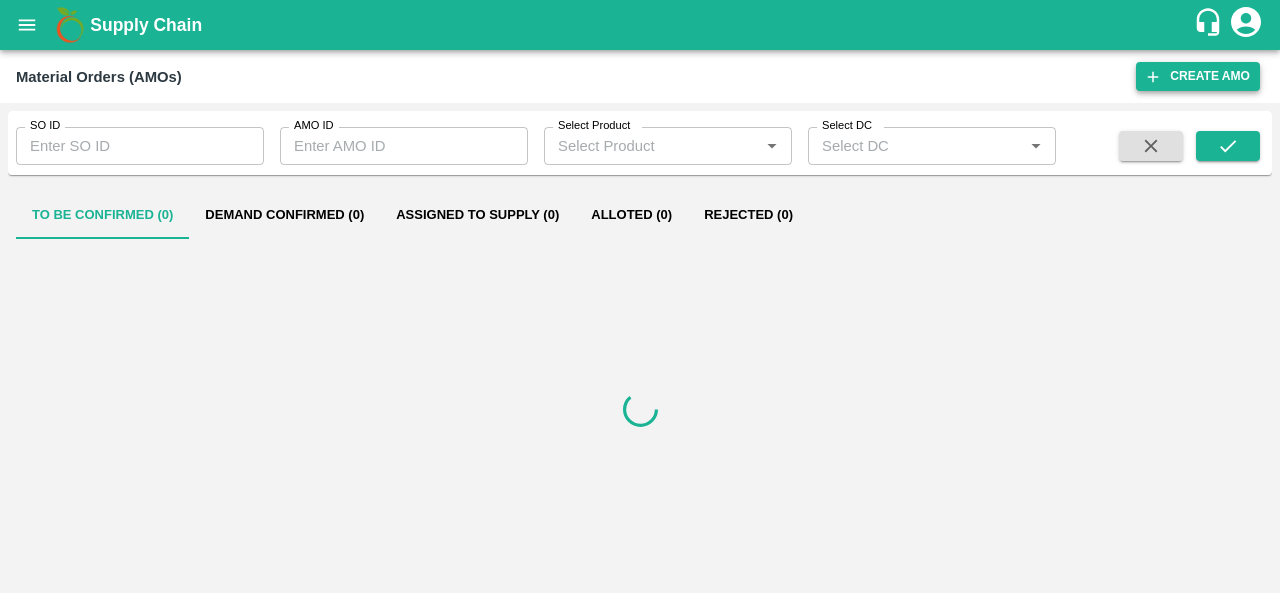 click on "Create AMO" at bounding box center (1198, 76) 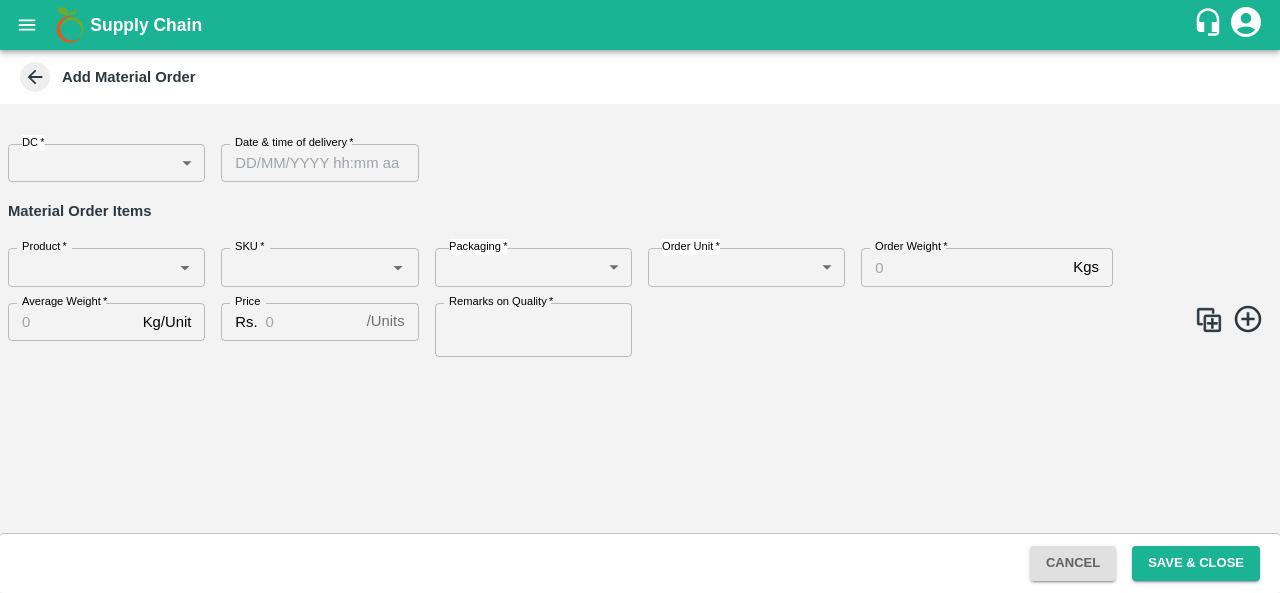 click on "Supply Chain Add Material Order DC   * ​ DC Date & time of delivery   * Date & time of delivery Material Order Items Product   * Product   * SKU   * SKU   * Packaging   * ​ Packaging Order Unit   * ​ Order Unit Order Weight   * Kgs Order Weight Average Weight   * Kg/Unit Average Weight Price Rs. / Units Price Remarks on Quality   * Remarks on Quality Cancel Save & Close FXD LMD DC Direct Customer FruitX [CITY] FruitX [CITY] FruitX [CITY] FruitX [CITY] 2025 [FIRST] [LAST] Logout" at bounding box center (640, 296) 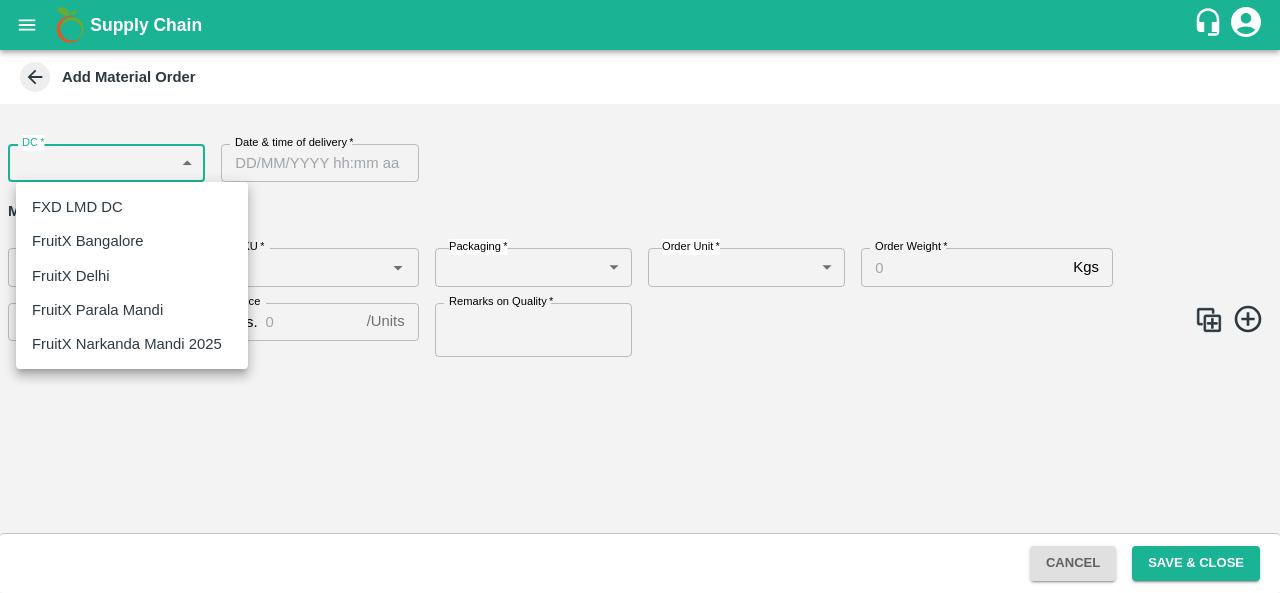 click on "FruitX Bangalore" at bounding box center (87, 241) 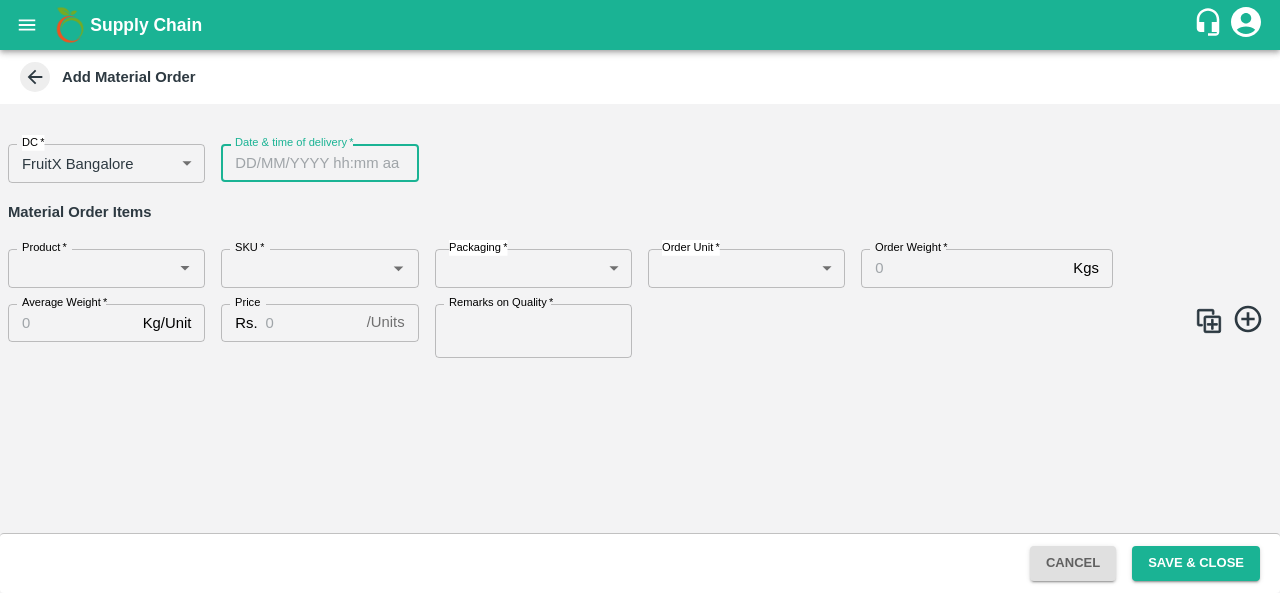 type on "DD/MM/YYYY hh:mm aa" 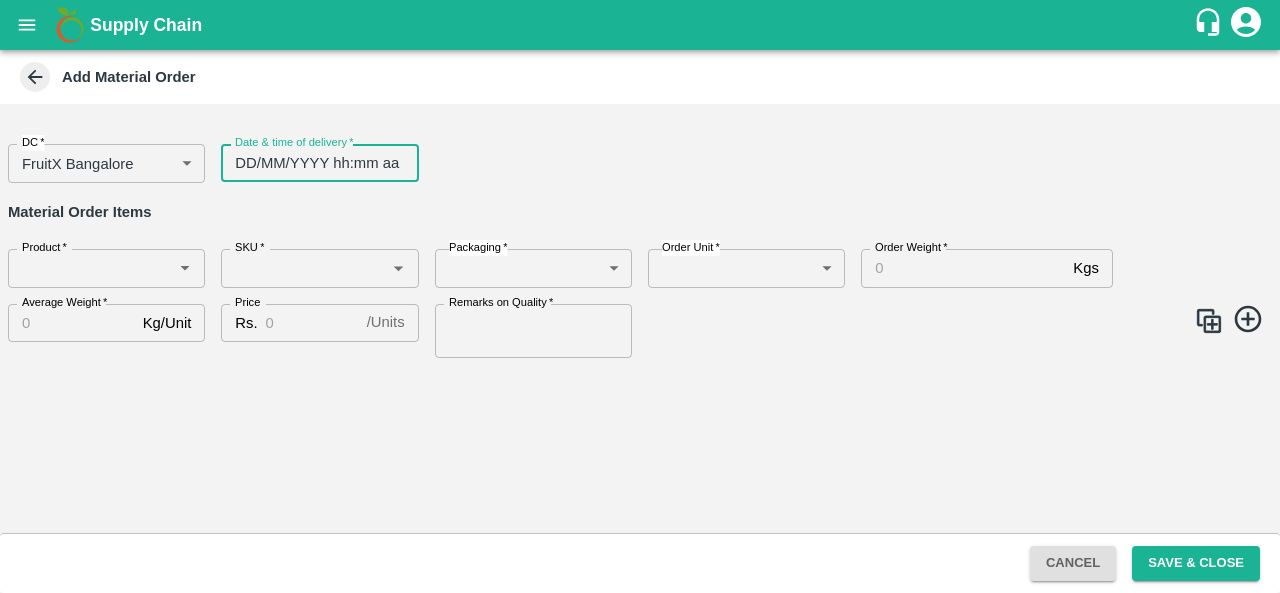 click on "DD/MM/YYYY hh:mm aa" at bounding box center (312, 163) 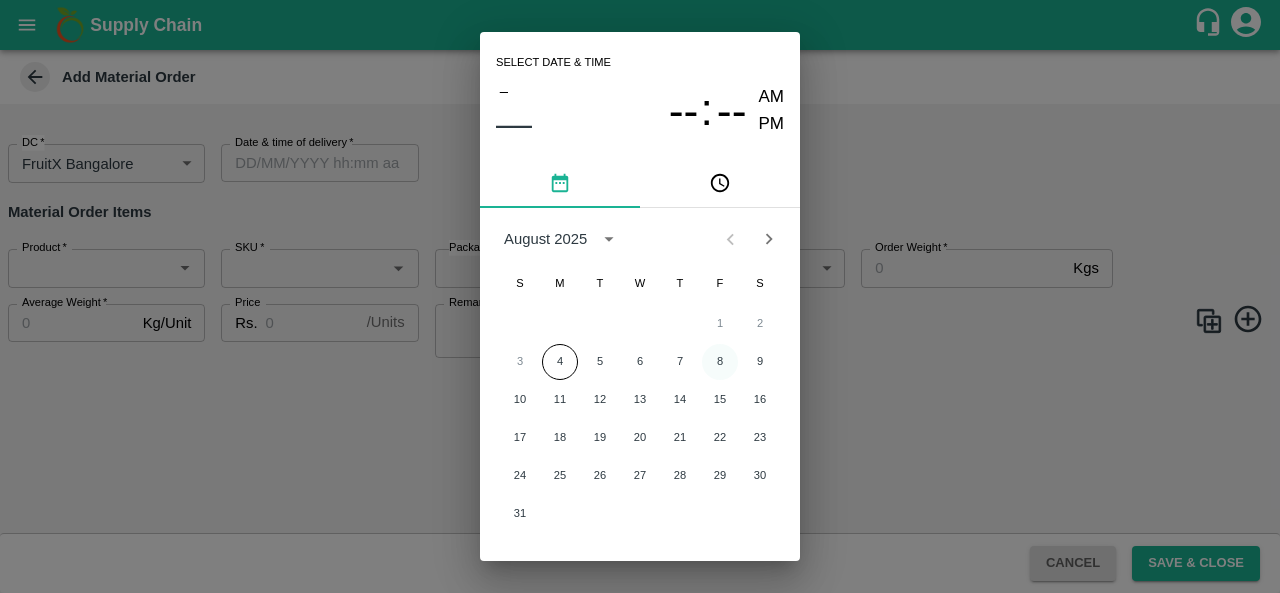 click on "8" at bounding box center [720, 362] 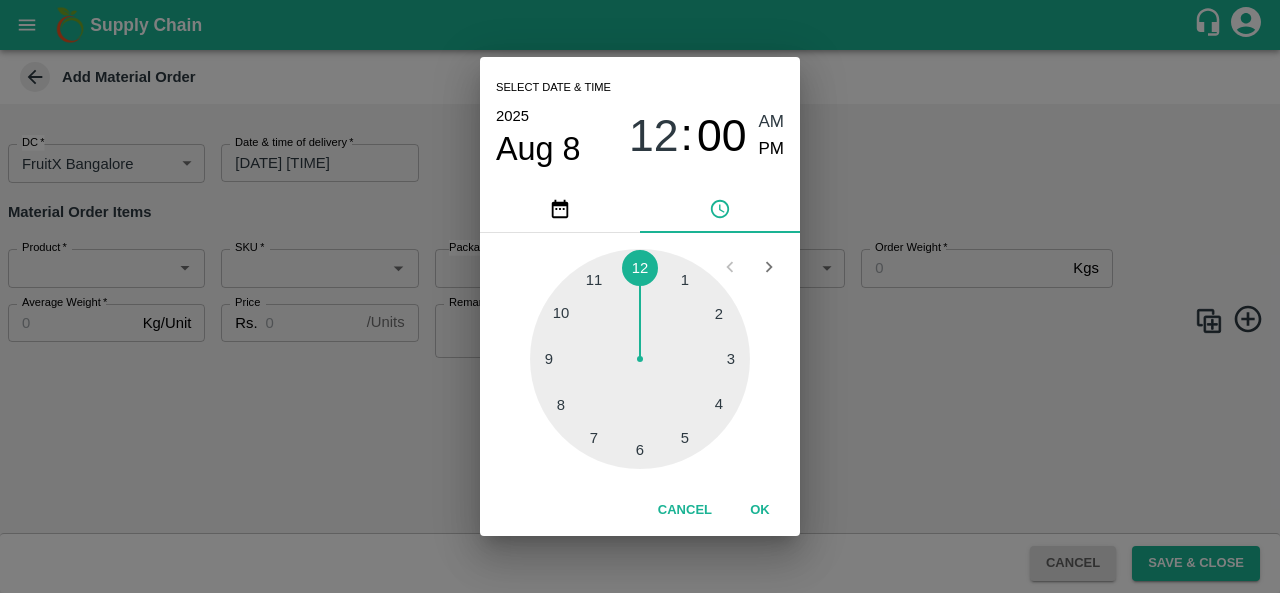 drag, startPoint x: 220, startPoint y: 415, endPoint x: 104, endPoint y: 279, distance: 178.75122 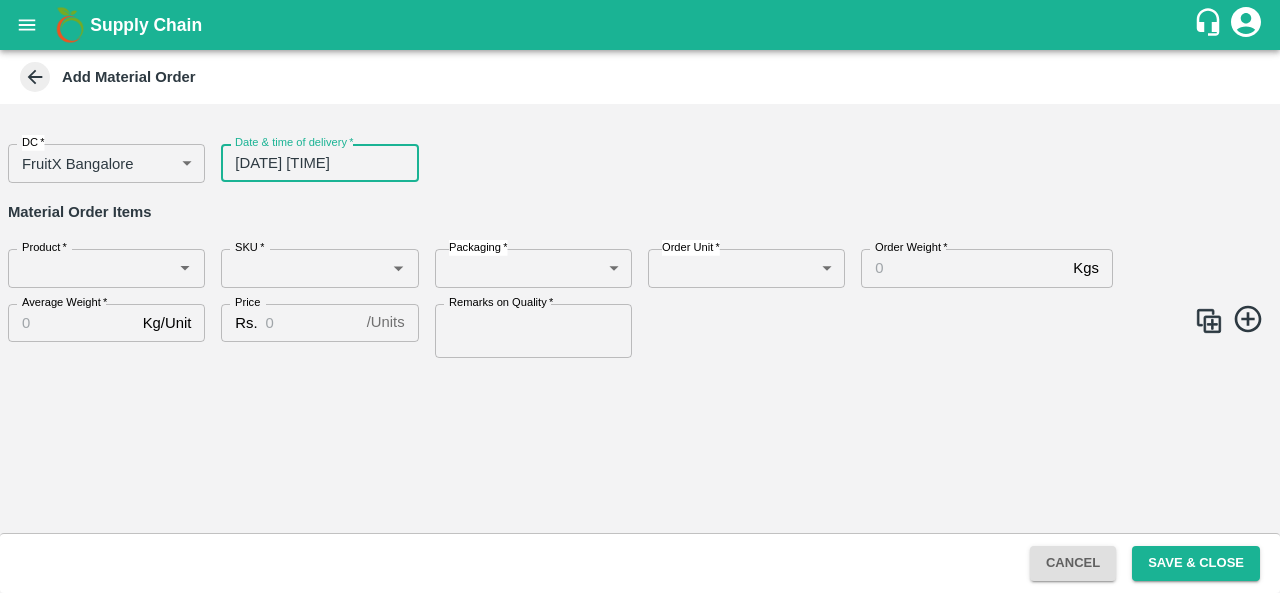 click on "Product   *" at bounding box center (90, 268) 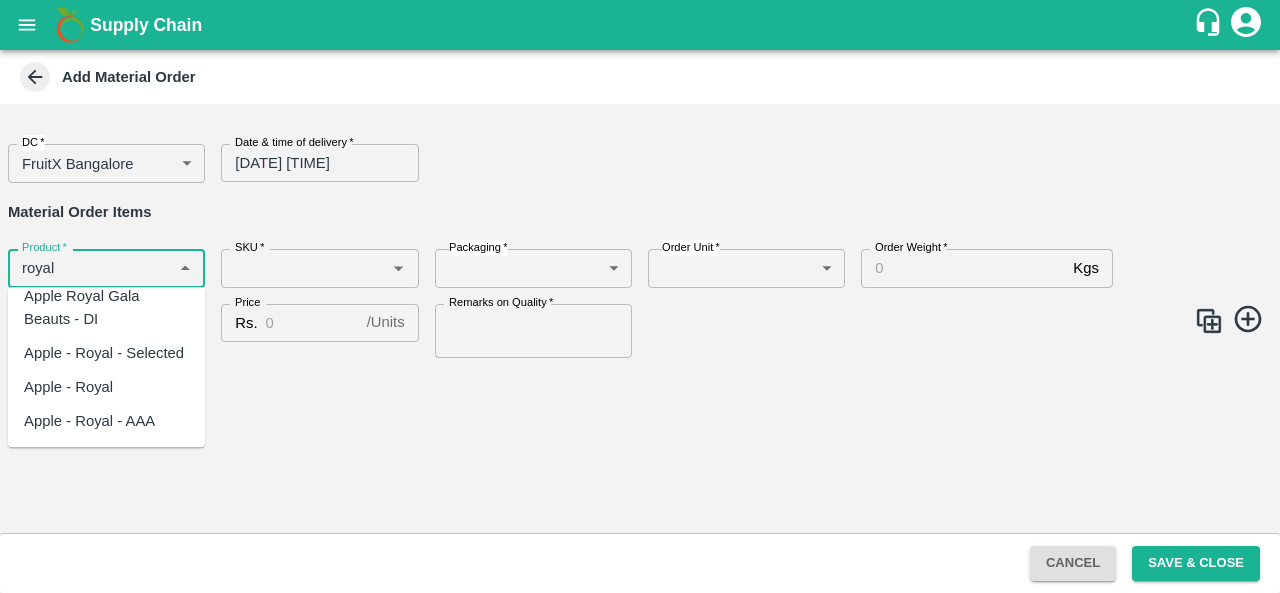scroll, scrollTop: 504, scrollLeft: 0, axis: vertical 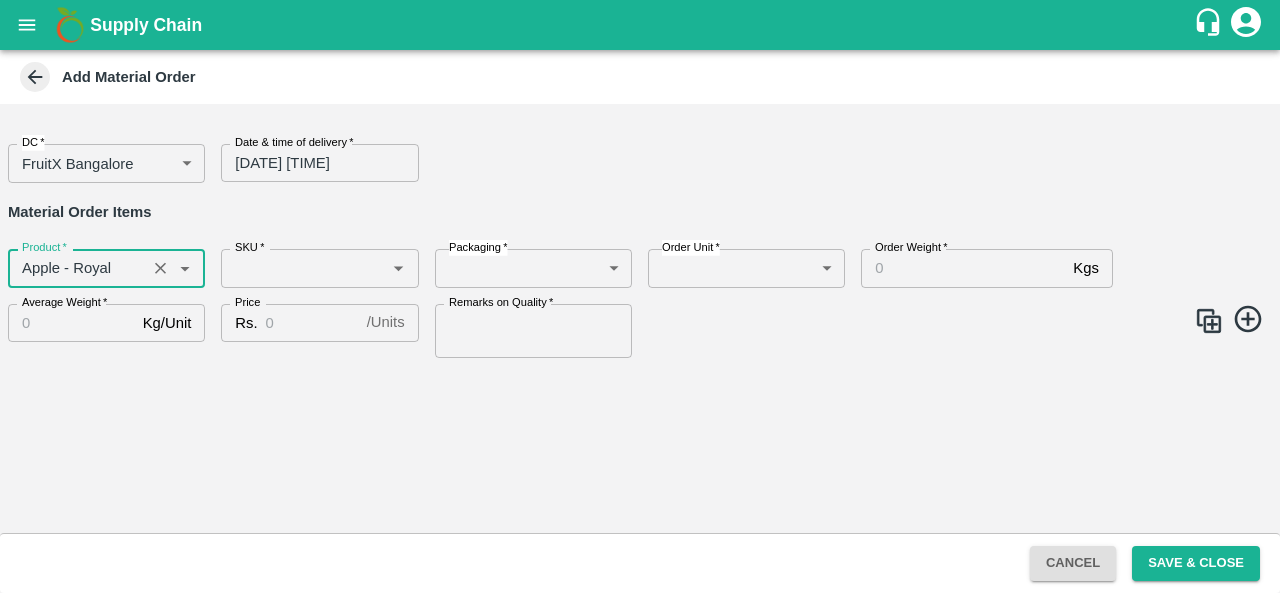 type on "Apple - Royal" 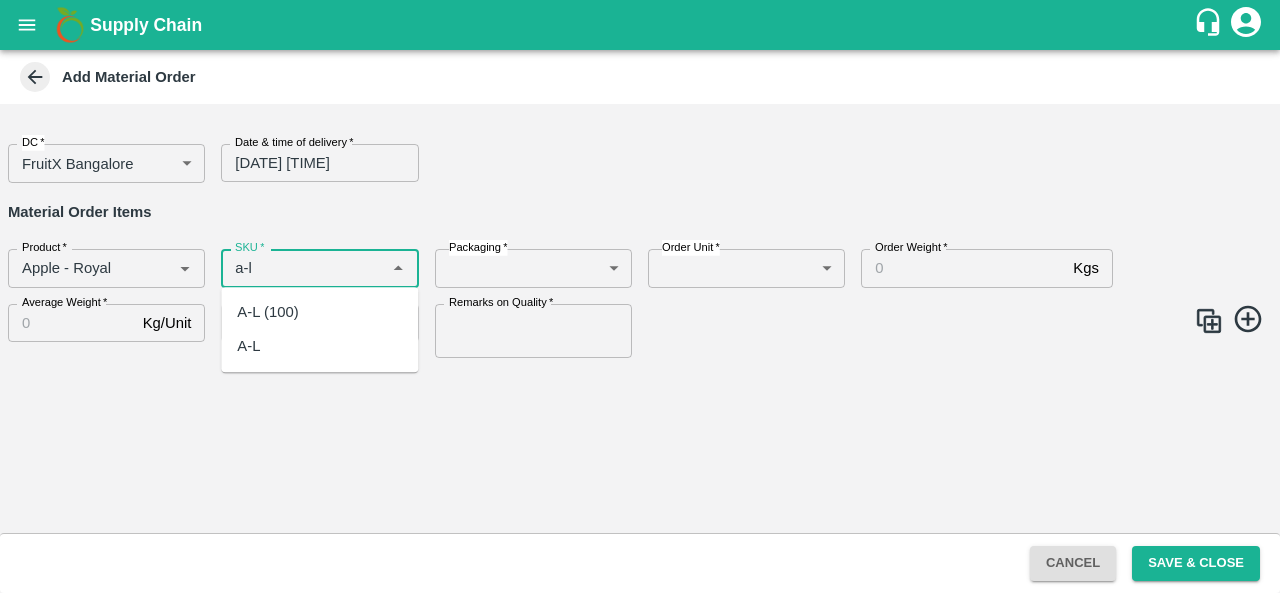 click on "A-L (100)" at bounding box center (319, 312) 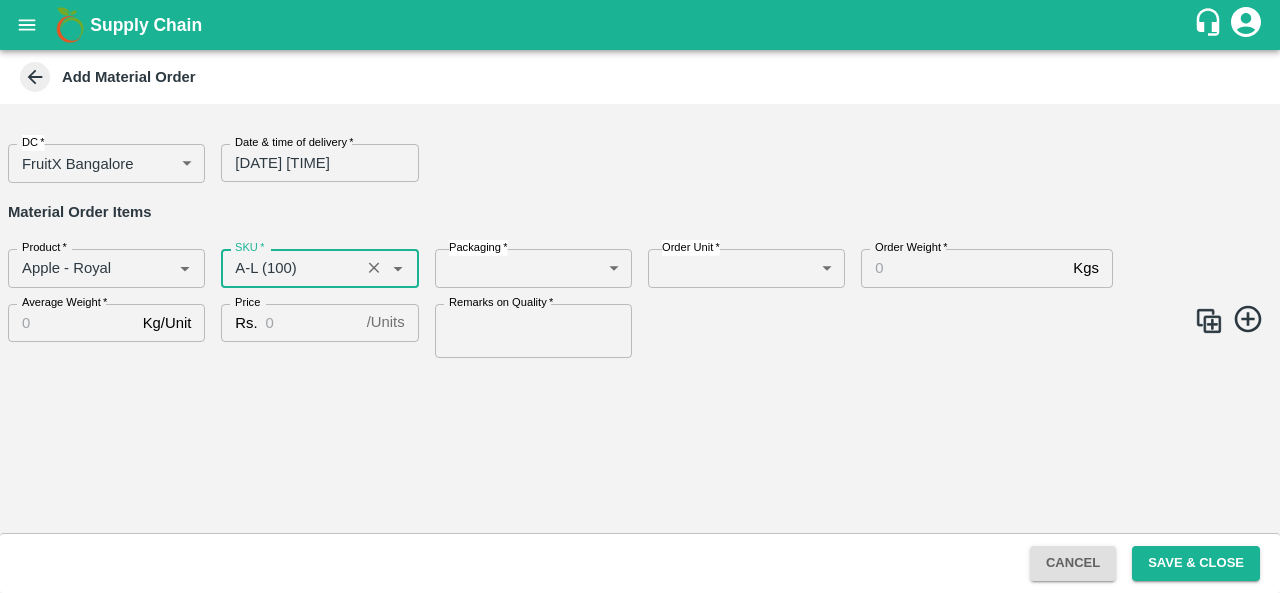 type on "A-L (100)" 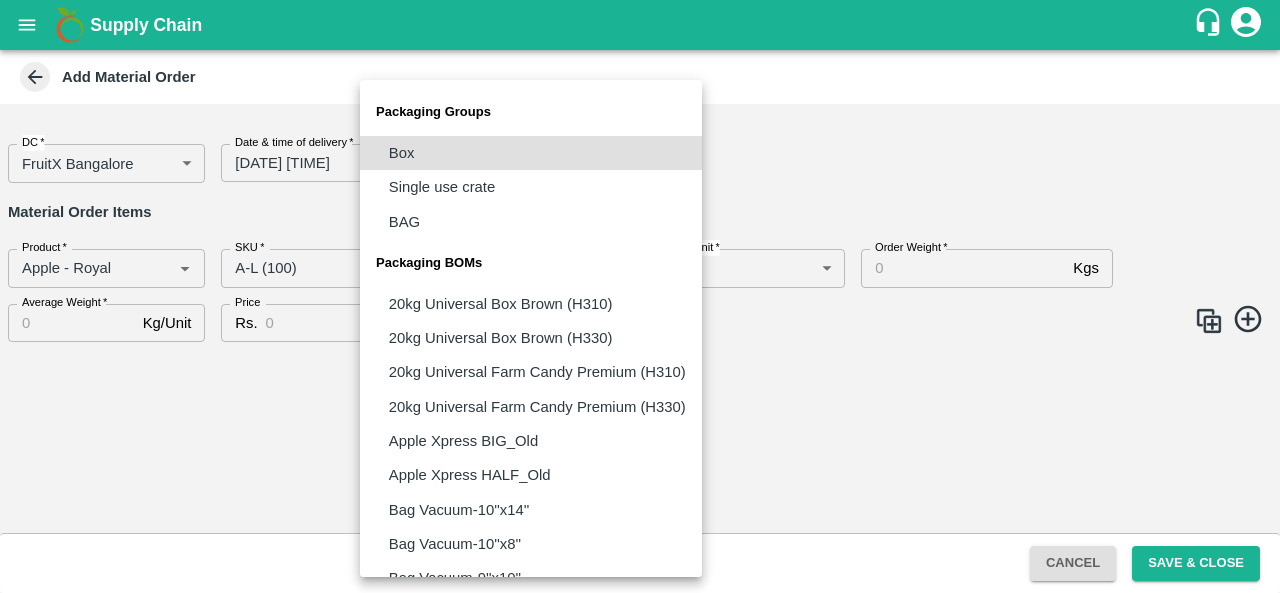 type 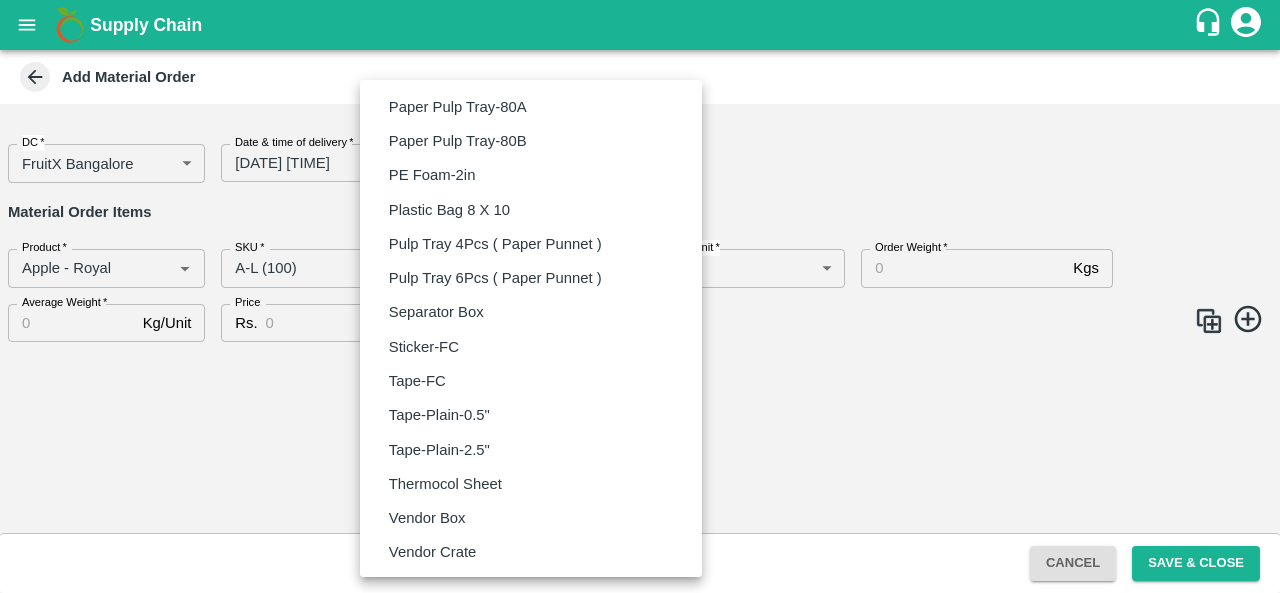 type 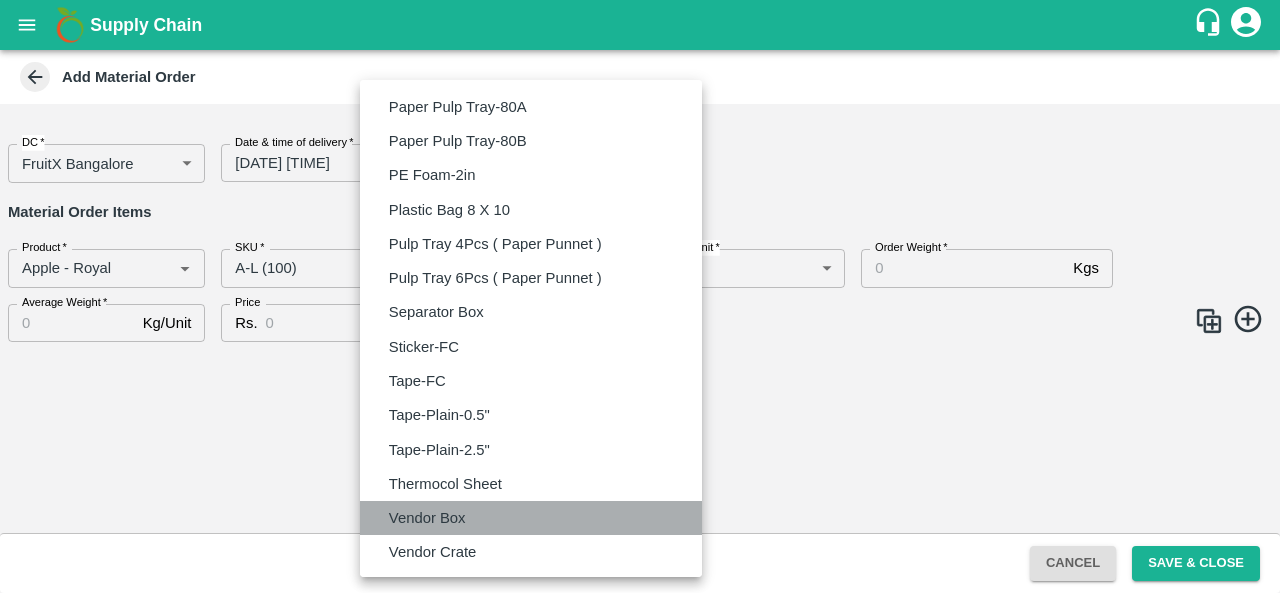 click on "Vendor Box" at bounding box center (531, 518) 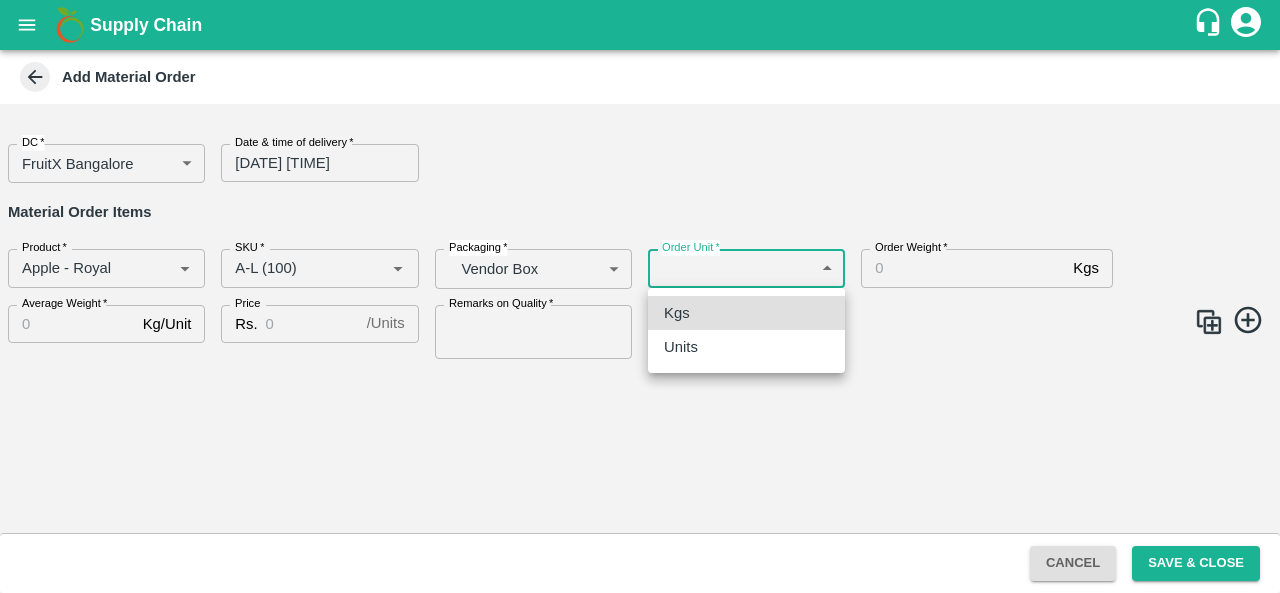 click on "Supply Chain Add Material Order DC   * FruitX [CITY] 147 DC Date & time of delivery   * [DATE] [TIME] Date & time of delivery Material Order Items Product   * Product   * SKU   * SKU   * Packaging   * Vendor Box BOM/276 Packaging Order Unit   * ​ Order Unit Order Weight   * Kgs Order Weight Average Weight   * Kg/Unit Average Weight Price Rs. / Units Price Remarks on Quality   * Remarks on Quality Cancel Save & Close FXD LMD DC Direct Customer FruitX [CITY] FruitX [CITY] FruitX [CITY] FruitX [CITY] 2025 [FIRST] [LAST] Logout Kgs Units" at bounding box center (640, 296) 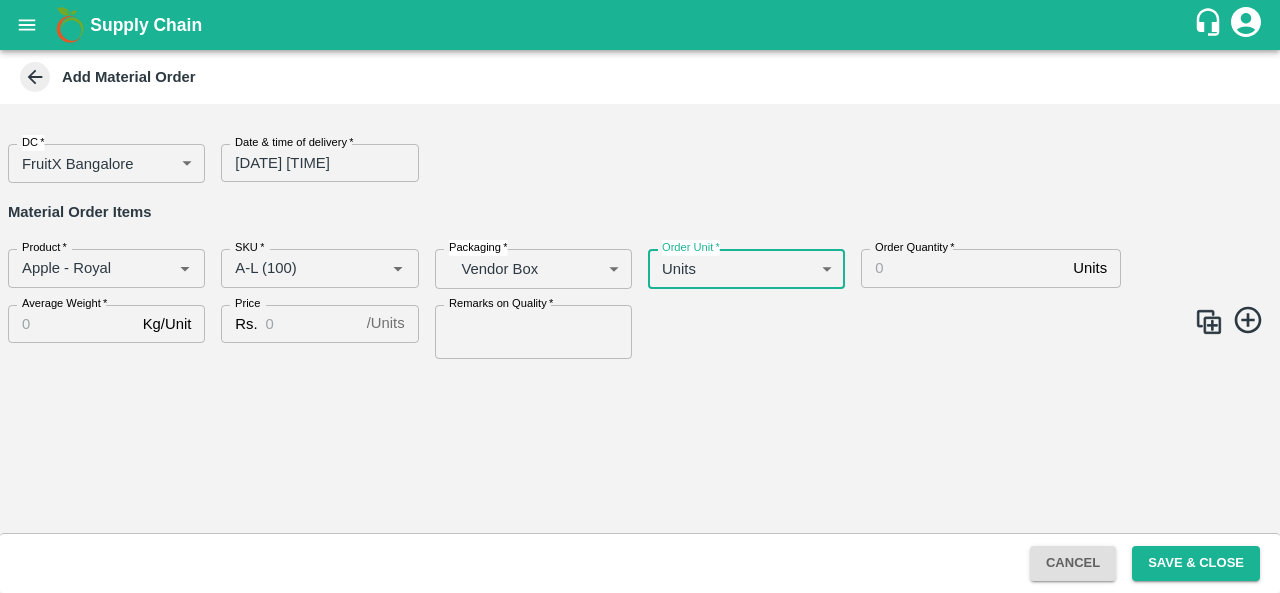 click on "Order Quantity   *" at bounding box center (963, 268) 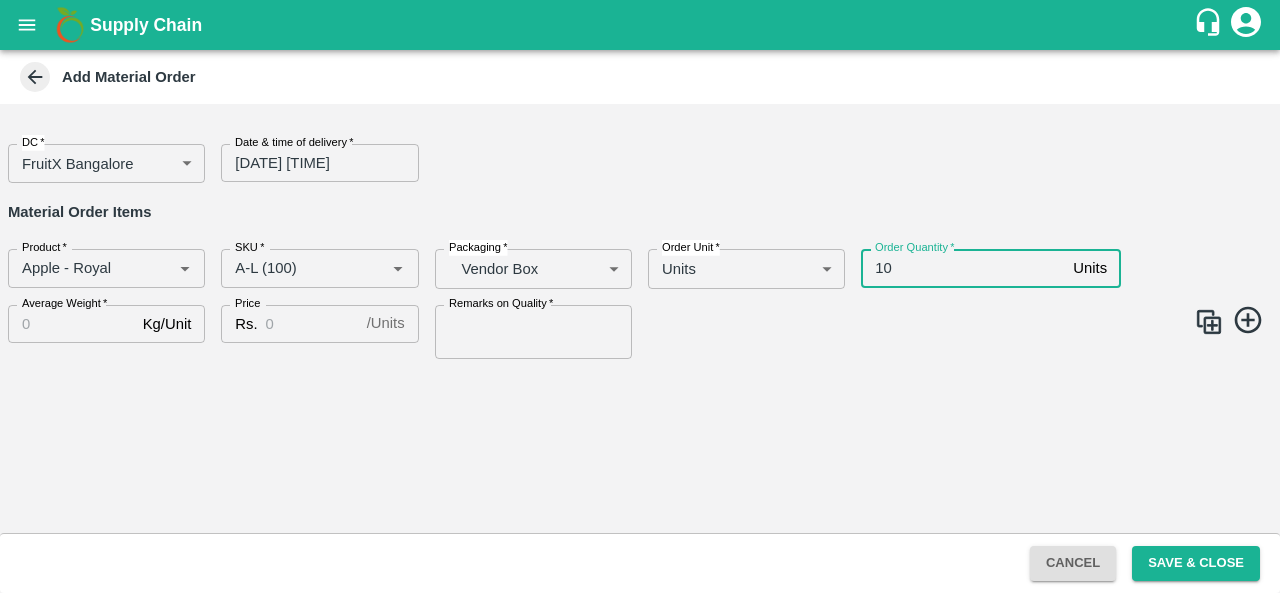 type on "10" 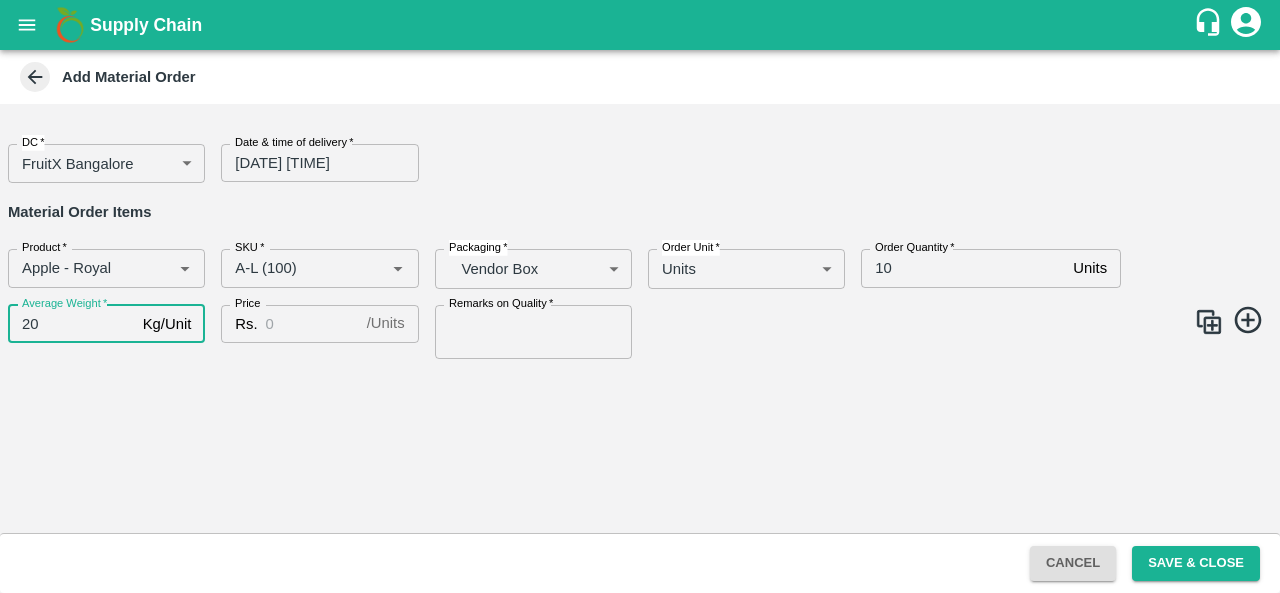 type on "20" 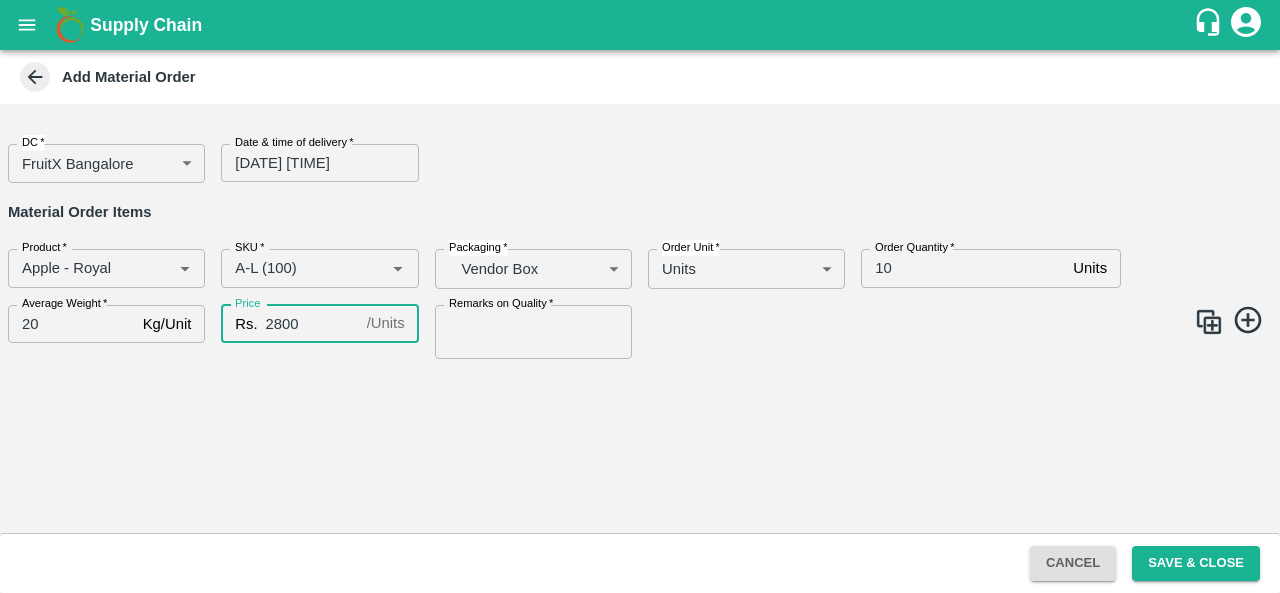 type on "2800" 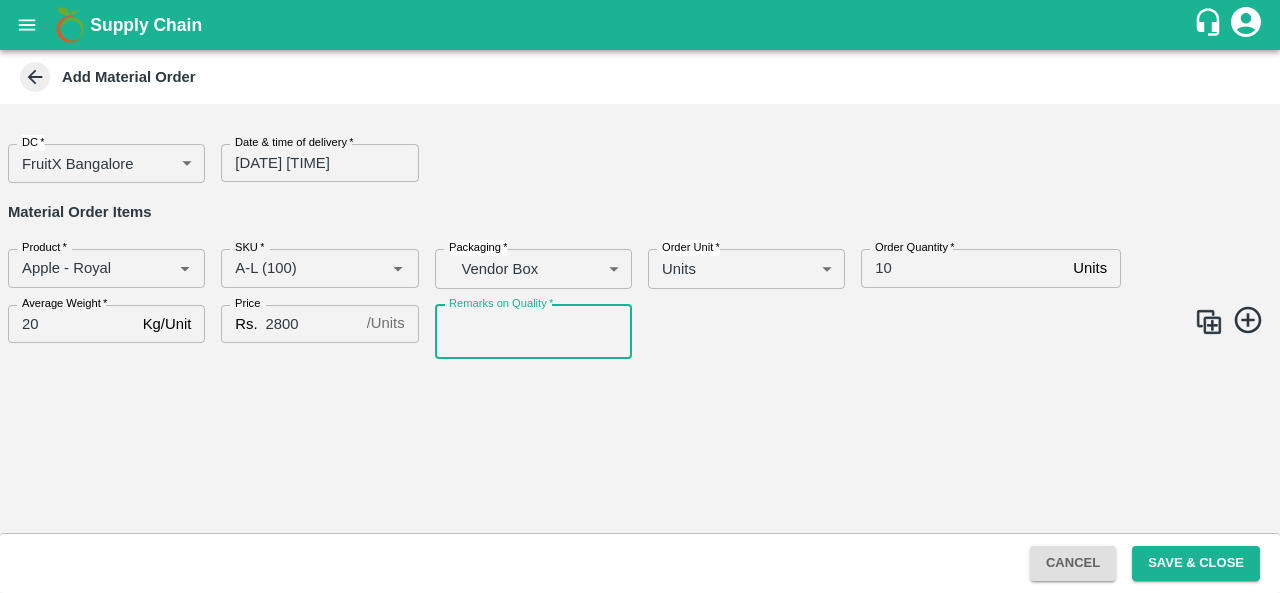 click on "Remarks on Quality   *" at bounding box center [533, 332] 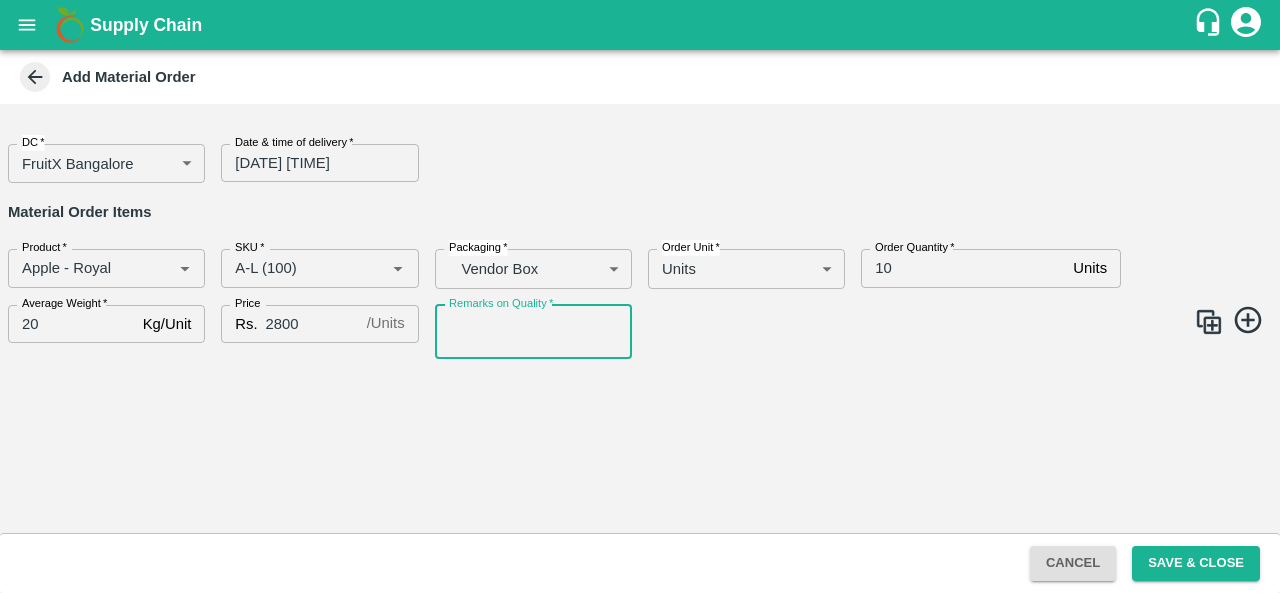 type on "GOOD QUALITY" 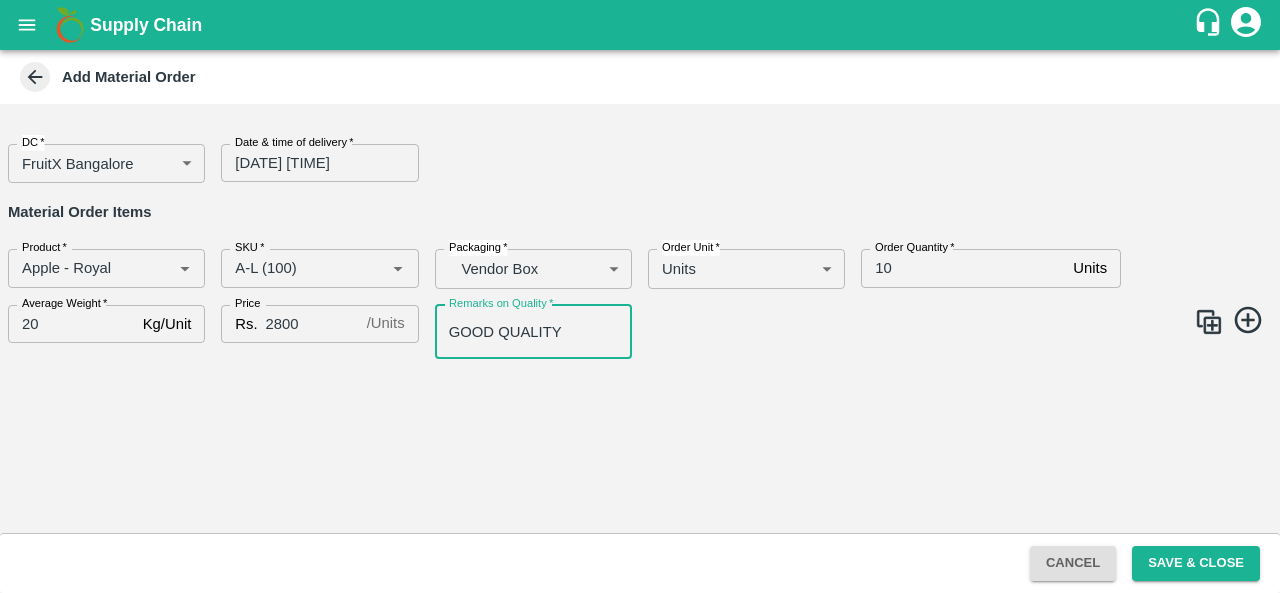 click at bounding box center (1209, 322) 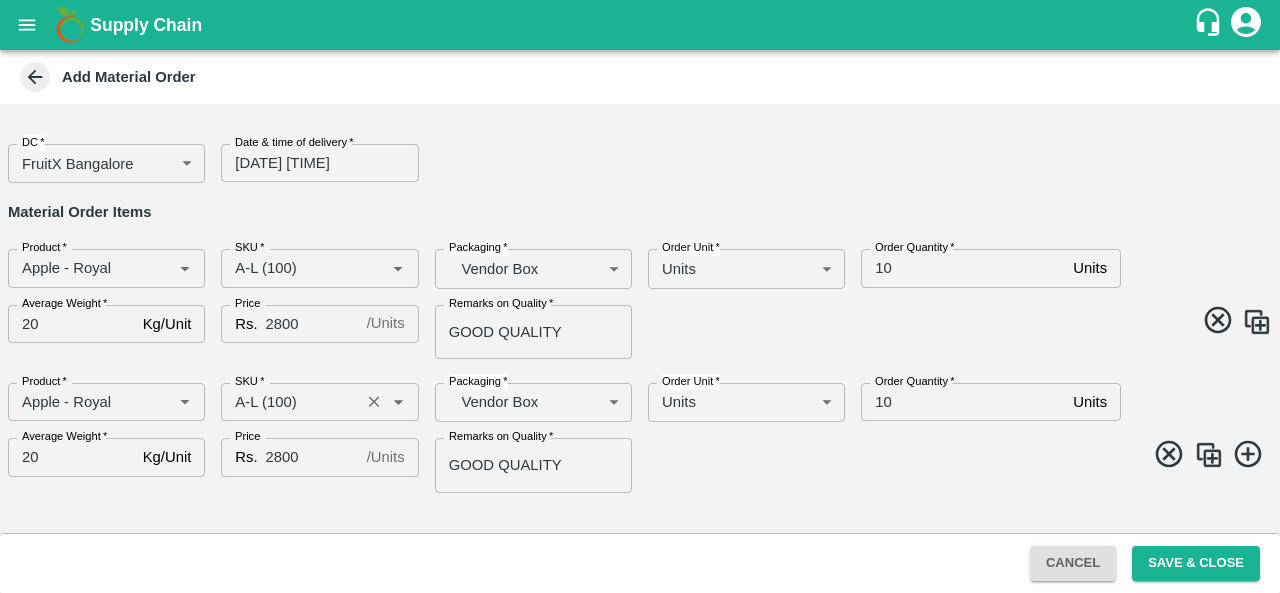 click on "SKU   *" at bounding box center [290, 402] 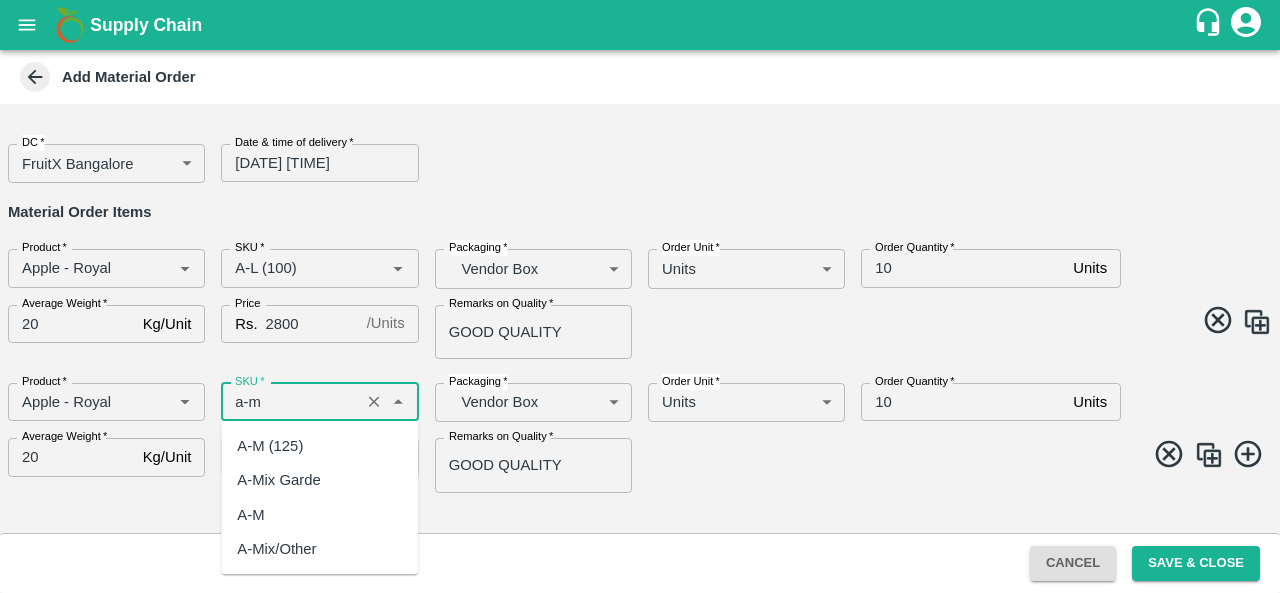 click on "A-M (125)" at bounding box center [270, 446] 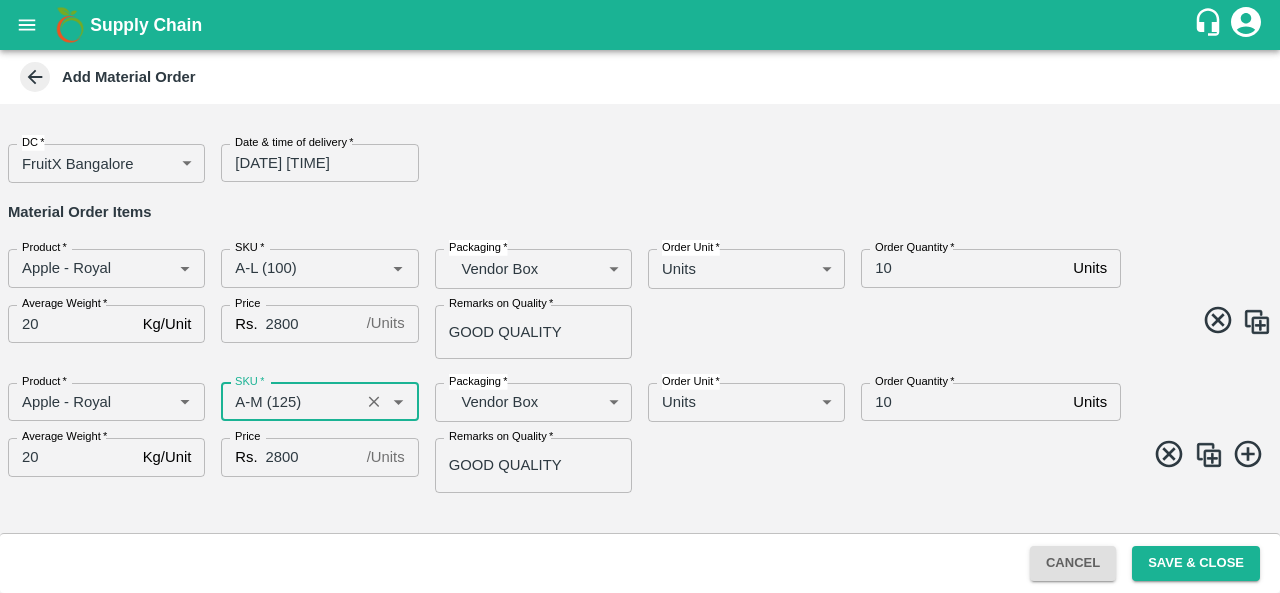 type on "A-M (125)" 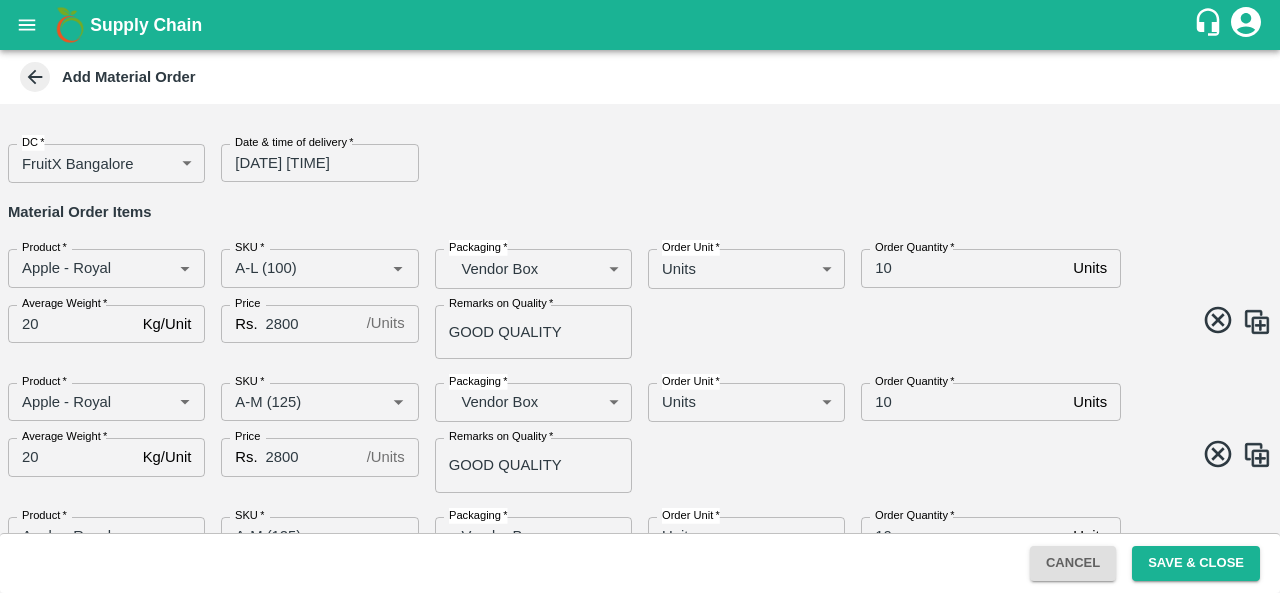 scroll, scrollTop: 100, scrollLeft: 0, axis: vertical 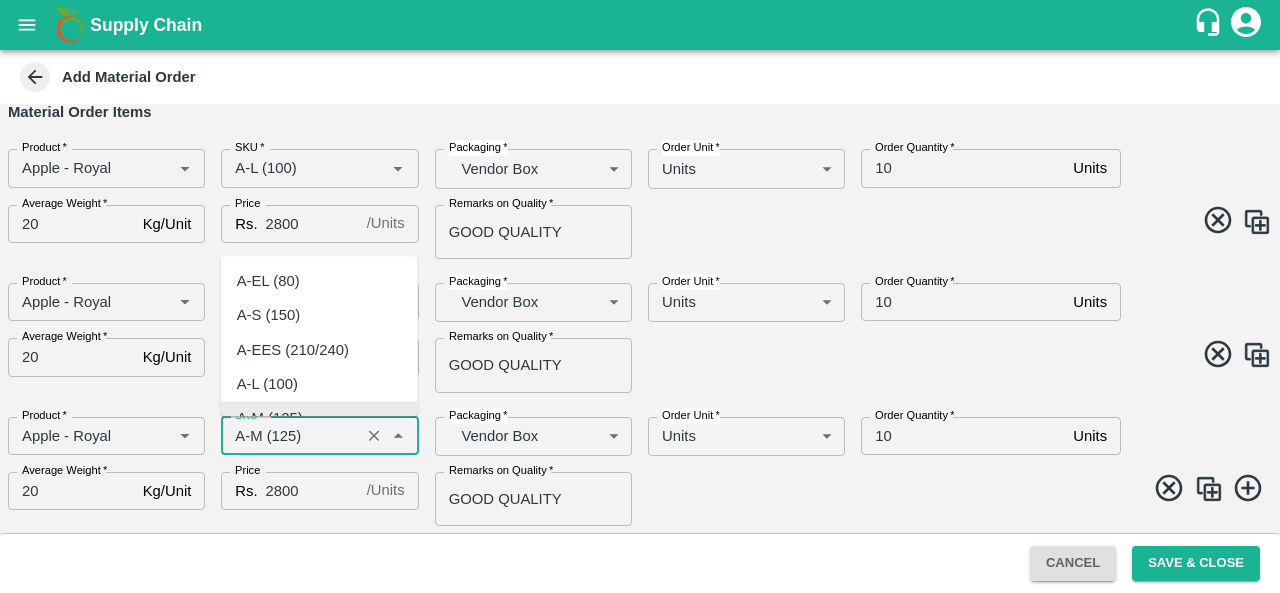 click on "SKU   *" at bounding box center [290, 436] 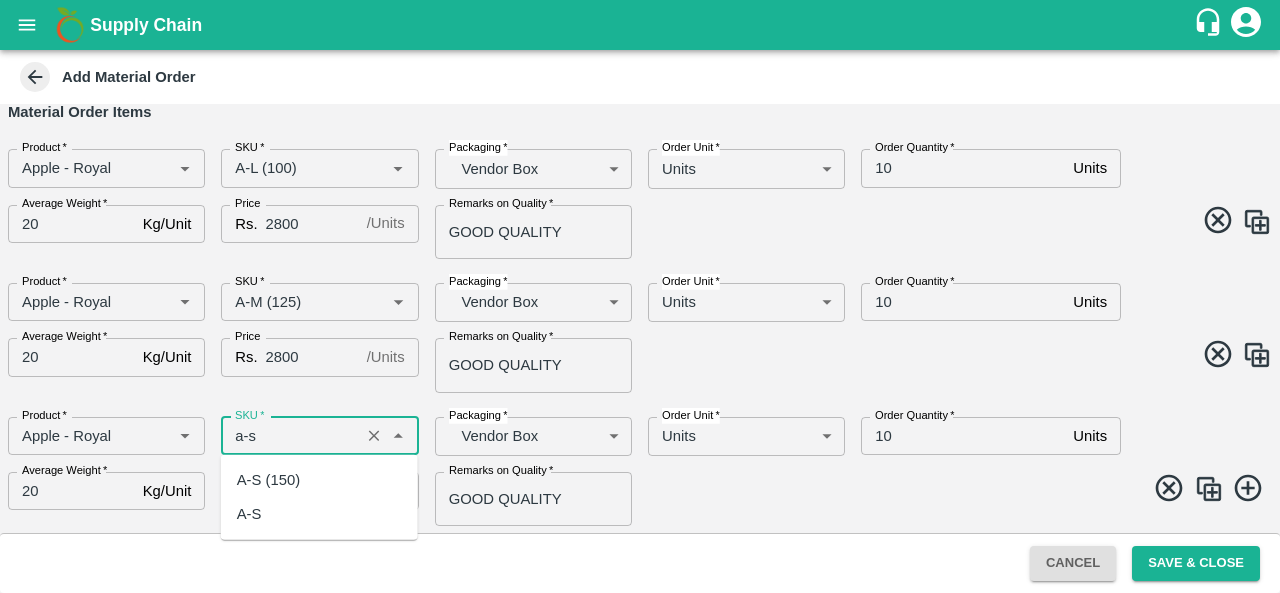 scroll, scrollTop: 0, scrollLeft: 0, axis: both 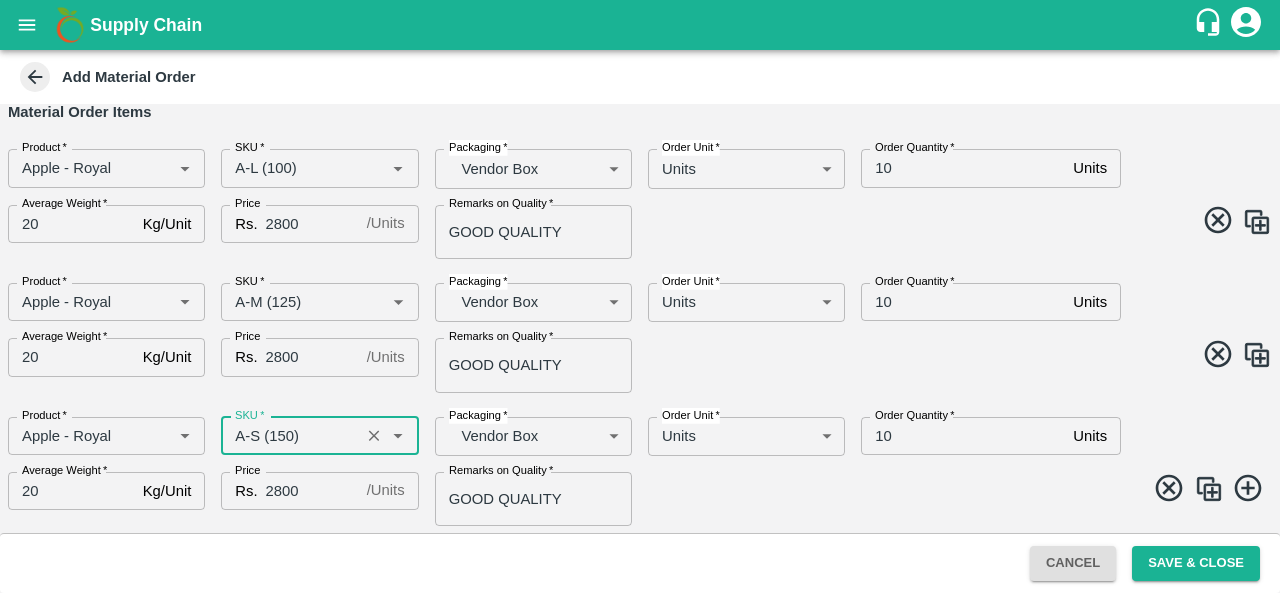 type on "A-S (150)" 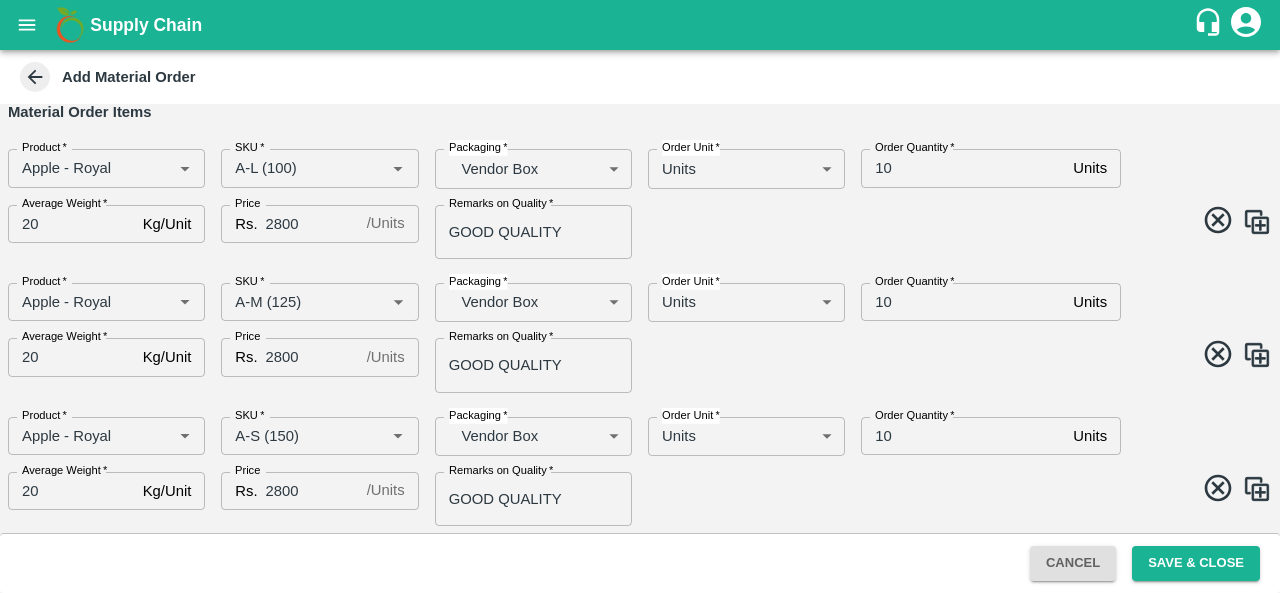 scroll, scrollTop: 234, scrollLeft: 0, axis: vertical 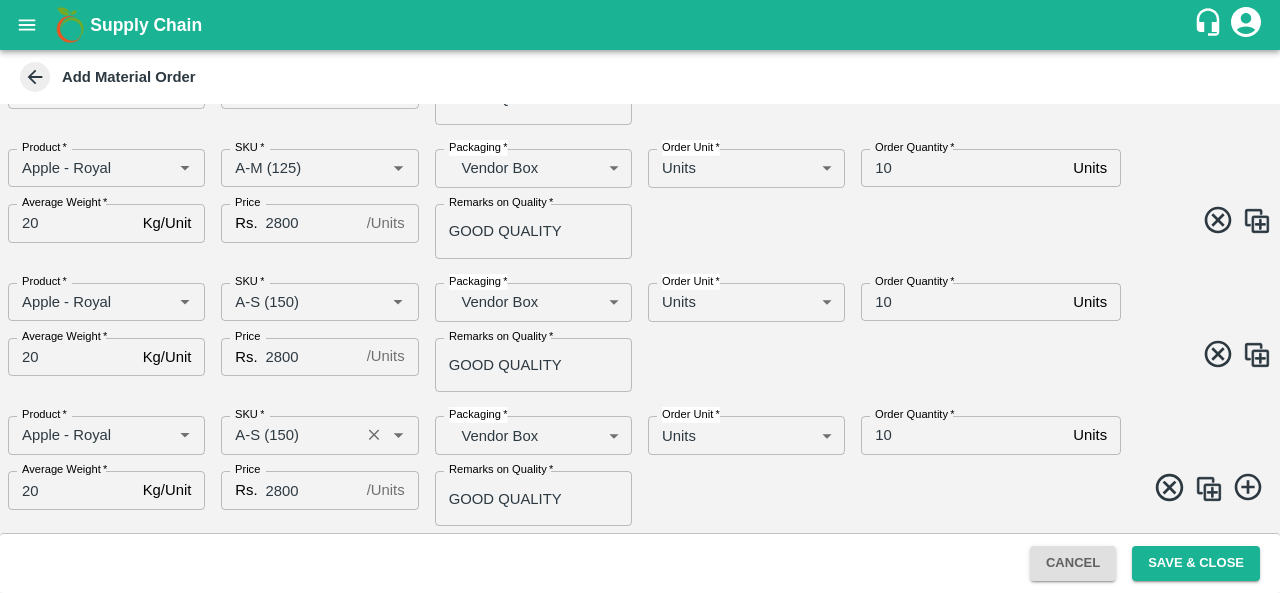 click on "SKU   *" at bounding box center [290, 435] 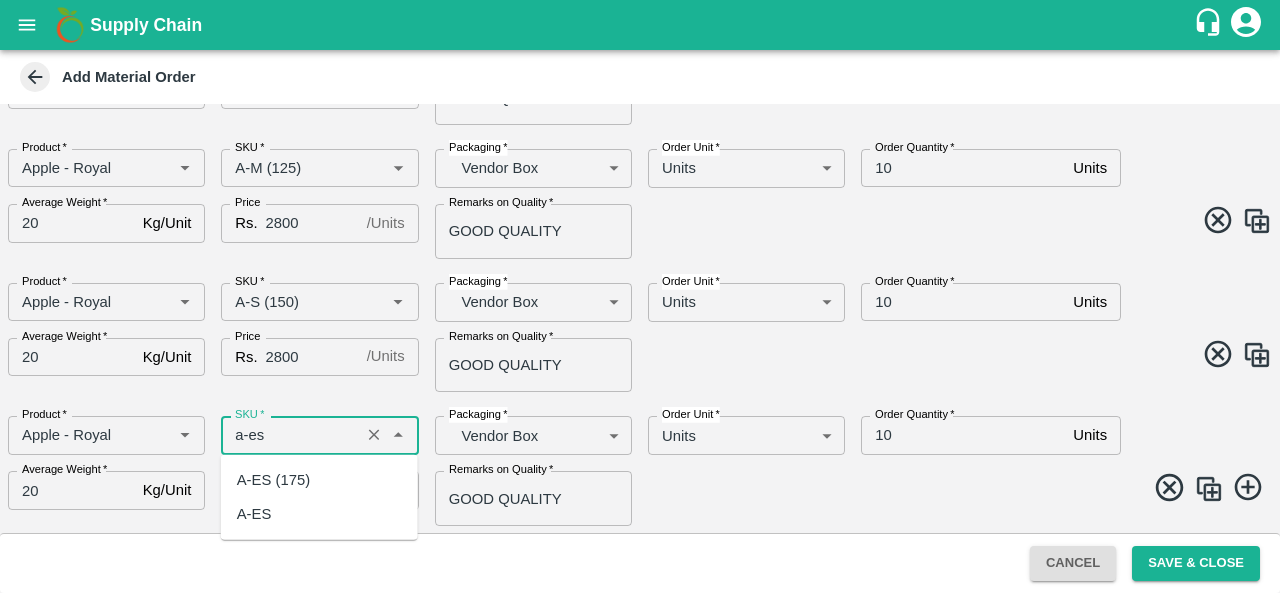 click on "A-ES (175)" at bounding box center [273, 480] 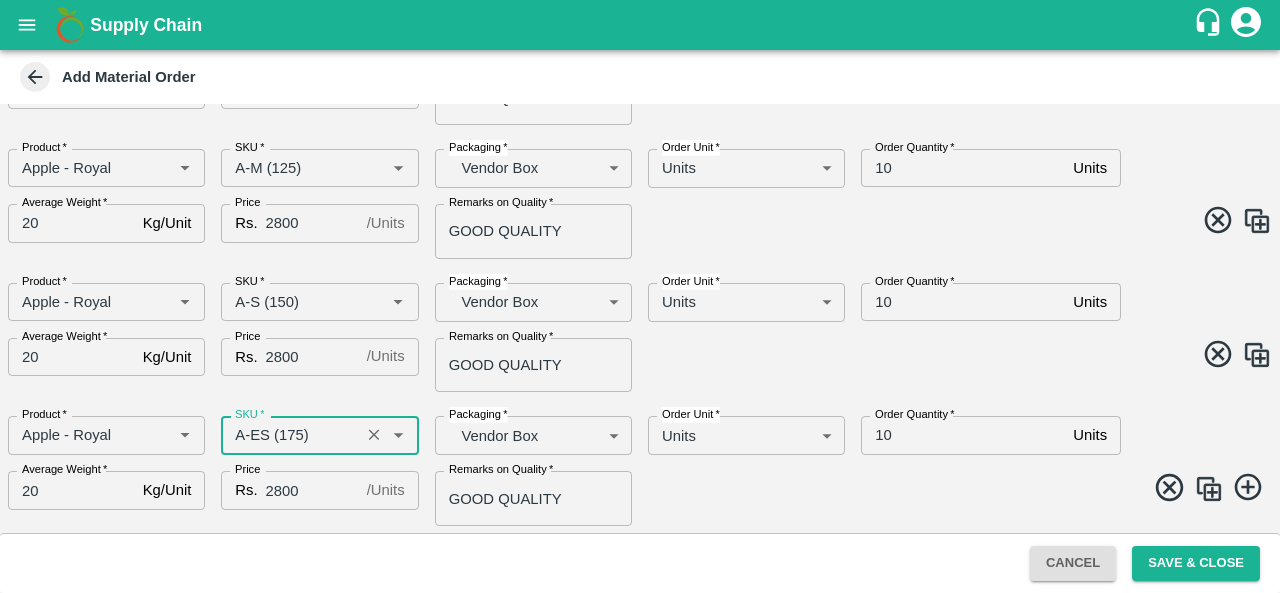 type on "A-ES (175)" 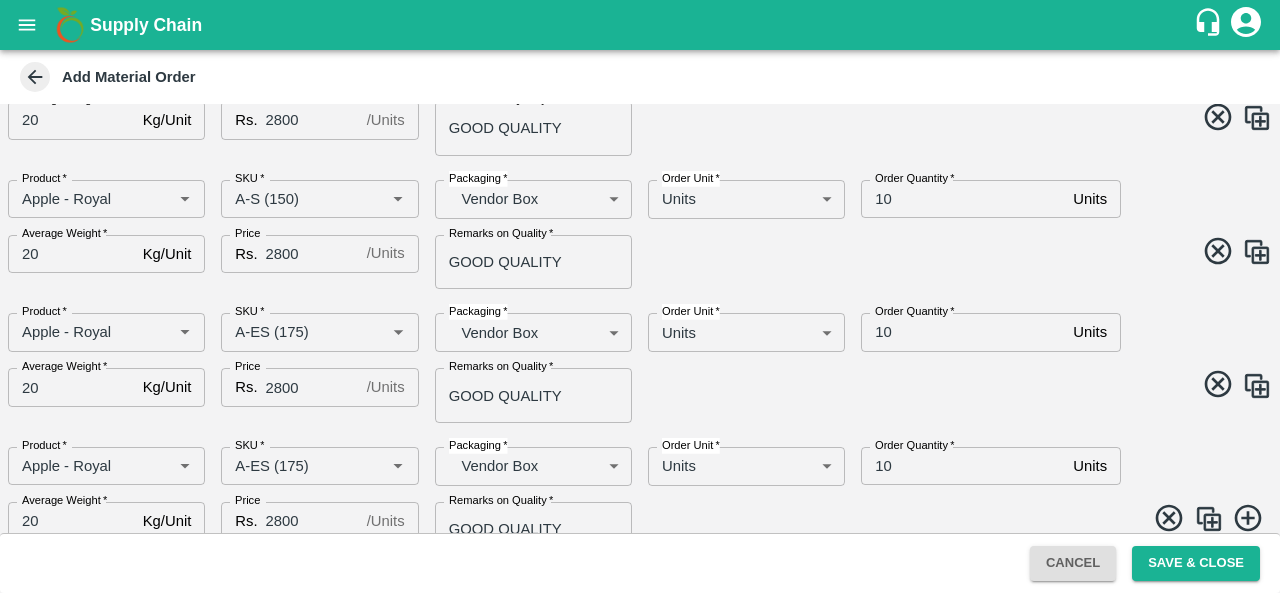 scroll, scrollTop: 367, scrollLeft: 0, axis: vertical 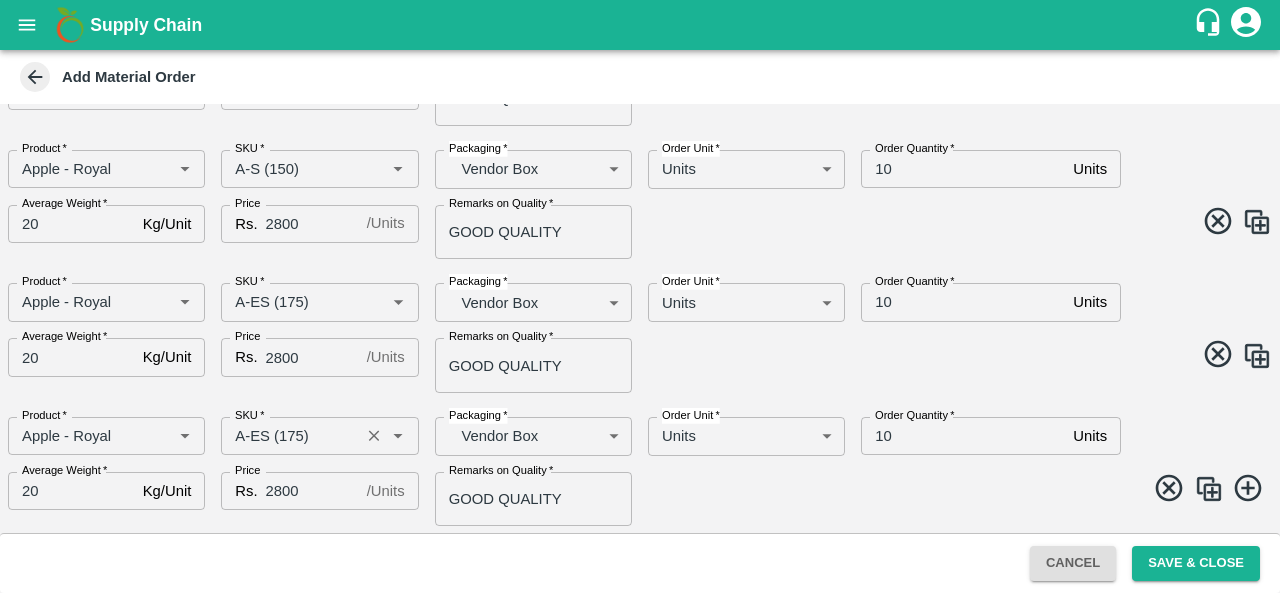 click on "SKU   *" at bounding box center [290, 436] 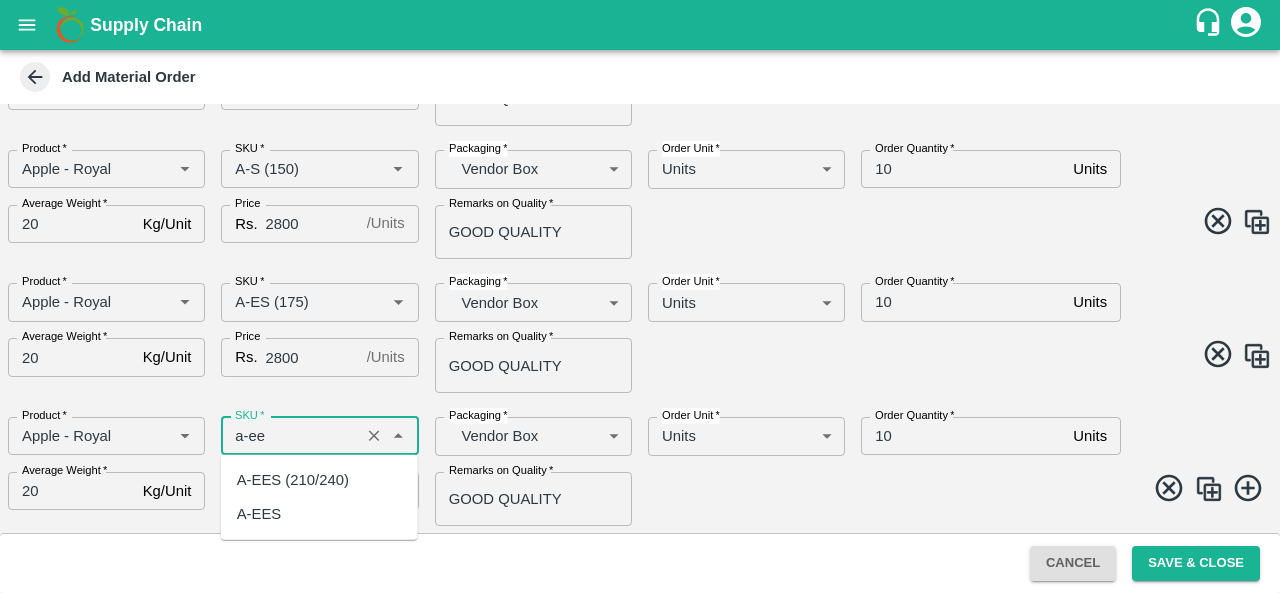 scroll, scrollTop: 0, scrollLeft: 0, axis: both 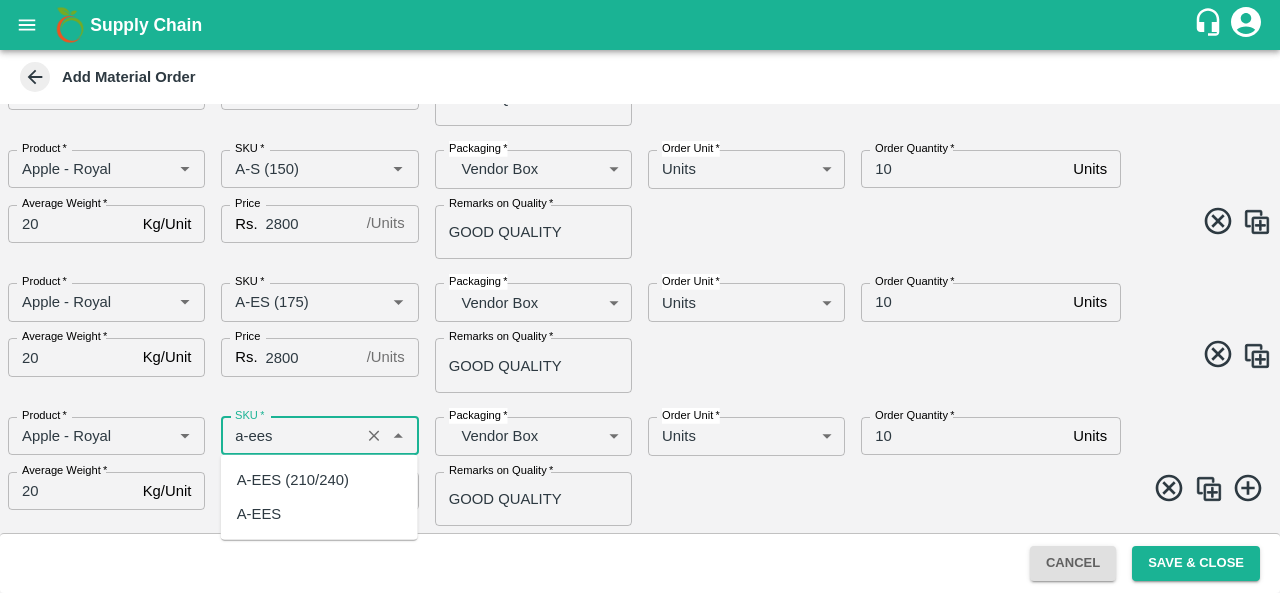 click on "A-EES (210/240)" at bounding box center (293, 480) 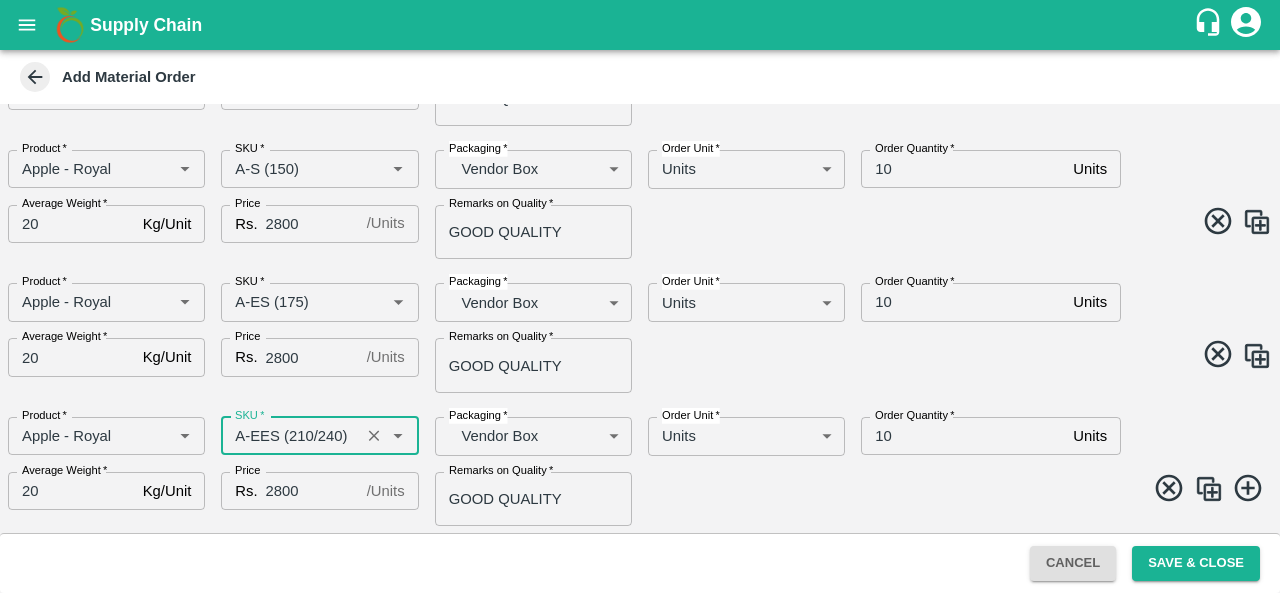 type on "A-EES (210/240)" 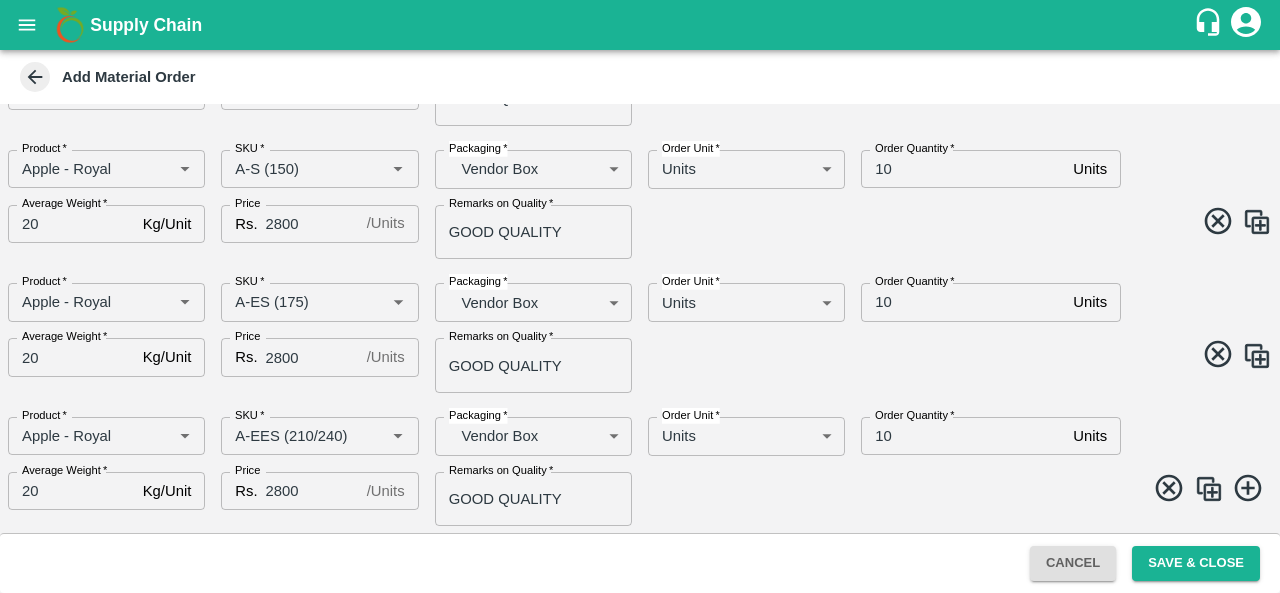 click at bounding box center (1209, 489) 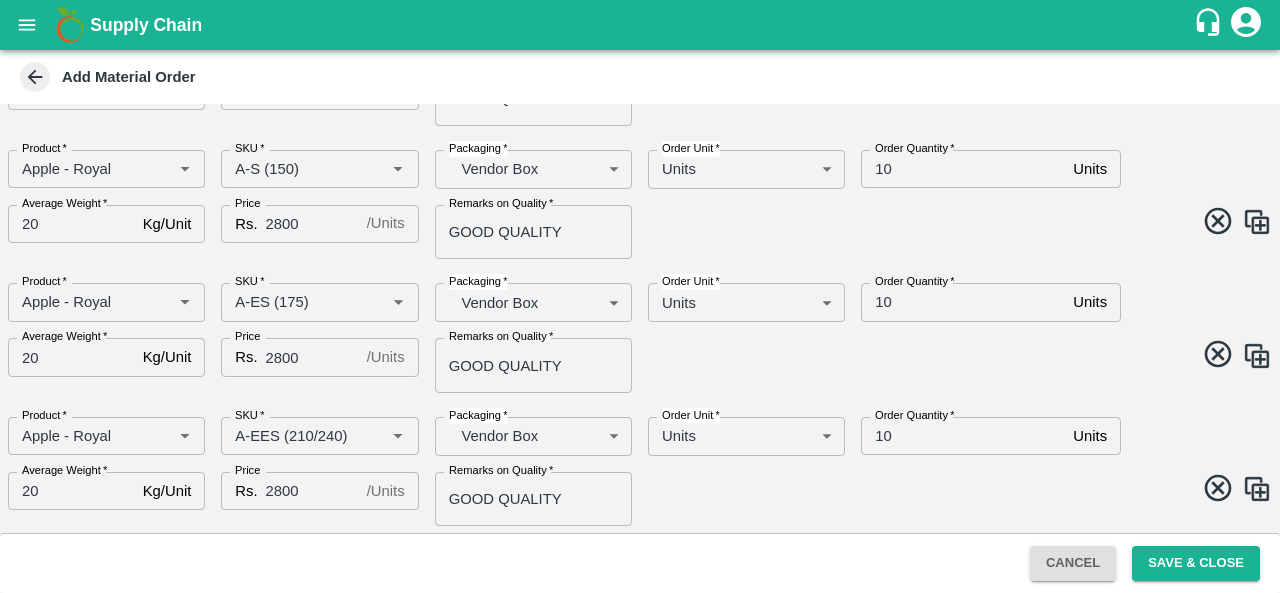 scroll, scrollTop: 501, scrollLeft: 0, axis: vertical 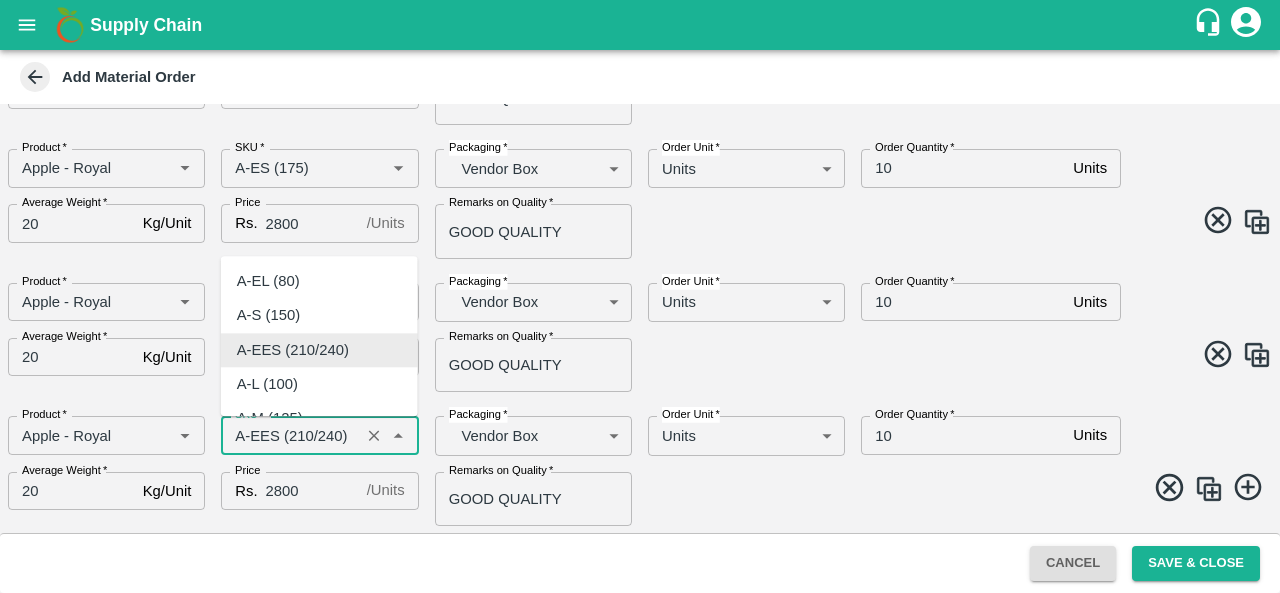 click on "SKU   *" at bounding box center (290, 435) 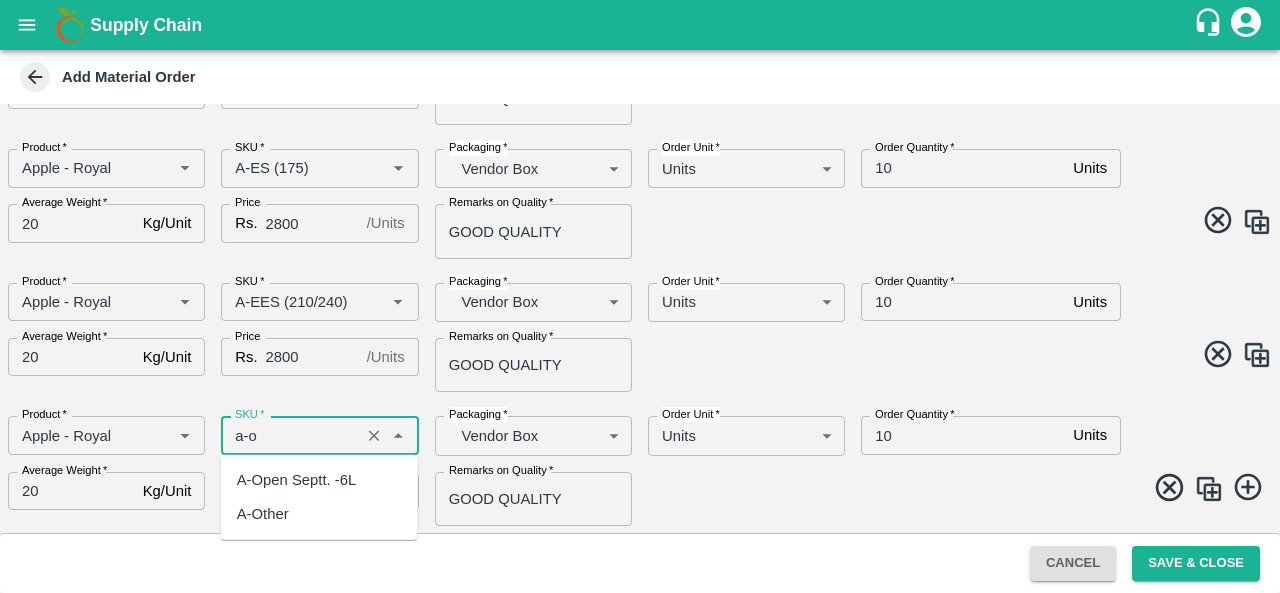 click on "A-Open Septt. -6L" at bounding box center (297, 480) 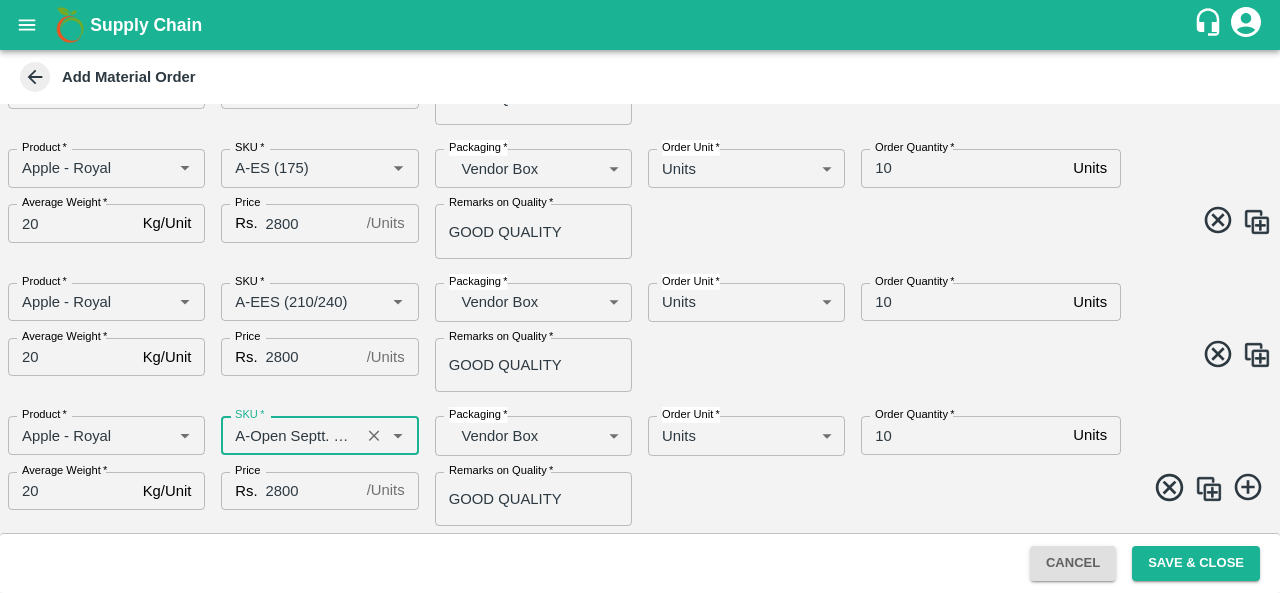 type on "A-Open Septt. -6L" 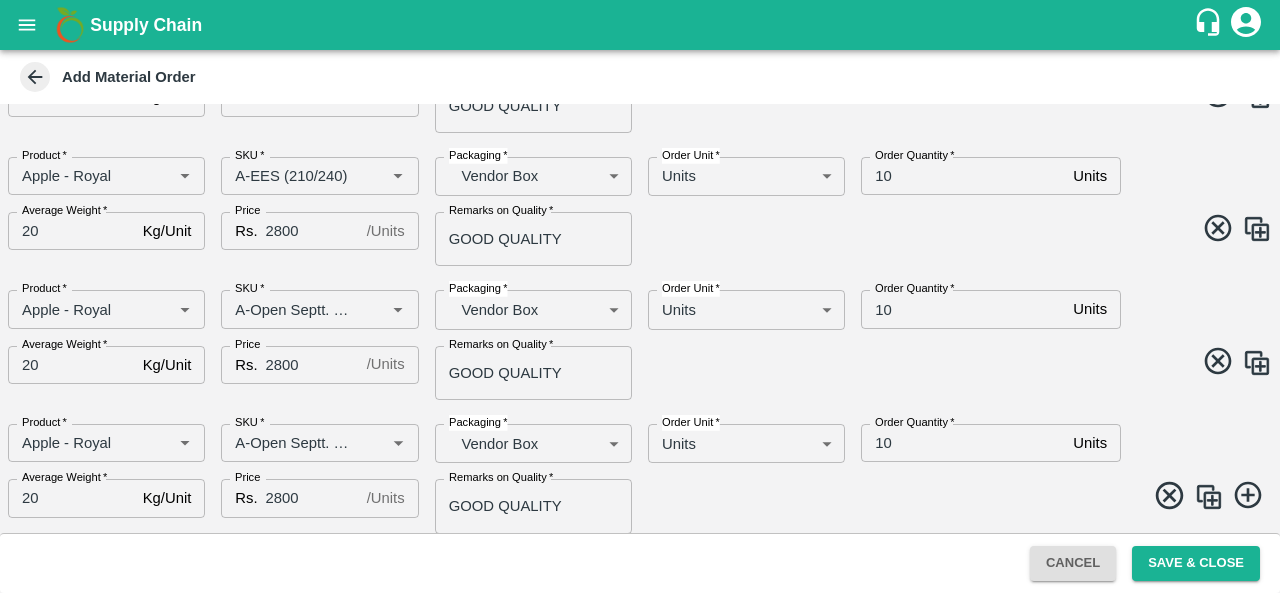 scroll, scrollTop: 634, scrollLeft: 0, axis: vertical 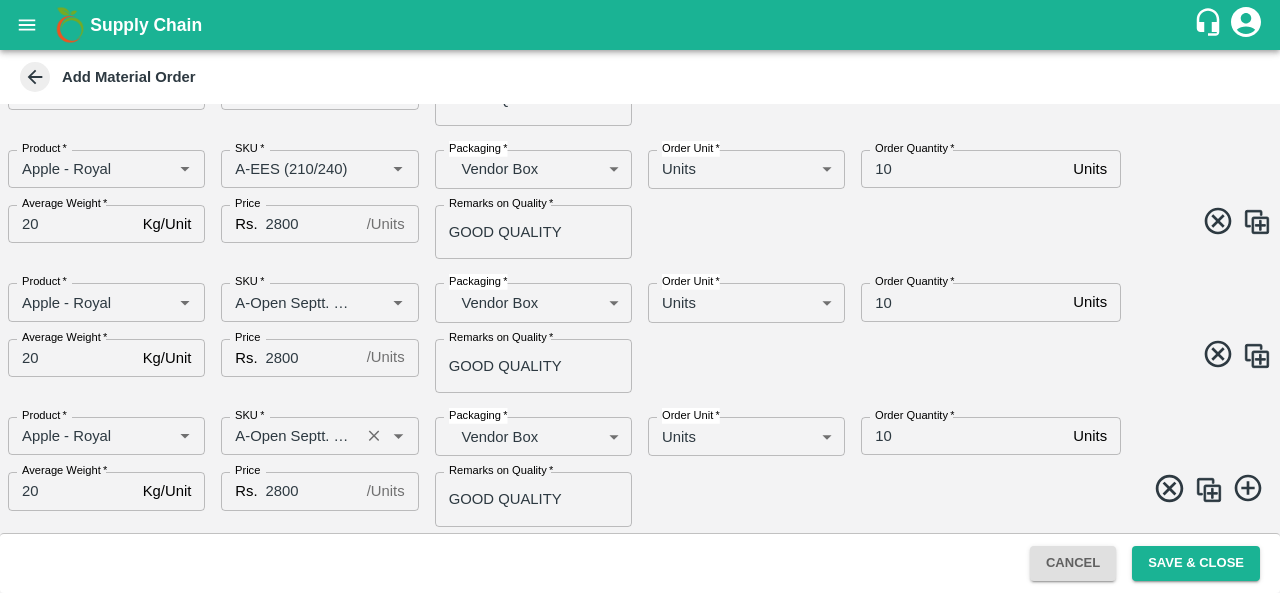 click on "SKU   *" at bounding box center [290, 436] 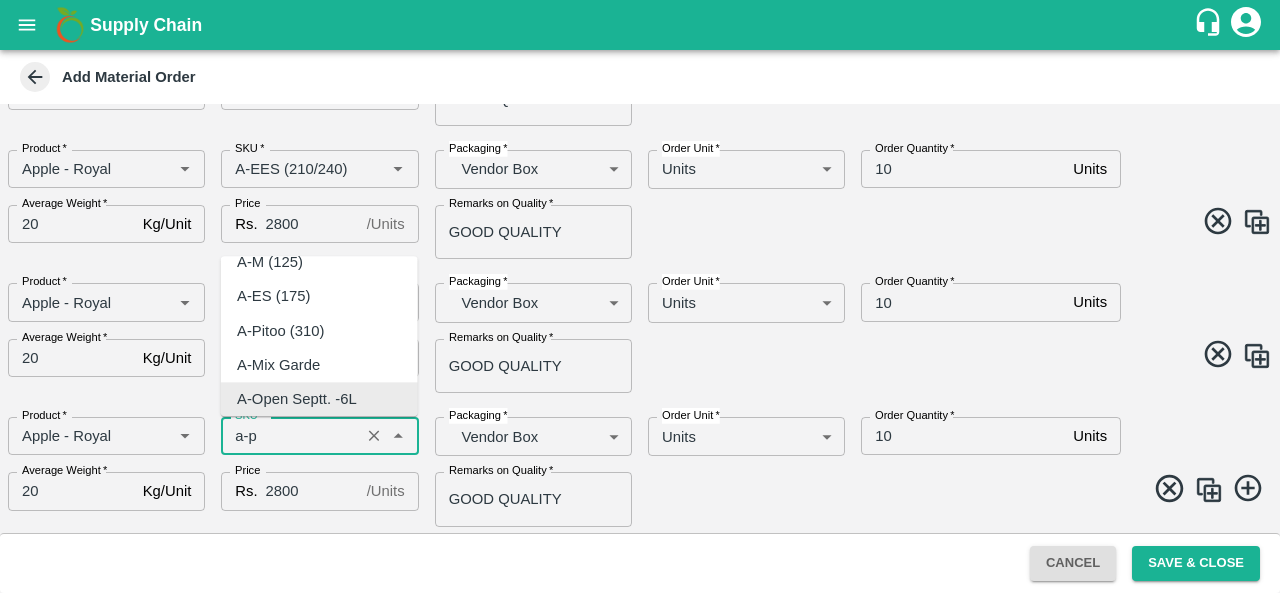 scroll, scrollTop: 0, scrollLeft: 0, axis: both 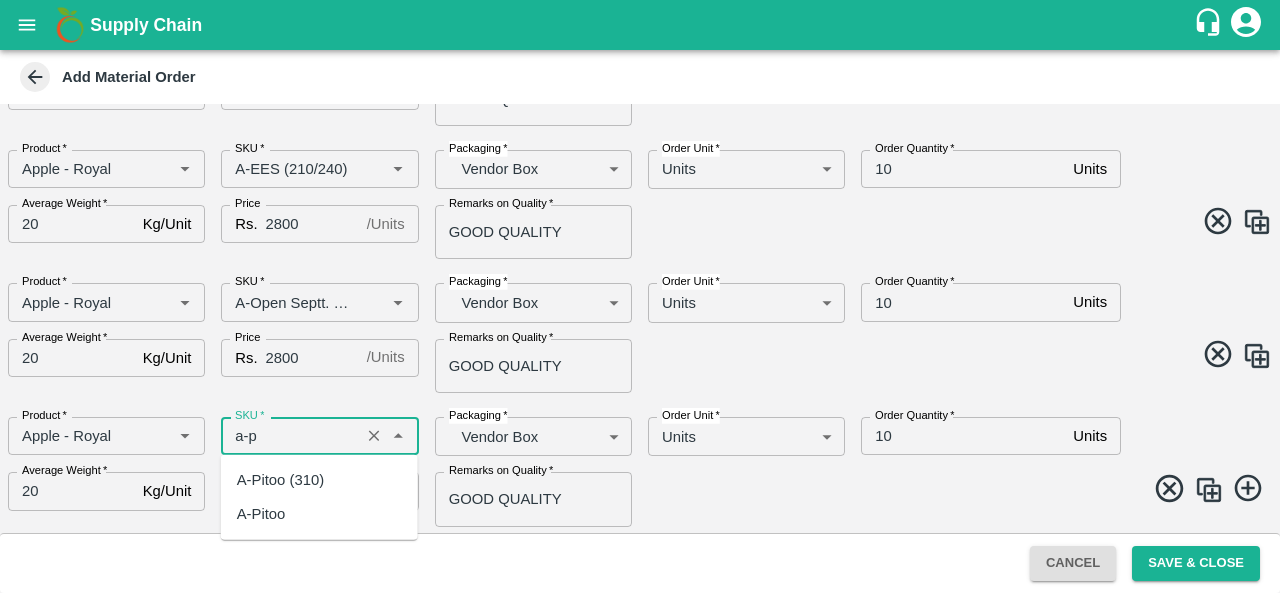 click on "A-Pitoo (310)" at bounding box center [280, 480] 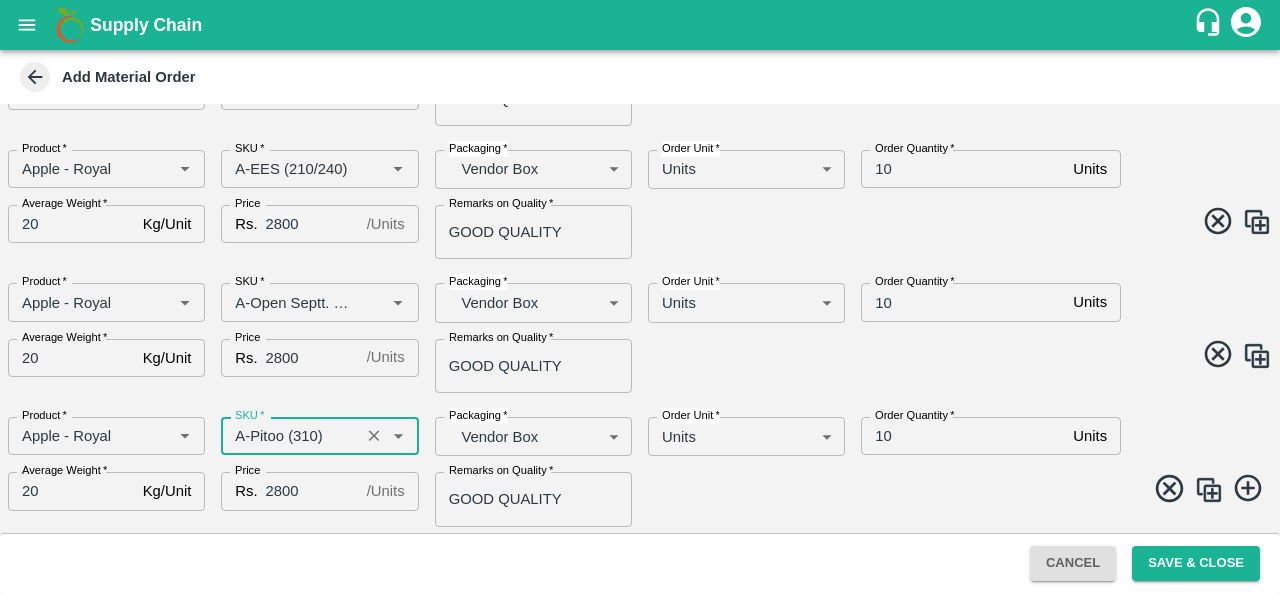 type on "A-Pitoo (310)" 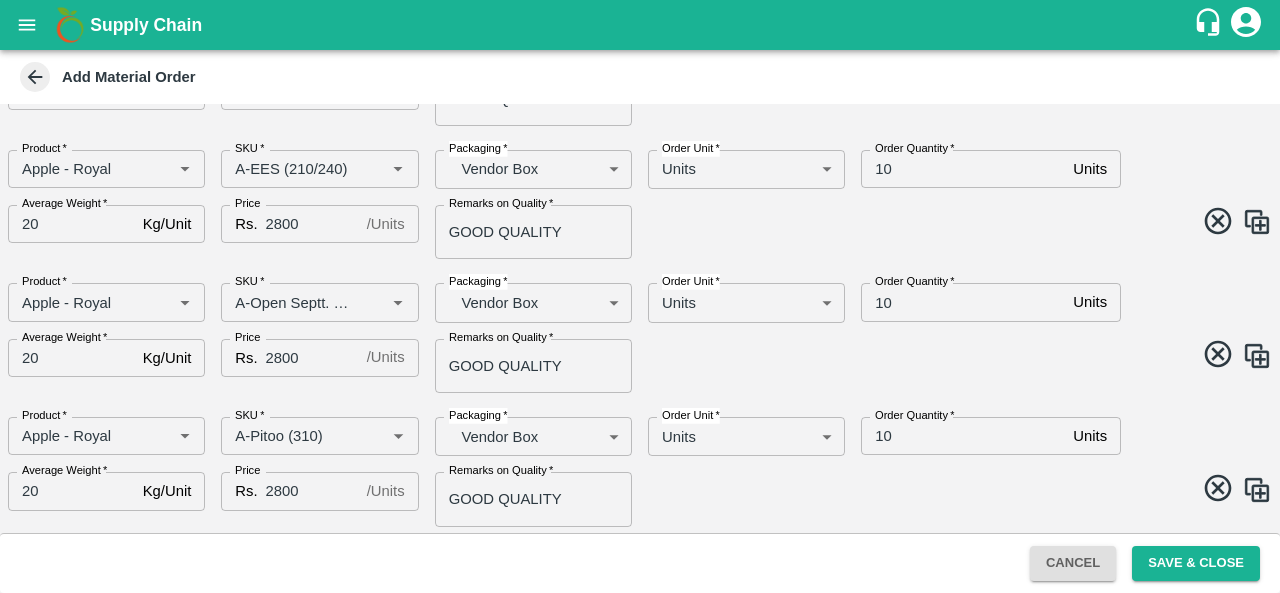 scroll, scrollTop: 768, scrollLeft: 0, axis: vertical 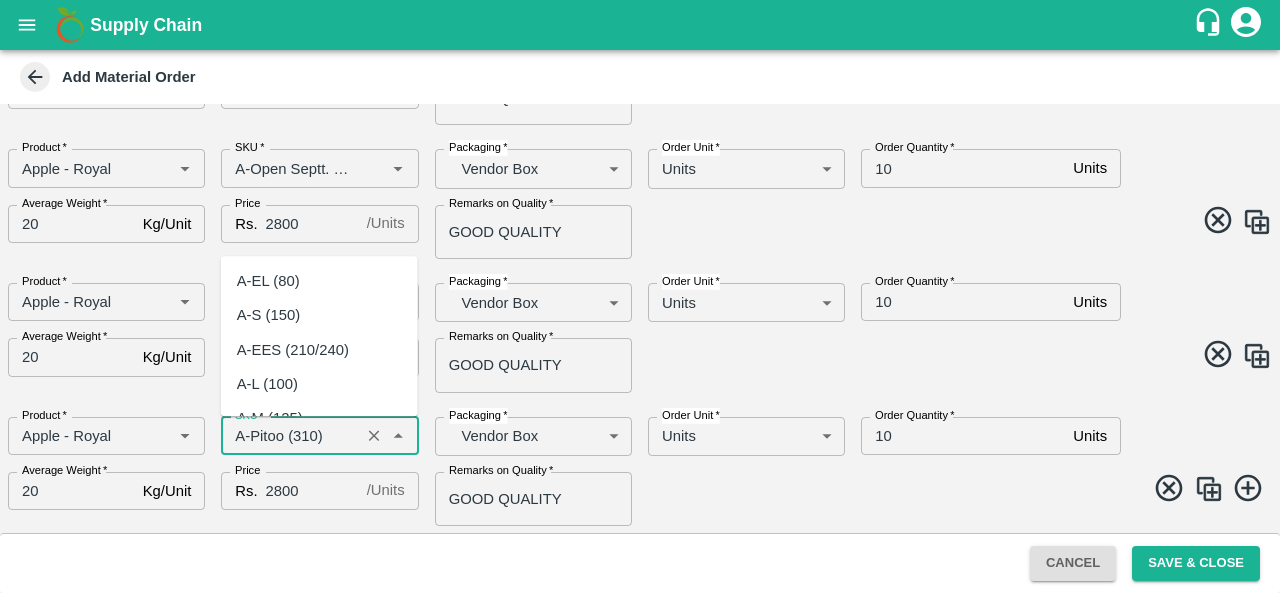 click on "SKU   *" at bounding box center (290, 436) 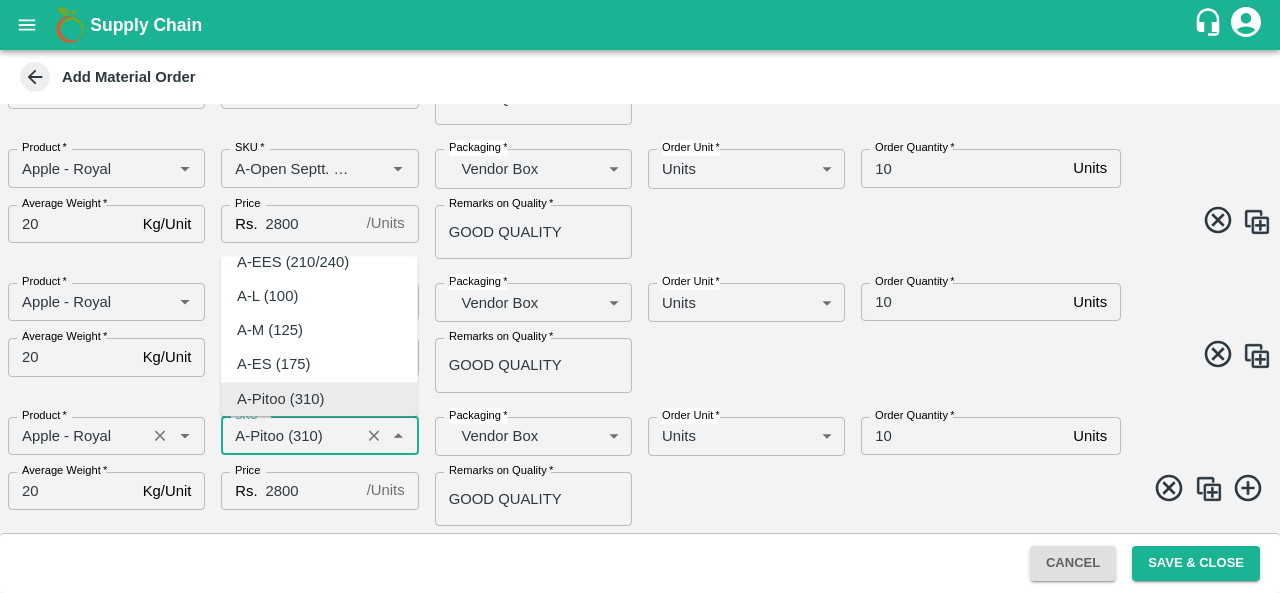 click on "Product   *" at bounding box center [77, 436] 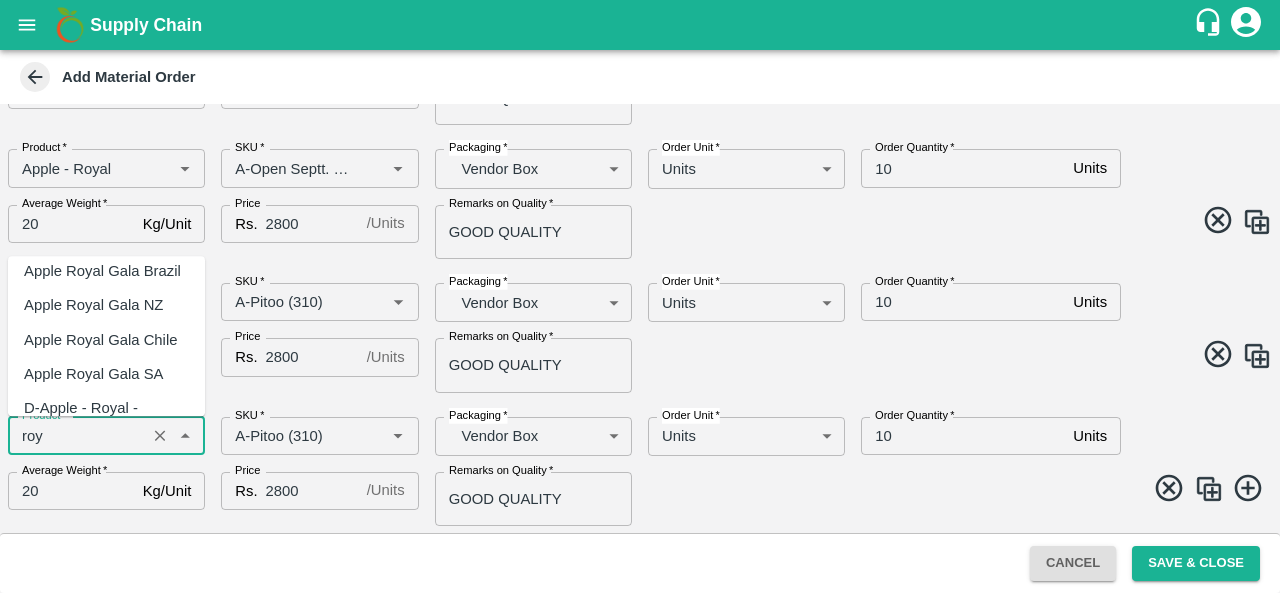 scroll, scrollTop: 0, scrollLeft: 0, axis: both 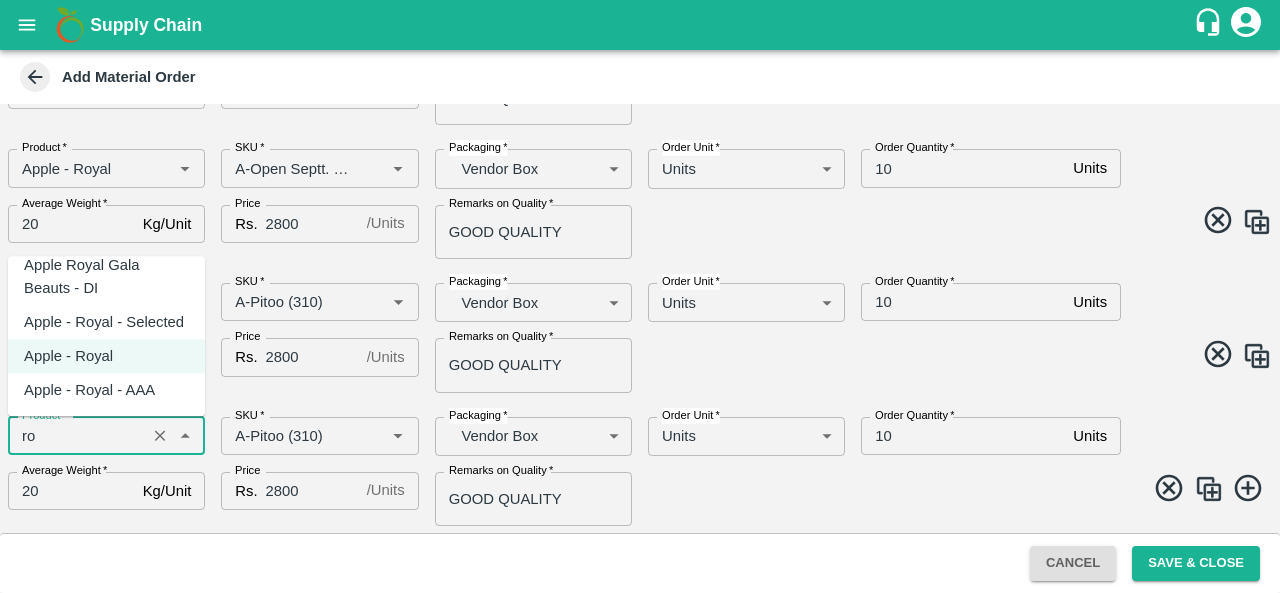 type on "r" 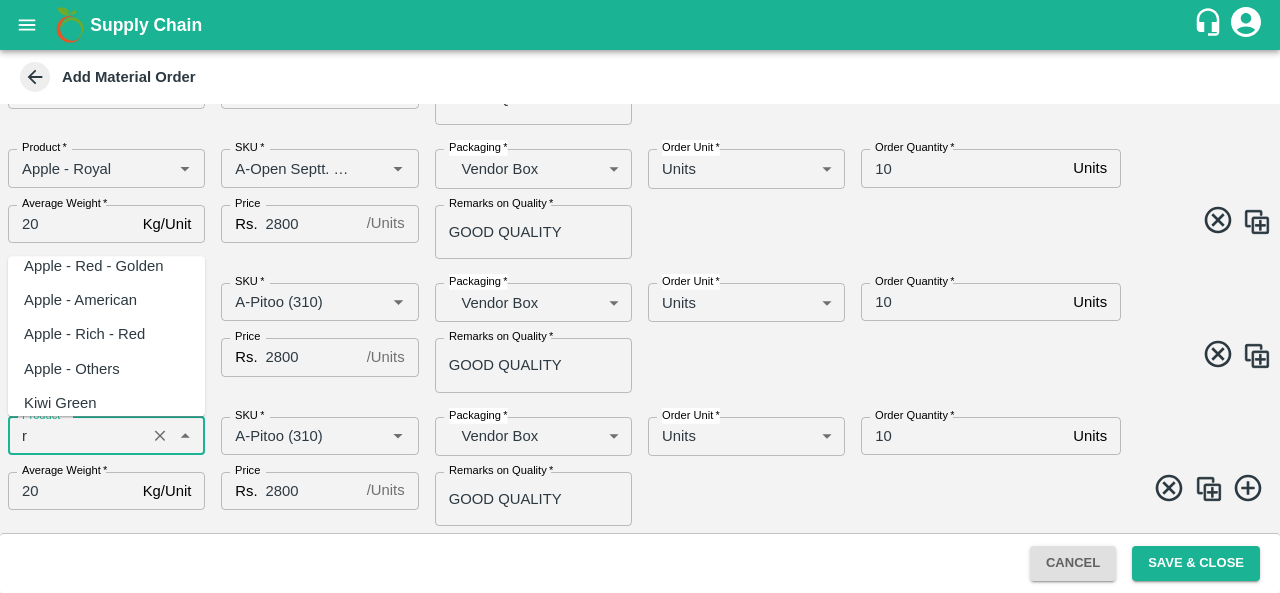 scroll, scrollTop: 6255, scrollLeft: 0, axis: vertical 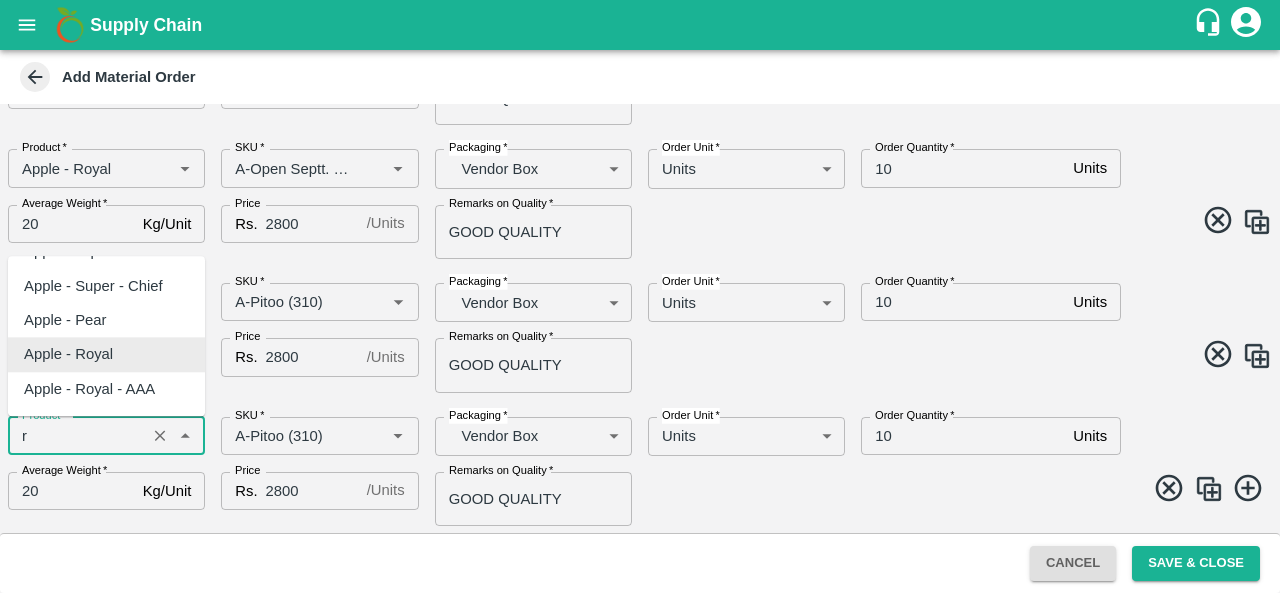 type 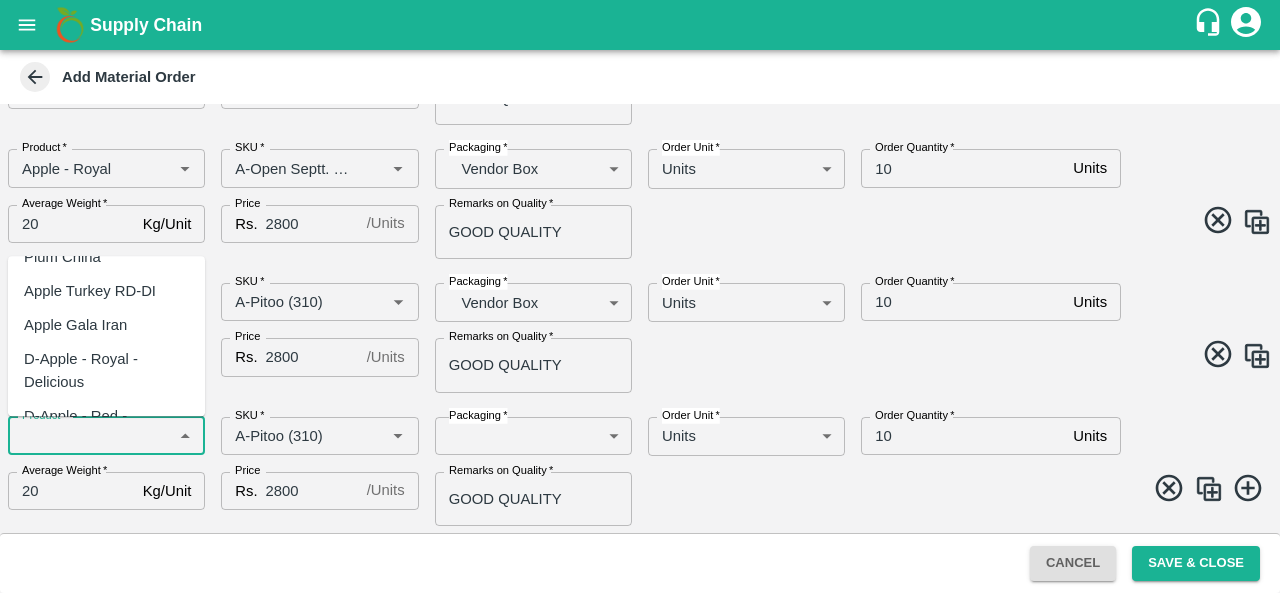 type 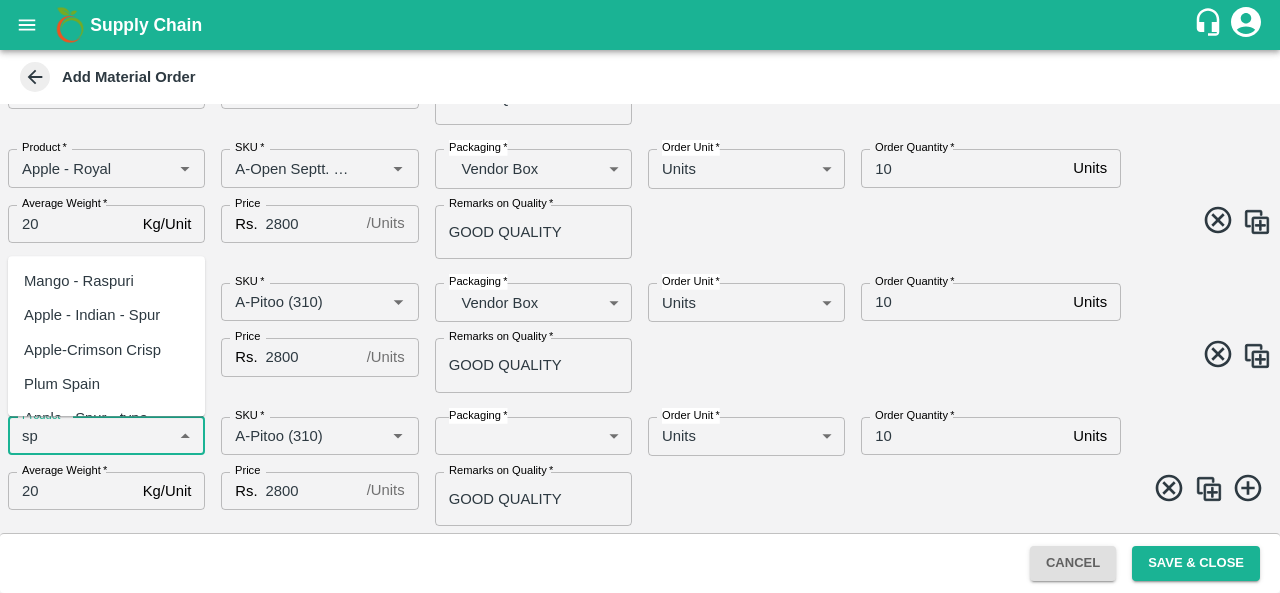 click on "Apple - Indian - Spur" at bounding box center [92, 316] 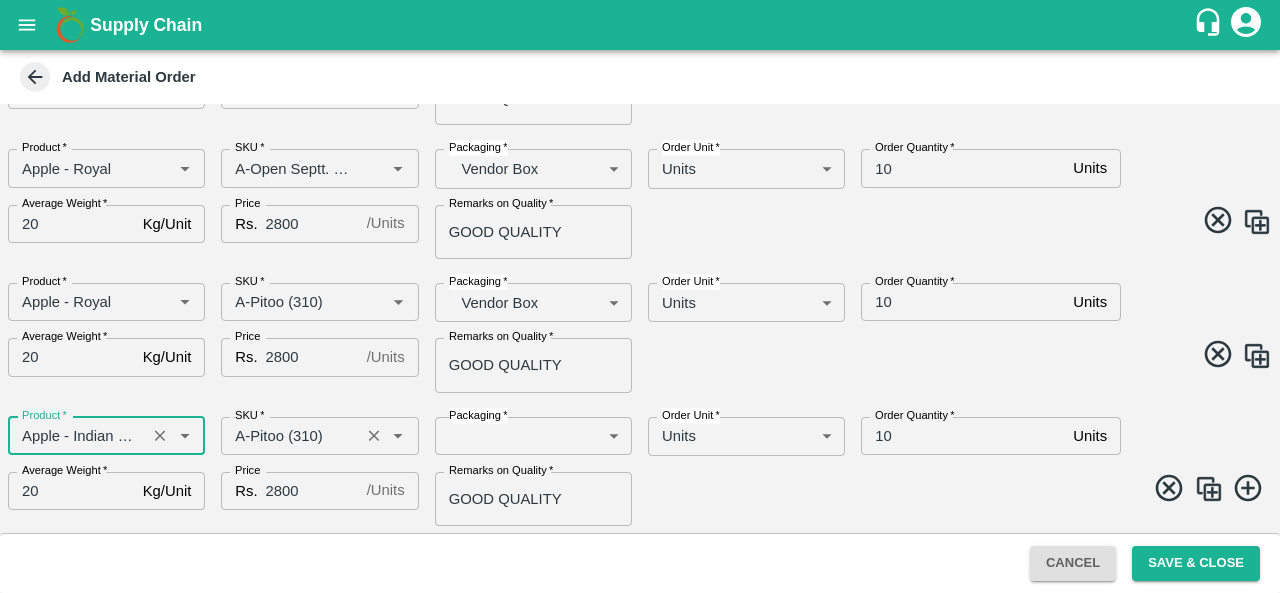 type on "Apple - Indian - Spur" 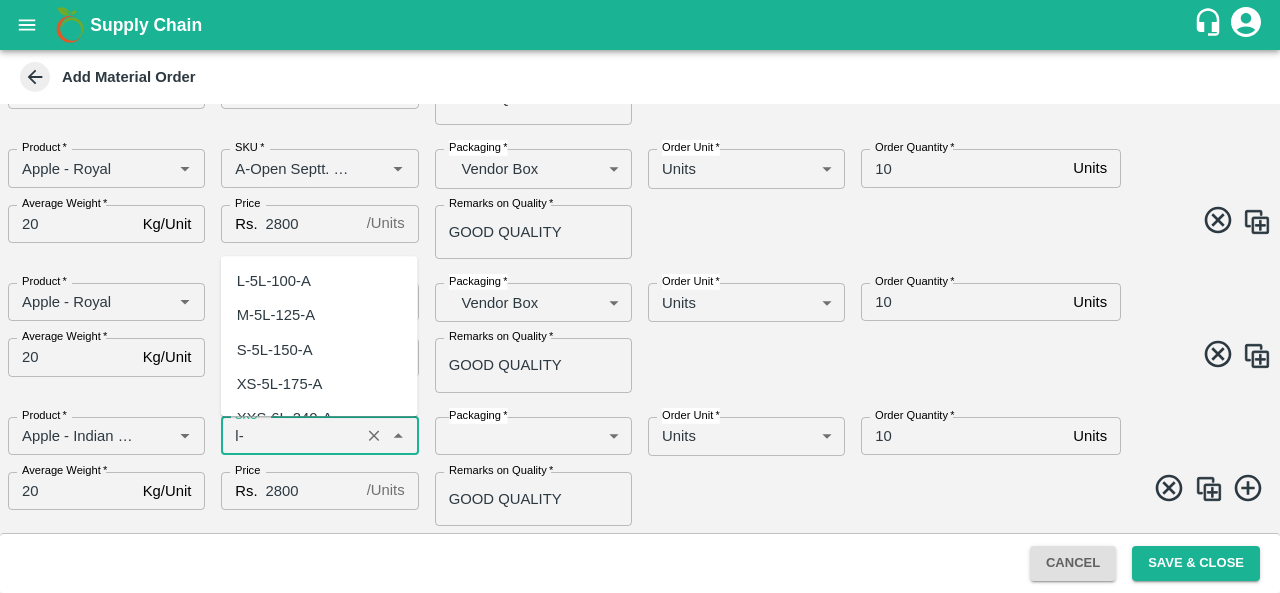 type on "l" 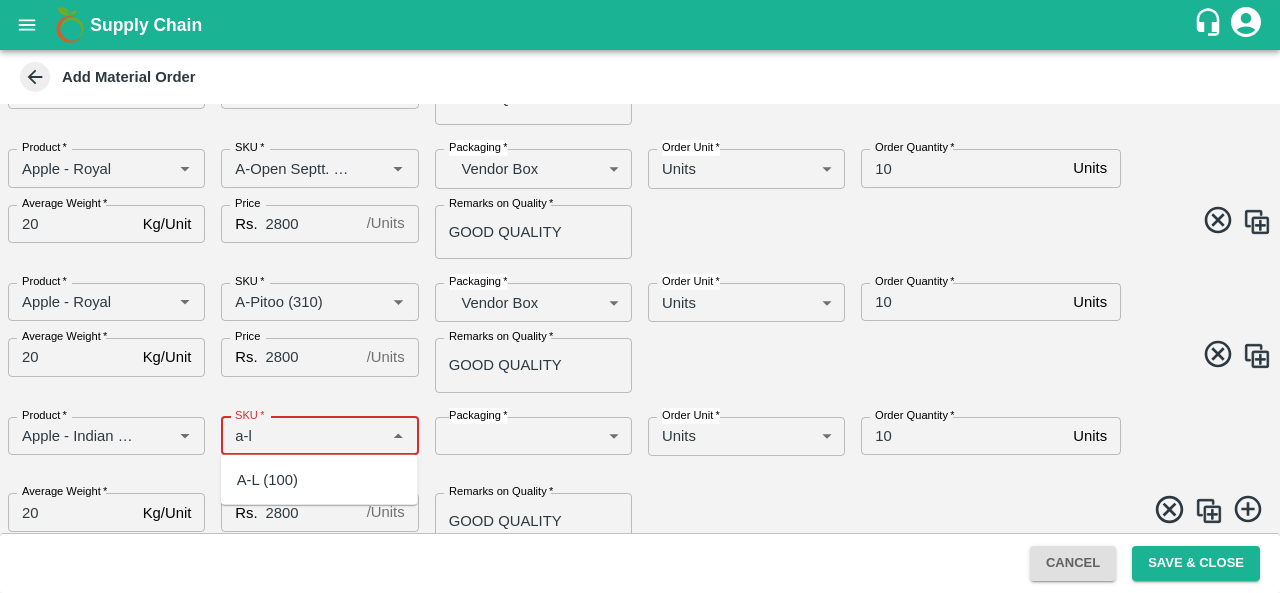 click on "A-L (100)" at bounding box center [267, 480] 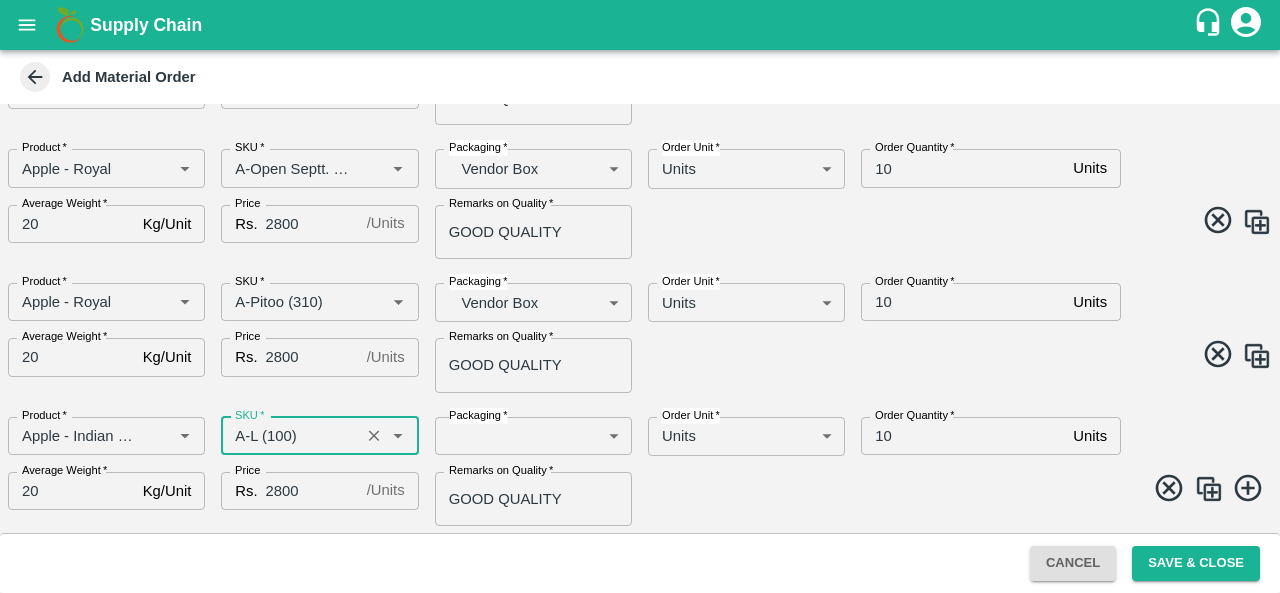 type on "A-L (100)" 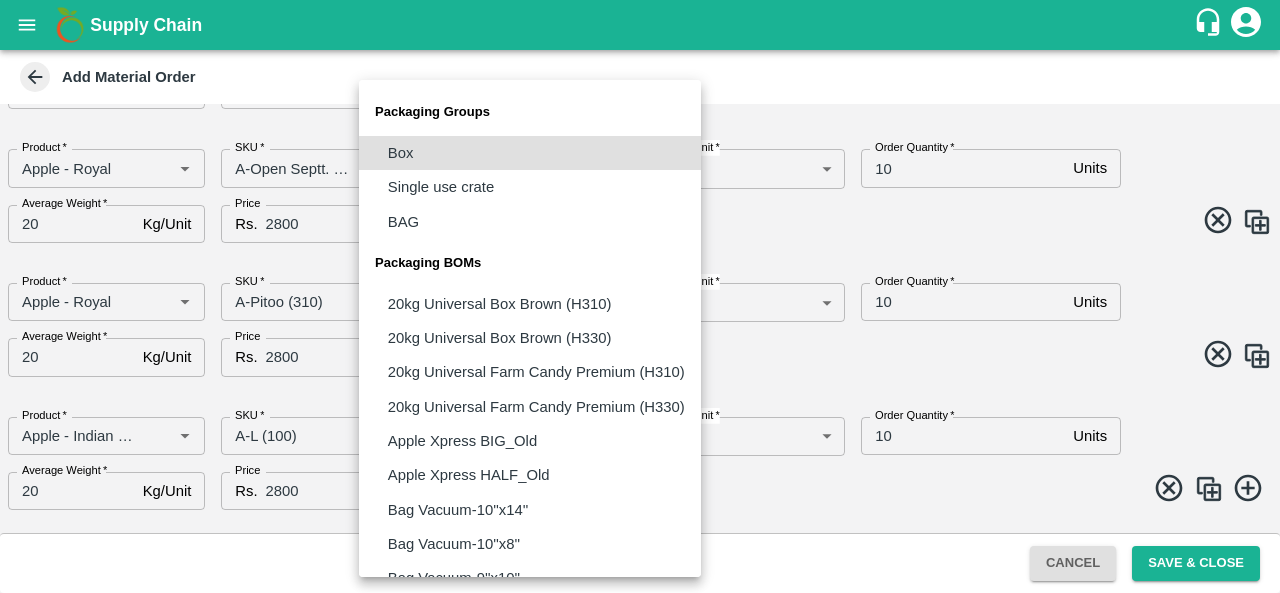 type 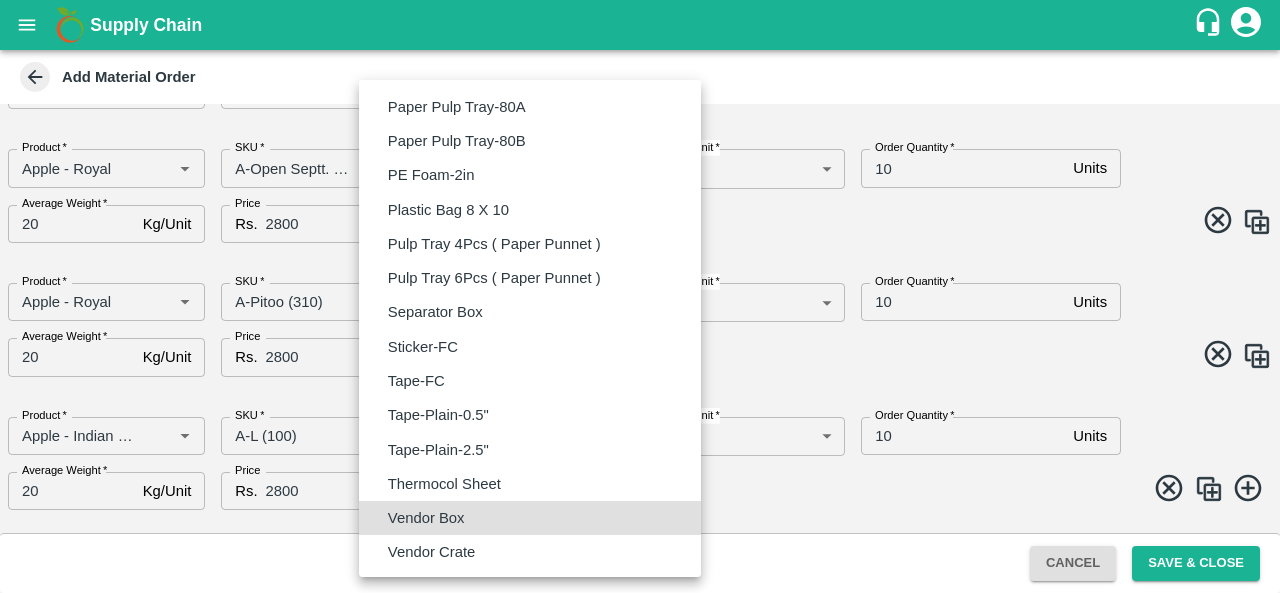 type on "BOM/276" 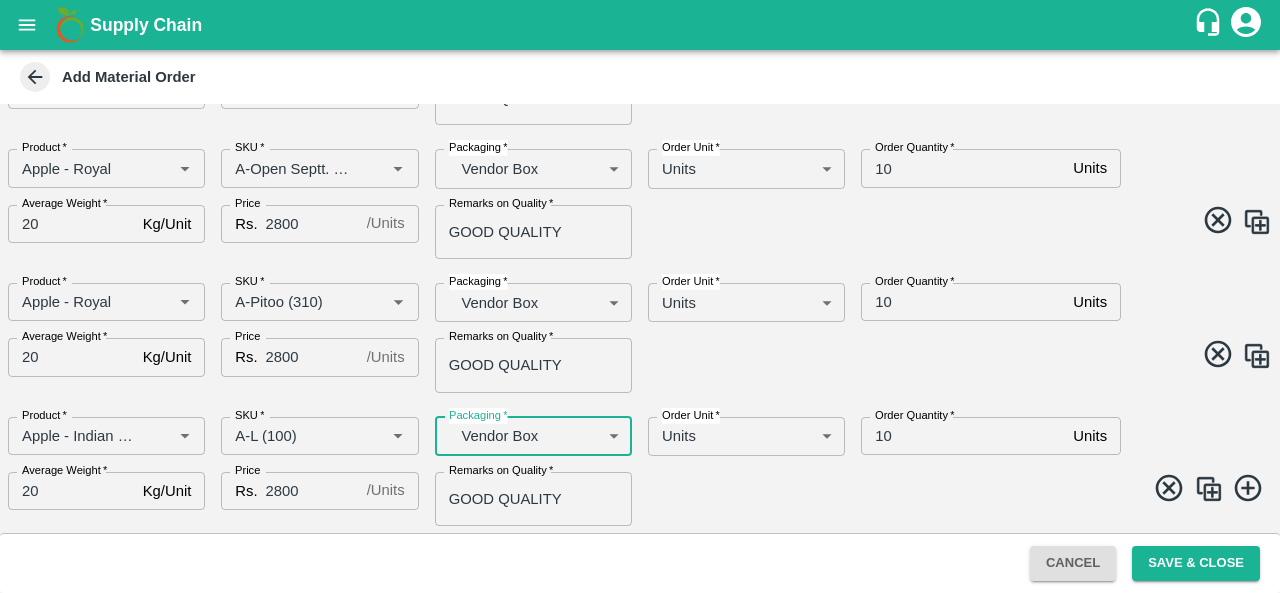 click at bounding box center (1209, 489) 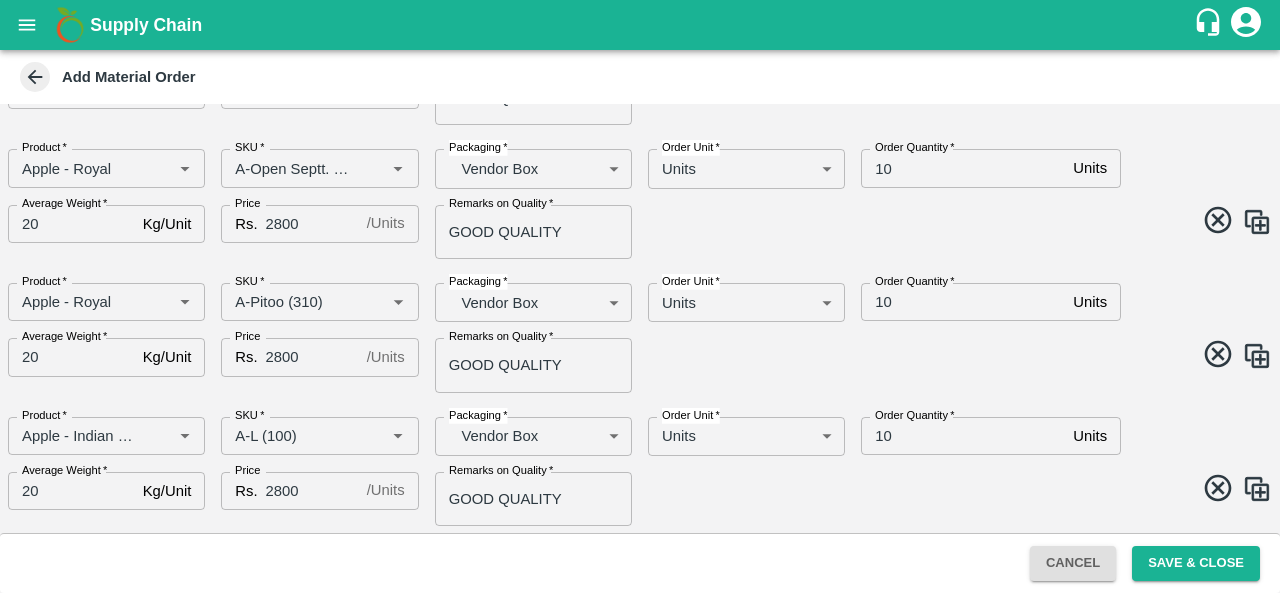 scroll, scrollTop: 902, scrollLeft: 0, axis: vertical 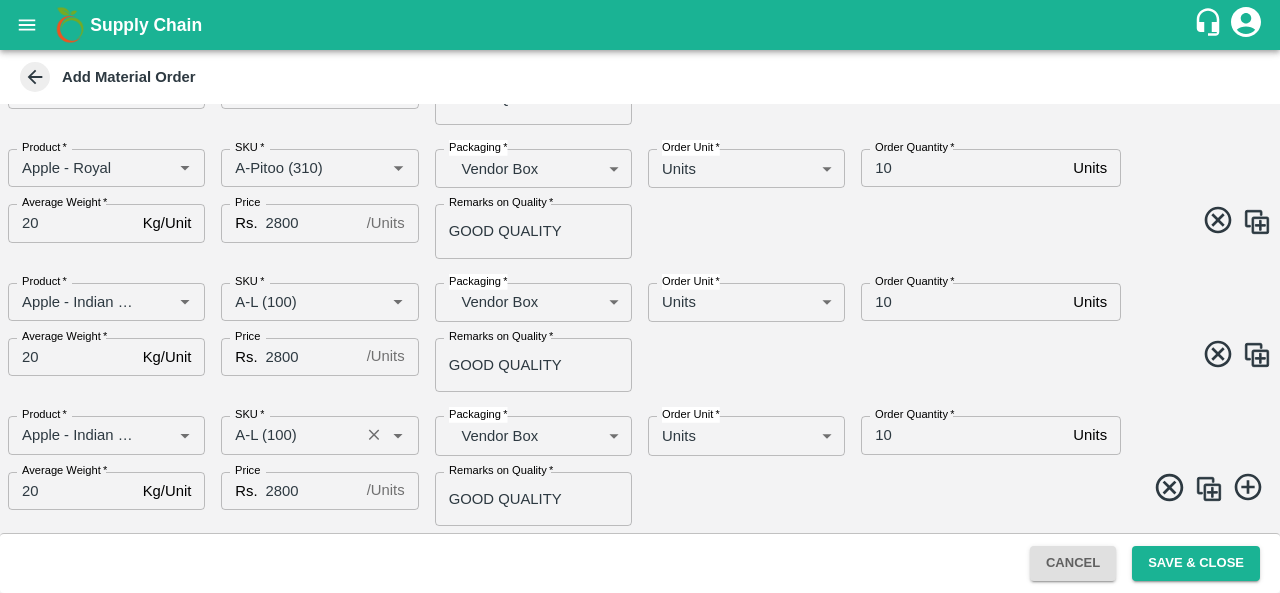 click on "SKU   *" at bounding box center [290, 435] 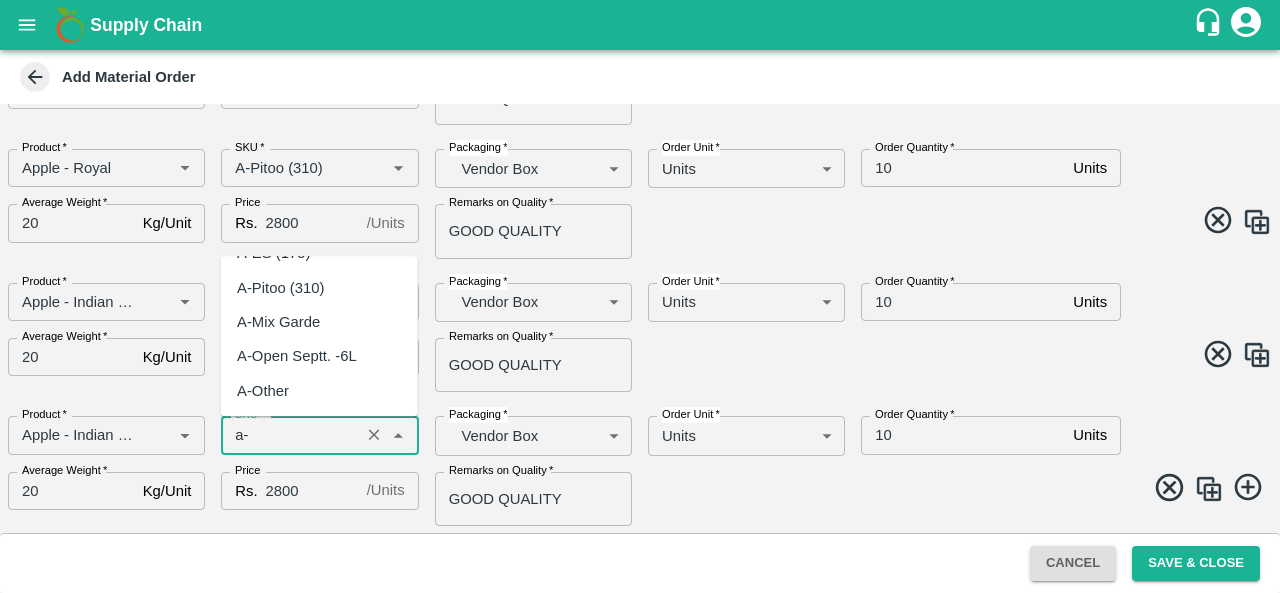 scroll, scrollTop: 0, scrollLeft: 0, axis: both 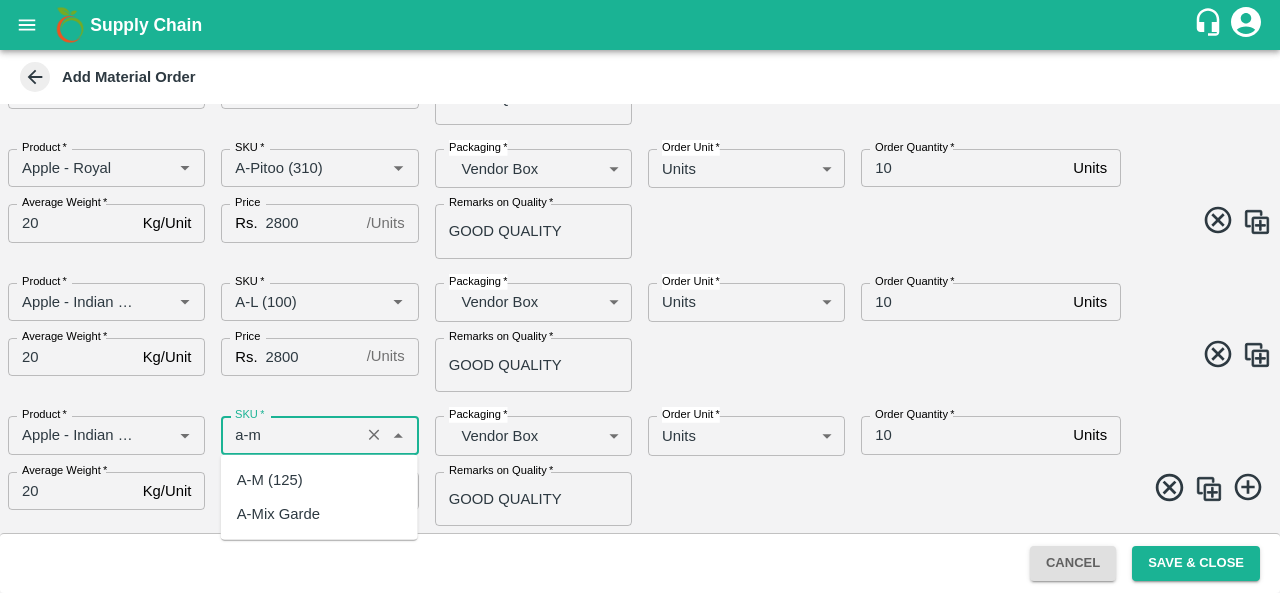 click on "A-M (125)" at bounding box center (270, 480) 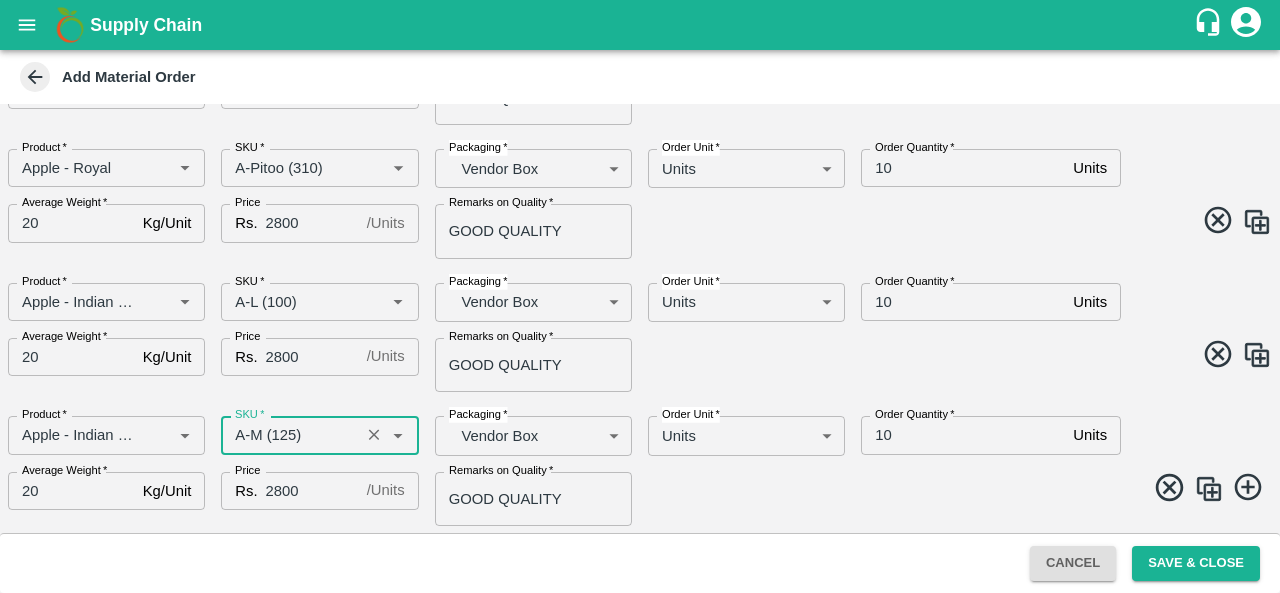 type on "A-M (125)" 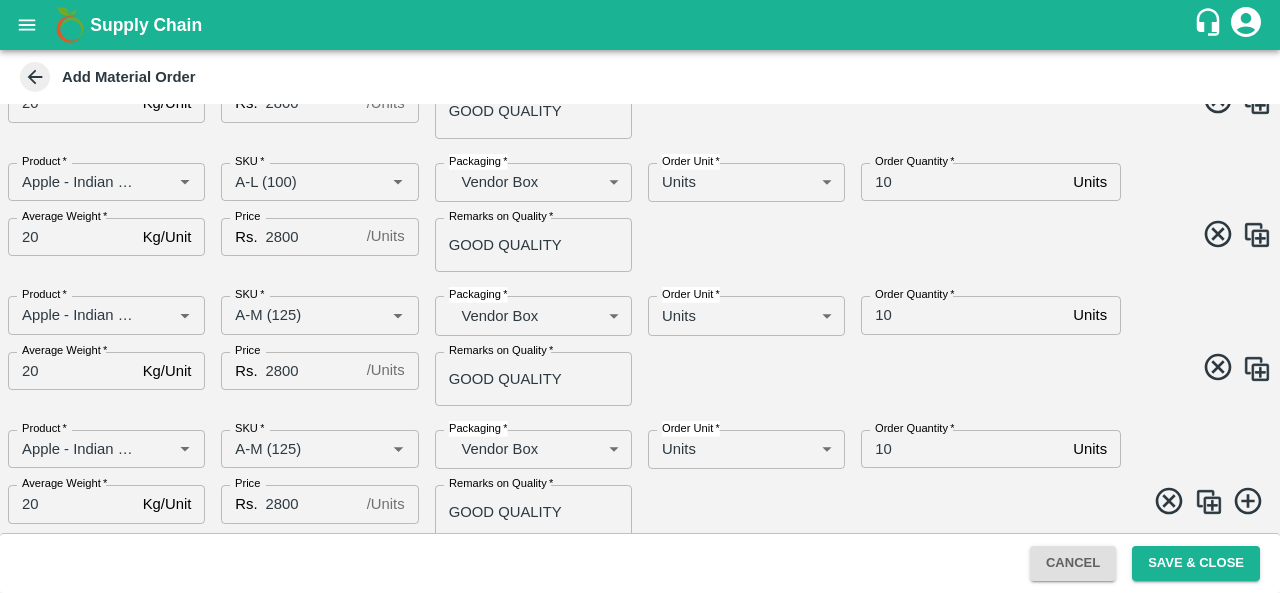scroll, scrollTop: 1035, scrollLeft: 0, axis: vertical 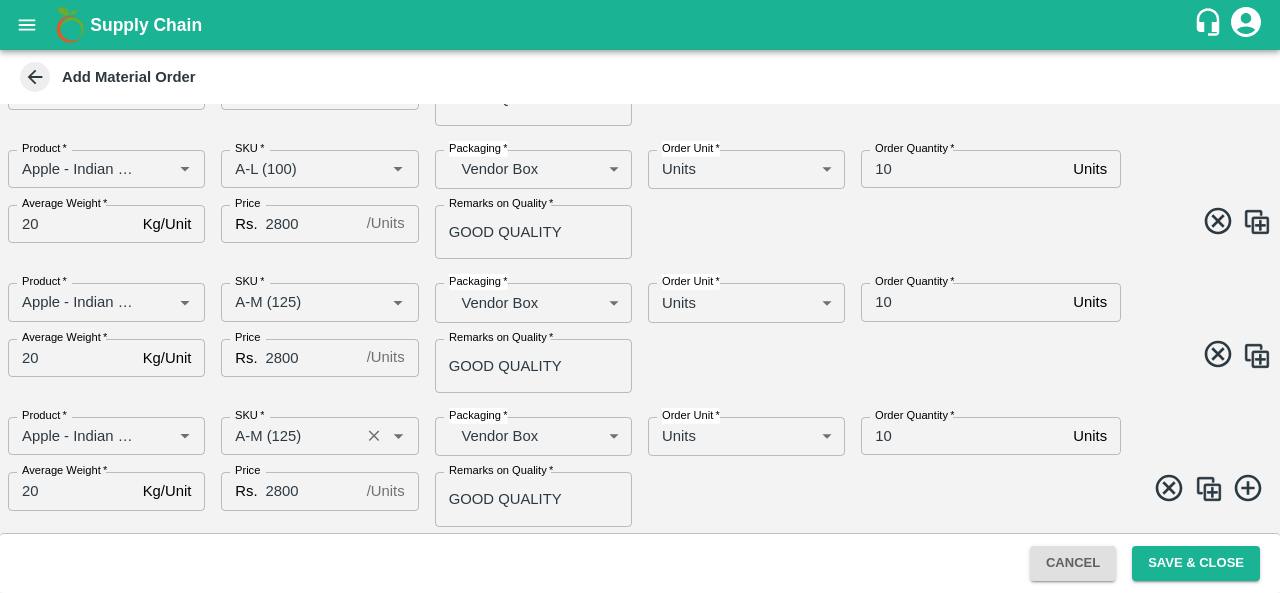 click on "SKU   *" at bounding box center (290, 436) 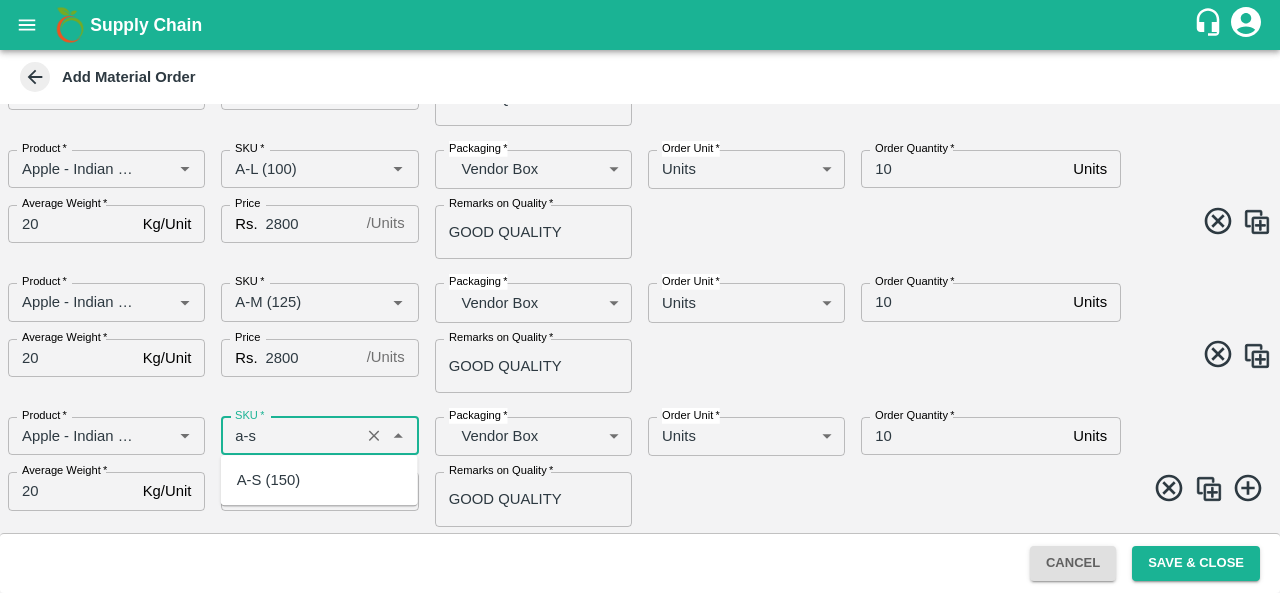 scroll, scrollTop: 0, scrollLeft: 0, axis: both 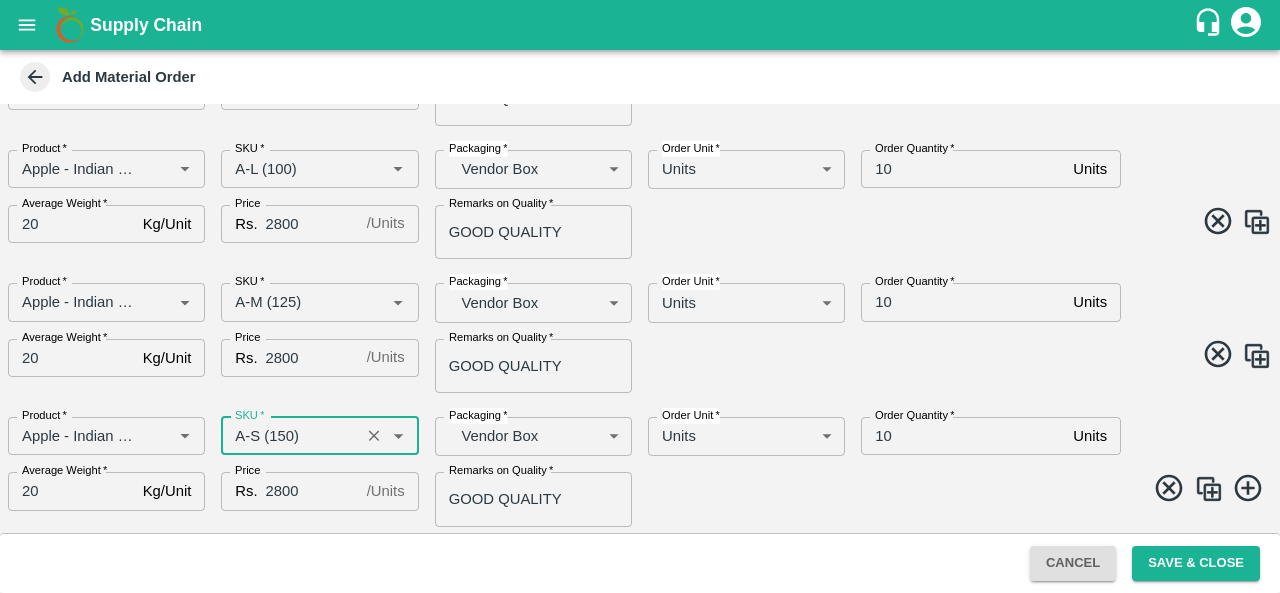 type on "A-S (150)" 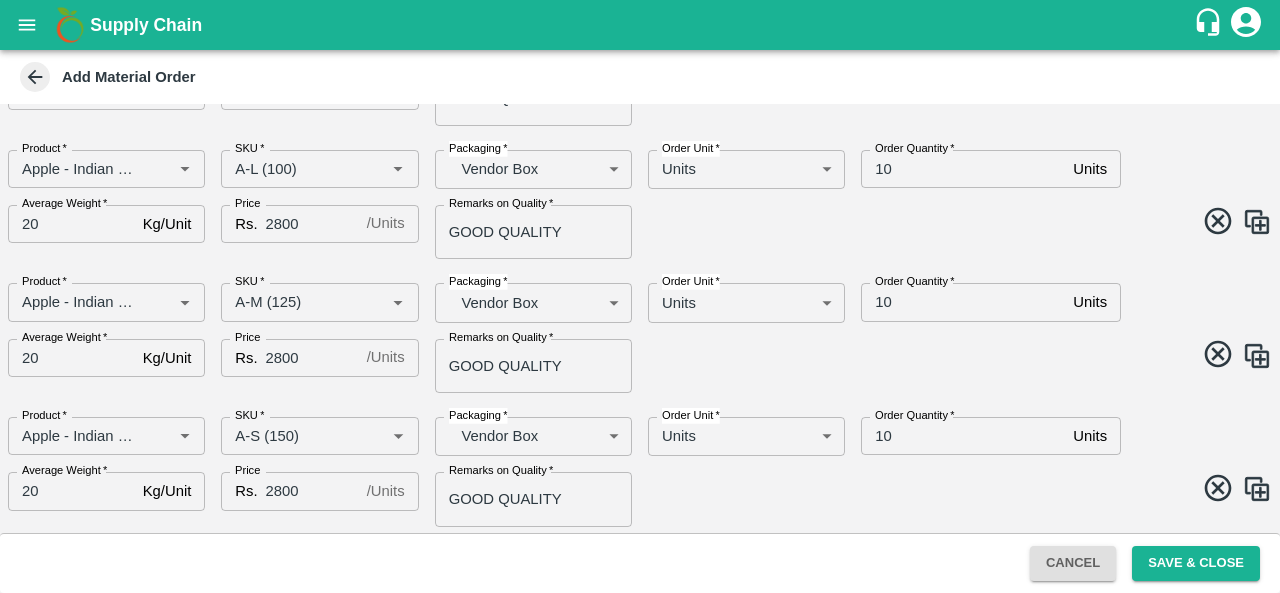 scroll, scrollTop: 1169, scrollLeft: 0, axis: vertical 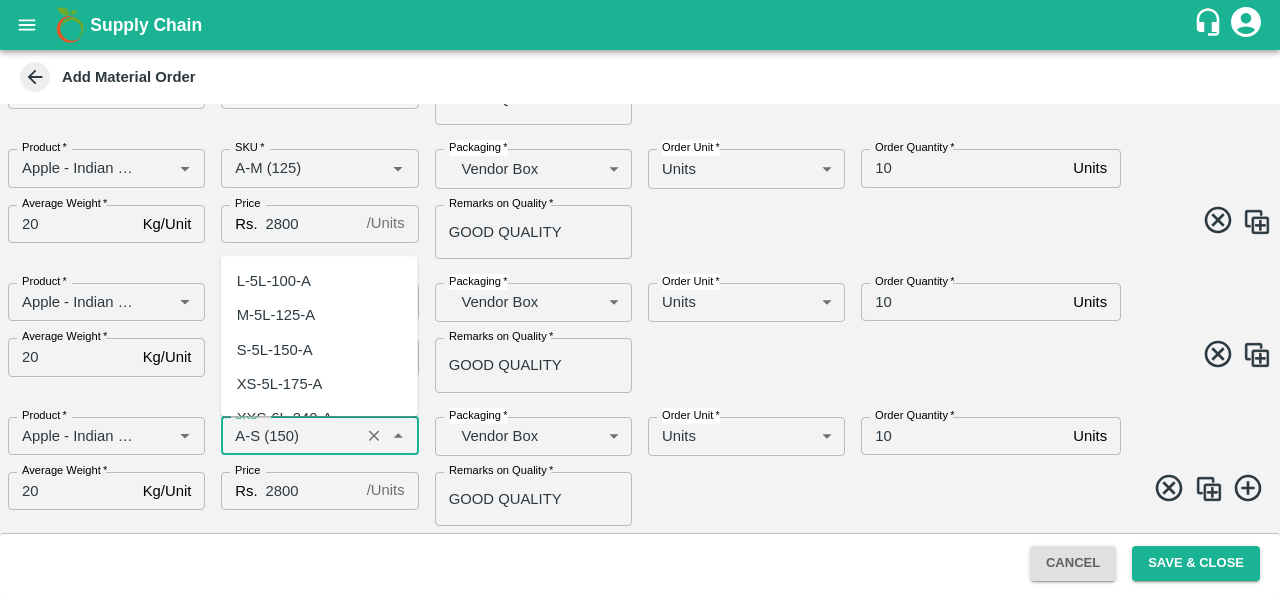 click on "SKU   *" at bounding box center [290, 436] 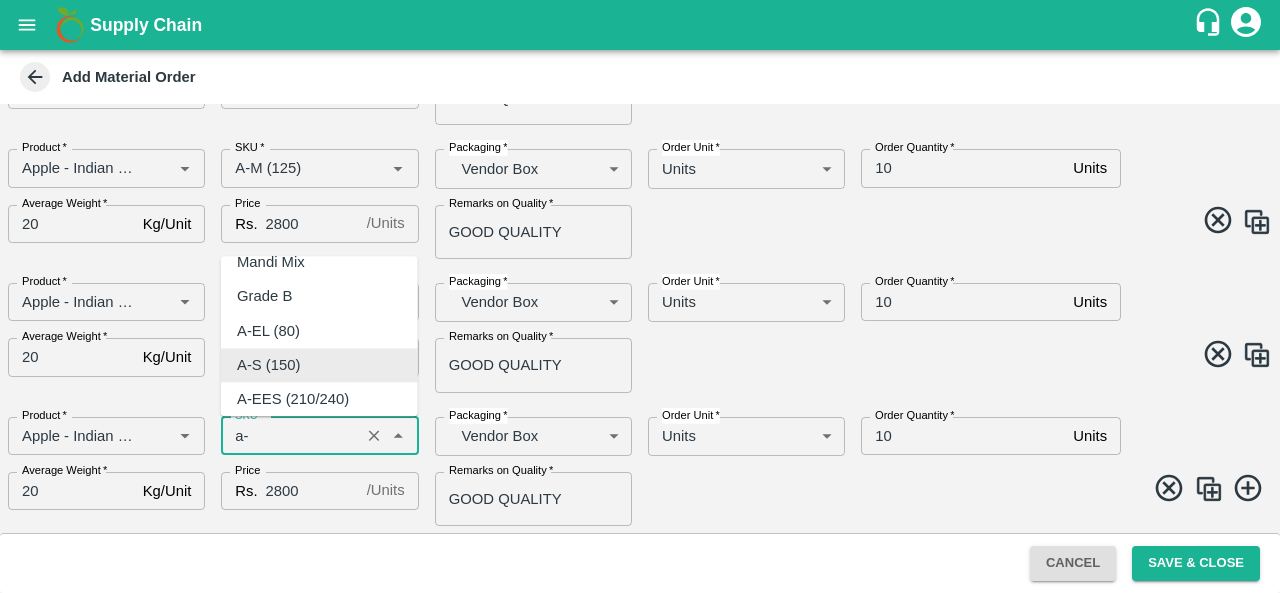 scroll, scrollTop: 0, scrollLeft: 0, axis: both 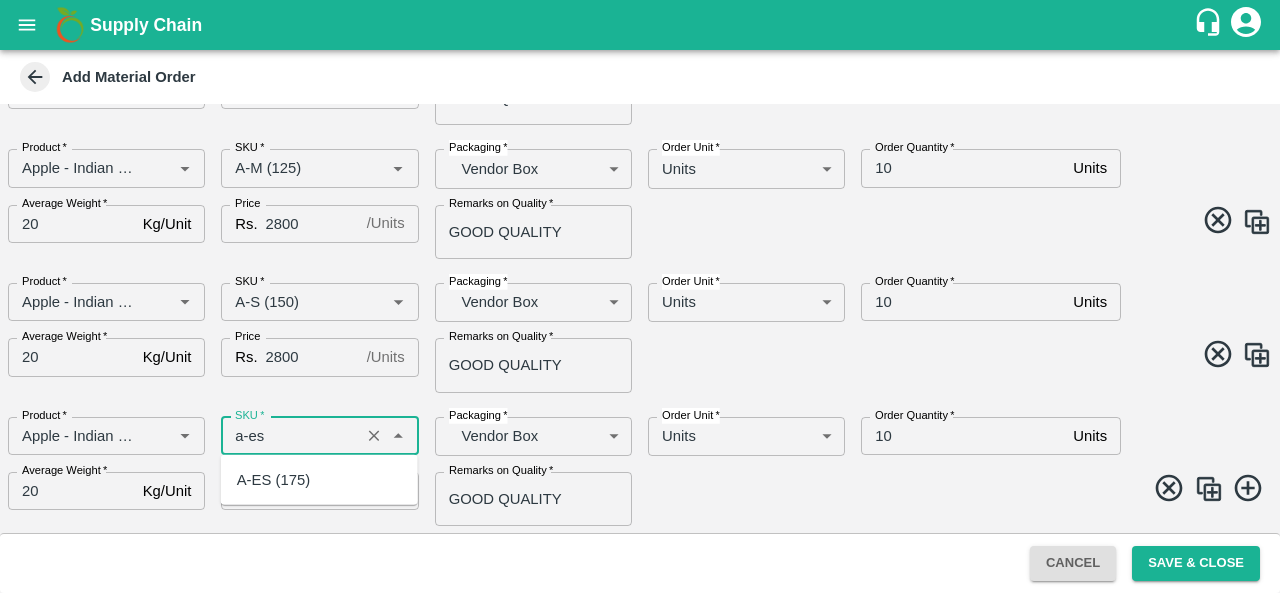 click on "A-ES (175)" at bounding box center [273, 480] 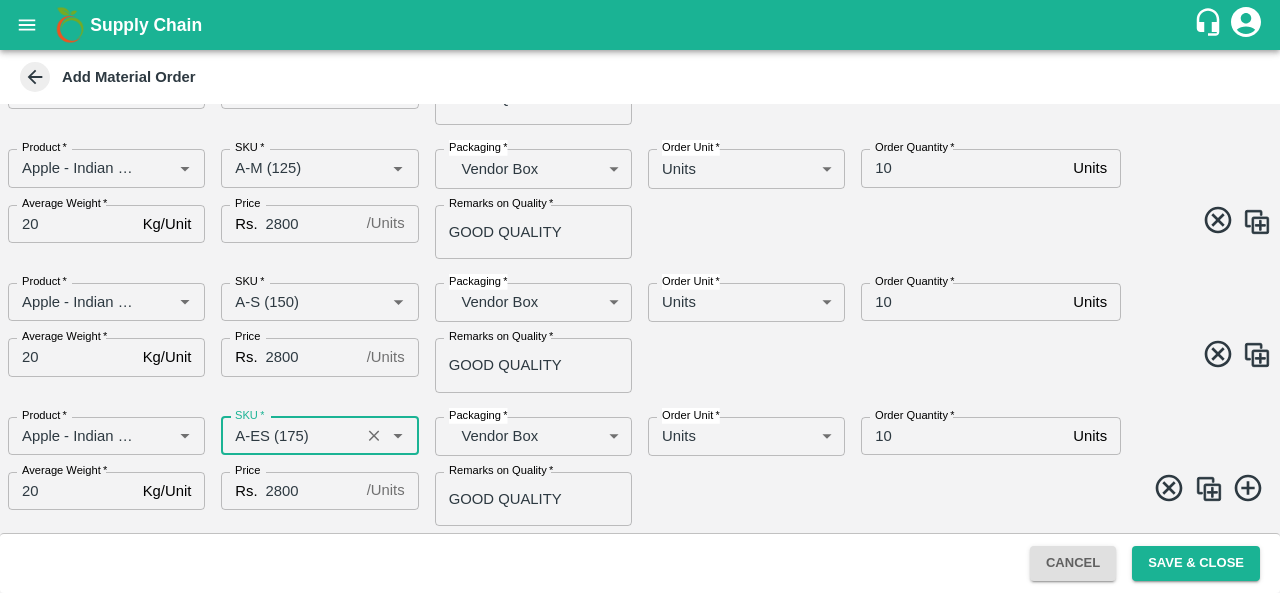 type on "A-ES (175)" 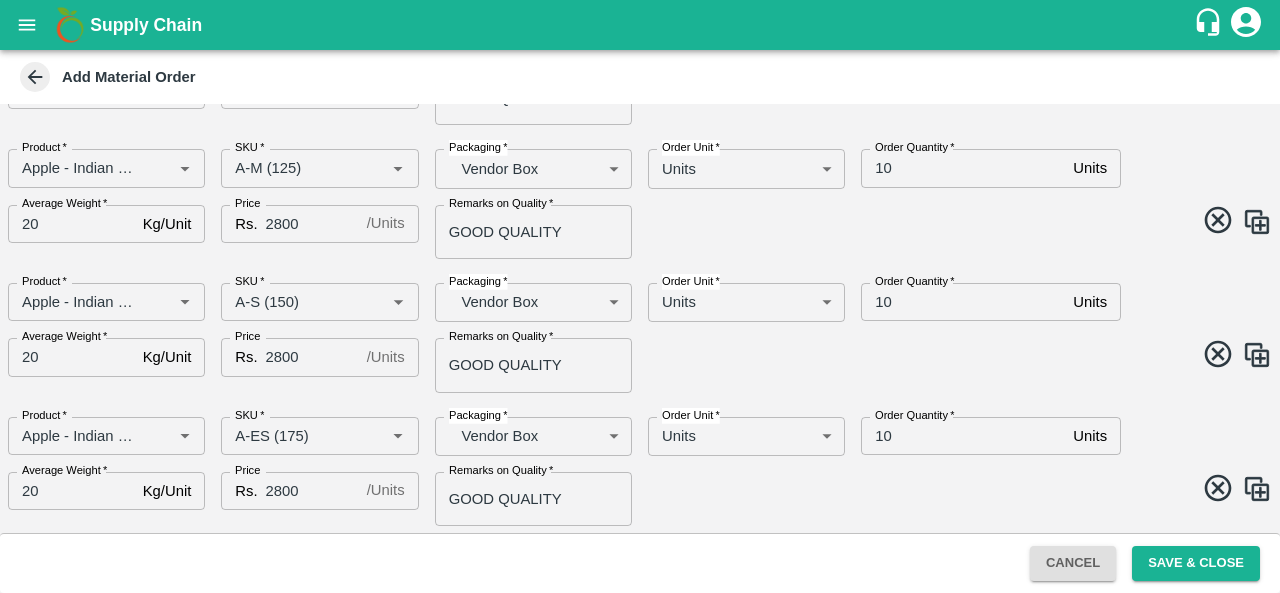scroll, scrollTop: 1302, scrollLeft: 0, axis: vertical 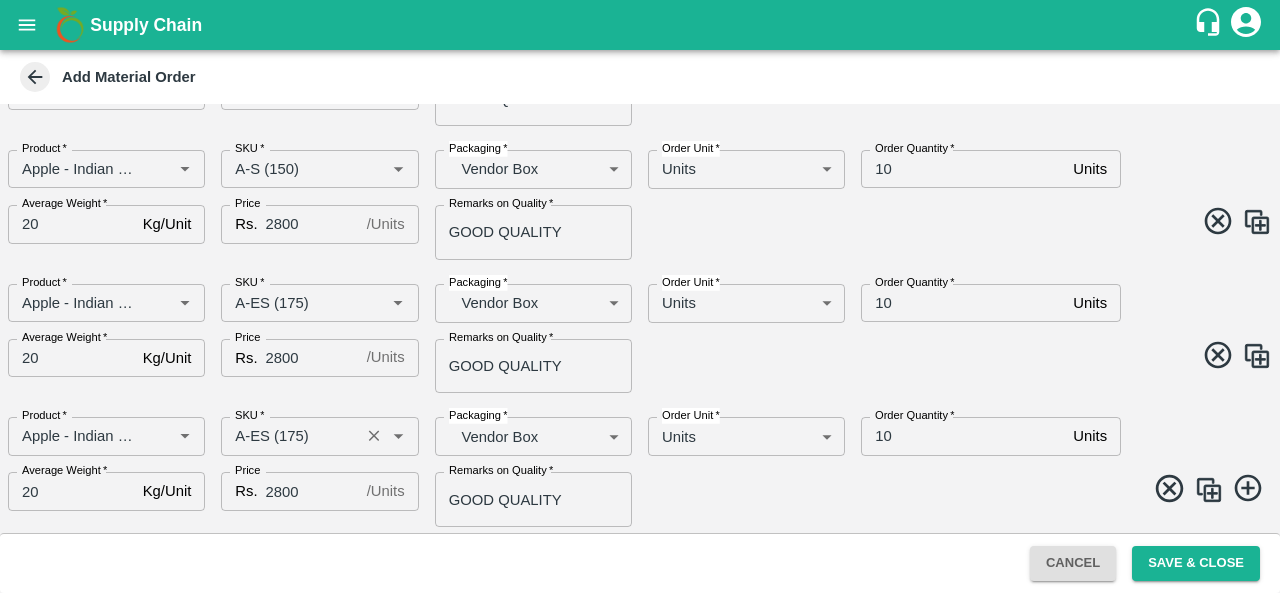 click on "SKU   *" at bounding box center [290, 436] 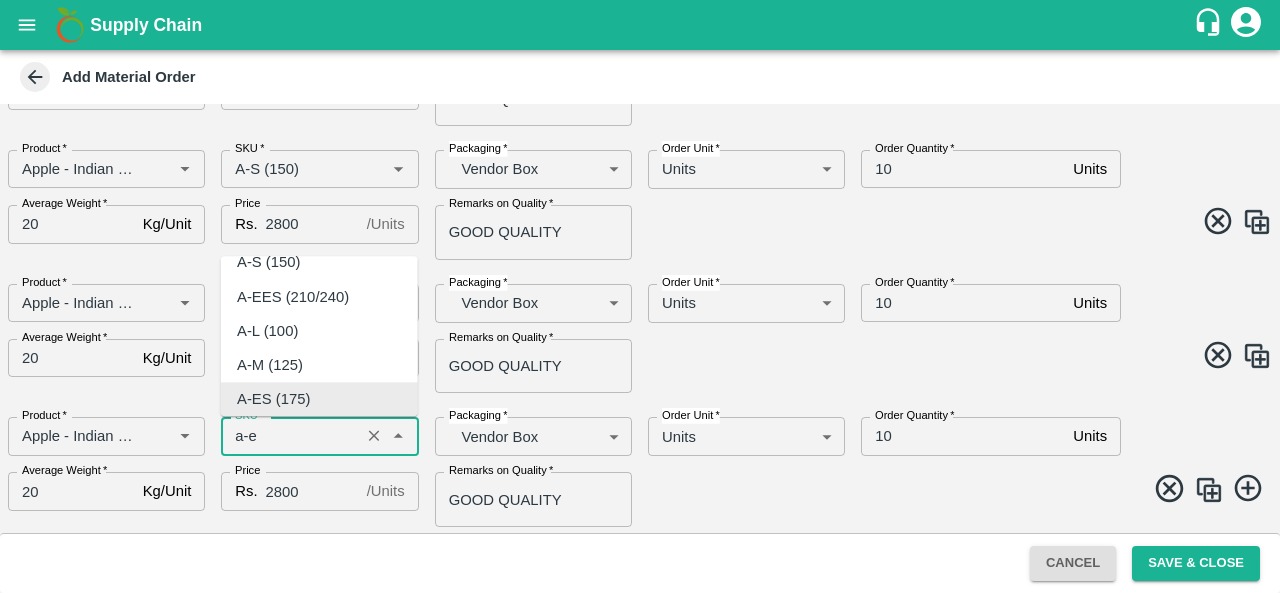 scroll, scrollTop: 0, scrollLeft: 0, axis: both 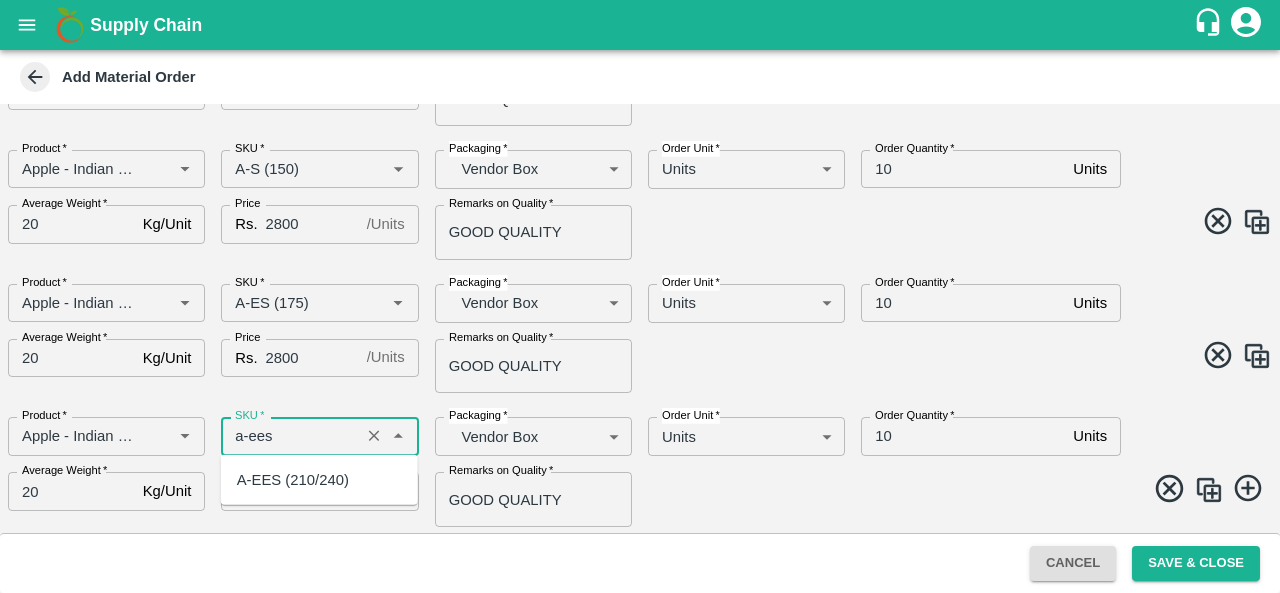 click on "A-EES (210/240)" at bounding box center [293, 480] 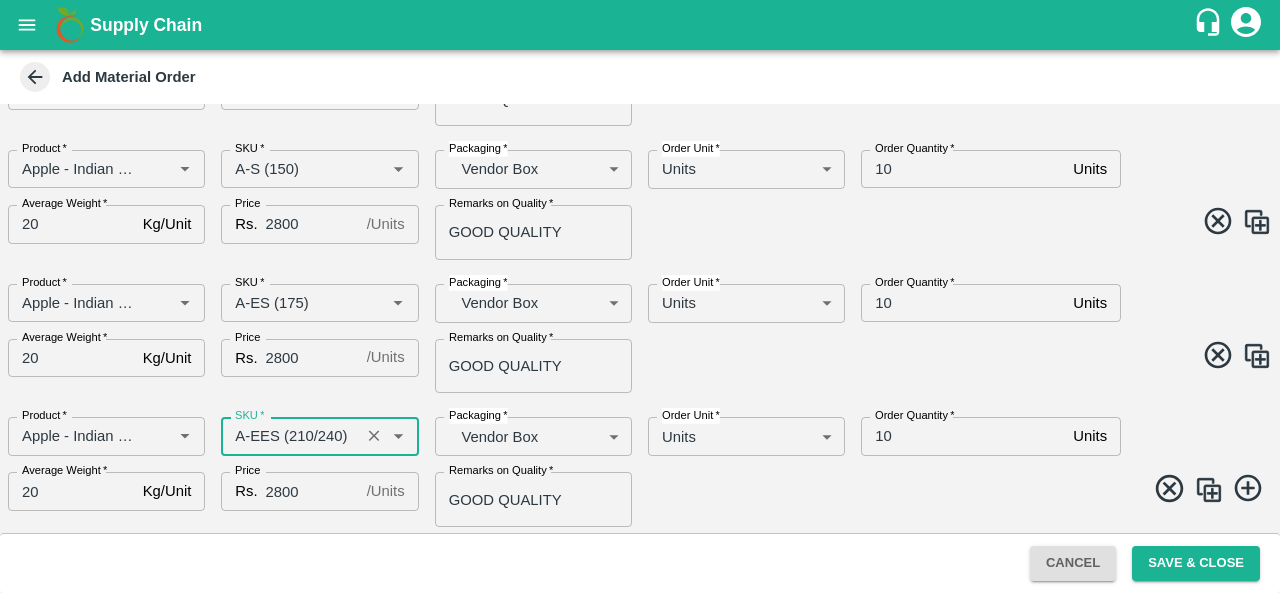 type on "A-EES (210/240)" 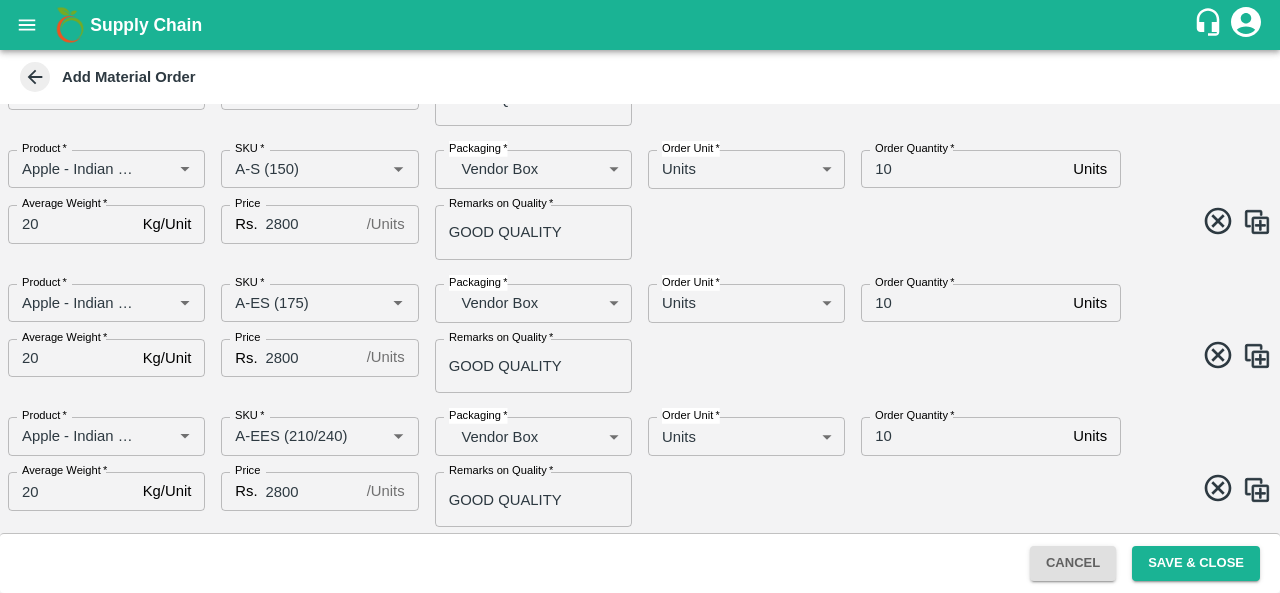 scroll, scrollTop: 1436, scrollLeft: 0, axis: vertical 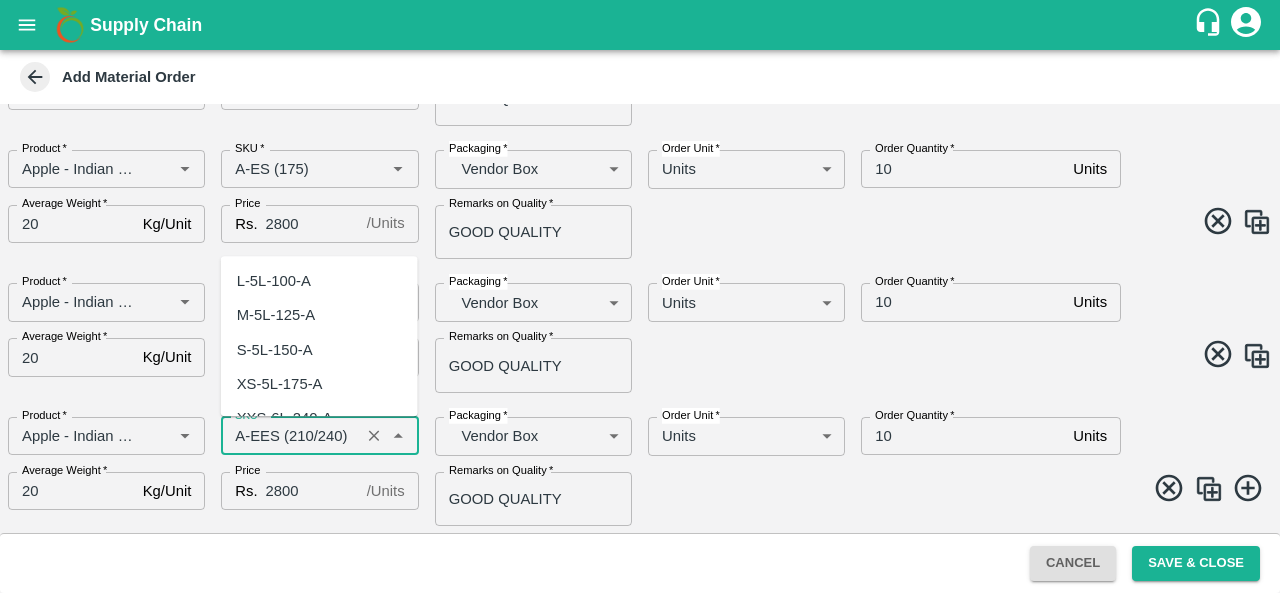click on "SKU   *" at bounding box center [290, 436] 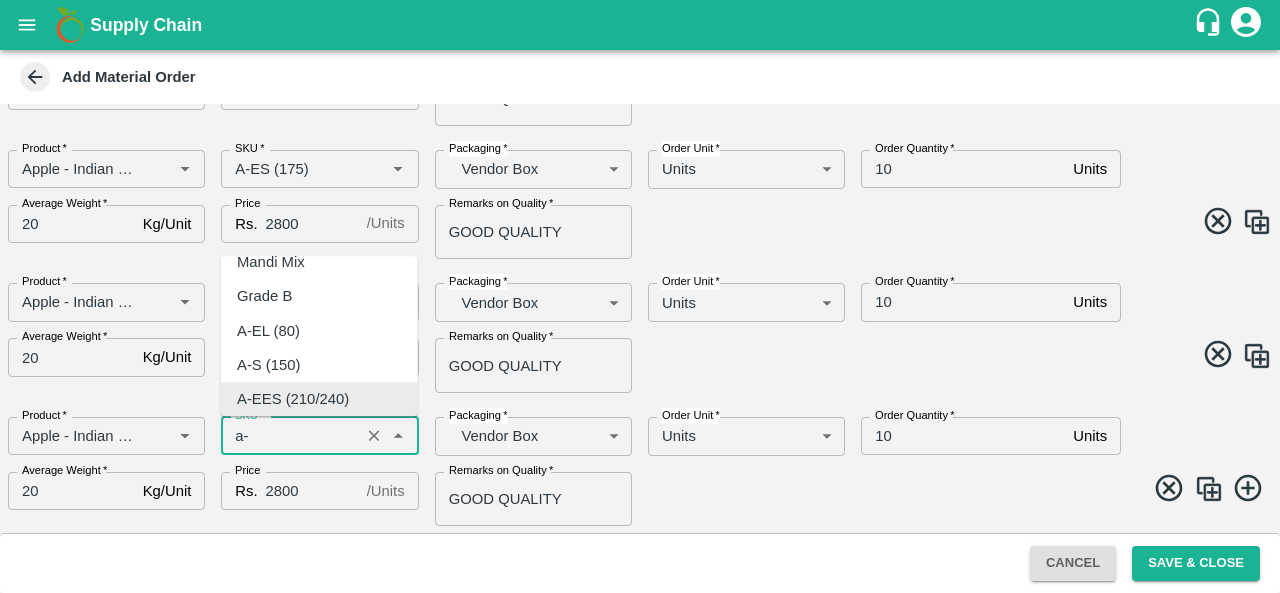 scroll, scrollTop: 0, scrollLeft: 0, axis: both 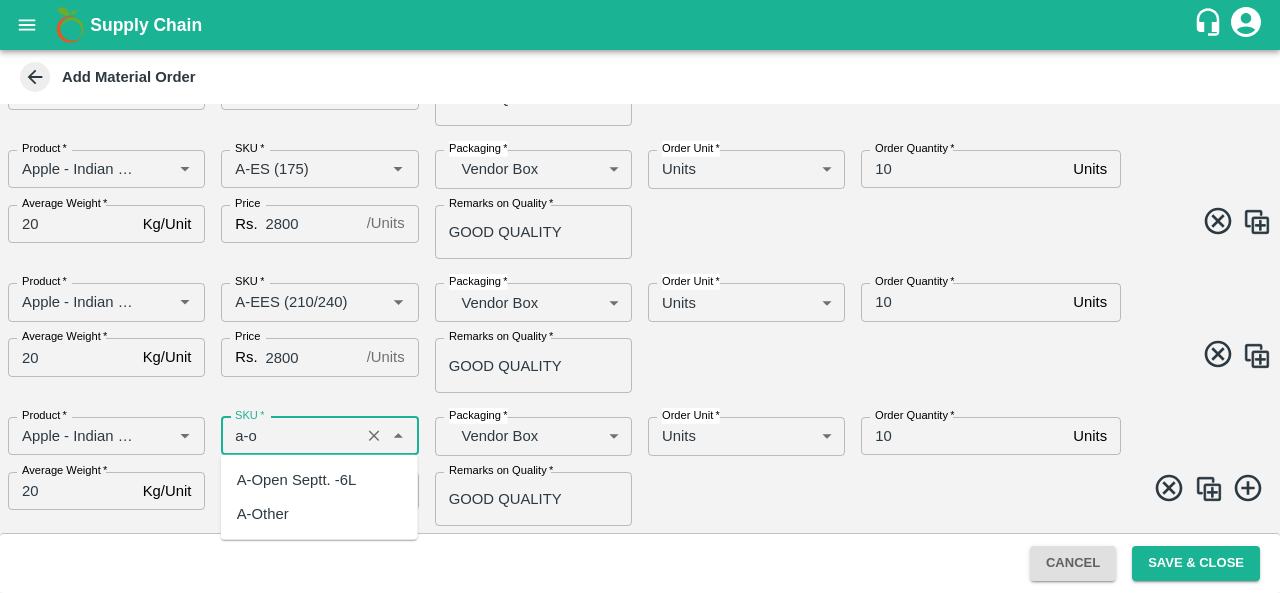 click on "A-Open Septt. -6L" at bounding box center (297, 480) 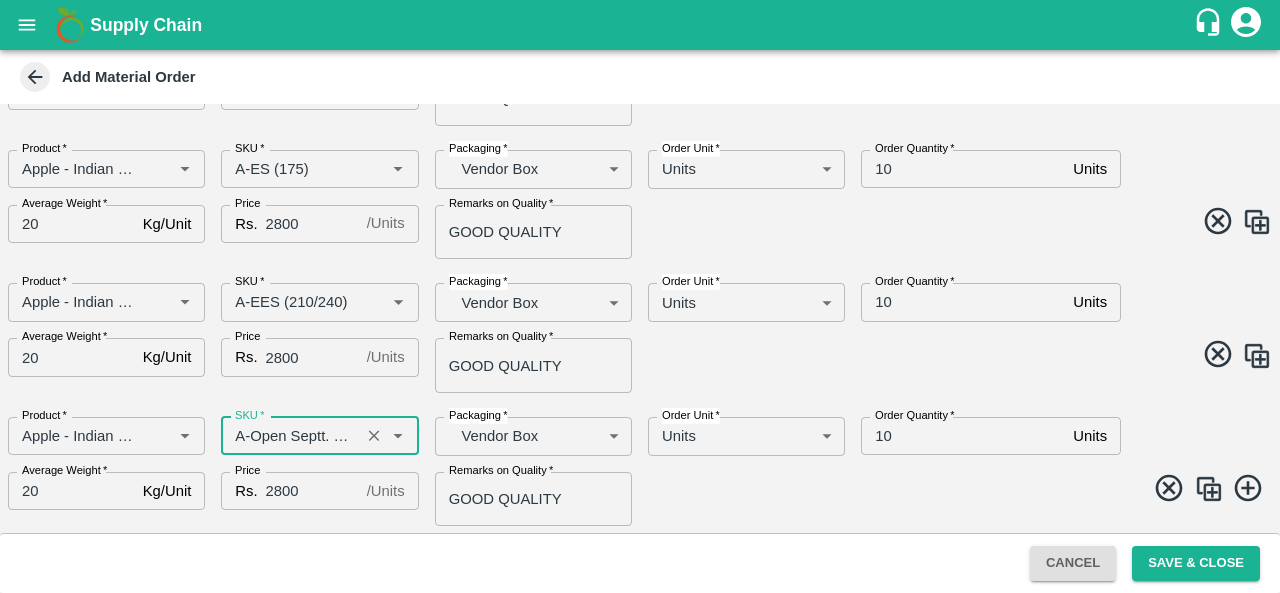 type on "A-Open Septt. -6L" 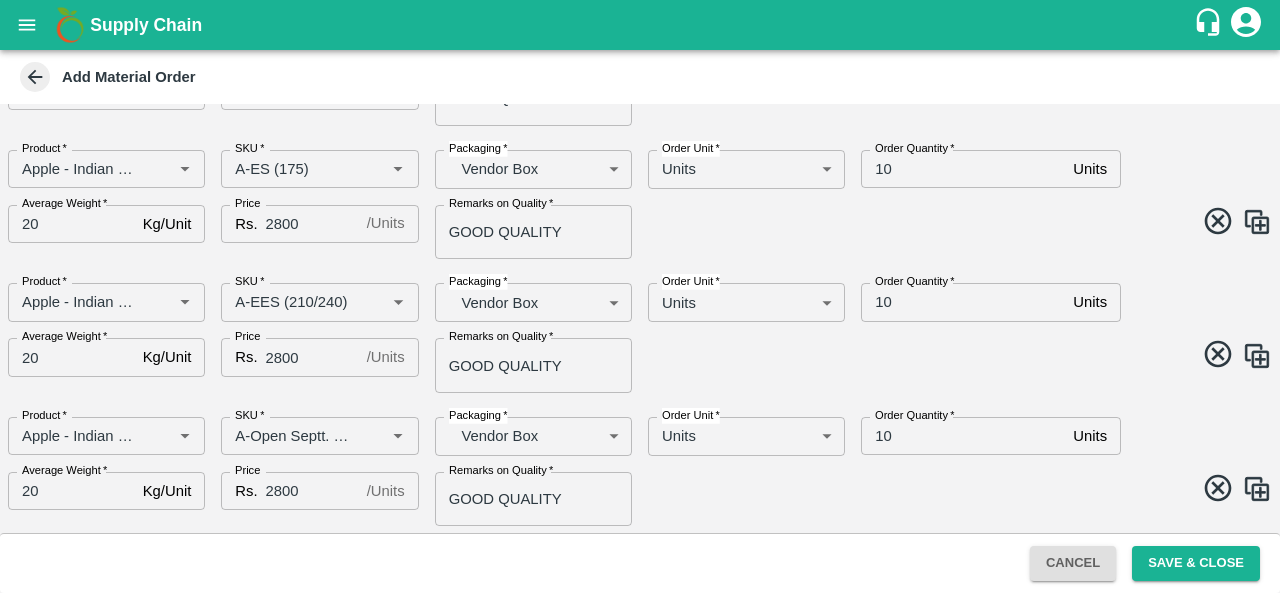 scroll, scrollTop: 1570, scrollLeft: 0, axis: vertical 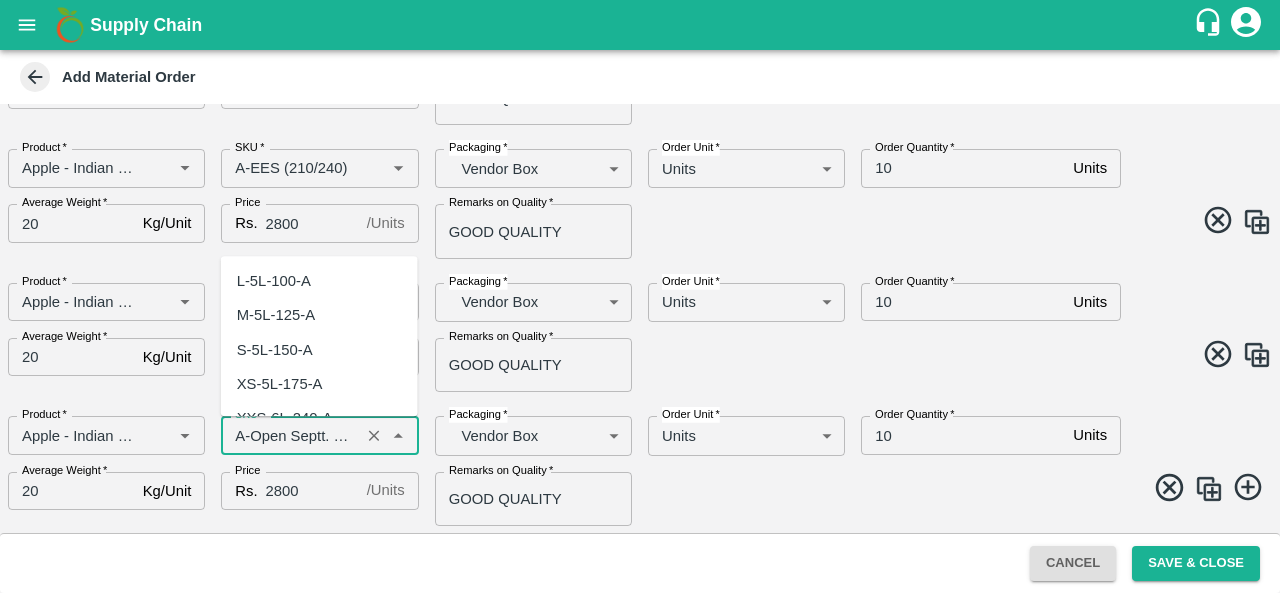 click on "SKU   *" at bounding box center [290, 435] 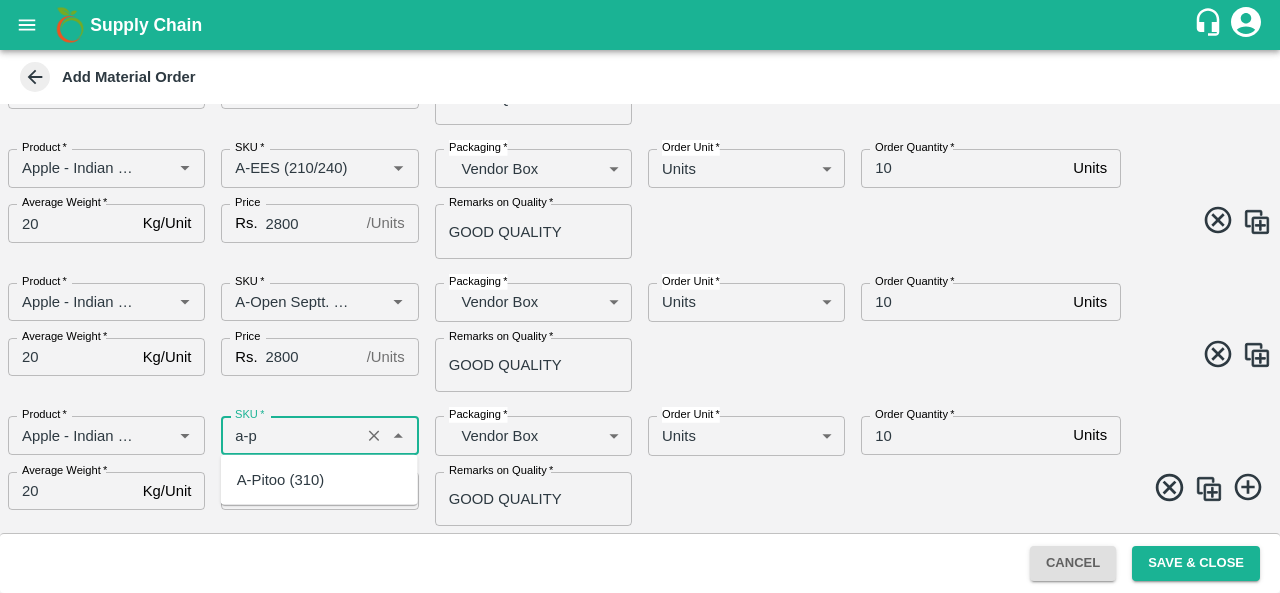 scroll, scrollTop: 0, scrollLeft: 0, axis: both 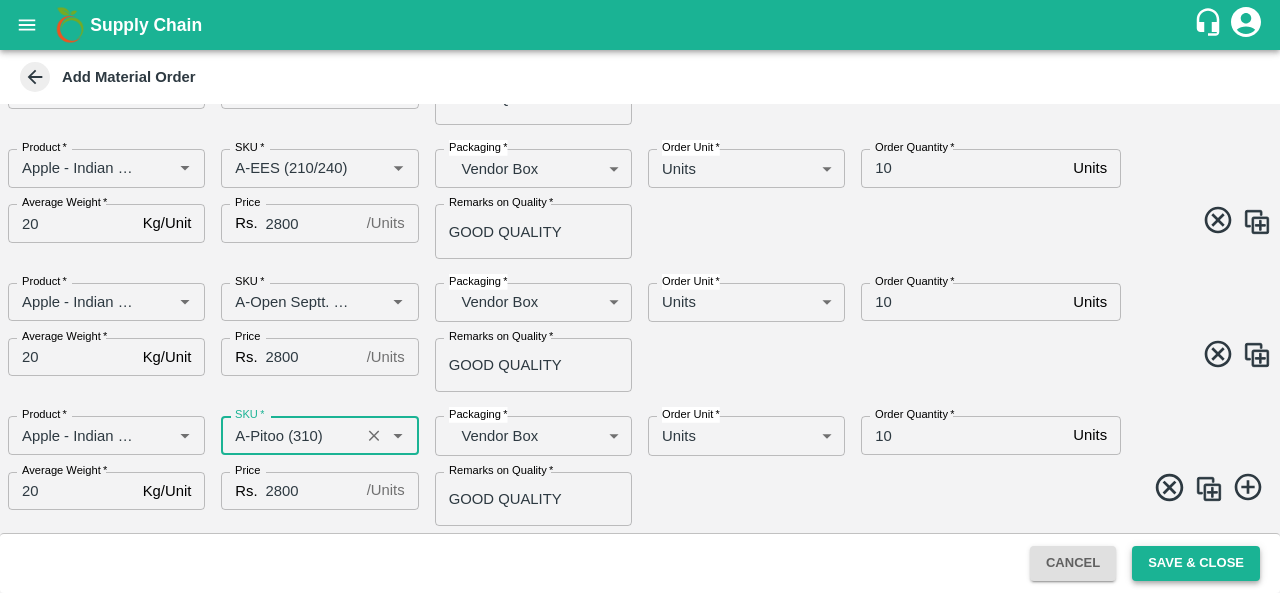 type on "A-Pitoo (310)" 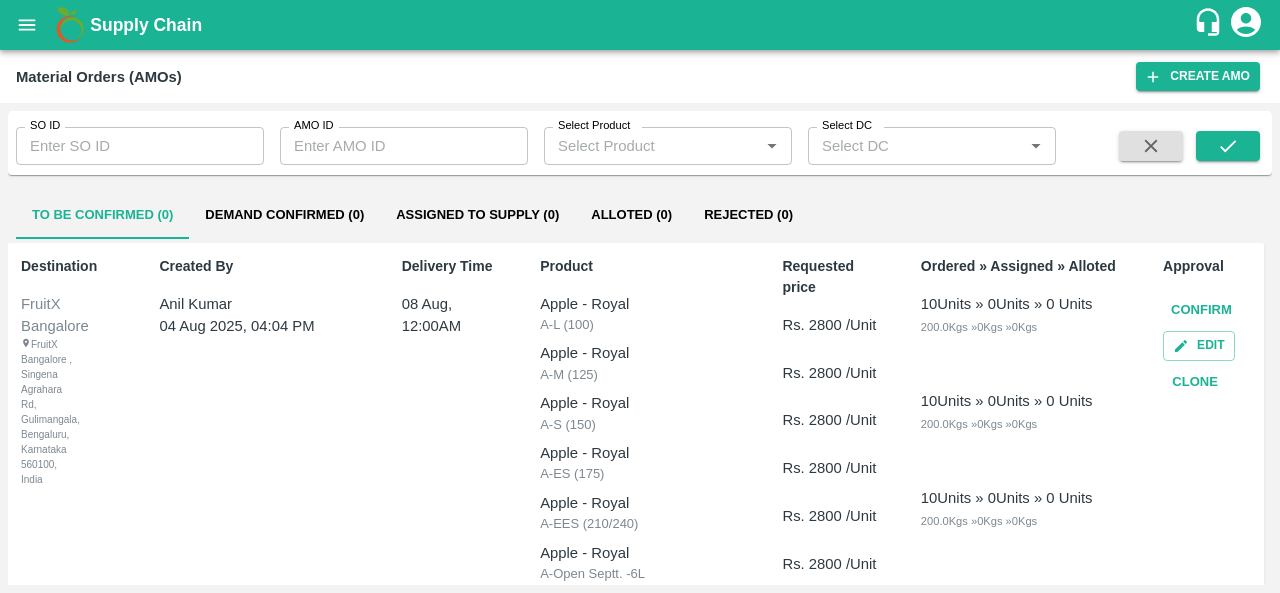 click on "Demand Confirmed (0)" at bounding box center [284, 215] 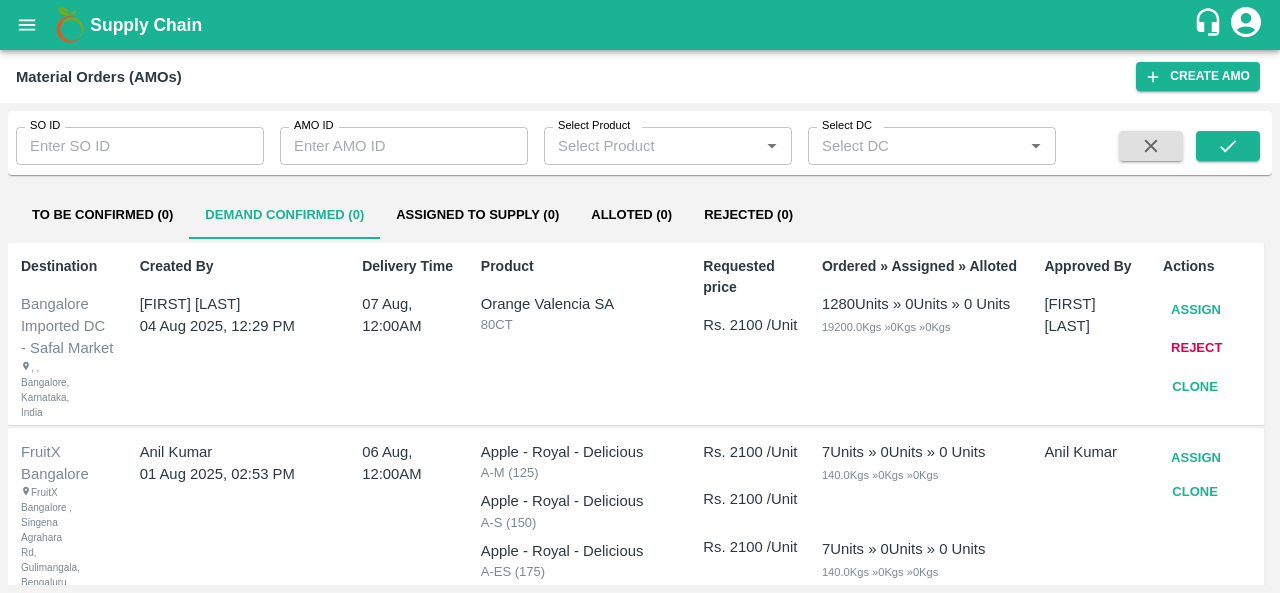 click on "To Be Confirmed (0)" at bounding box center (102, 215) 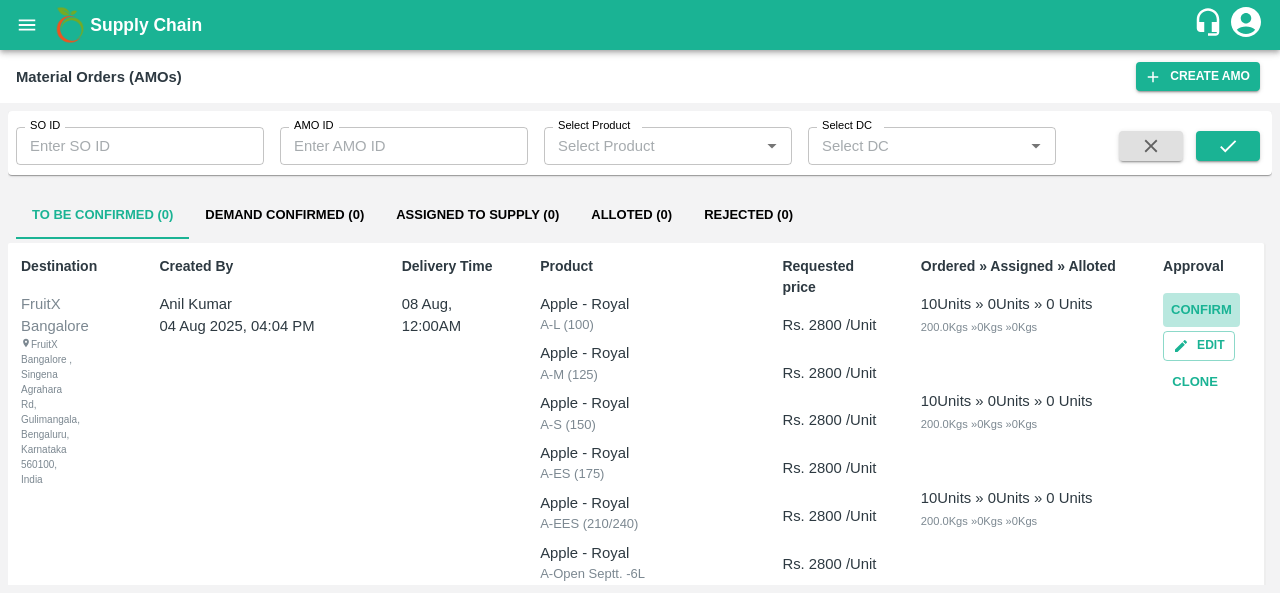 click on "Confirm" at bounding box center (1201, 310) 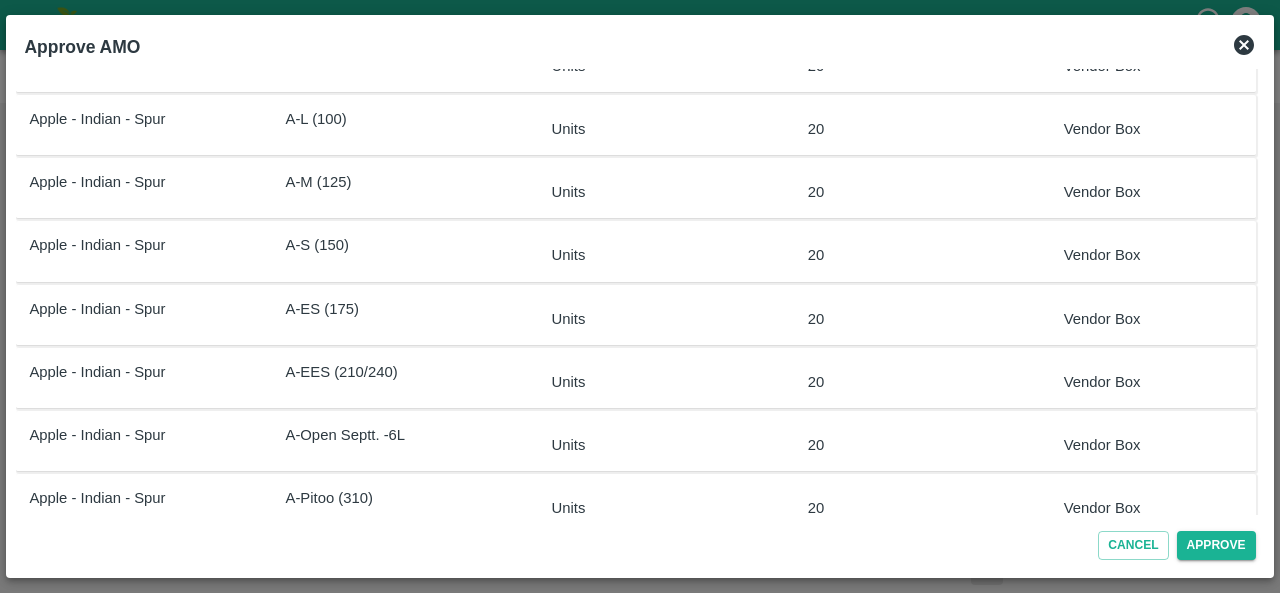 scroll, scrollTop: 484, scrollLeft: 0, axis: vertical 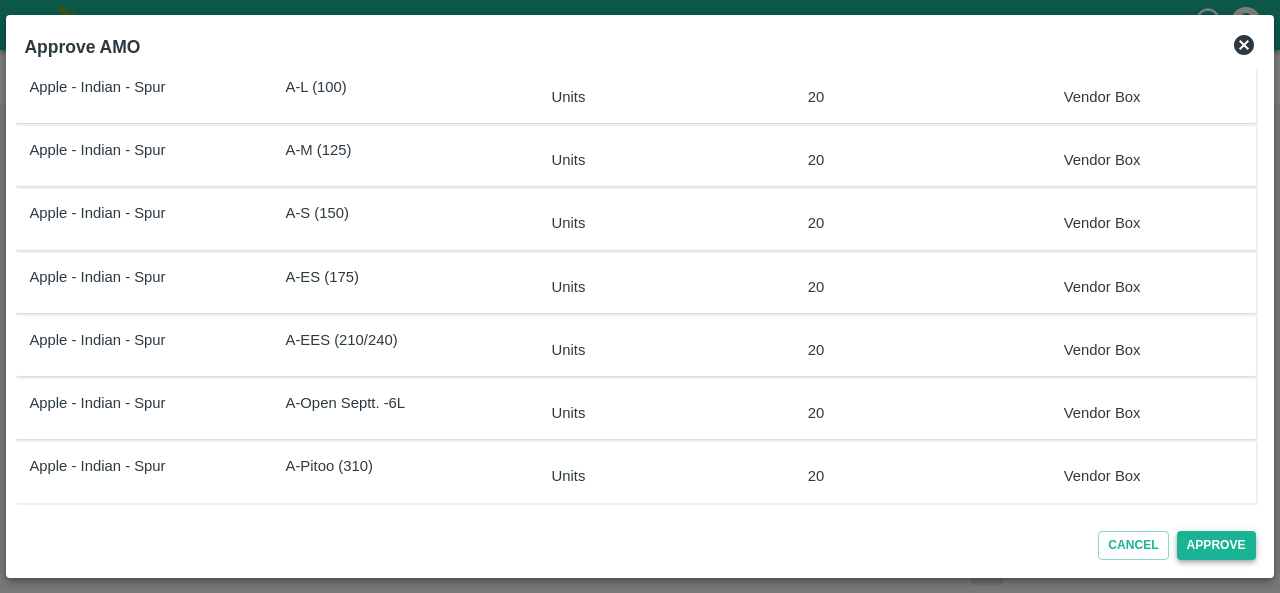 click on "Approve" at bounding box center (1216, 545) 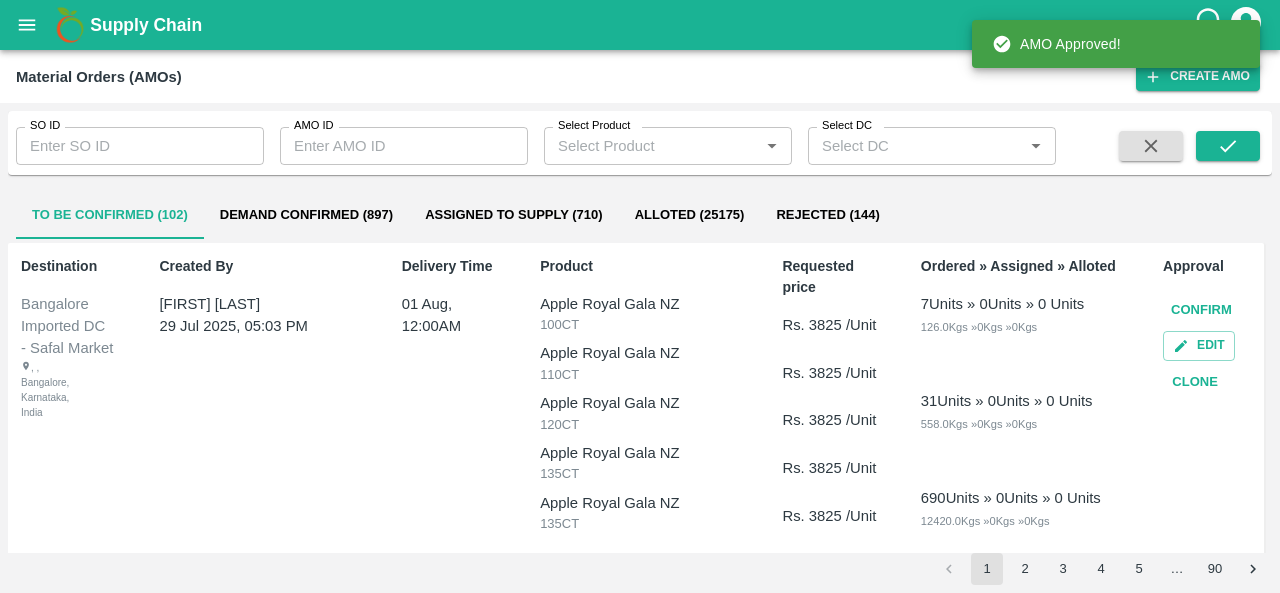 click on "Demand Confirmed (897)" at bounding box center (306, 215) 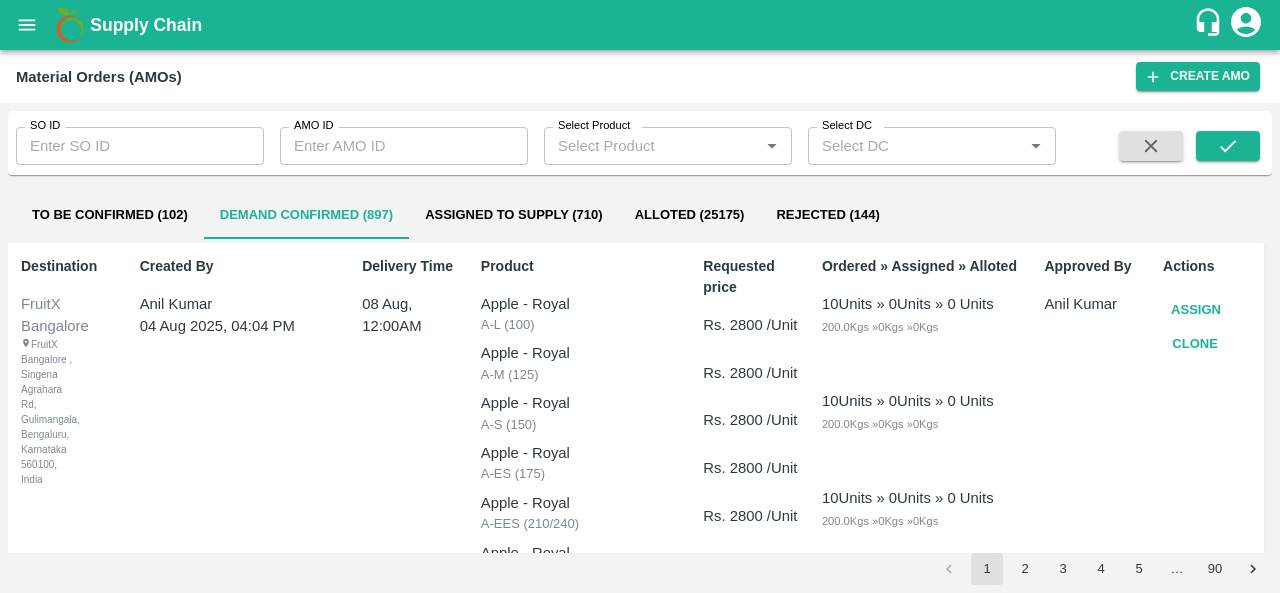 click on "Assign" at bounding box center (1196, 310) 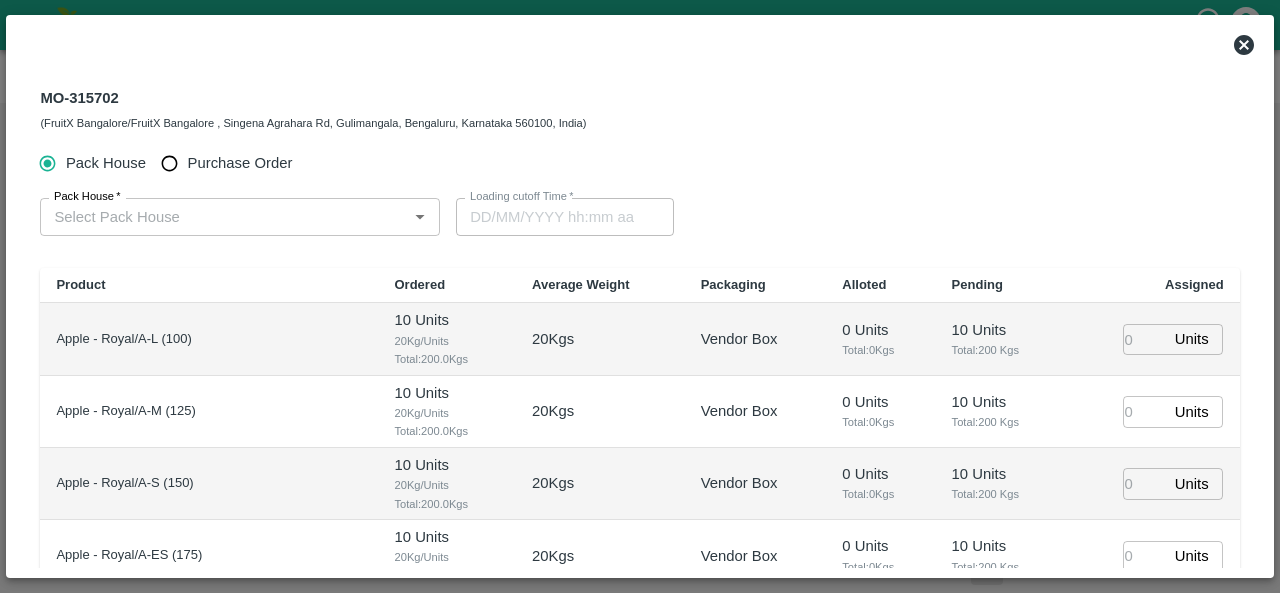 type on "08/08/2025 12:00 AM" 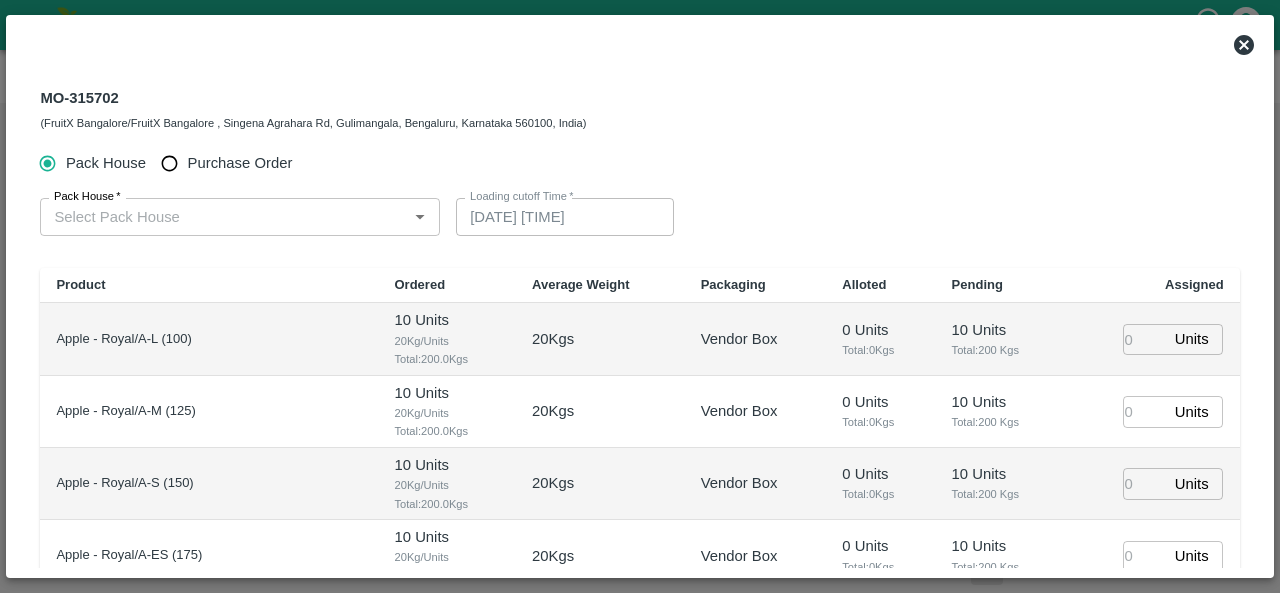 type 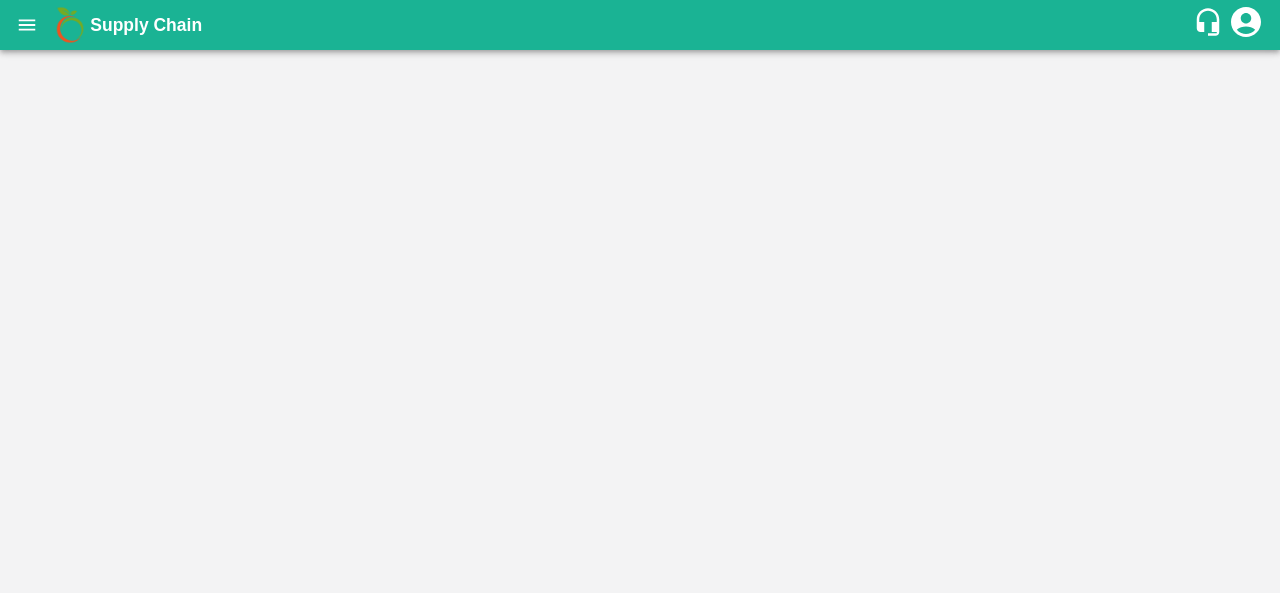 scroll, scrollTop: 0, scrollLeft: 0, axis: both 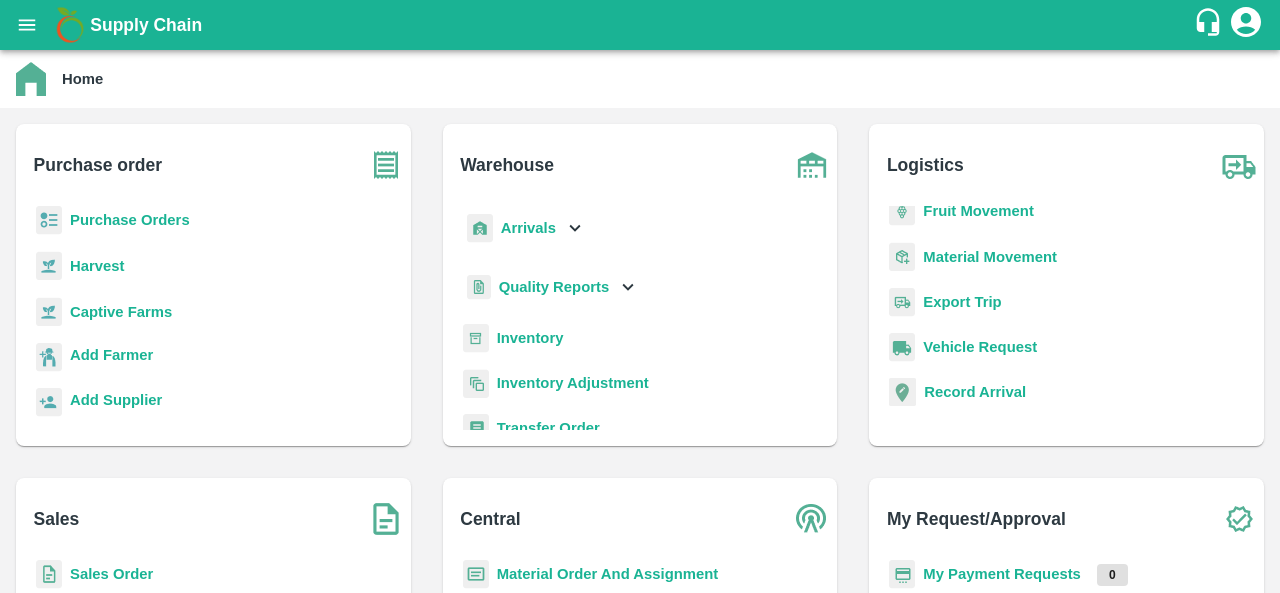 click on "Logistics Fruit Movement Material Movement Export Trip Vehicle Request Record Arrival" at bounding box center (1066, 285) 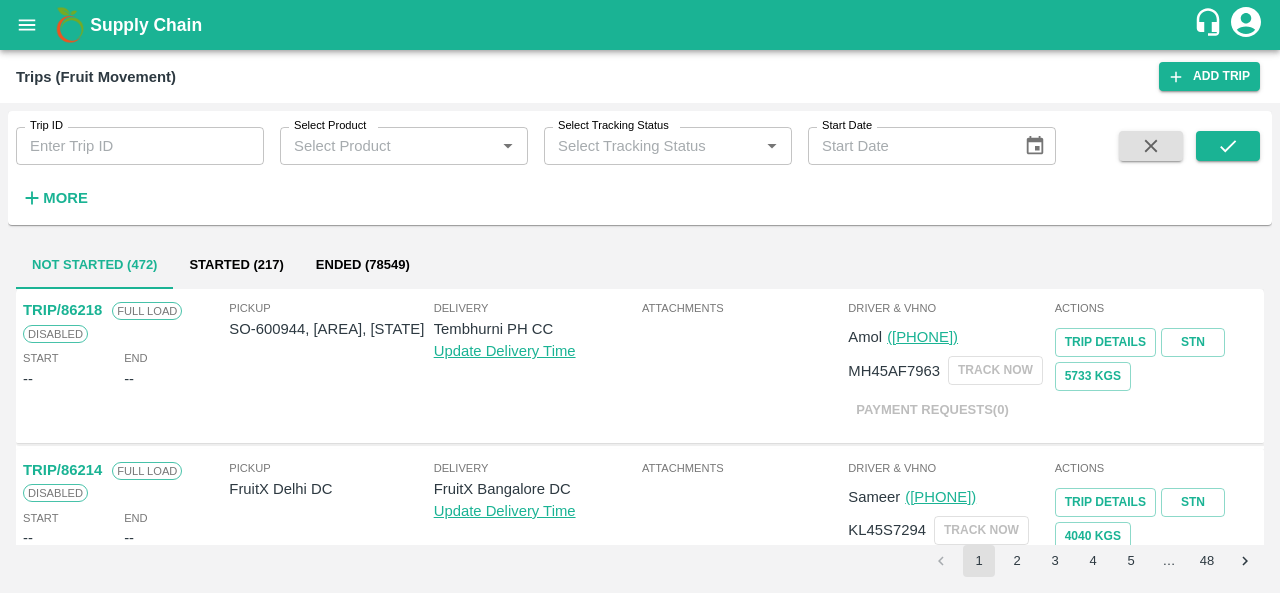 click on "More" at bounding box center (65, 198) 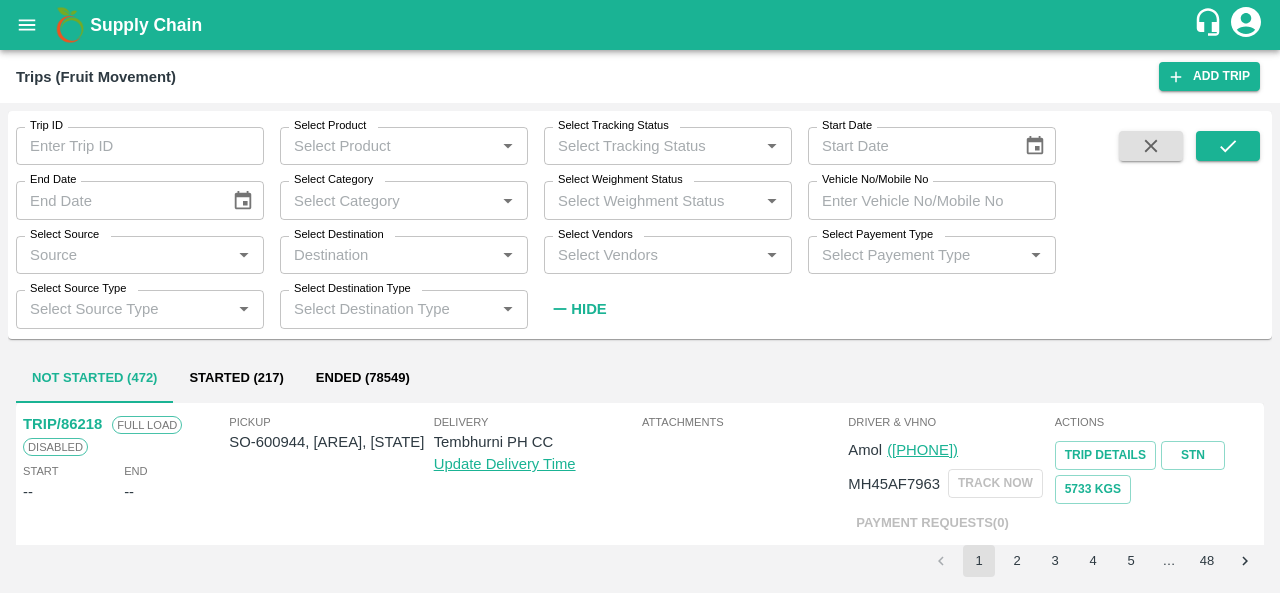 click on "Select Destination" at bounding box center [387, 255] 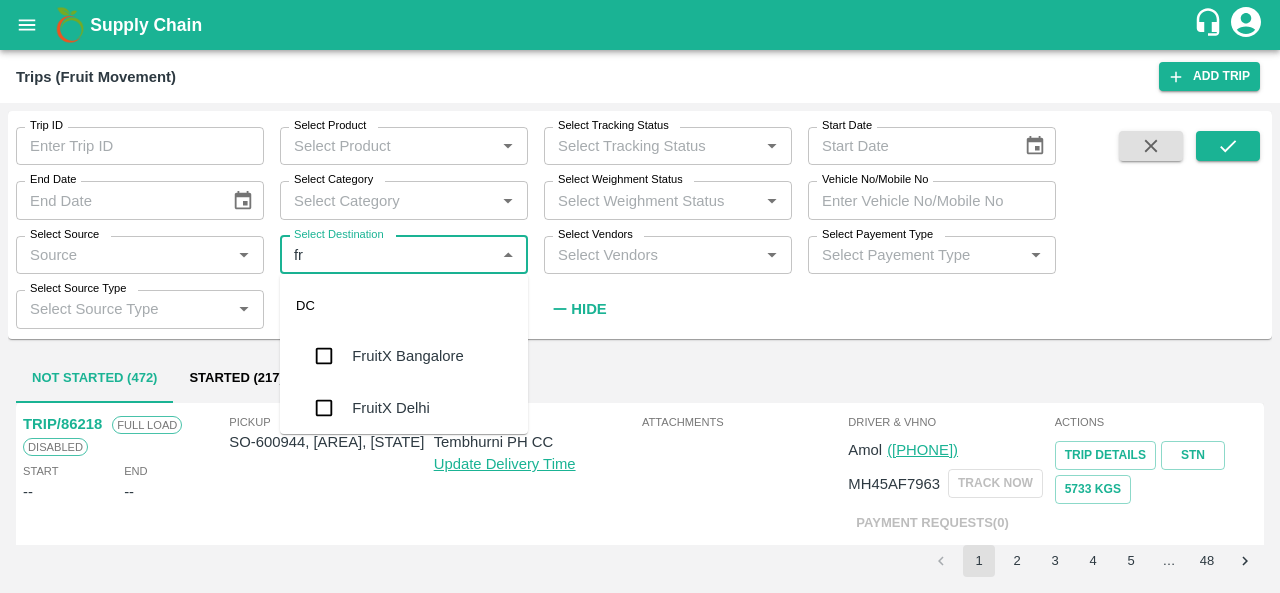 type on "fru" 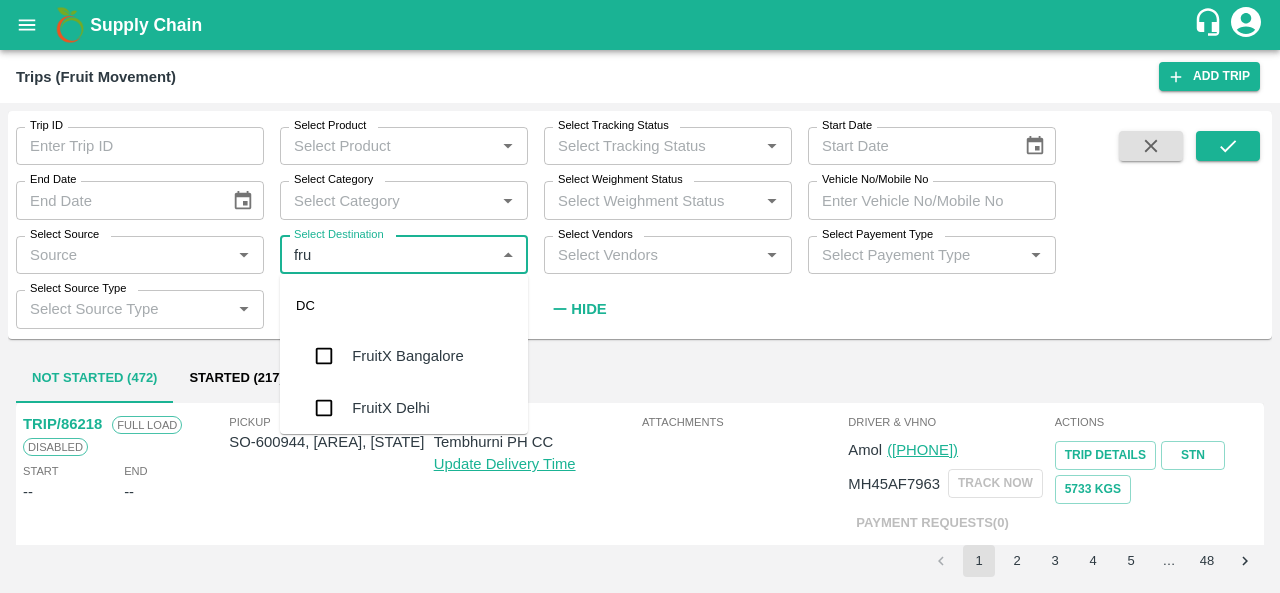 click on "FruitX Bangalore" at bounding box center [407, 356] 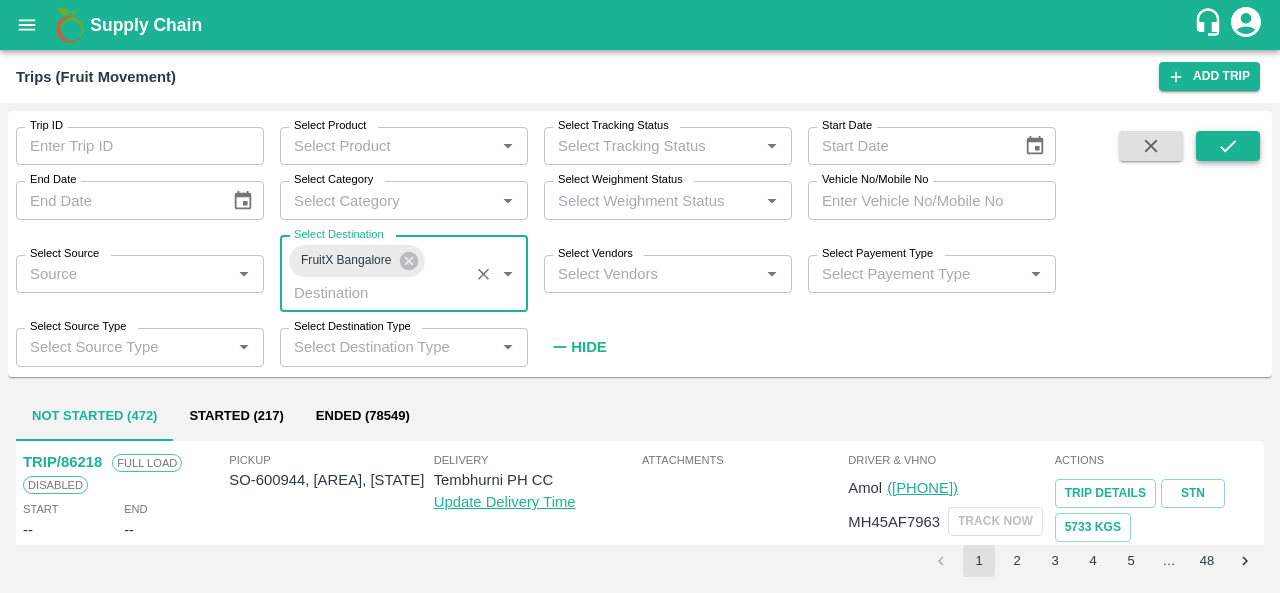 click at bounding box center [1228, 146] 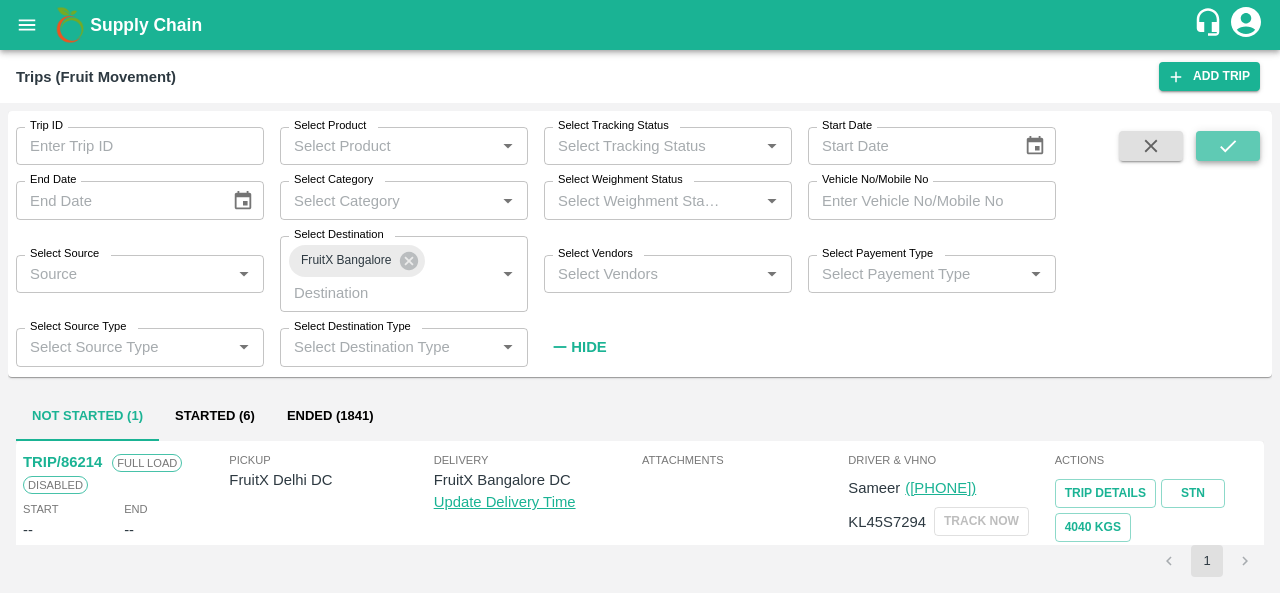 click 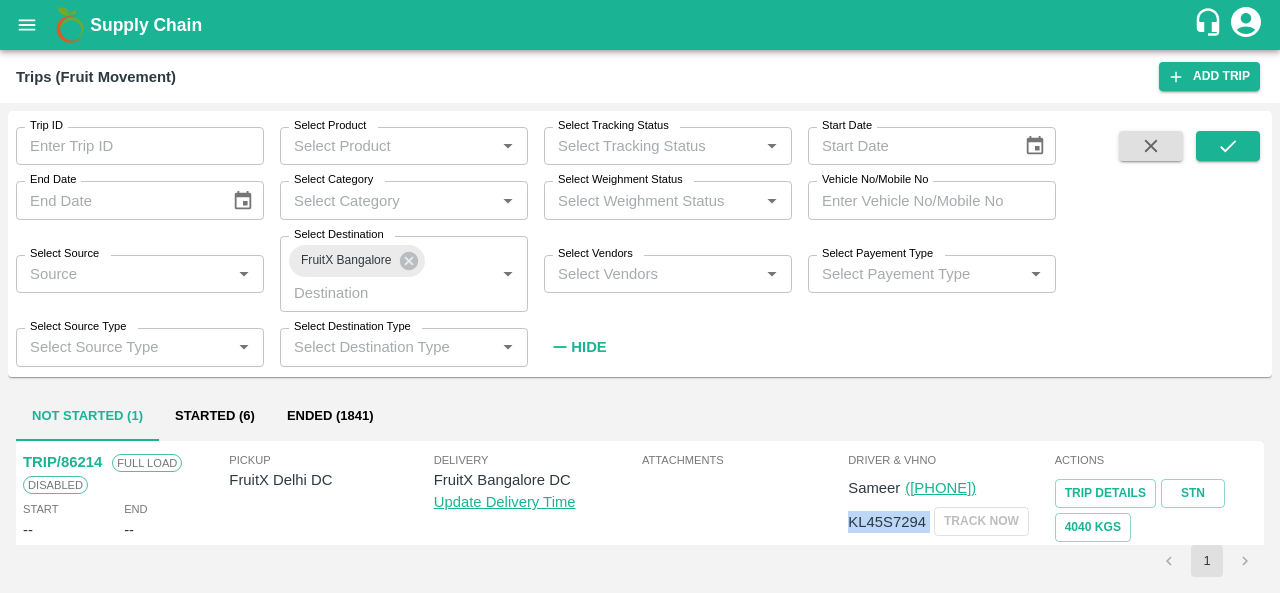 drag, startPoint x: 844, startPoint y: 521, endPoint x: 930, endPoint y: 528, distance: 86.28442 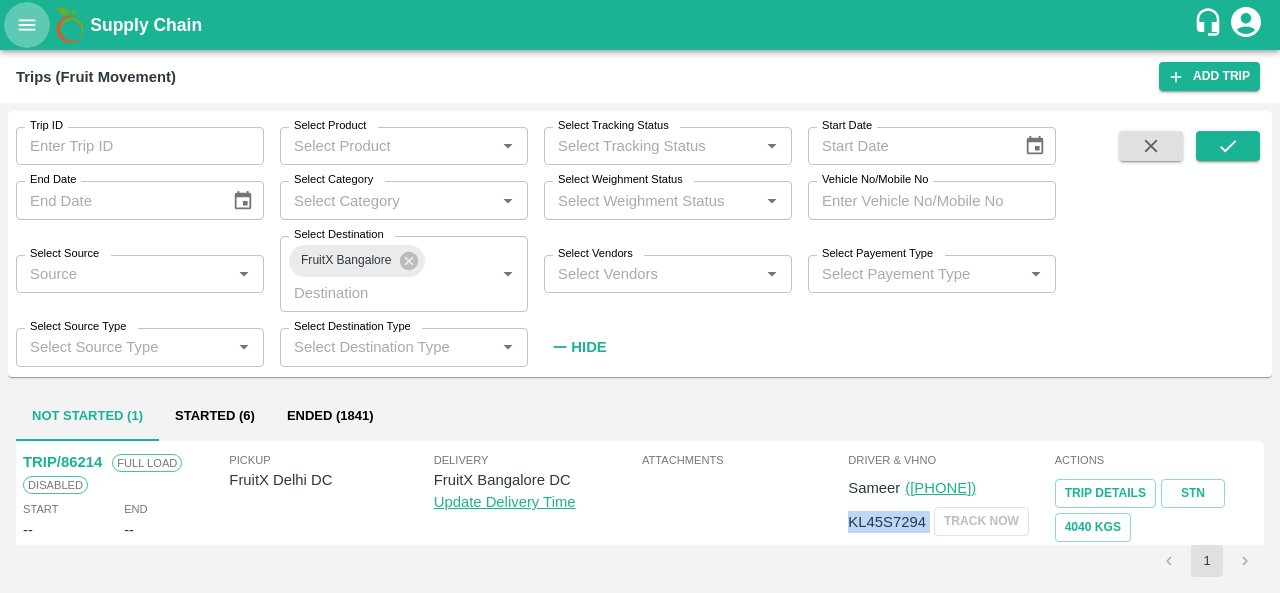 click at bounding box center [27, 25] 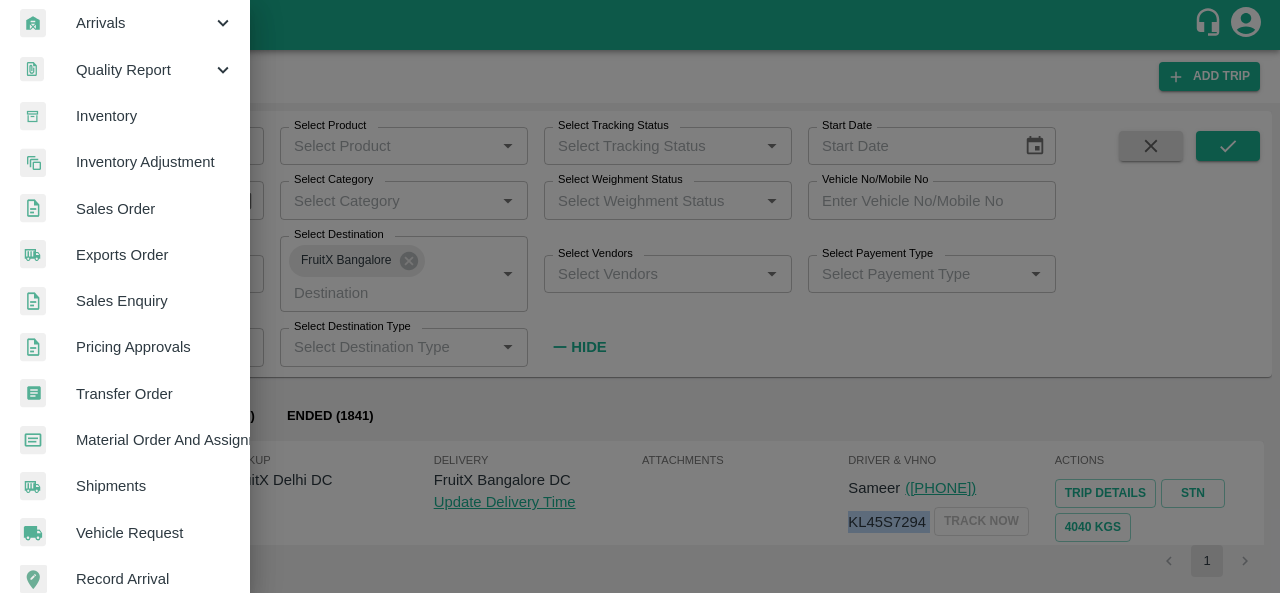 scroll, scrollTop: 291, scrollLeft: 0, axis: vertical 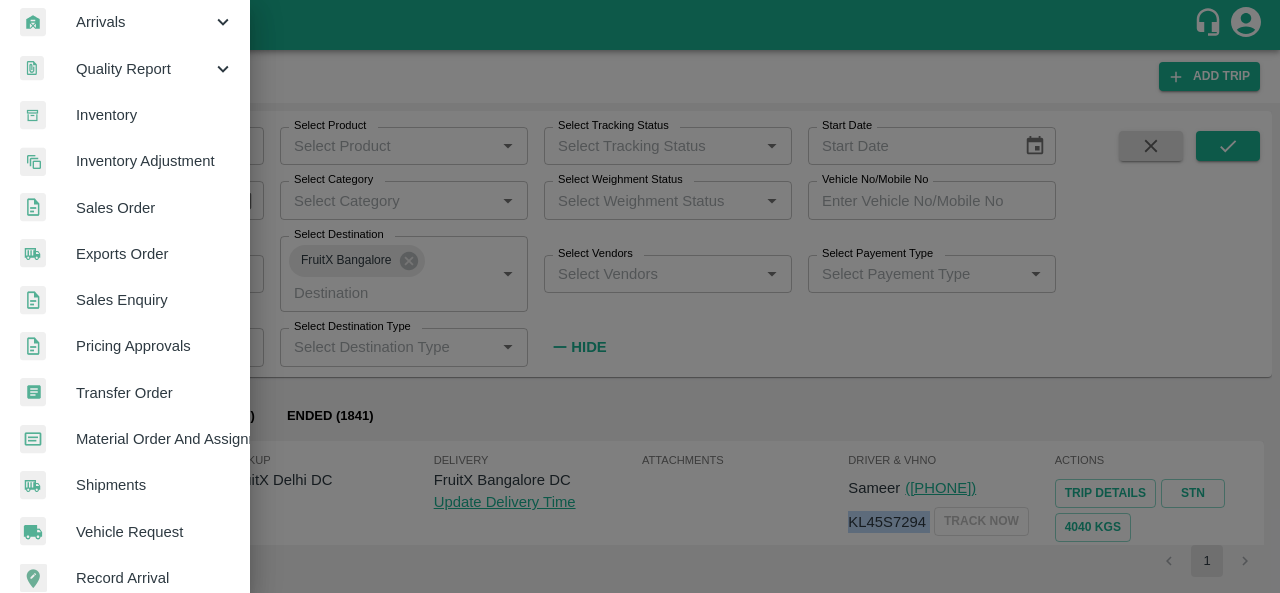 click on "Material Order And Assignment" at bounding box center [155, 439] 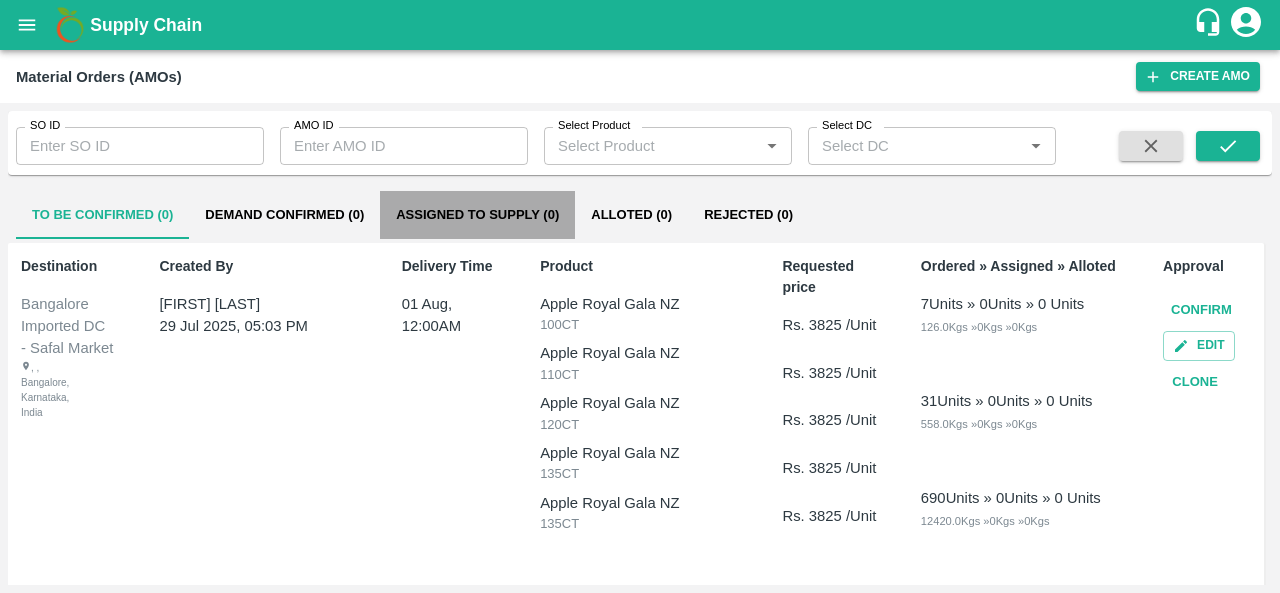 click on "Assigned to Supply (0)" at bounding box center [477, 215] 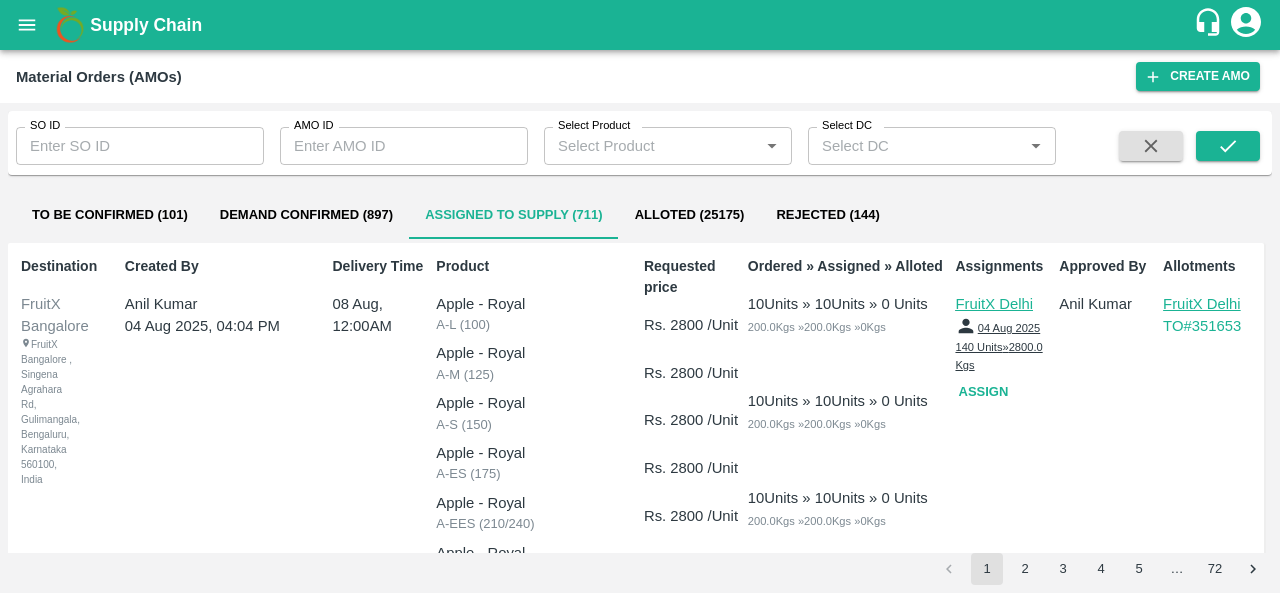 click on "Assign" at bounding box center [987, 392] 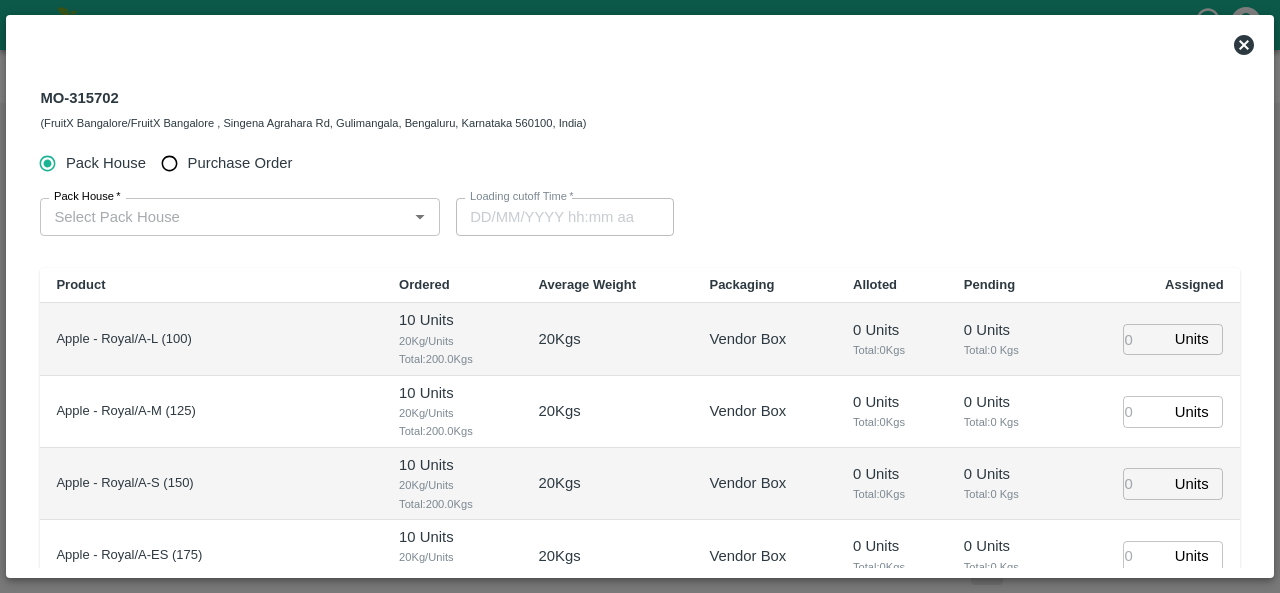 type on "[DATE] [TIME]" 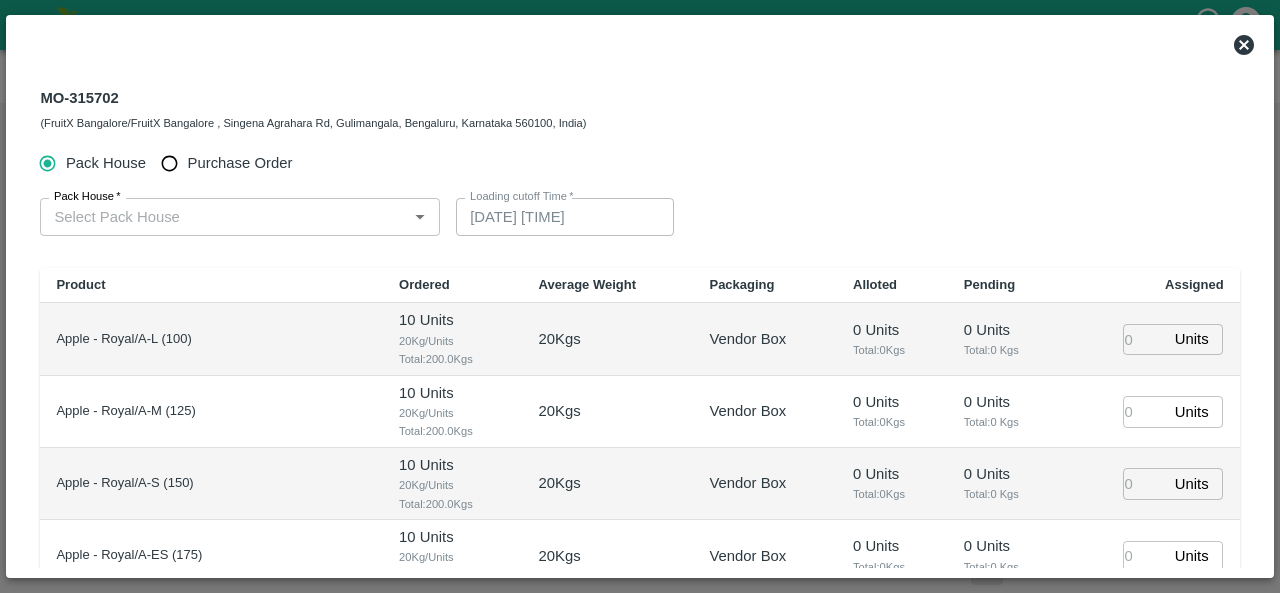 type 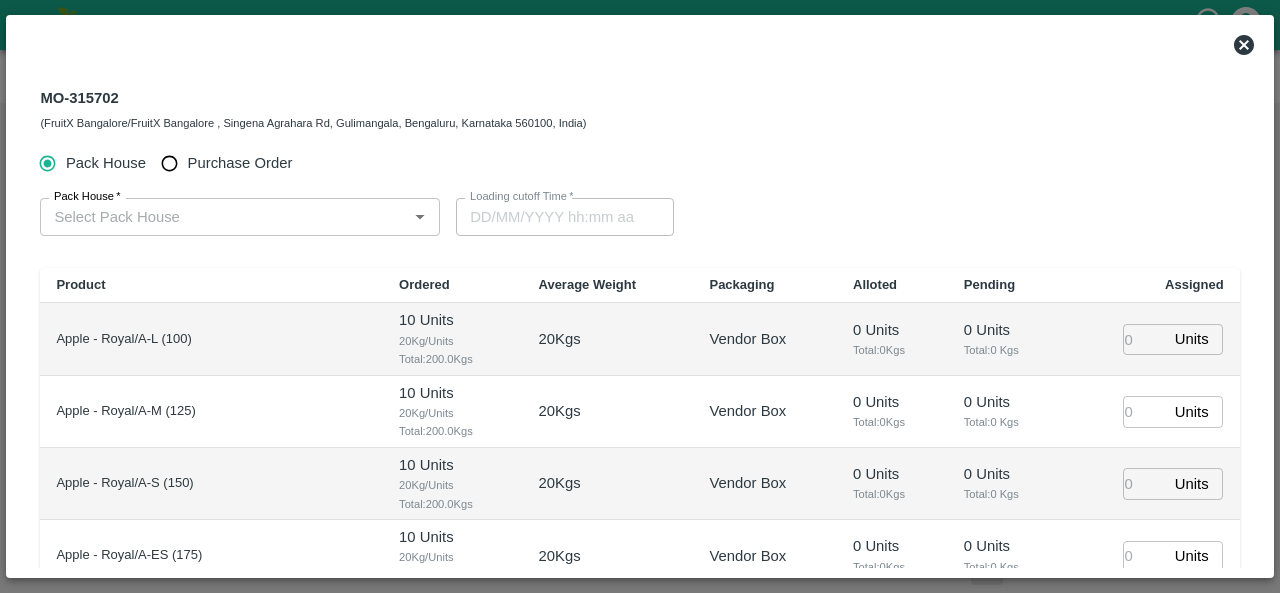 click 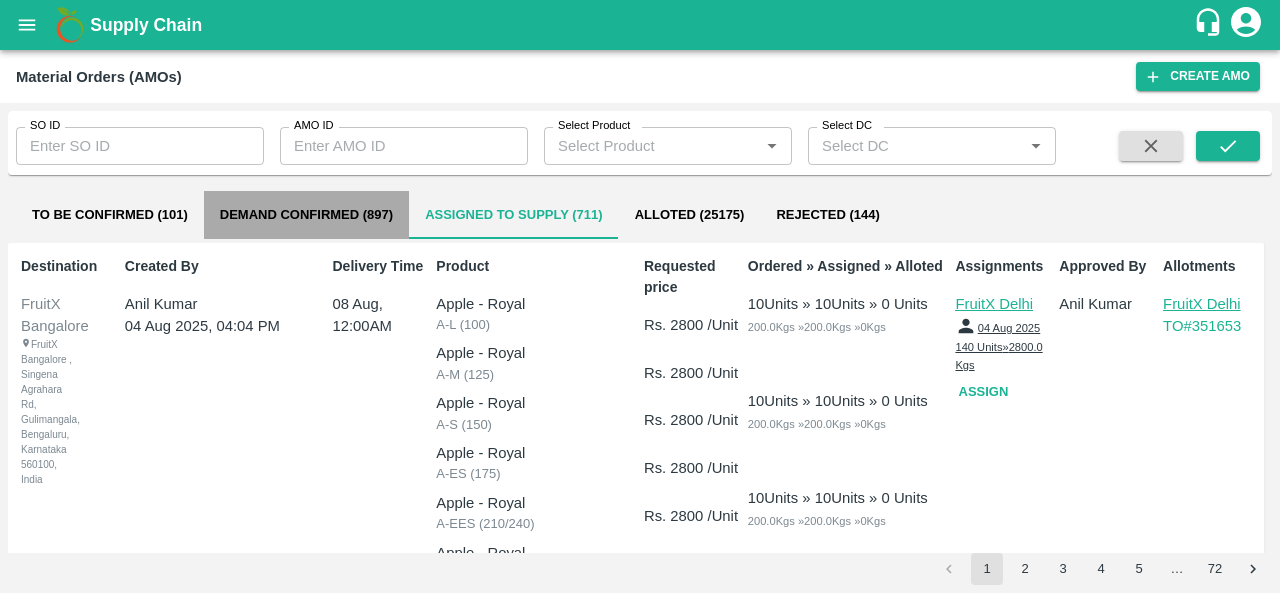 click on "Demand Confirmed (897)" at bounding box center [306, 215] 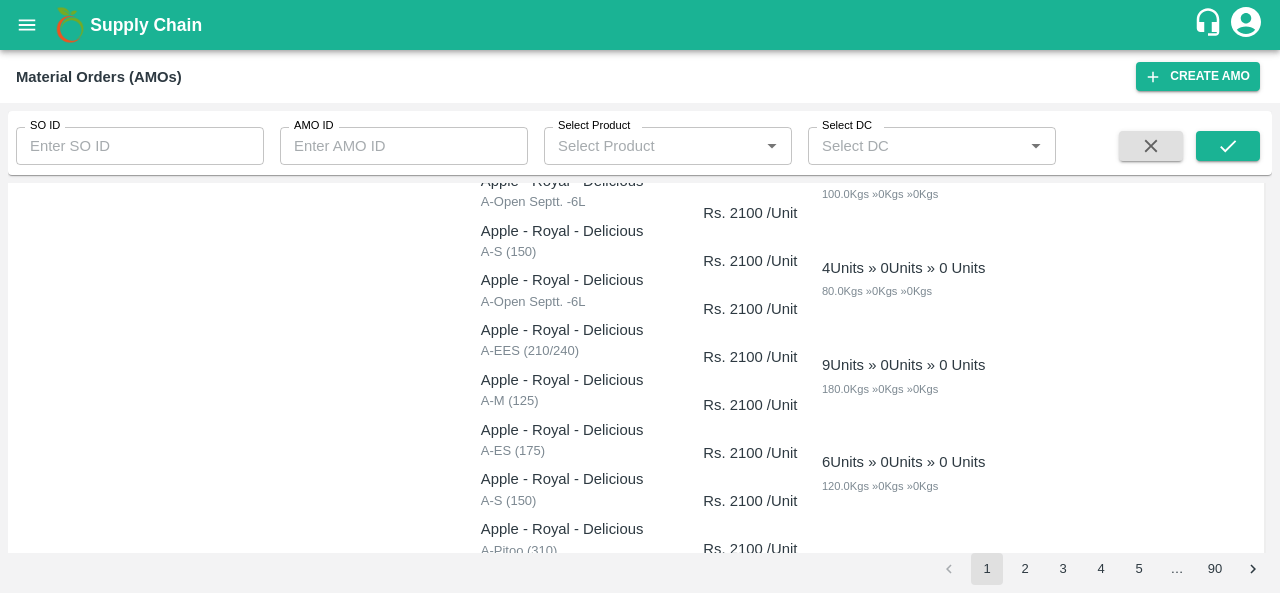 scroll, scrollTop: 0, scrollLeft: 0, axis: both 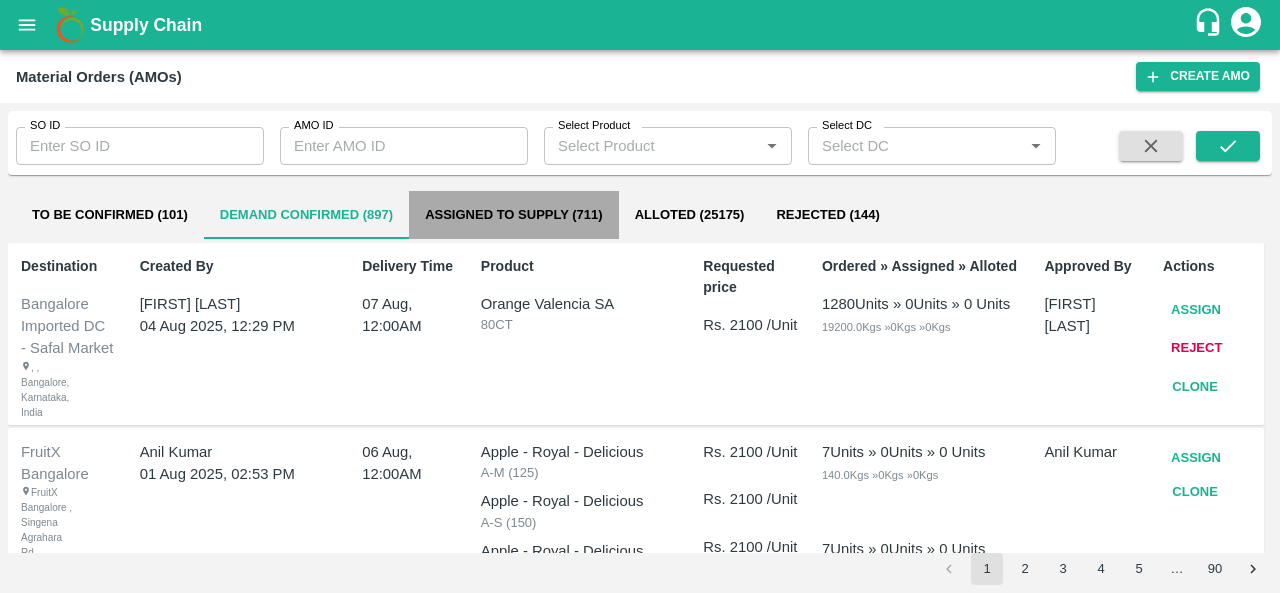 click on "Assigned to Supply (711)" at bounding box center (514, 215) 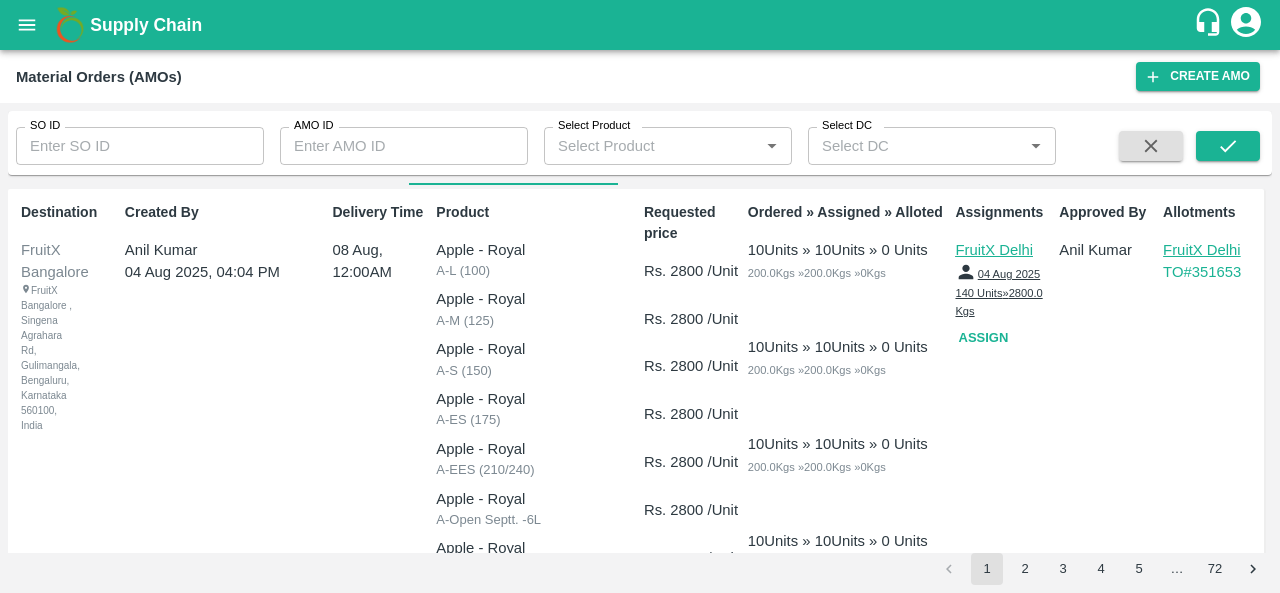 scroll, scrollTop: 0, scrollLeft: 0, axis: both 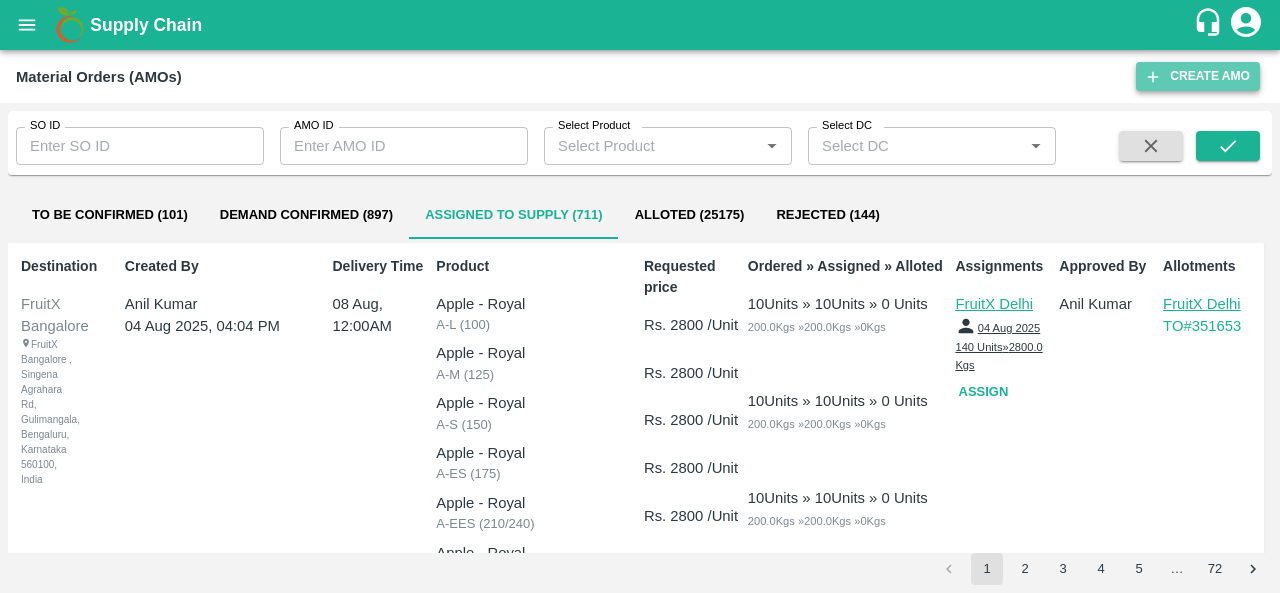 click on "Create AMO" at bounding box center (1198, 76) 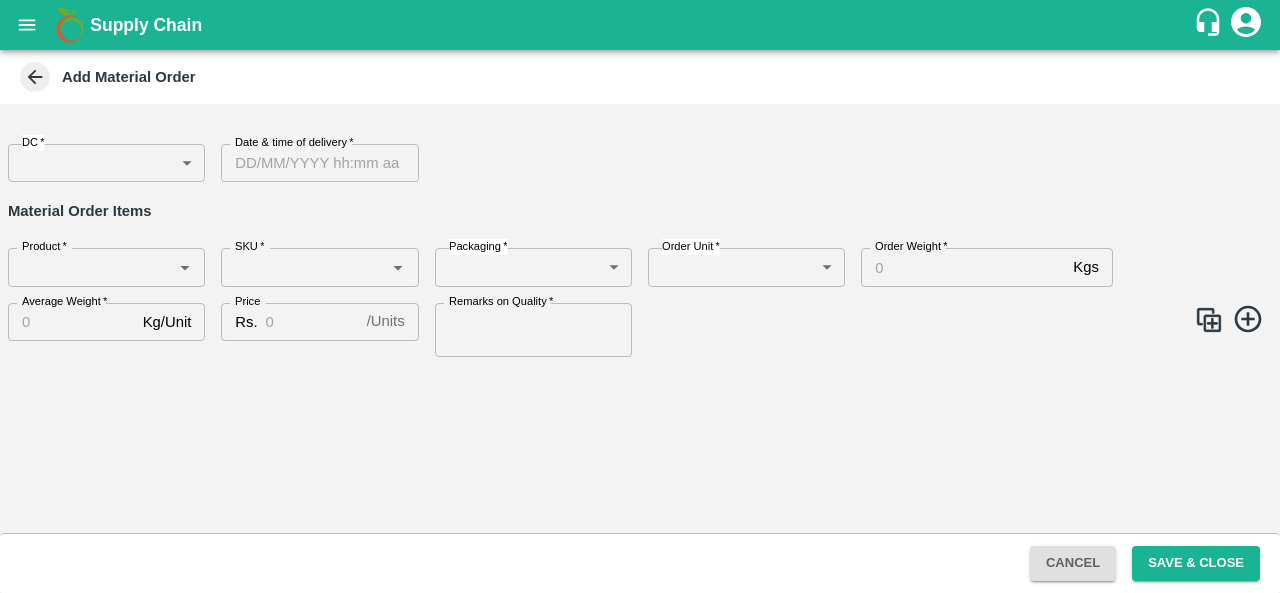 click on "Supply Chain Add Material Order DC   * ​ DC Date & time of delivery   * Date & time of delivery Material Order Items Product   * Product   * SKU   * SKU   * Packaging   * ​ Packaging Order Unit   * ​ Order Unit Order Weight   * Kgs Order Weight Average Weight   * Kg/Unit Average Weight Price Rs. / Units Price Remarks on Quality   * Remarks on Quality Cancel Save & Close FXD LMD DC Direct Customer FruitX [CITY] FruitX [CITY] FruitX [CITY] FruitX [CITY] 2025 [FIRST] [LAST] Logout" at bounding box center [640, 296] 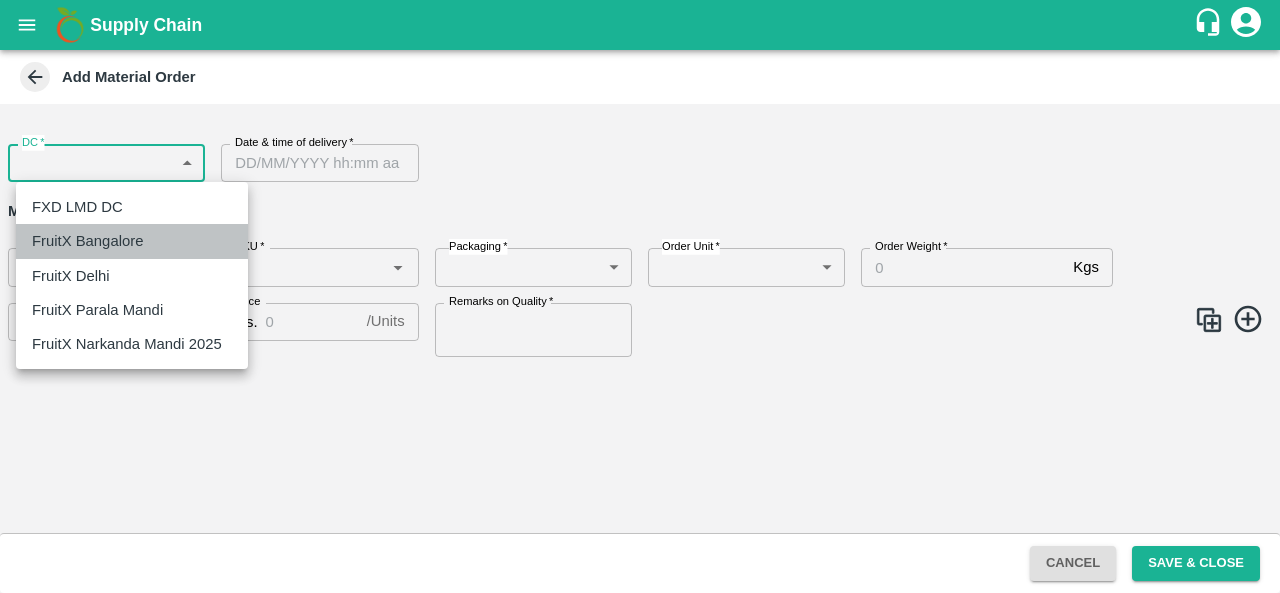 click on "FruitX Bangalore" at bounding box center [87, 241] 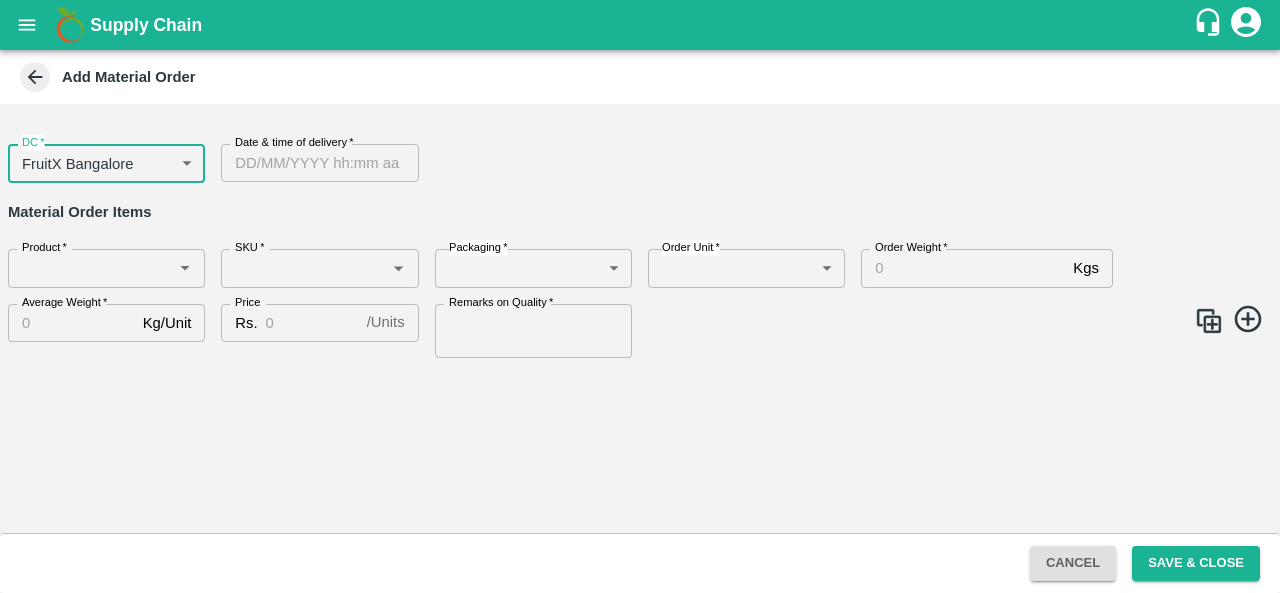 type on "DD/MM/YYYY hh:mm aa" 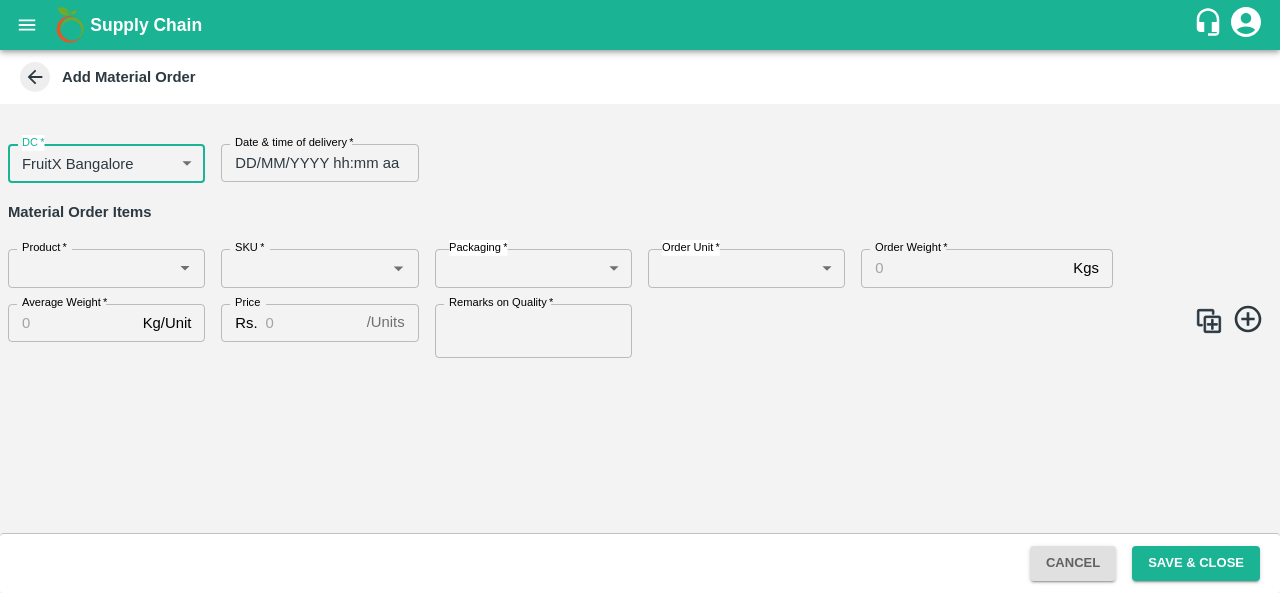 click on "DD/MM/YYYY hh:mm aa" at bounding box center [312, 163] 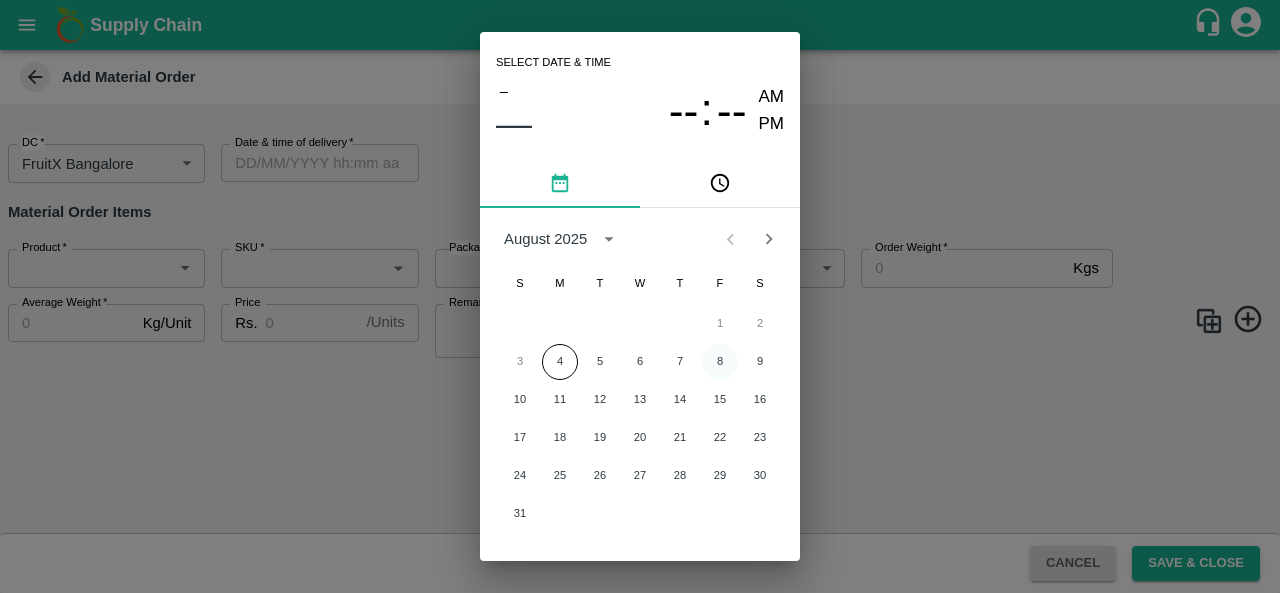 click on "8" at bounding box center [720, 362] 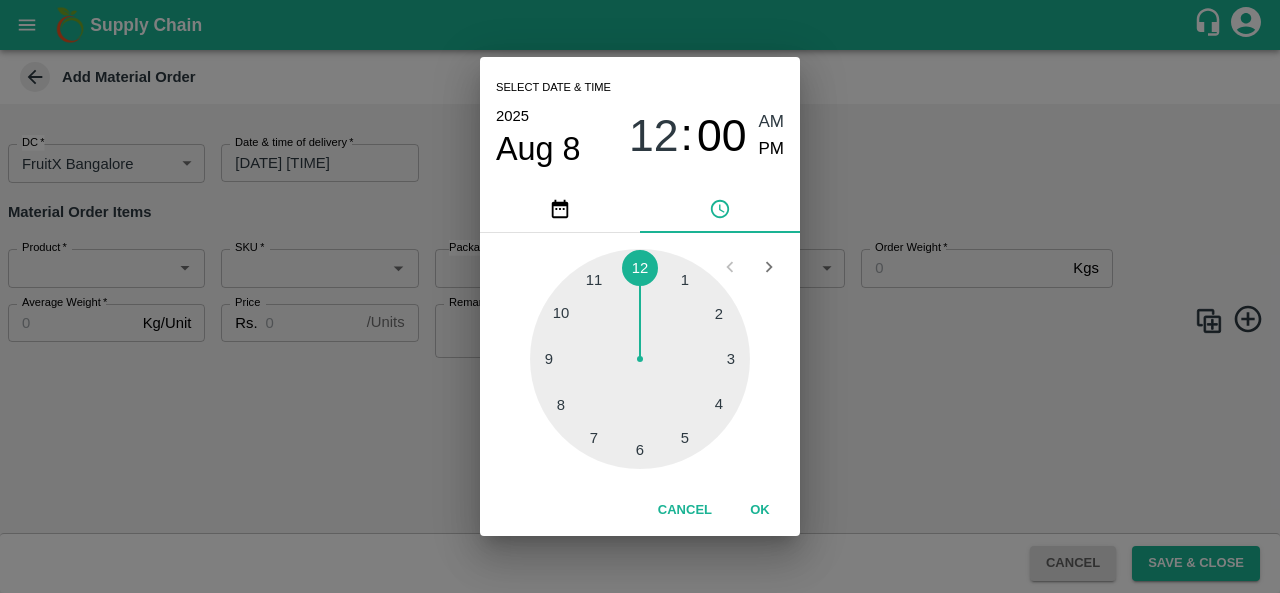 click on "OK" at bounding box center (760, 510) 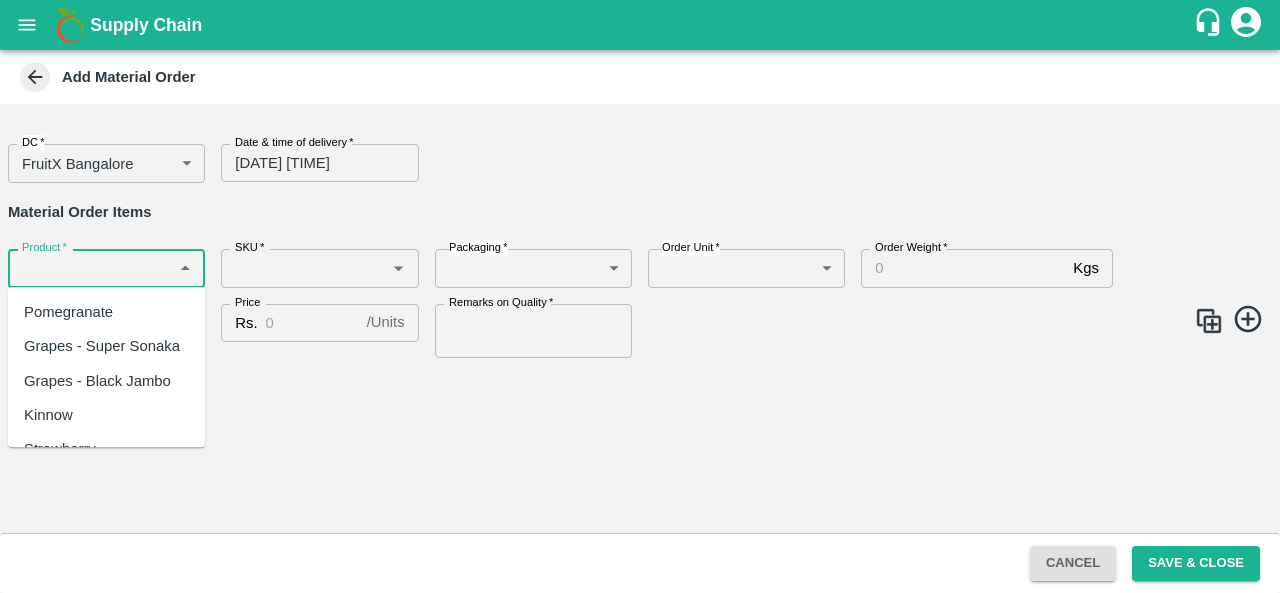 click on "Product   *" at bounding box center [90, 268] 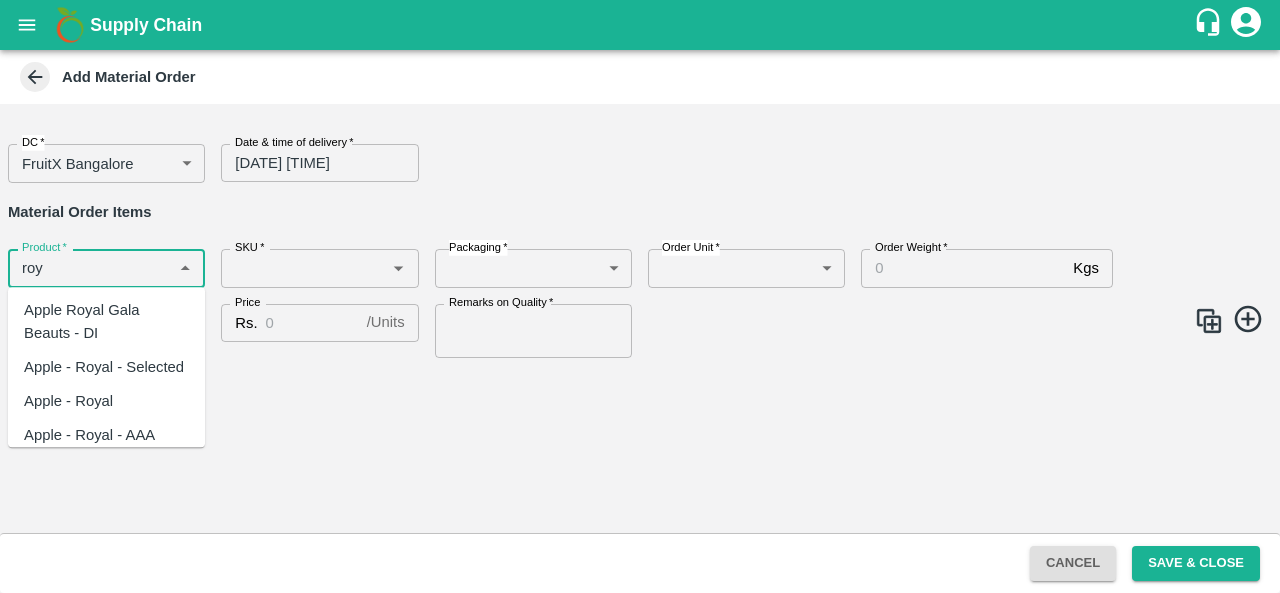 scroll, scrollTop: 504, scrollLeft: 0, axis: vertical 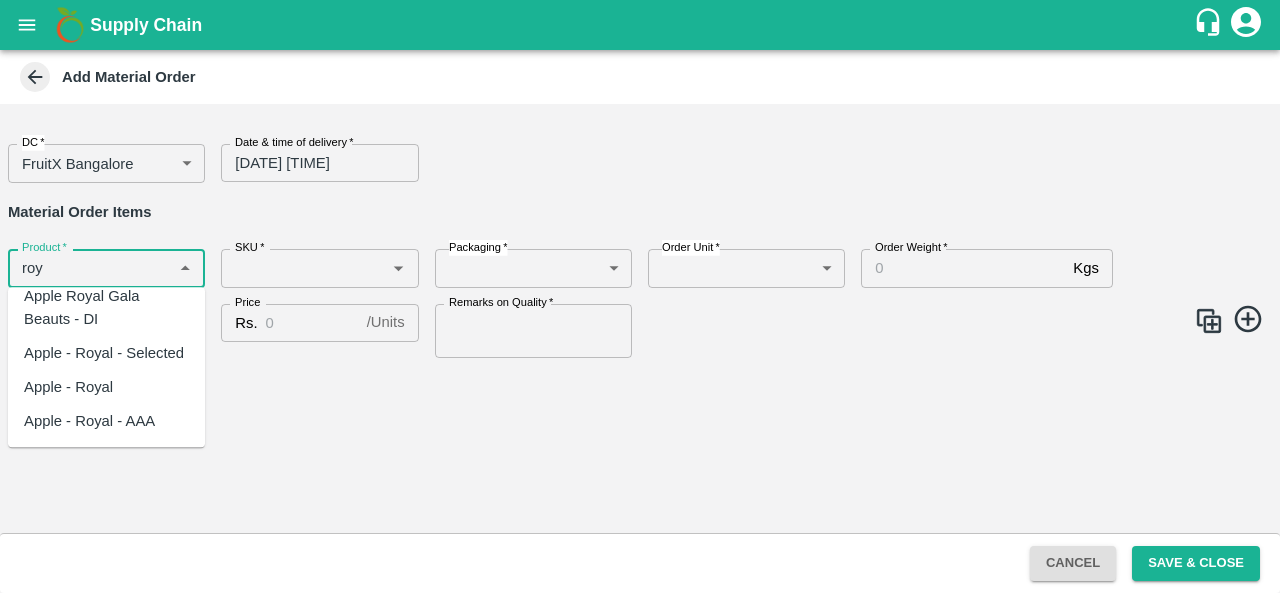 click on "Apple - Royal" at bounding box center [68, 387] 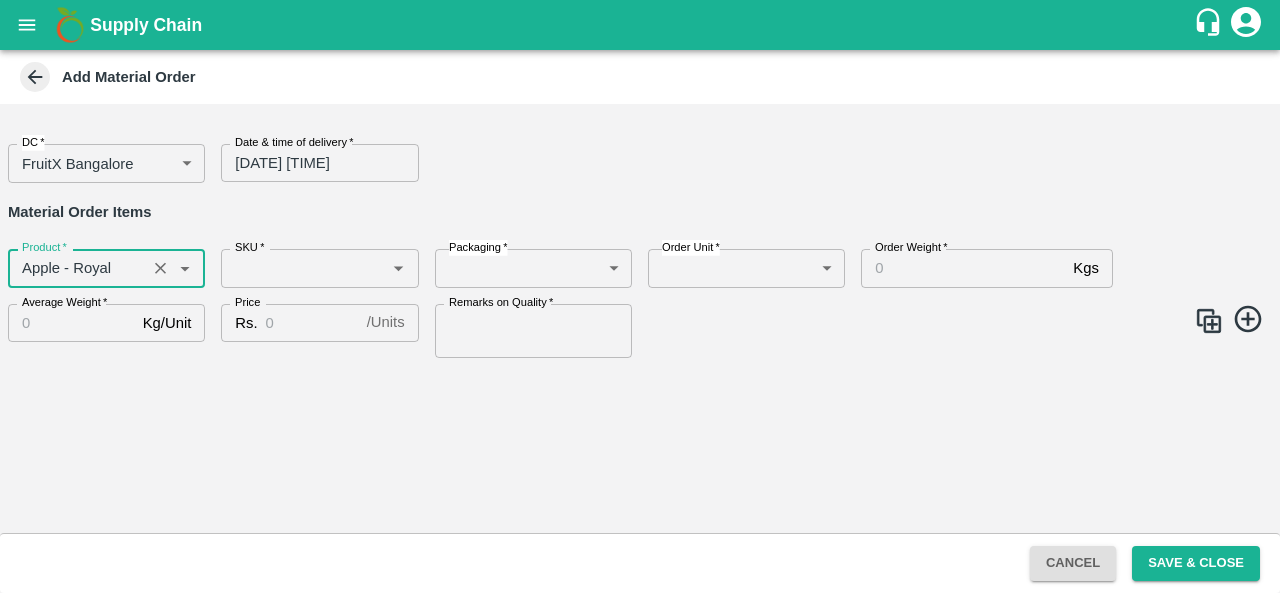 type on "Apple - Royal" 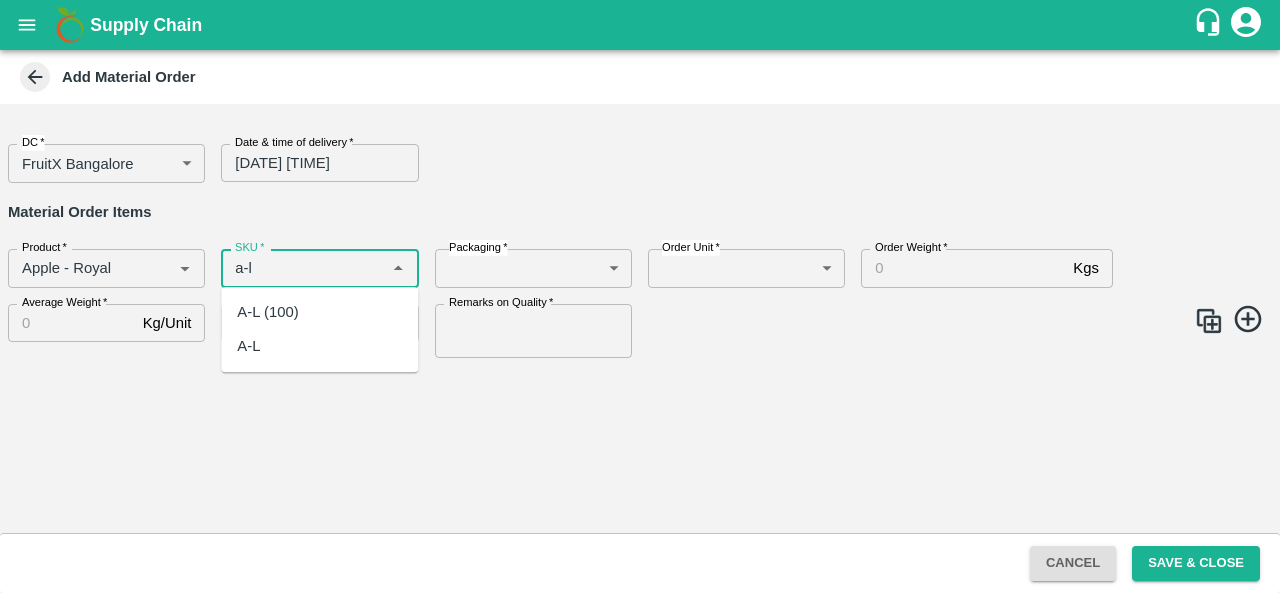 click on "A-L (100)" at bounding box center (319, 312) 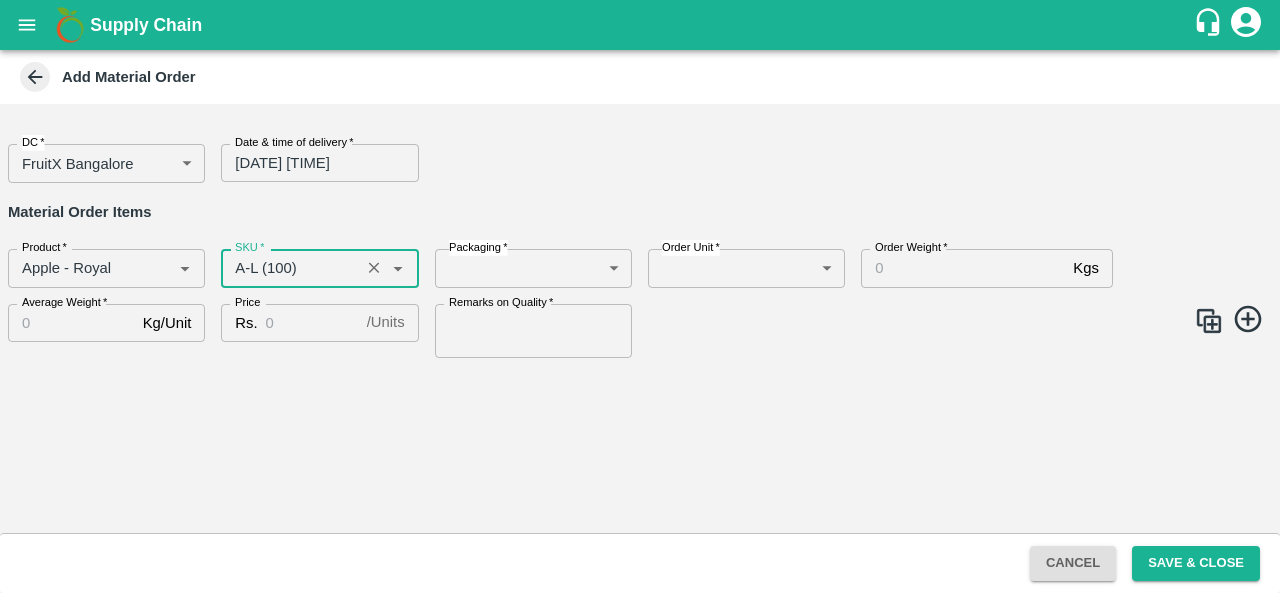 type on "A-L (100)" 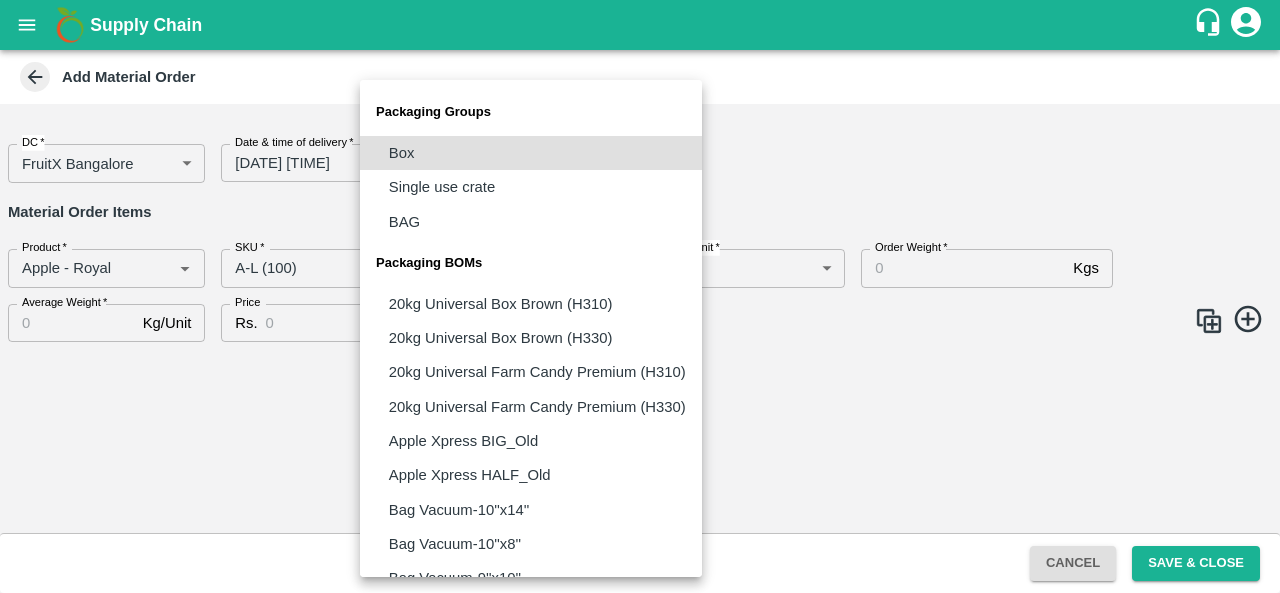 type 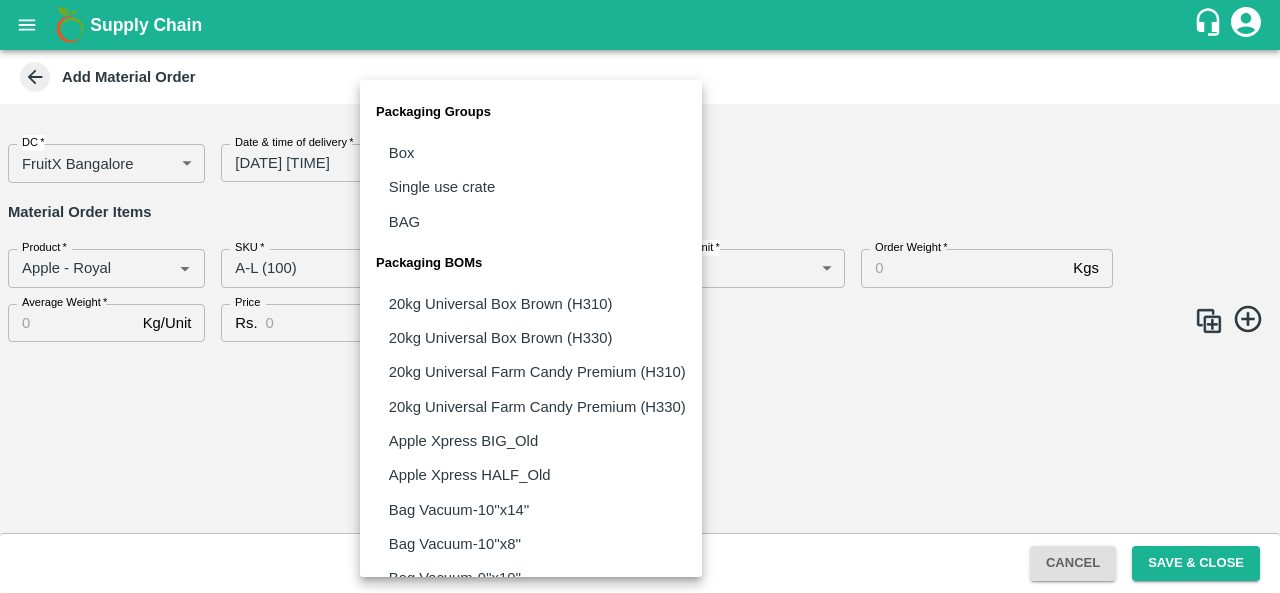 type 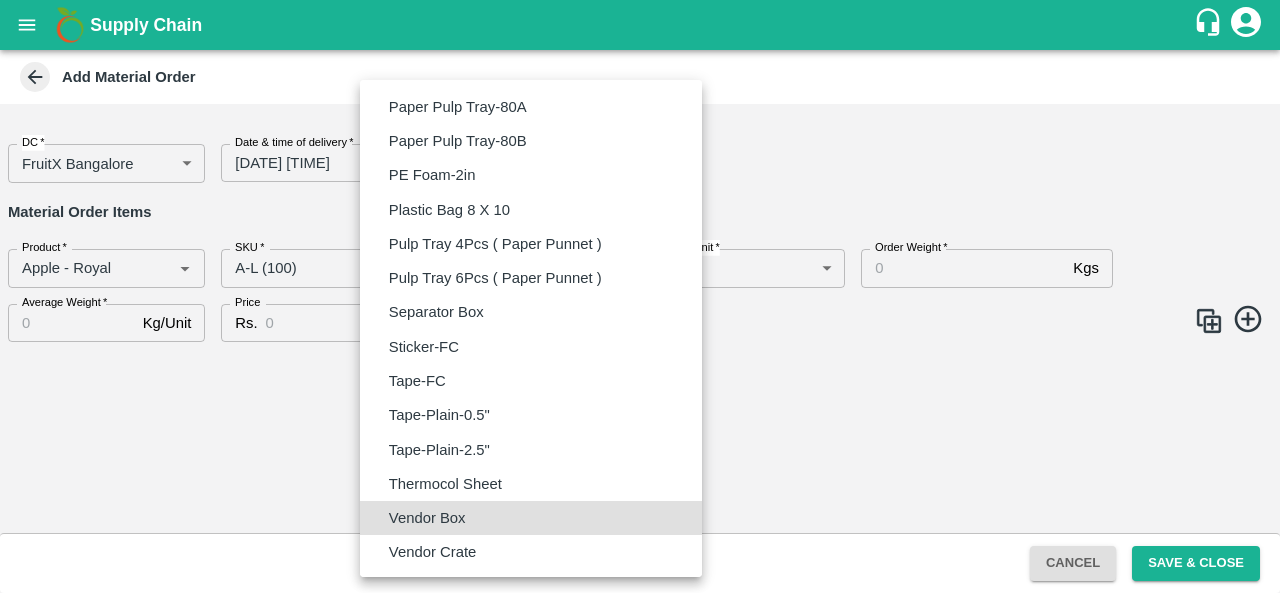 type on "BOM/276" 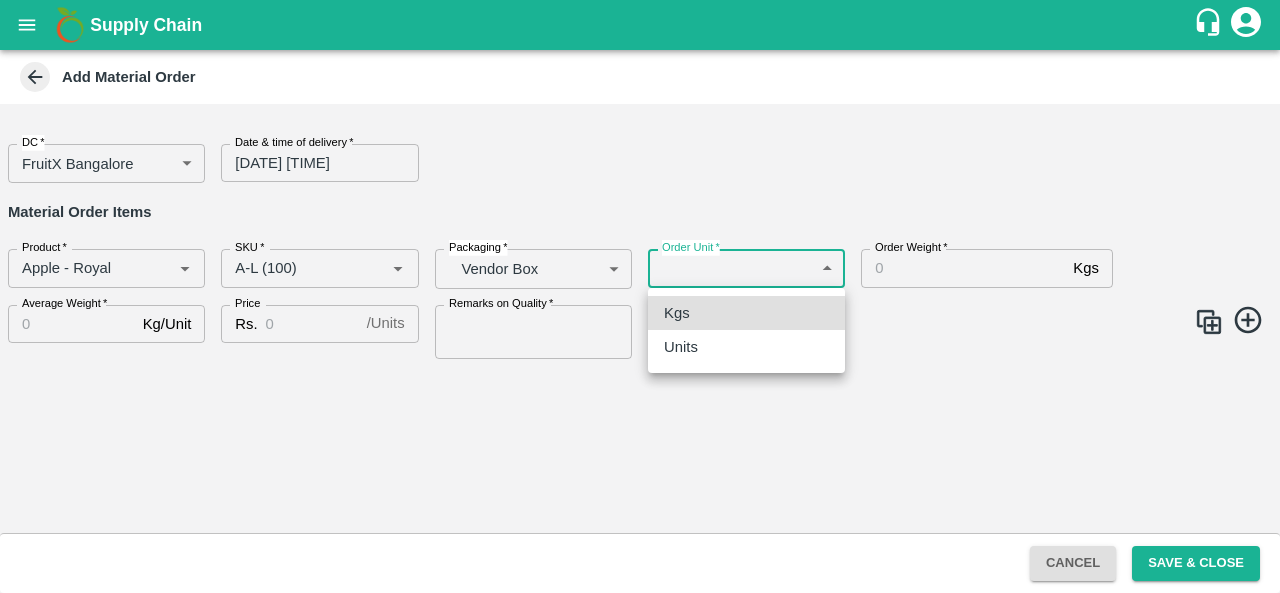 click on "Supply Chain Add Material Order DC   * FruitX [CITY] 147 DC Date & time of delivery   * [DATE] [TIME] Date & time of delivery Material Order Items Product   * Product   * SKU   * SKU   * Packaging   * Vendor Box BOM/276 Packaging Order Unit   * ​ Order Unit Order Weight   * Kgs Order Weight Average Weight   * Kg/Unit Average Weight Price Rs. / Units Price Remarks on Quality   * Remarks on Quality Cancel Save & Close FXD LMD DC Direct Customer FruitX [CITY] FruitX [CITY] FruitX [CITY] FruitX [CITY] 2025 [FIRST] [LAST] Logout Kgs Units" at bounding box center [640, 296] 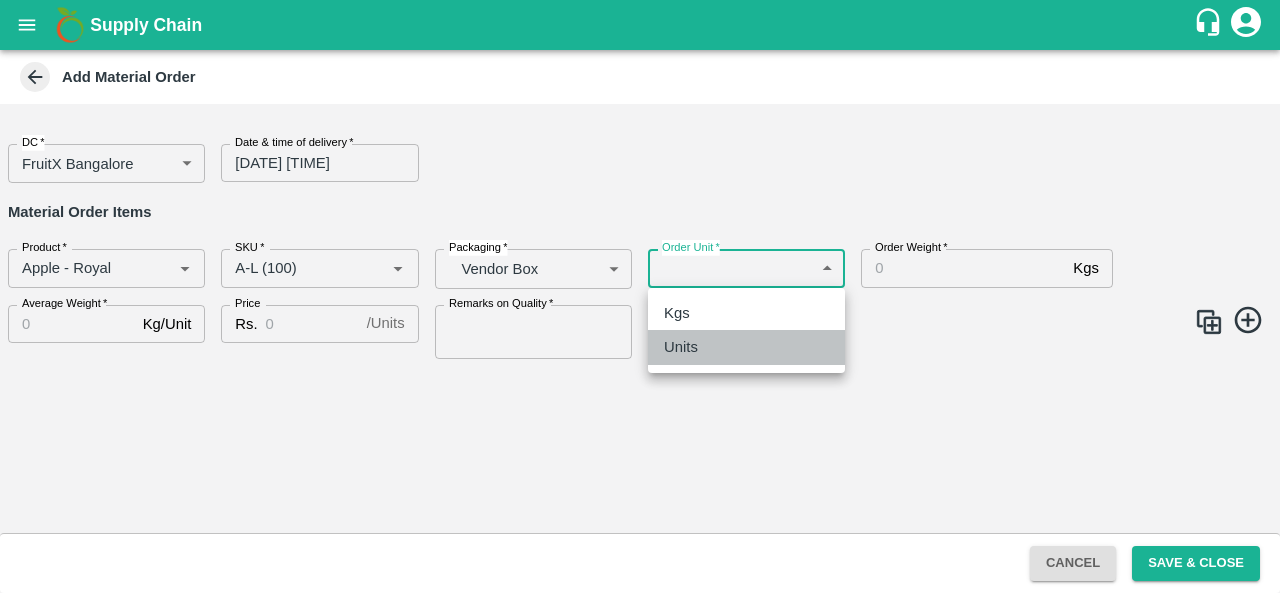 click on "Units" at bounding box center (686, 347) 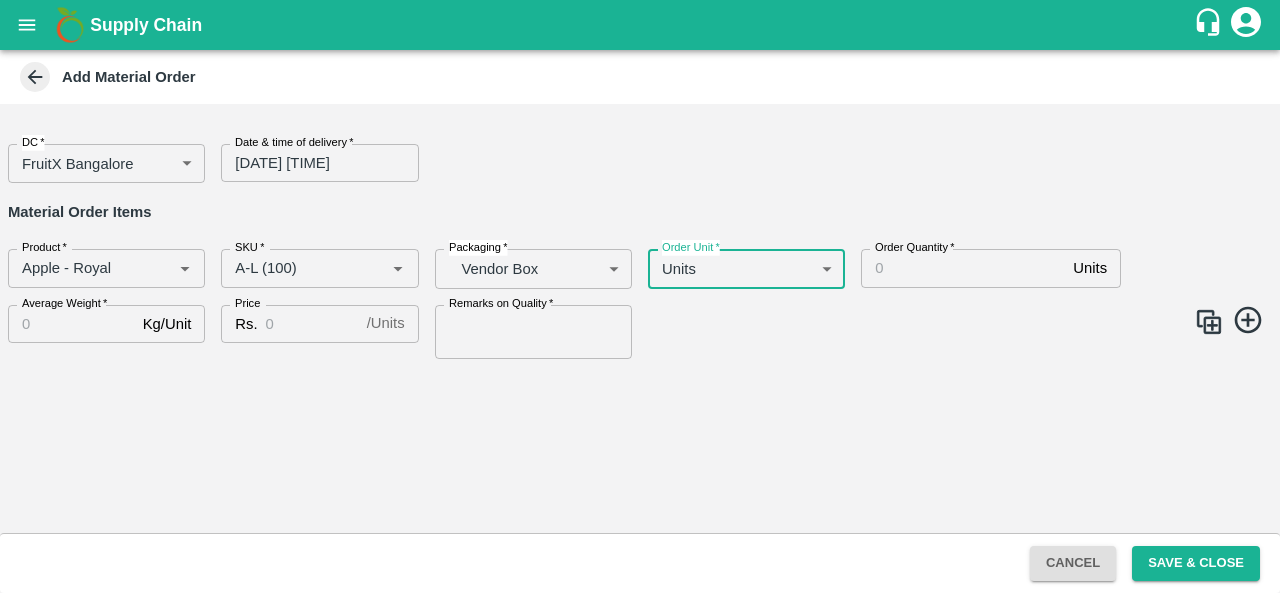 click on "Order Quantity   *" at bounding box center (963, 268) 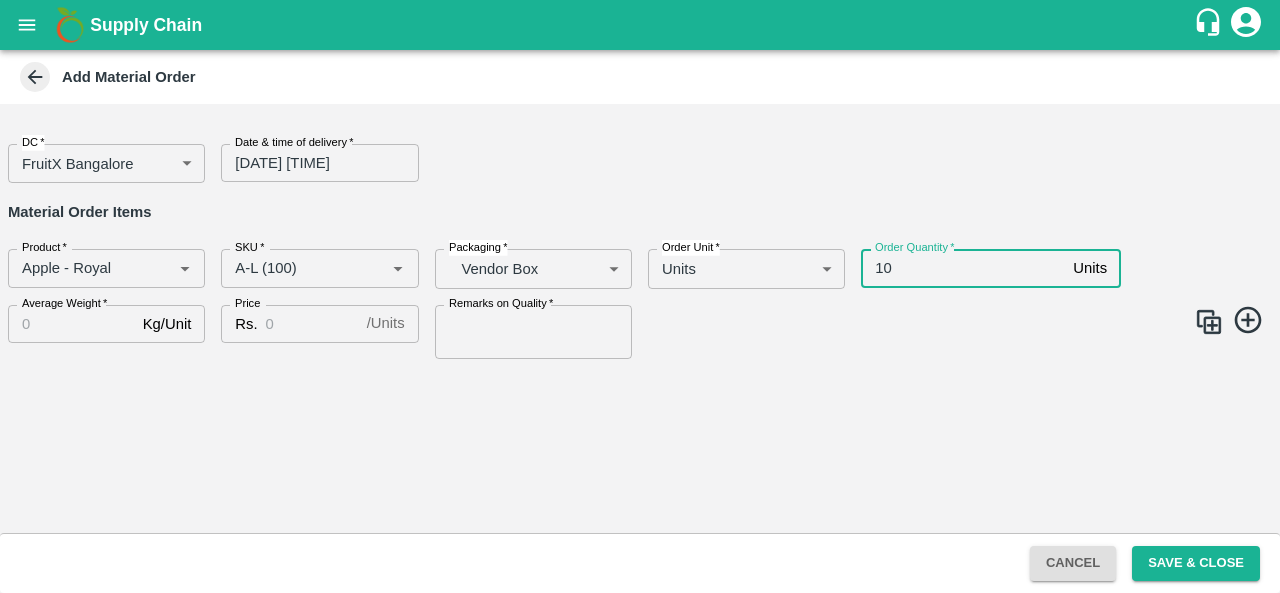 type on "10" 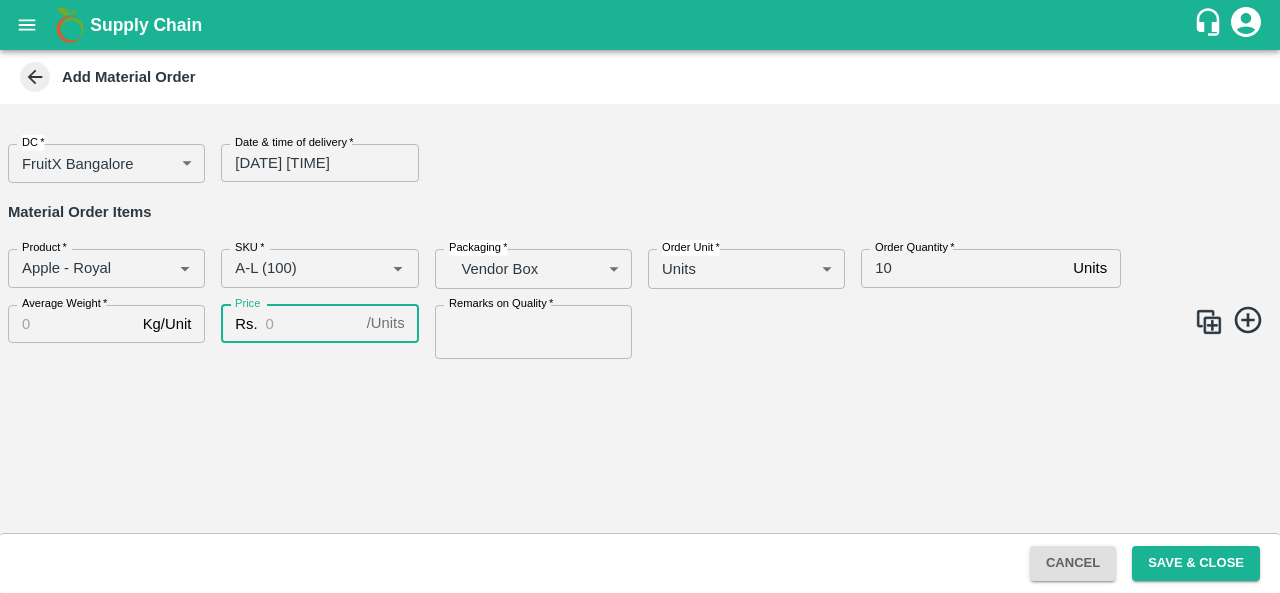 click on "Price" at bounding box center [312, 324] 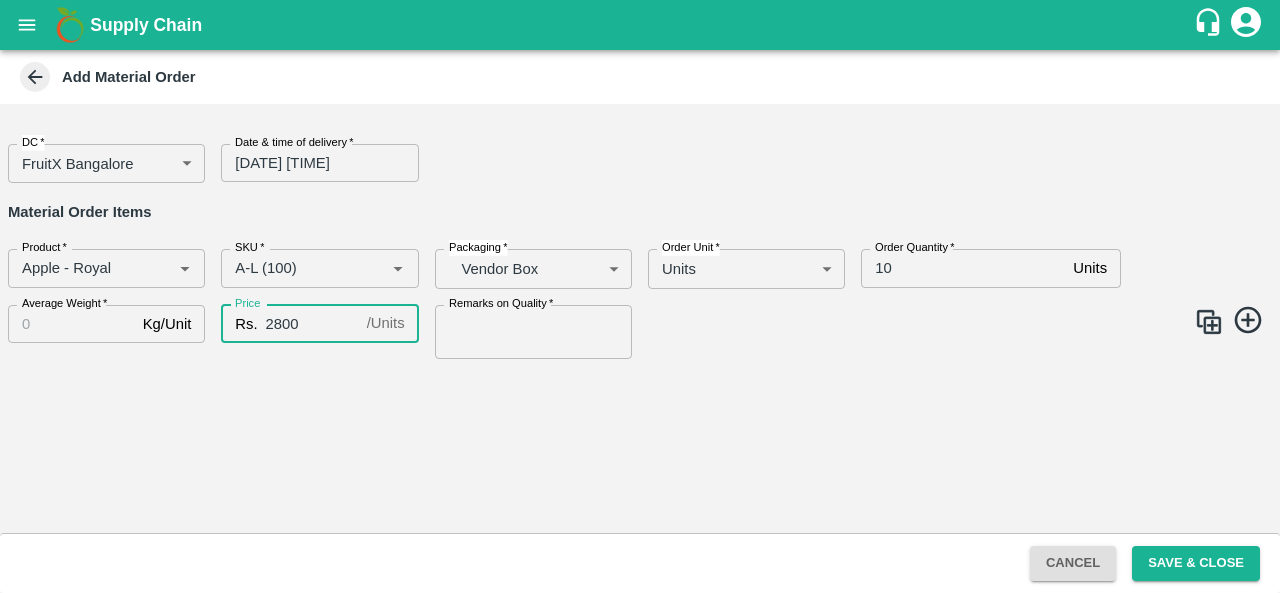 type on "2800" 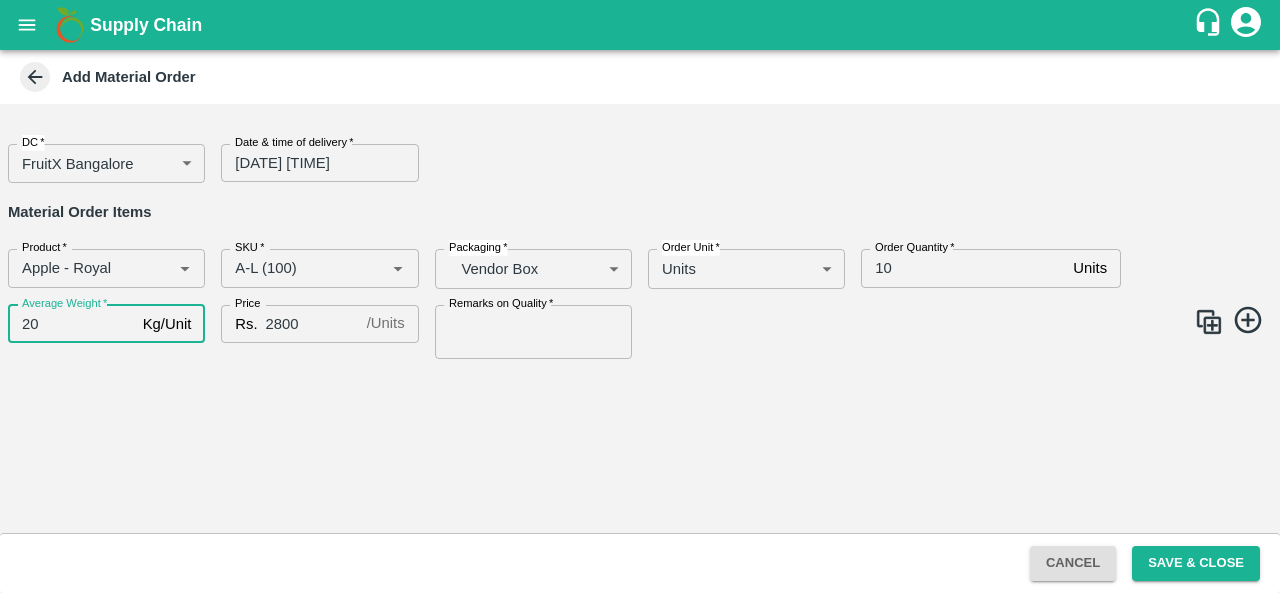 type on "20" 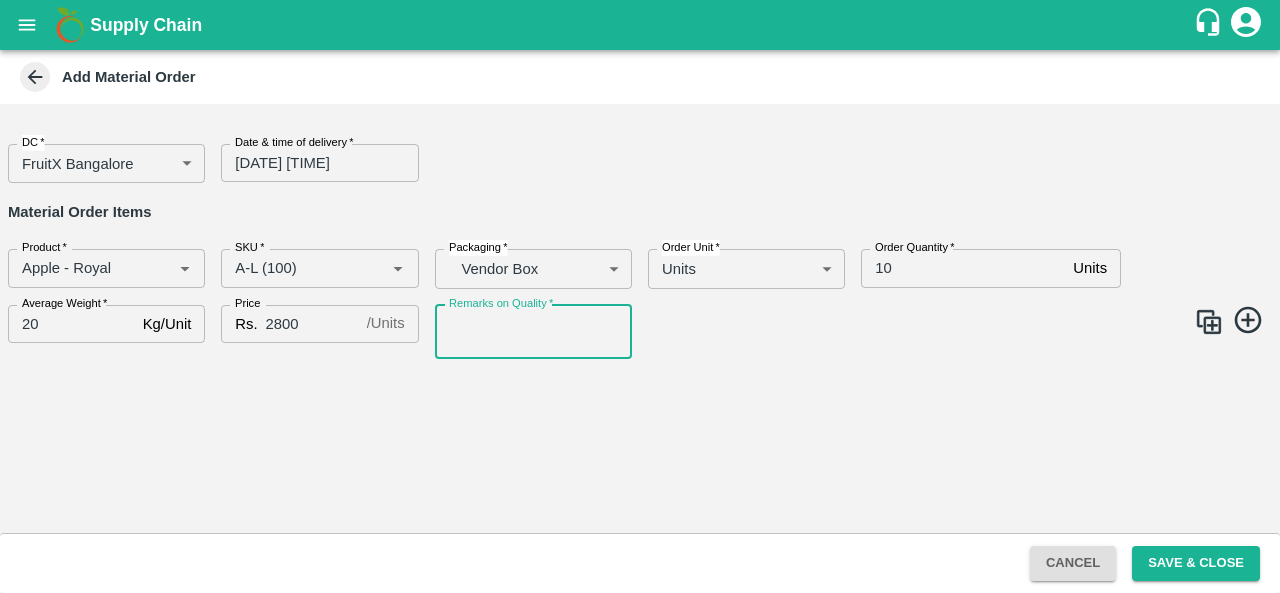 type on "GOOD QUALITY" 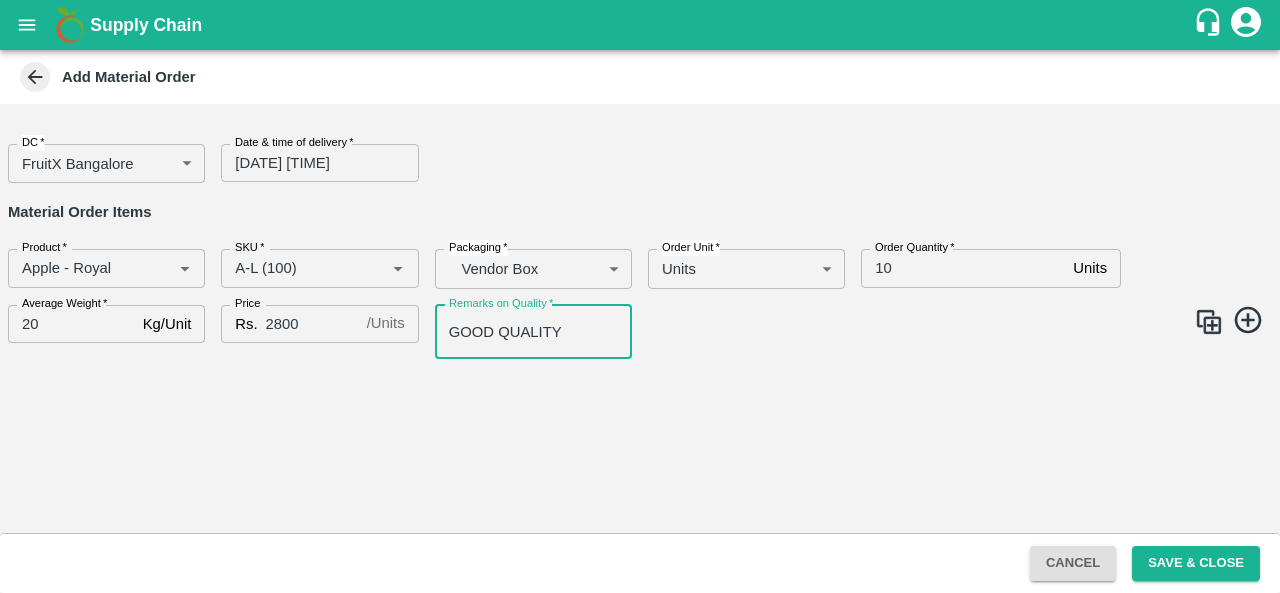 click at bounding box center [1209, 322] 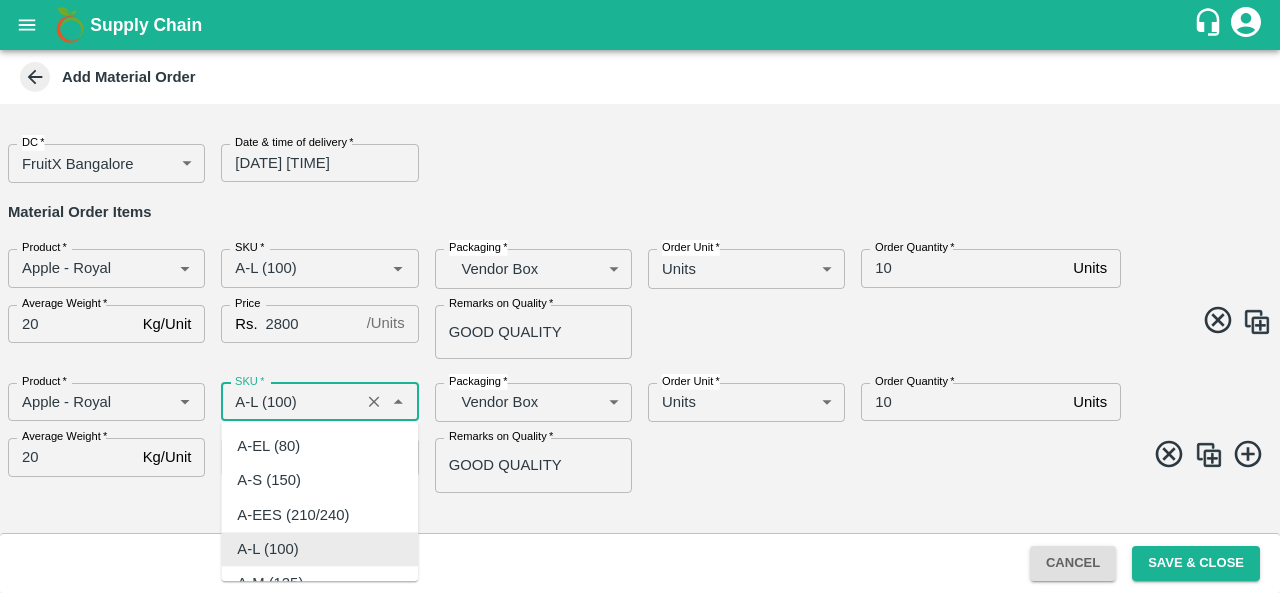 click on "SKU   *" at bounding box center [290, 402] 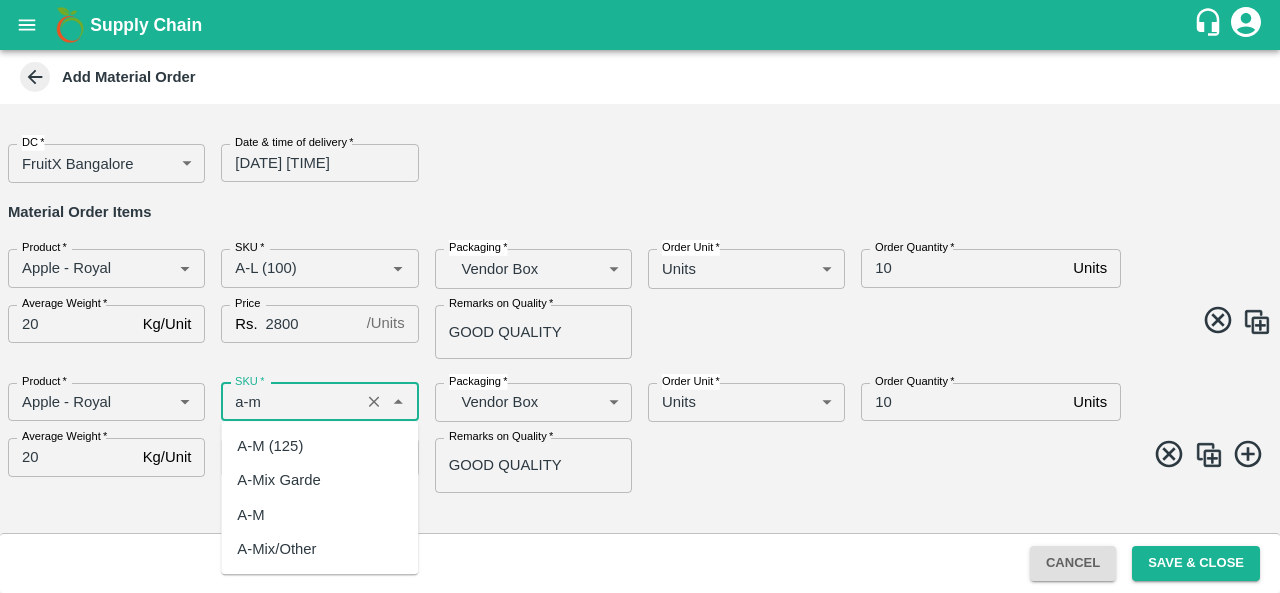 click on "A-M (125)" at bounding box center (270, 446) 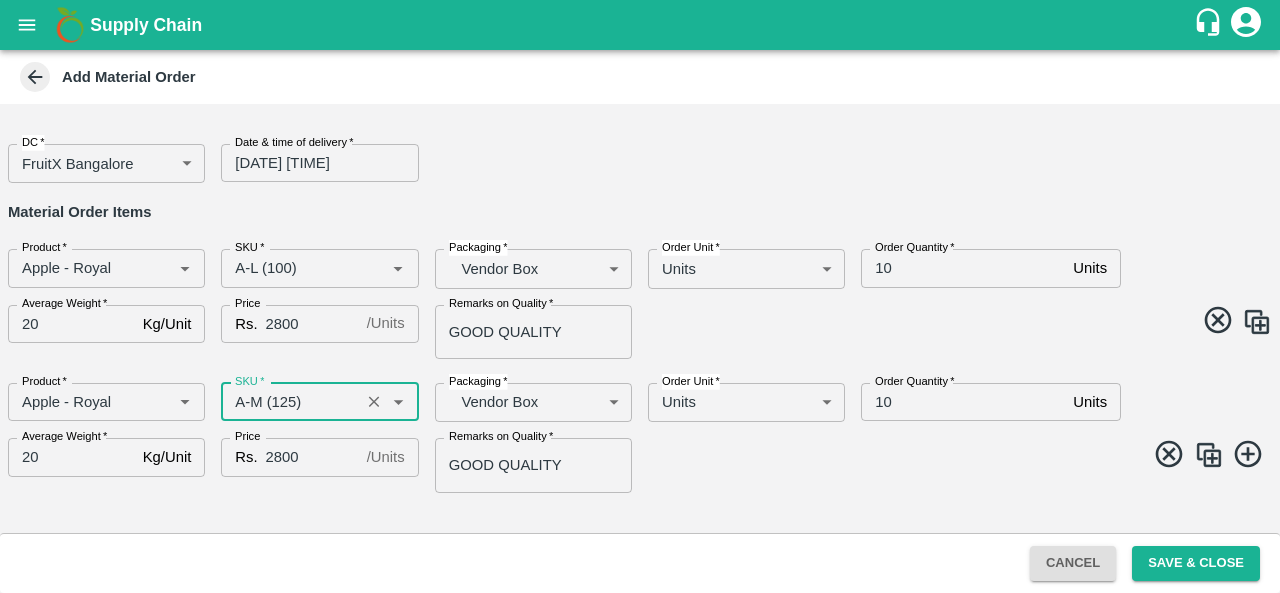 type on "A-M (125)" 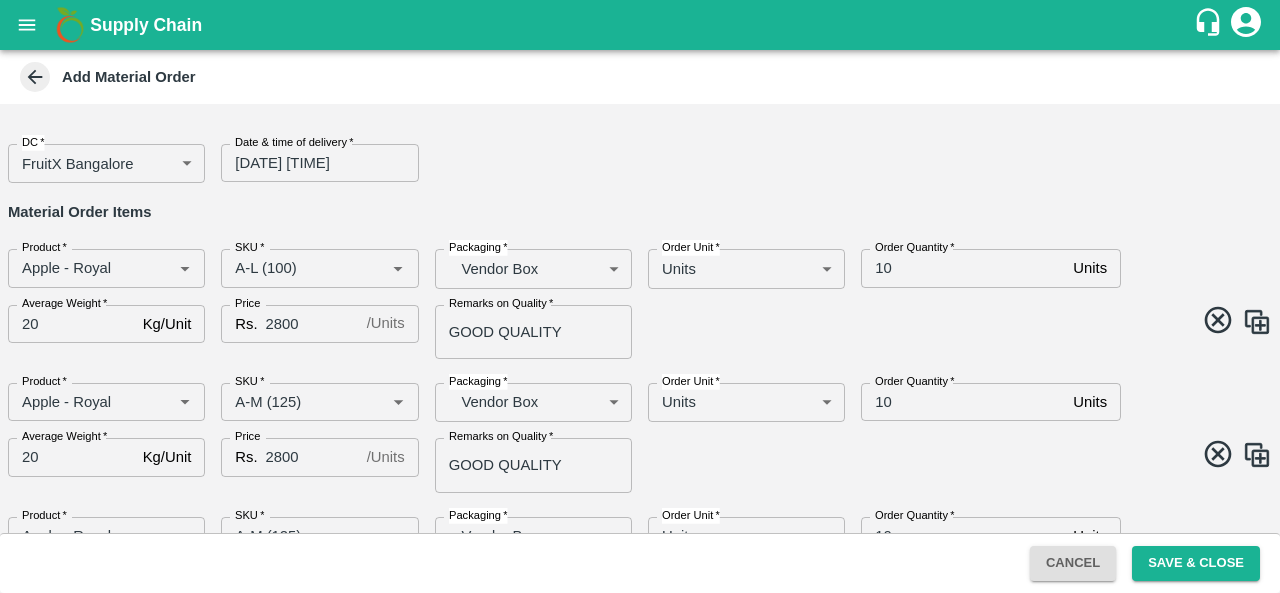 scroll, scrollTop: 100, scrollLeft: 0, axis: vertical 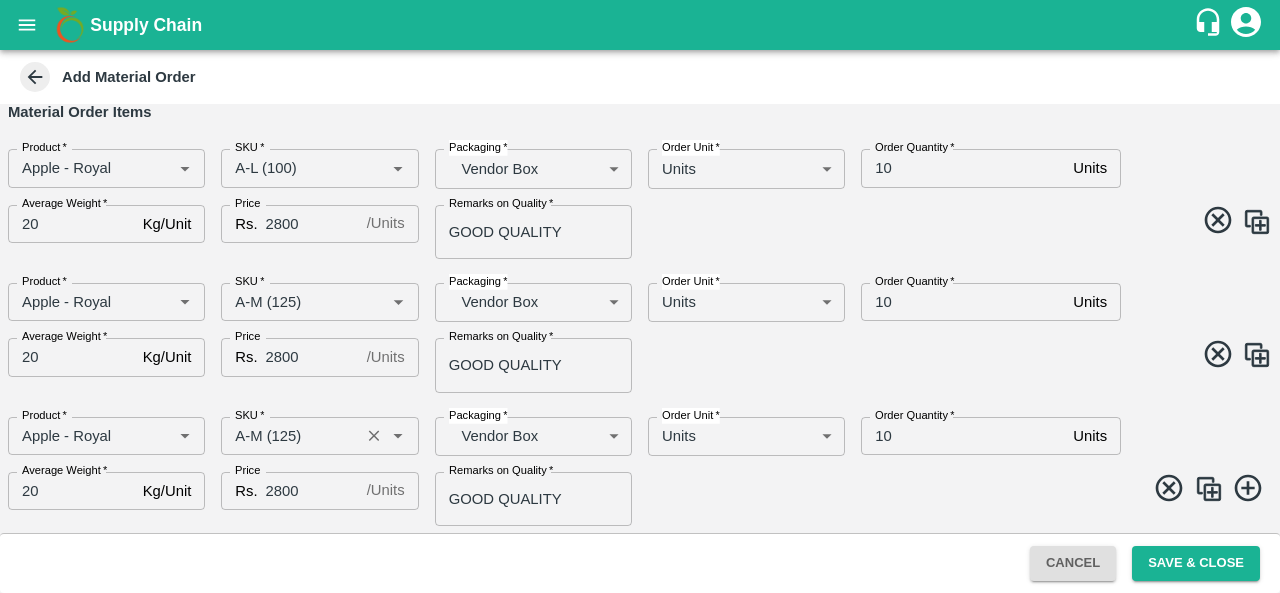click on "SKU   *" at bounding box center [290, 436] 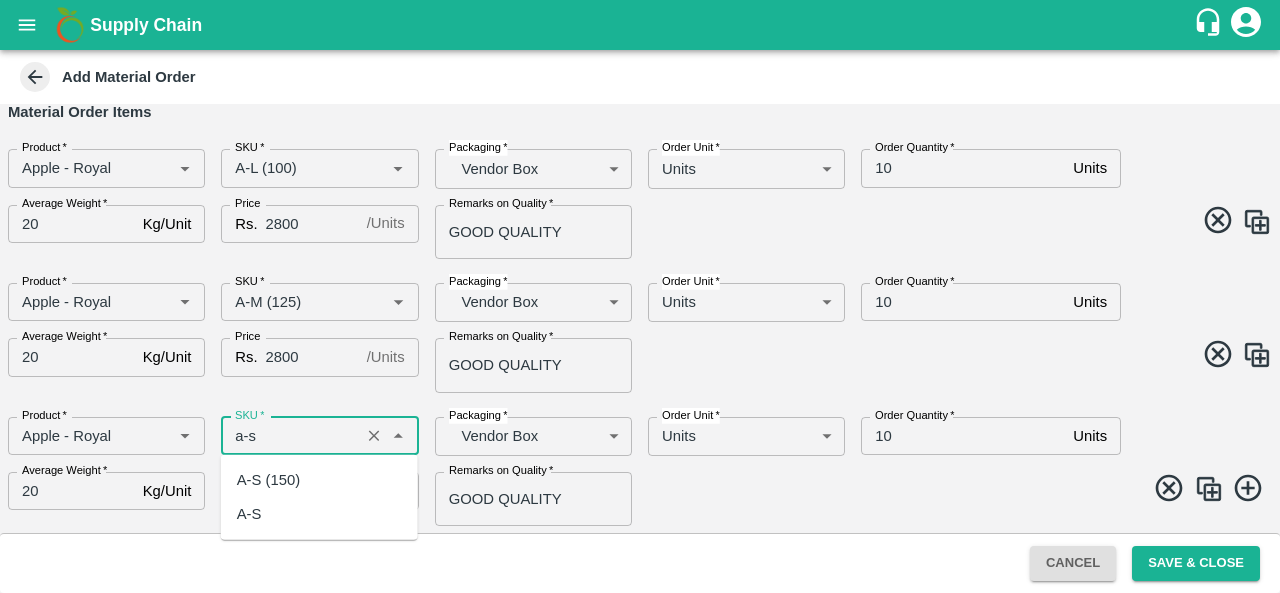 scroll, scrollTop: 0, scrollLeft: 0, axis: both 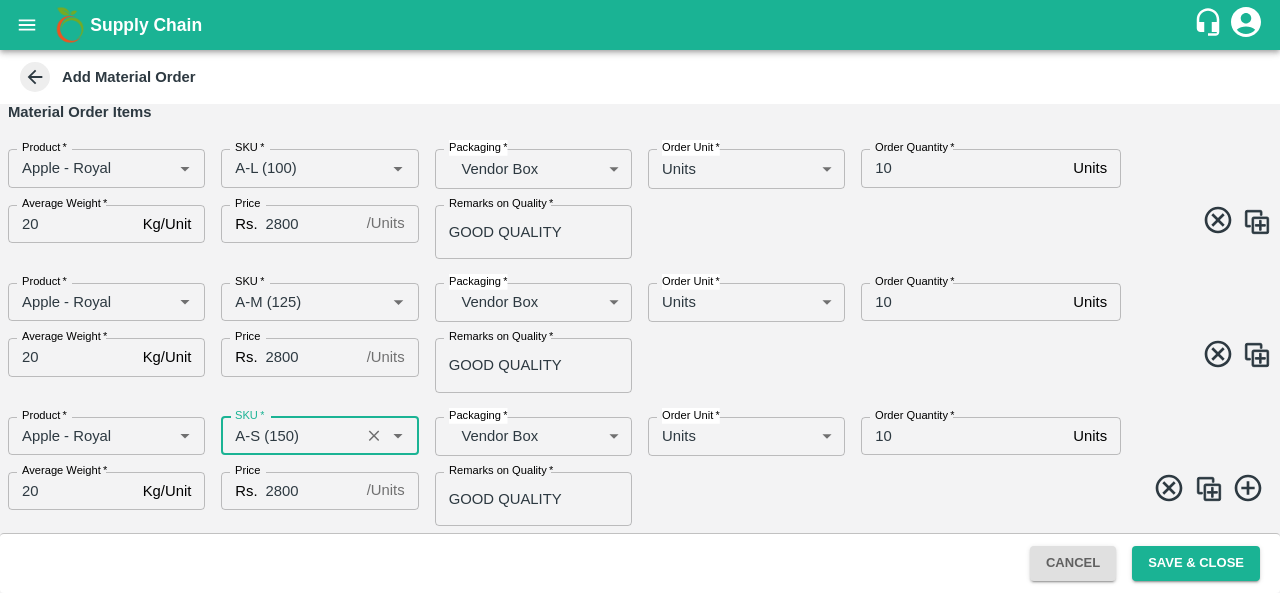 type on "A-S (150)" 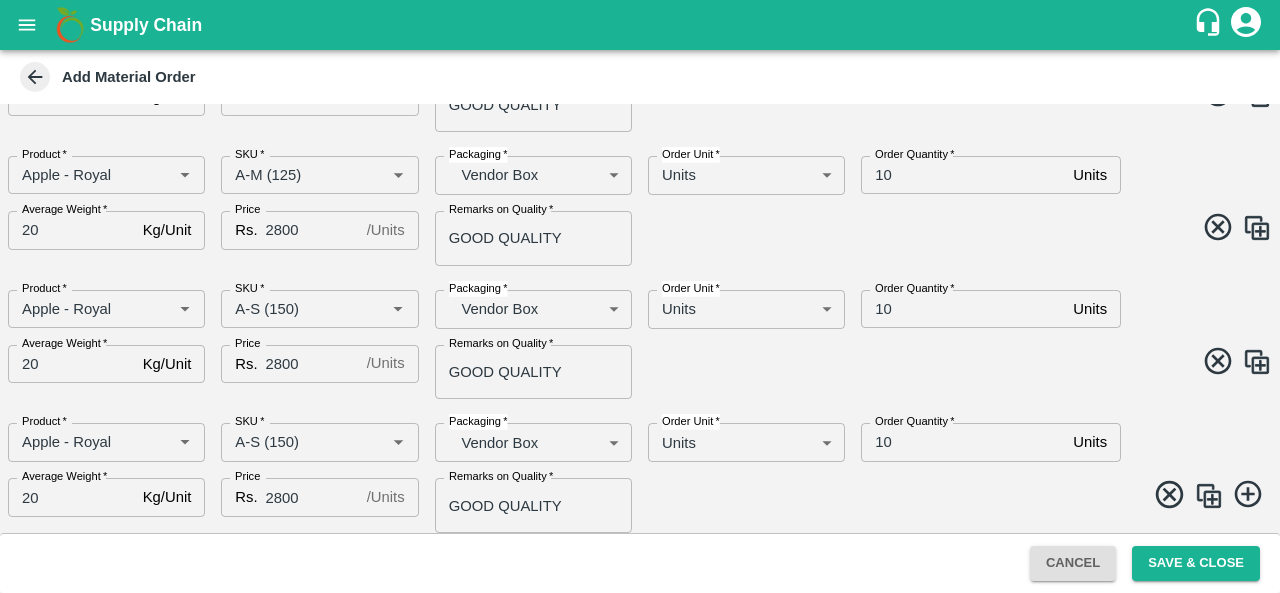 scroll, scrollTop: 234, scrollLeft: 0, axis: vertical 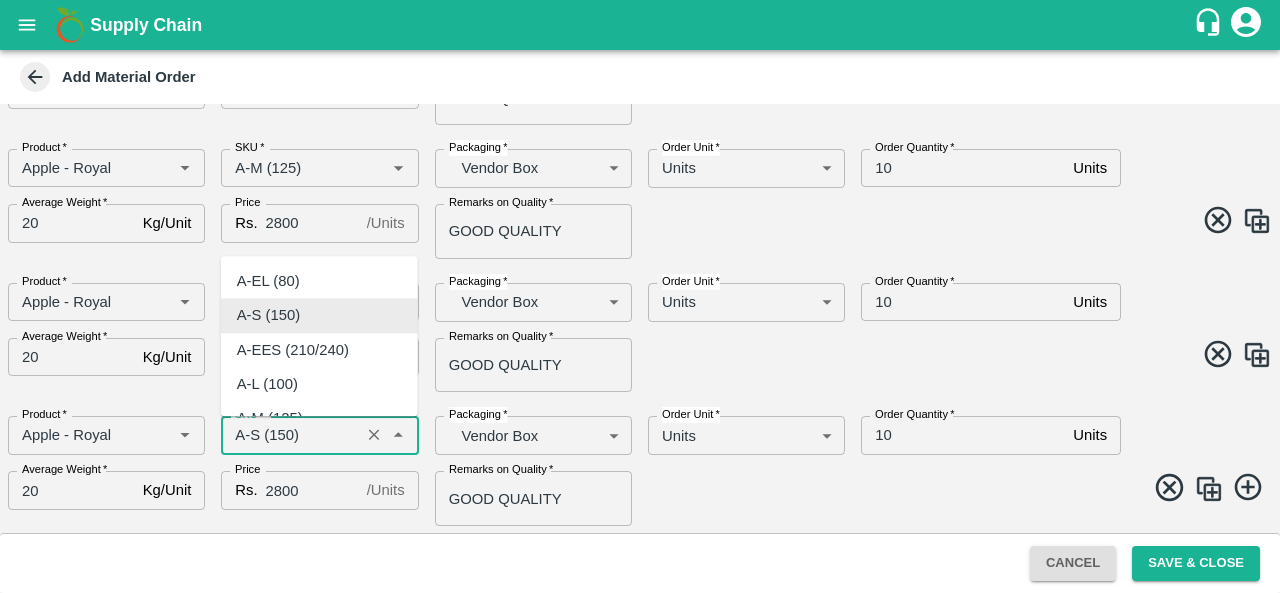 click on "SKU   *" at bounding box center [290, 435] 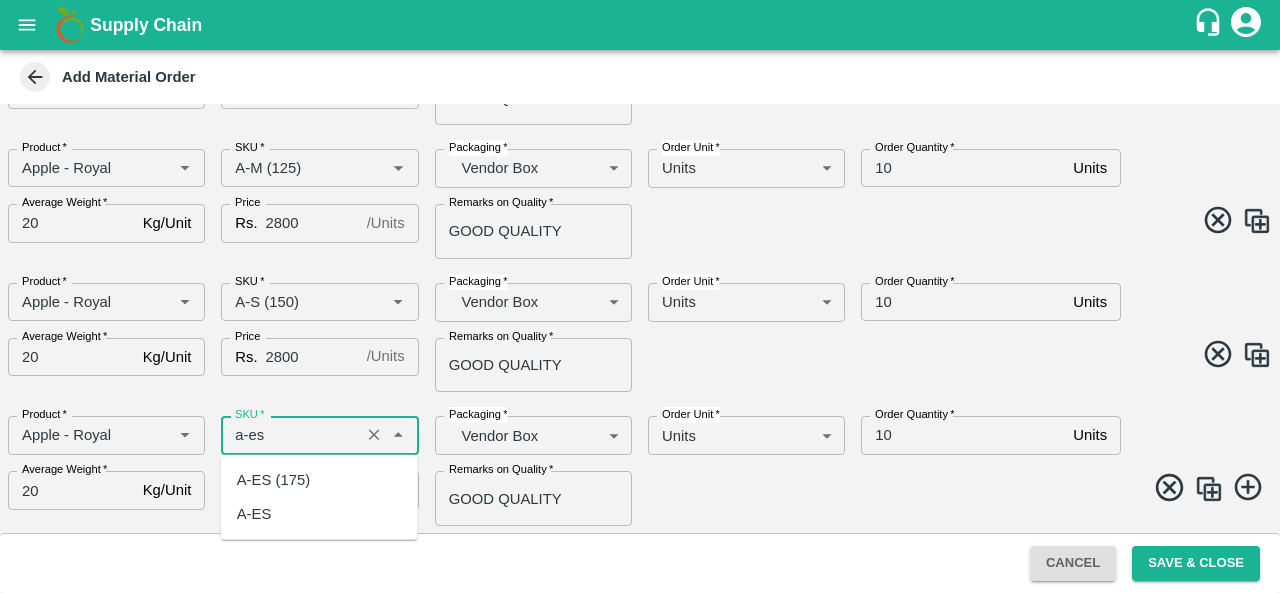 click on "A-ES (175)" at bounding box center (273, 480) 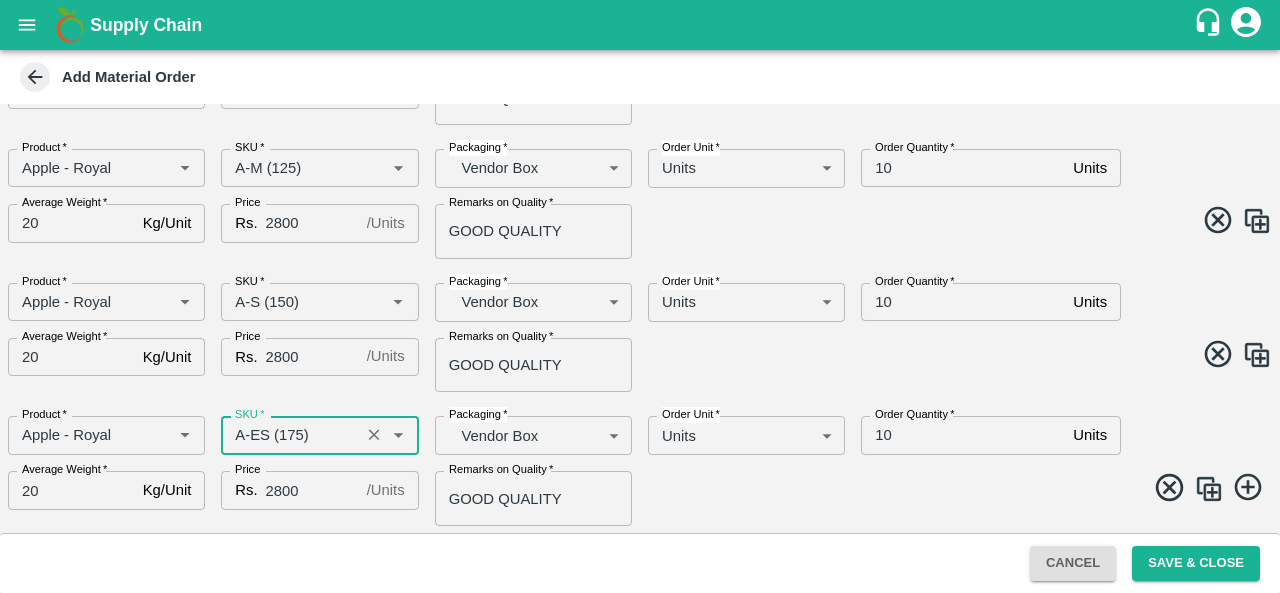 type on "A-ES (175)" 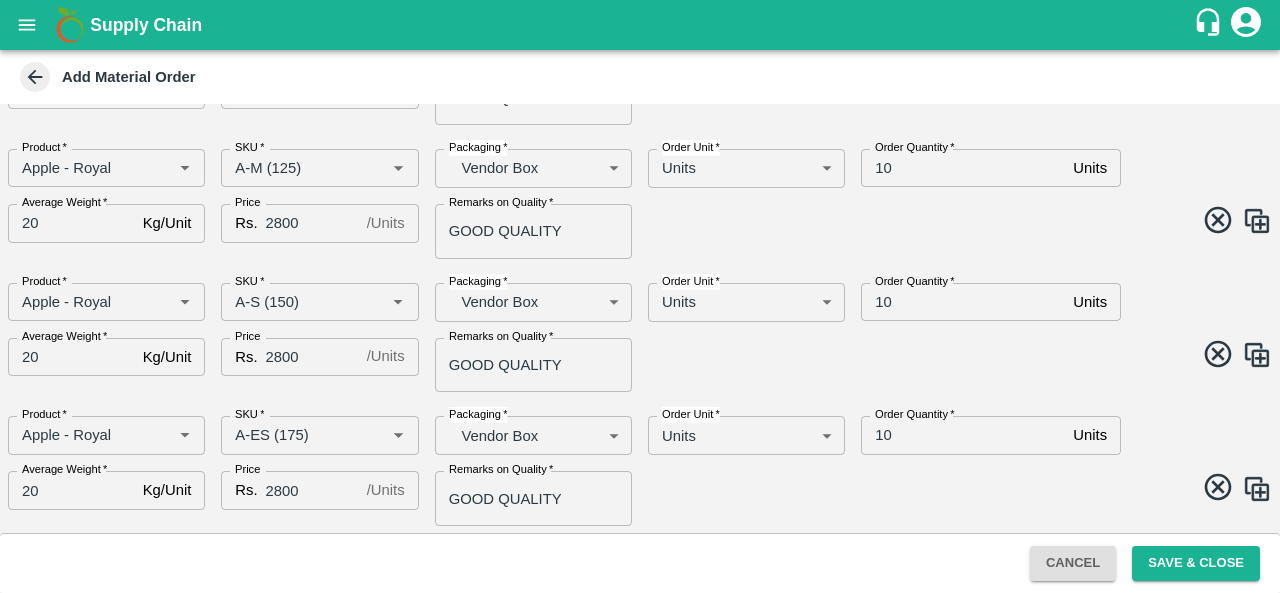 scroll, scrollTop: 367, scrollLeft: 0, axis: vertical 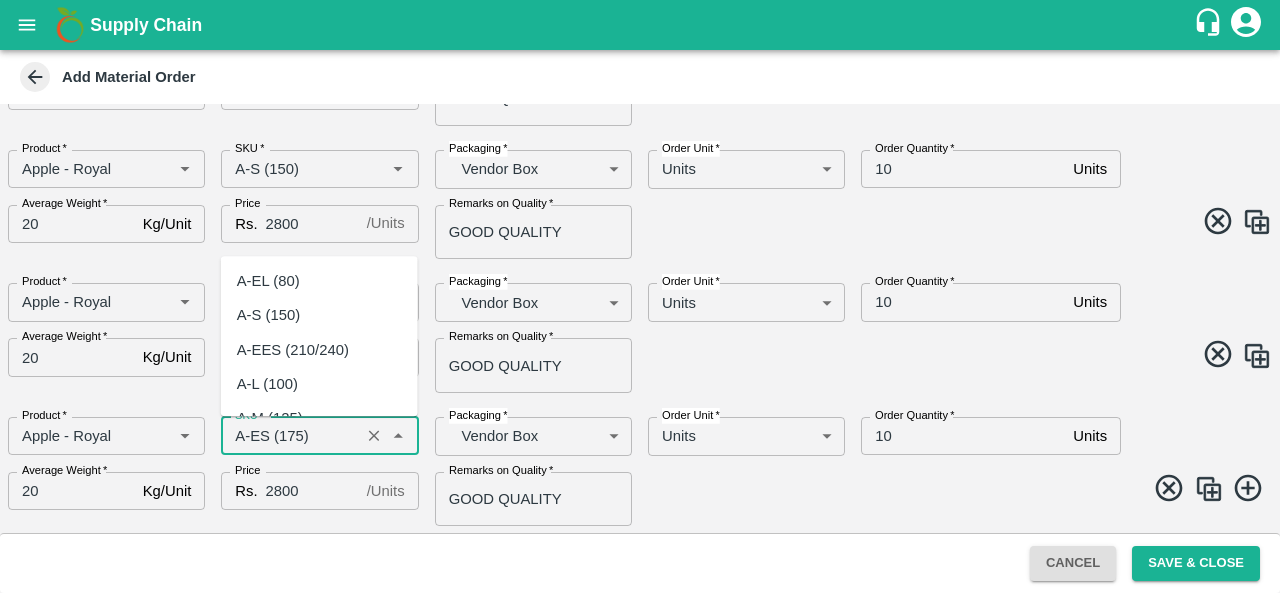 click on "SKU   *" at bounding box center [290, 436] 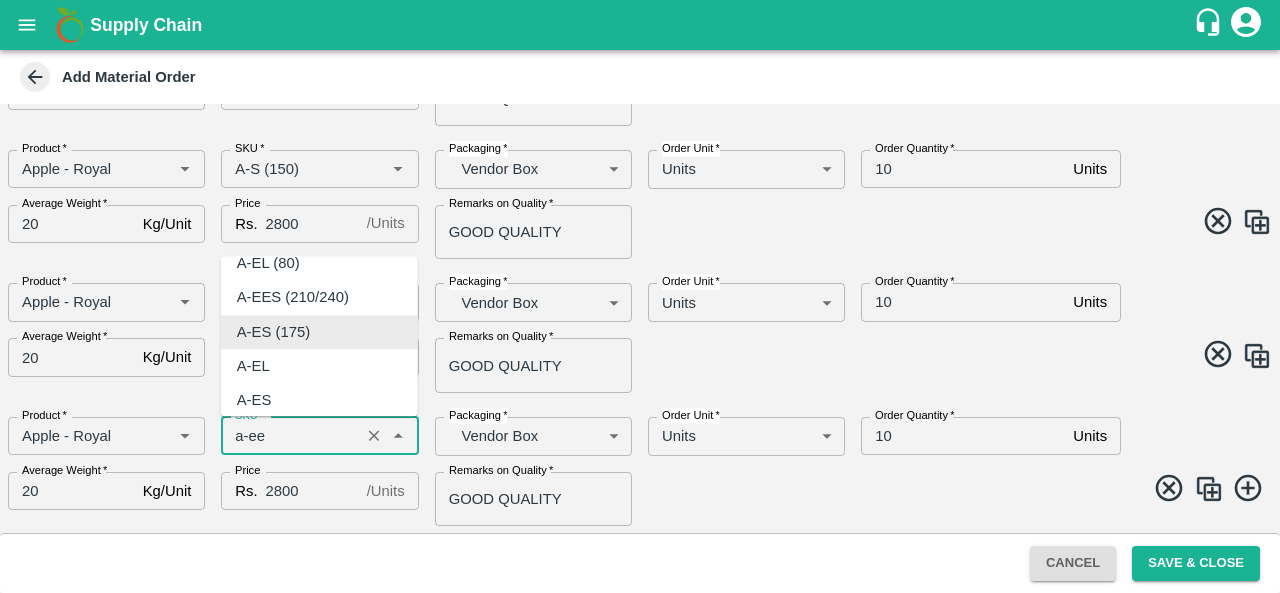 scroll, scrollTop: 0, scrollLeft: 0, axis: both 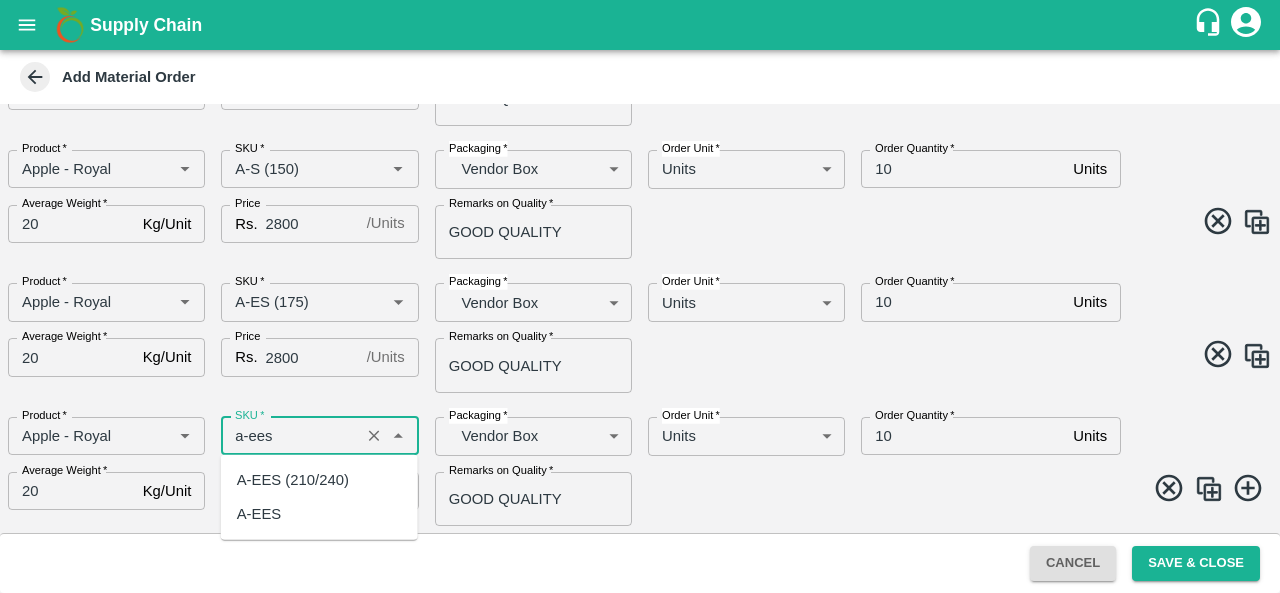 click on "A-EES (210/240)" at bounding box center (293, 480) 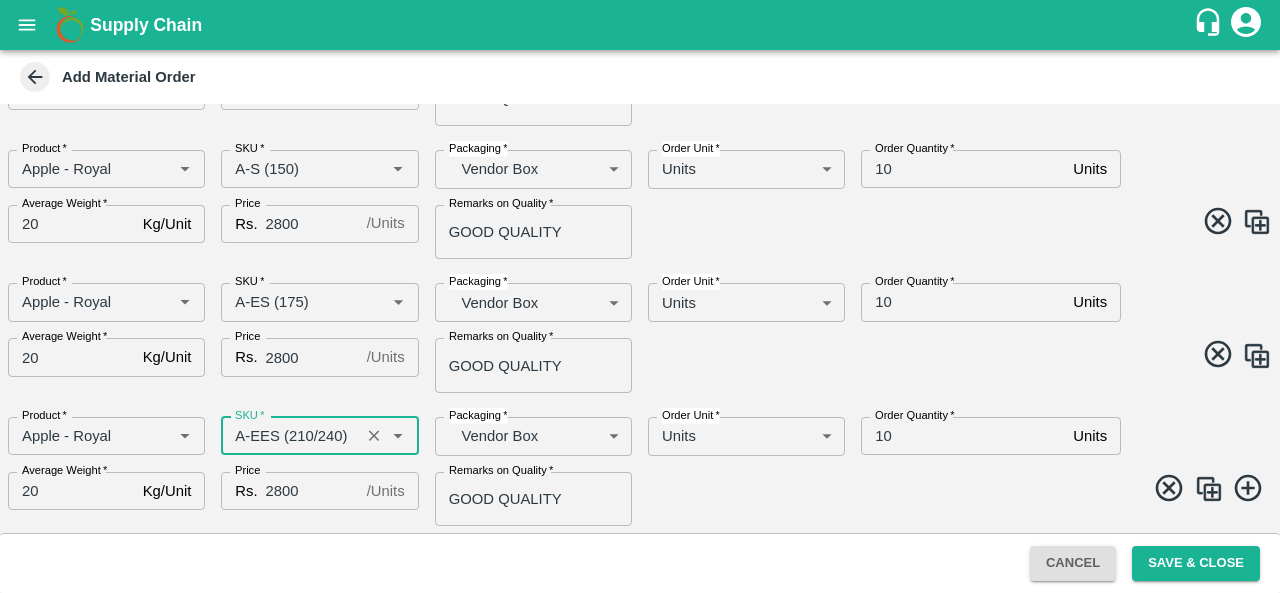 type on "A-EES (210/240)" 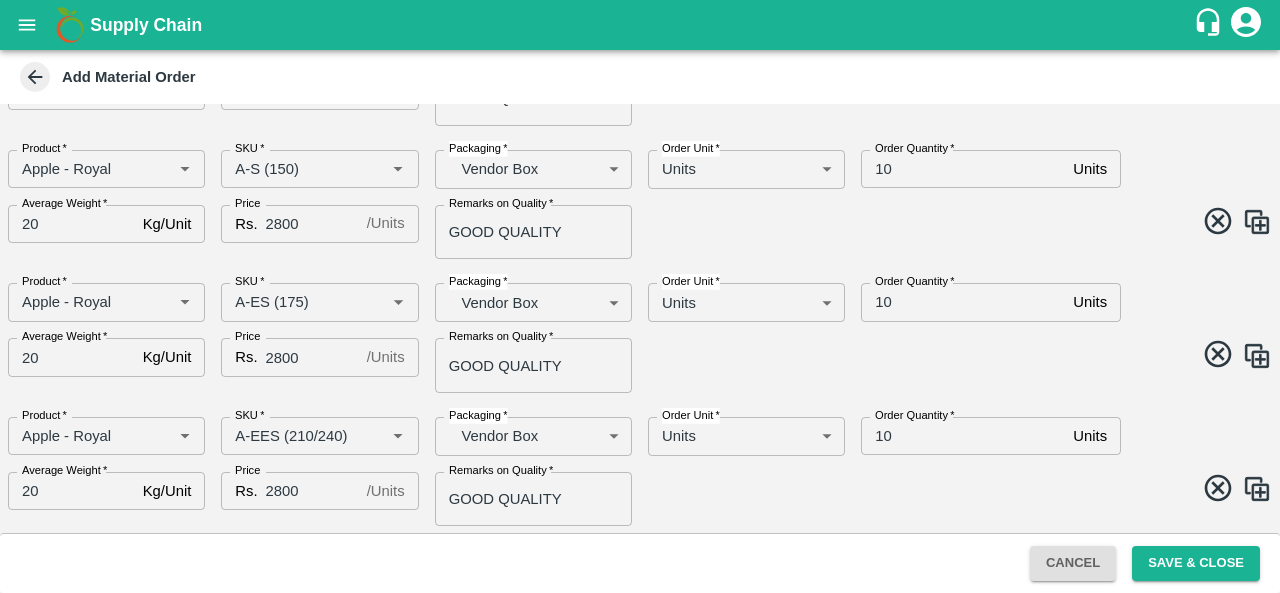 scroll, scrollTop: 501, scrollLeft: 0, axis: vertical 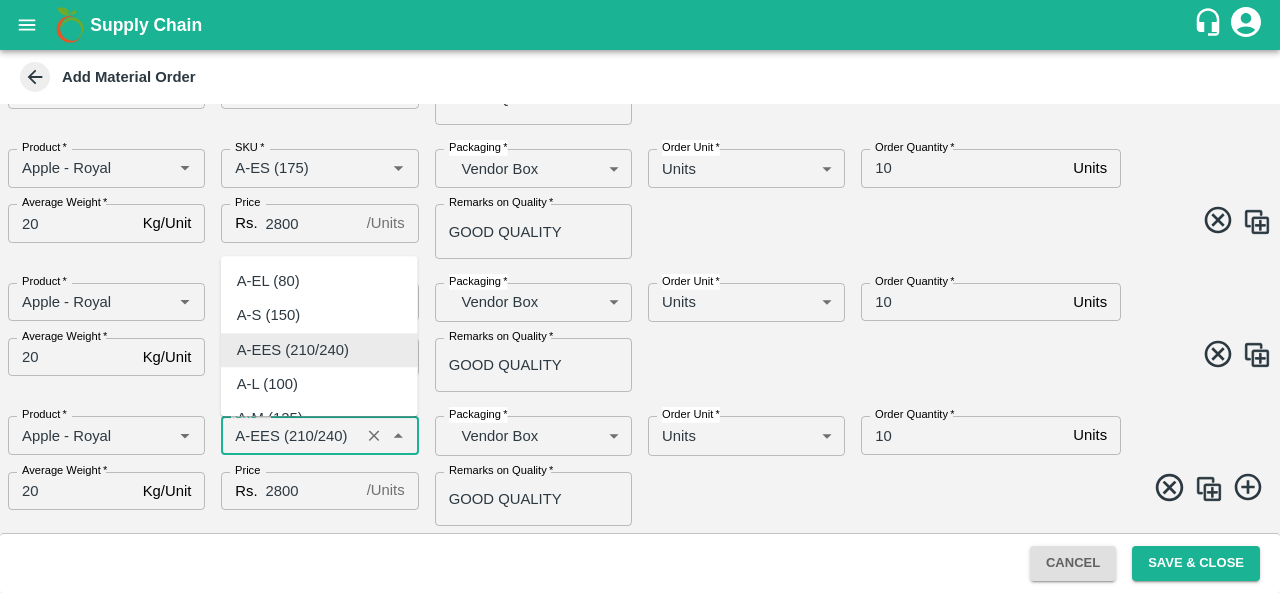 click on "SKU   *" at bounding box center [290, 435] 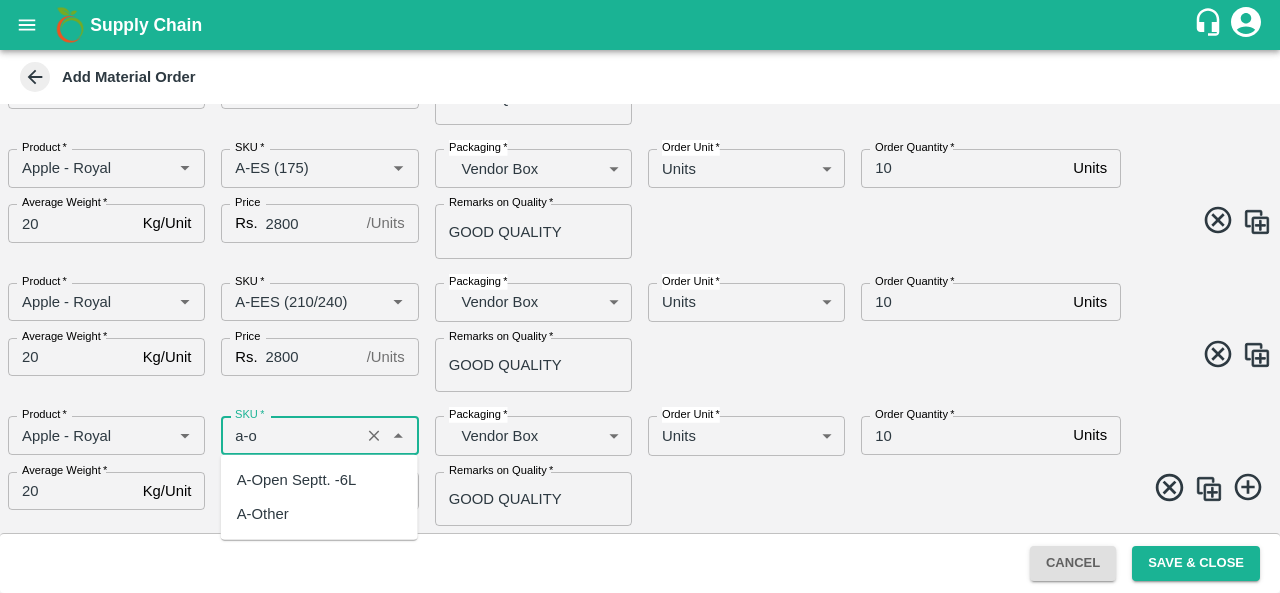 click on "A-Open Septt. -6L" at bounding box center [297, 480] 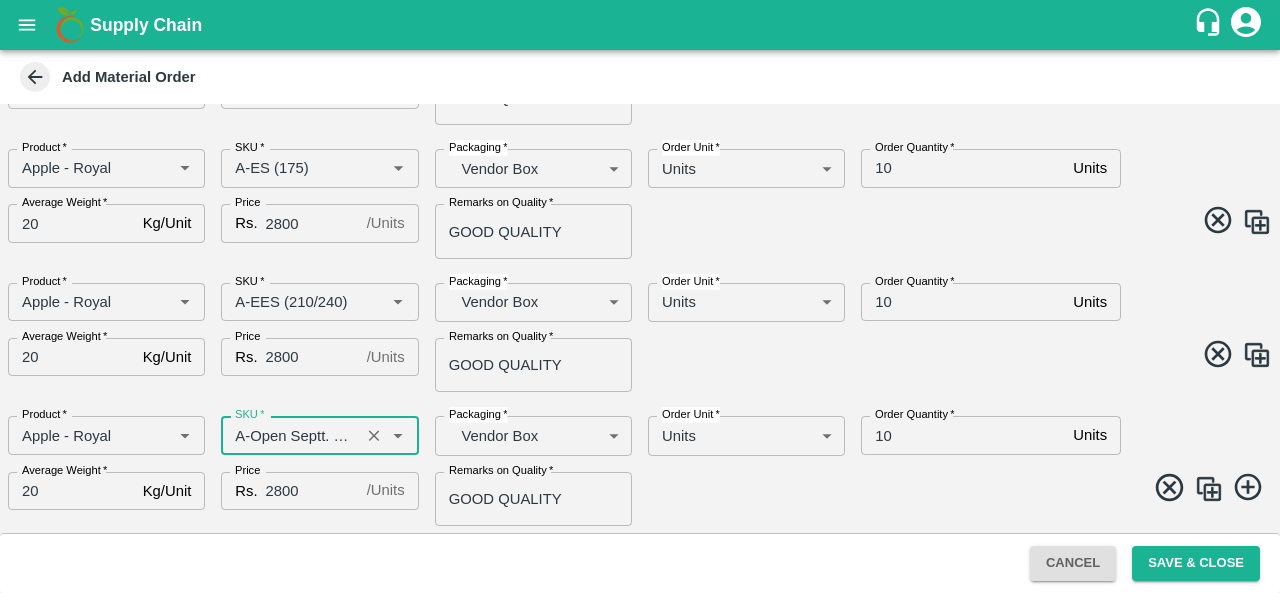 type on "A-Open Septt. -6L" 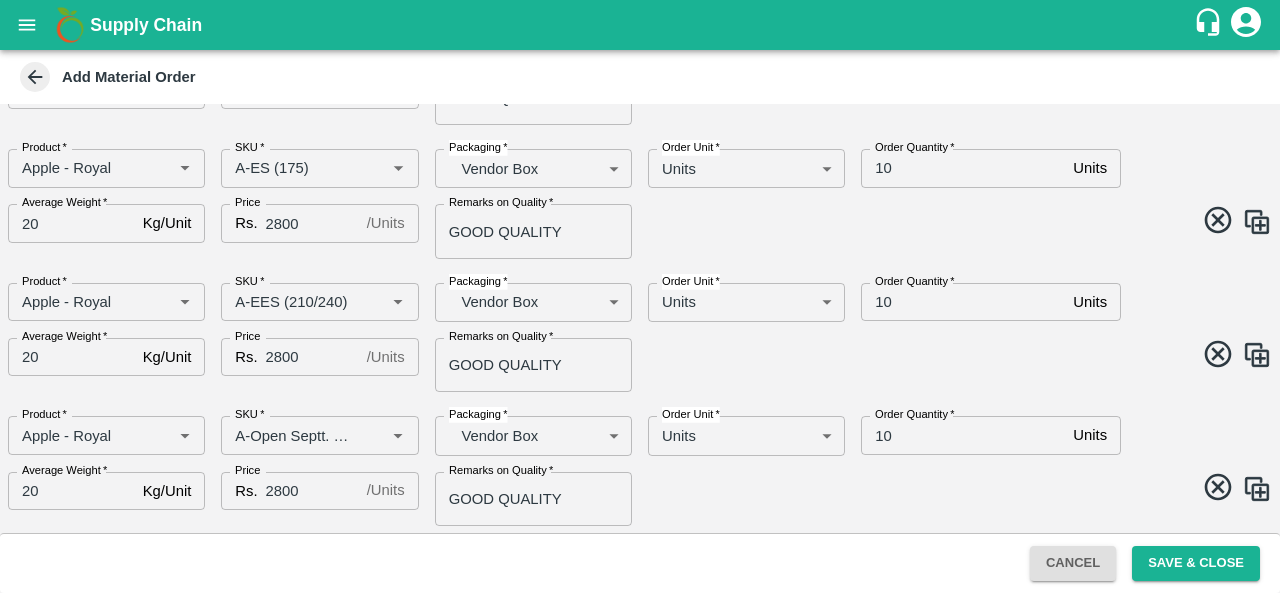 scroll, scrollTop: 634, scrollLeft: 0, axis: vertical 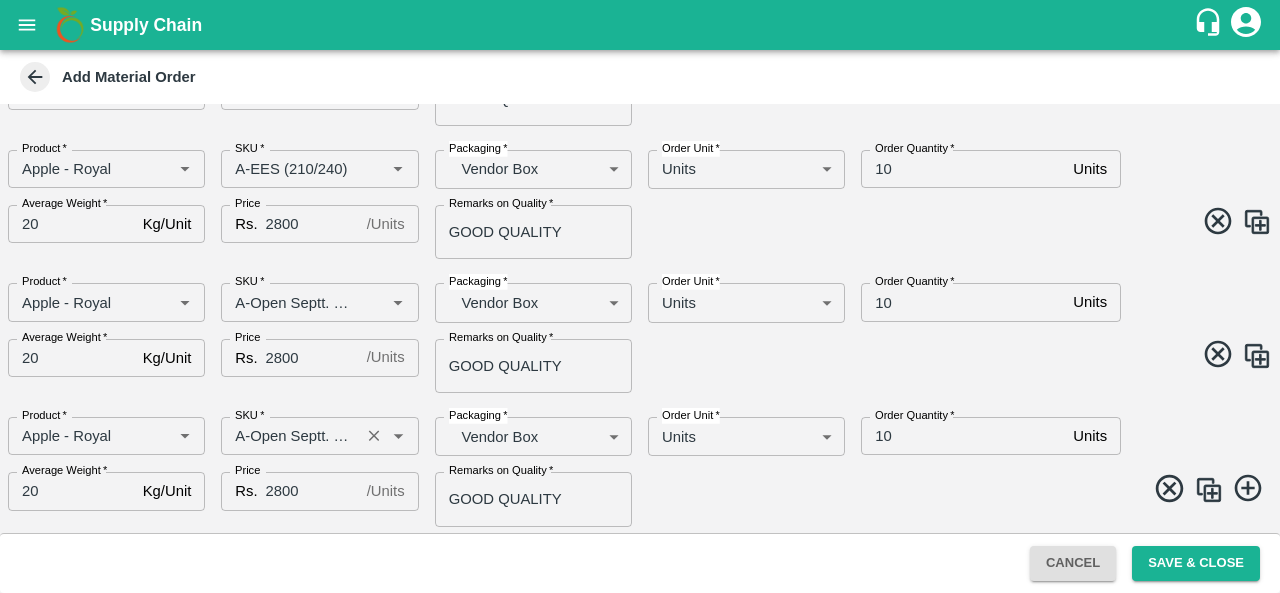 click on "SKU   *" at bounding box center (290, 436) 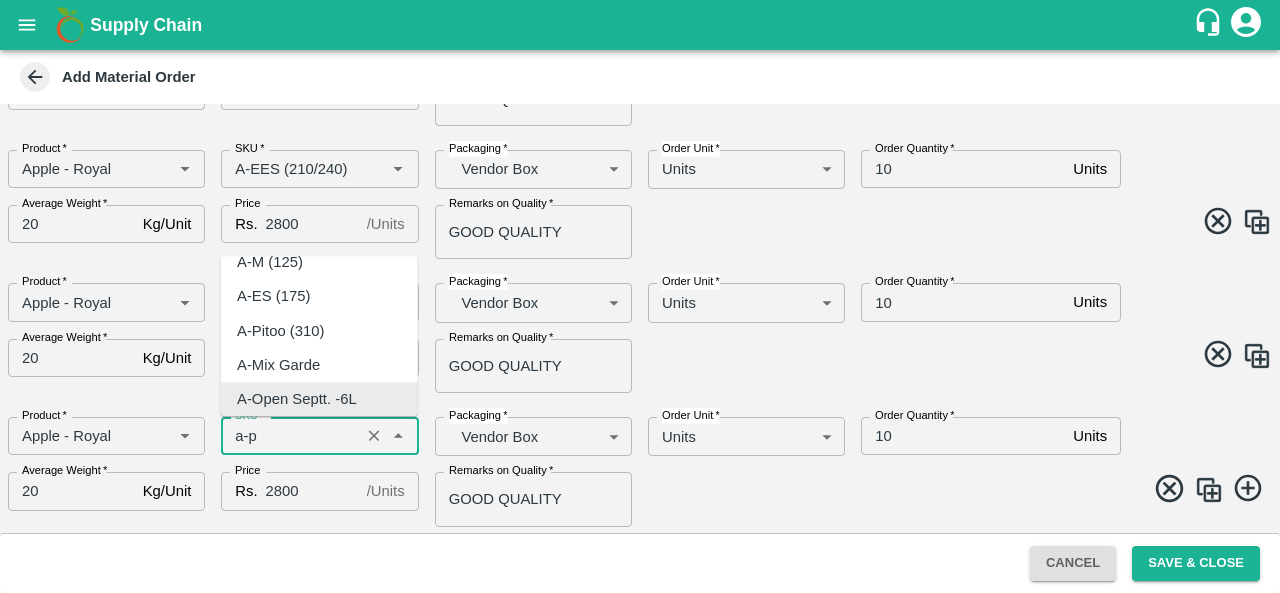 scroll, scrollTop: 0, scrollLeft: 0, axis: both 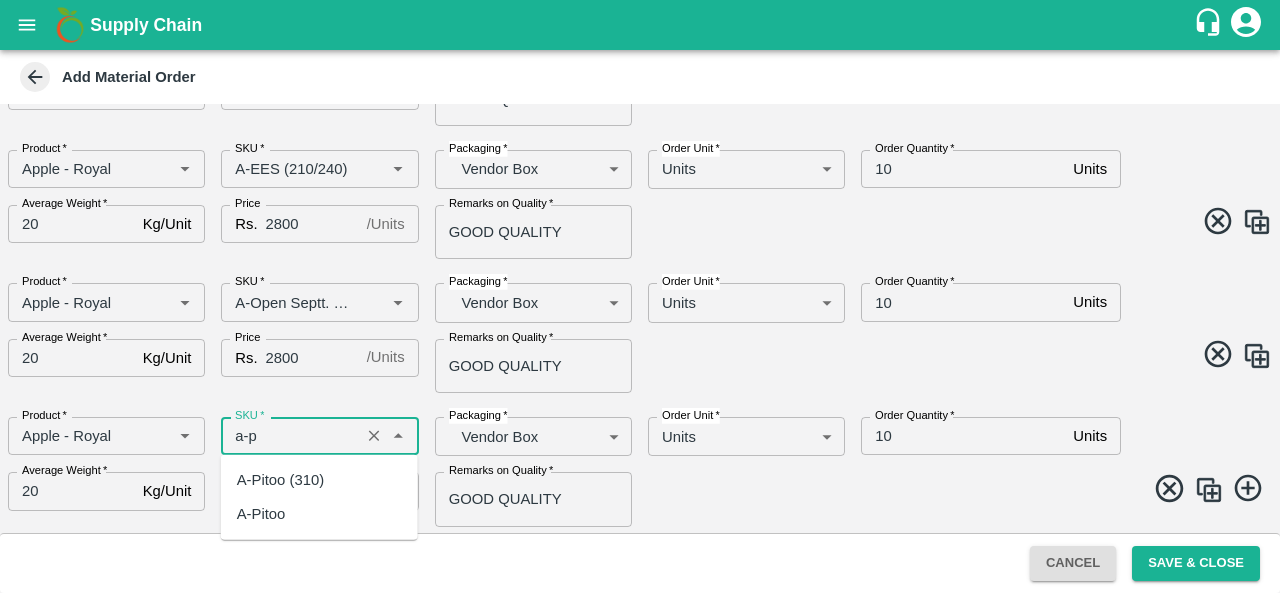 click on "A-Pitoo (310)" at bounding box center (319, 480) 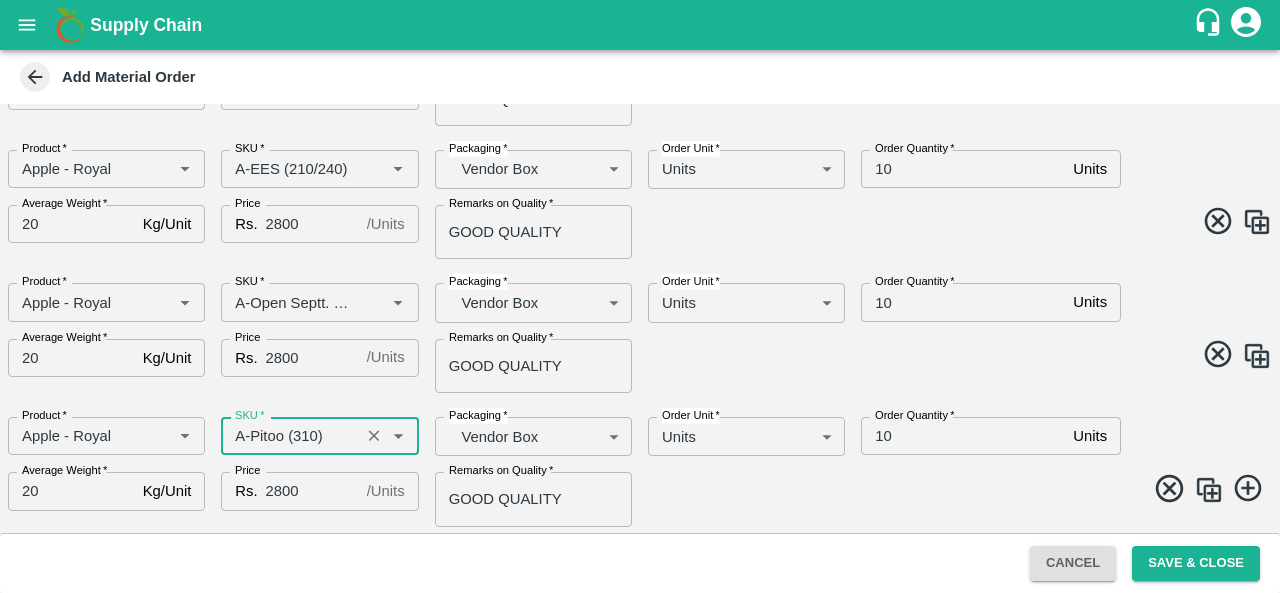 type on "A-Pitoo (310)" 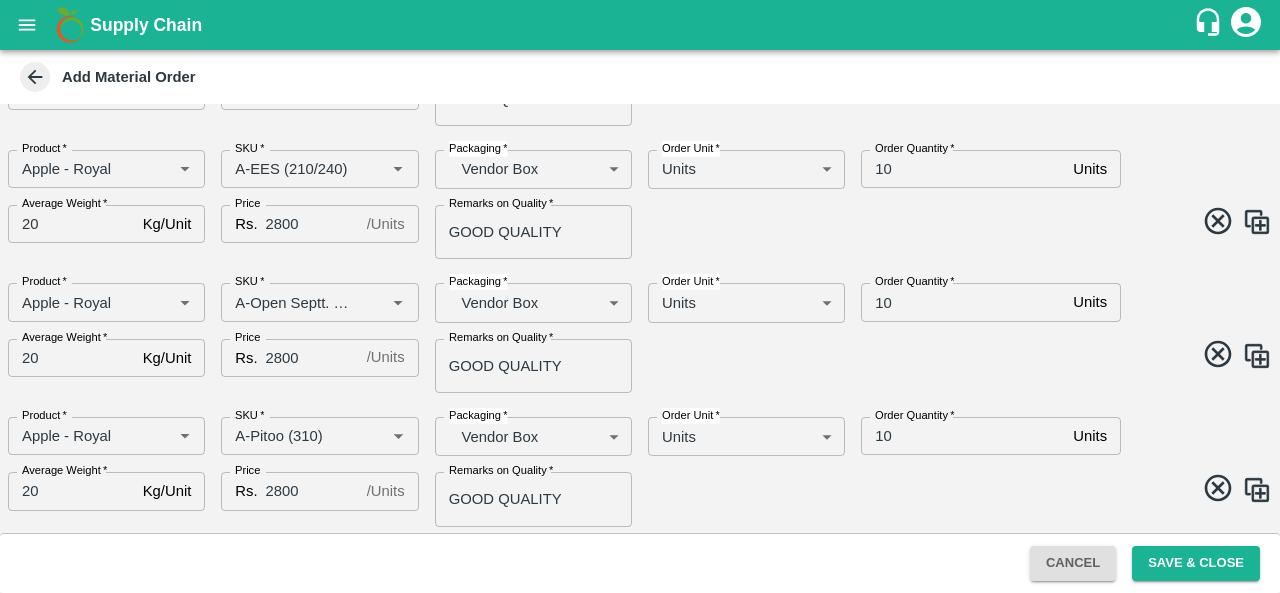 scroll, scrollTop: 768, scrollLeft: 0, axis: vertical 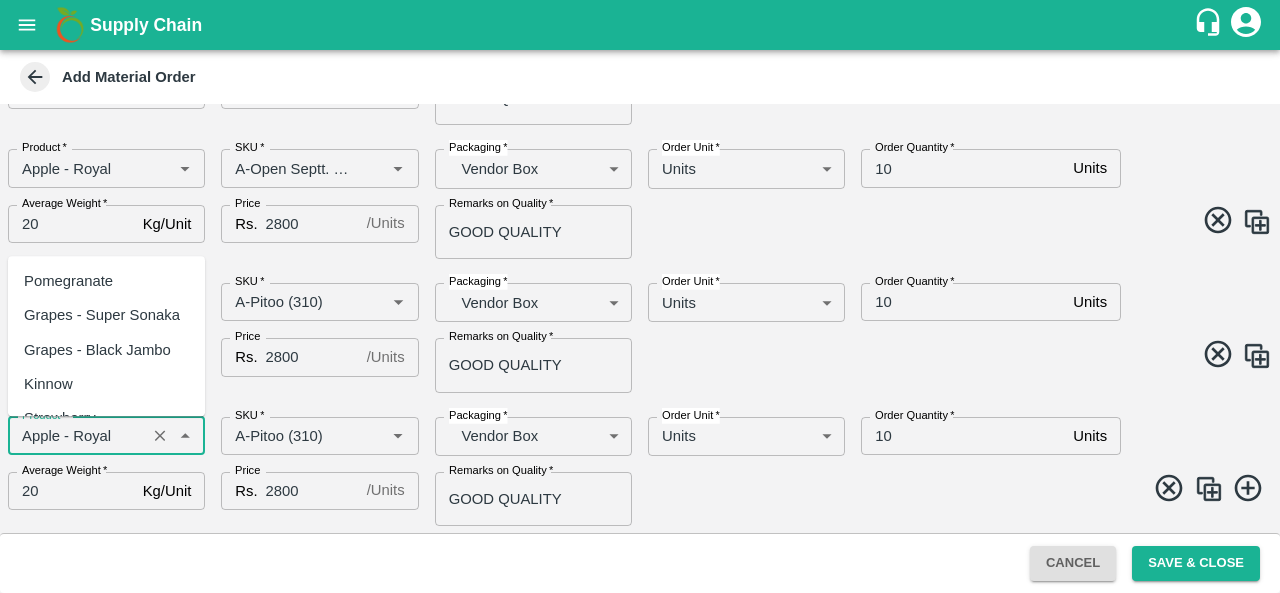 click on "Product   *" at bounding box center [77, 436] 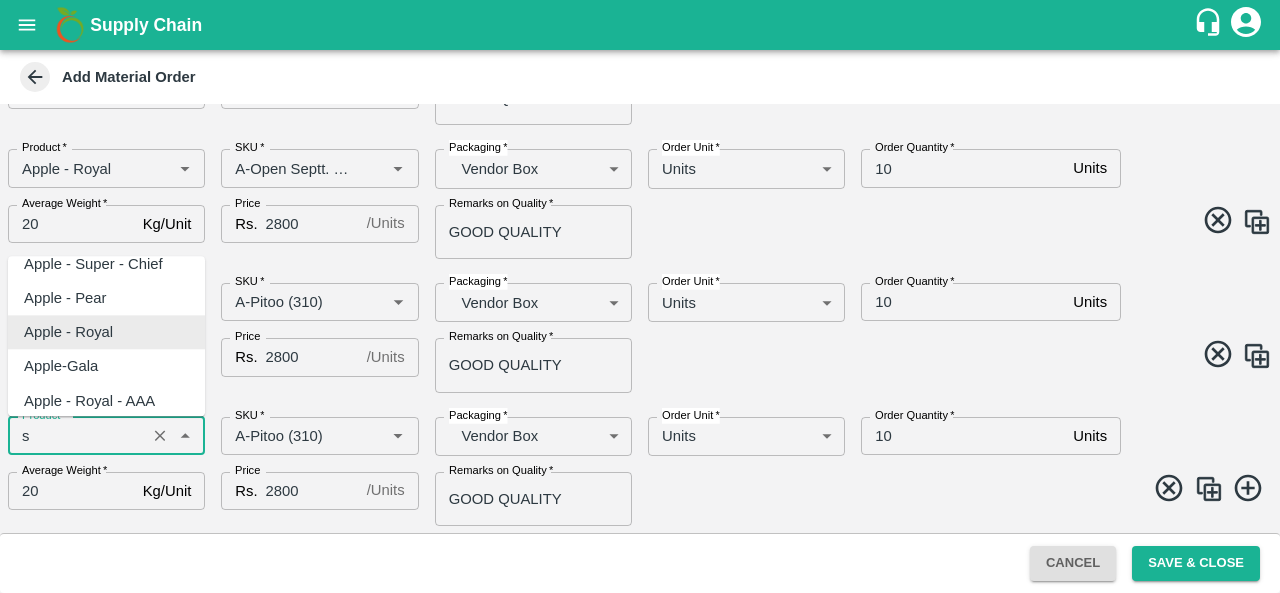 scroll, scrollTop: 0, scrollLeft: 0, axis: both 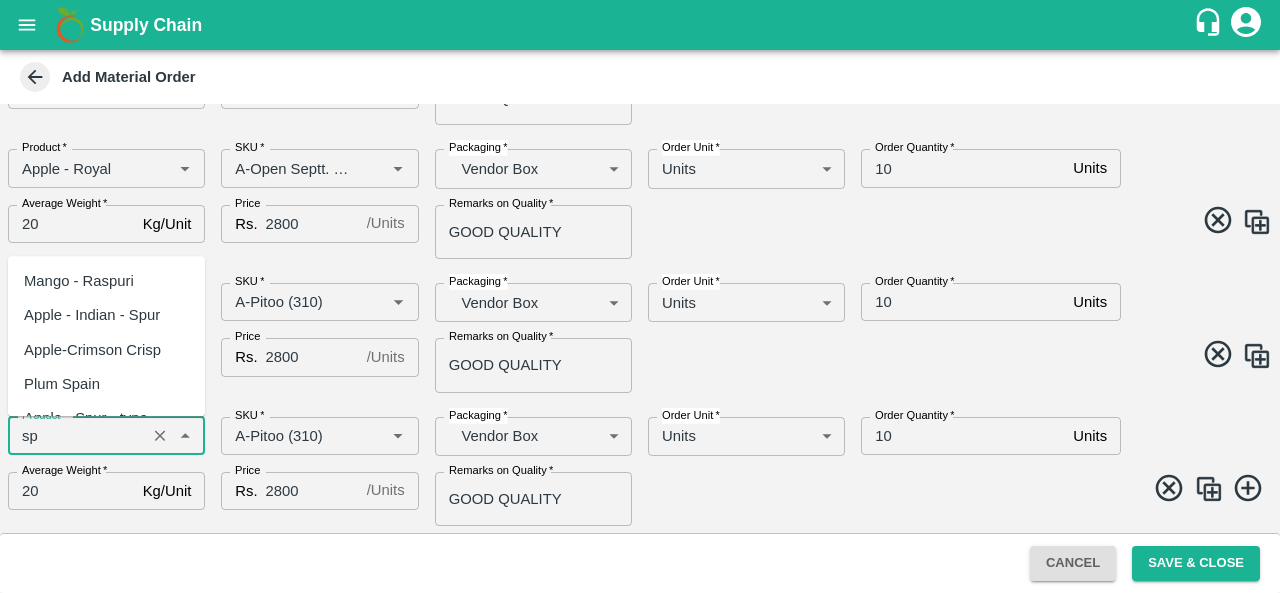 click on "Apple - Indian - Spur" at bounding box center [92, 316] 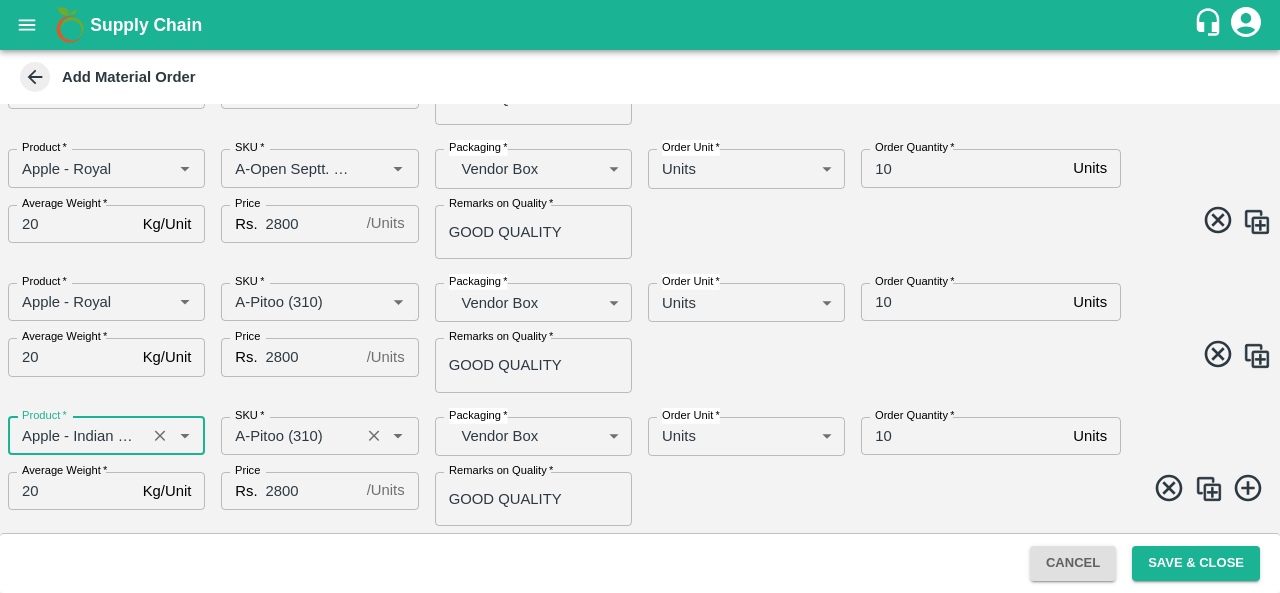 type on "Apple - Indian - Spur" 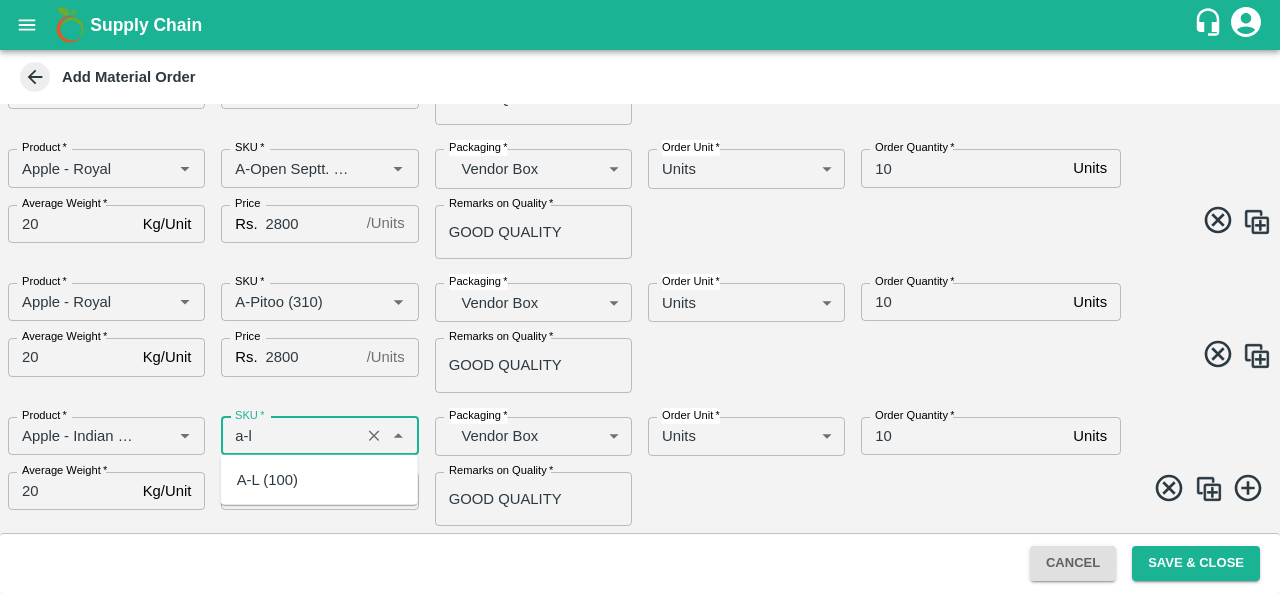 click on "A-L (100)" at bounding box center (267, 480) 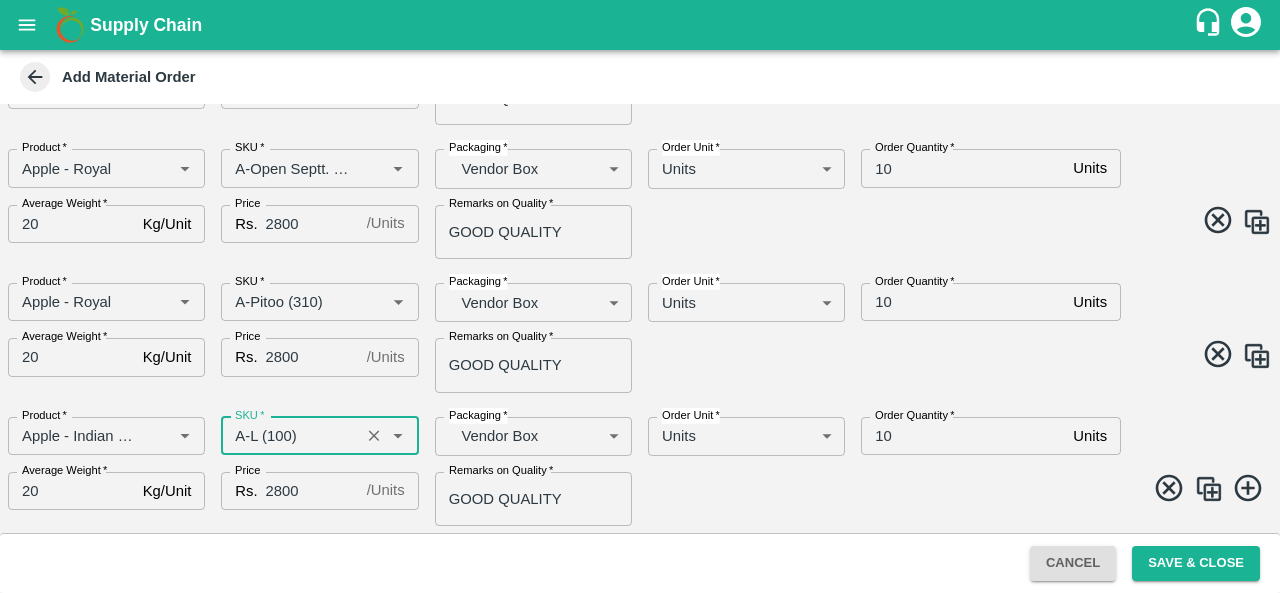type on "A-L (100)" 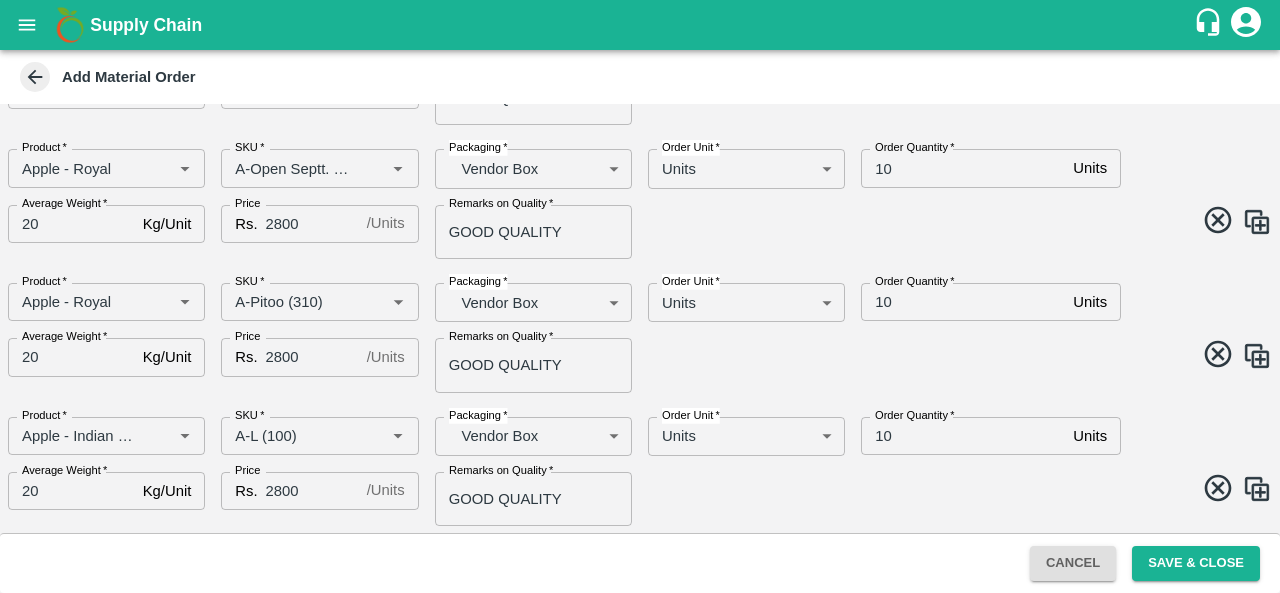 scroll, scrollTop: 902, scrollLeft: 0, axis: vertical 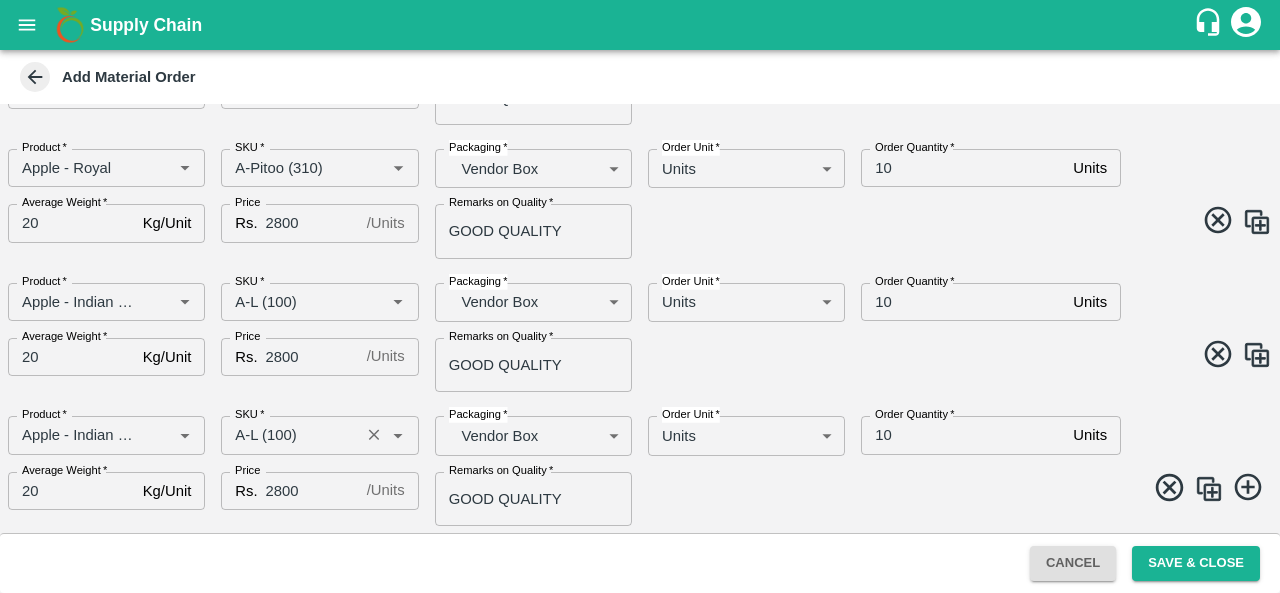 click on "SKU   *" at bounding box center [290, 435] 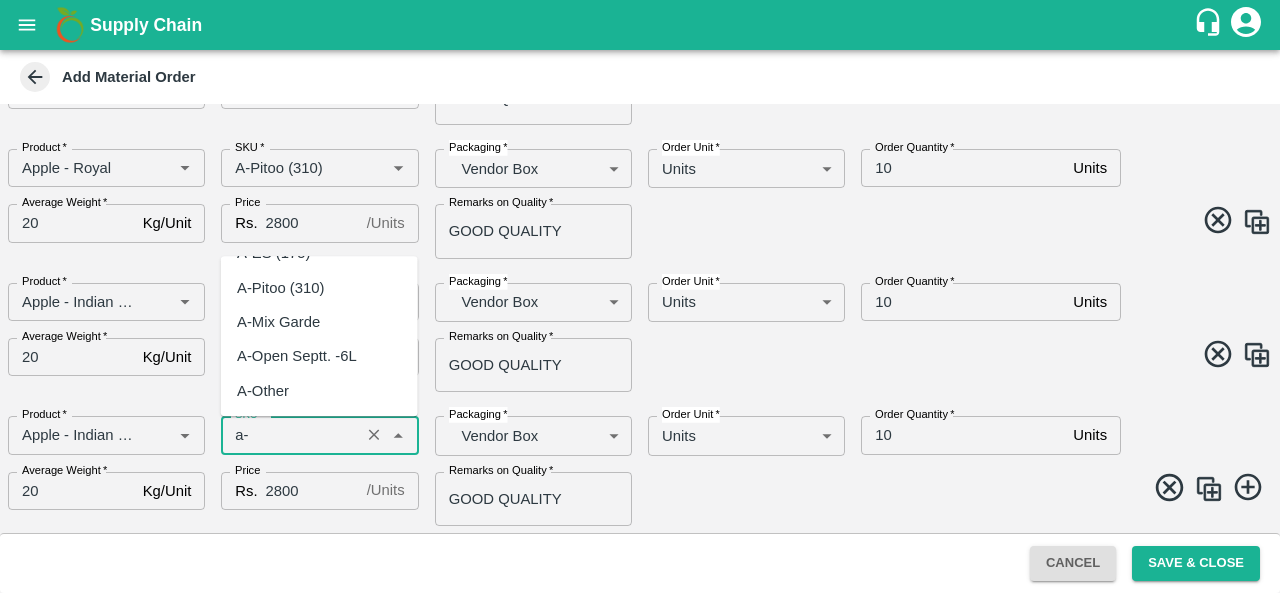 scroll, scrollTop: 0, scrollLeft: 0, axis: both 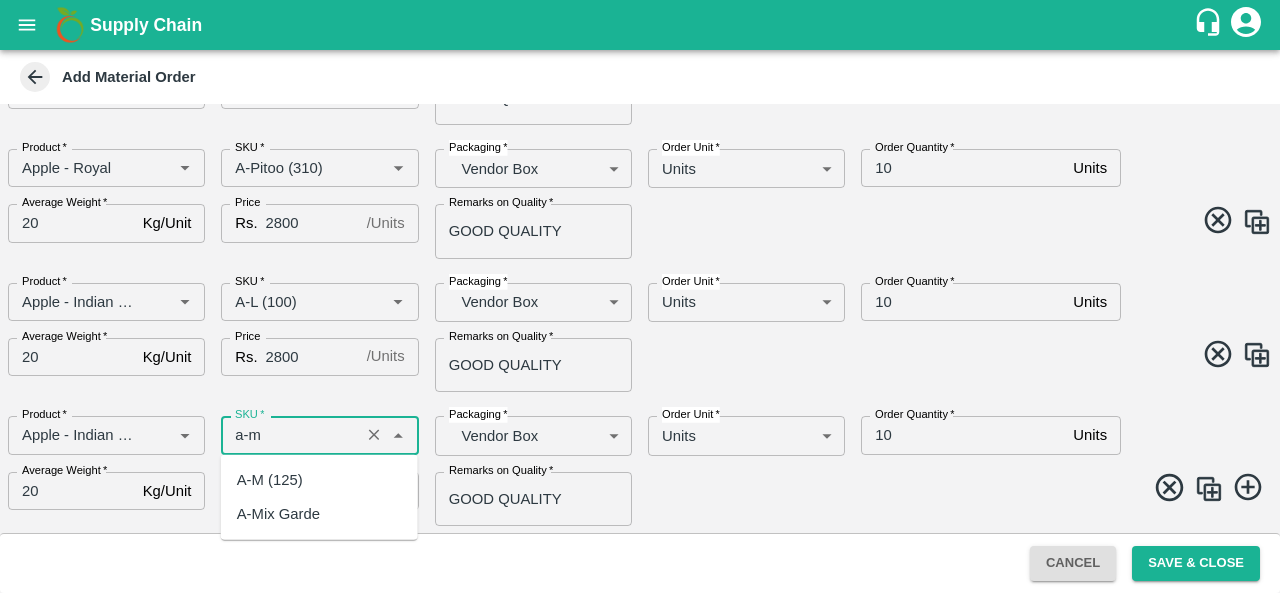 click on "A-M (125)" at bounding box center [270, 480] 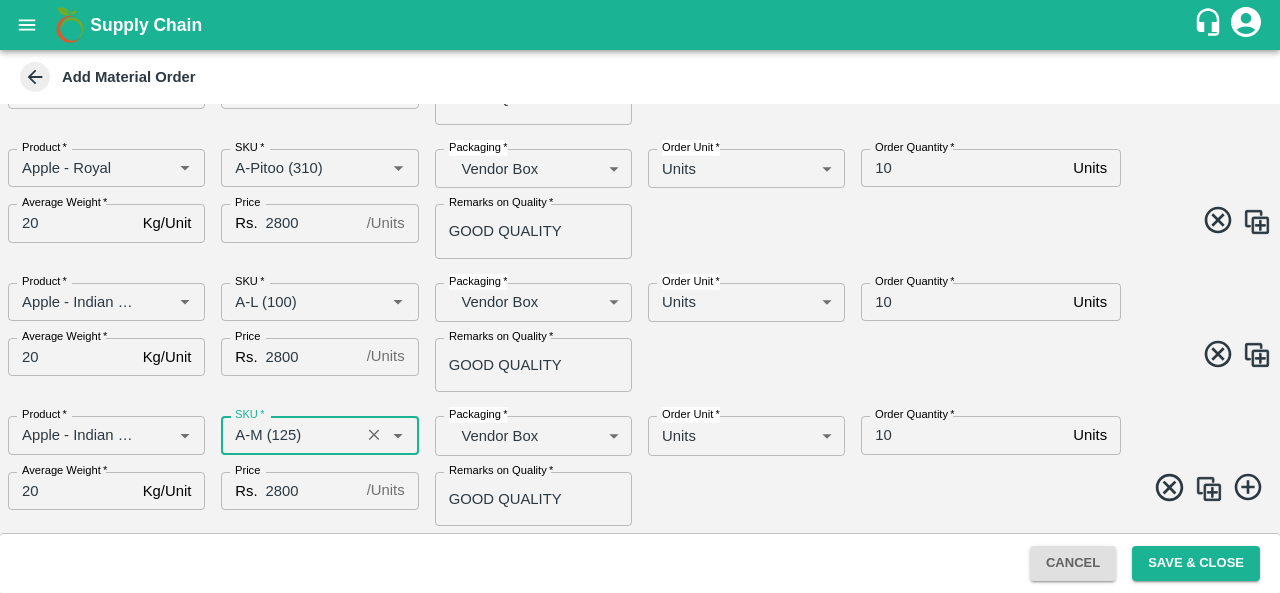 type on "A-M (125)" 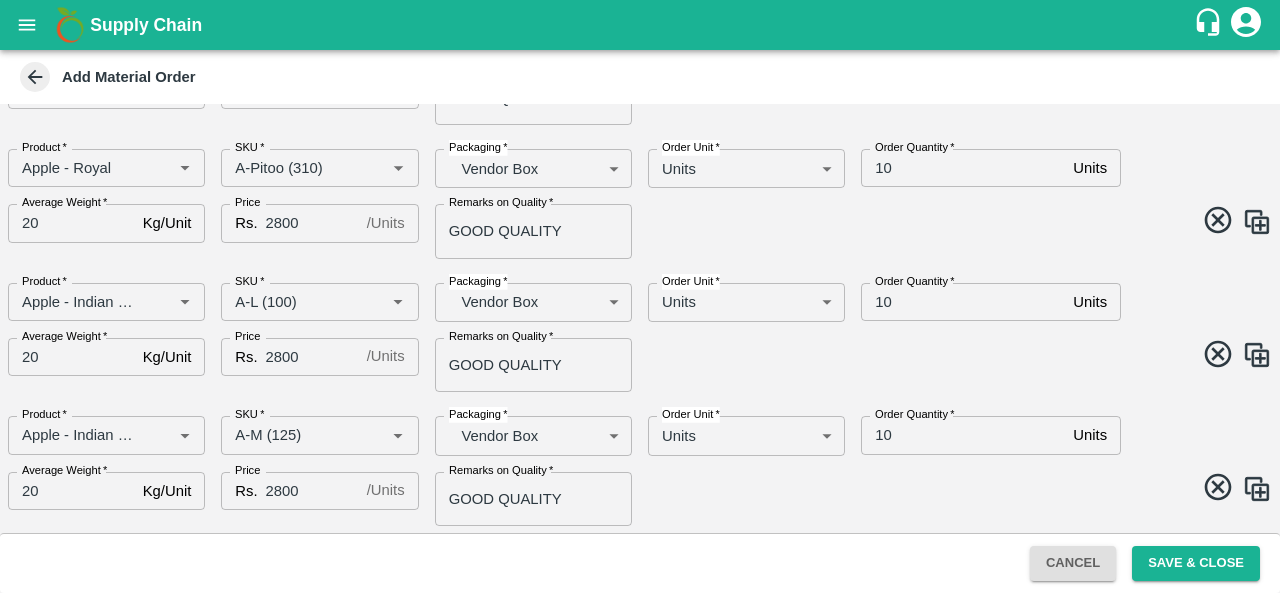 scroll, scrollTop: 1035, scrollLeft: 0, axis: vertical 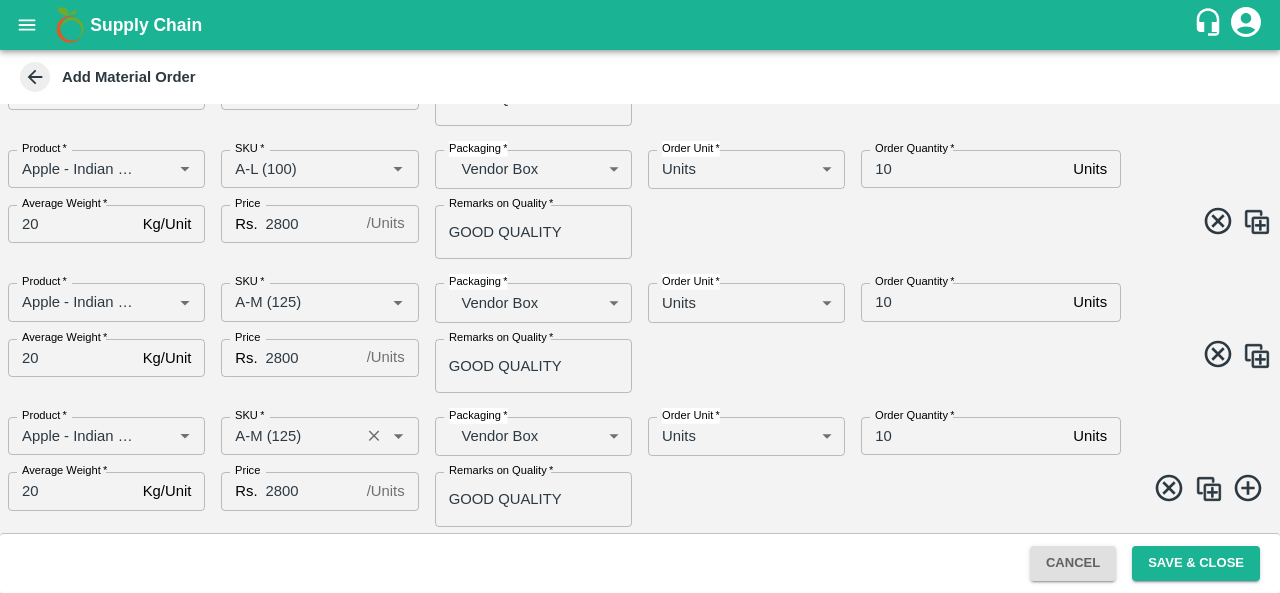 click on "SKU   *" at bounding box center [290, 436] 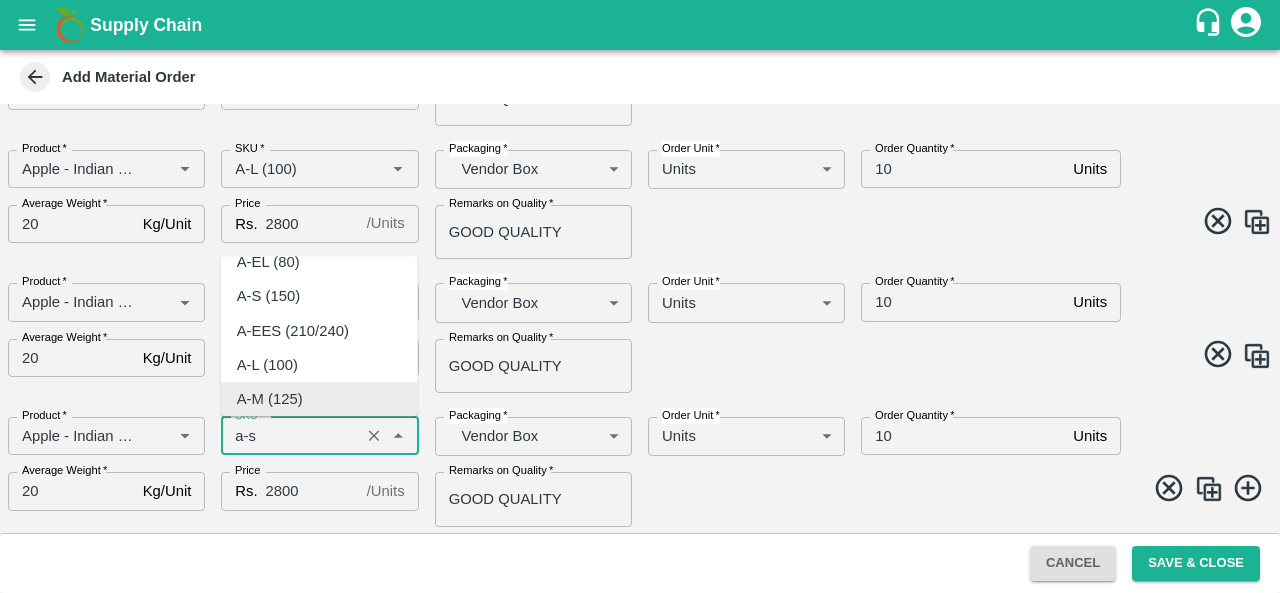 scroll, scrollTop: 0, scrollLeft: 0, axis: both 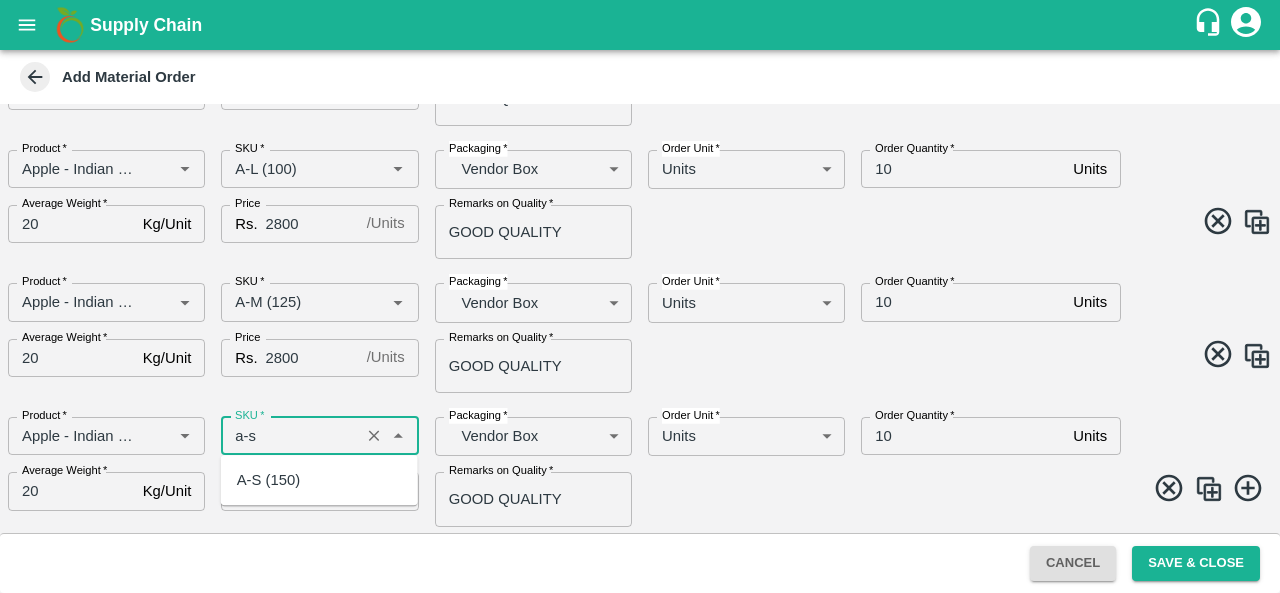 click on "A-S (150)" at bounding box center [319, 480] 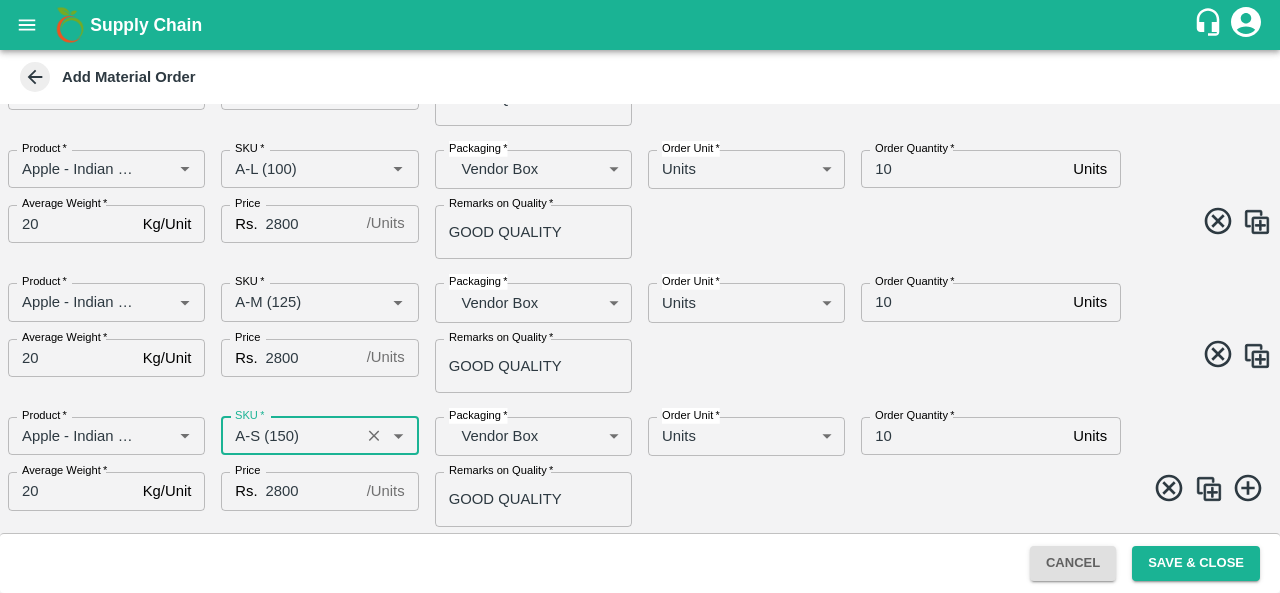 type on "A-S (150)" 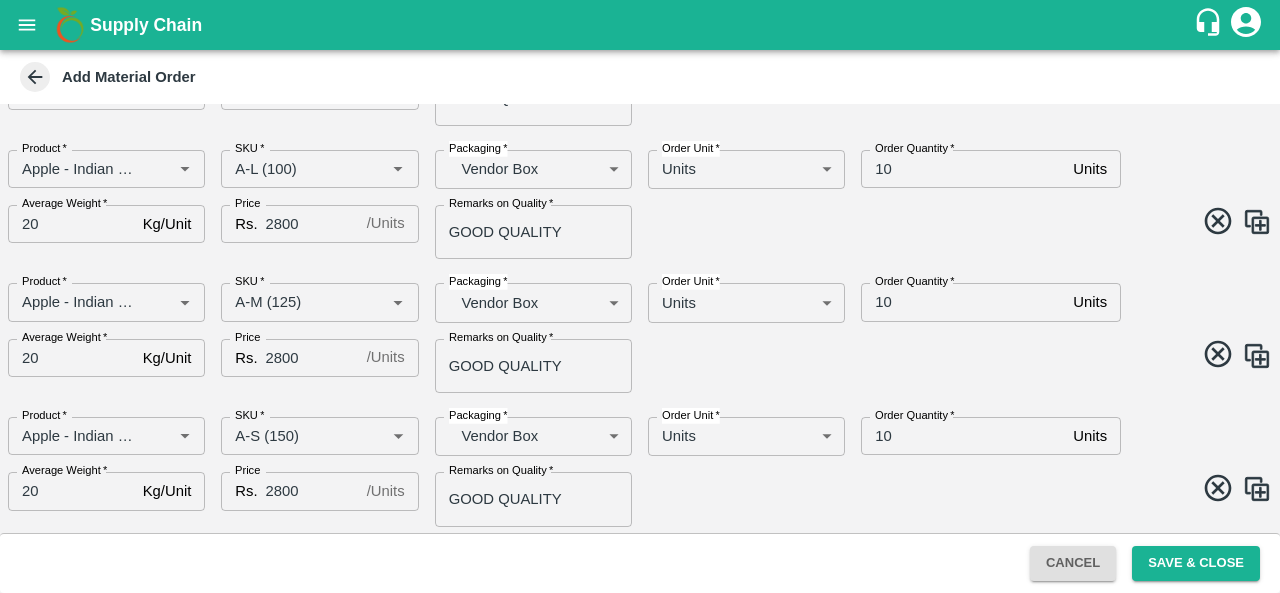 scroll, scrollTop: 1169, scrollLeft: 0, axis: vertical 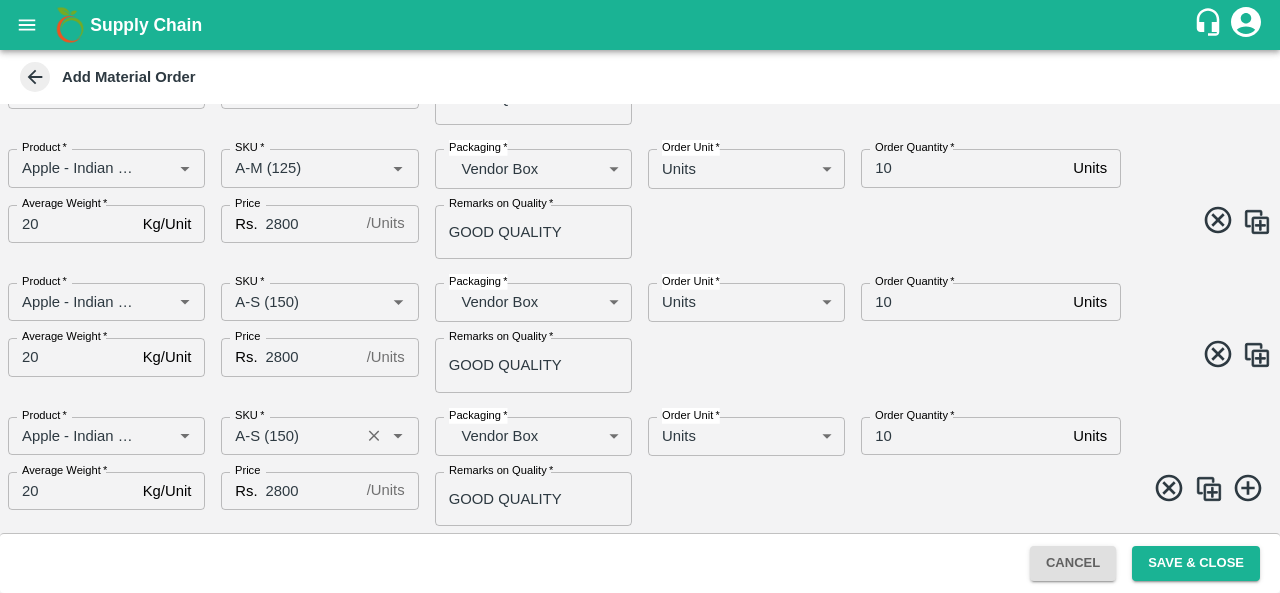 click on "SKU   *" at bounding box center (290, 436) 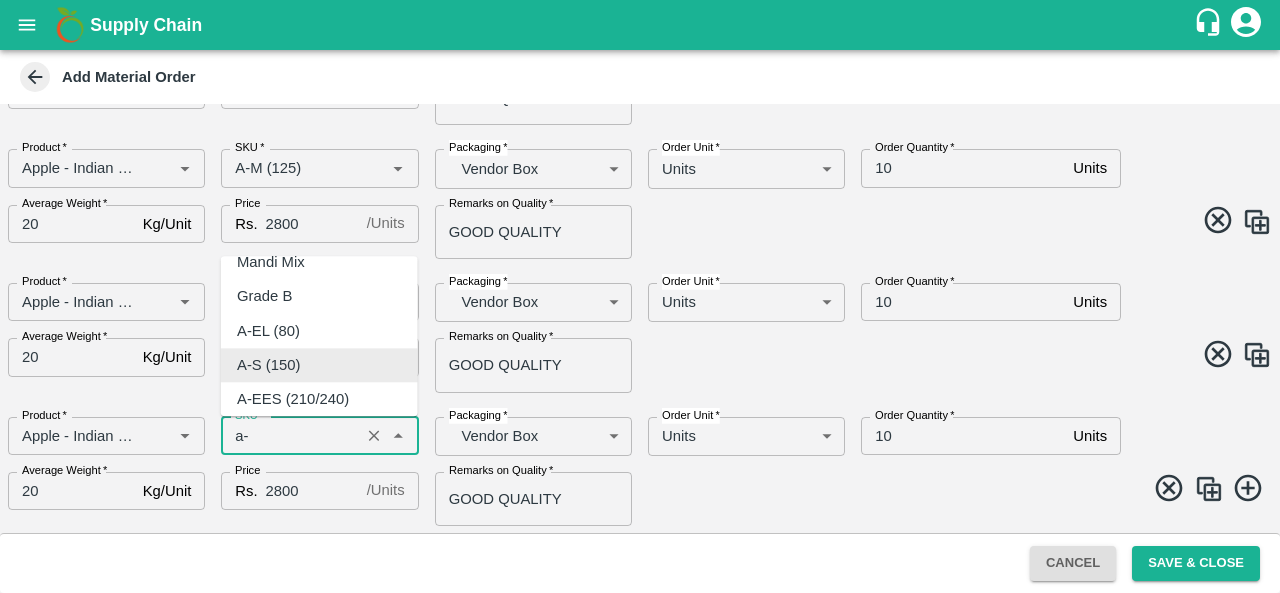 scroll, scrollTop: 0, scrollLeft: 0, axis: both 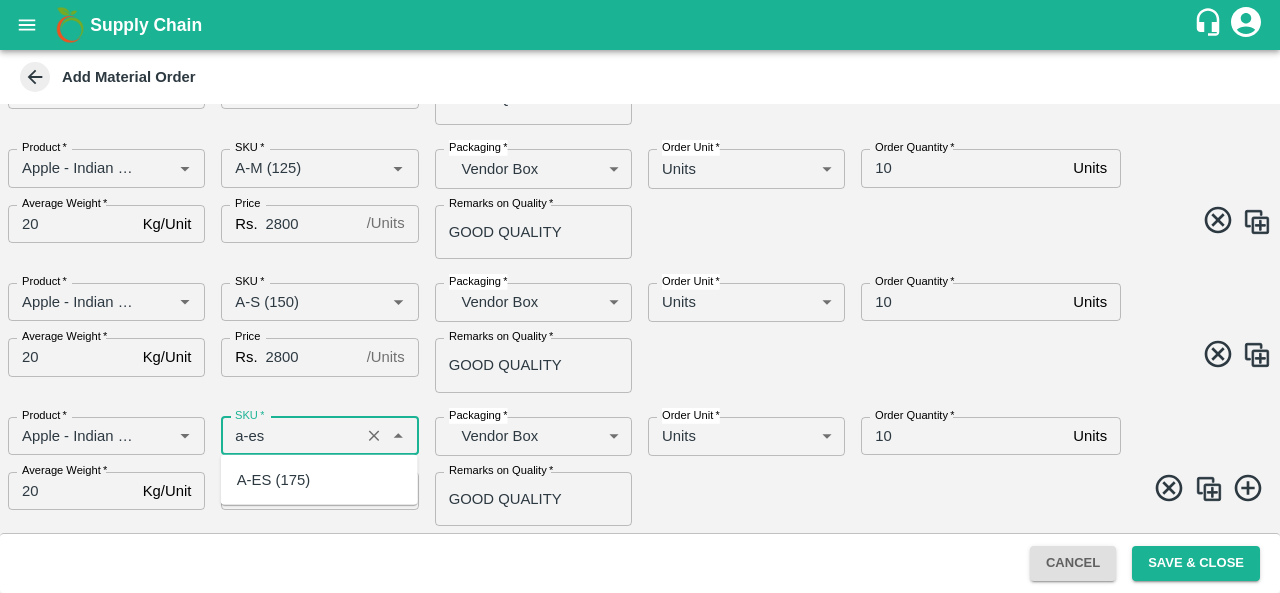 click on "A-ES (175)" at bounding box center (273, 480) 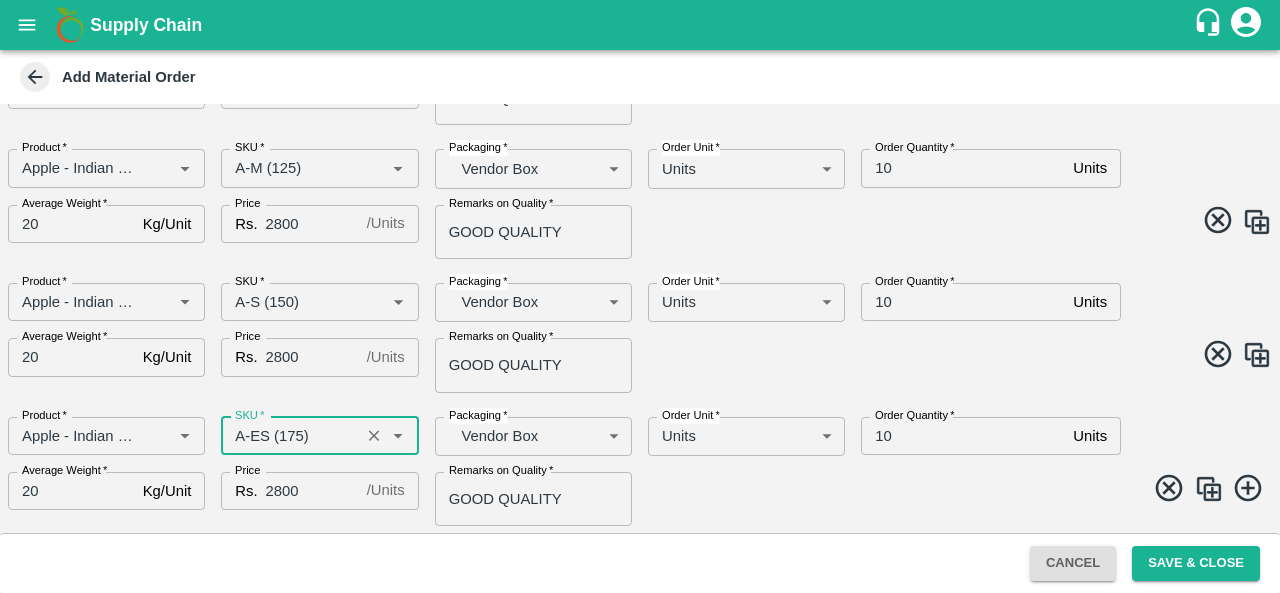 type on "A-ES (175)" 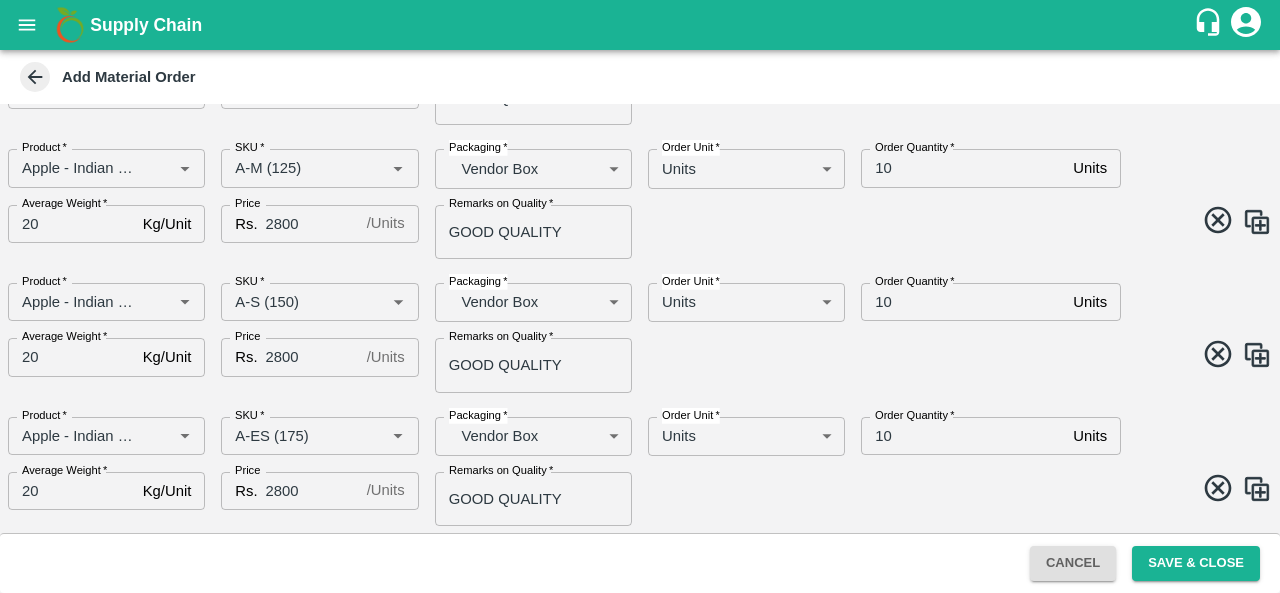 scroll, scrollTop: 1295, scrollLeft: 0, axis: vertical 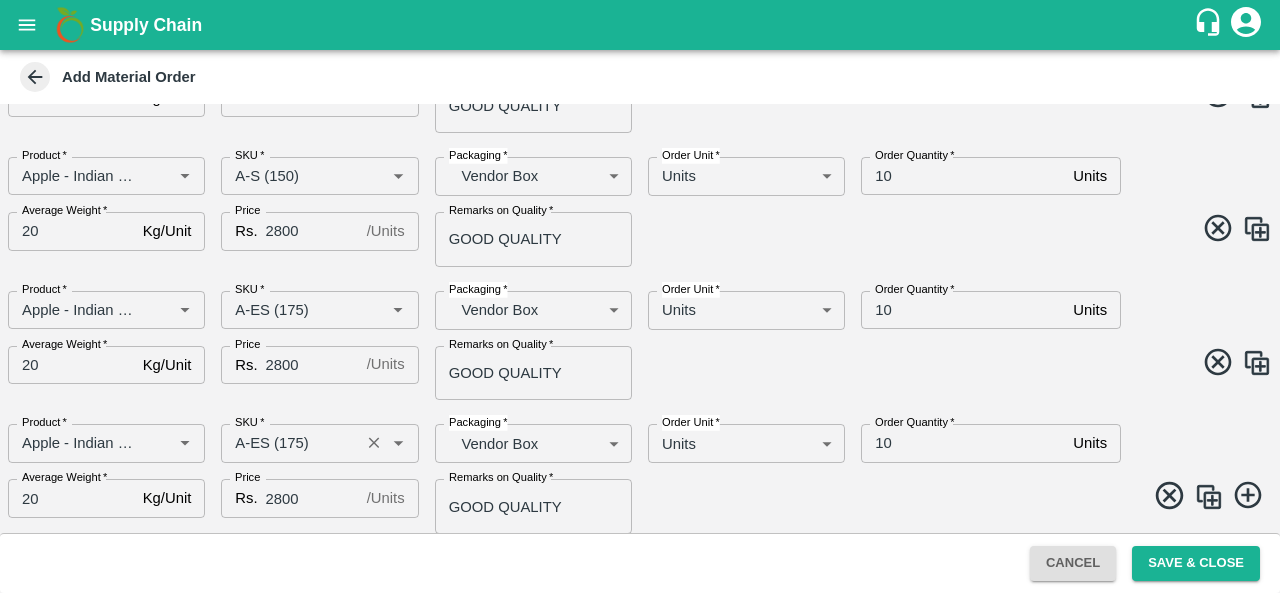 click on "SKU   *" at bounding box center [290, 443] 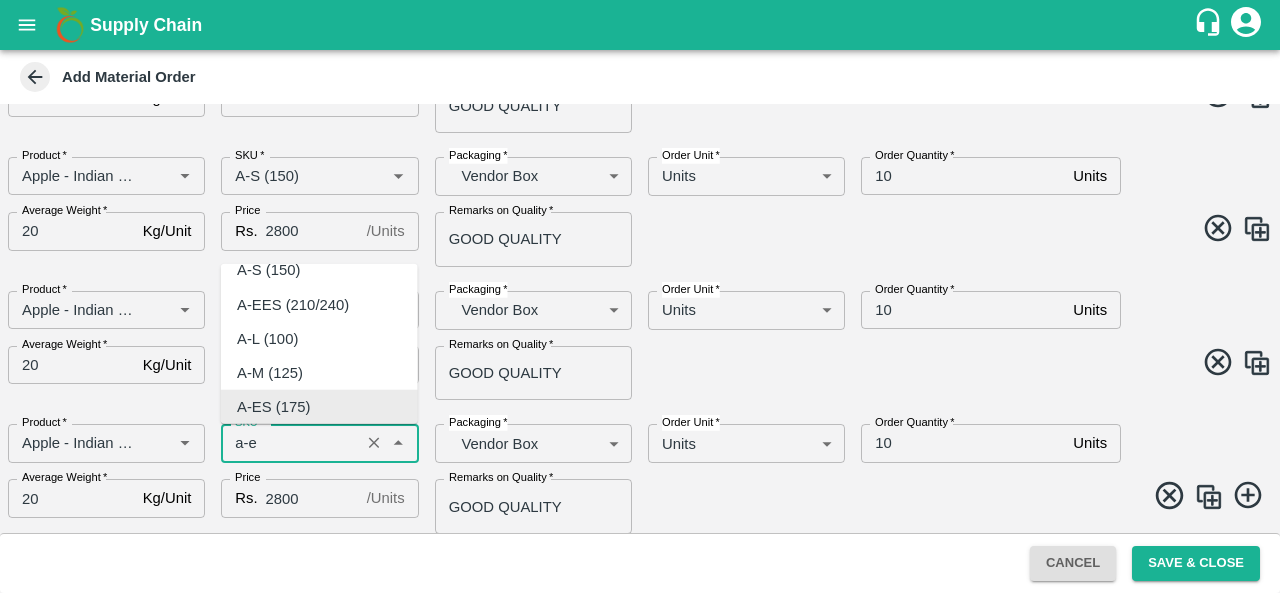 scroll, scrollTop: 0, scrollLeft: 0, axis: both 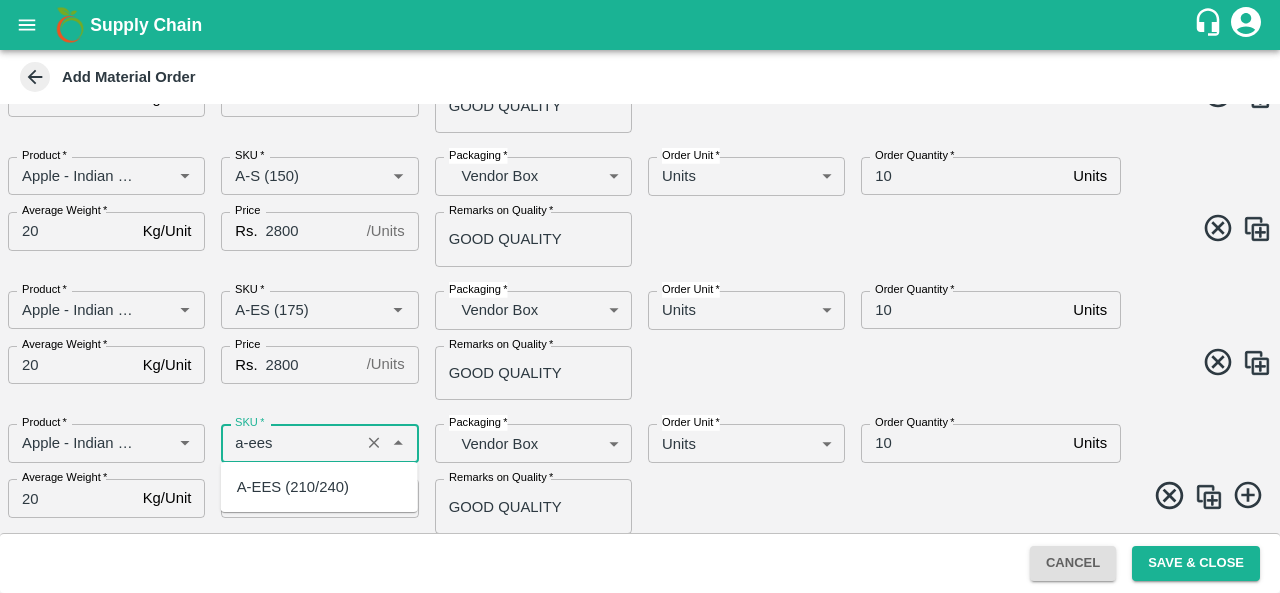 click on "A-EES (210/240)" at bounding box center (293, 487) 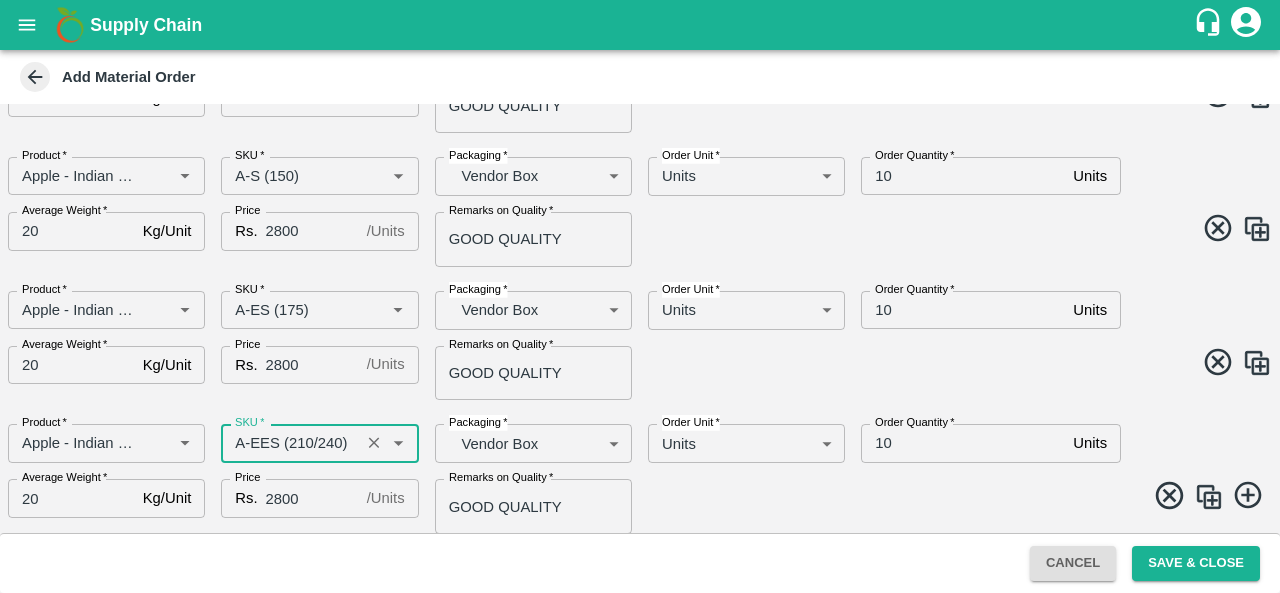 scroll, scrollTop: 1302, scrollLeft: 0, axis: vertical 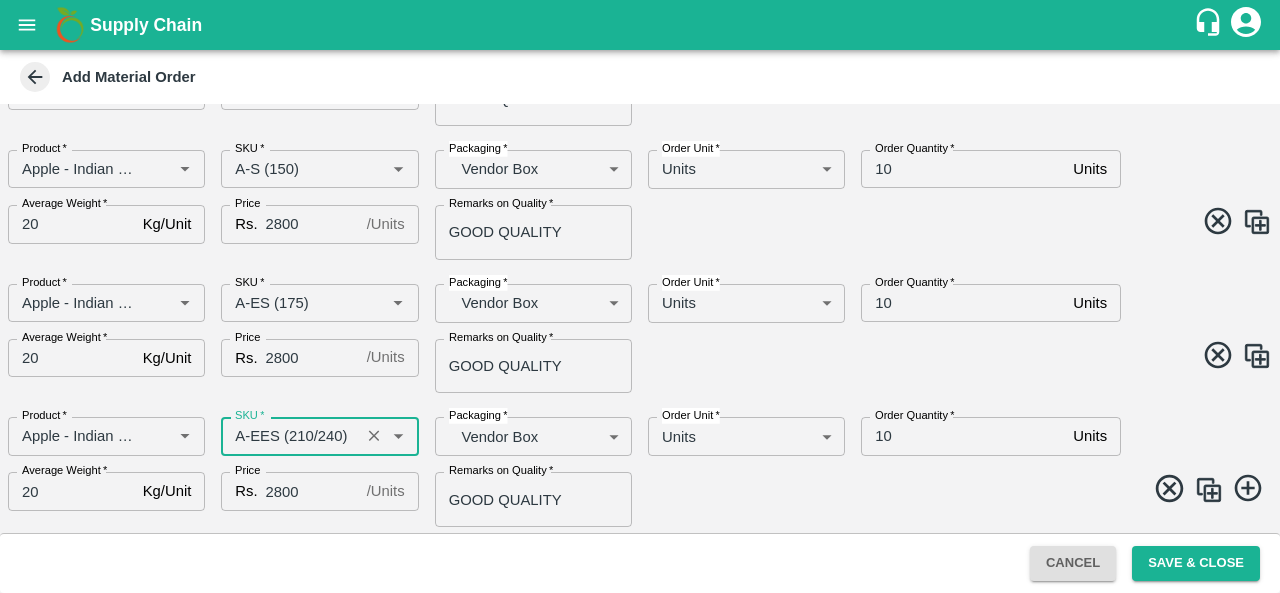 type on "A-EES (210/240)" 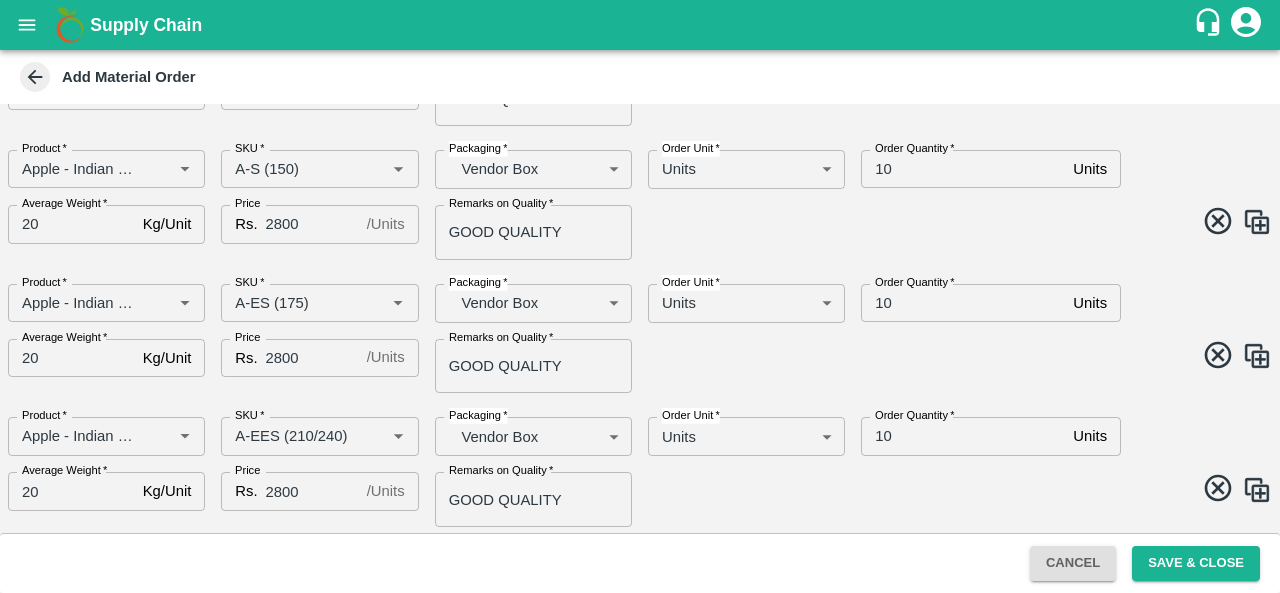 scroll, scrollTop: 1436, scrollLeft: 0, axis: vertical 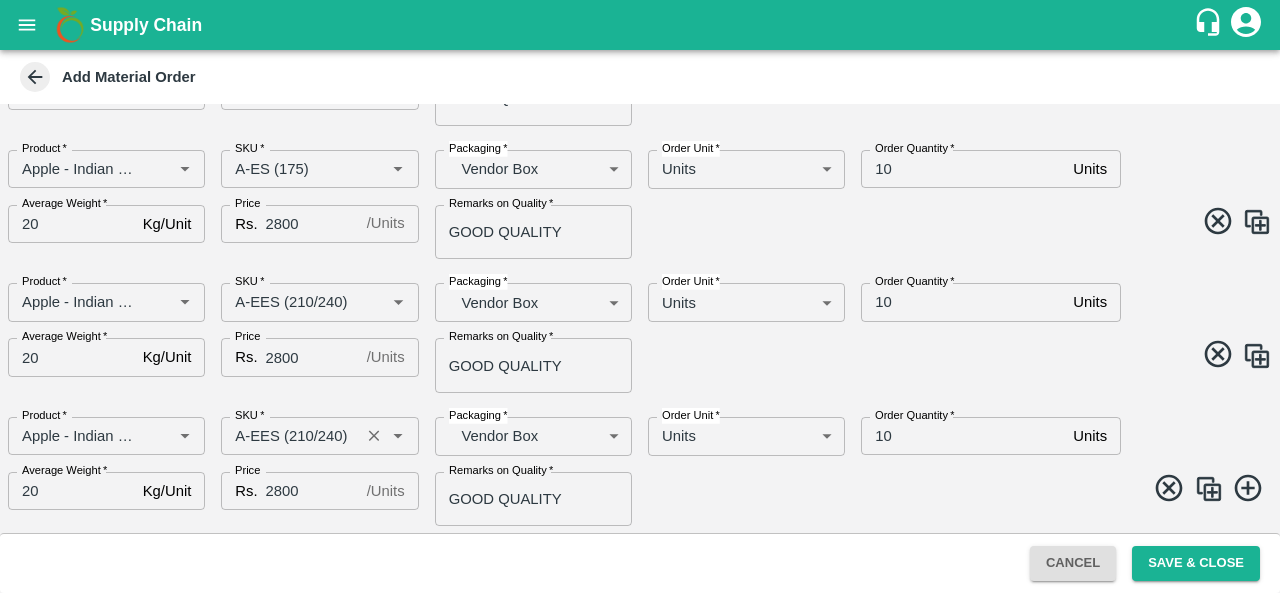 click on "SKU   *" at bounding box center (290, 436) 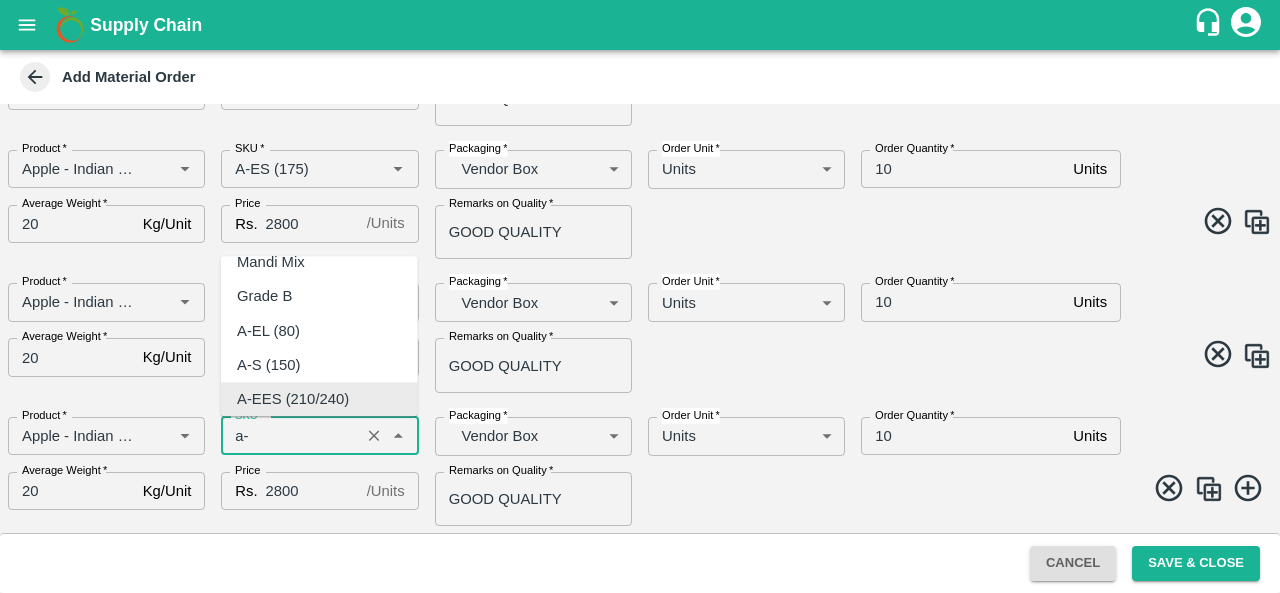 scroll, scrollTop: 0, scrollLeft: 0, axis: both 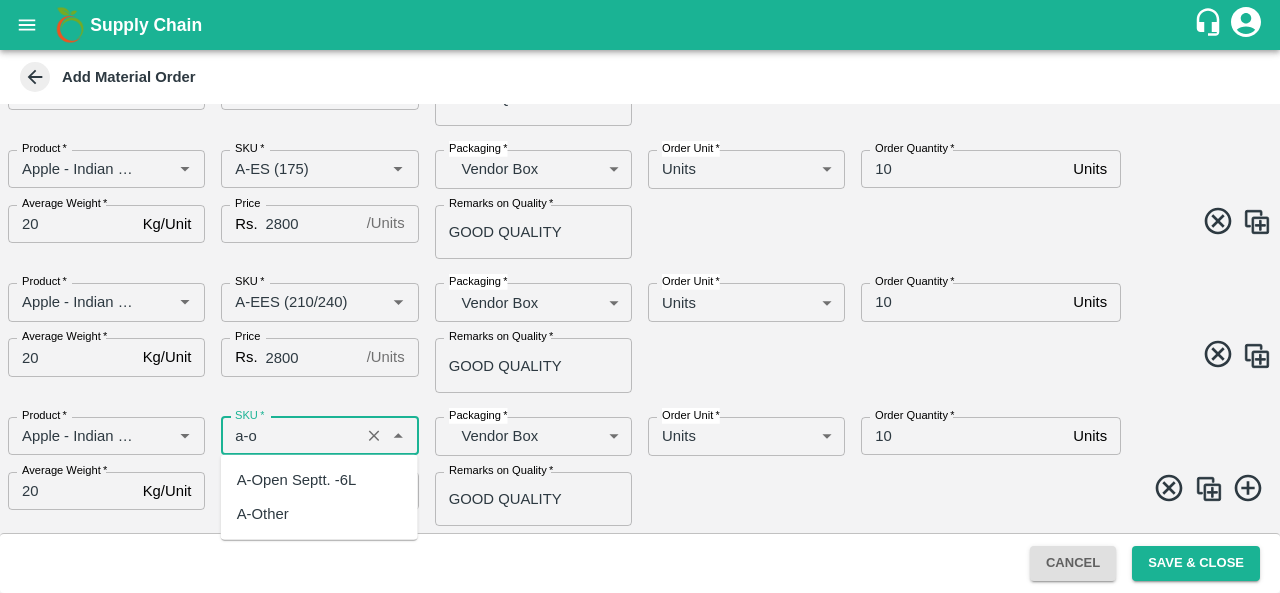 click on "A-Open Septt. -6L" at bounding box center (297, 480) 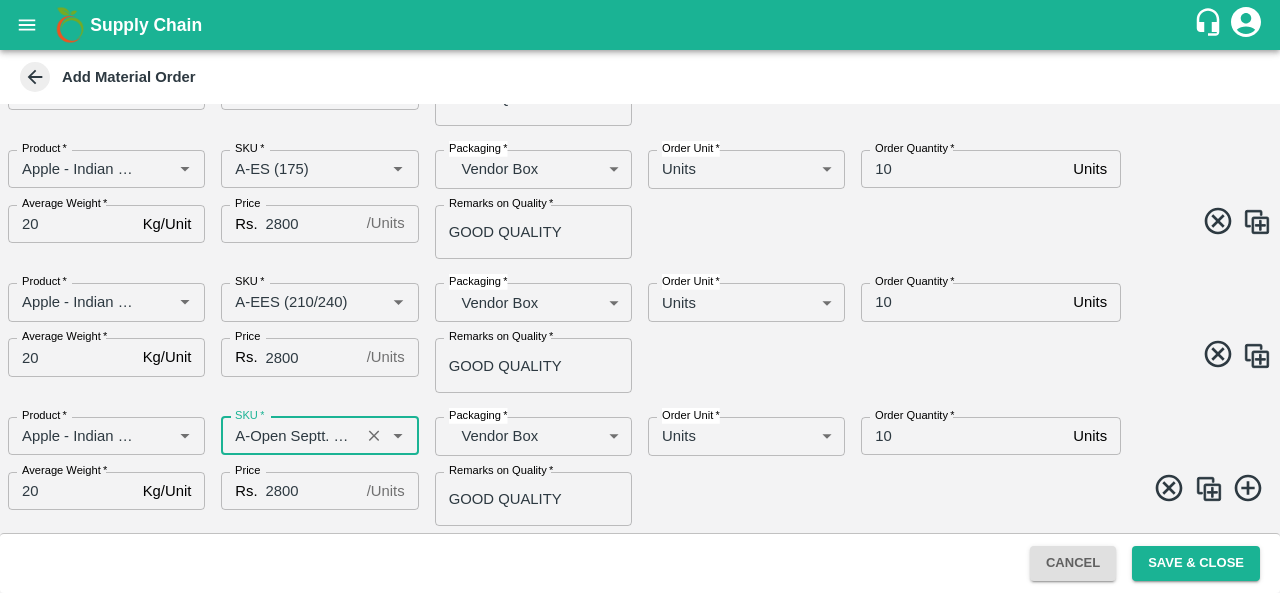 type on "A-Open Septt. -6L" 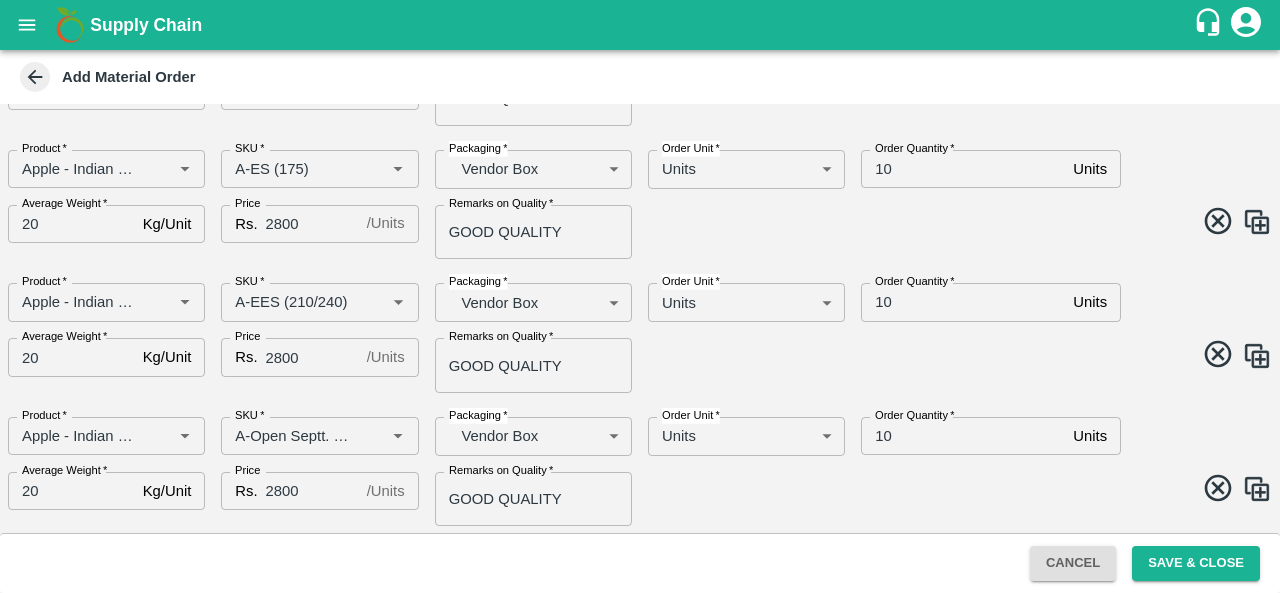 scroll, scrollTop: 1570, scrollLeft: 0, axis: vertical 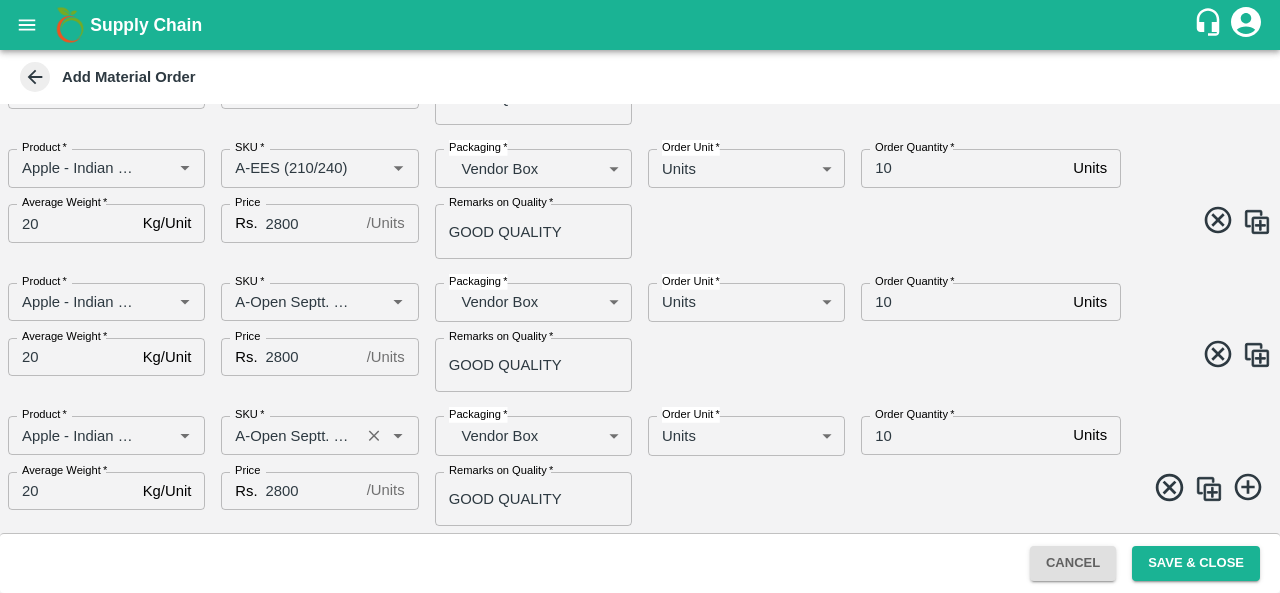 click on "SKU   *" at bounding box center [290, 435] 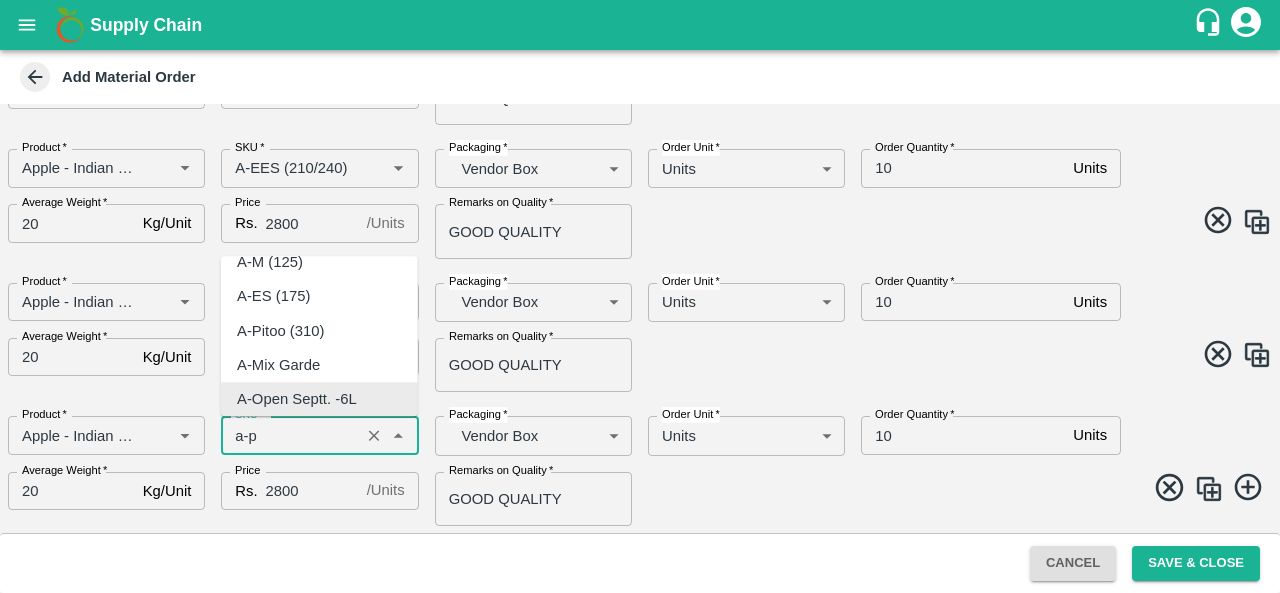 scroll, scrollTop: 0, scrollLeft: 0, axis: both 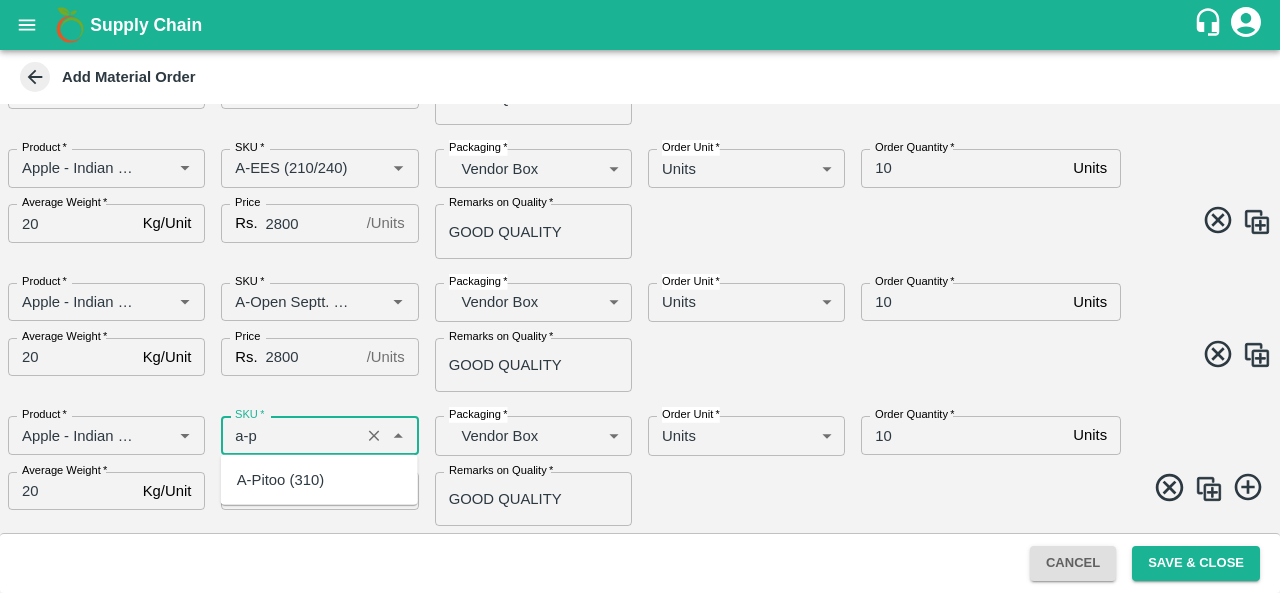 click on "A-Pitoo (310)" at bounding box center (280, 480) 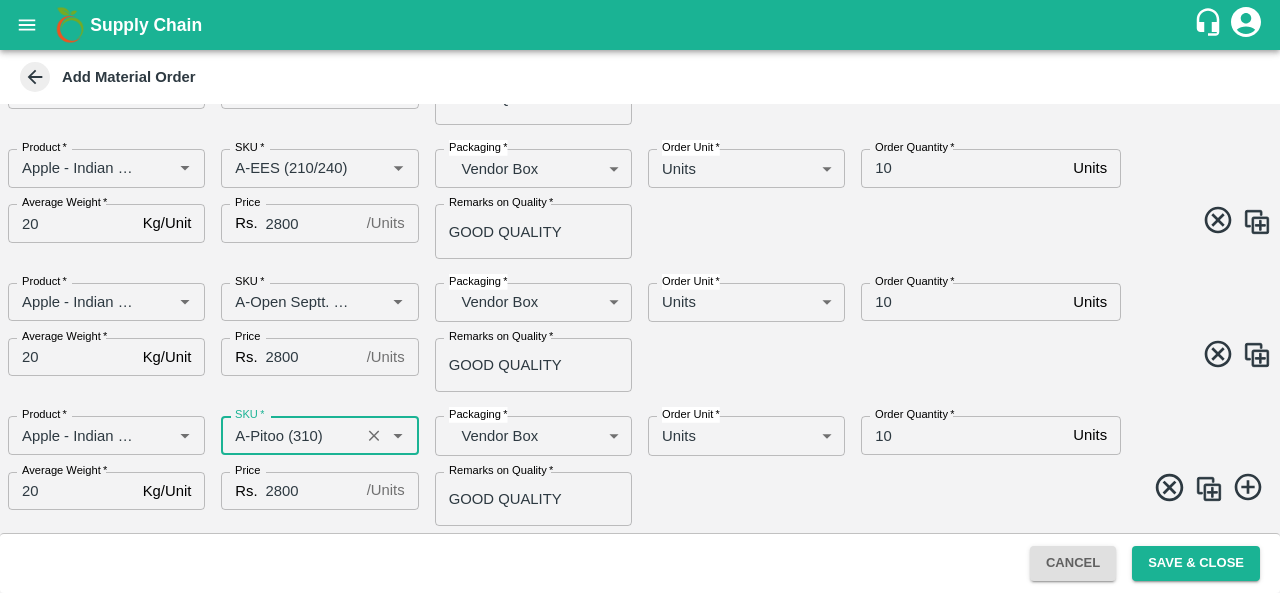 type on "A-Pitoo (310)" 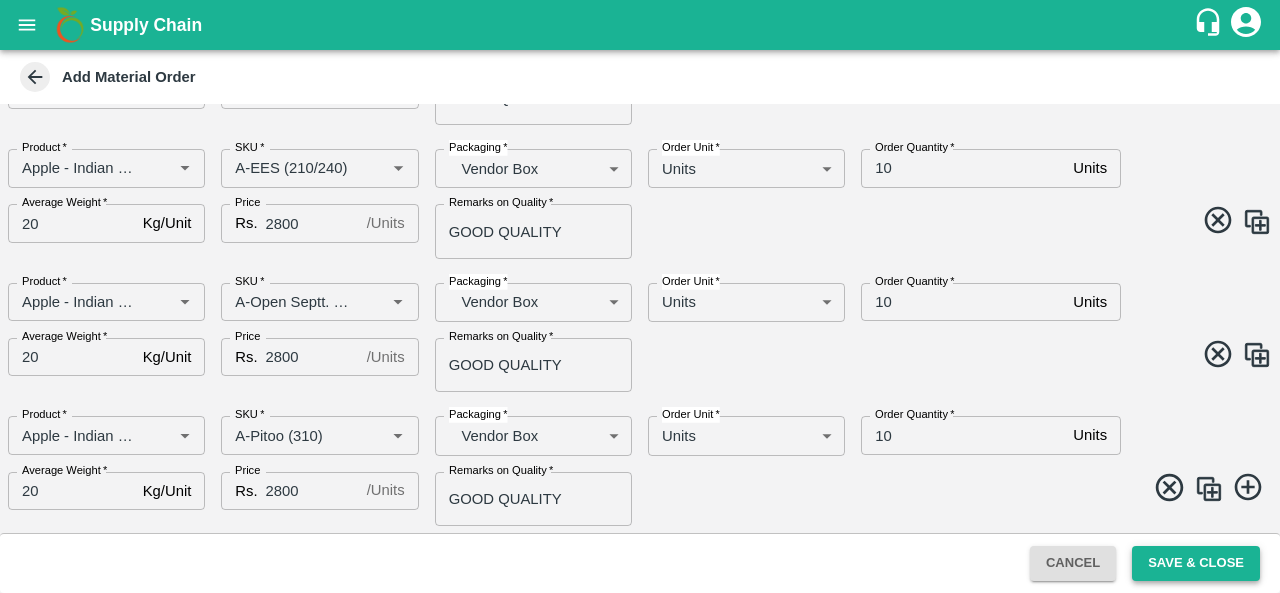 click on "Save & Close" at bounding box center (1196, 563) 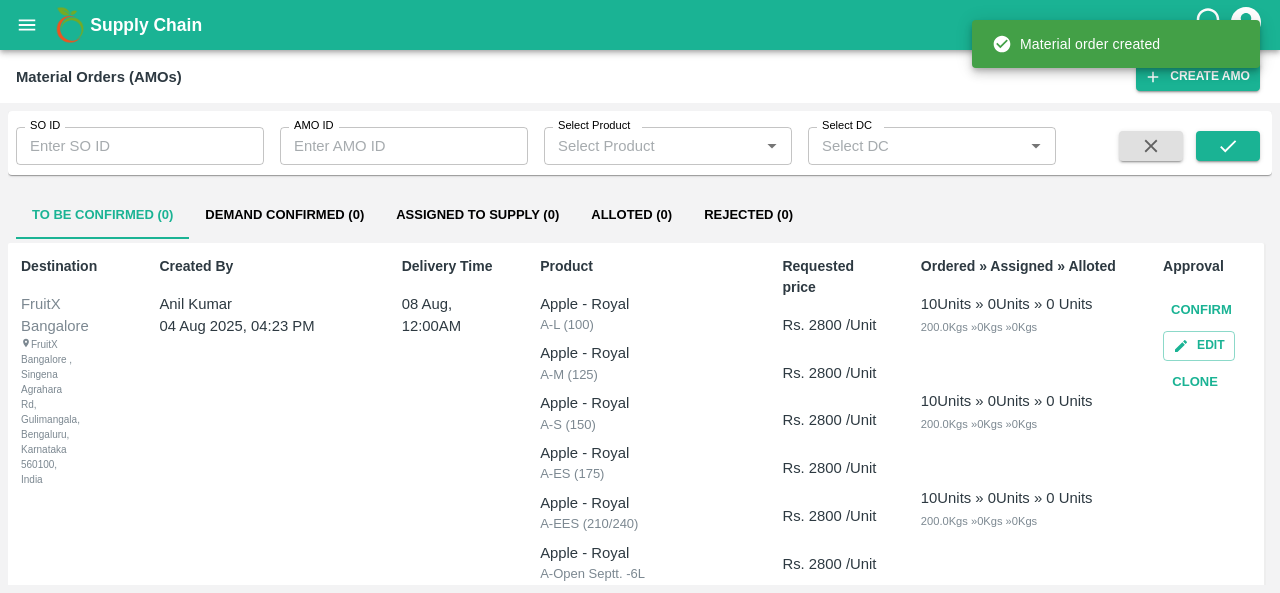 click on "Confirm" at bounding box center [1201, 310] 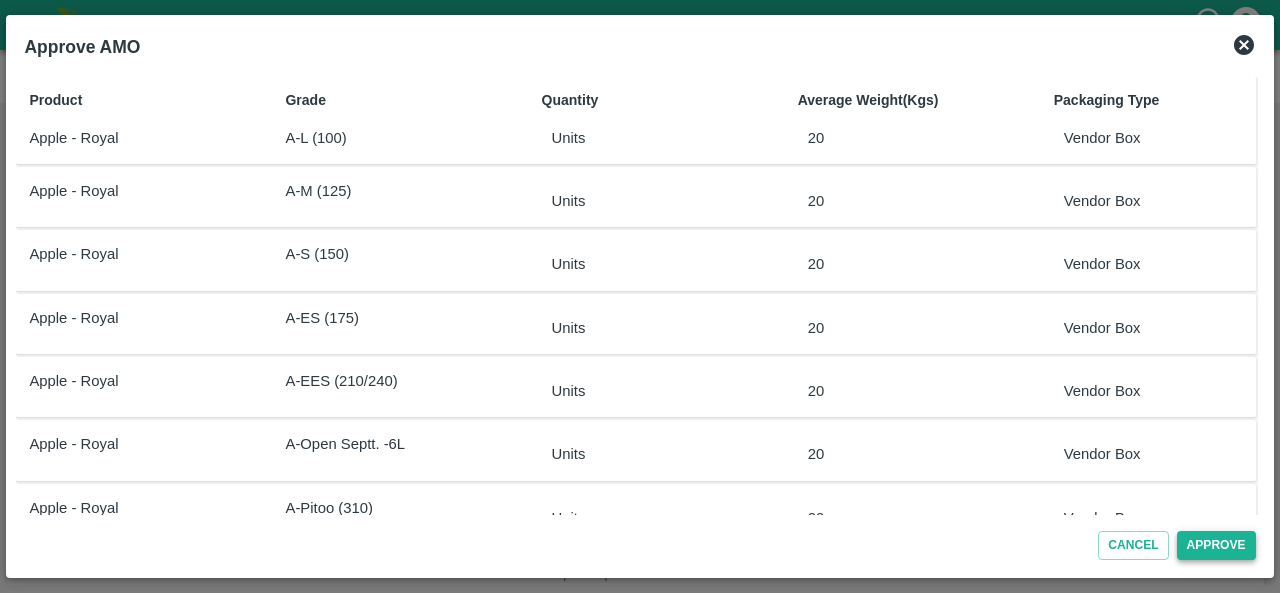 click on "Approve" at bounding box center [1216, 545] 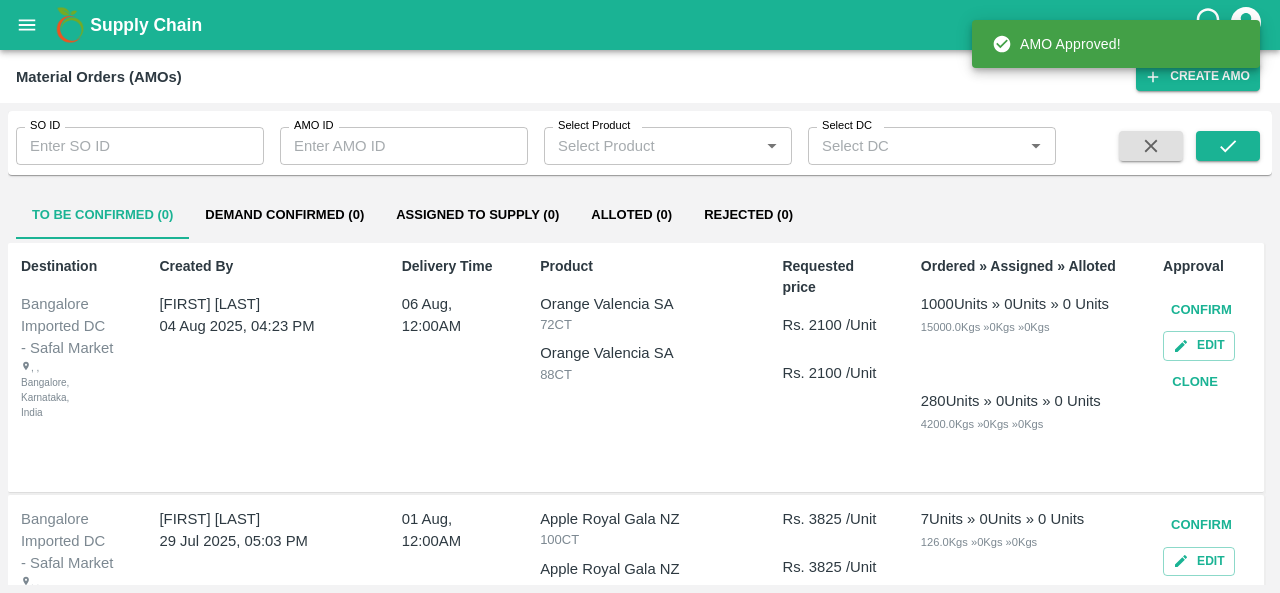 click on "Demand Confirmed (0)" at bounding box center [284, 215] 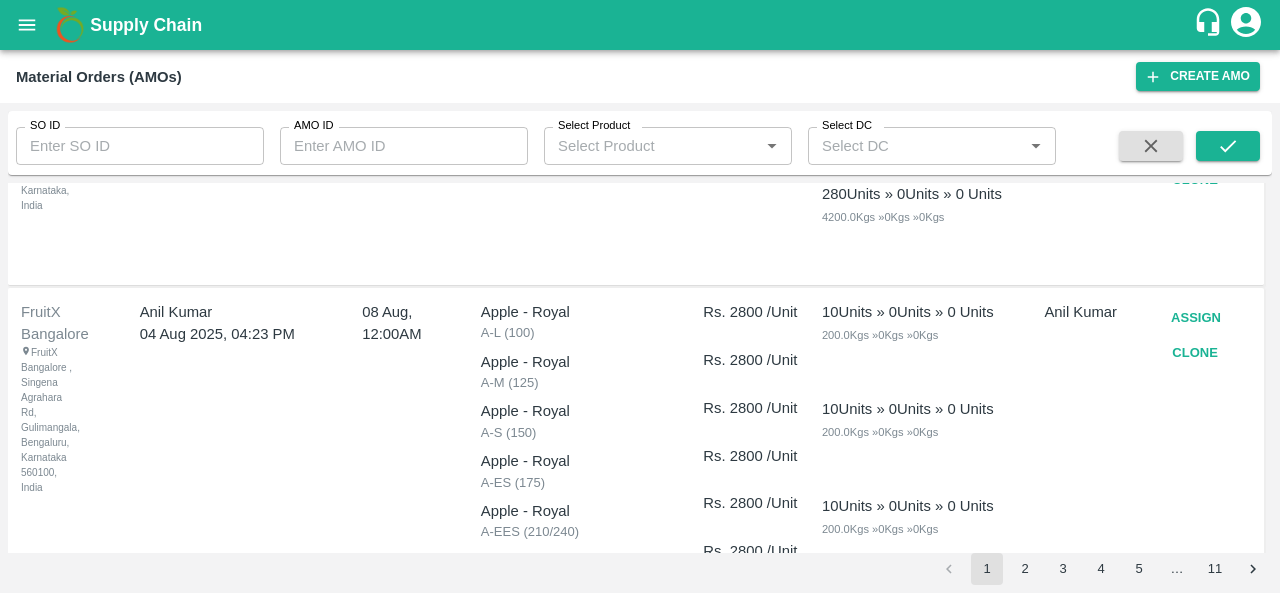 scroll, scrollTop: 208, scrollLeft: 0, axis: vertical 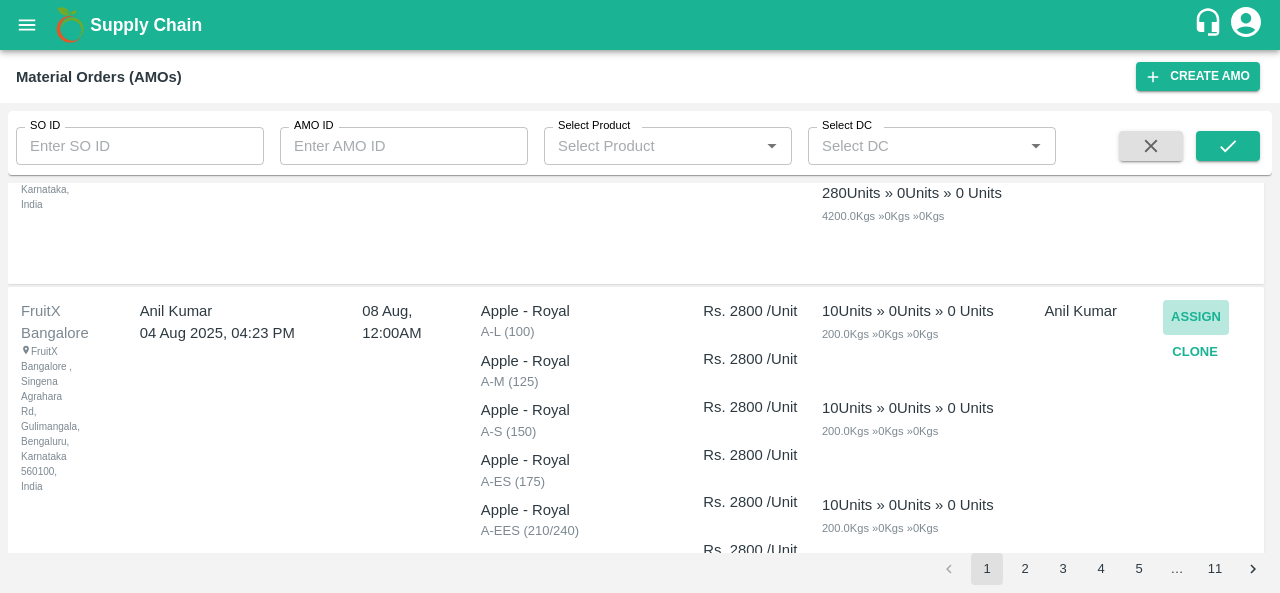 click on "Assign" at bounding box center [1196, 317] 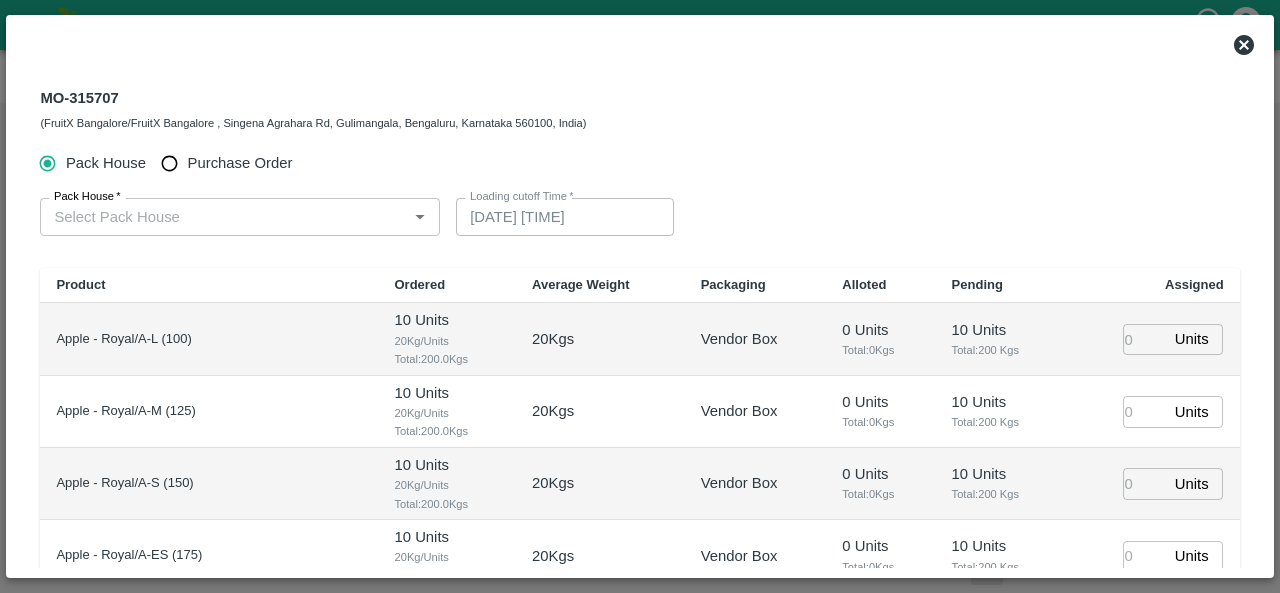 type 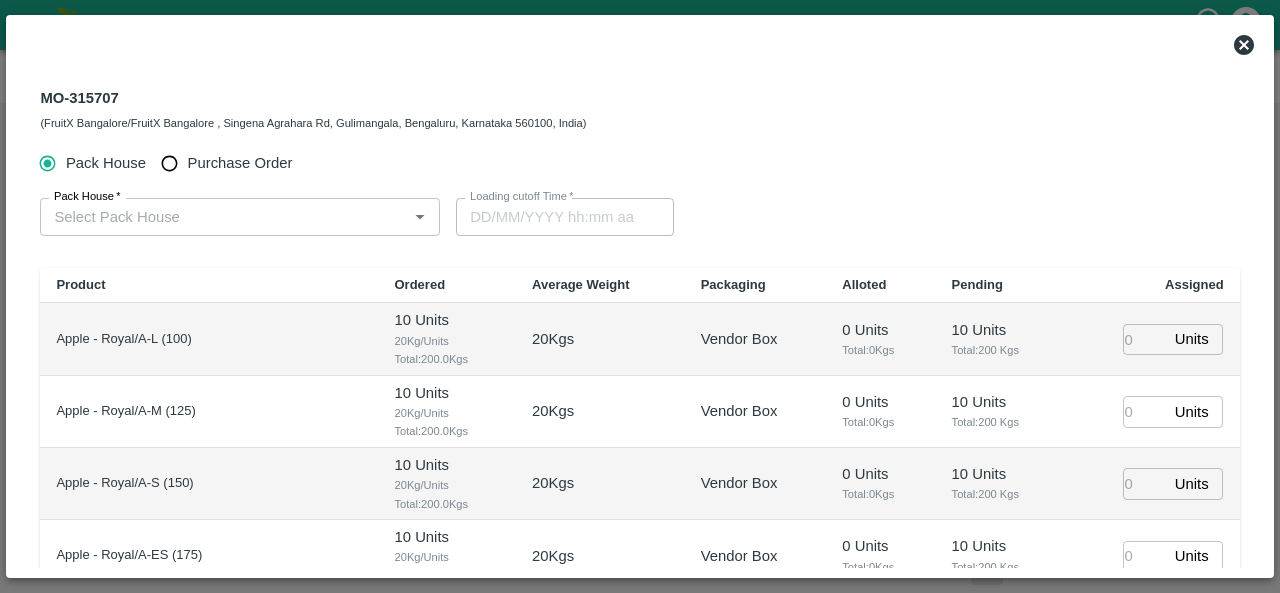 click on "MO-315707 (FruitX Bangalore/FruitX Bangalore , Singena Agrahara Rd, Gulimangala, Bengaluru, Karnataka 560100, India)" at bounding box center (637, 109) 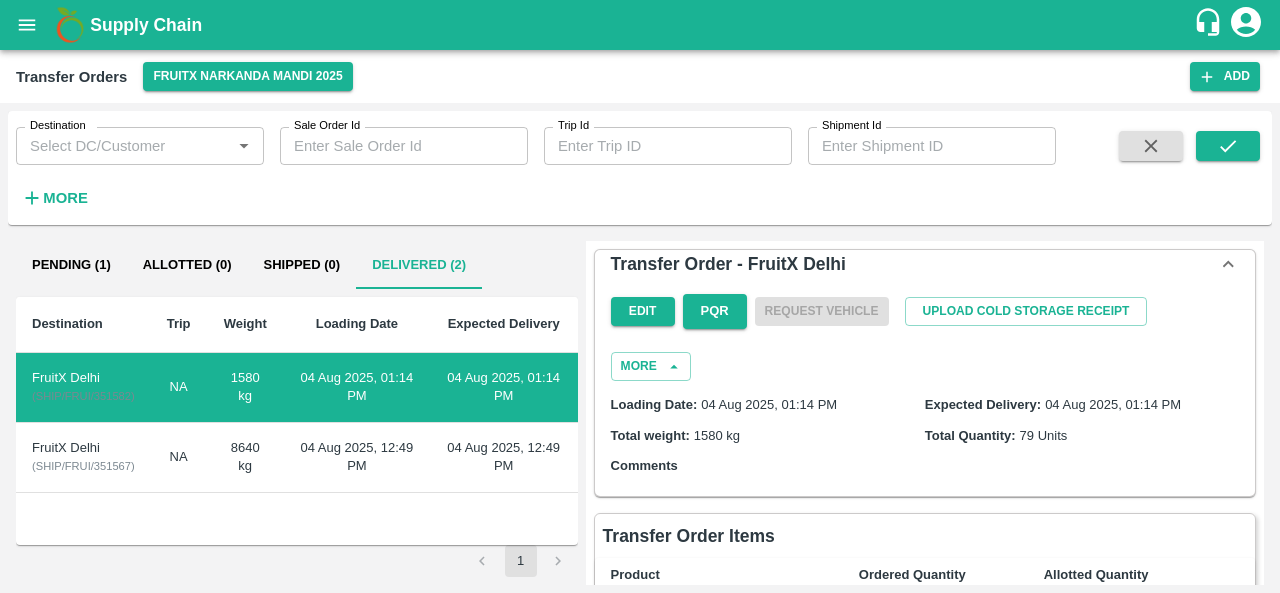 scroll, scrollTop: 0, scrollLeft: 0, axis: both 